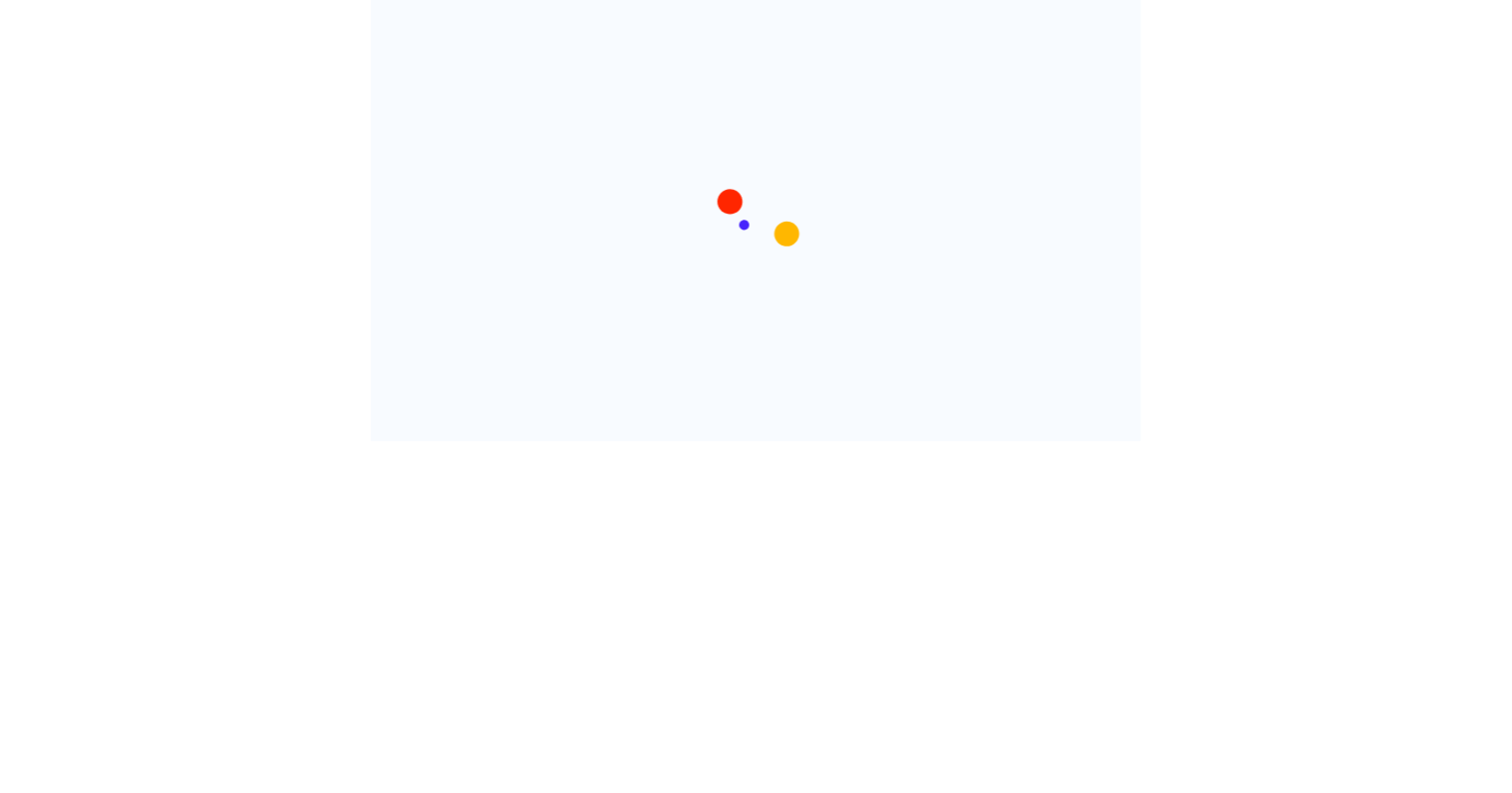 scroll, scrollTop: 0, scrollLeft: 0, axis: both 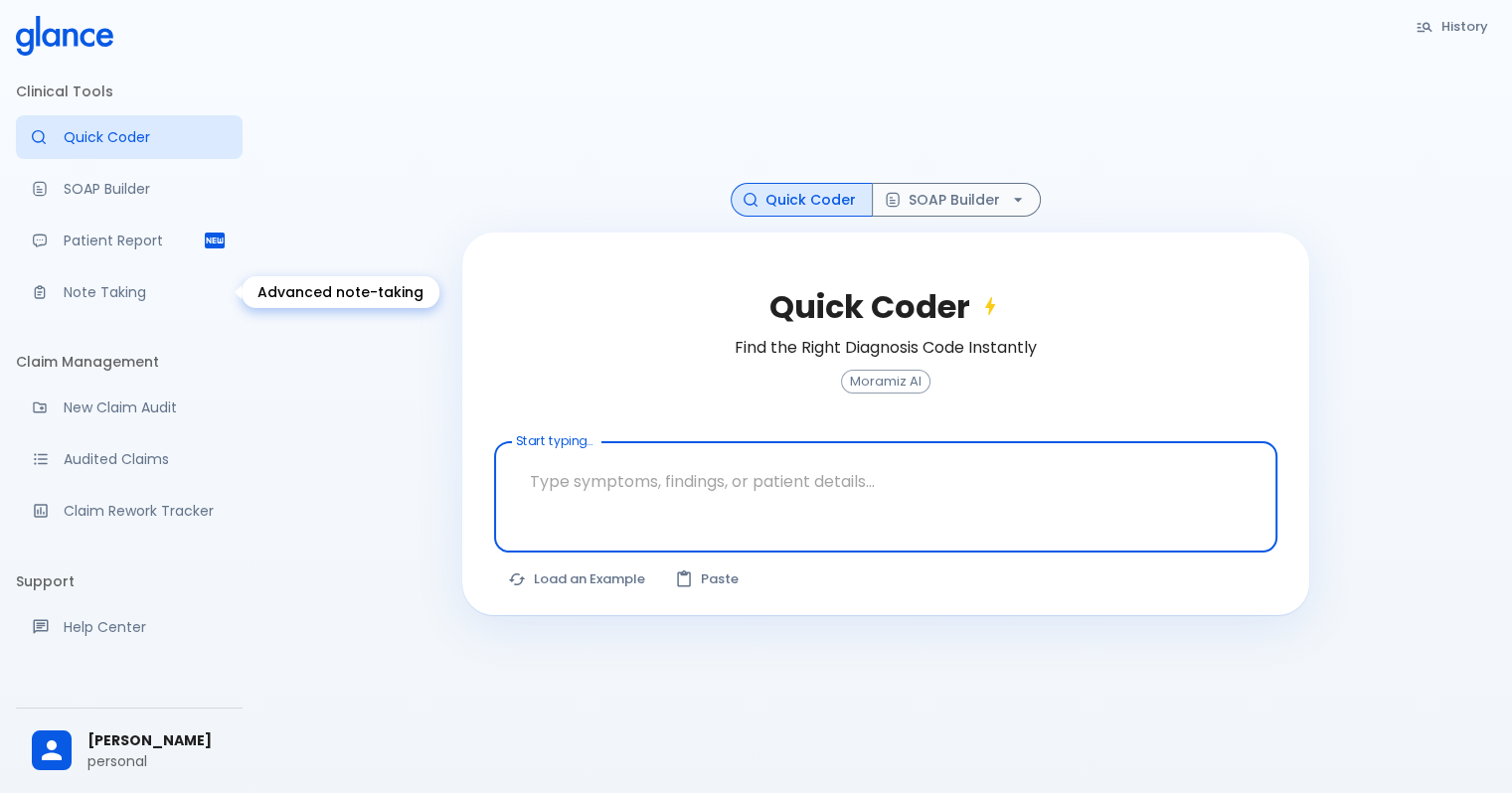 click on "Note Taking" at bounding box center [129, 292] 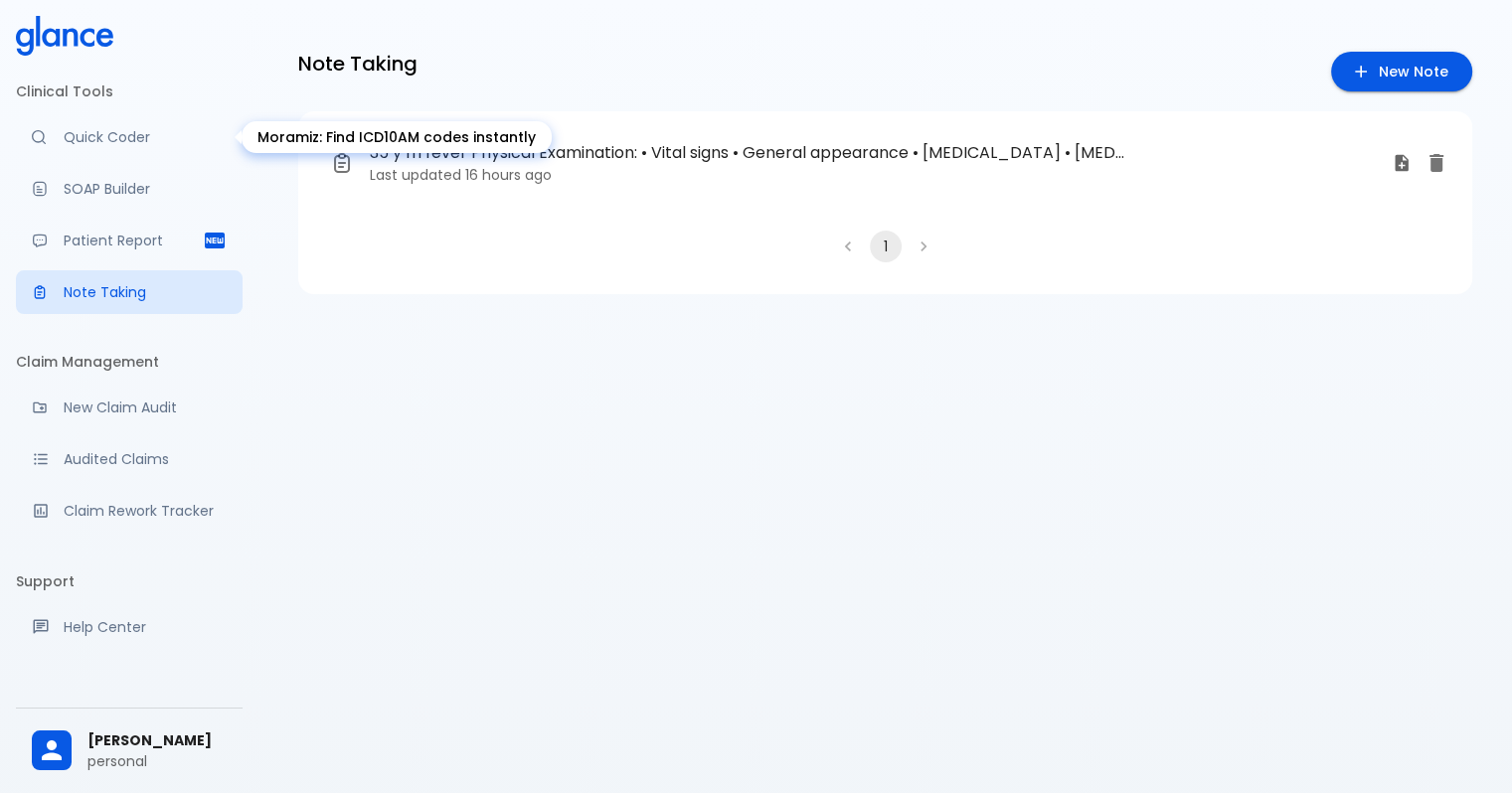 click on "Quick Coder" at bounding box center [145, 137] 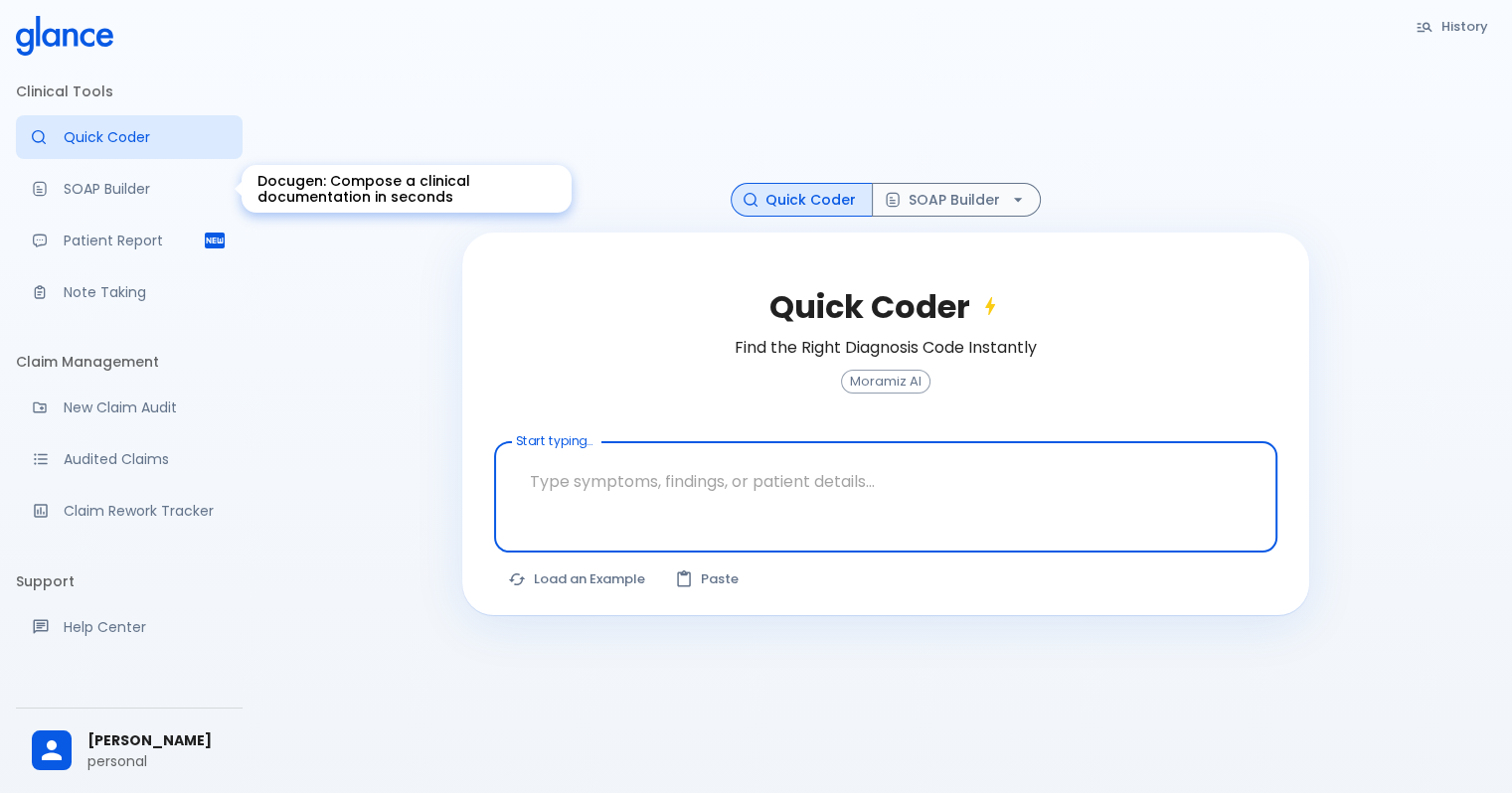 click on "SOAP Builder" at bounding box center [145, 189] 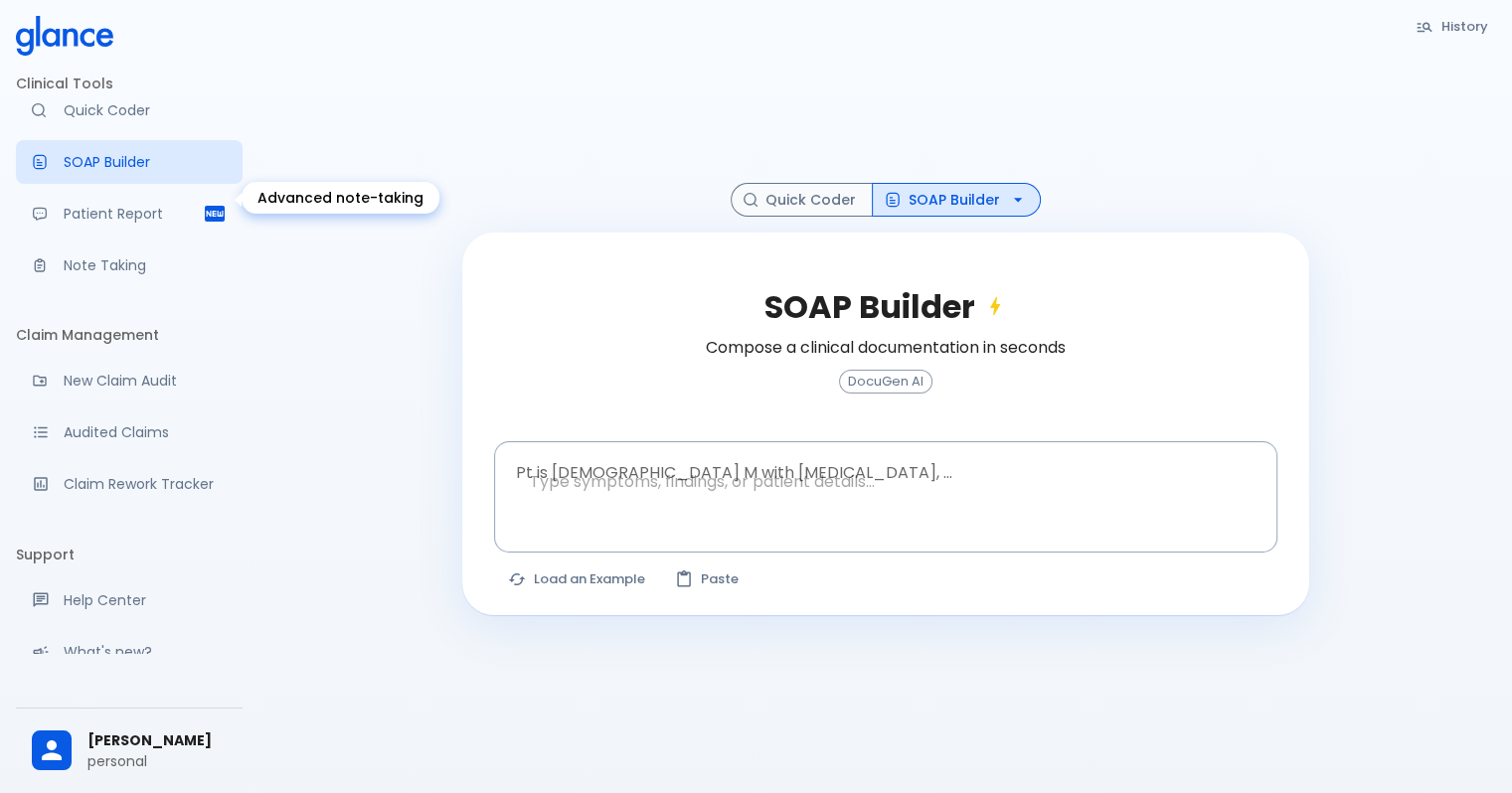 scroll, scrollTop: 0, scrollLeft: 0, axis: both 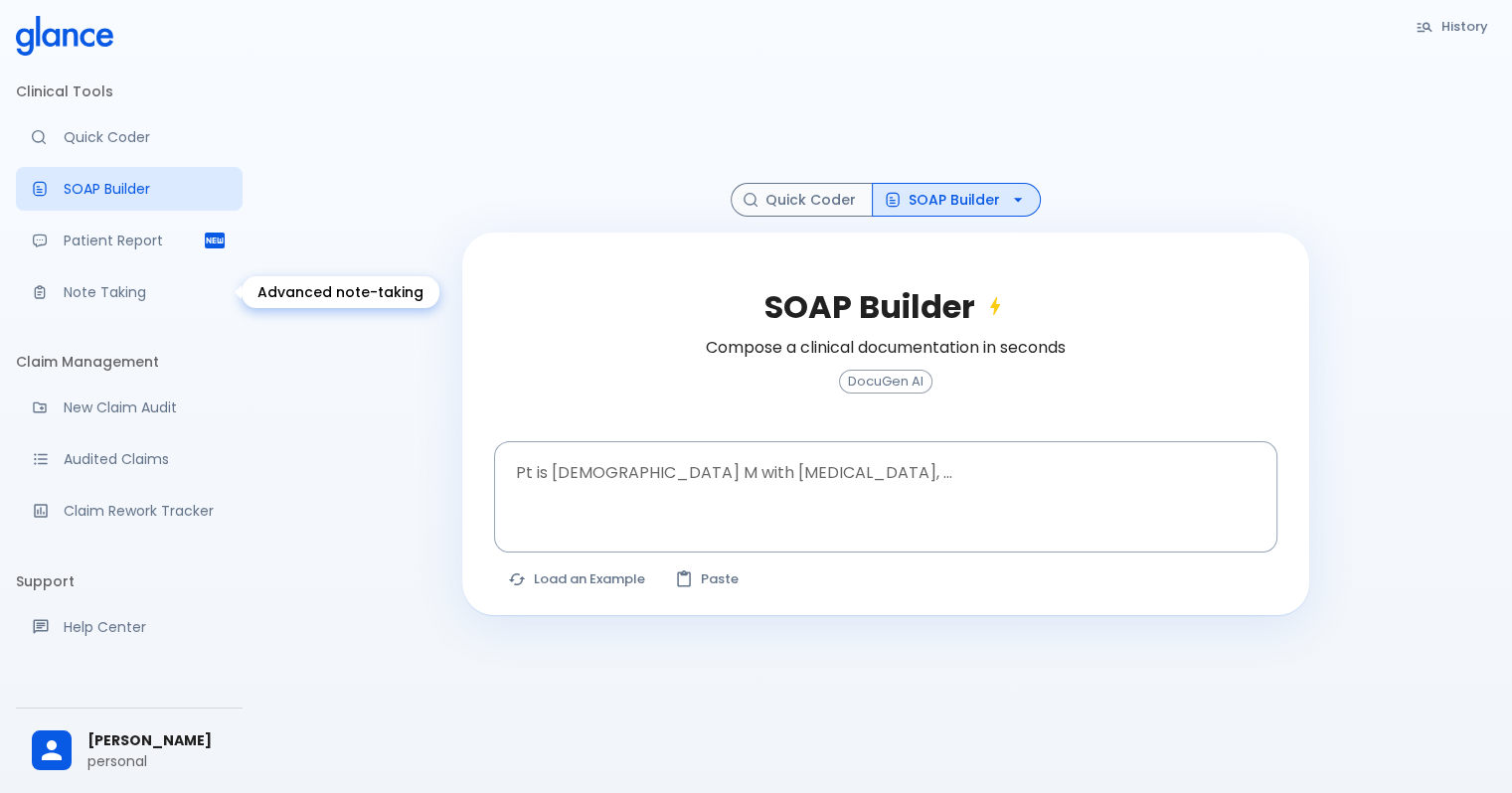 click on "Note Taking" at bounding box center [145, 292] 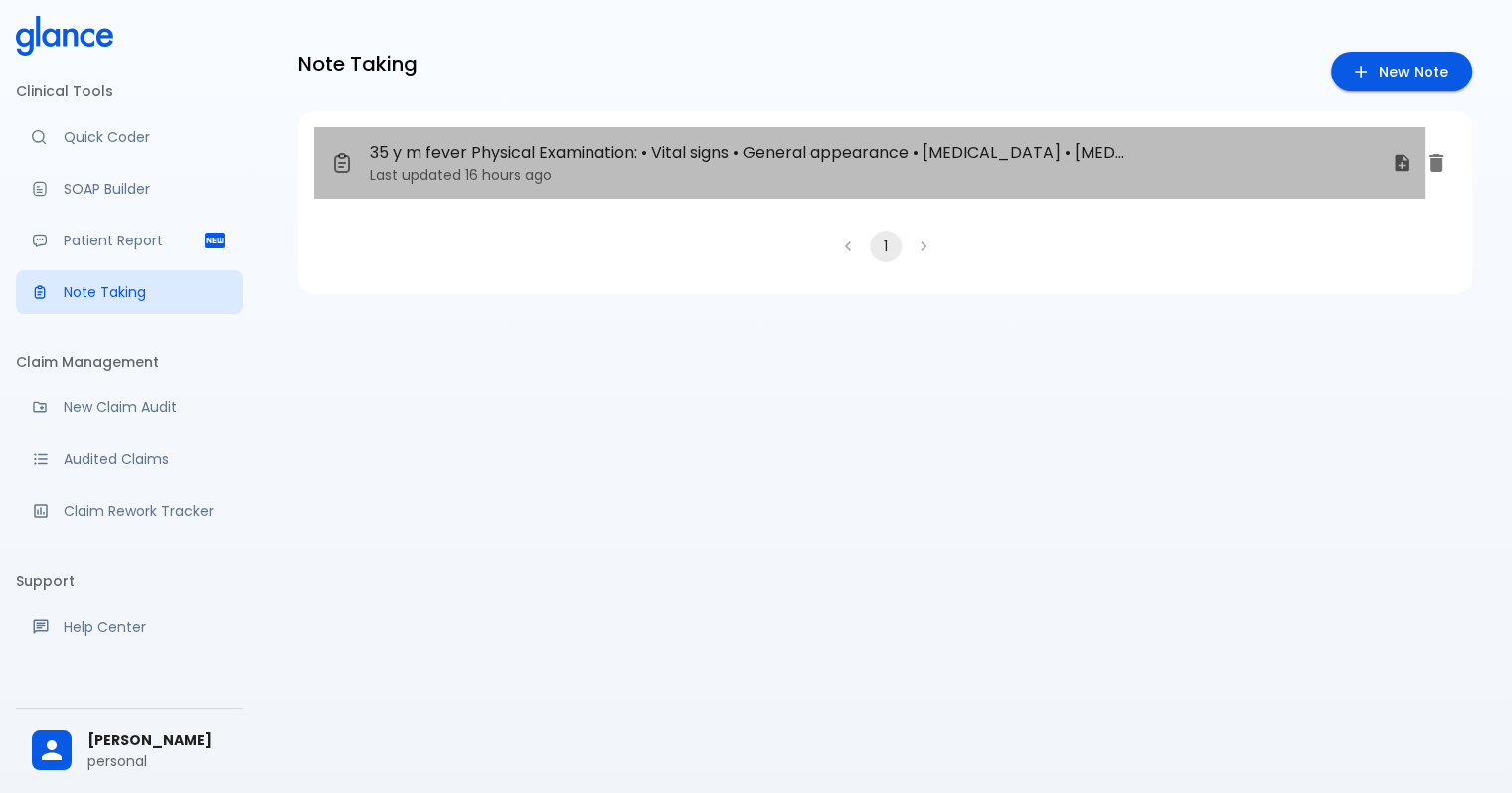 click on "35 y m fever
Physical Examination:
• Vital signs
• General appearance
• Cardiovascular examination
• Abdominal examination
• Respiratory examination
•
Medications history:
• Antibiotics
•
• Previous medications
Chief Complaint:
•
Chief Complaint:
medicati
• Medication review
• Medication list
• Medication history
aspiri, Aspirin dosage" at bounding box center (748, 153) 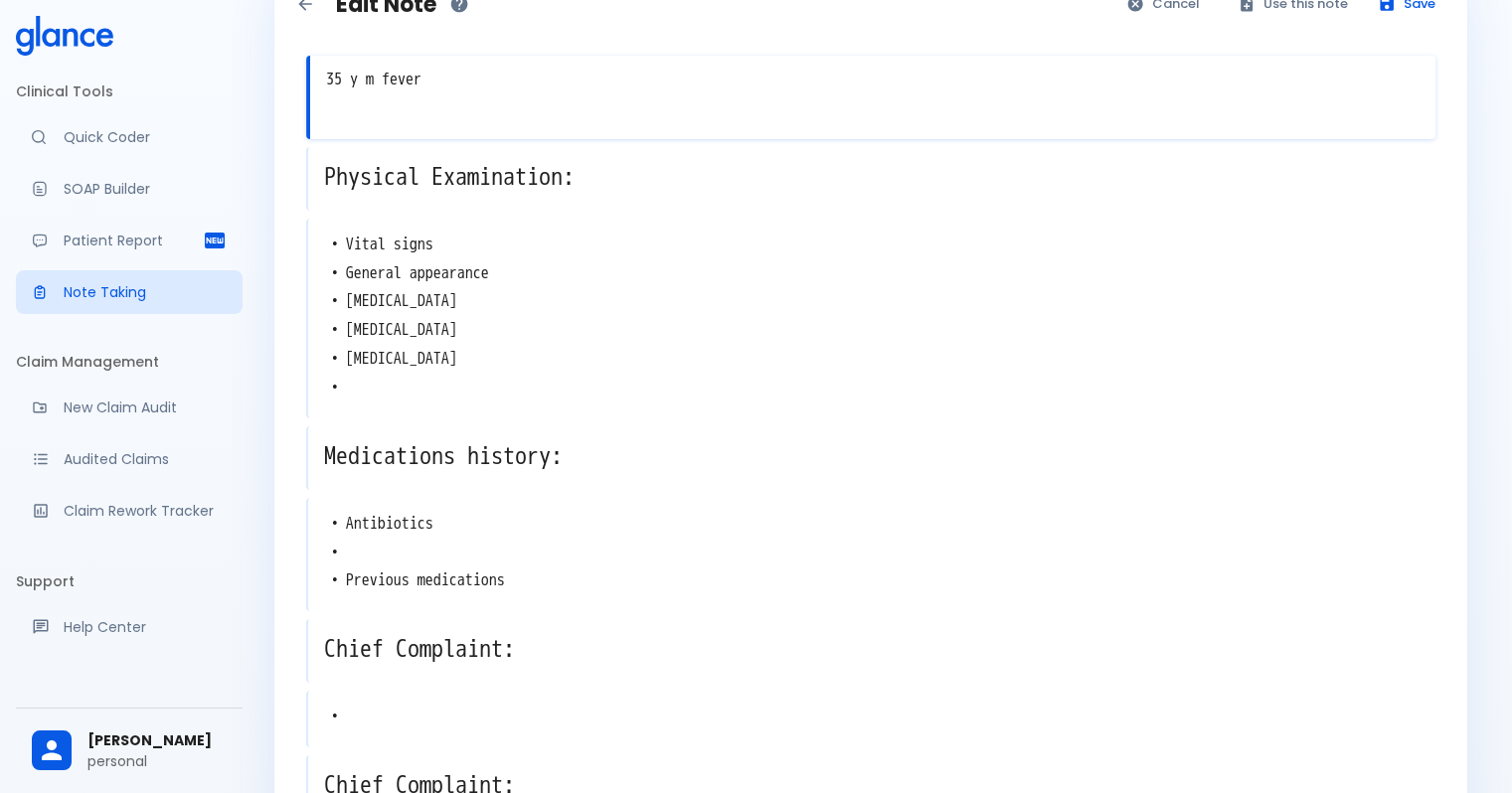 scroll, scrollTop: 0, scrollLeft: 0, axis: both 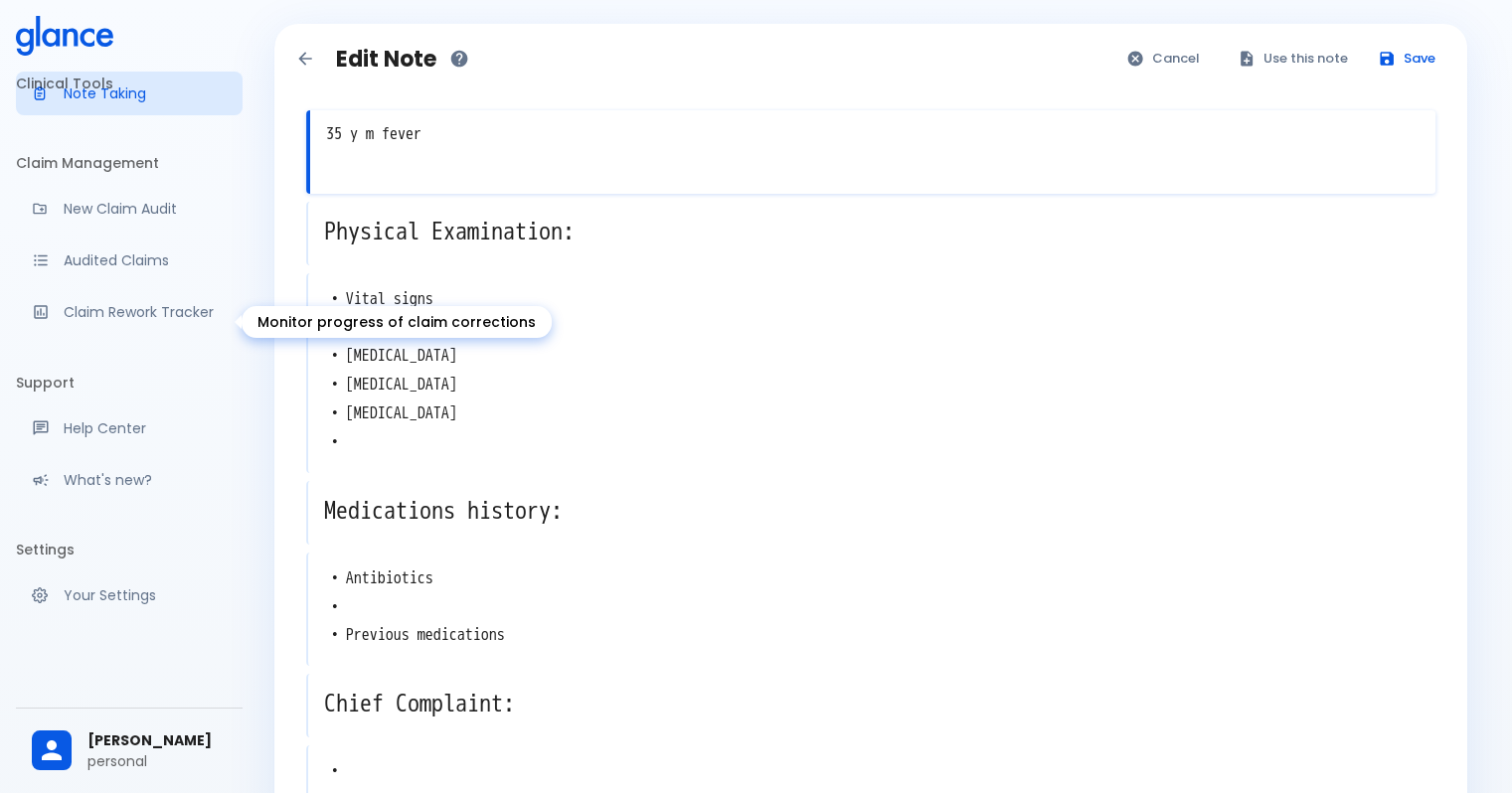 click on "Claim Rework Tracker" at bounding box center [145, 312] 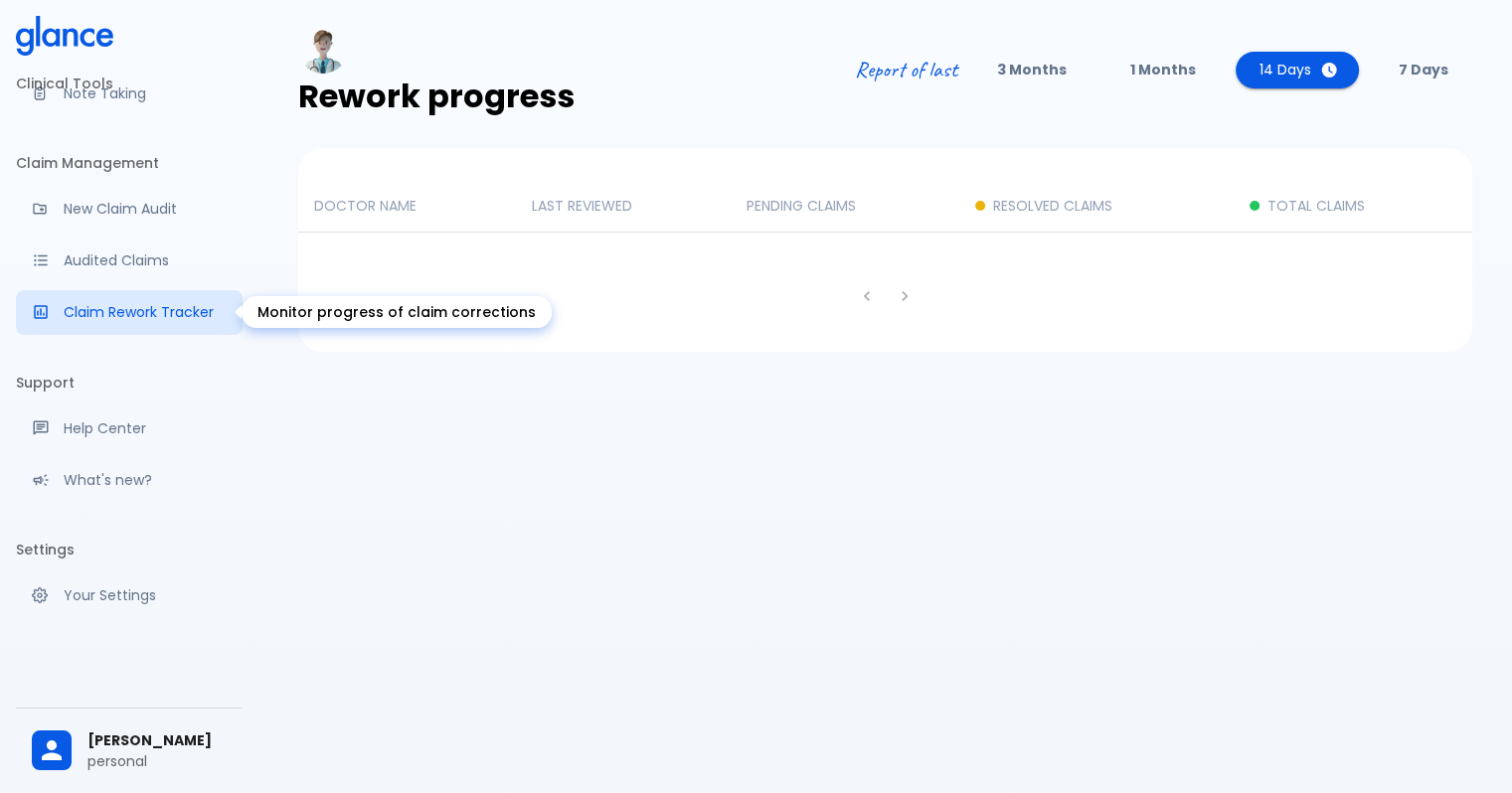 scroll, scrollTop: 228, scrollLeft: 0, axis: vertical 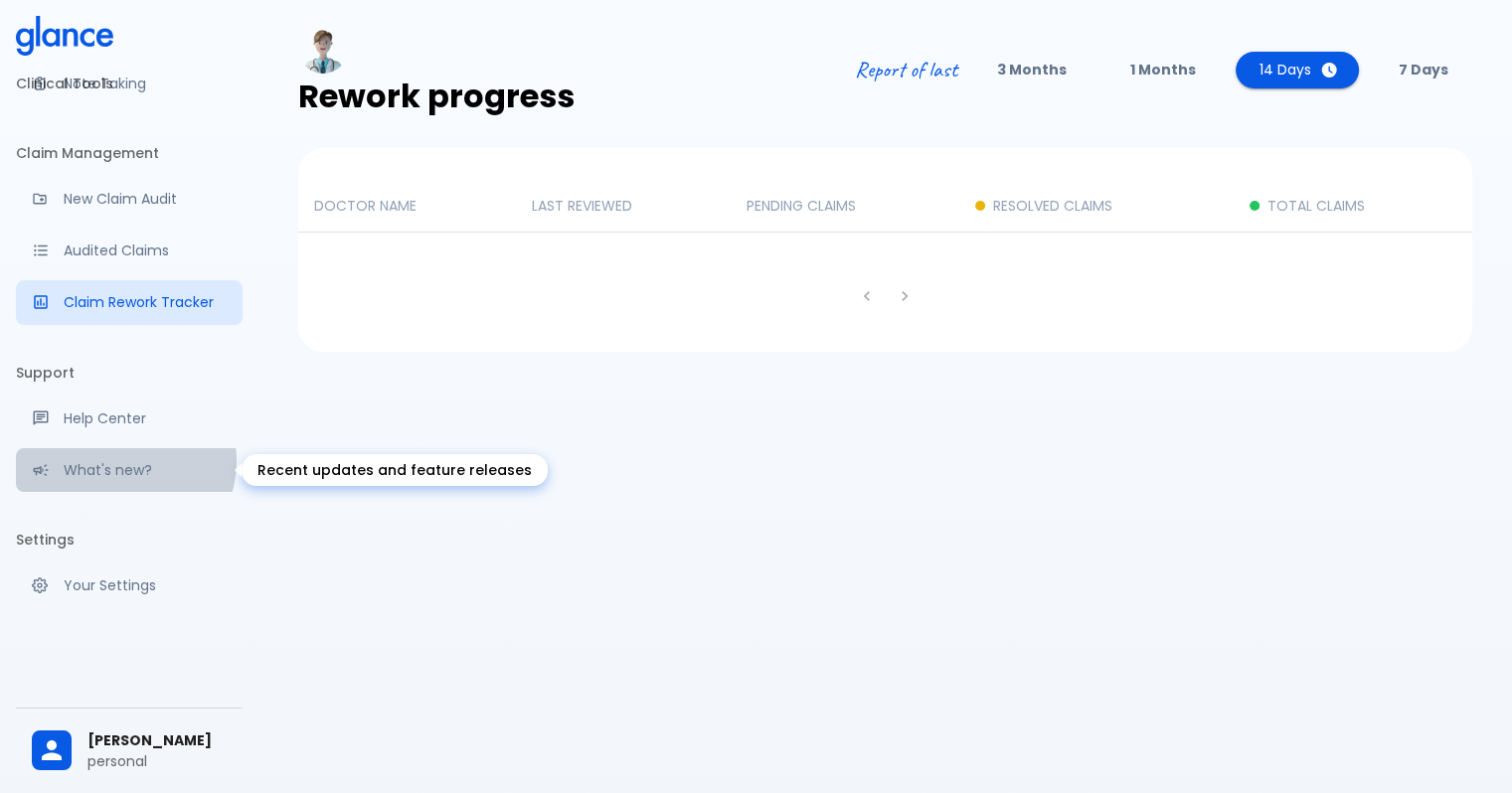 click on "What's new?" at bounding box center [145, 470] 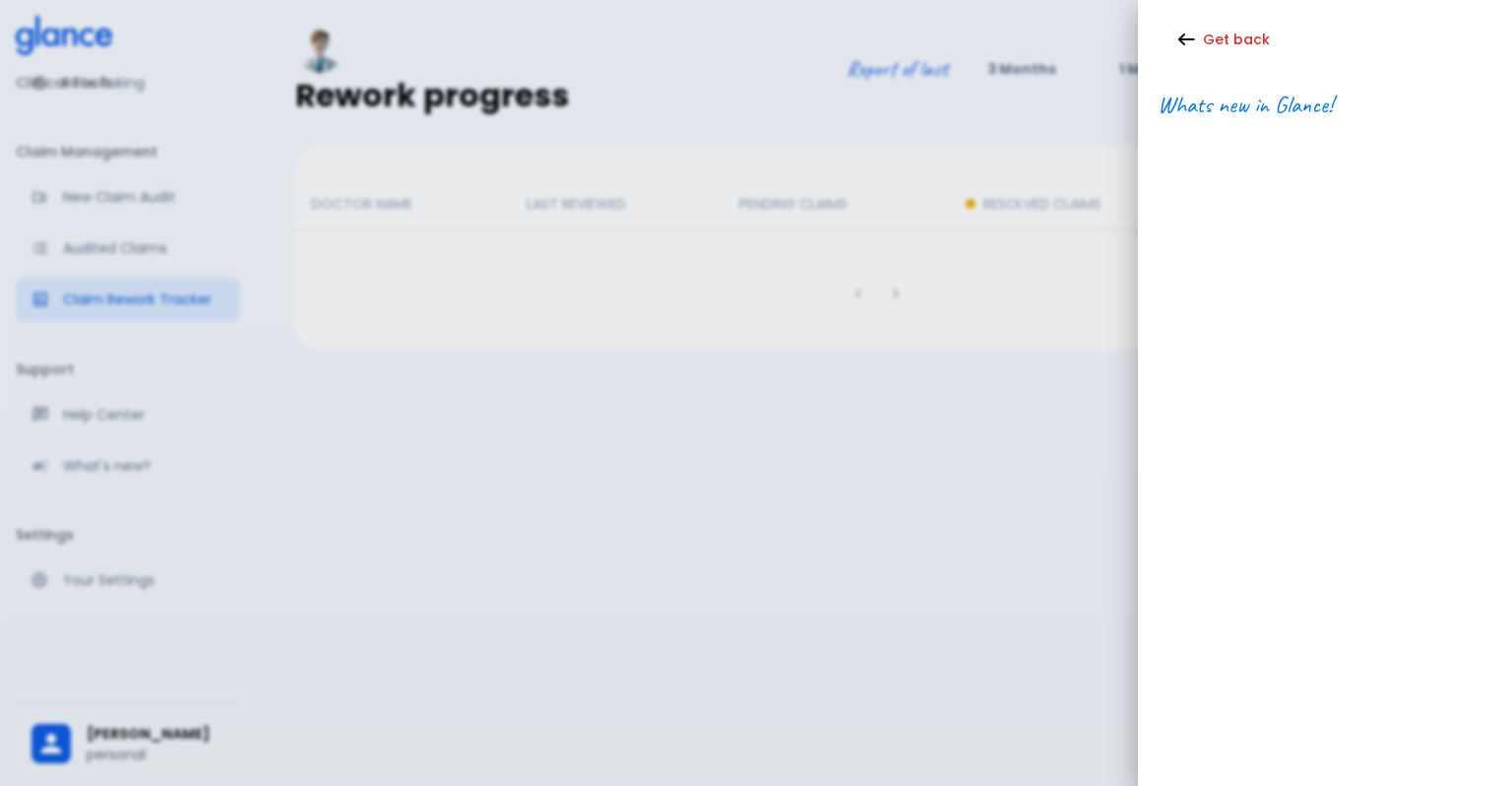 click at bounding box center (756, 393) 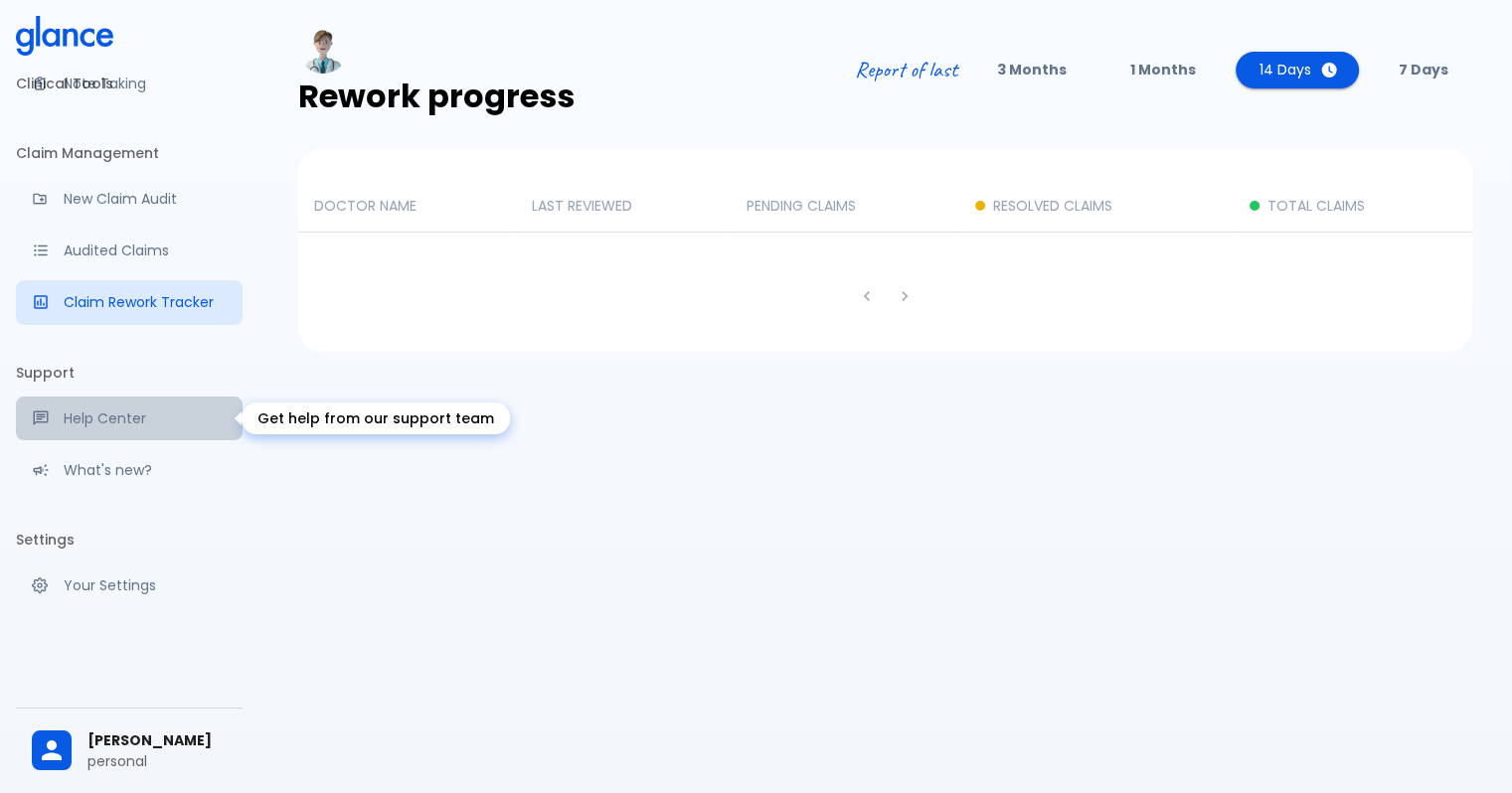 click on "Help Center" at bounding box center (145, 418) 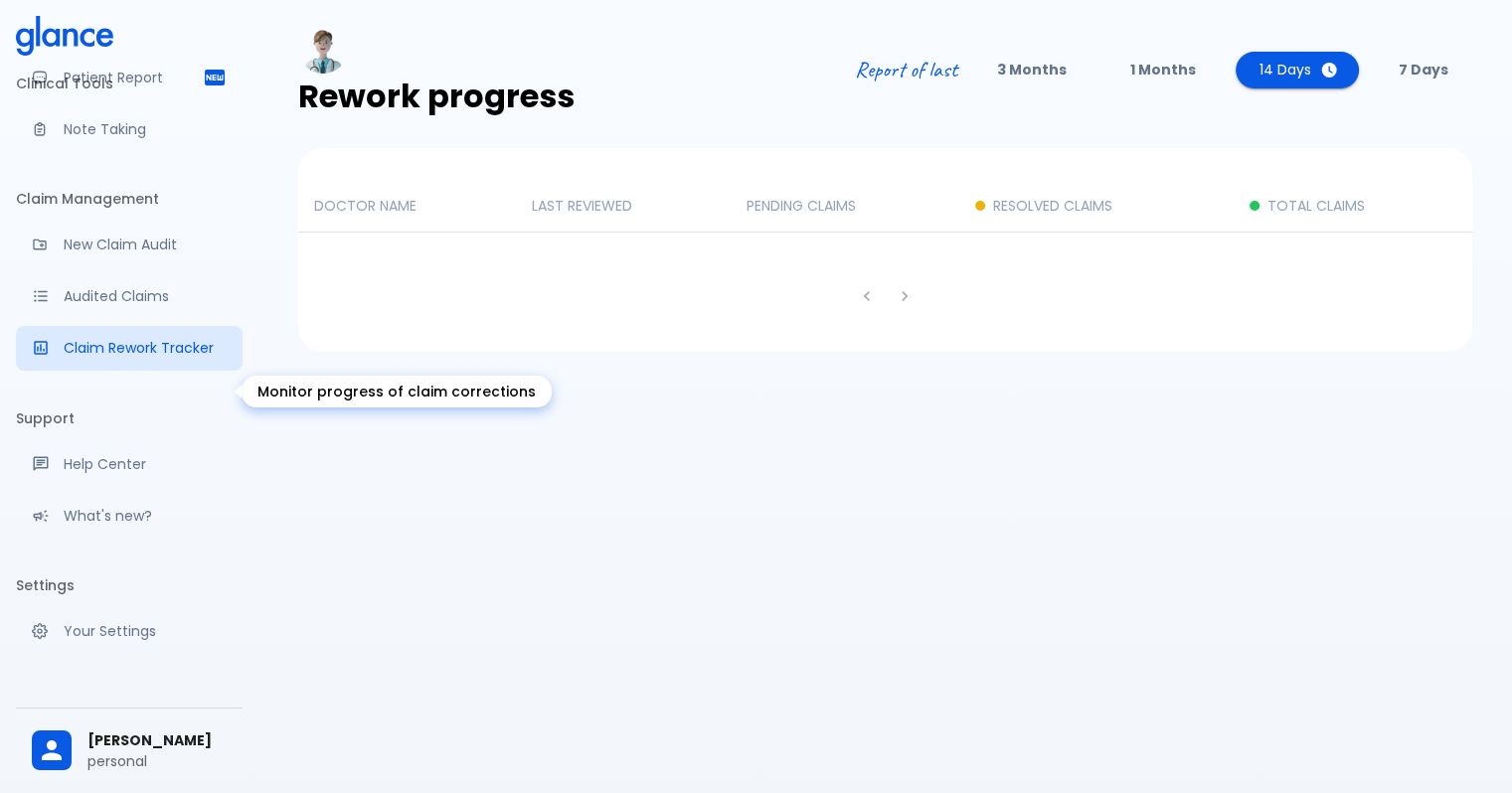 scroll, scrollTop: 128, scrollLeft: 0, axis: vertical 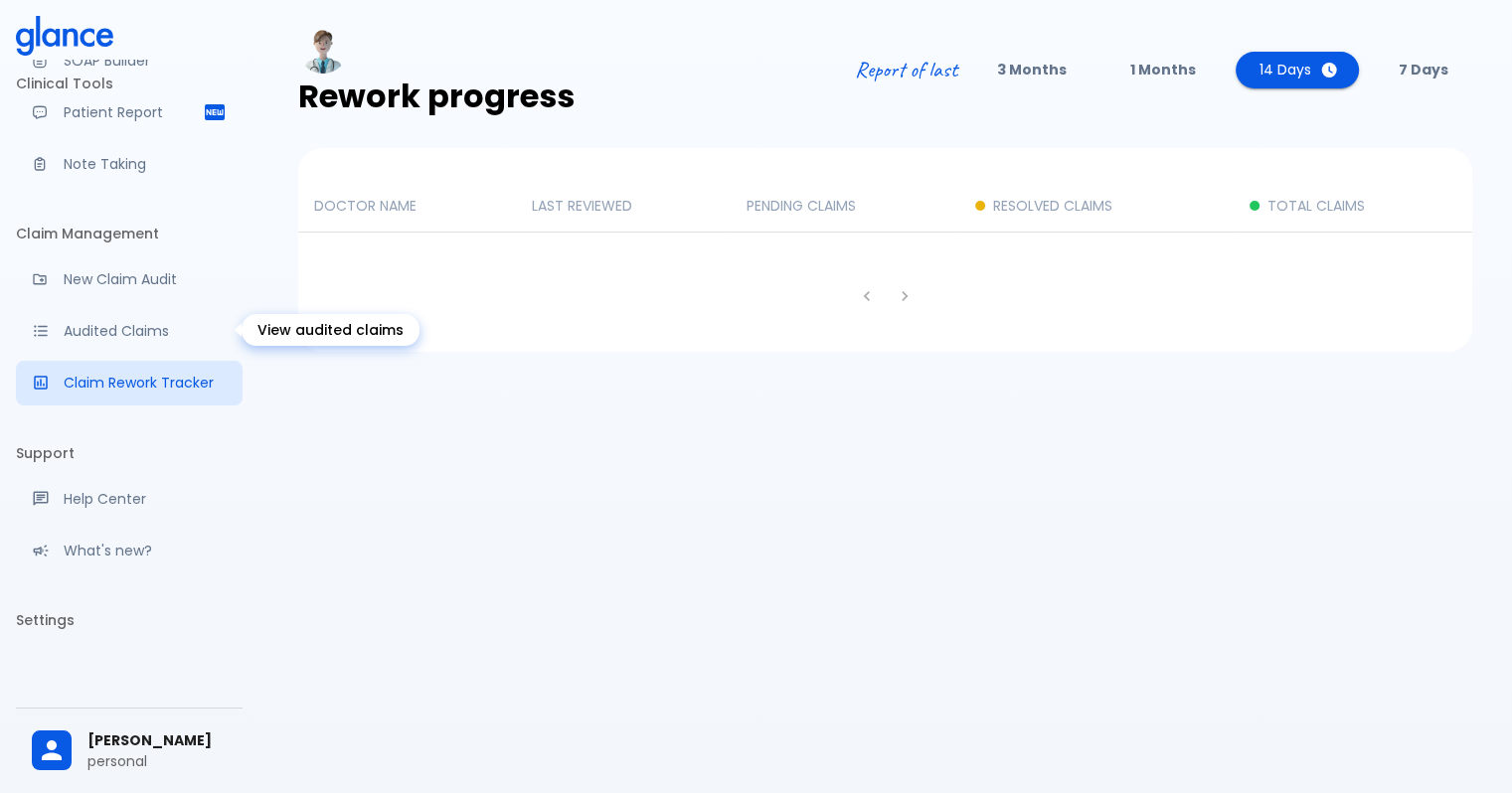 click on "Audited Claims" at bounding box center (145, 331) 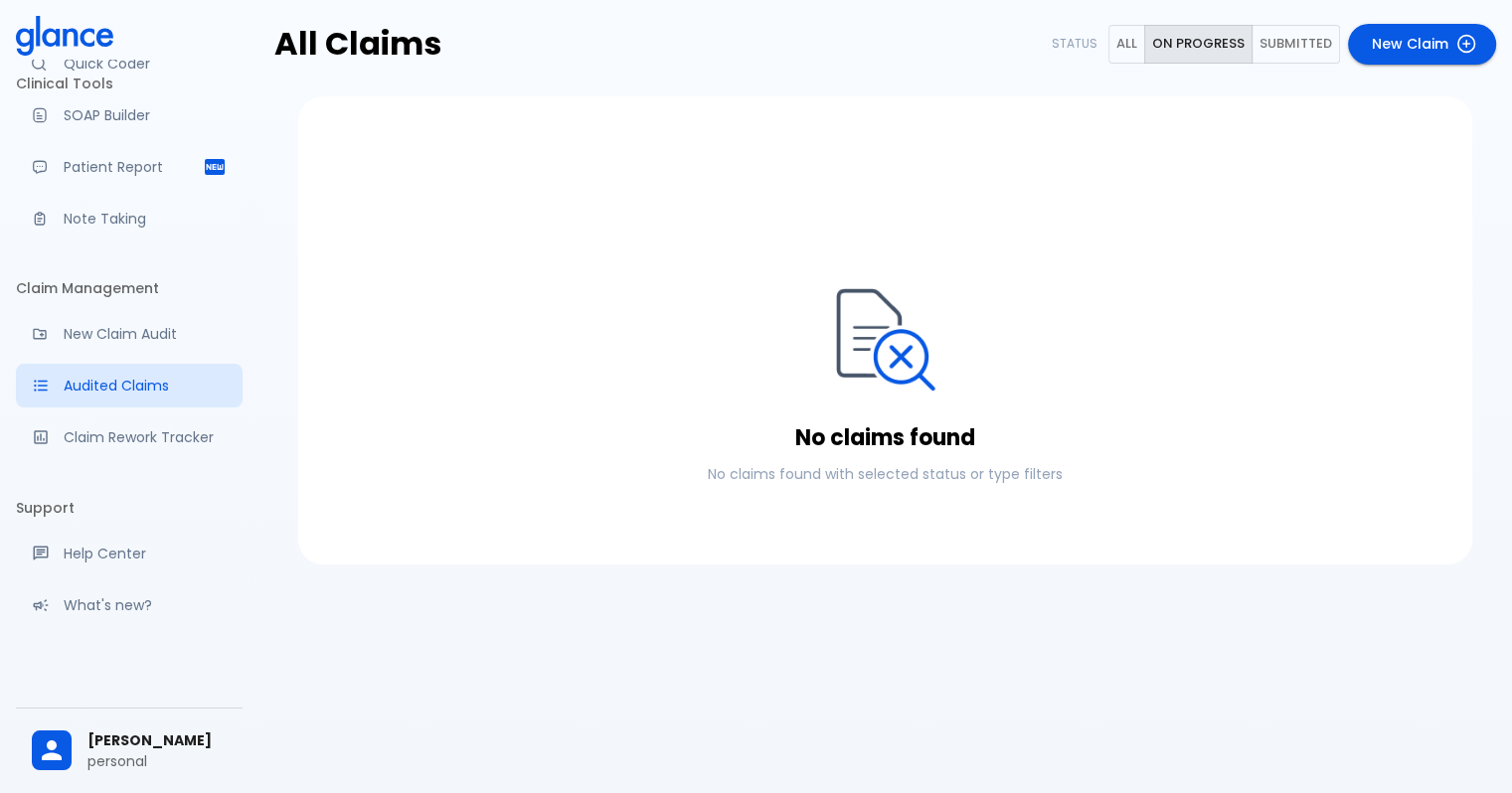scroll, scrollTop: 29, scrollLeft: 0, axis: vertical 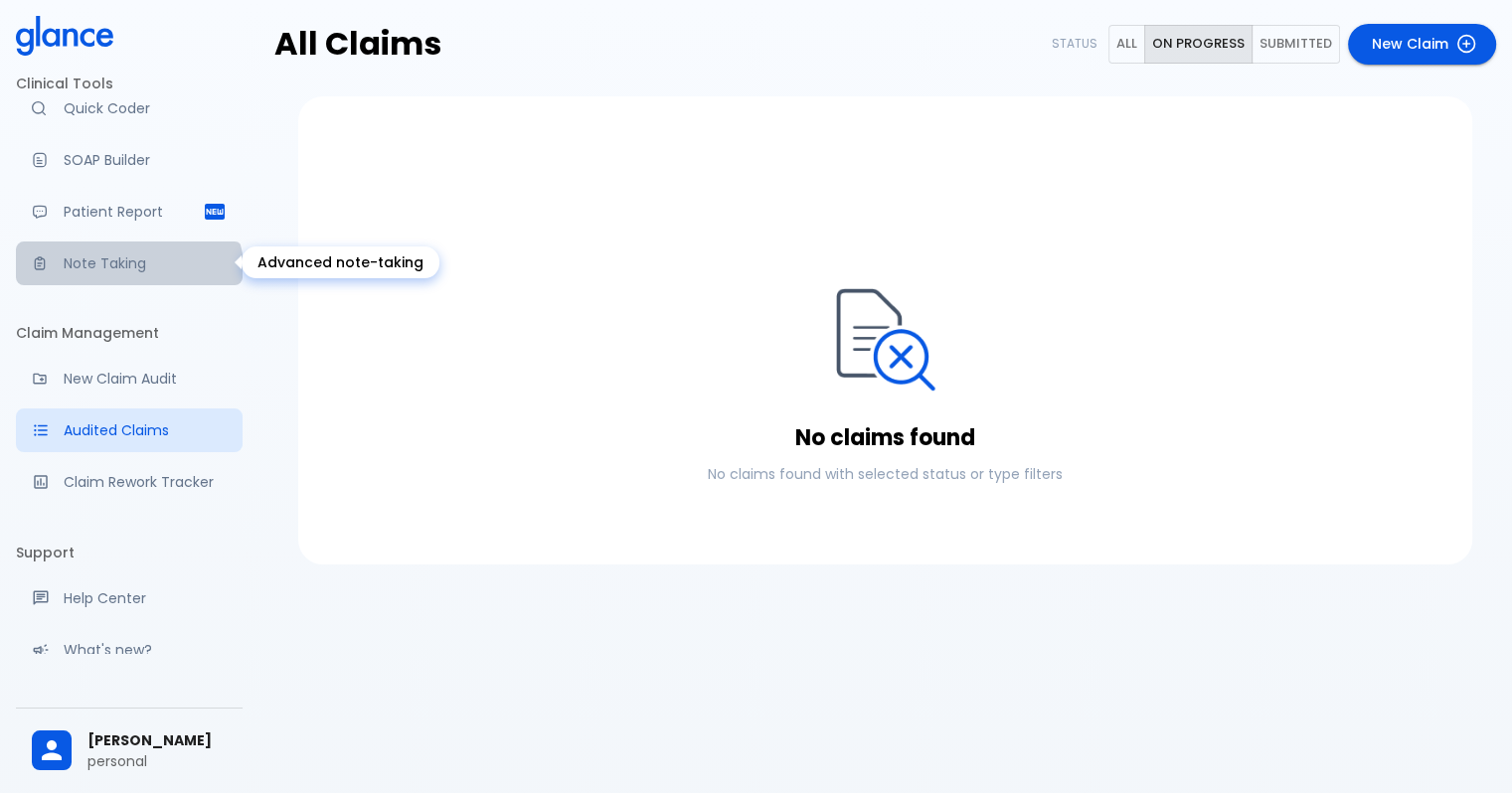 click on "Note Taking" at bounding box center (129, 263) 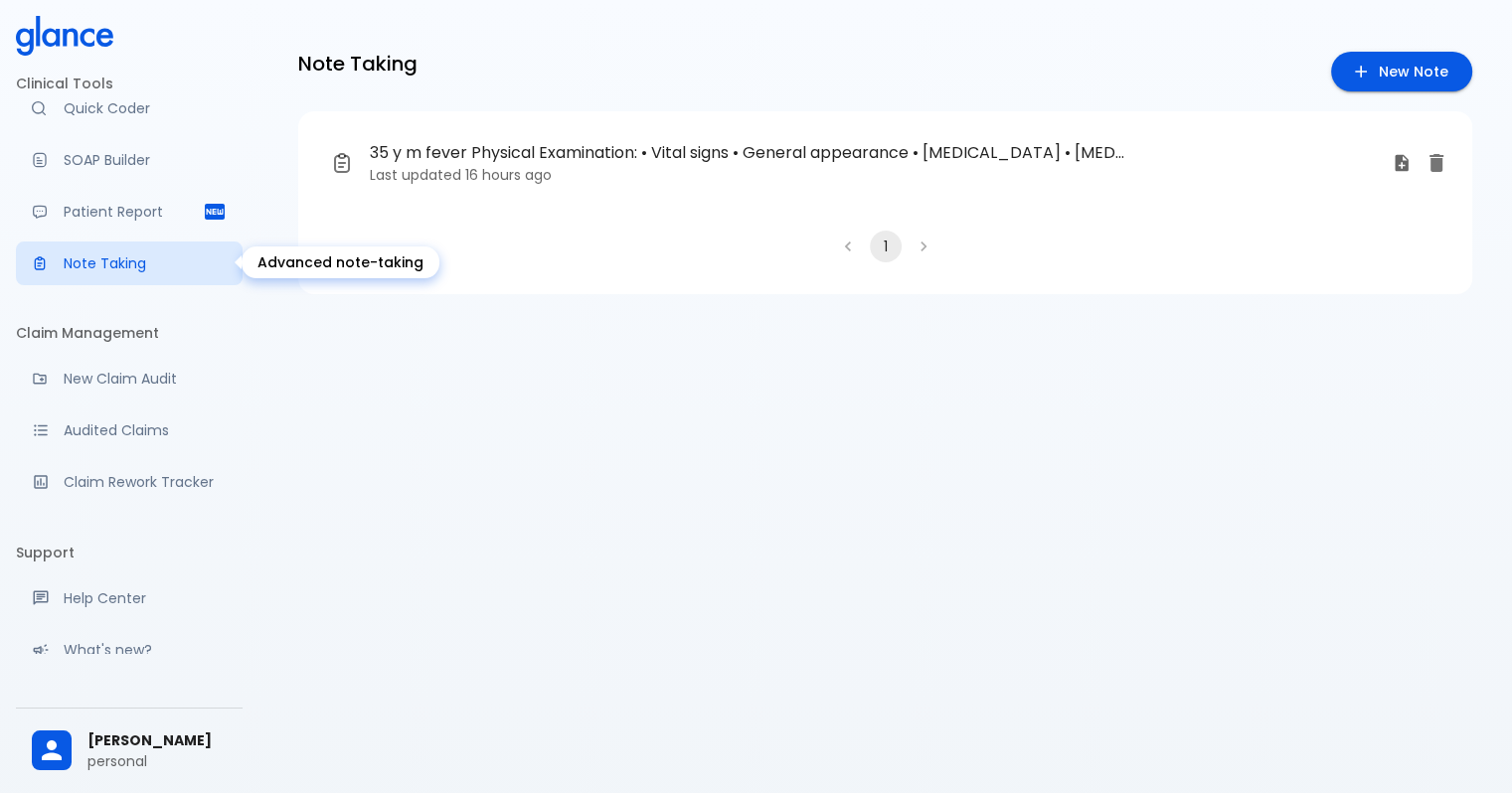 scroll, scrollTop: 0, scrollLeft: 0, axis: both 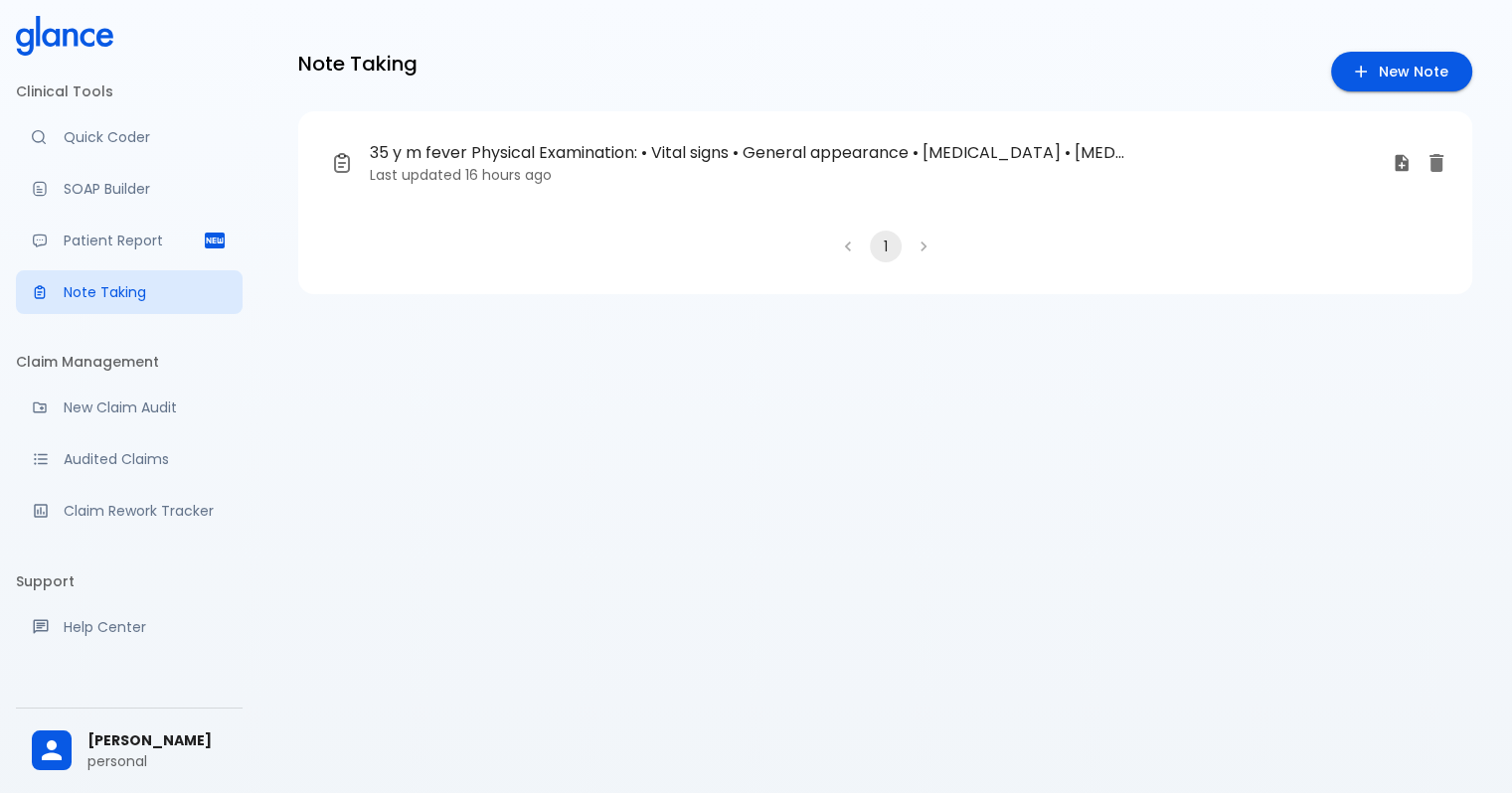 click on "SOAP Builder" at bounding box center [145, 189] 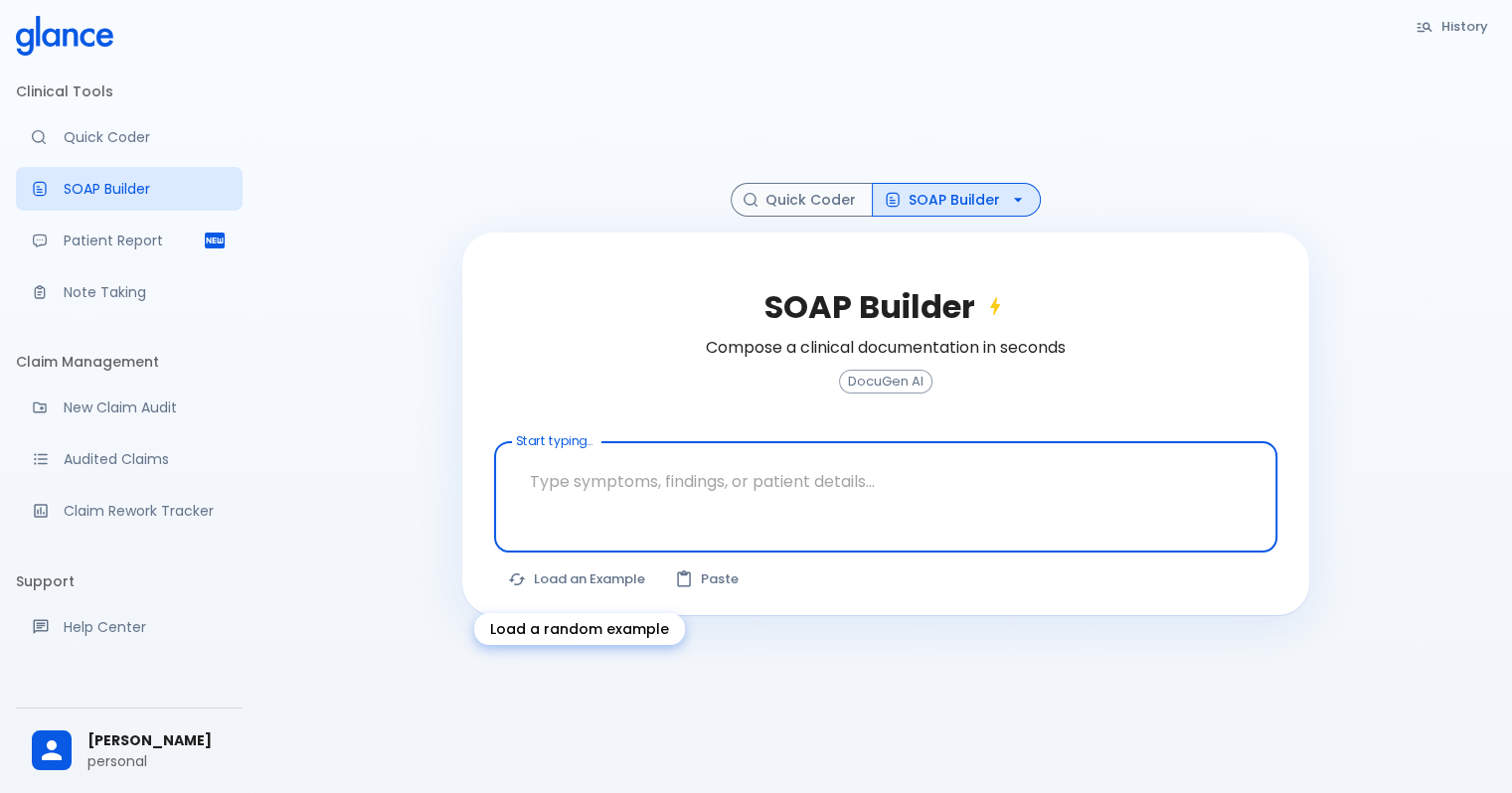click on "Load an Example" at bounding box center (578, 579) 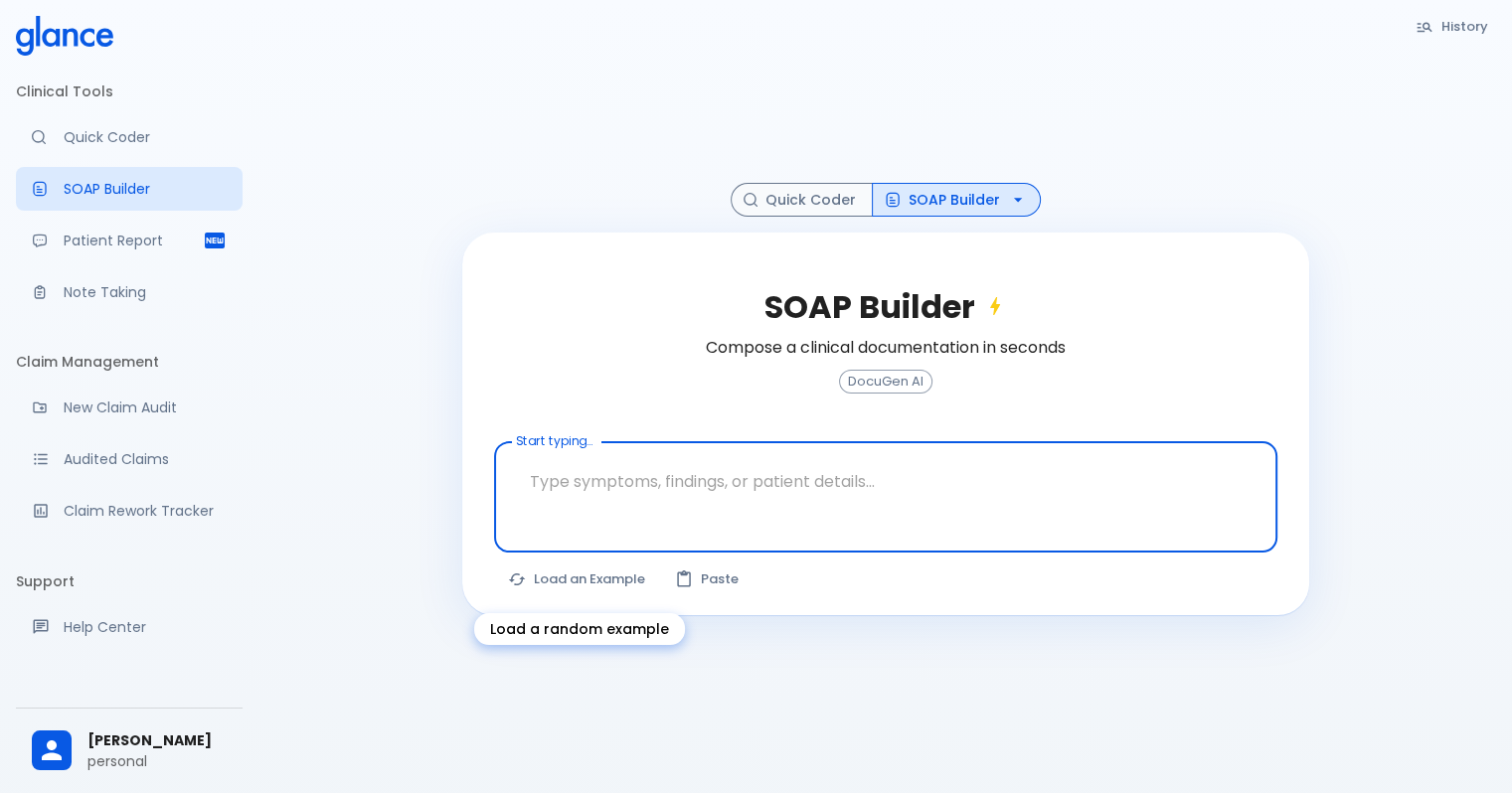 type on "30F, weight loss, palpitations, heat intolerance, HR 121, goiter, TSH undetectably low, T4 high, TSI positive, uptake scan diffusely high, started propranolol and methimazole—diagnosed Graves’ disease" 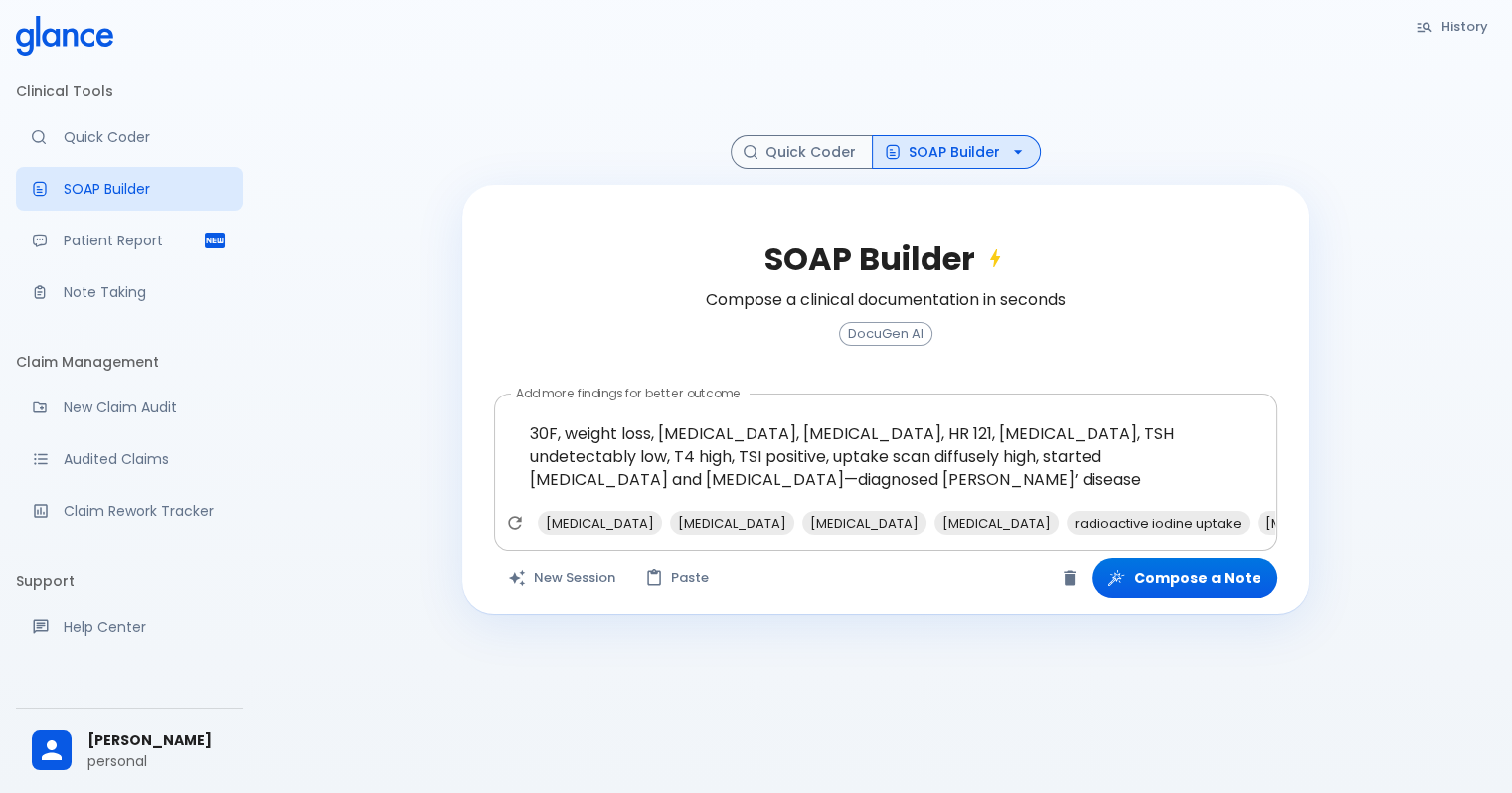 scroll, scrollTop: 0, scrollLeft: 0, axis: both 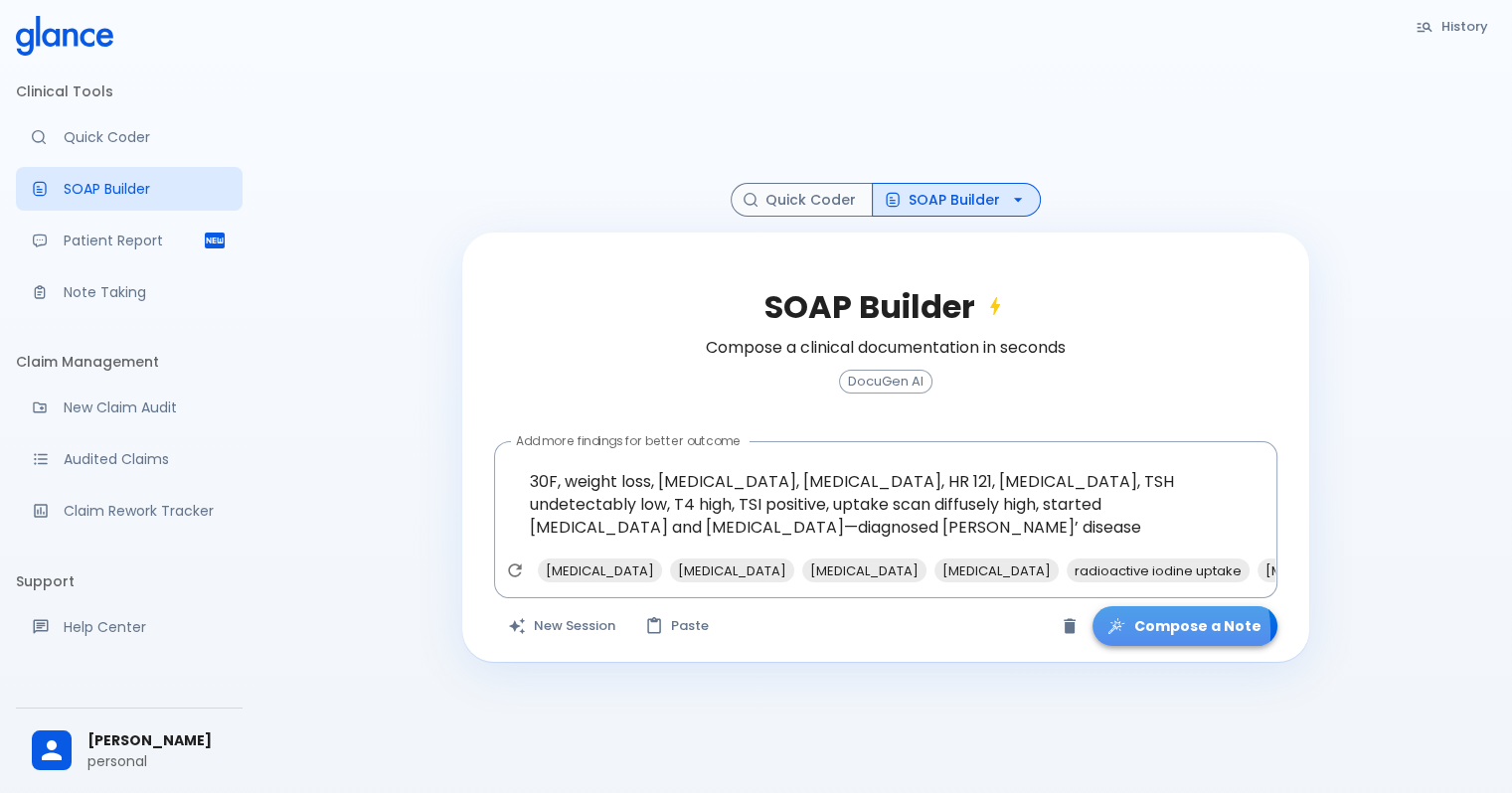 click on "Compose a Note" at bounding box center (1185, 626) 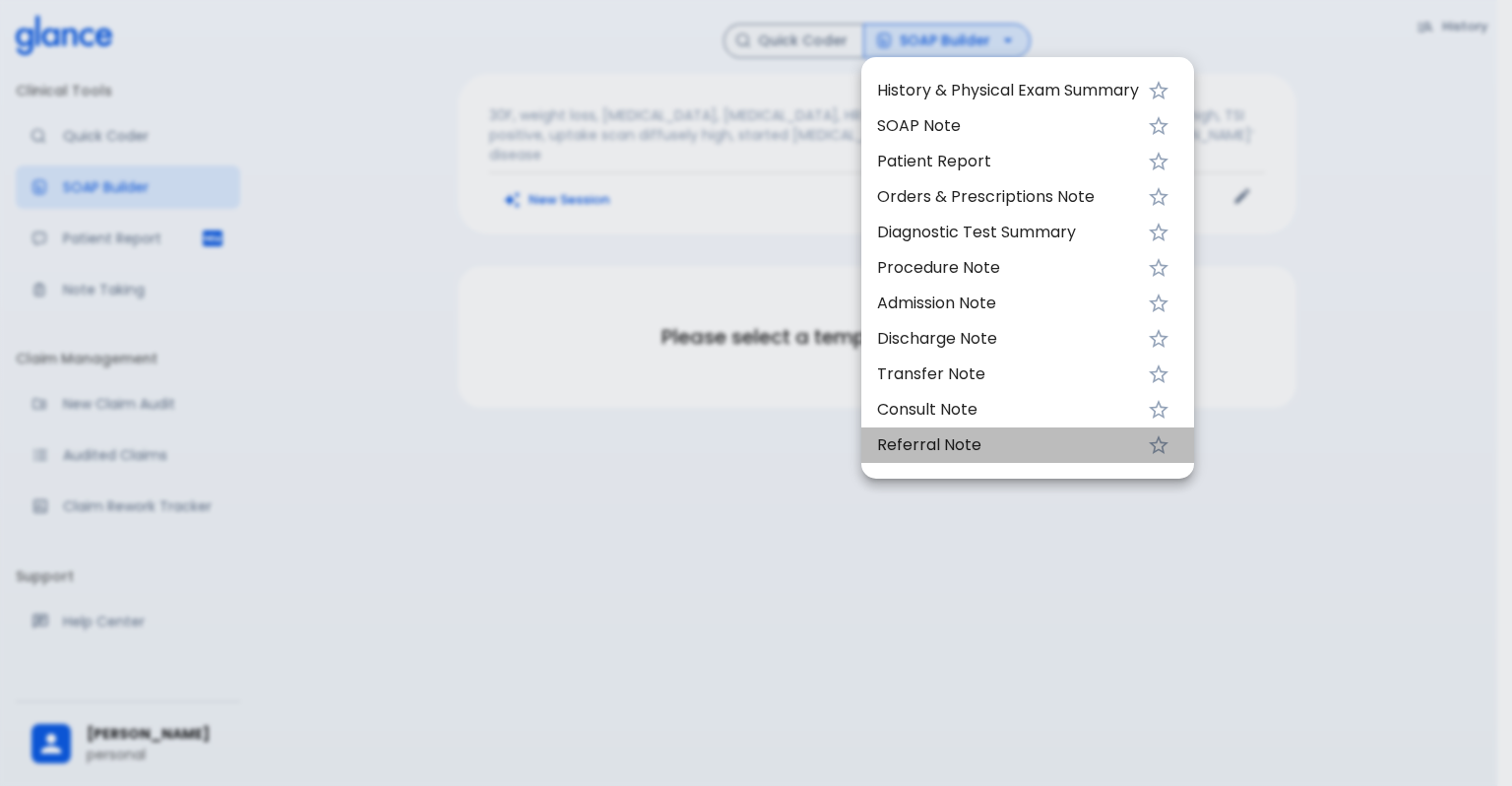 click on "Referral Note" at bounding box center [1008, 445] 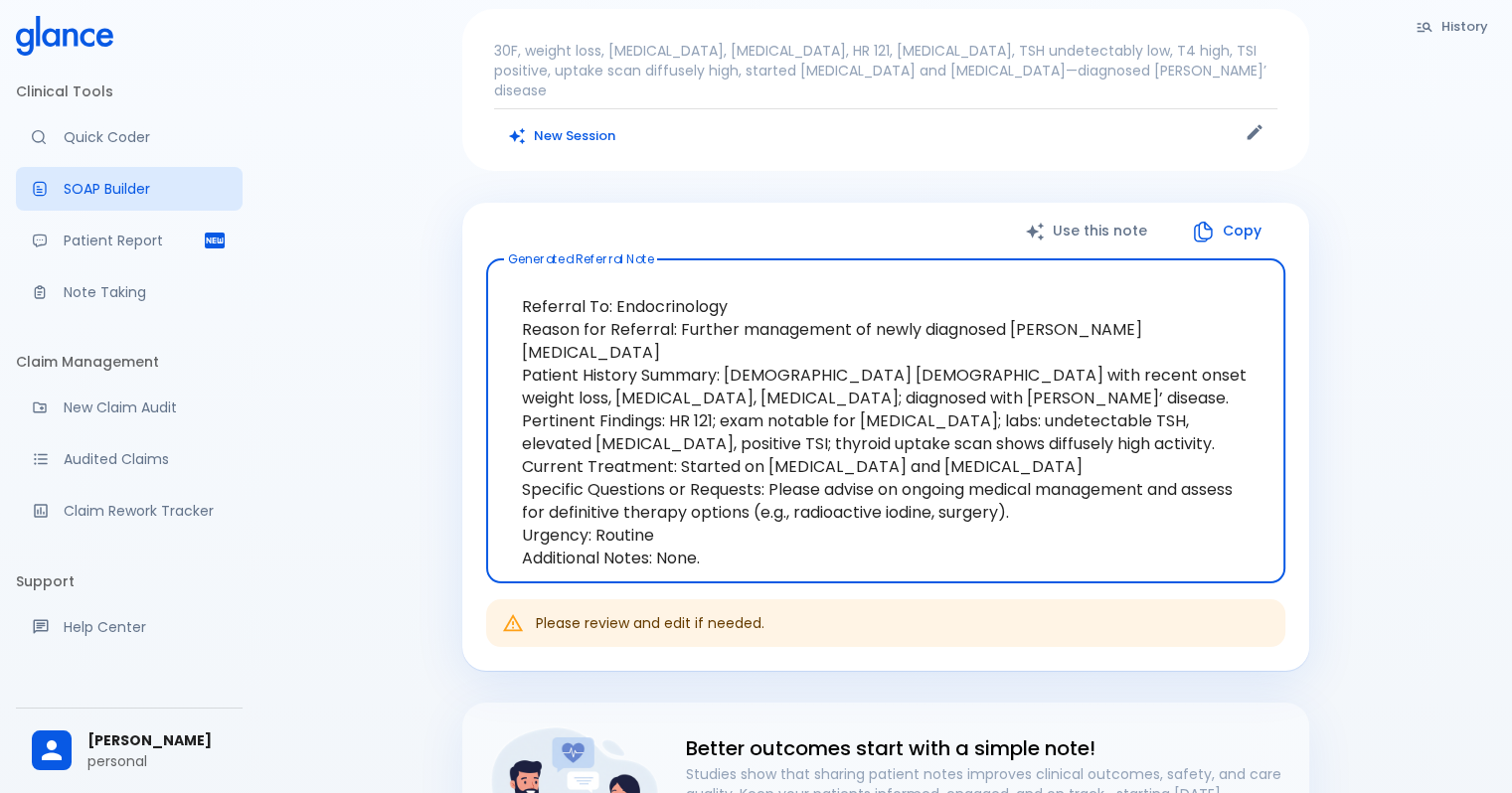 scroll, scrollTop: 0, scrollLeft: 0, axis: both 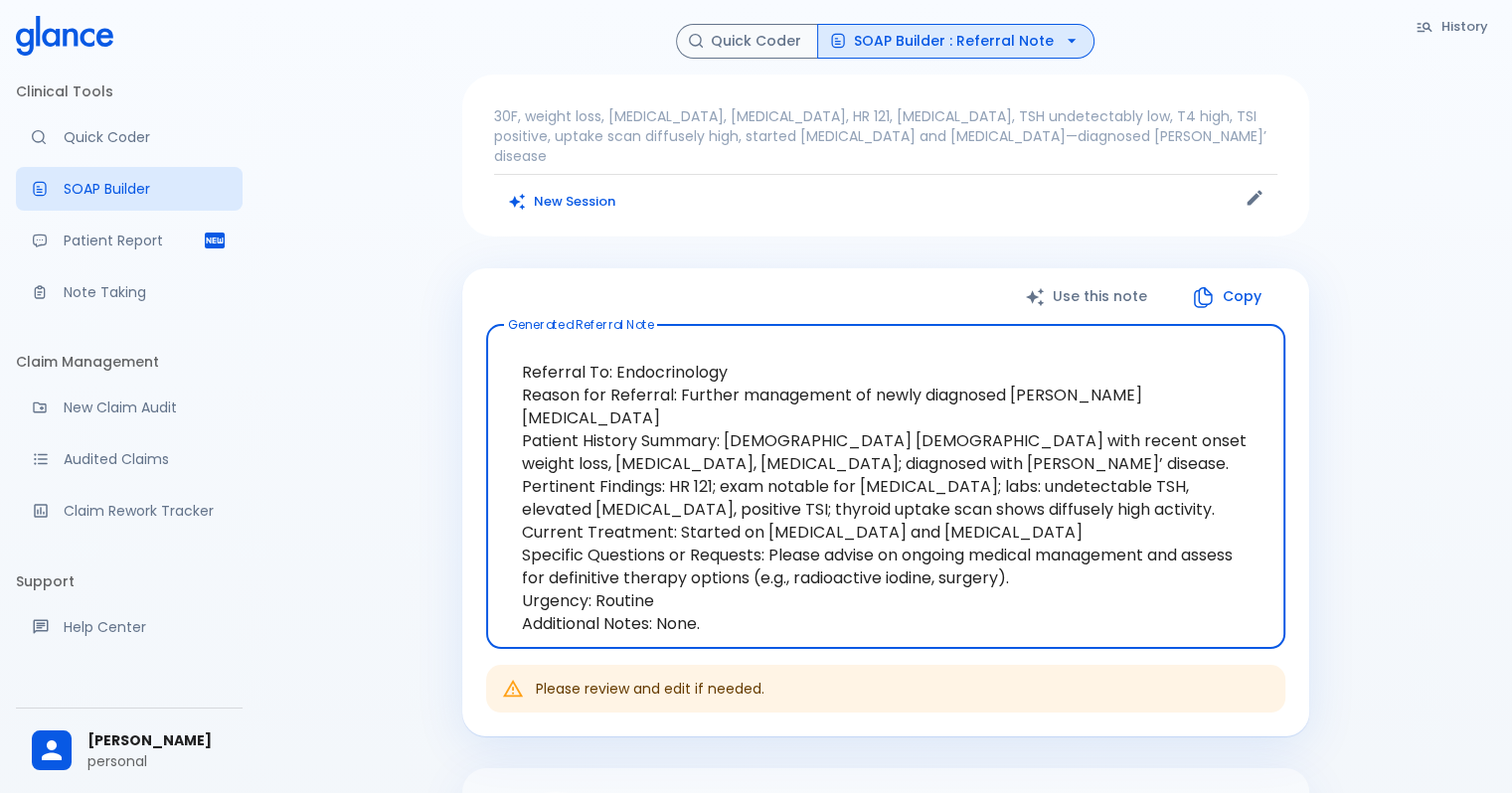 click on "Referral To: Endocrinology
Reason for Referral: Further management of newly diagnosed Graves' disease
Patient History Summary: 30-year-old female with recent onset weight loss, palpitations, heat intolerance; diagnosed with Graves’ disease.
Pertinent Findings: HR 121; exam notable for goiter; labs: undetectable TSH, elevated Thyroxine, positive TSI; thyroid uptake scan shows diffusely high activity.
Current Treatment: Started on propranolol and methimazole
Specific Questions or Requests: Please advise on ongoing medical management and assess for definitive therapy options (e.g., radioactive iodine, surgery).
Urgency: Routine
Additional Notes: None." at bounding box center (886, 486) 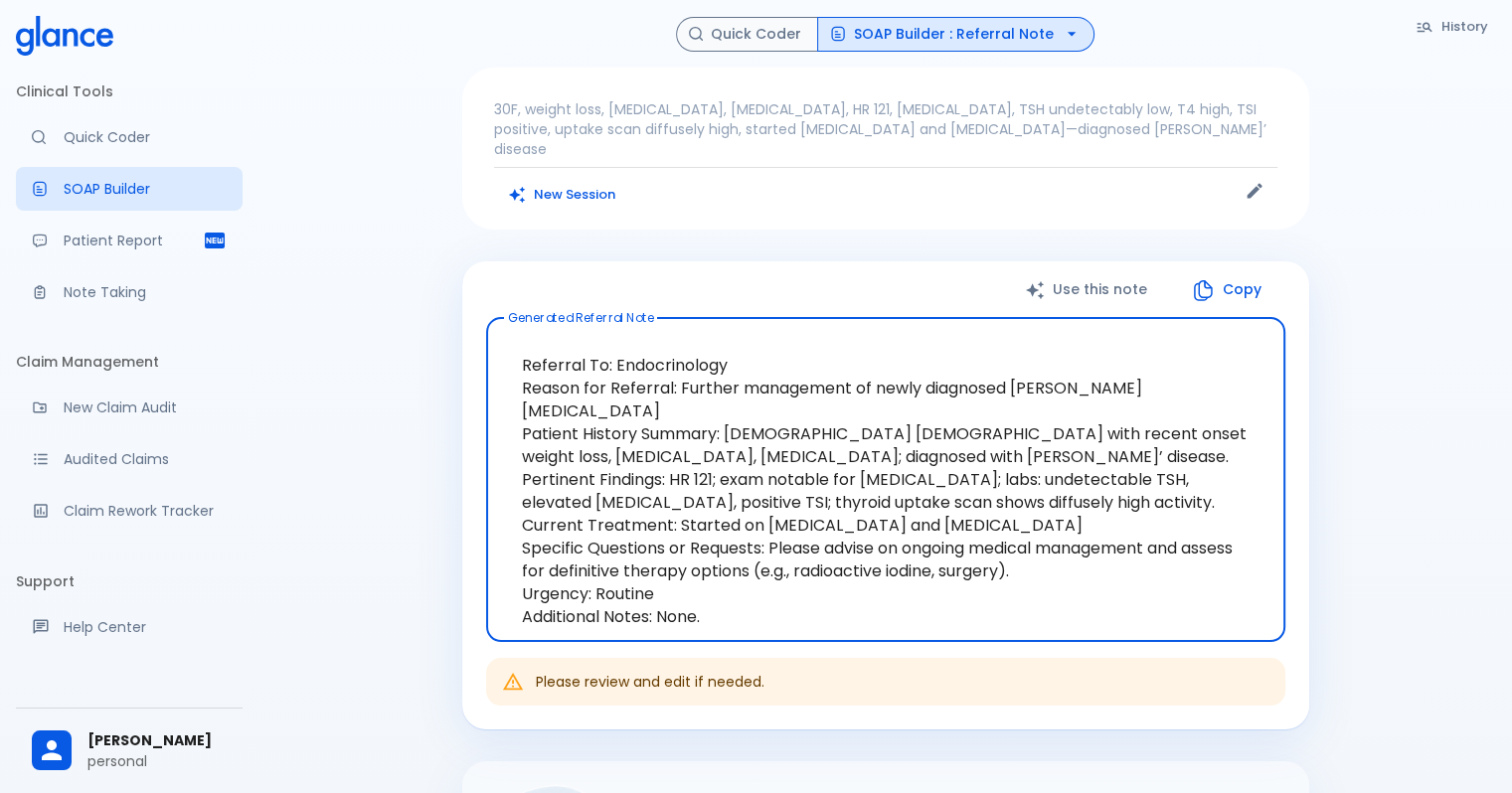 scroll, scrollTop: 0, scrollLeft: 0, axis: both 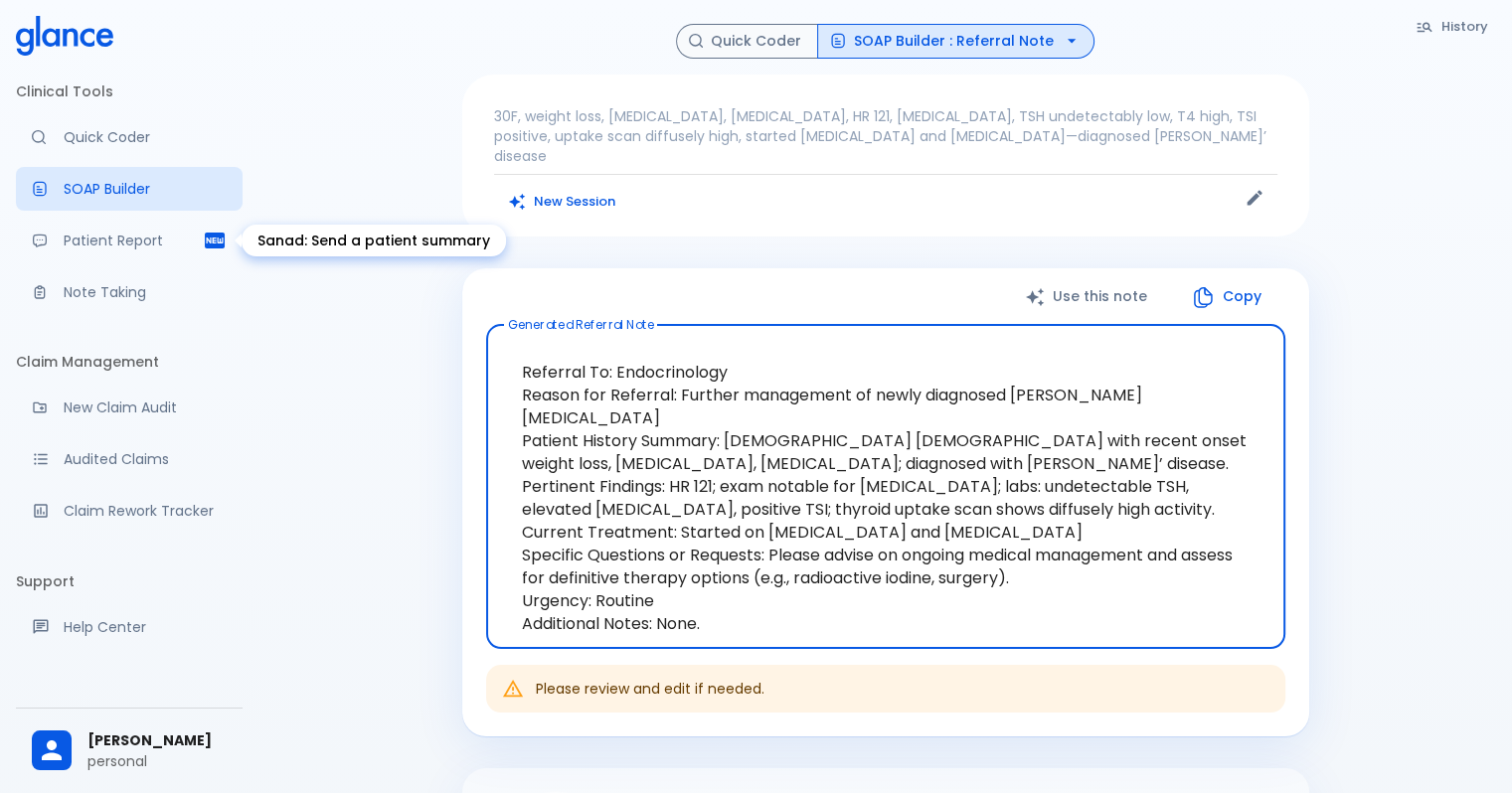 click on "Patient Report" at bounding box center (129, 240) 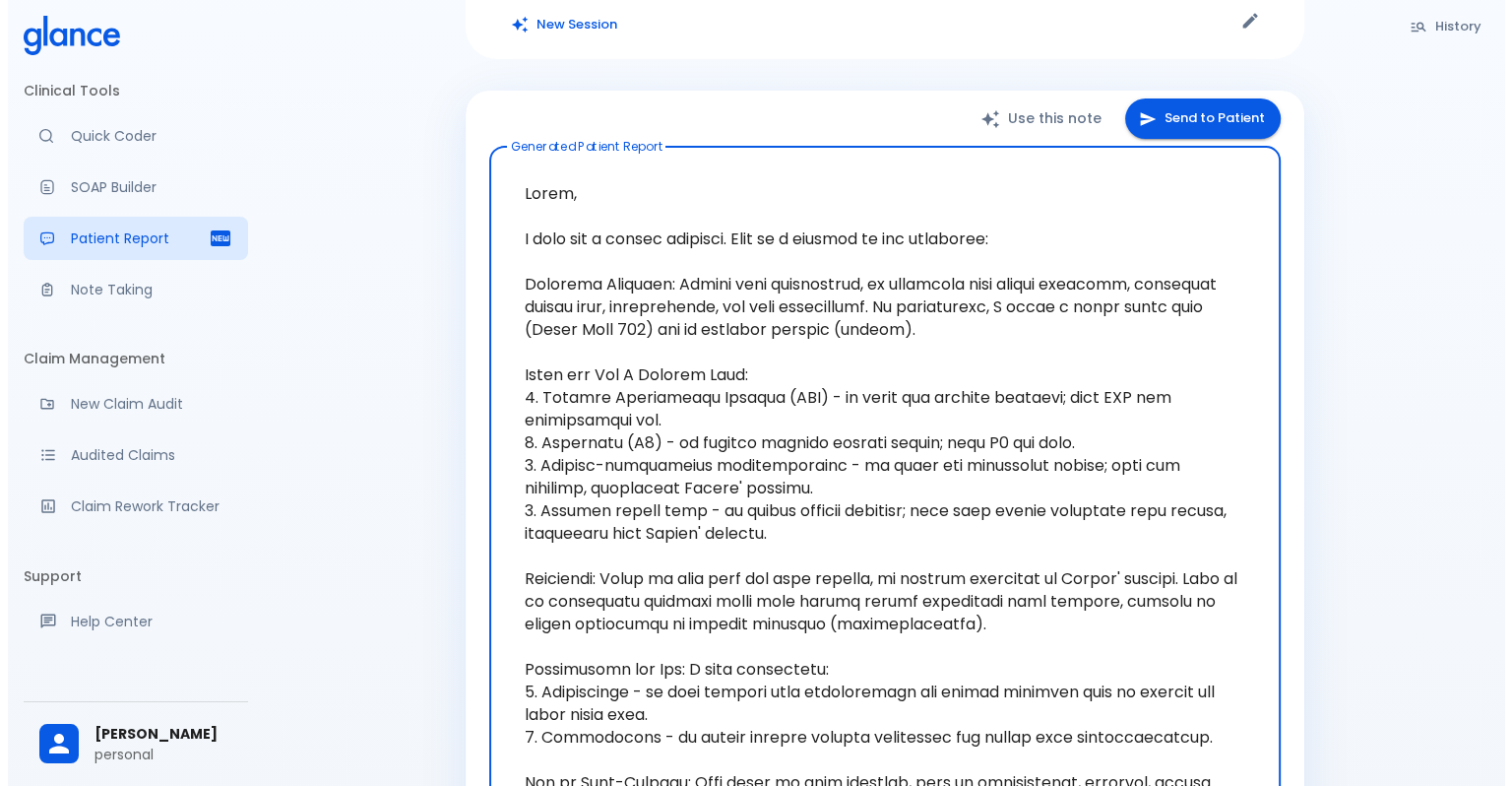 scroll, scrollTop: 0, scrollLeft: 0, axis: both 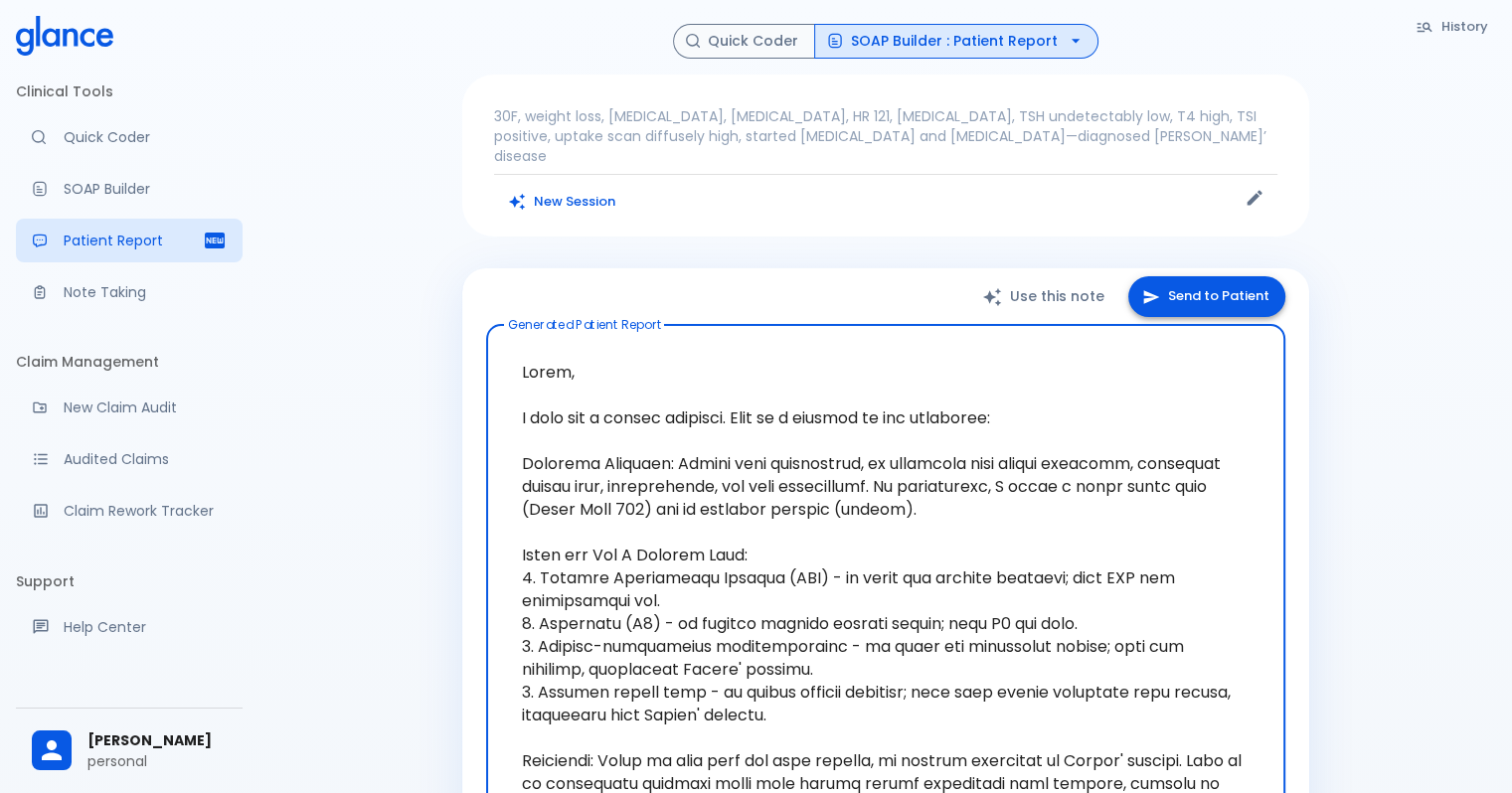 click on "Send to Patient" at bounding box center (1207, 296) 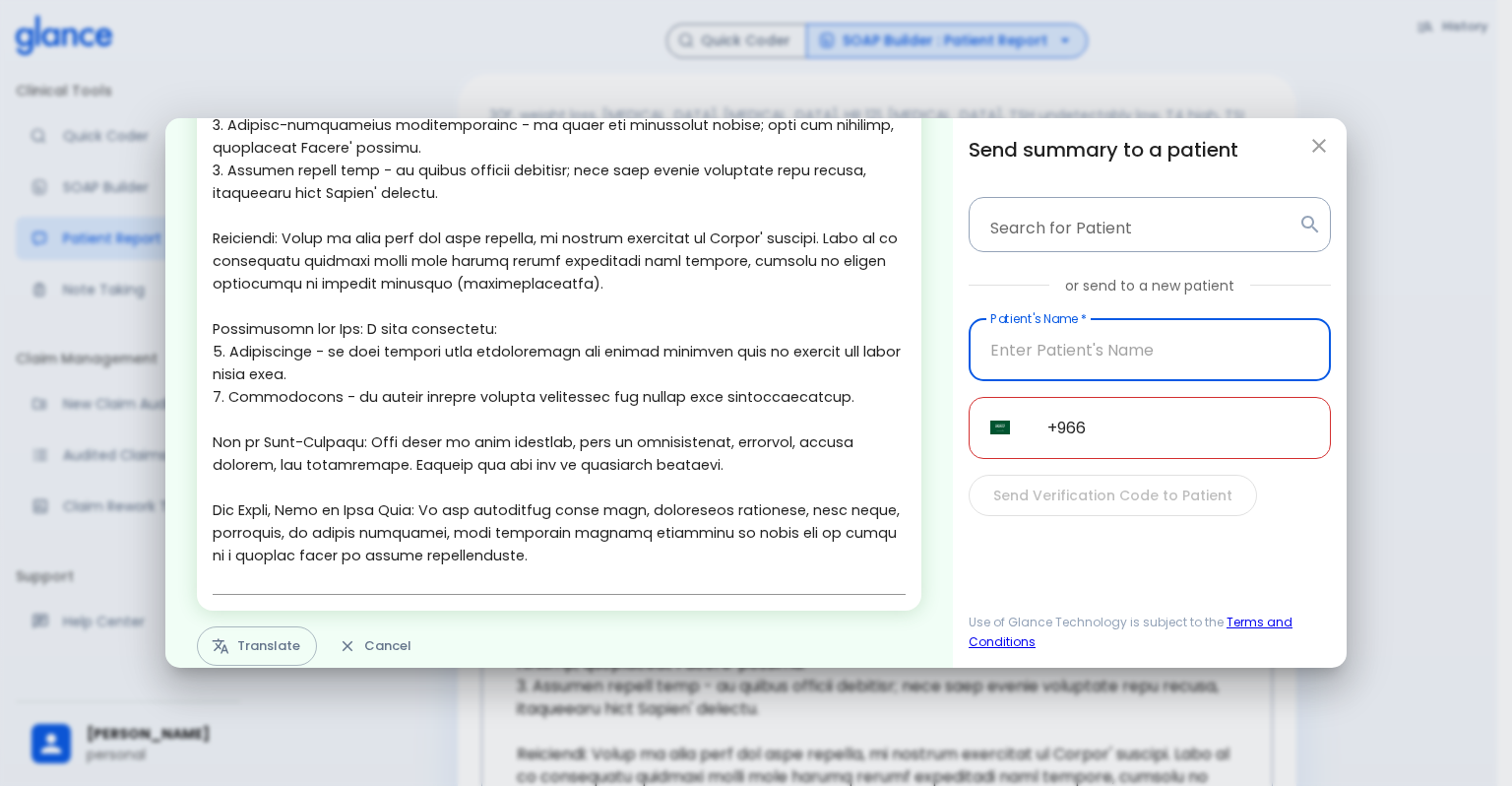 scroll, scrollTop: 375, scrollLeft: 0, axis: vertical 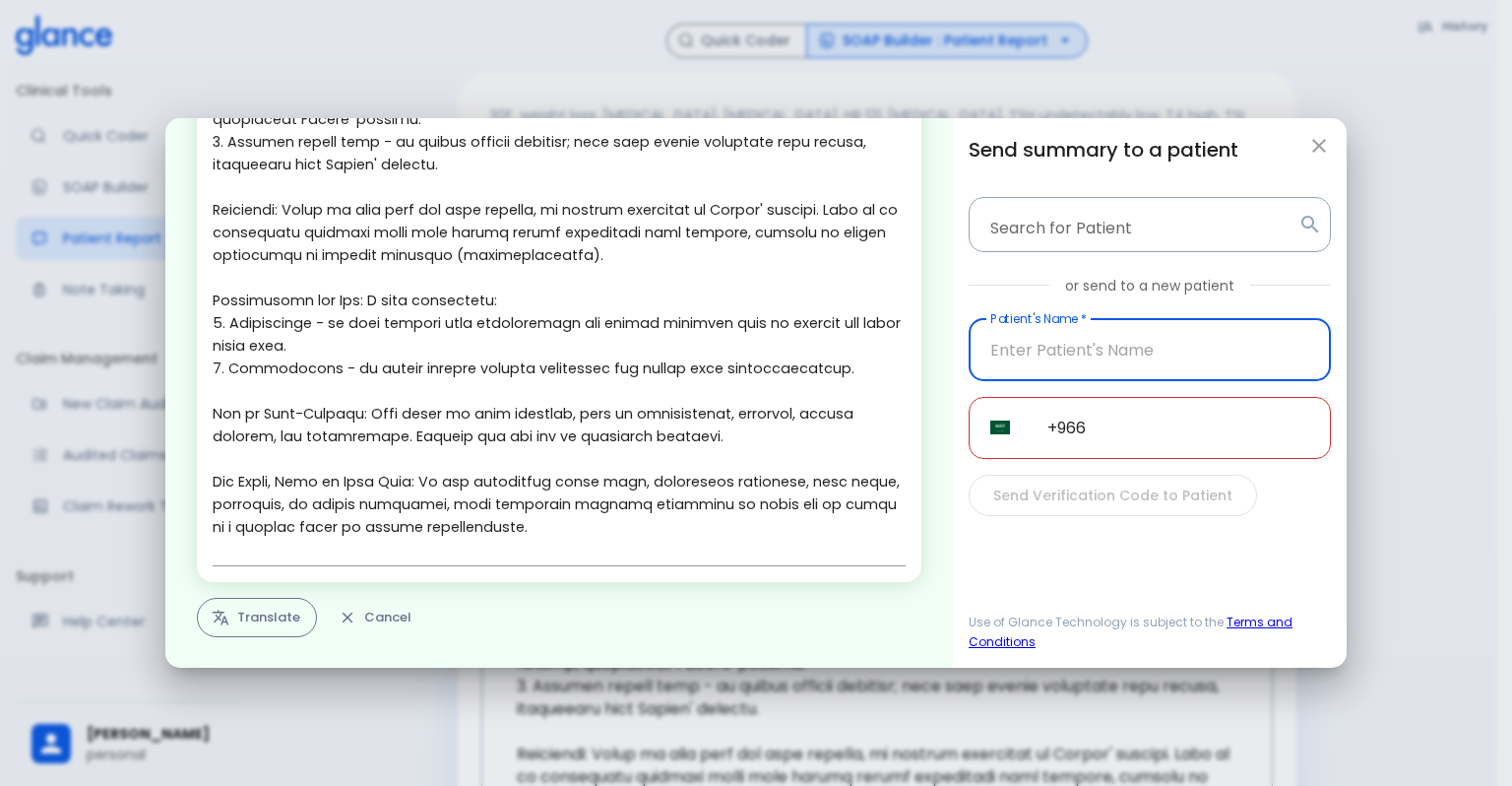 click on "Translate" at bounding box center [257, 618] 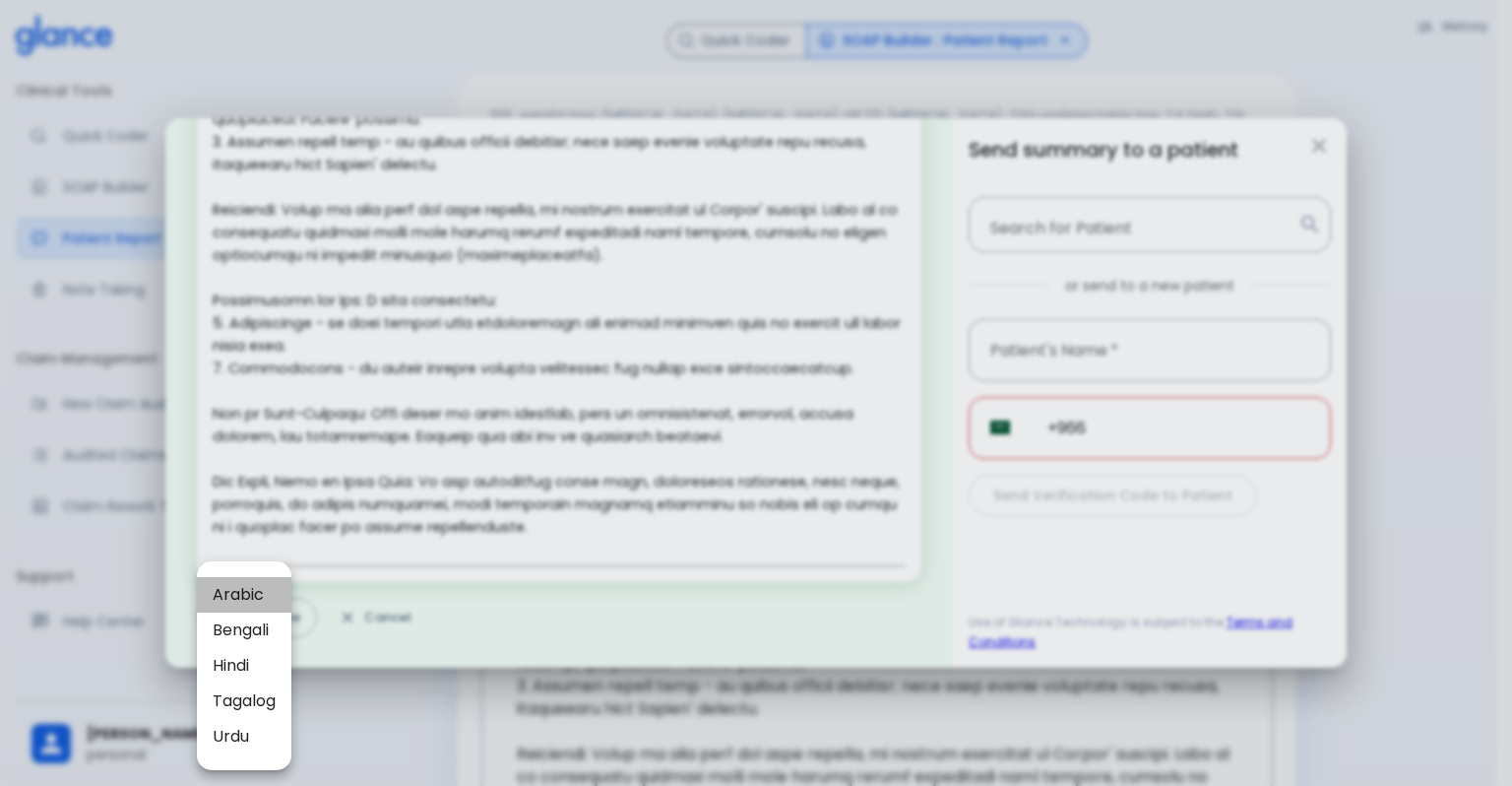click on "Arabic" at bounding box center [244, 595] 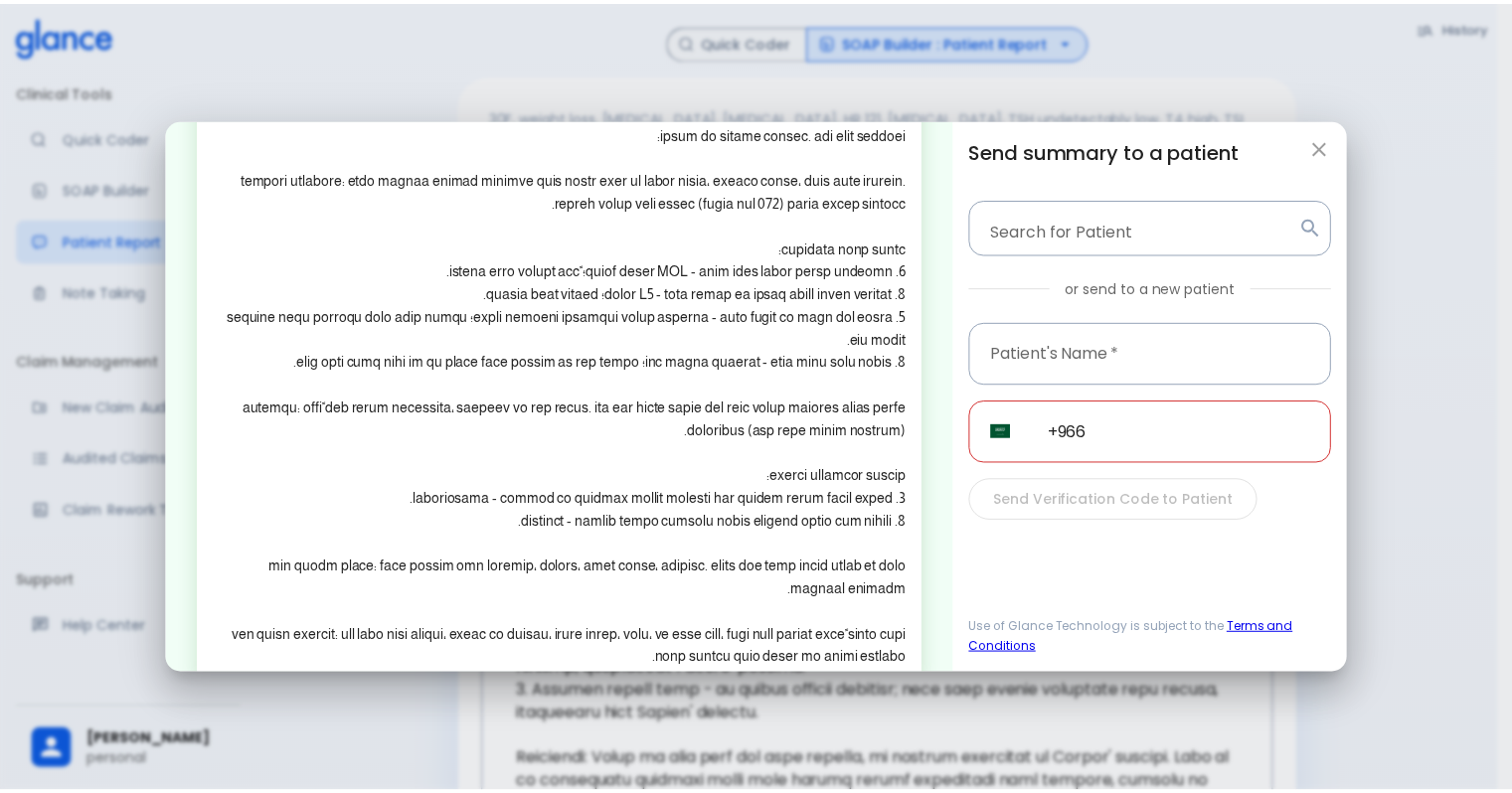 scroll, scrollTop: 0, scrollLeft: 0, axis: both 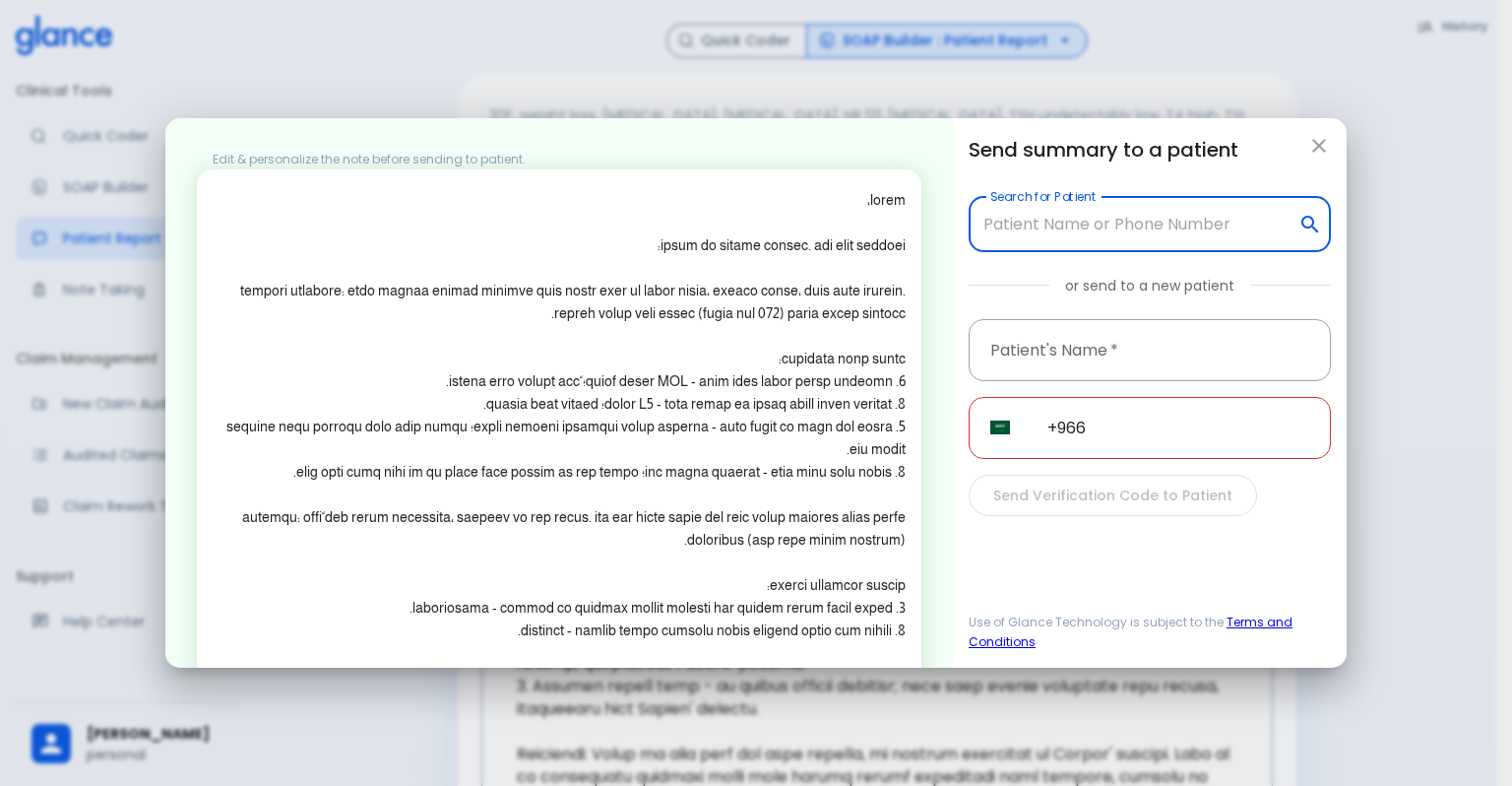 click on "Search for Patient" at bounding box center [1134, 225] 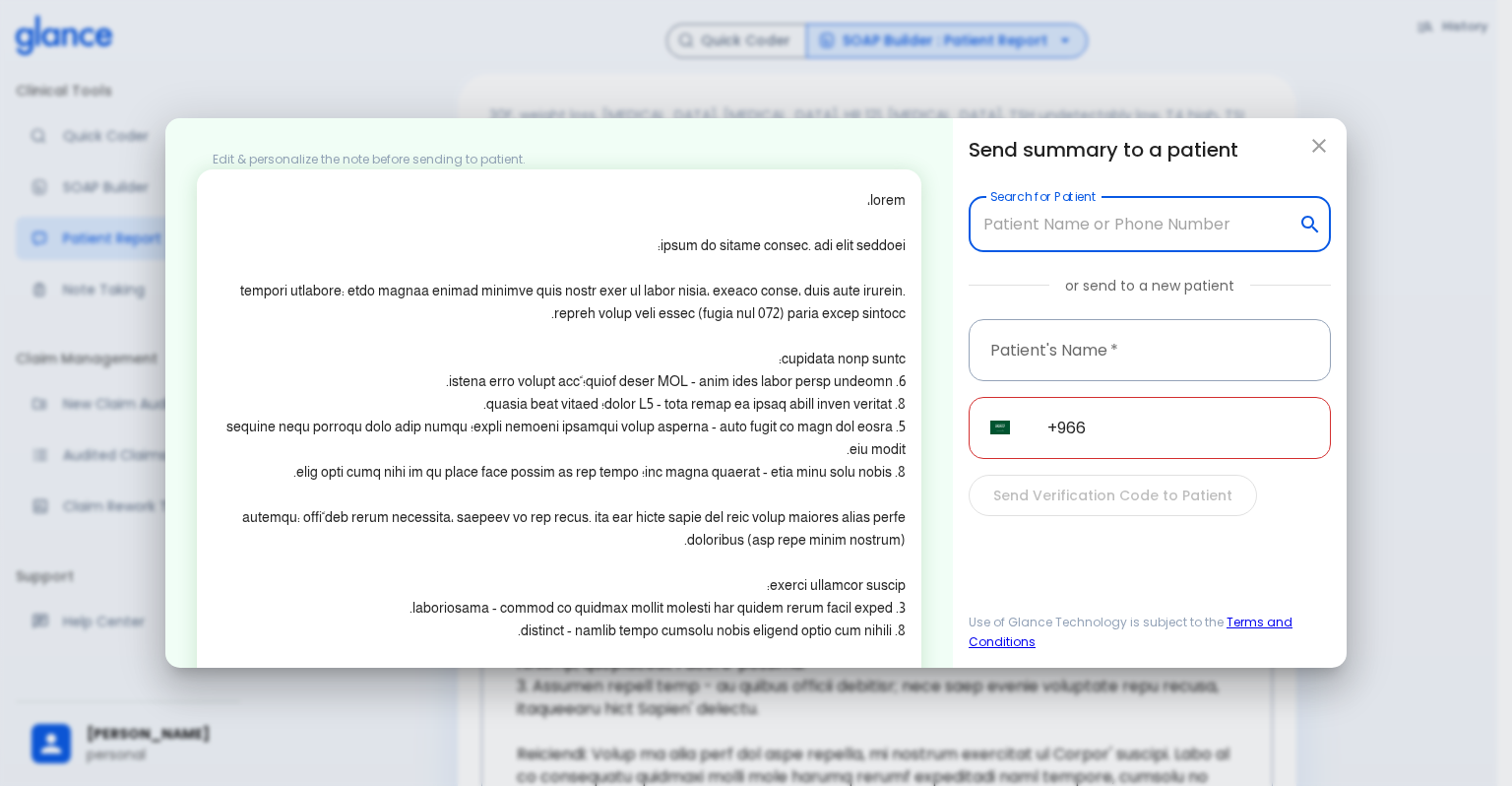 click 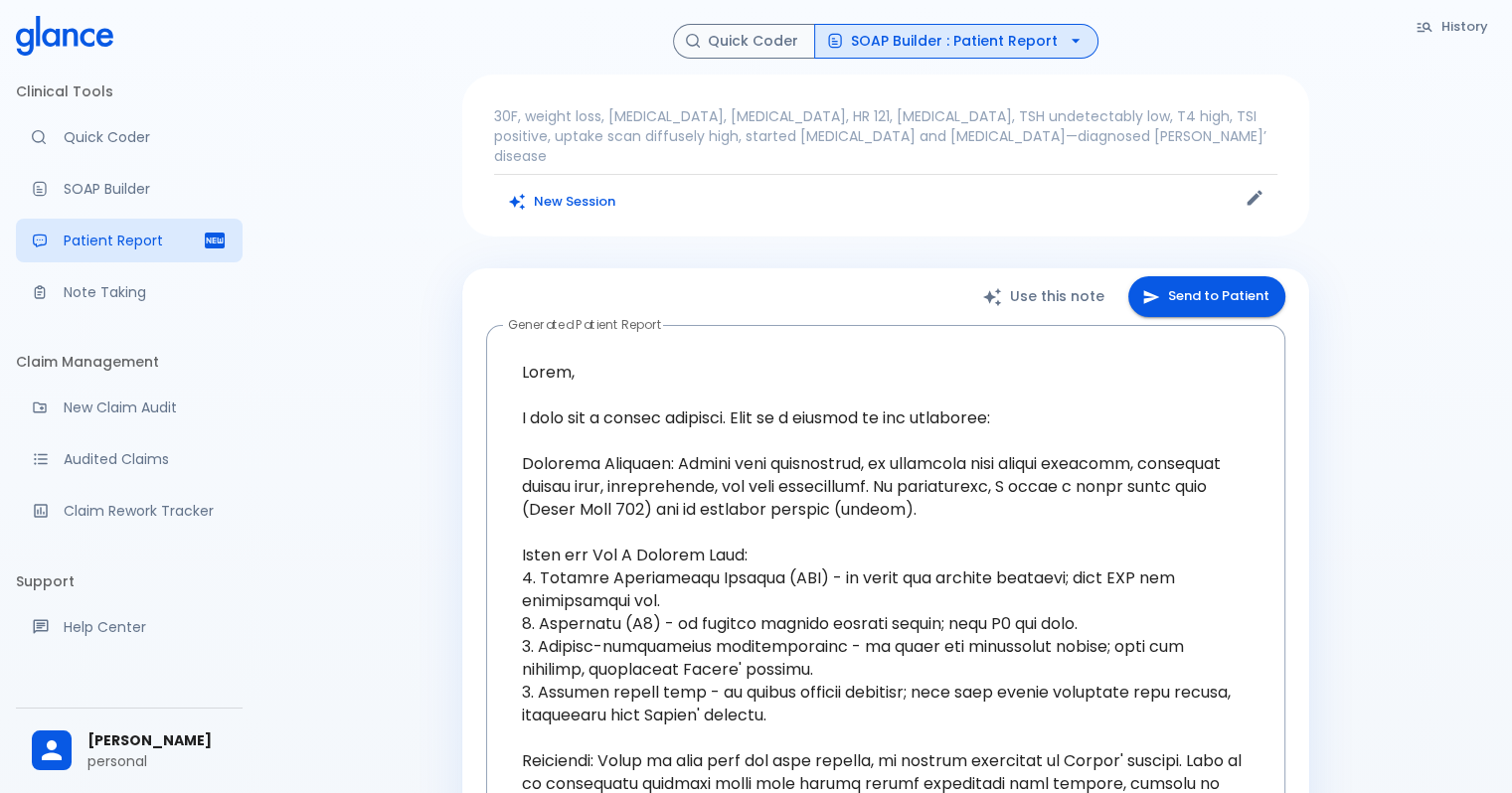 click on "Use this note" at bounding box center (1045, 296) 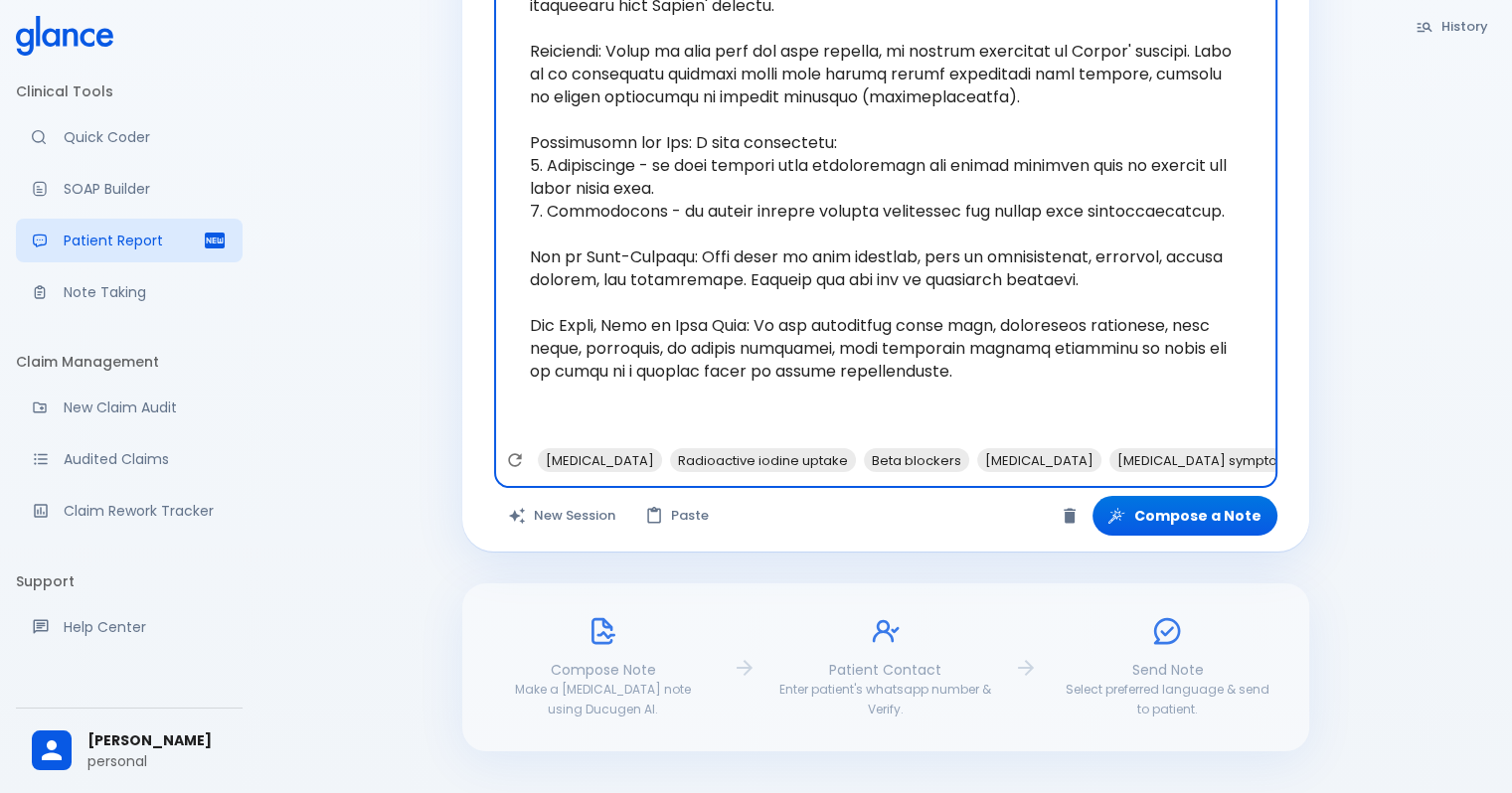 scroll, scrollTop: 833, scrollLeft: 0, axis: vertical 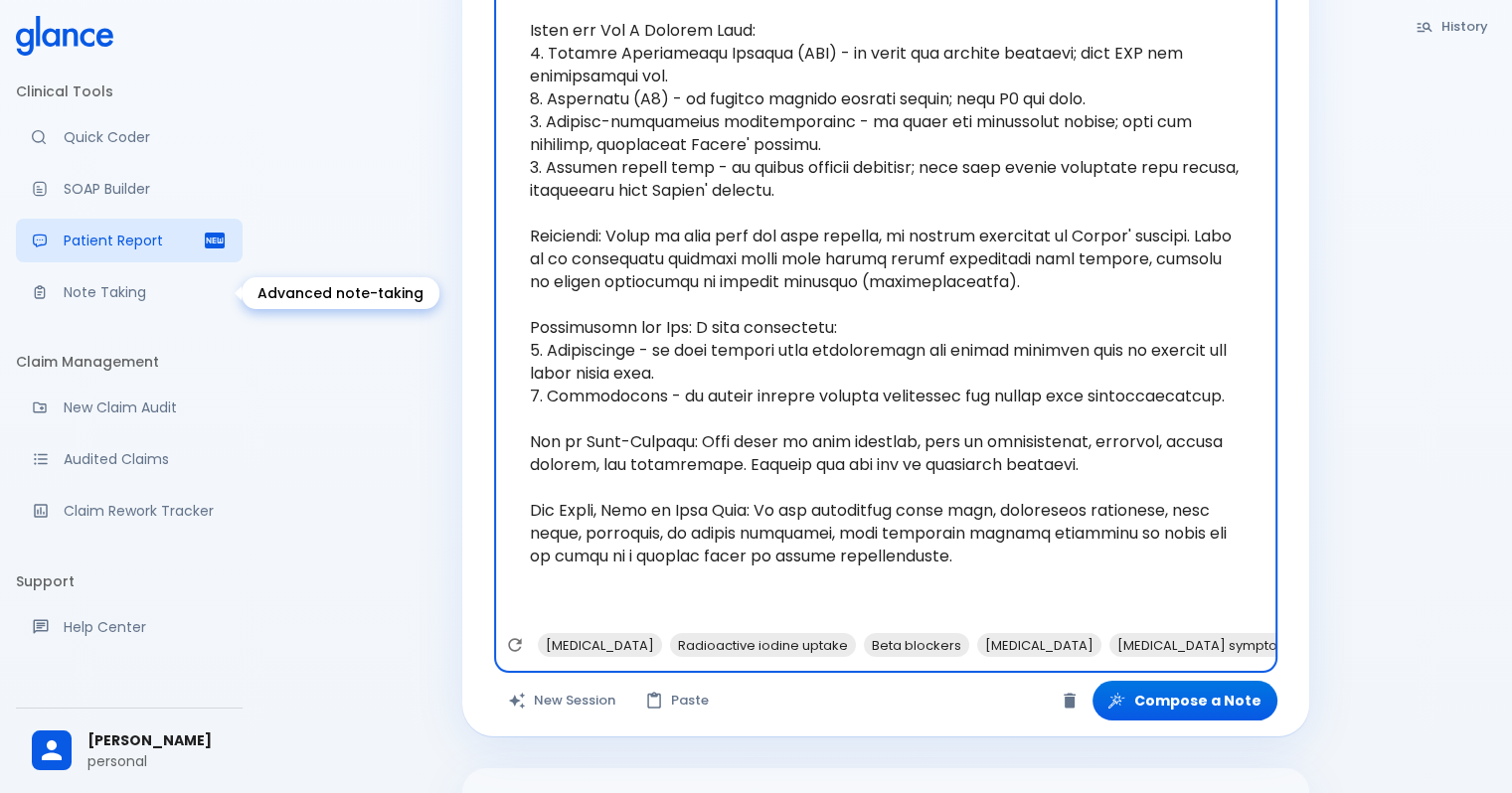 click on "Note Taking" at bounding box center (145, 292) 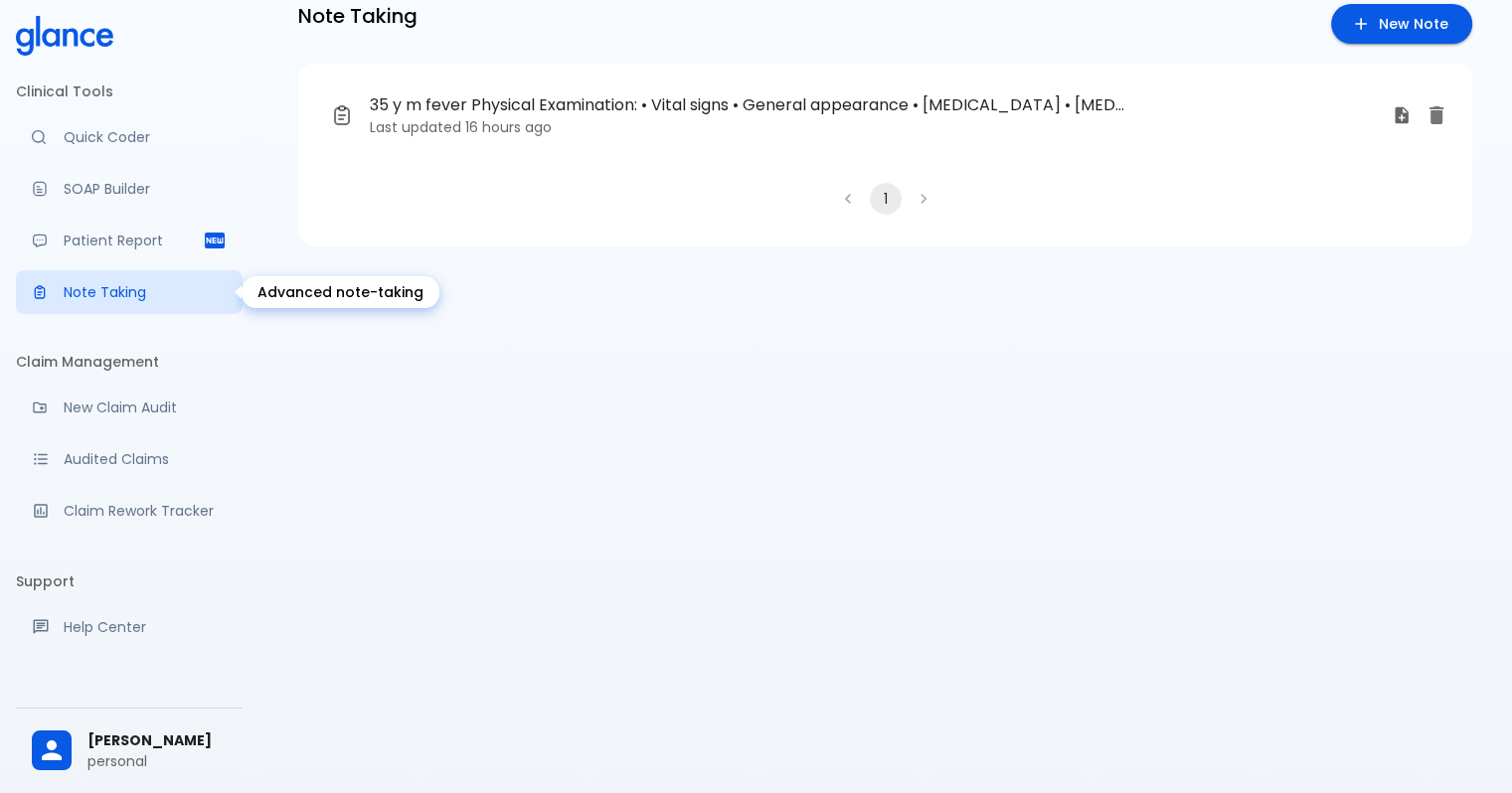 scroll, scrollTop: 48, scrollLeft: 0, axis: vertical 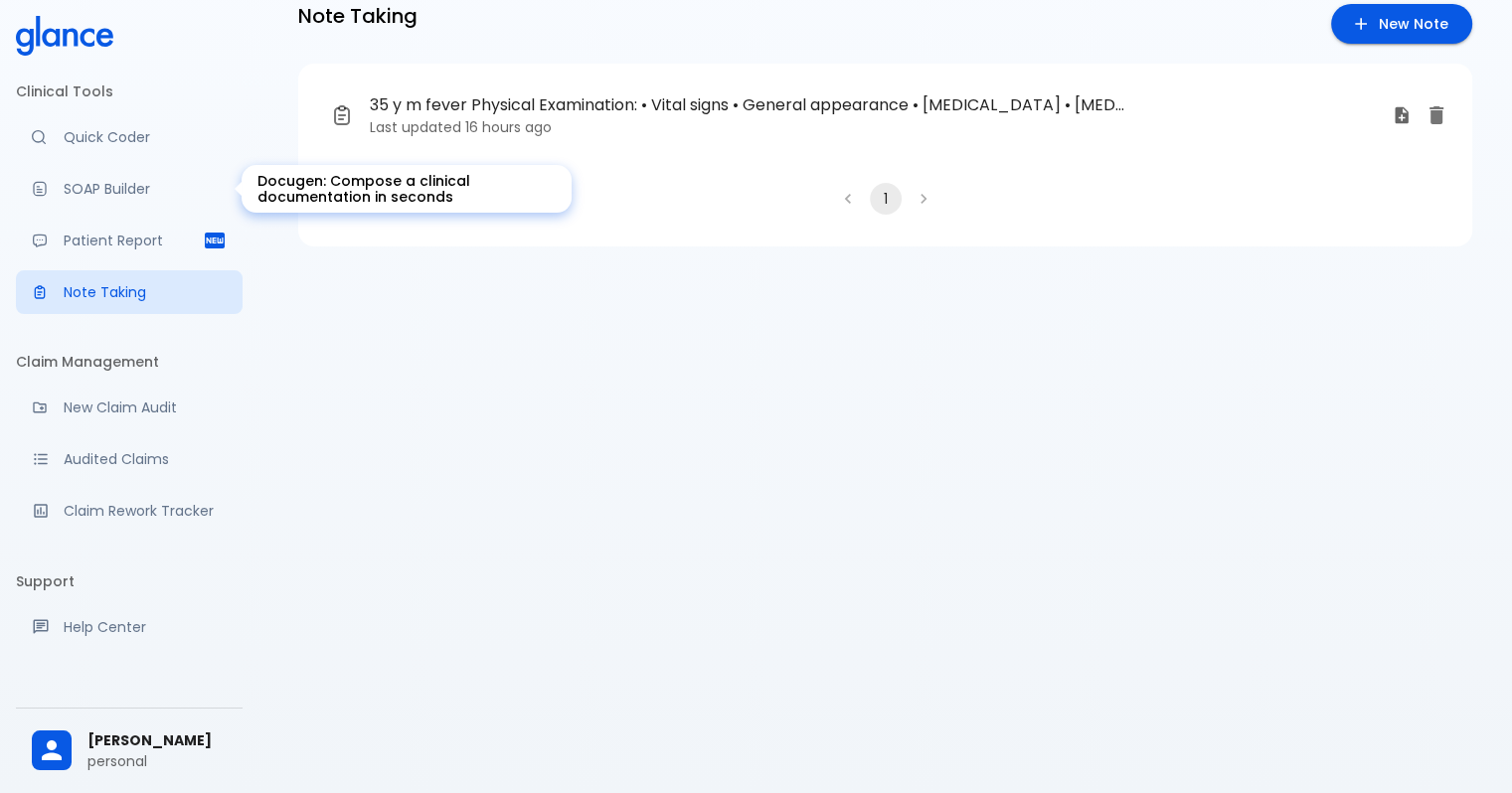 click on "SOAP Builder" at bounding box center (145, 189) 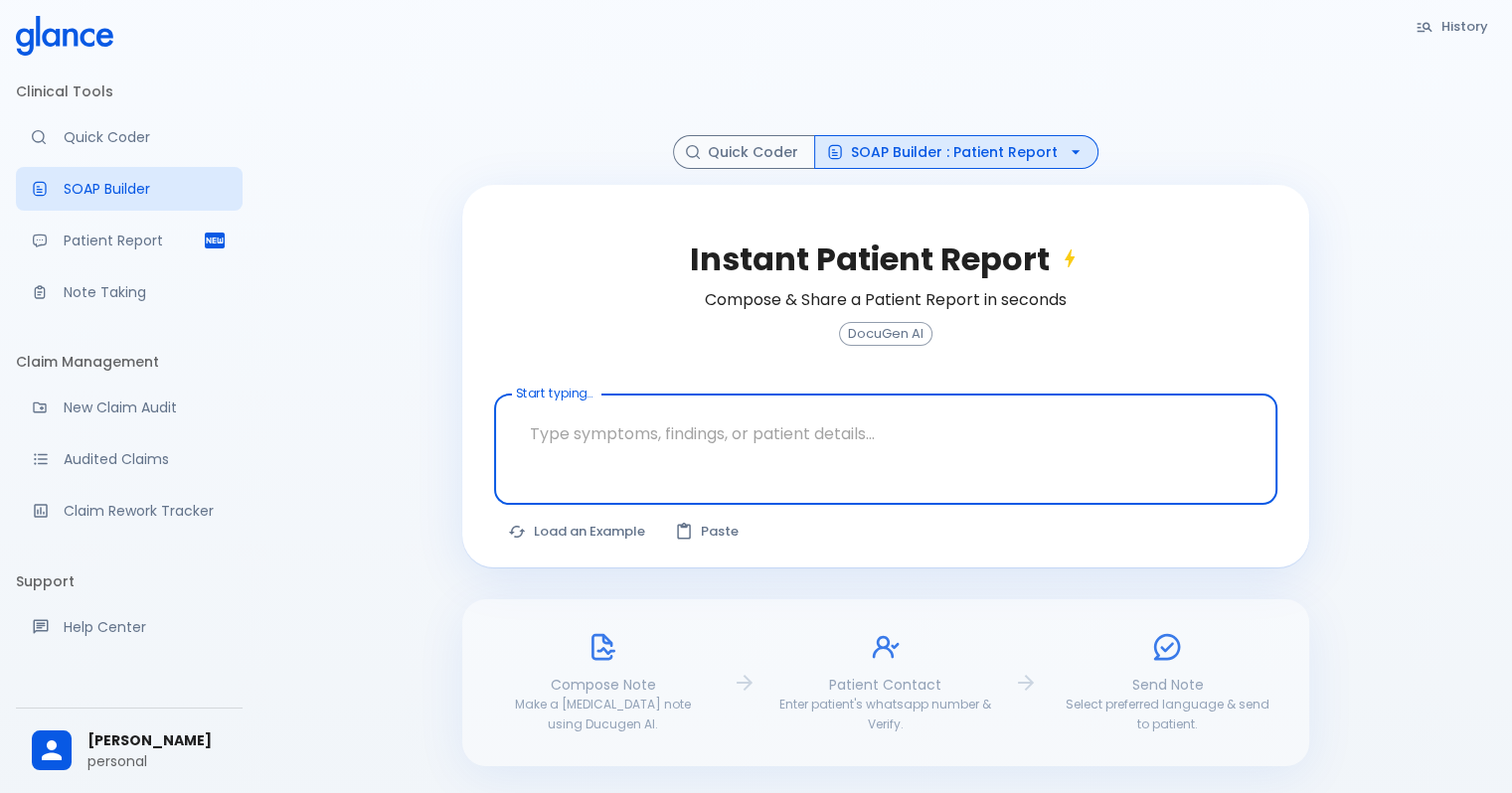click on "SOAP Builder   : Patient Report" at bounding box center (956, 152) 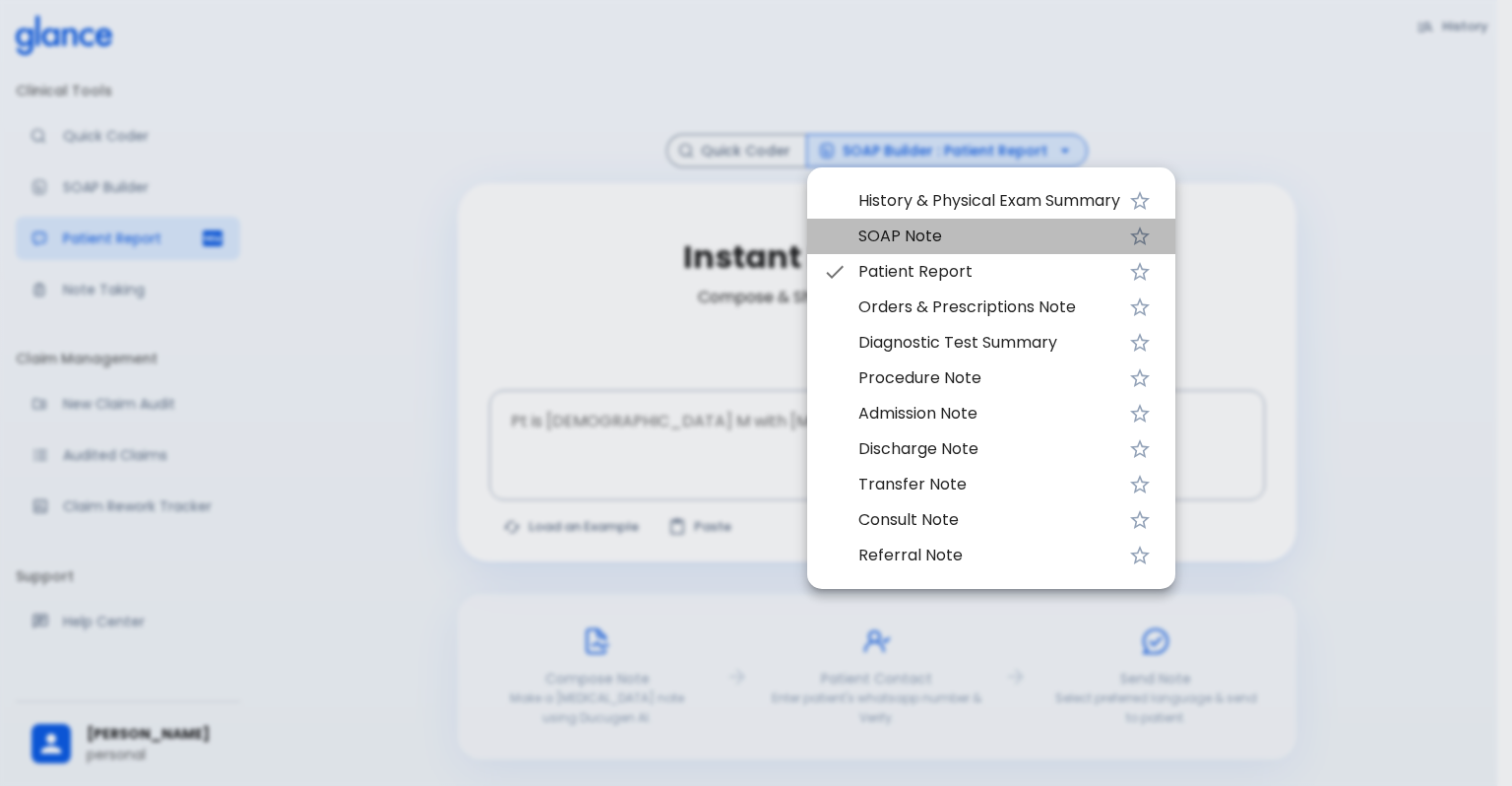 click on "SOAP Note" at bounding box center [989, 236] 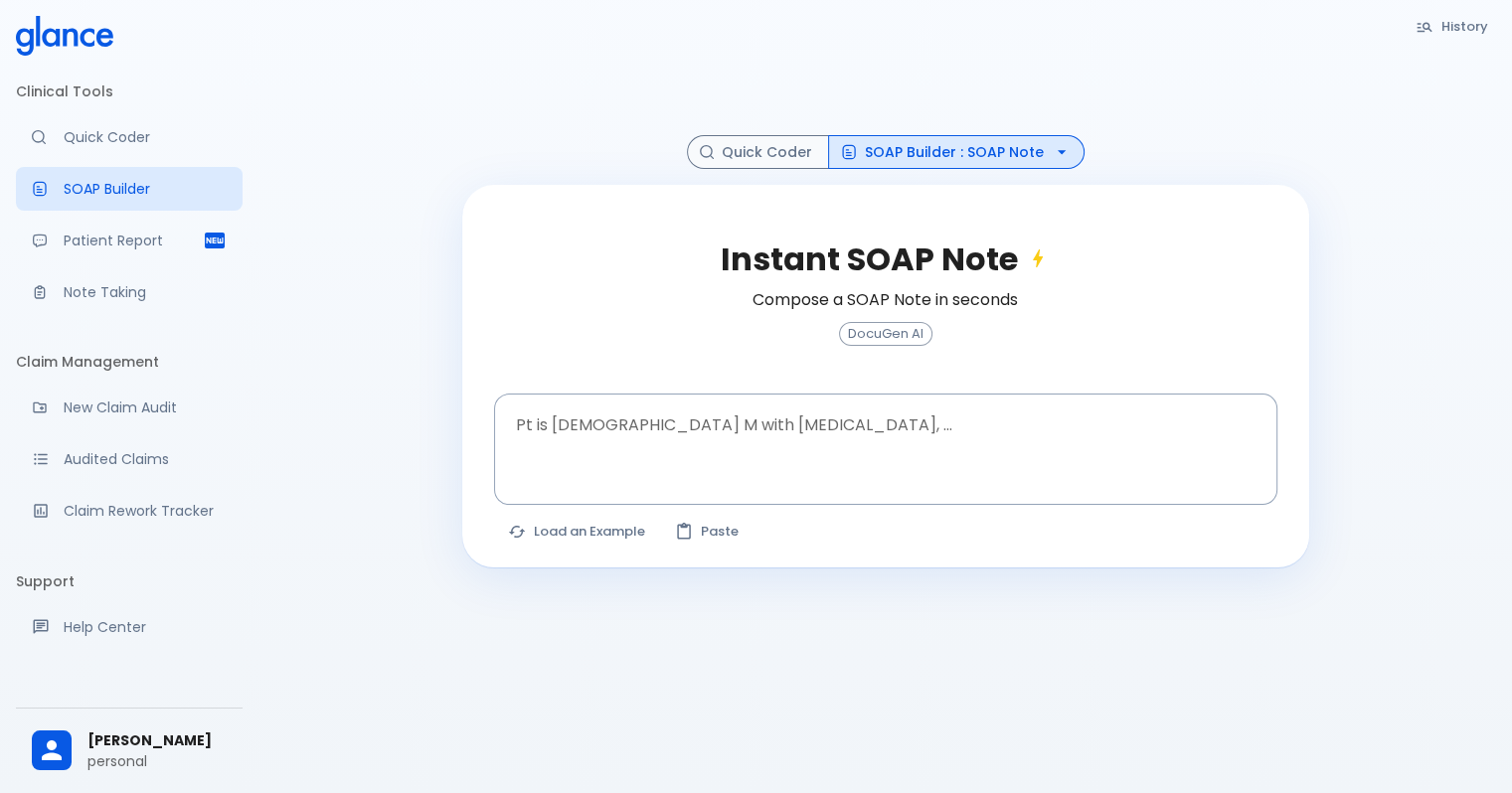drag, startPoint x: 861, startPoint y: 263, endPoint x: 720, endPoint y: 278, distance: 141.79563 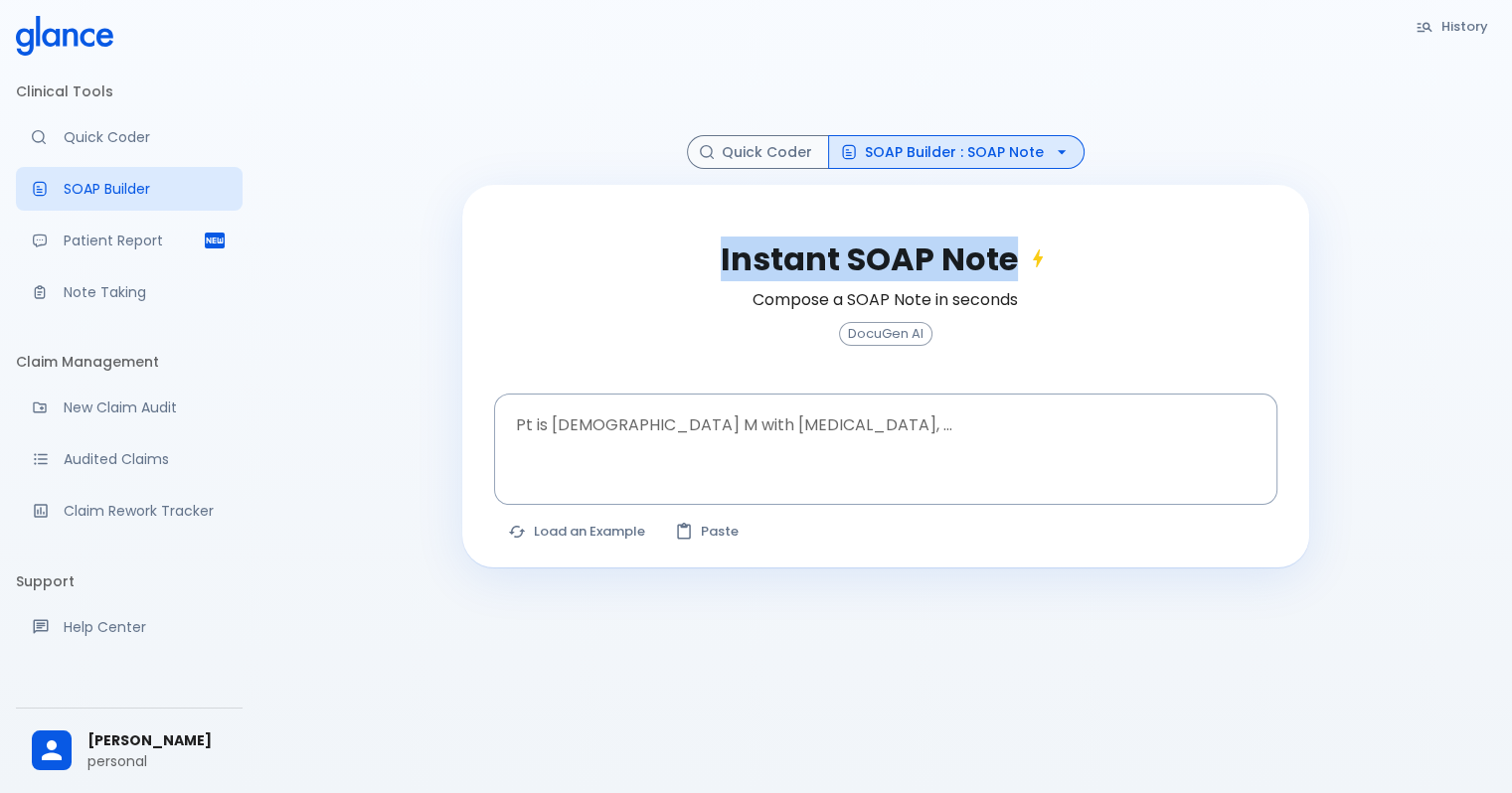 drag, startPoint x: 720, startPoint y: 254, endPoint x: 1030, endPoint y: 273, distance: 310.582 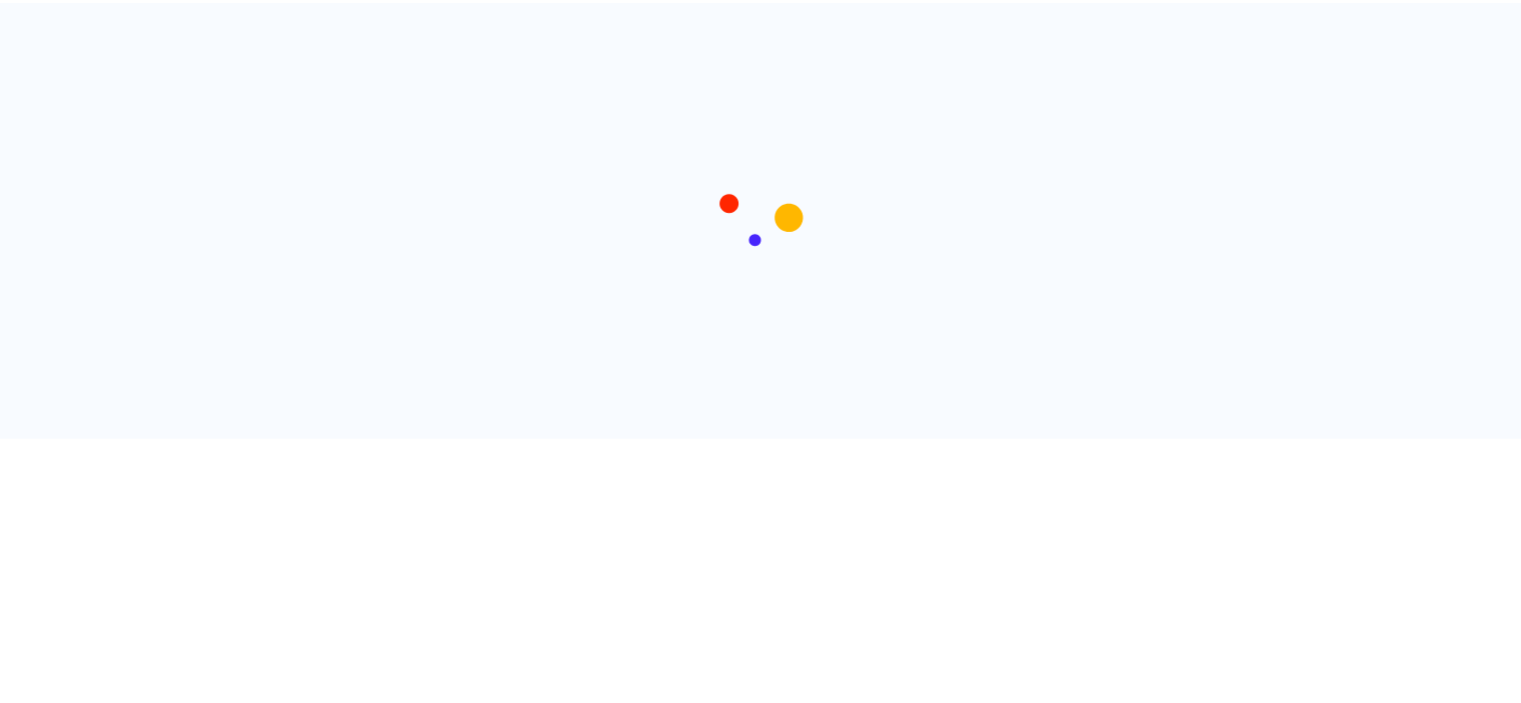 scroll, scrollTop: 0, scrollLeft: 0, axis: both 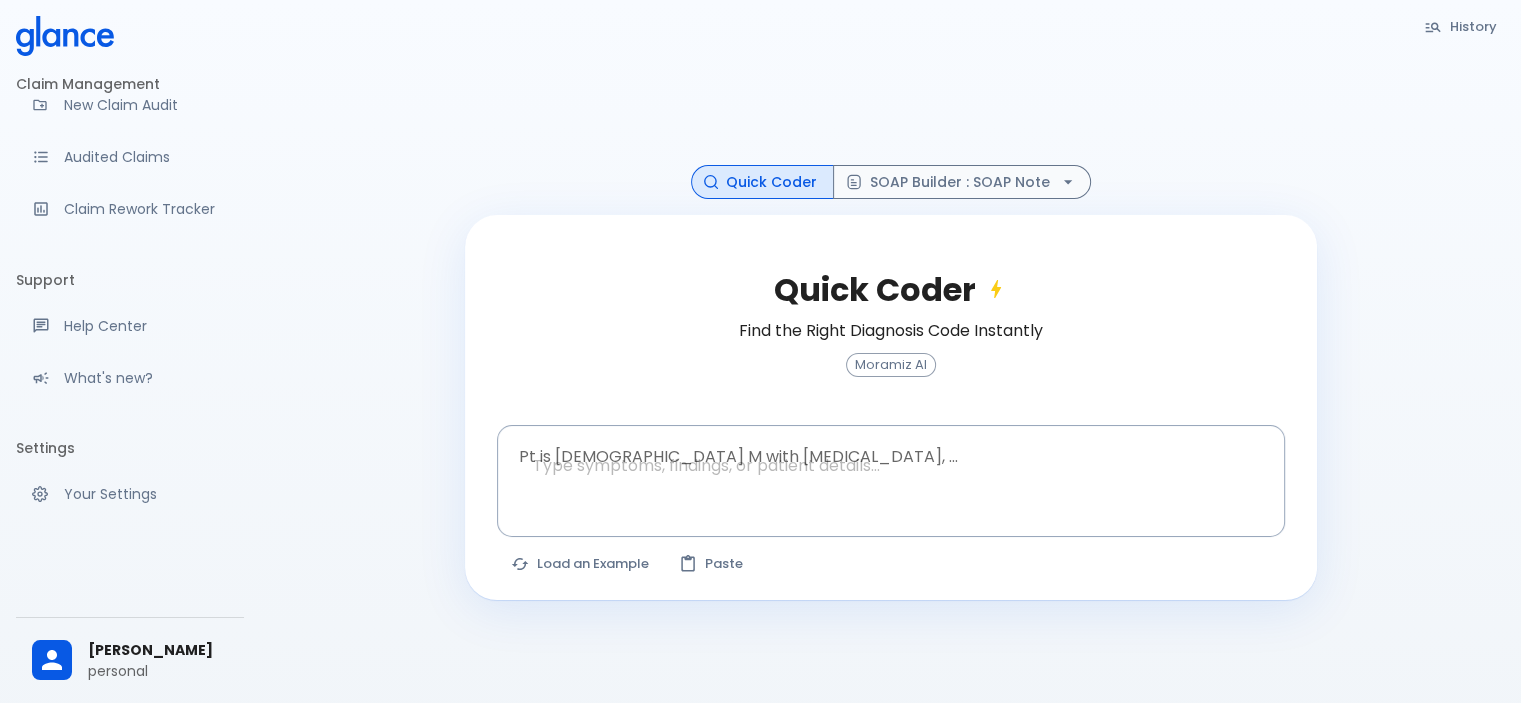 drag, startPoint x: 226, startPoint y: 410, endPoint x: 238, endPoint y: 351, distance: 60.207973 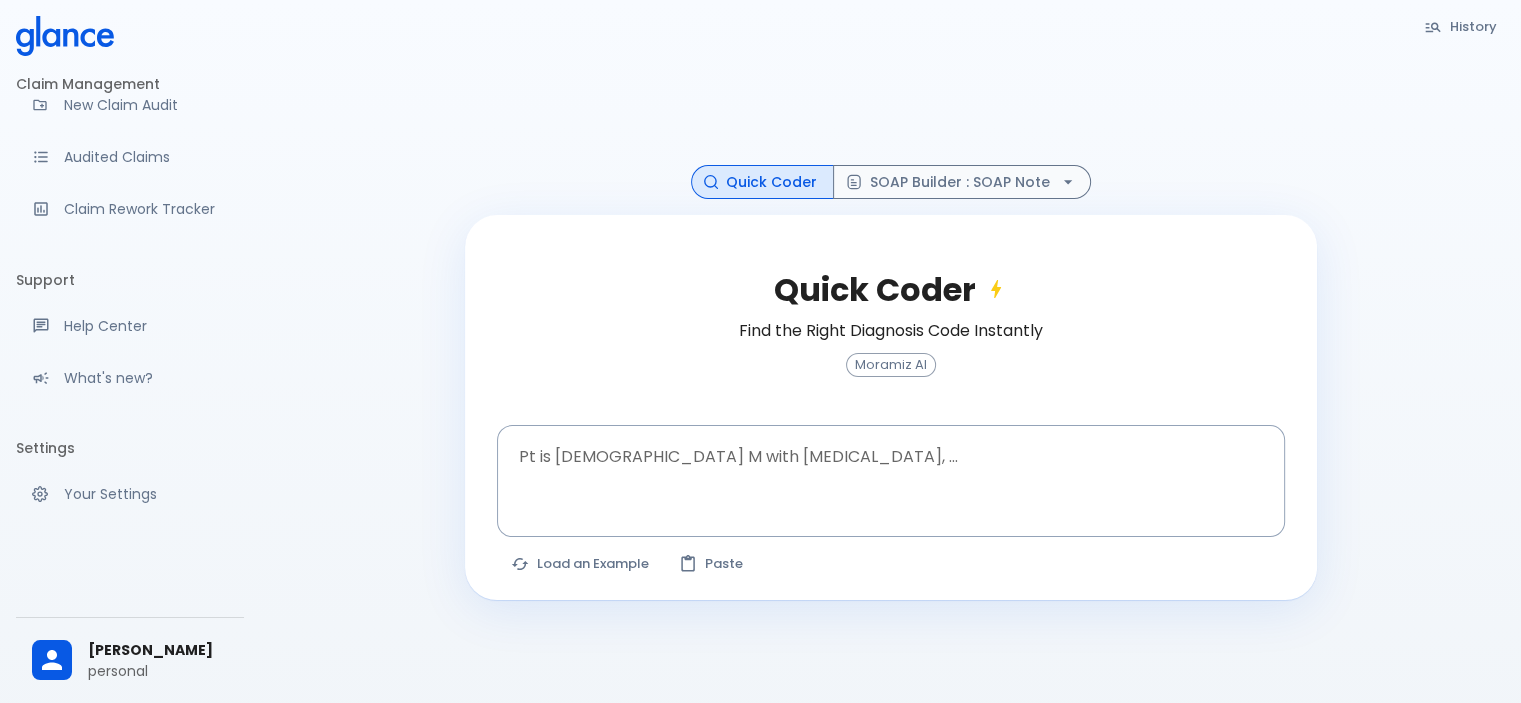 click on "Clinical Tools Quick Coder SOAP Builder Patient Report Note Taking Claim Management New Claim Audit Audited Claims Claim Rework Tracker Support Help Center What's new? Settings Your Settings" at bounding box center (130, 311) 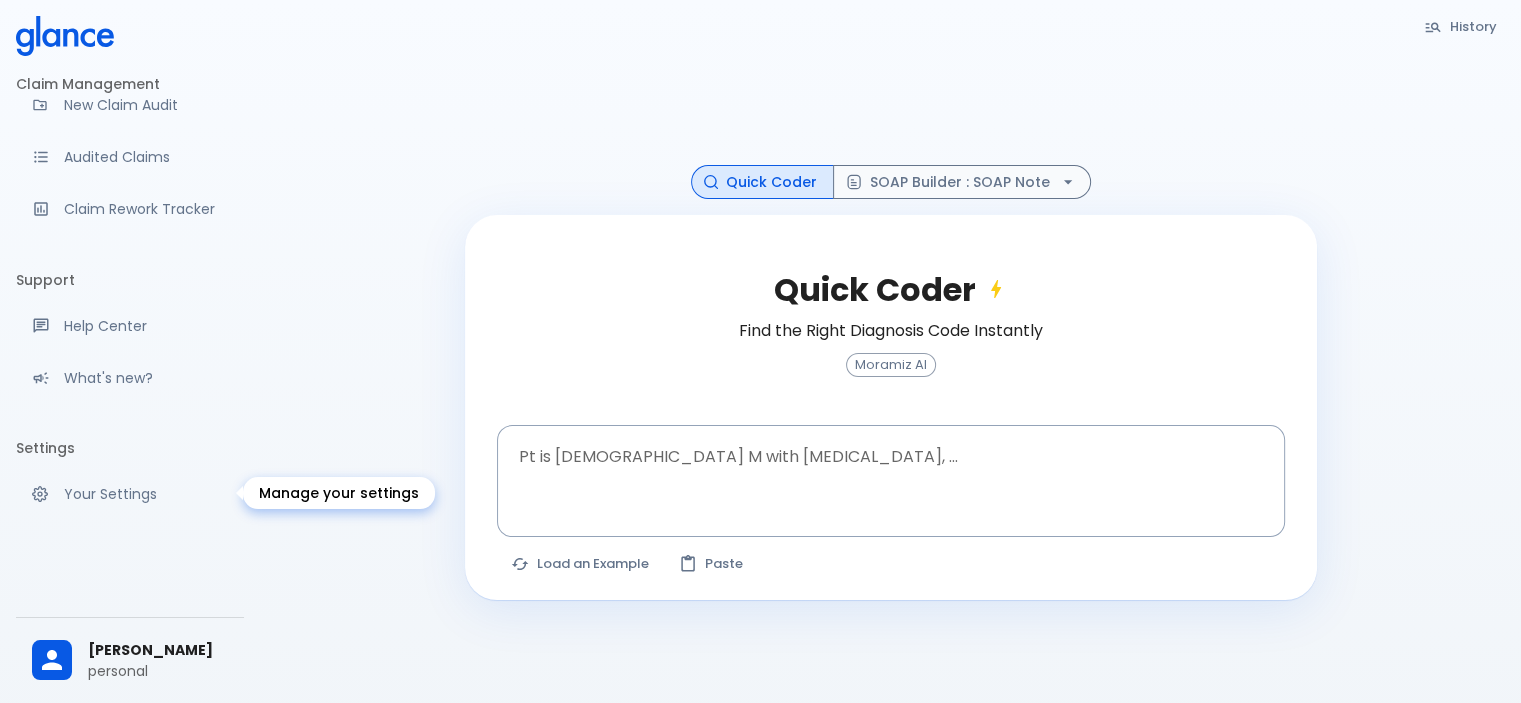 click on "Your Settings" at bounding box center (146, 494) 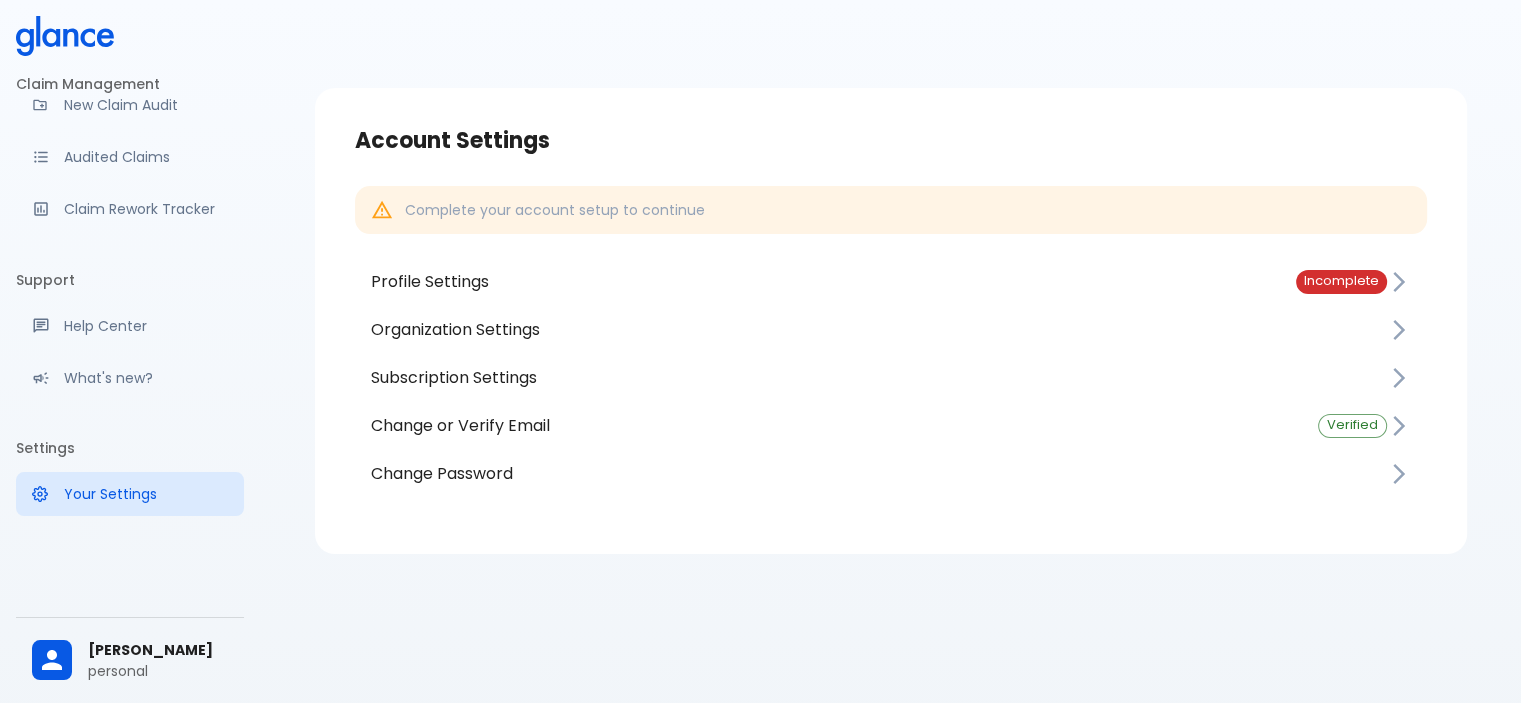 click on "Subscription Settings" at bounding box center [879, 378] 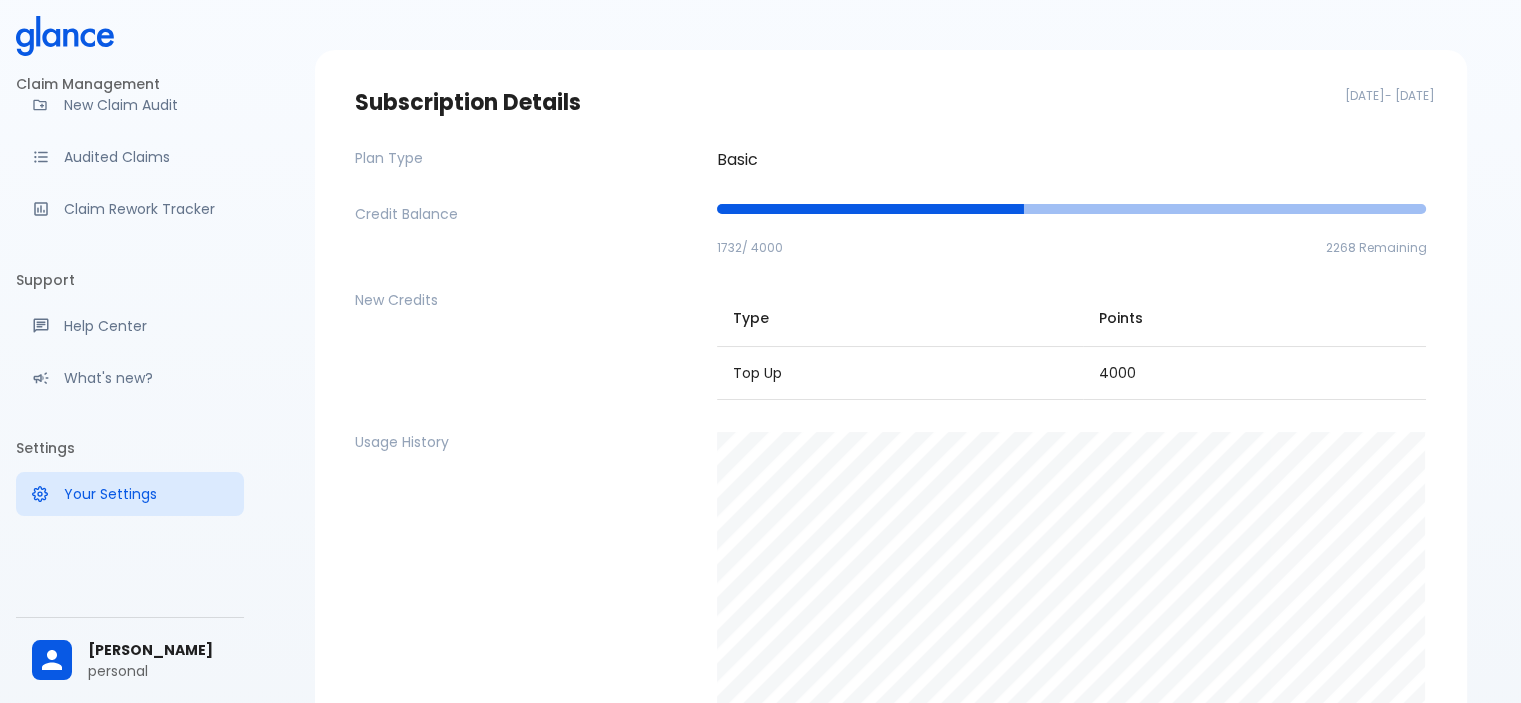 scroll, scrollTop: 0, scrollLeft: 0, axis: both 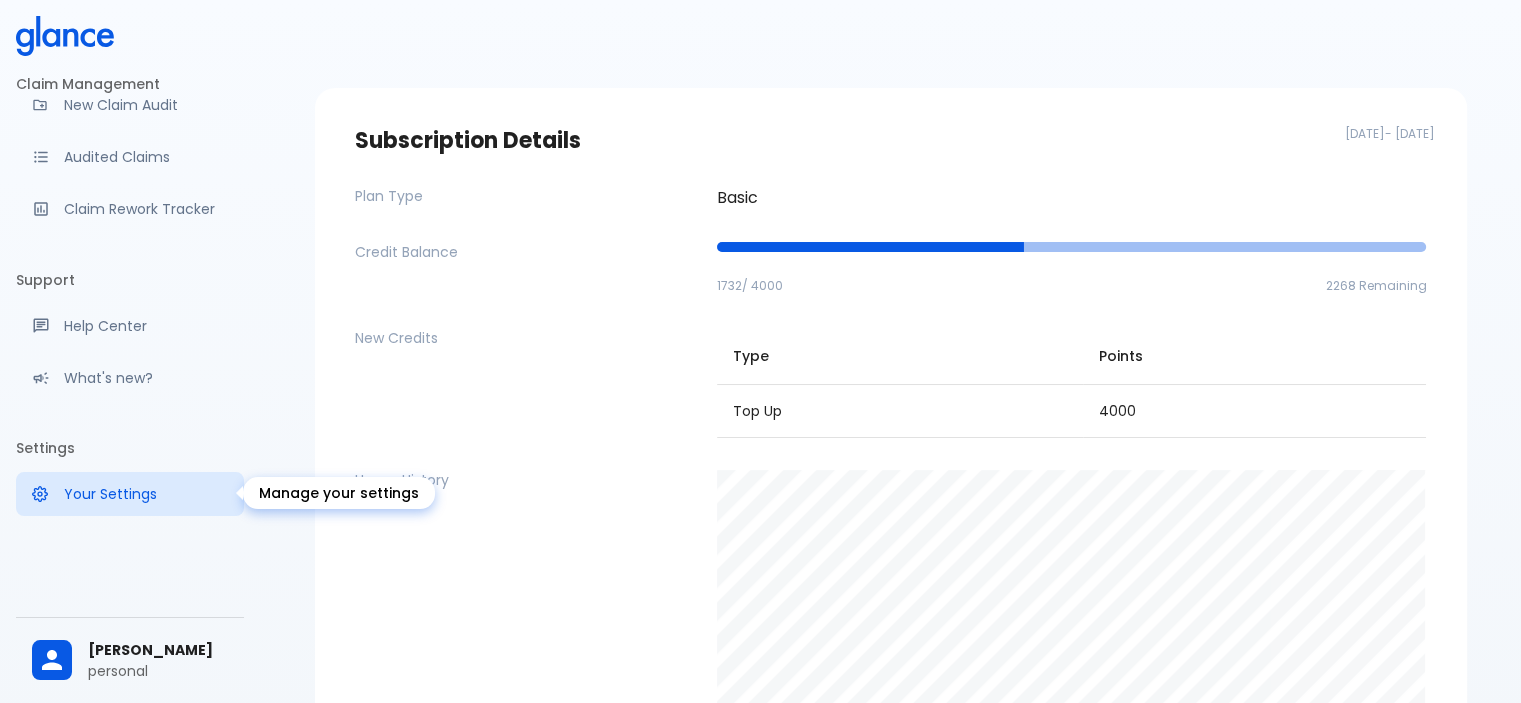 click on "Your Settings" at bounding box center [146, 494] 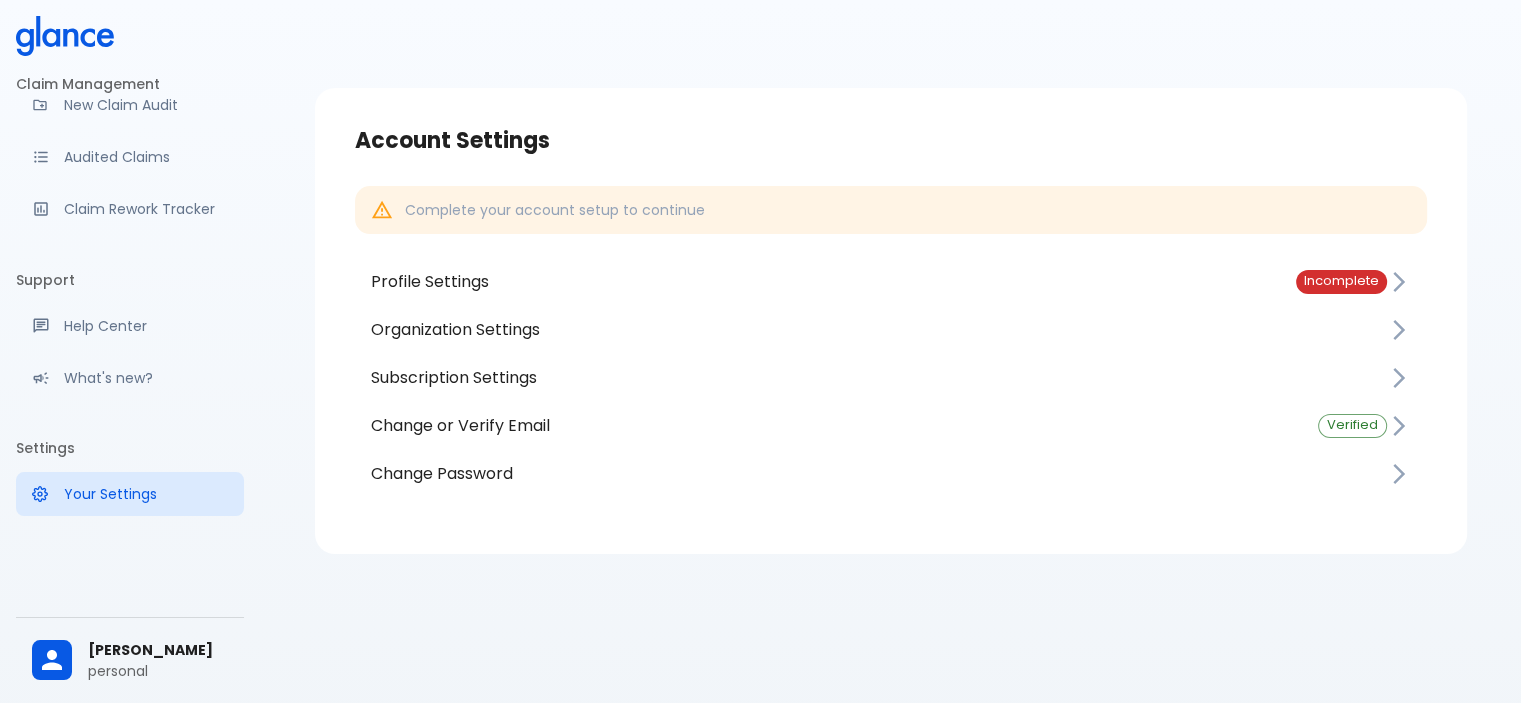 click on "Subscription Settings" at bounding box center [879, 378] 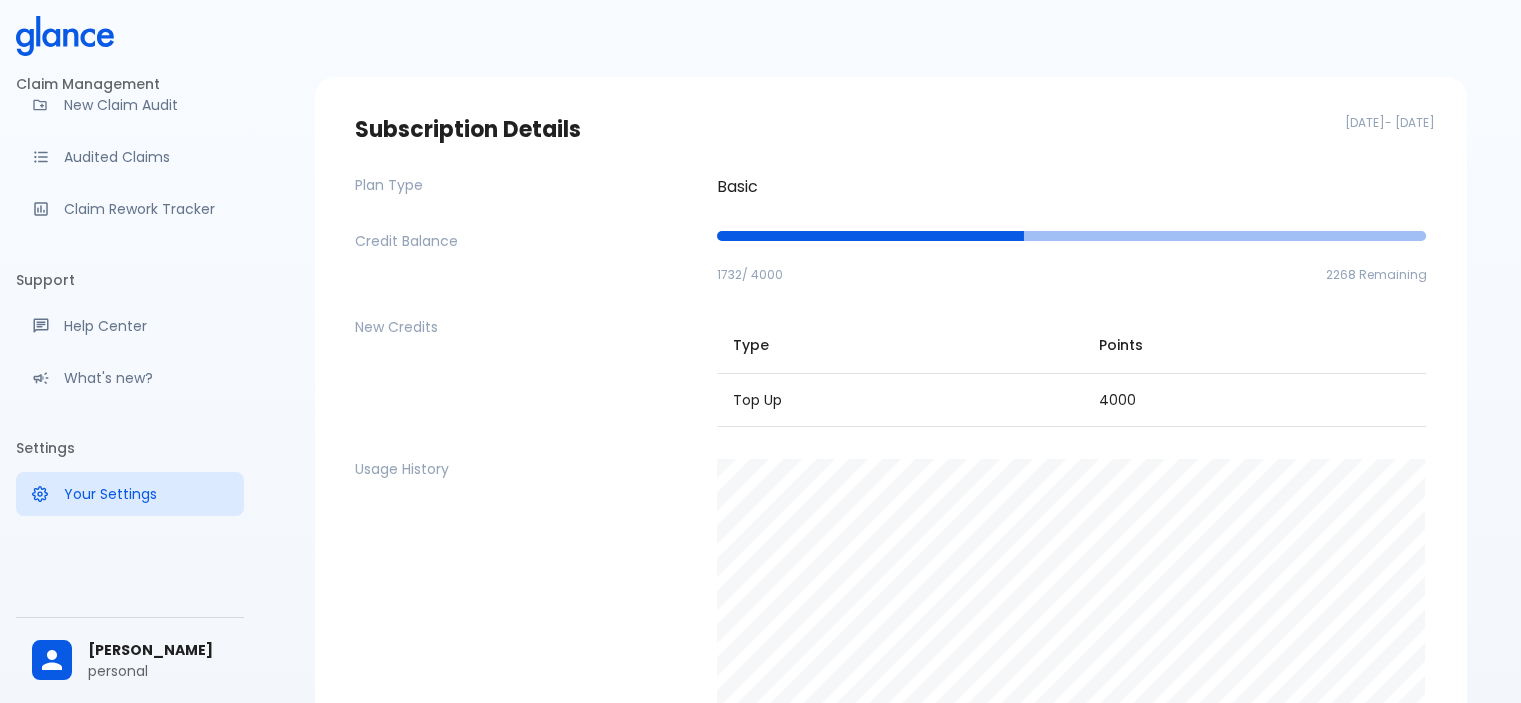 scroll, scrollTop: 0, scrollLeft: 0, axis: both 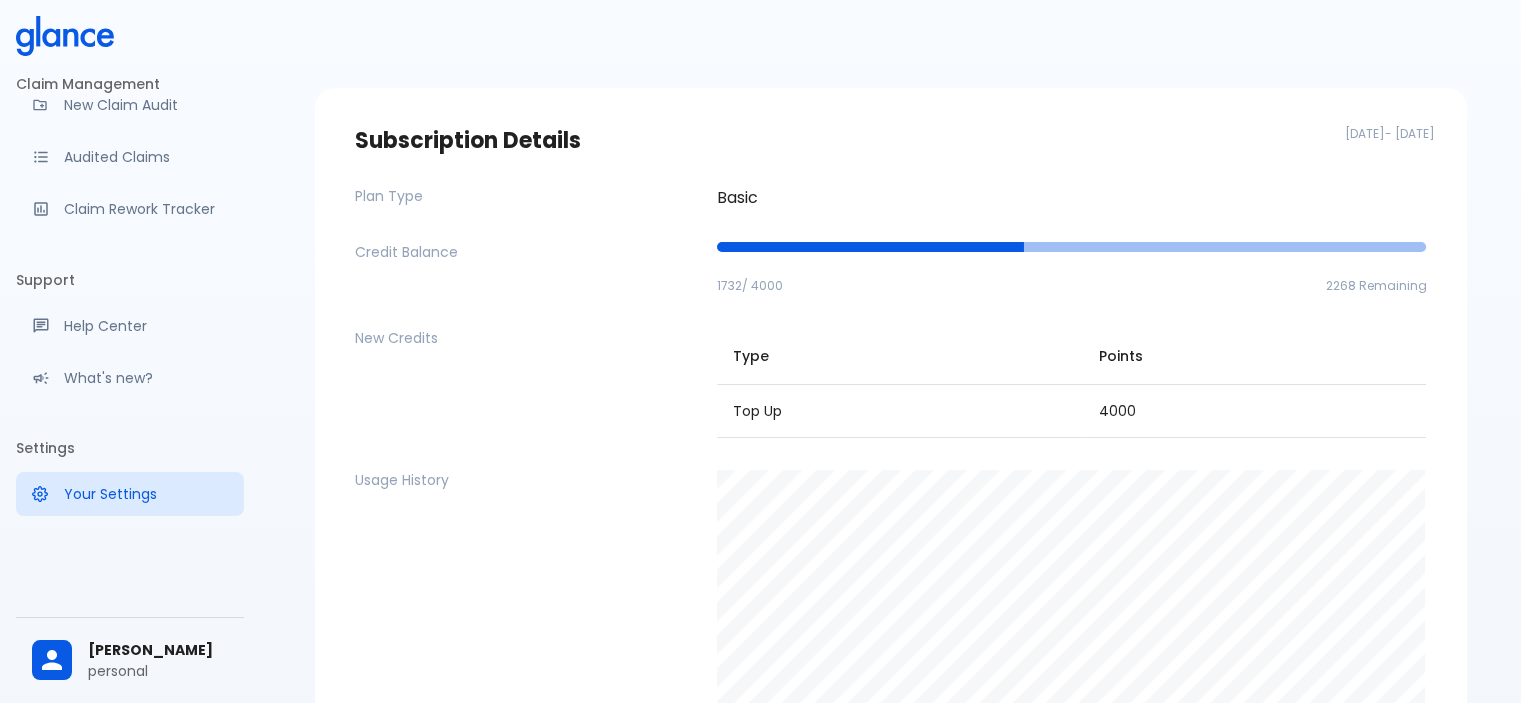 drag, startPoint x: 1284, startPoint y: 133, endPoint x: 1461, endPoint y: 132, distance: 177.00282 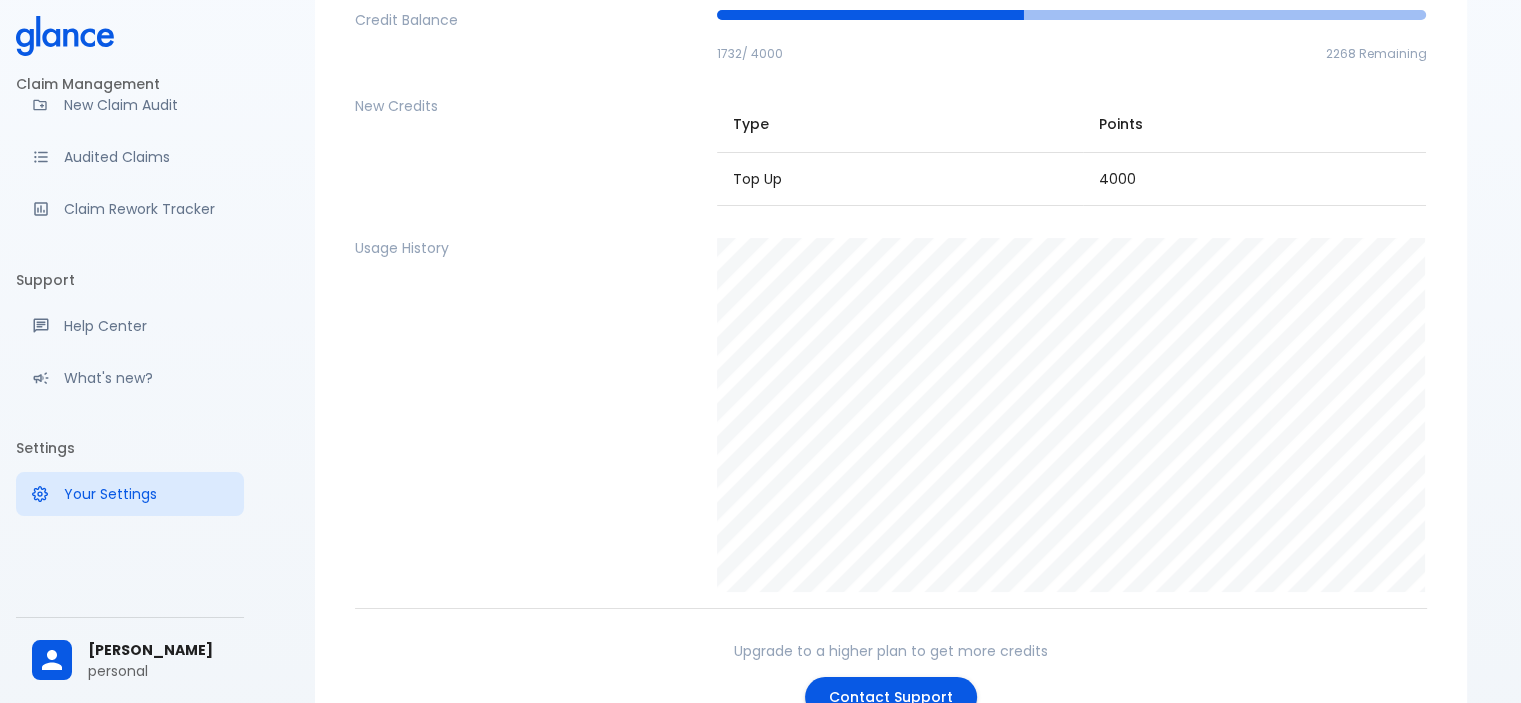 scroll, scrollTop: 182, scrollLeft: 0, axis: vertical 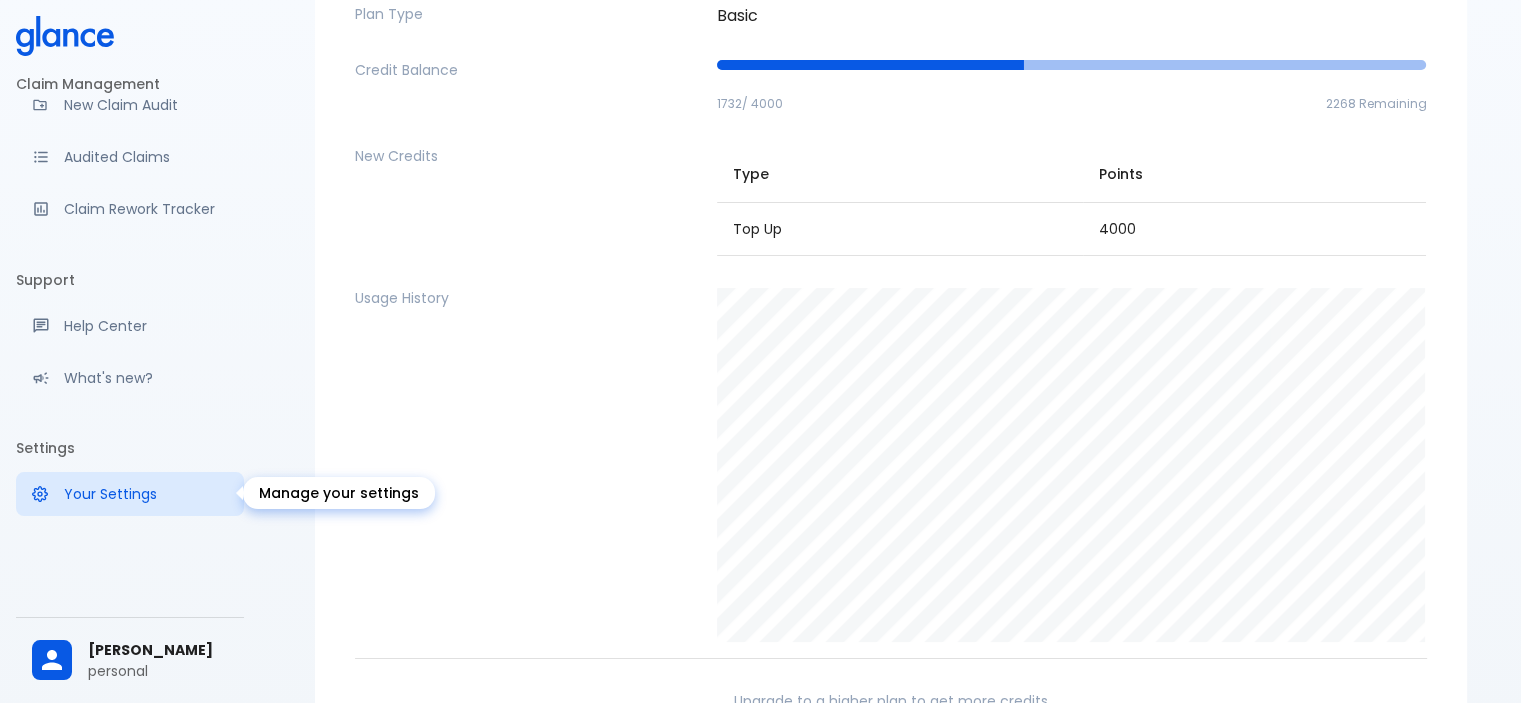 click on "Your Settings" at bounding box center [146, 494] 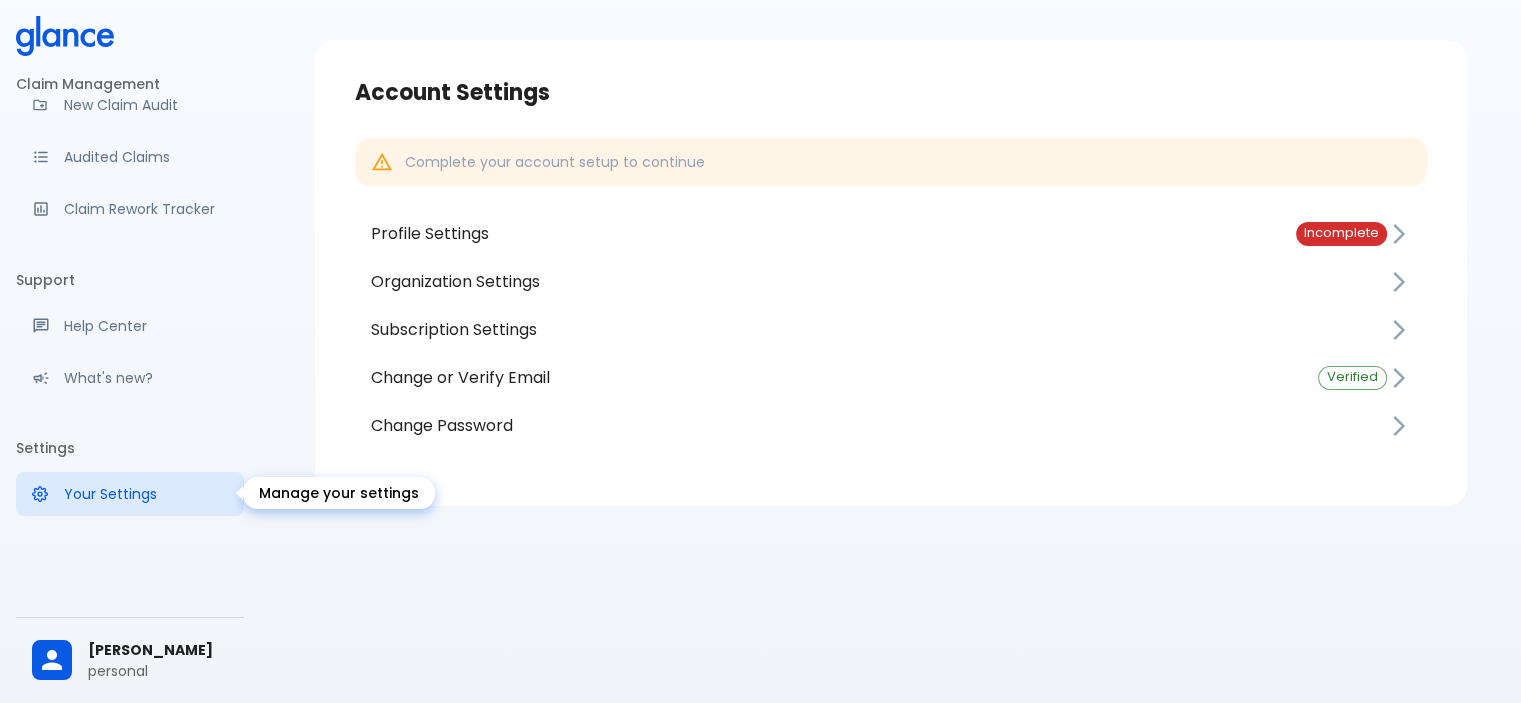 scroll, scrollTop: 48, scrollLeft: 0, axis: vertical 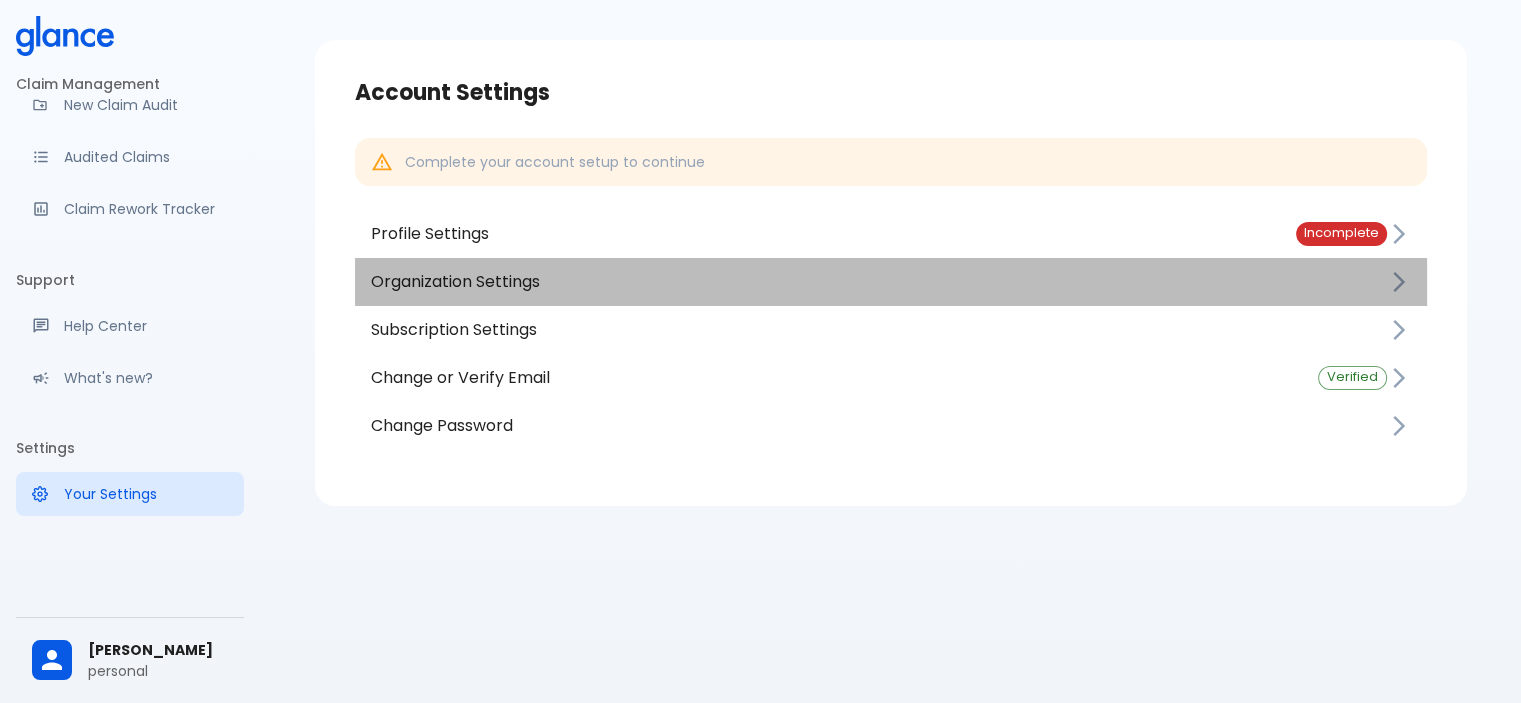 click on "Organization Settings" at bounding box center (879, 282) 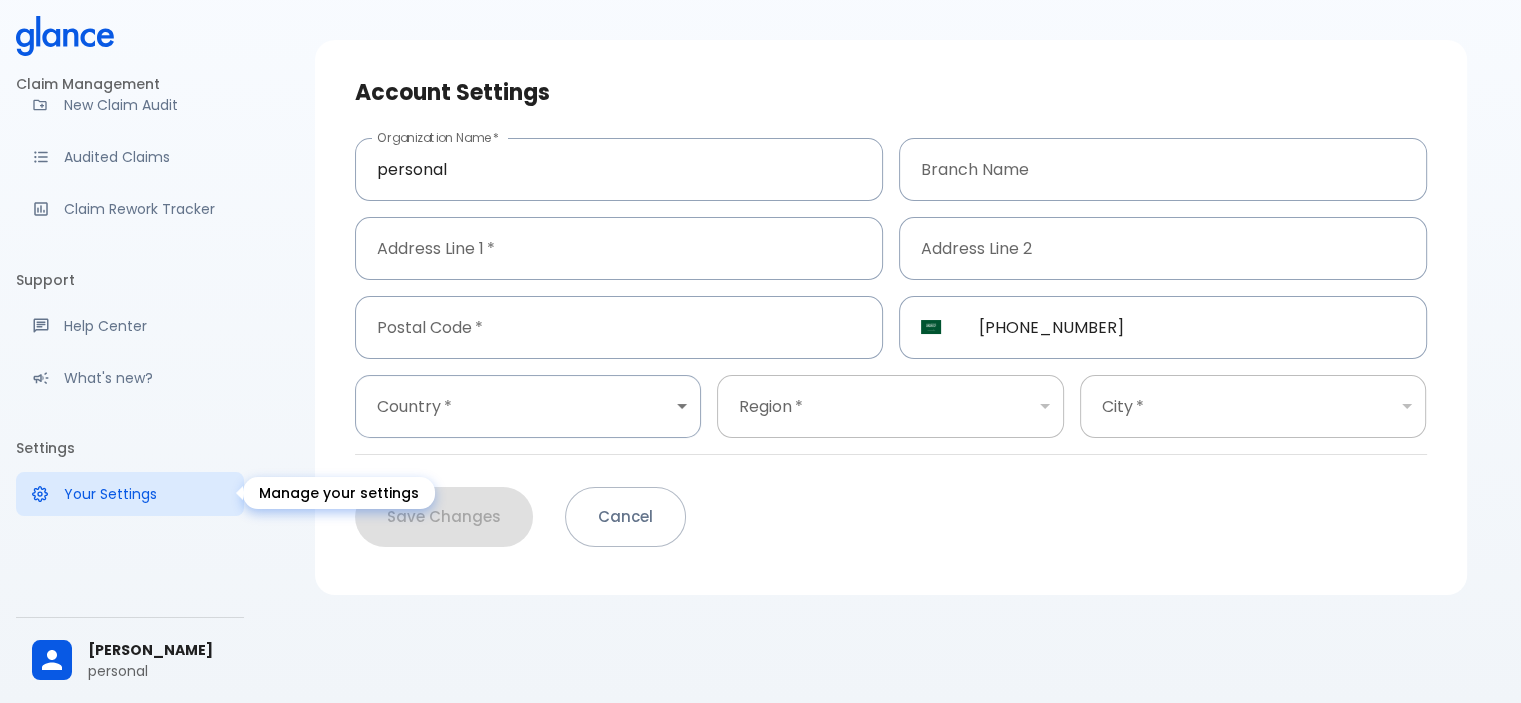 click on "Your Settings" at bounding box center (146, 494) 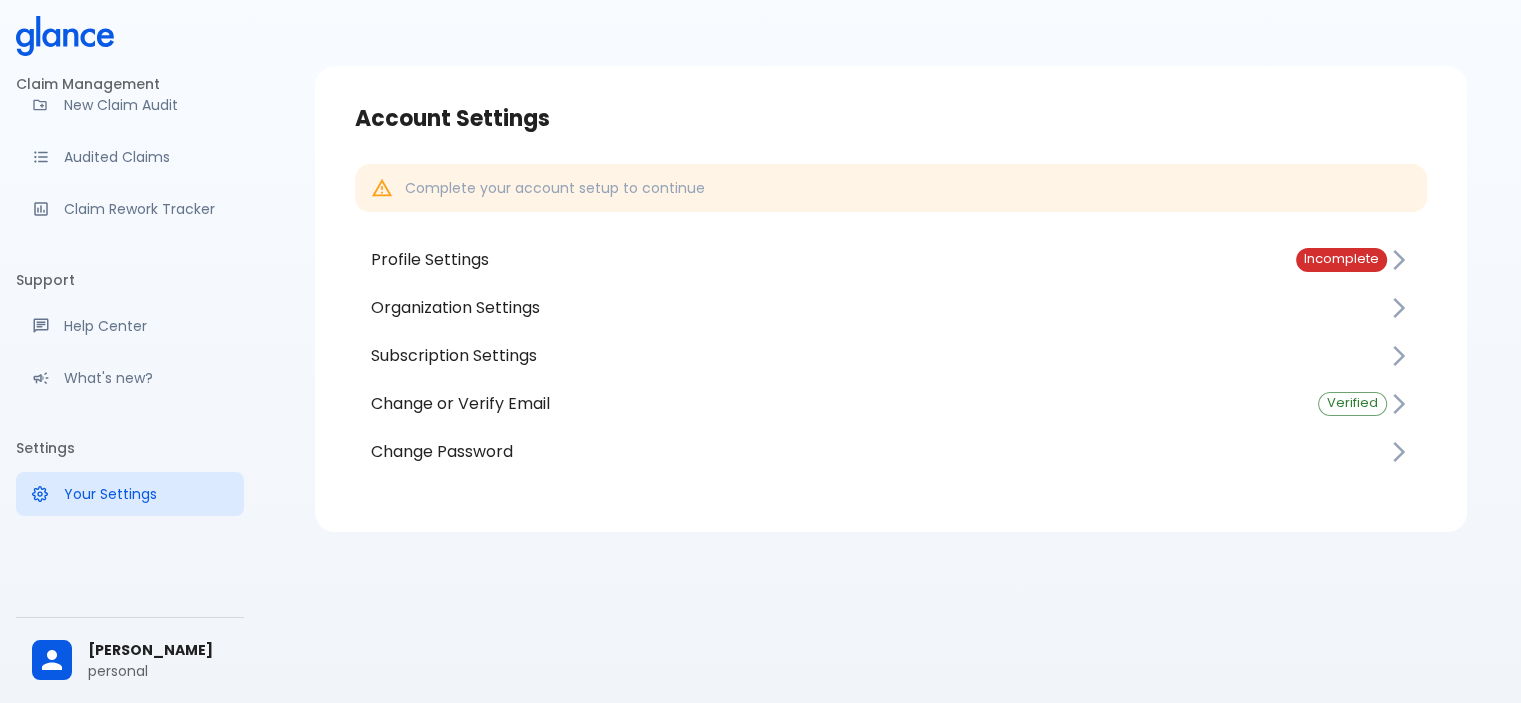 scroll, scrollTop: 0, scrollLeft: 0, axis: both 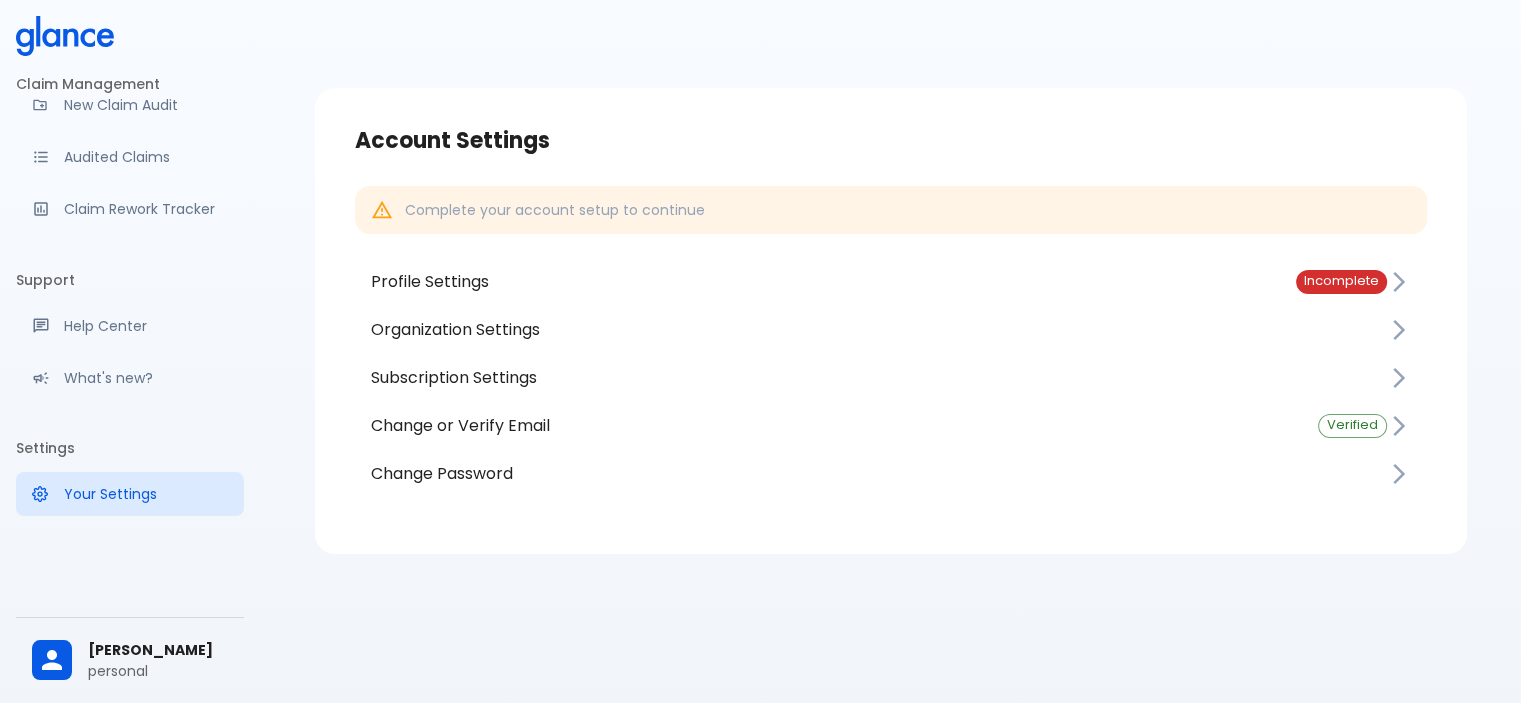click on "Profile Settings" at bounding box center [817, 282] 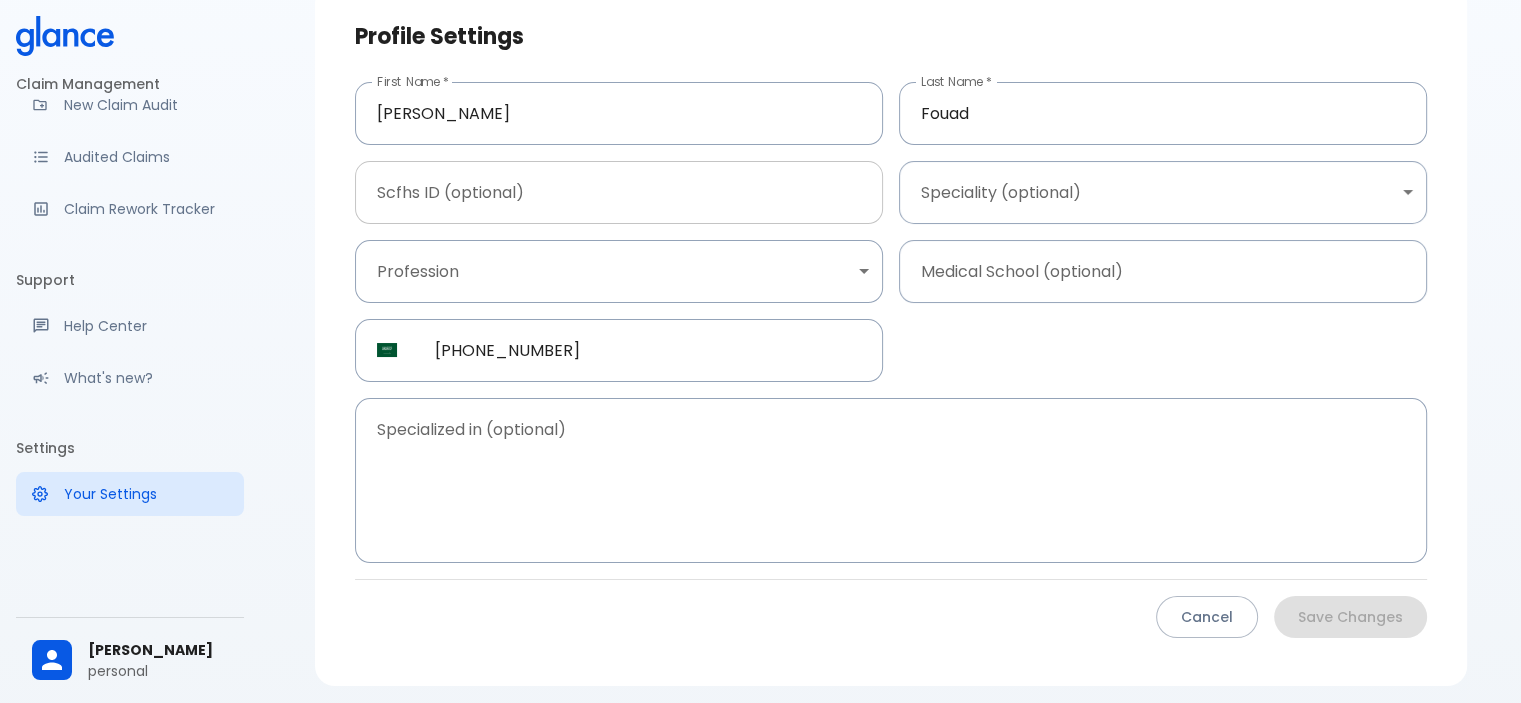 scroll, scrollTop: 174, scrollLeft: 0, axis: vertical 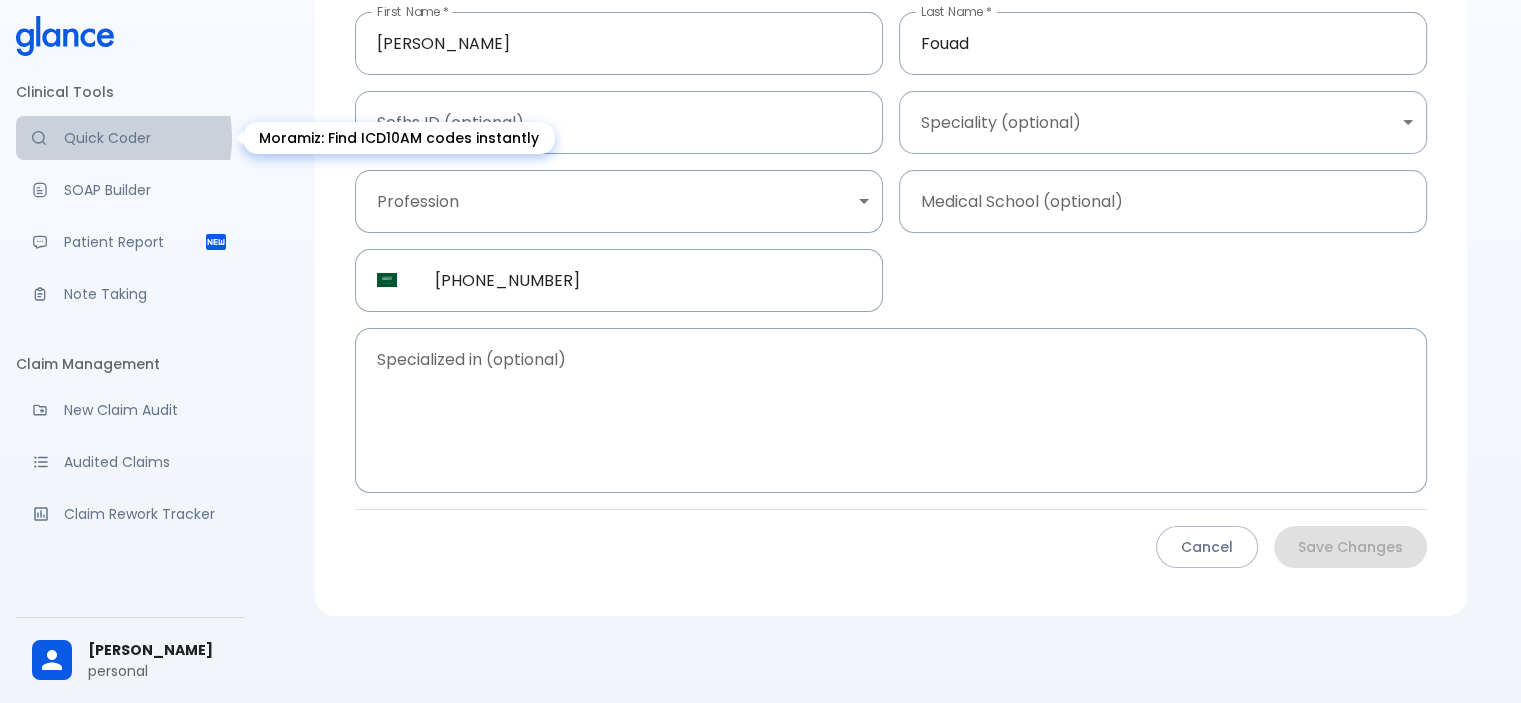 click on "Quick Coder" at bounding box center (146, 138) 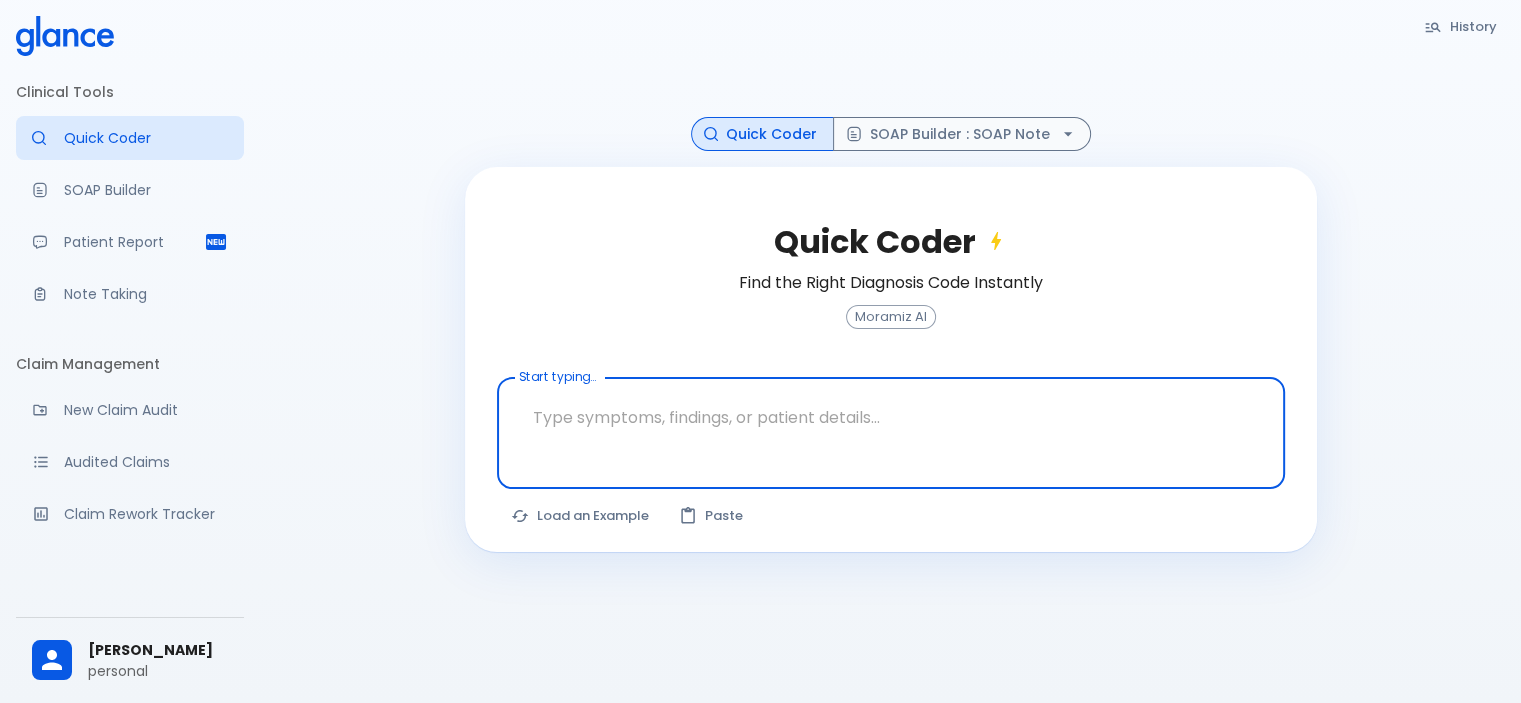 click at bounding box center [891, 417] 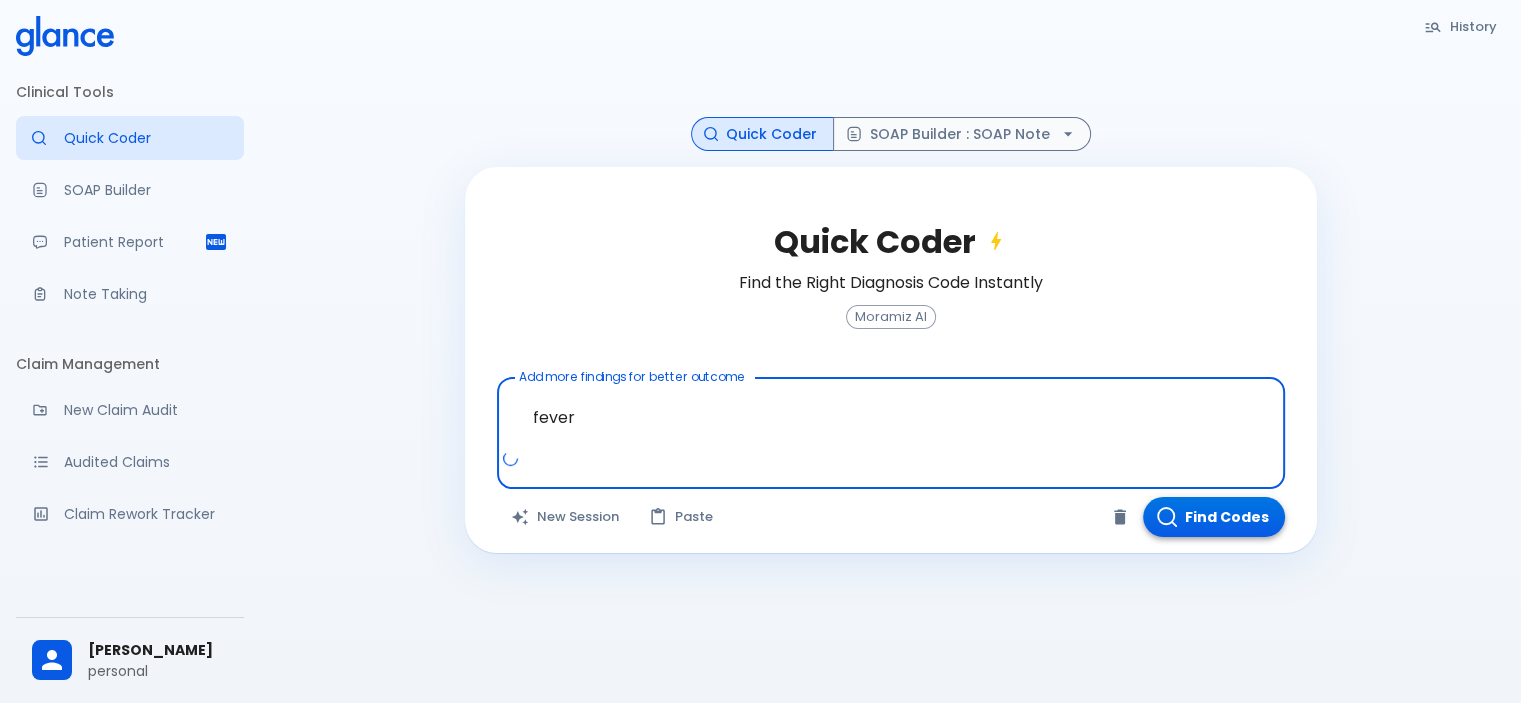 type on "fever" 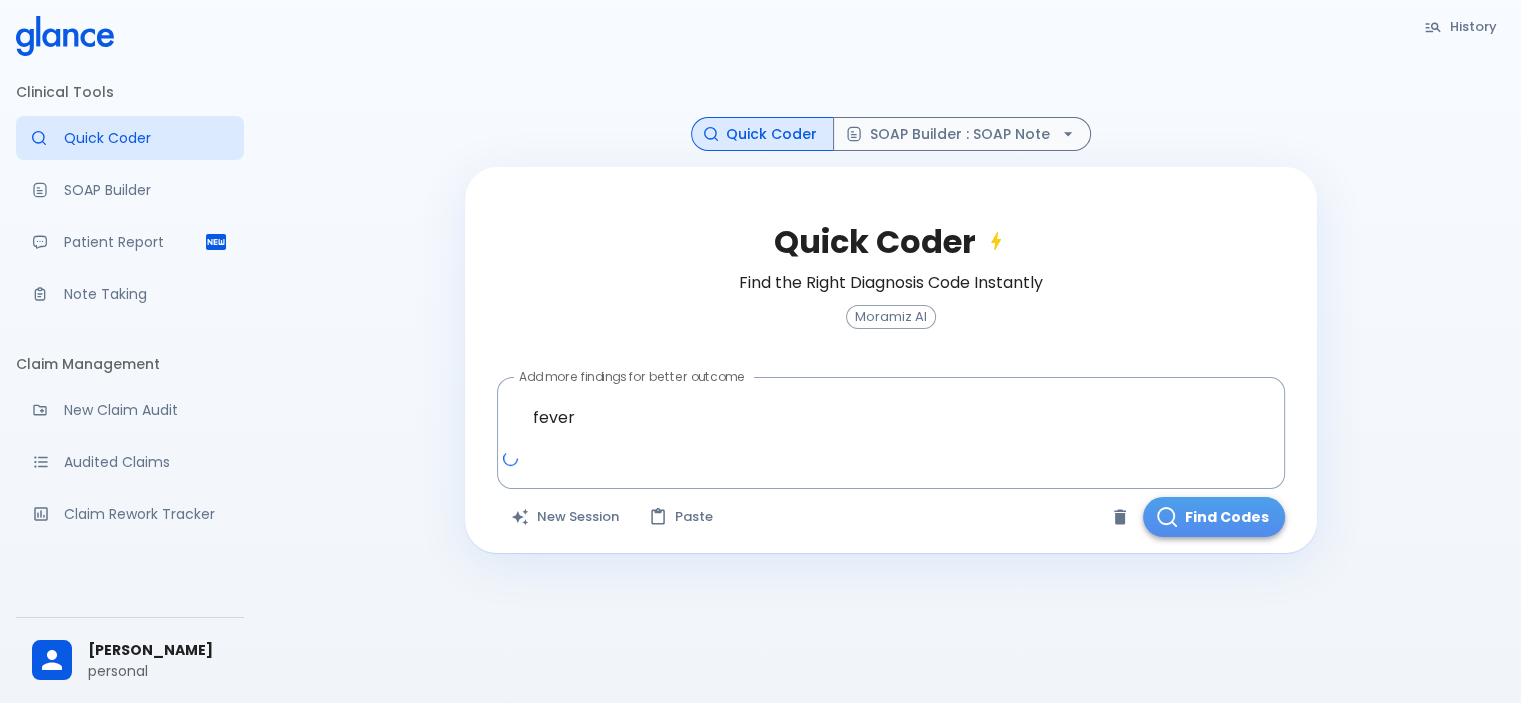 click on "Find Codes" at bounding box center (1214, 517) 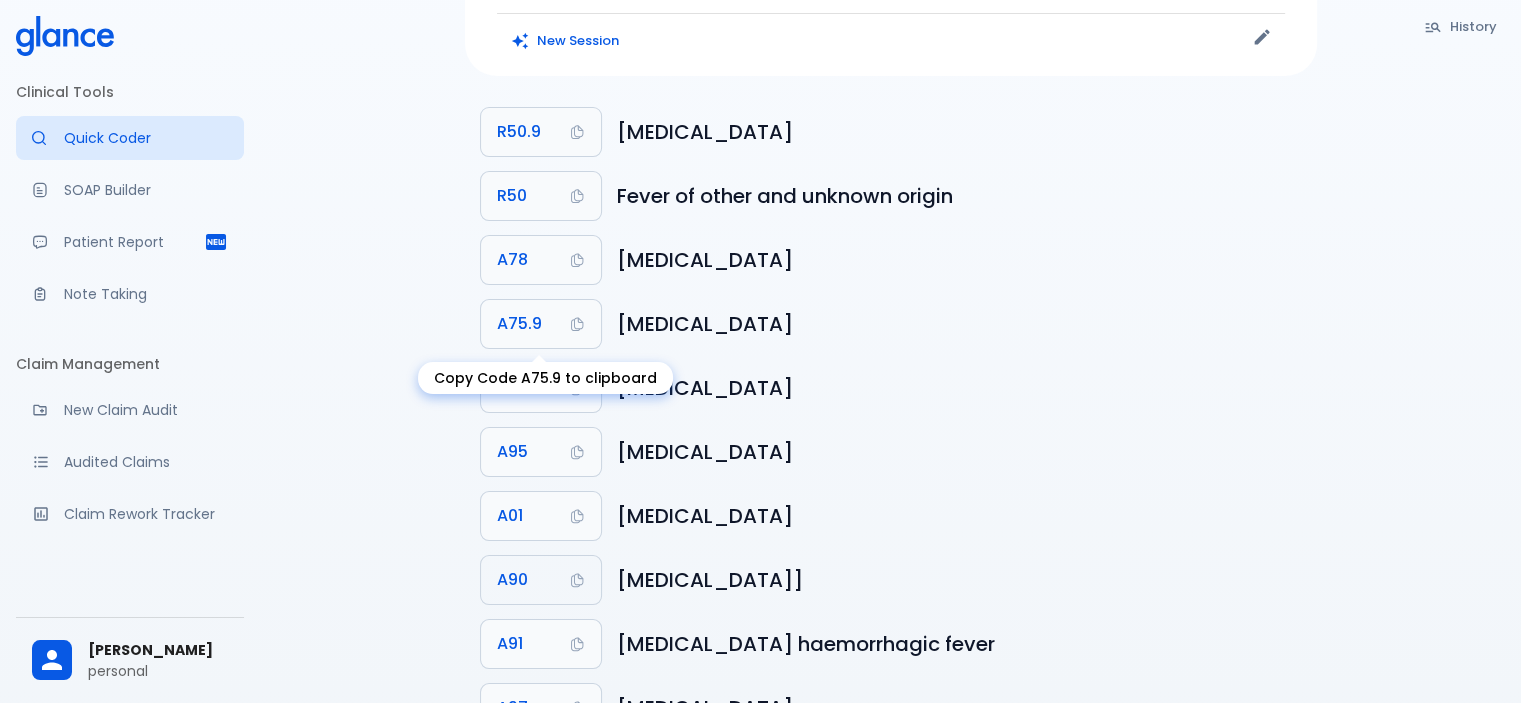 scroll, scrollTop: 0, scrollLeft: 0, axis: both 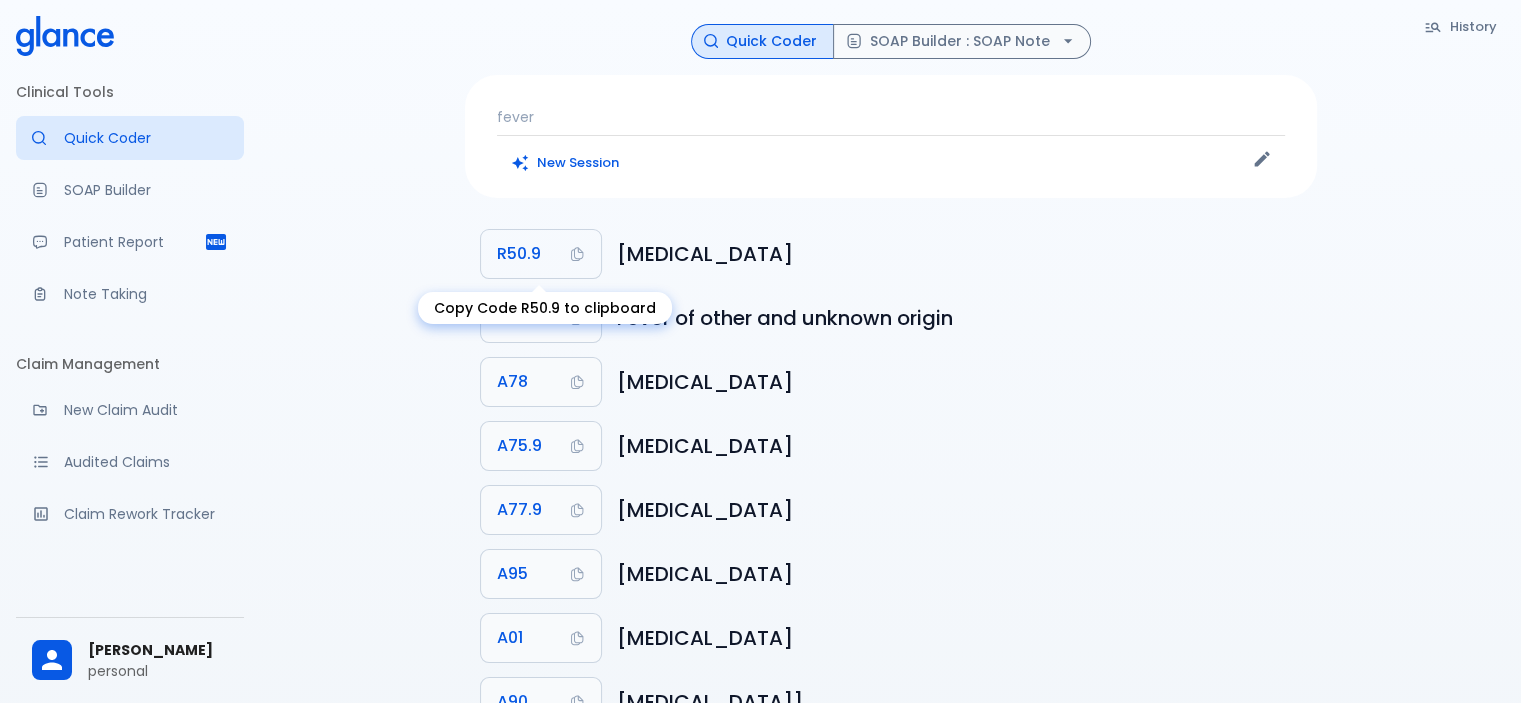 click 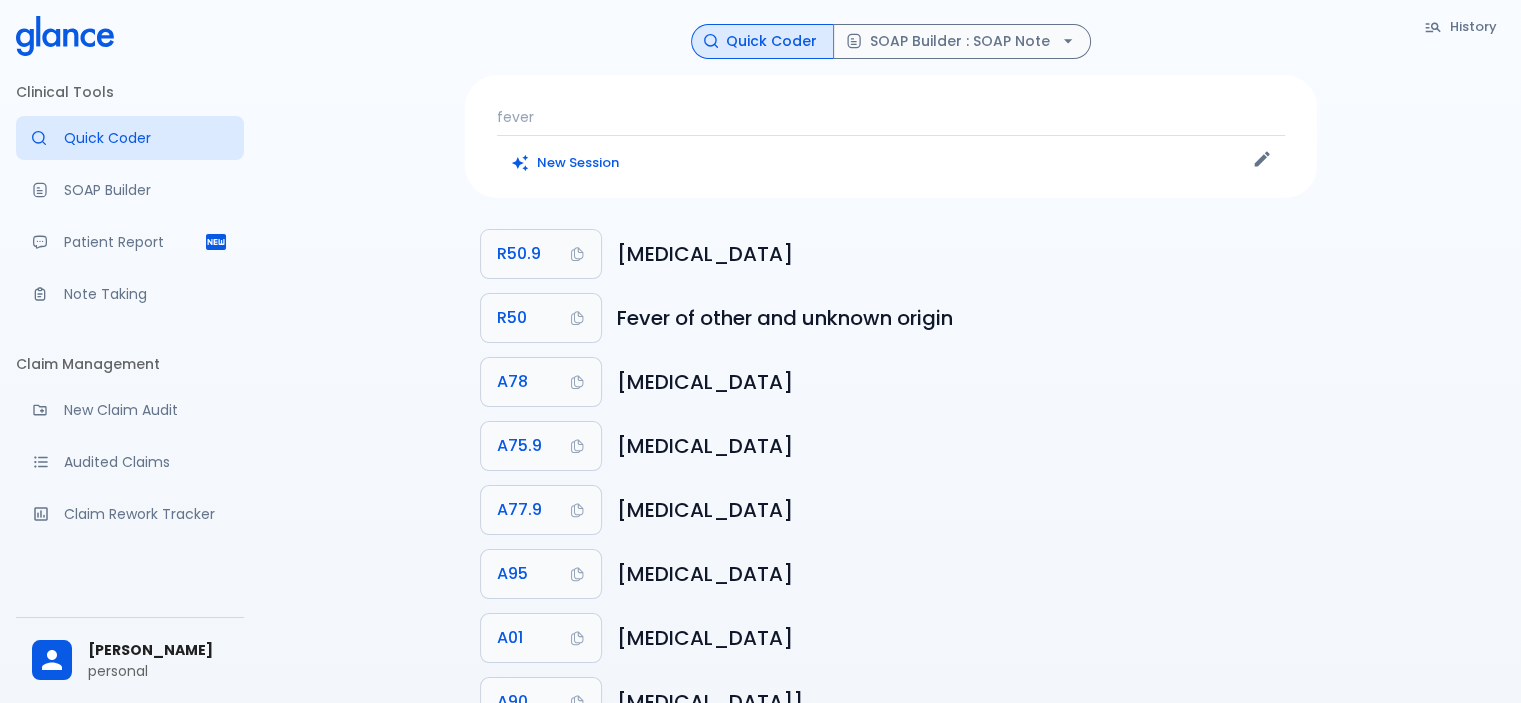 click on "fever" at bounding box center (891, 117) 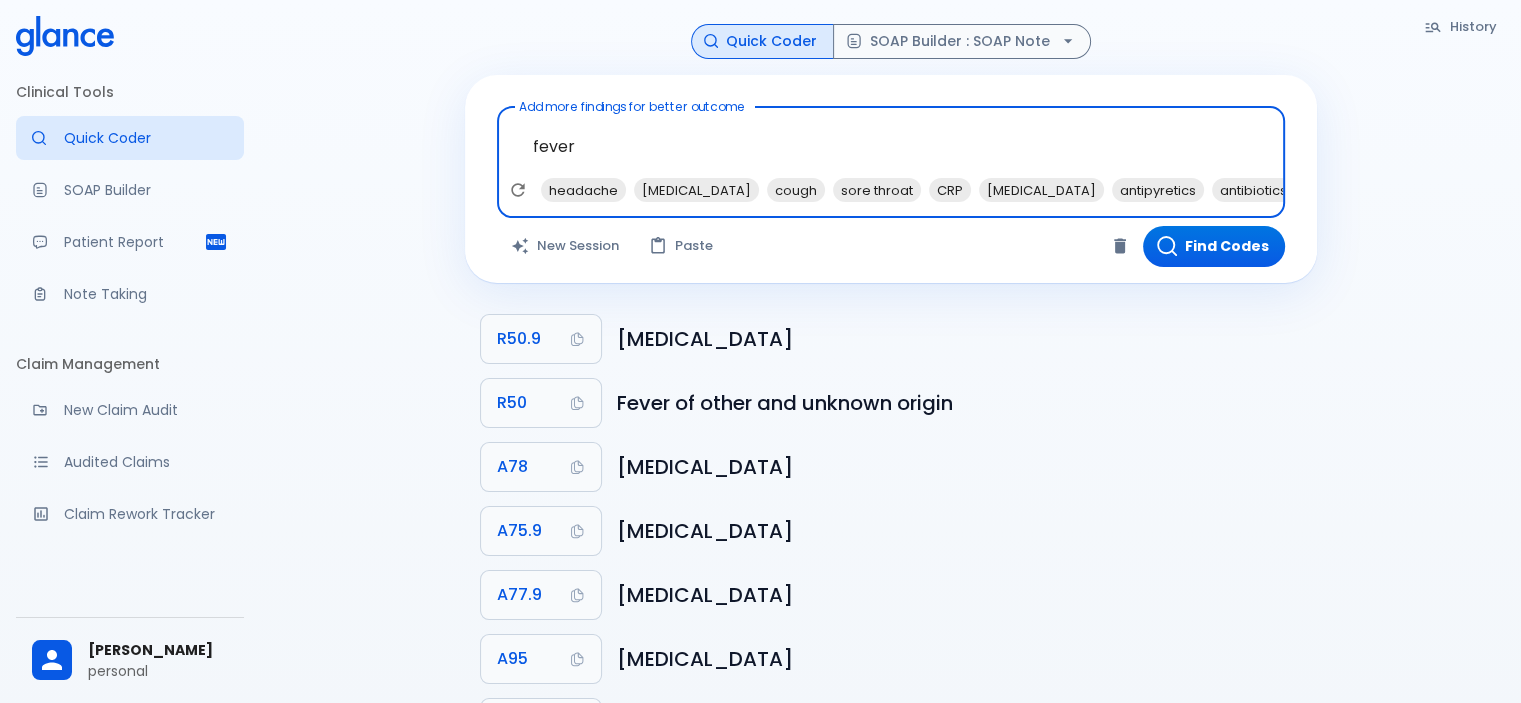 click on "fever" at bounding box center (891, 146) 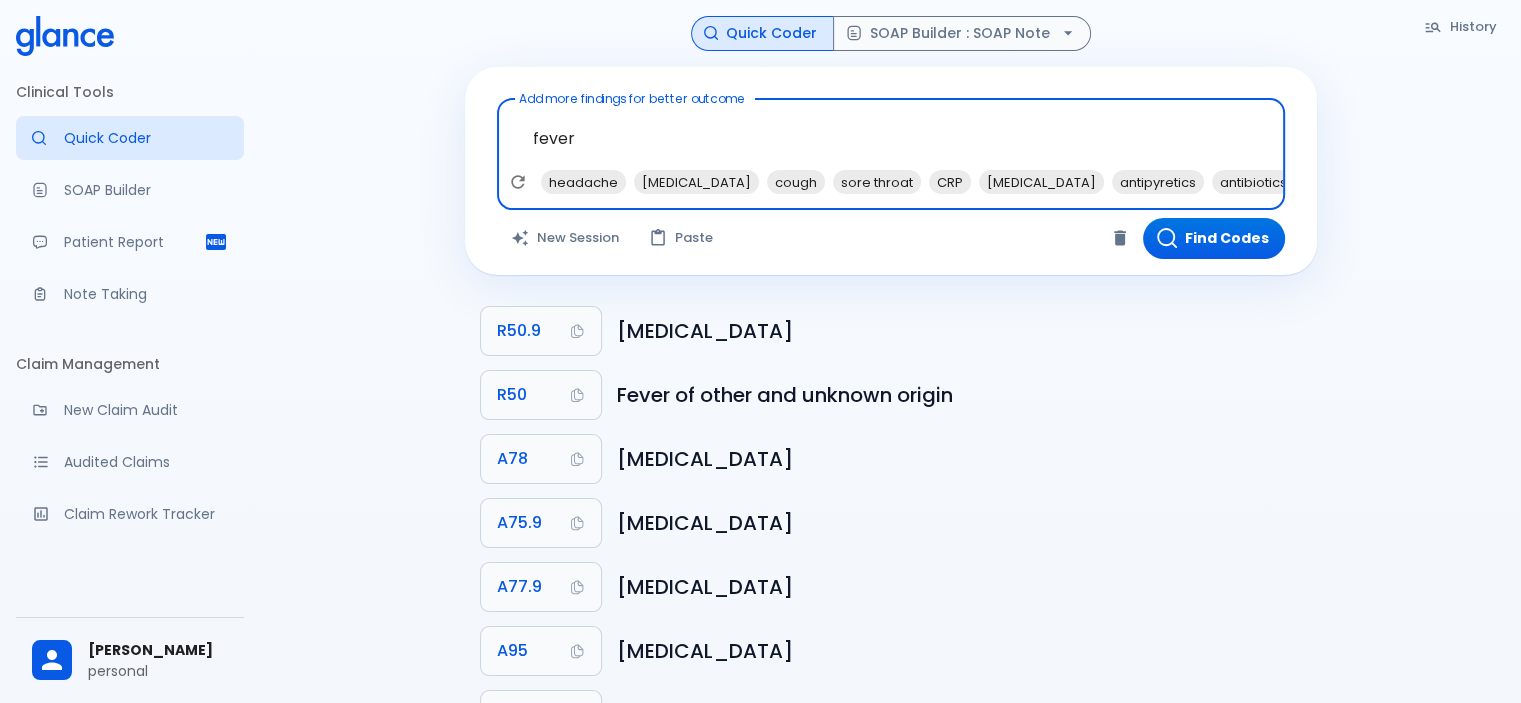 scroll, scrollTop: 0, scrollLeft: 0, axis: both 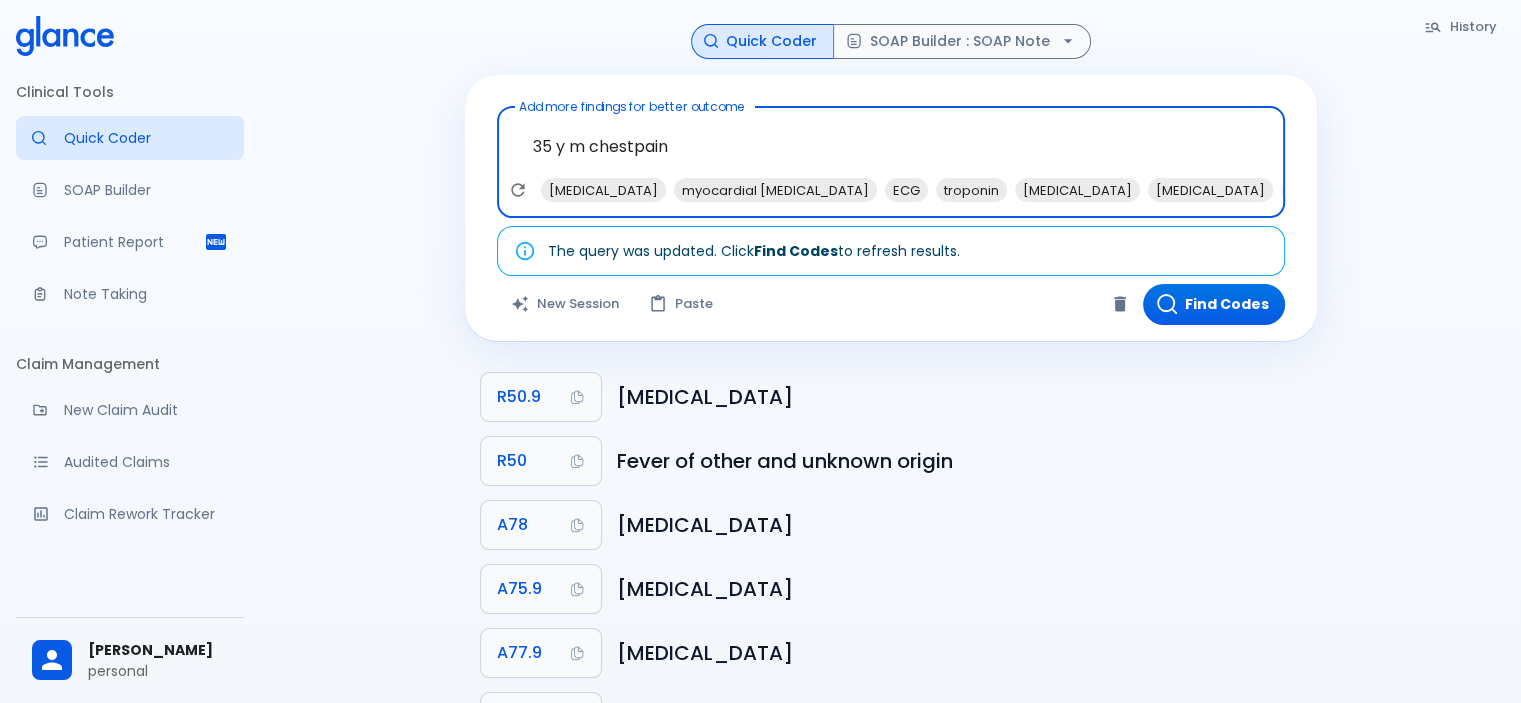 drag, startPoint x: 606, startPoint y: 139, endPoint x: 796, endPoint y: 123, distance: 190.6725 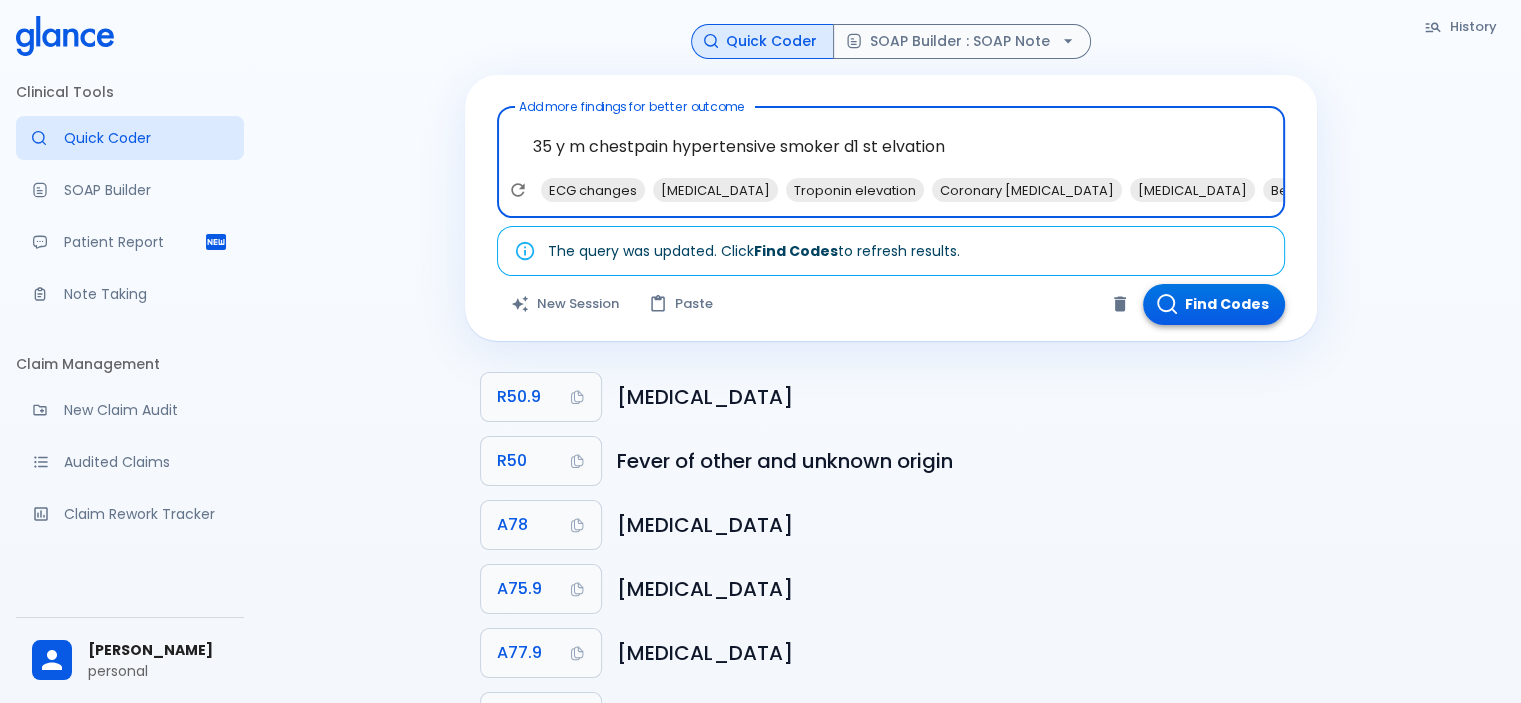 type on "35 y m chestpain hypertensive smoker d1 st elvation" 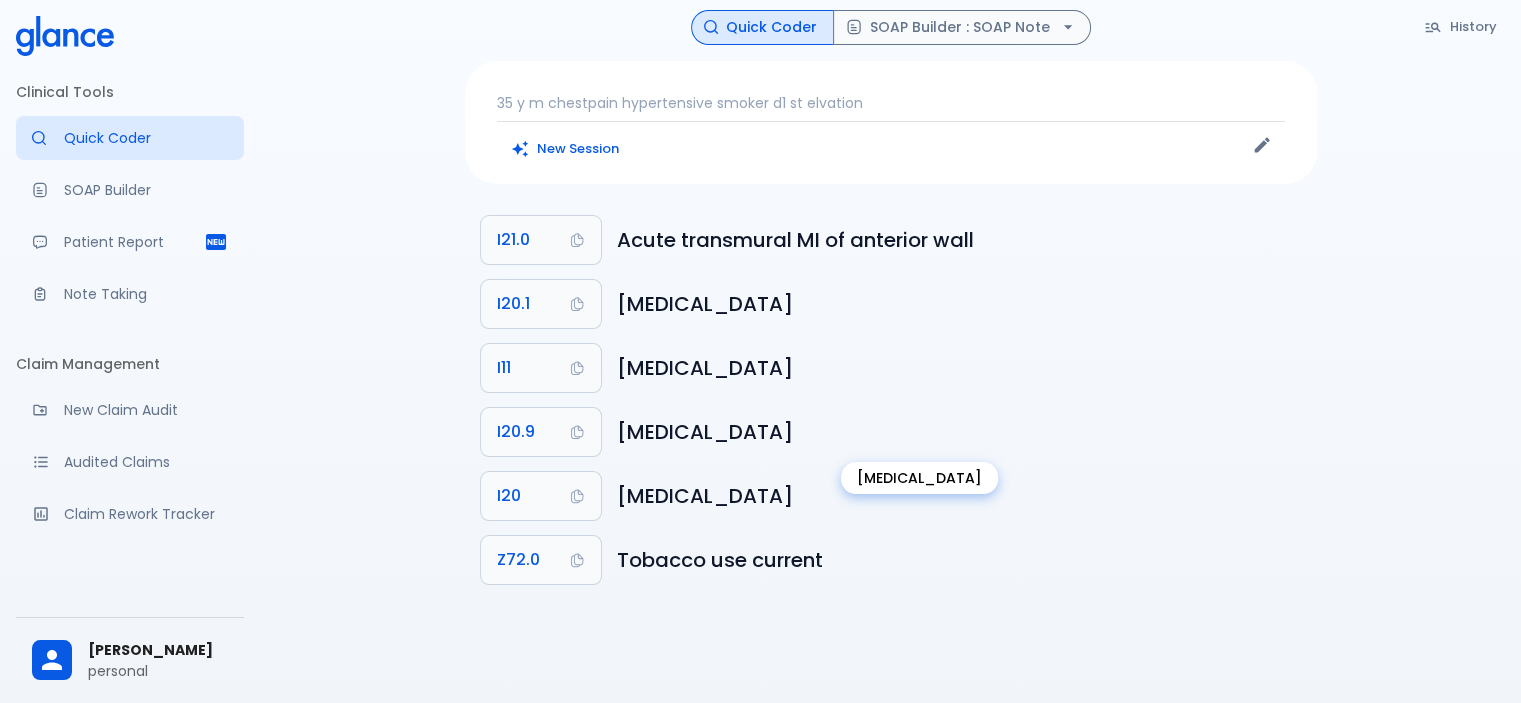scroll, scrollTop: 0, scrollLeft: 0, axis: both 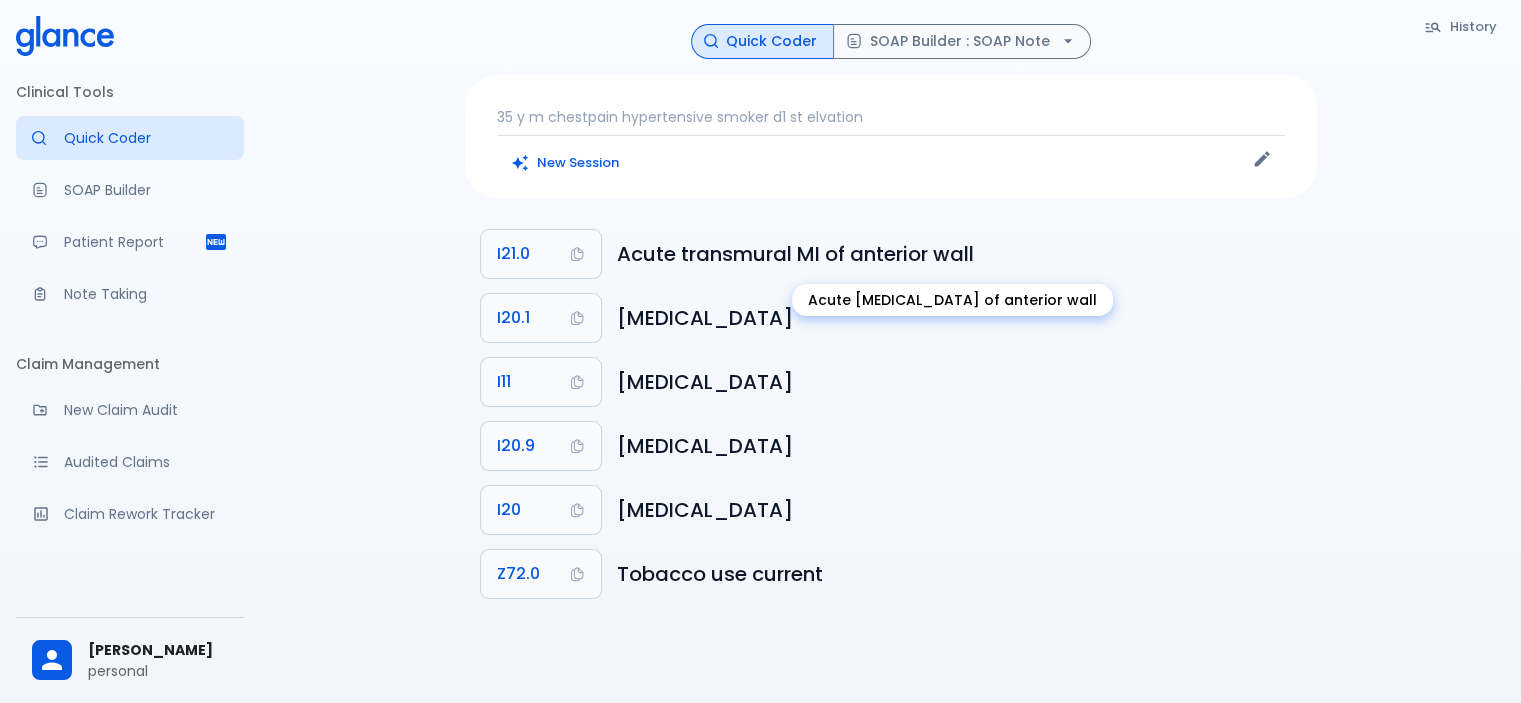 drag, startPoint x: 620, startPoint y: 254, endPoint x: 621, endPoint y: 240, distance: 14.035668 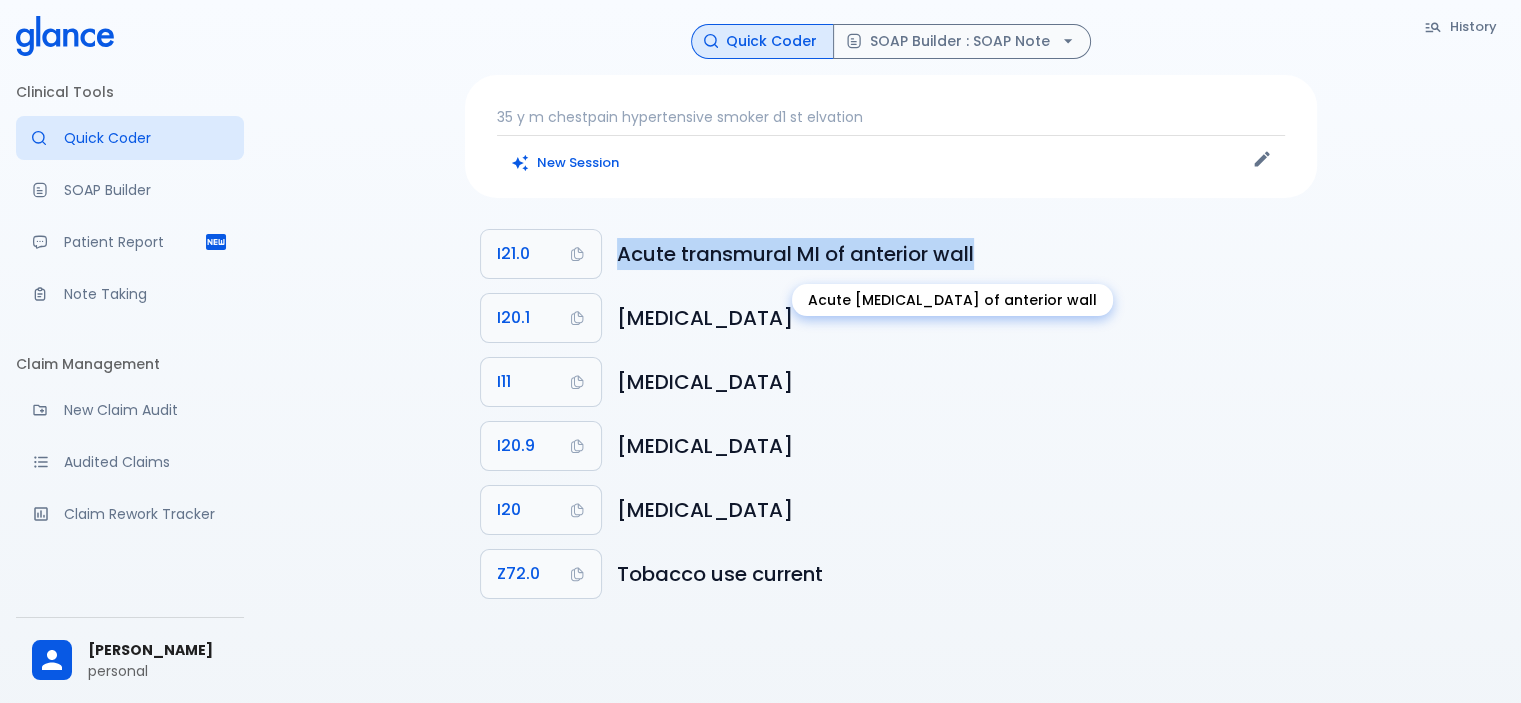 drag, startPoint x: 620, startPoint y: 253, endPoint x: 986, endPoint y: 259, distance: 366.04916 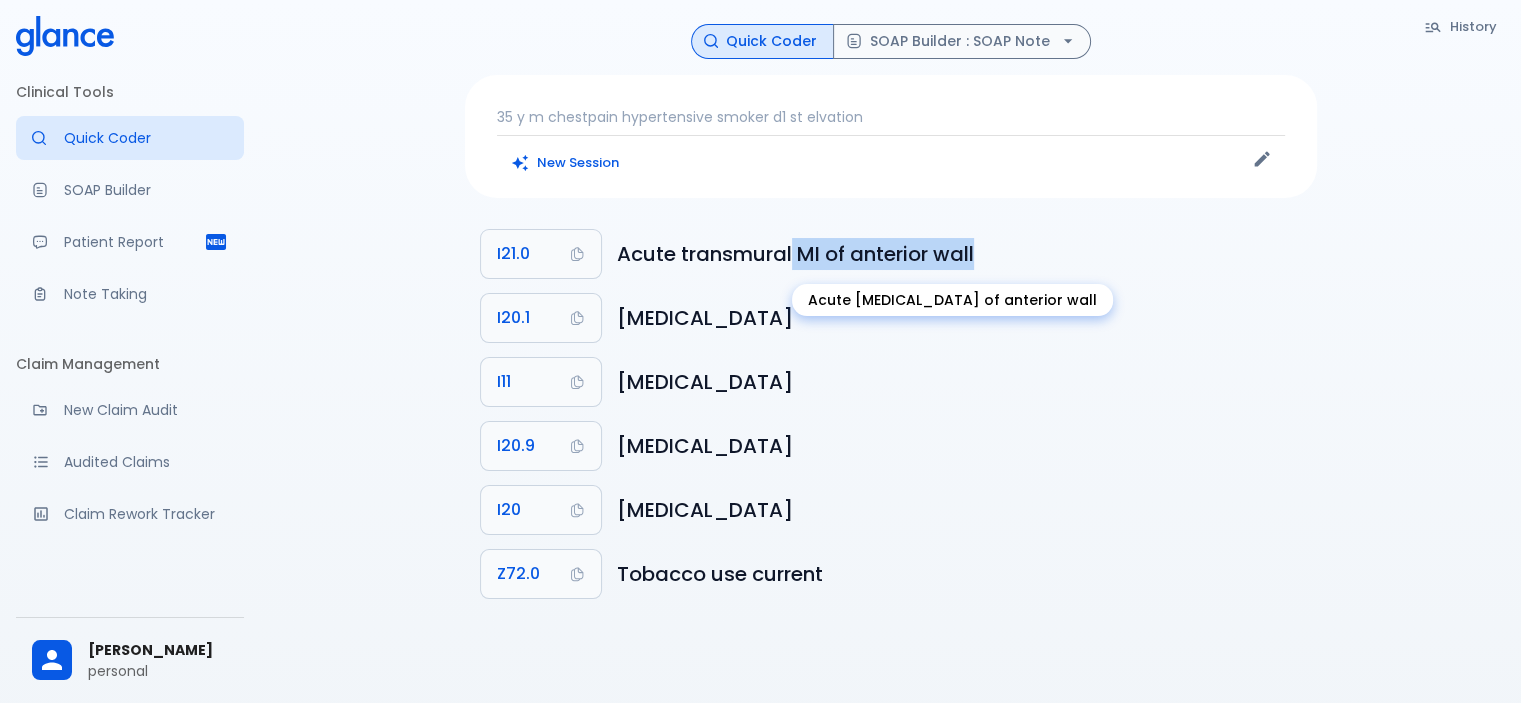 drag, startPoint x: 792, startPoint y: 248, endPoint x: 991, endPoint y: 252, distance: 199.04019 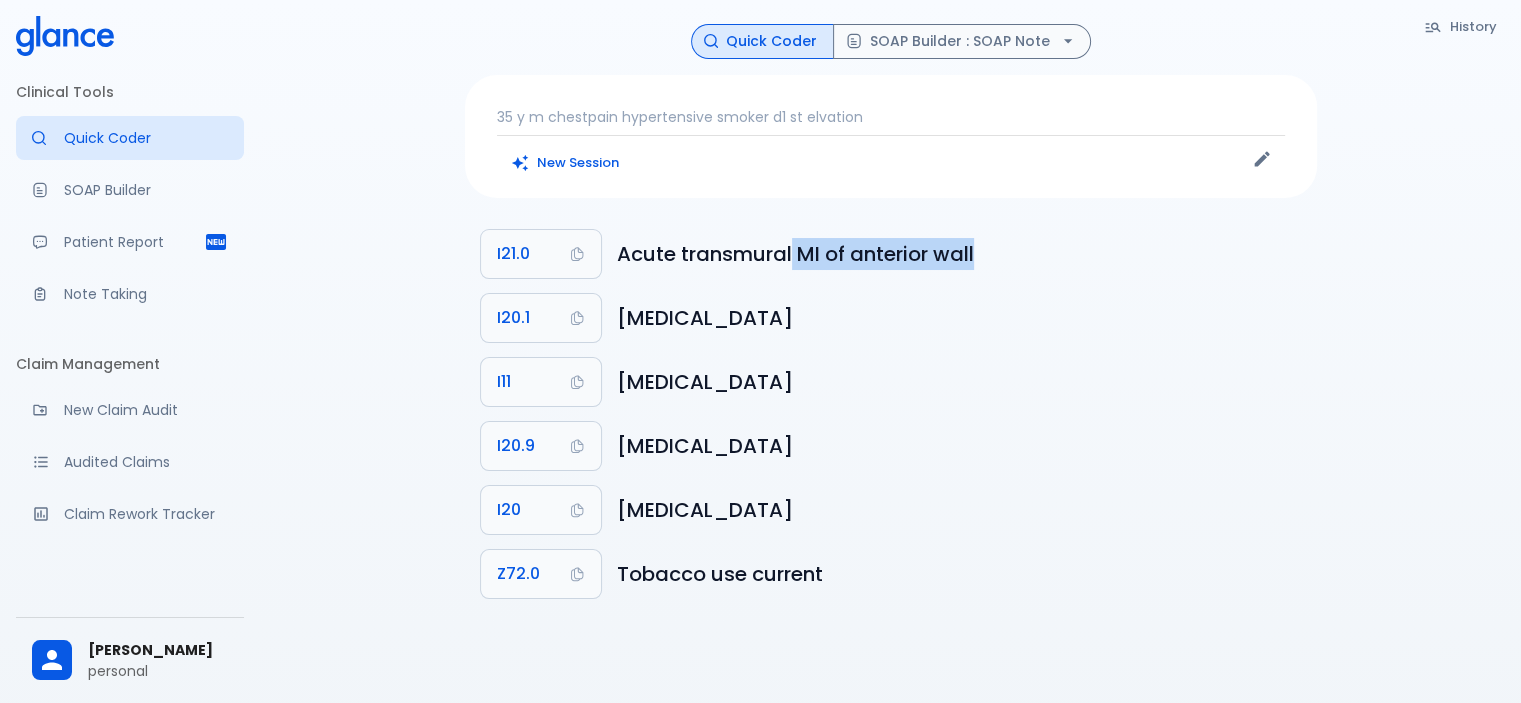 click on "I21.0 Acute transmural MI of anterior wall I20.1 Angina pectoris with documented spasm I11 Hypertensive heart disease I20.9 Angina pectoris unspecified I20 Angina pectoris Z72.0 Tobacco use current" at bounding box center [891, 414] 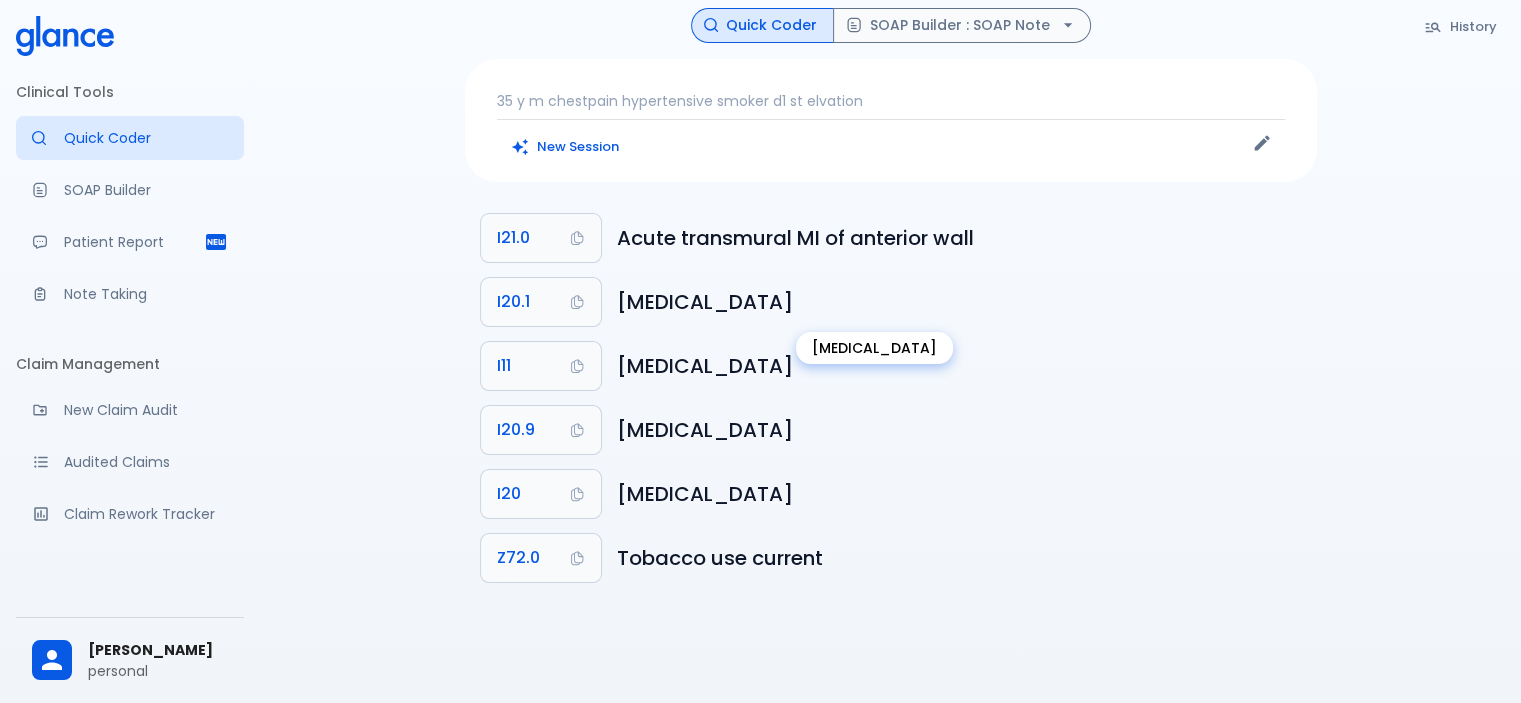 scroll, scrollTop: 0, scrollLeft: 0, axis: both 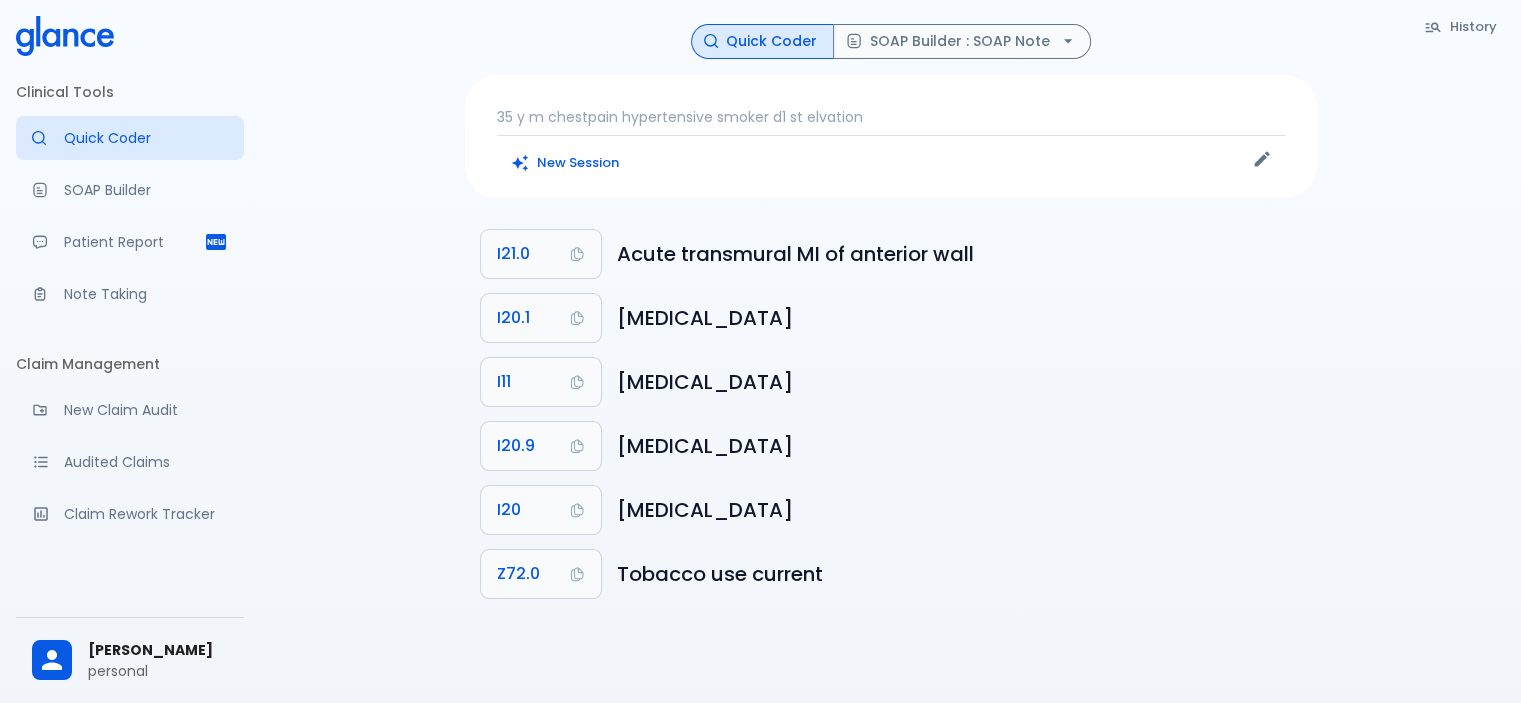 click on "35 y m chestpain hypertensive smoker d1 st elvation" at bounding box center (891, 117) 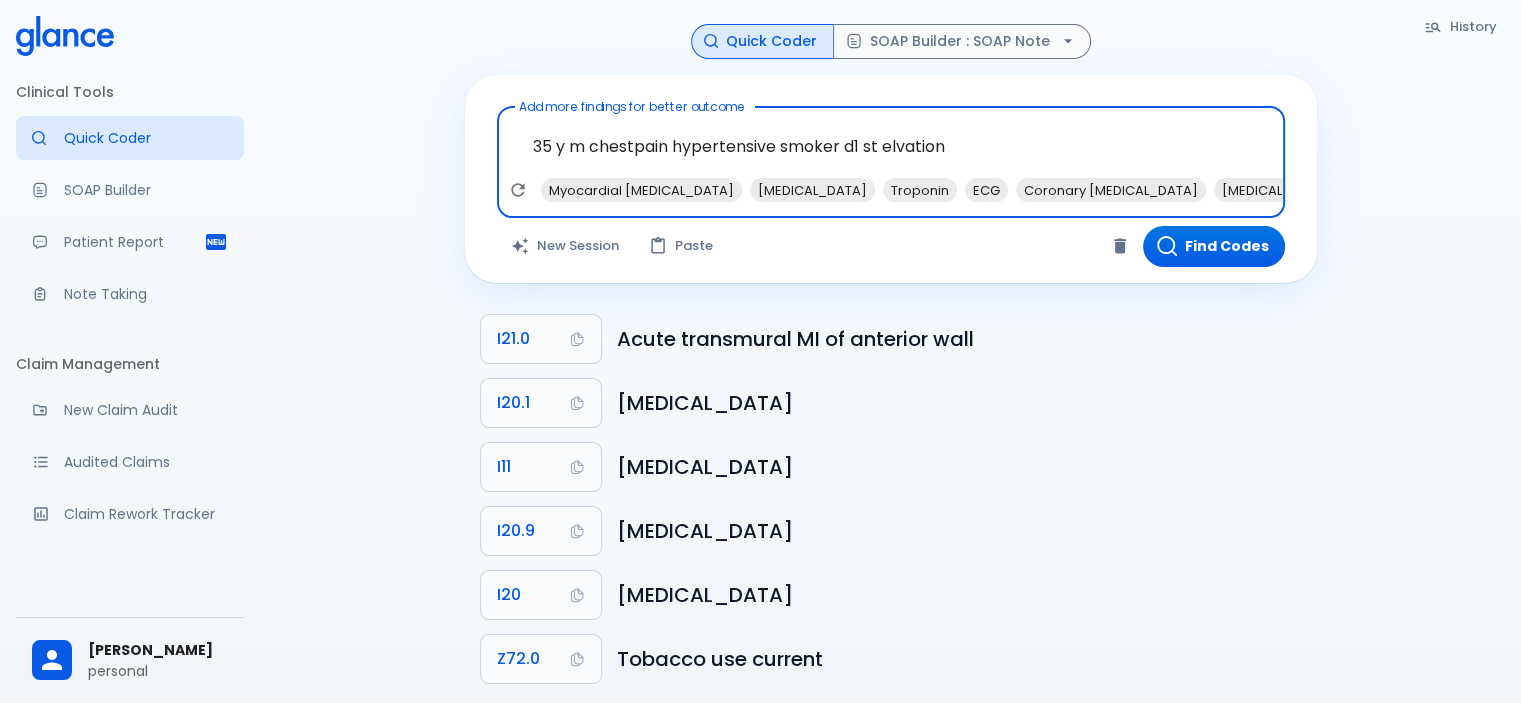 click on "35 y m chestpain hypertensive smoker d1 st elvation" at bounding box center (891, 146) 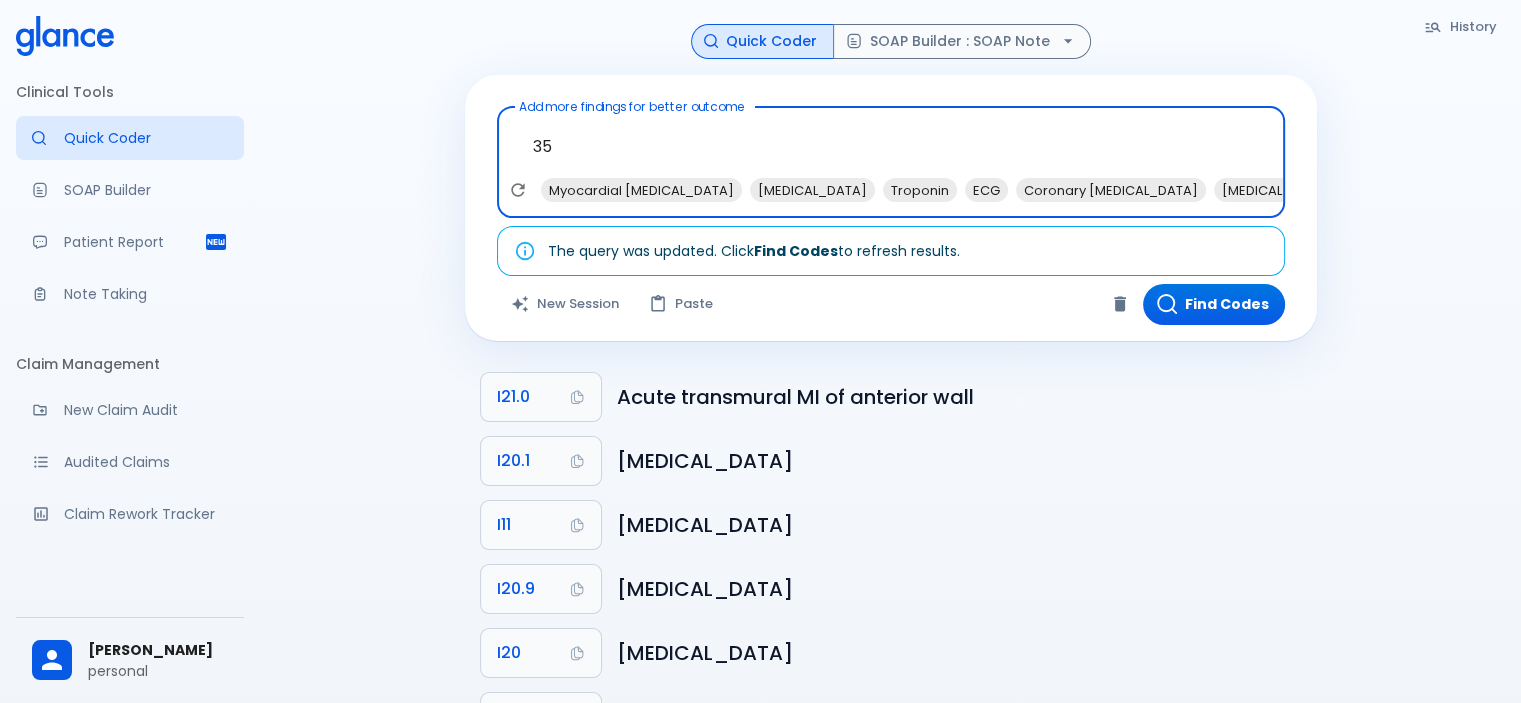 type on "3" 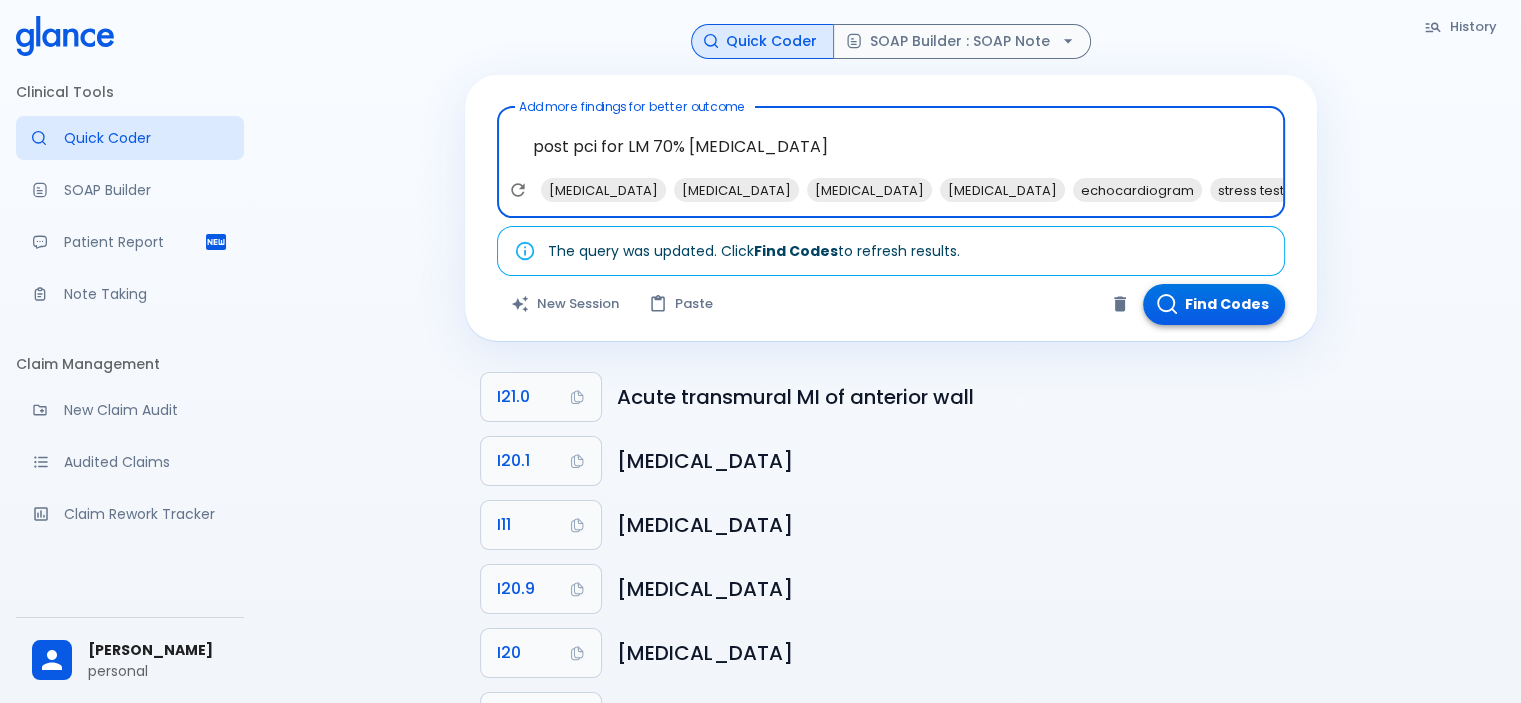 type on "post pci for LM 70% stenosis" 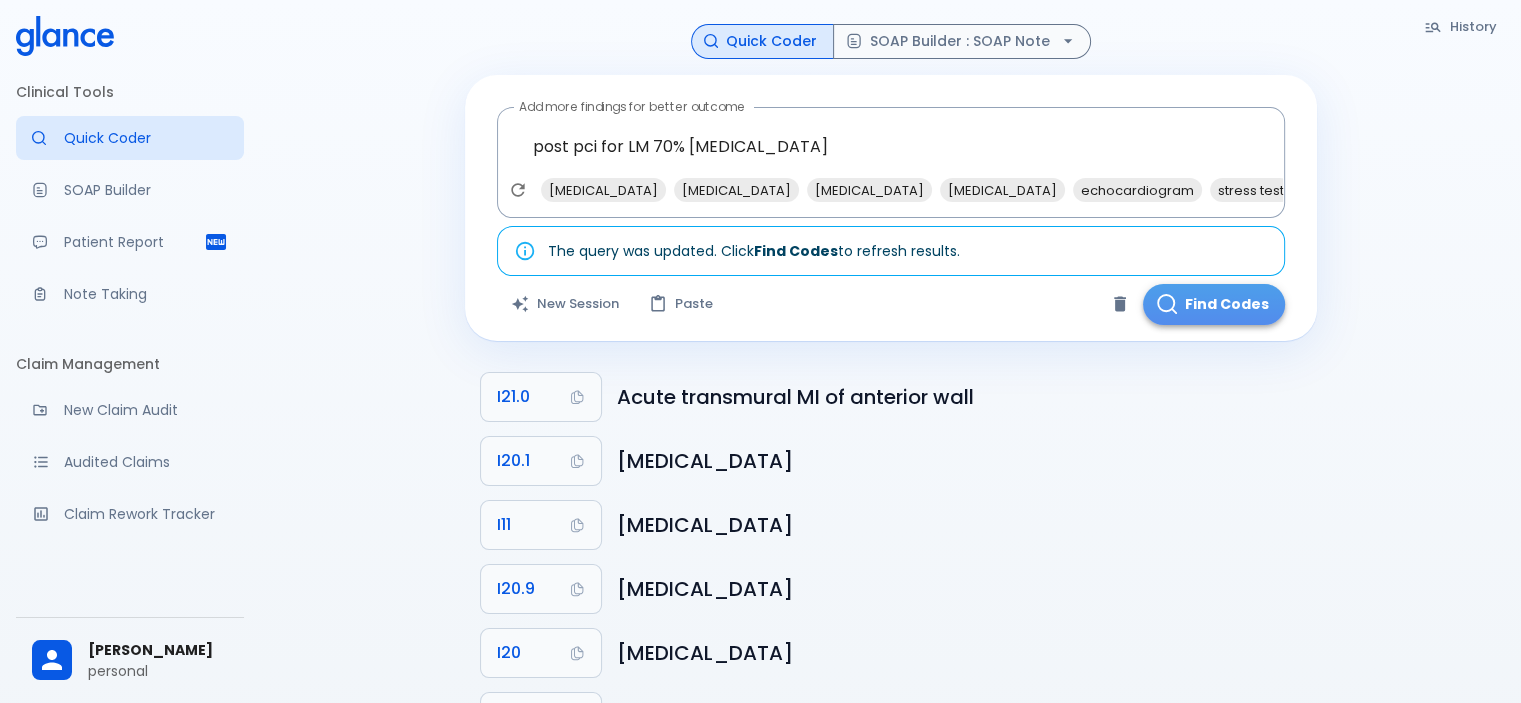 click on "Find Codes" at bounding box center (1214, 304) 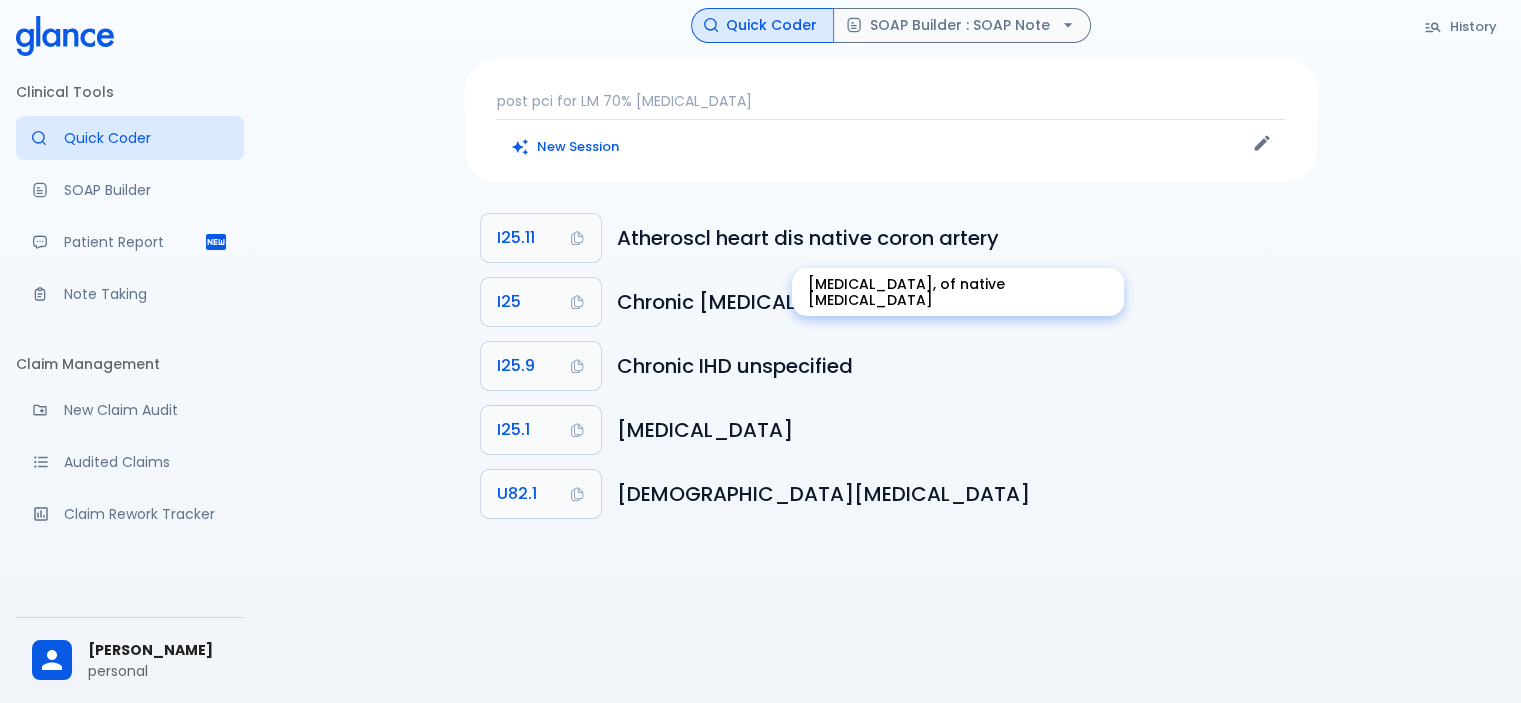 scroll, scrollTop: 0, scrollLeft: 0, axis: both 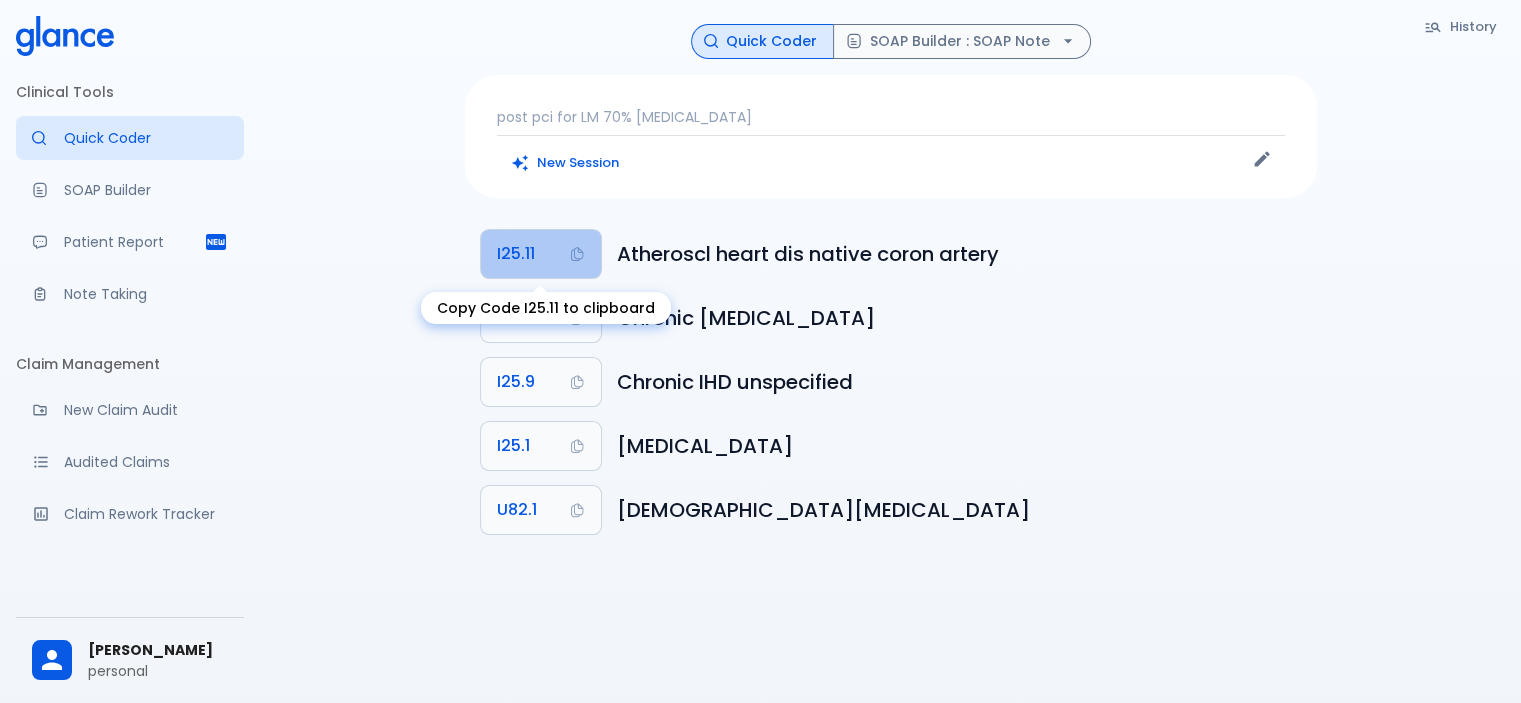 click 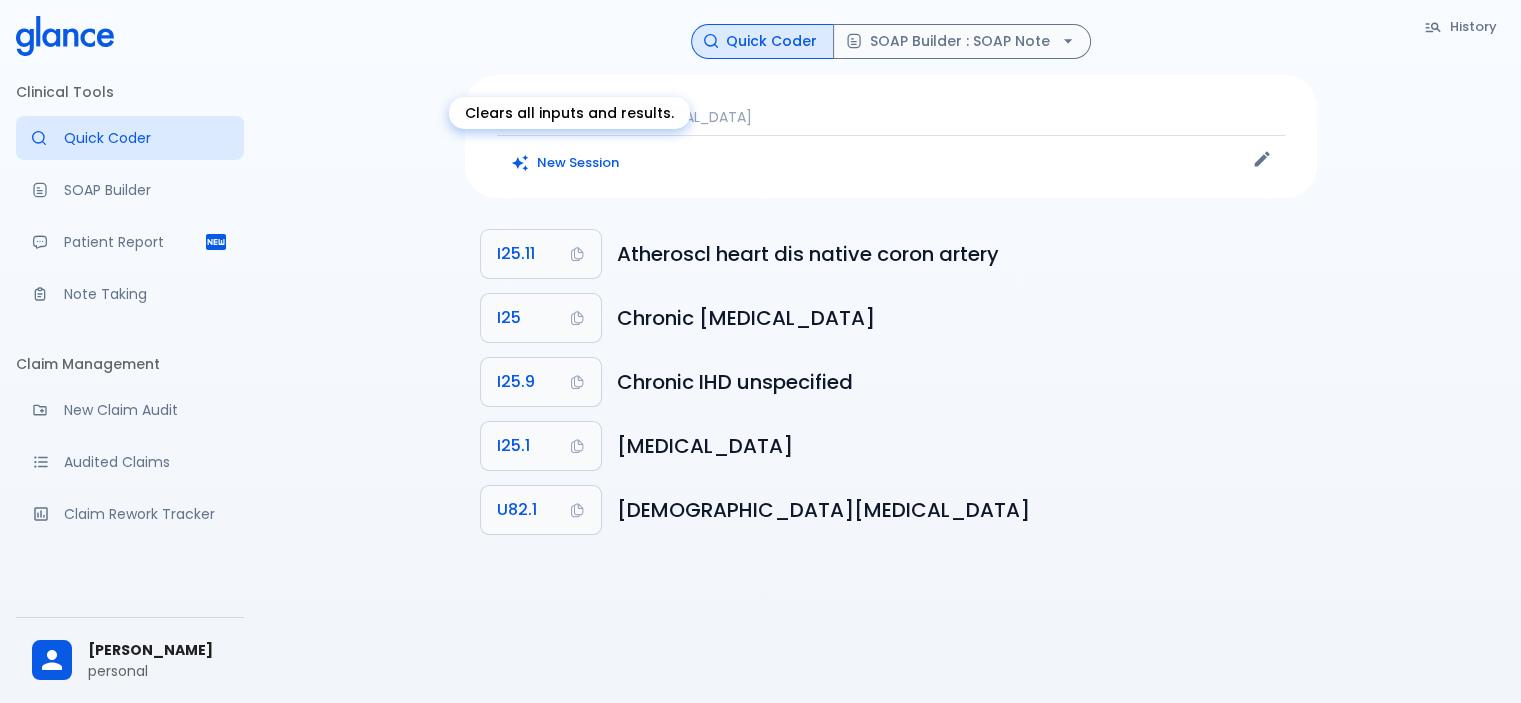 click on "New Session" at bounding box center (566, 163) 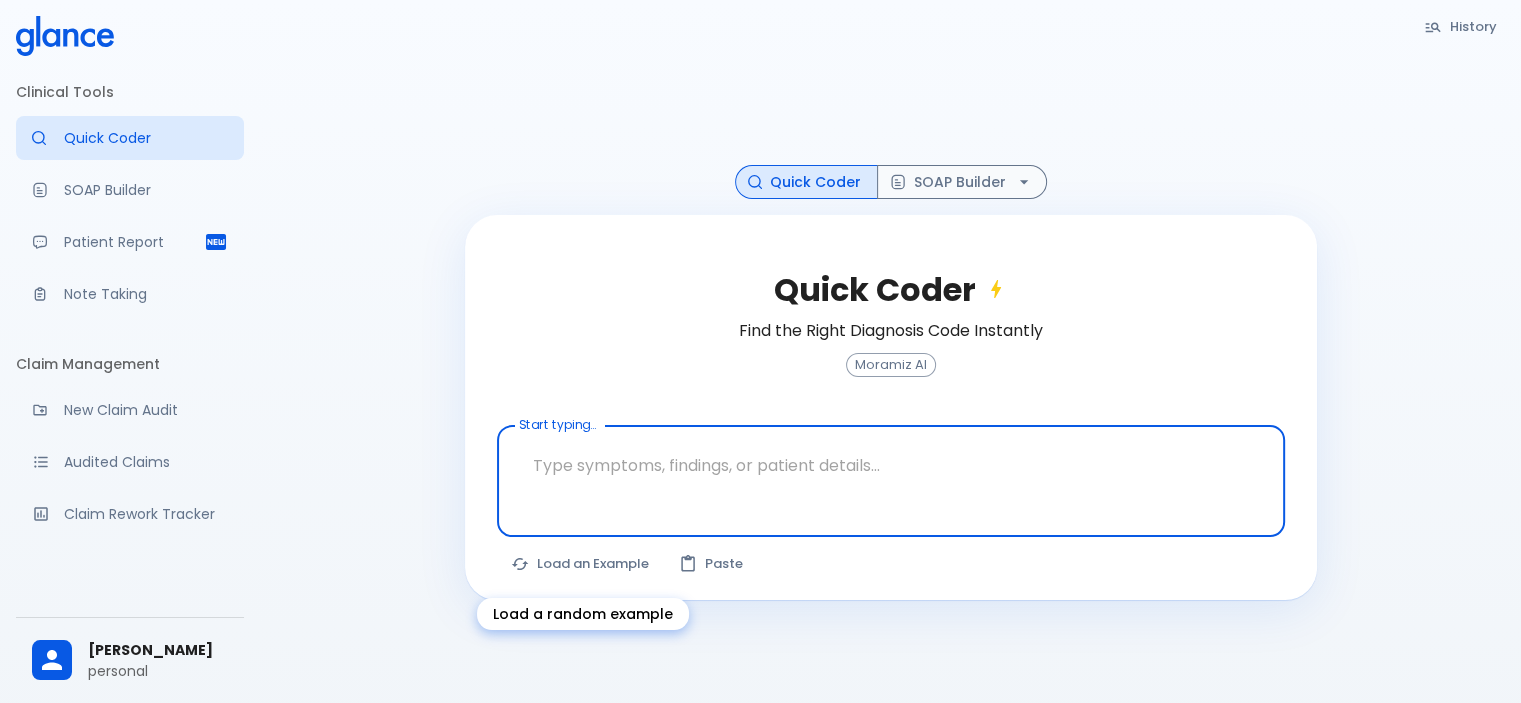 click on "Load an Example" at bounding box center [581, 564] 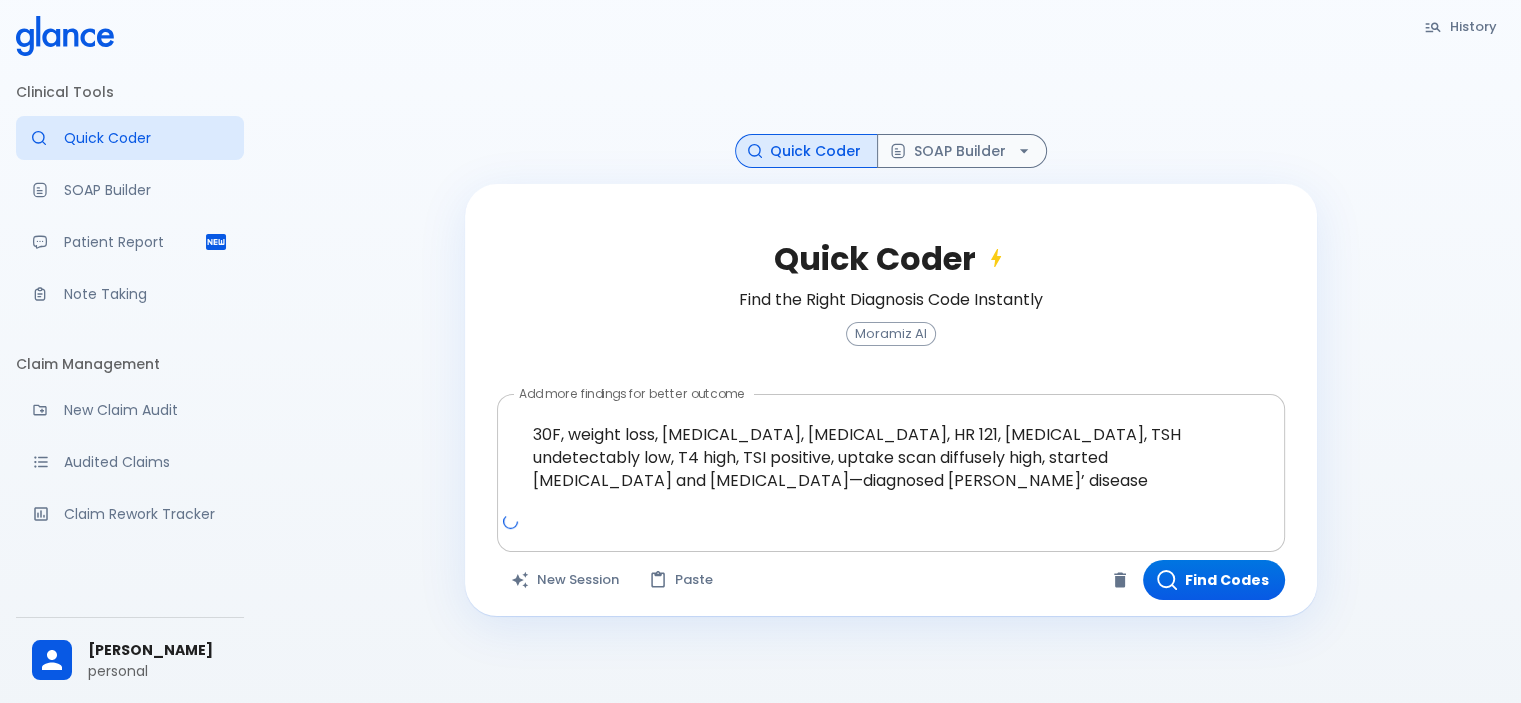 scroll, scrollTop: 48, scrollLeft: 0, axis: vertical 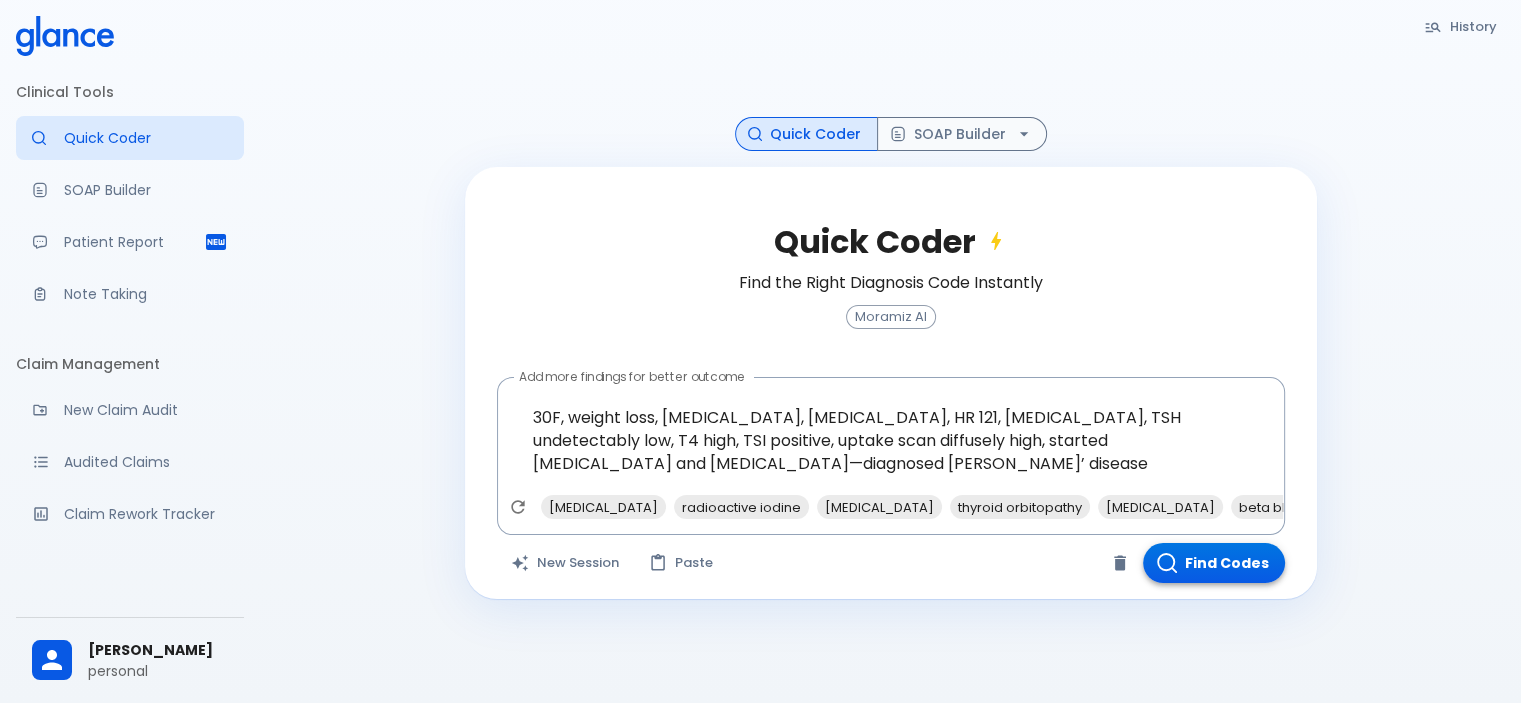 click on "Find Codes" at bounding box center (1214, 563) 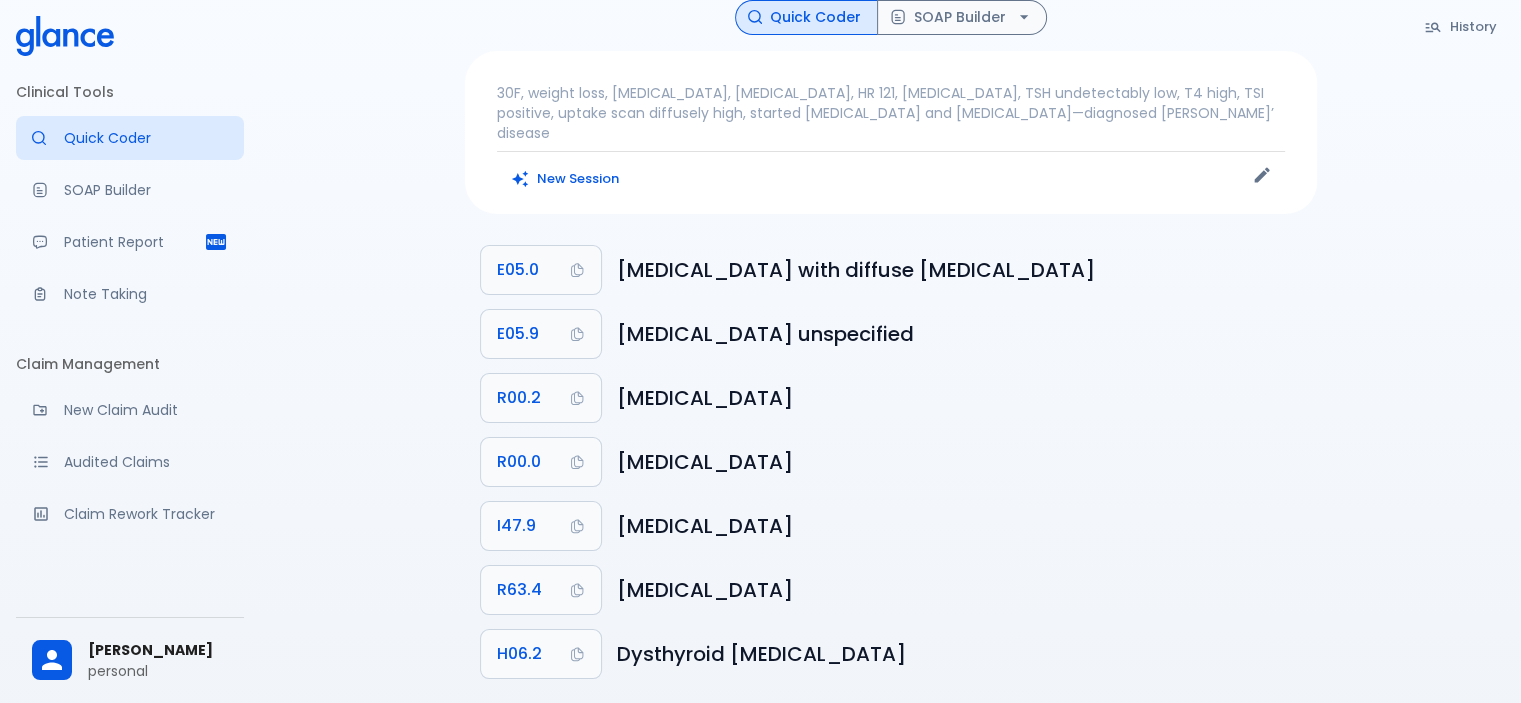 scroll, scrollTop: 0, scrollLeft: 0, axis: both 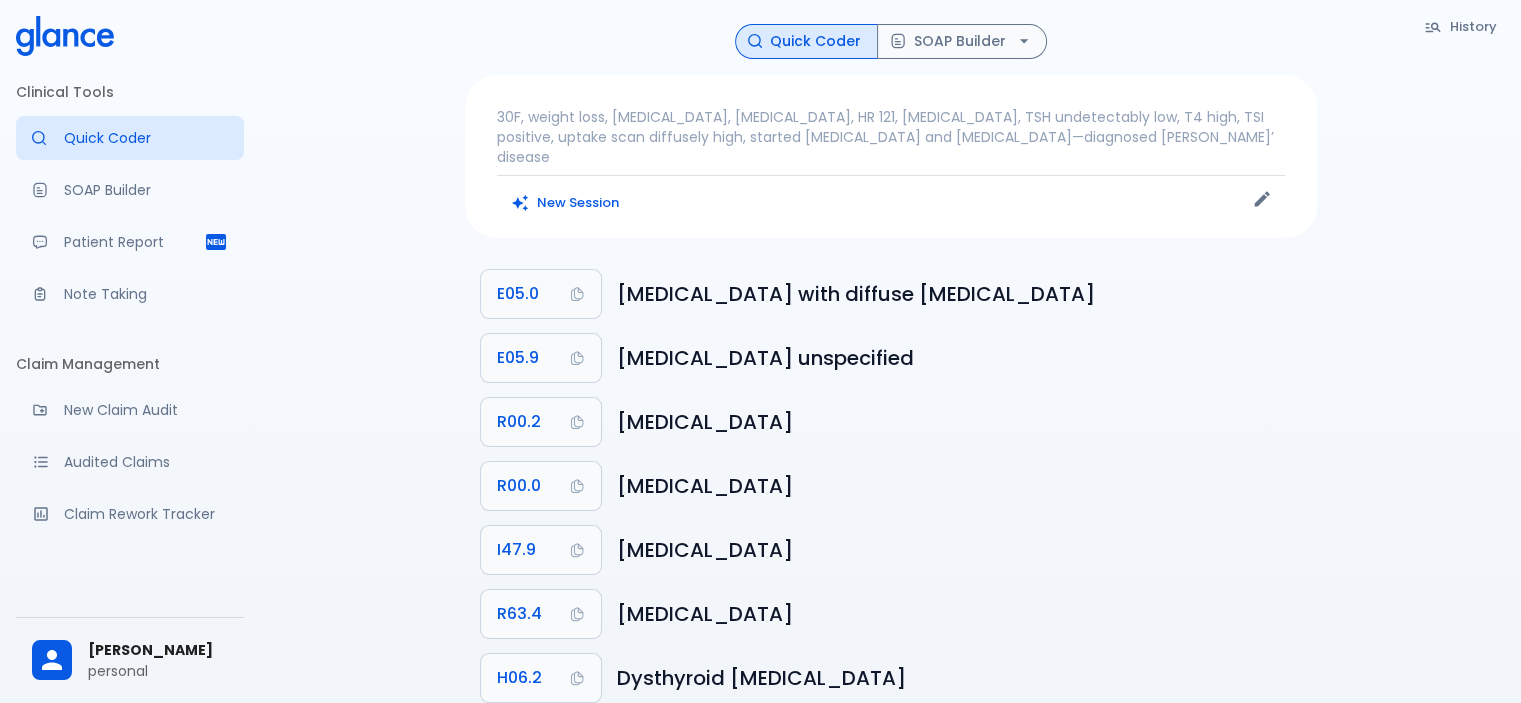 click on "30F, weight loss, palpitations, heat intolerance, HR 121, goiter, TSH undetectably low, T4 high, TSI positive, uptake scan diffusely high, started propranolol and methimazole—diagnosed Graves’ disease" at bounding box center (891, 137) 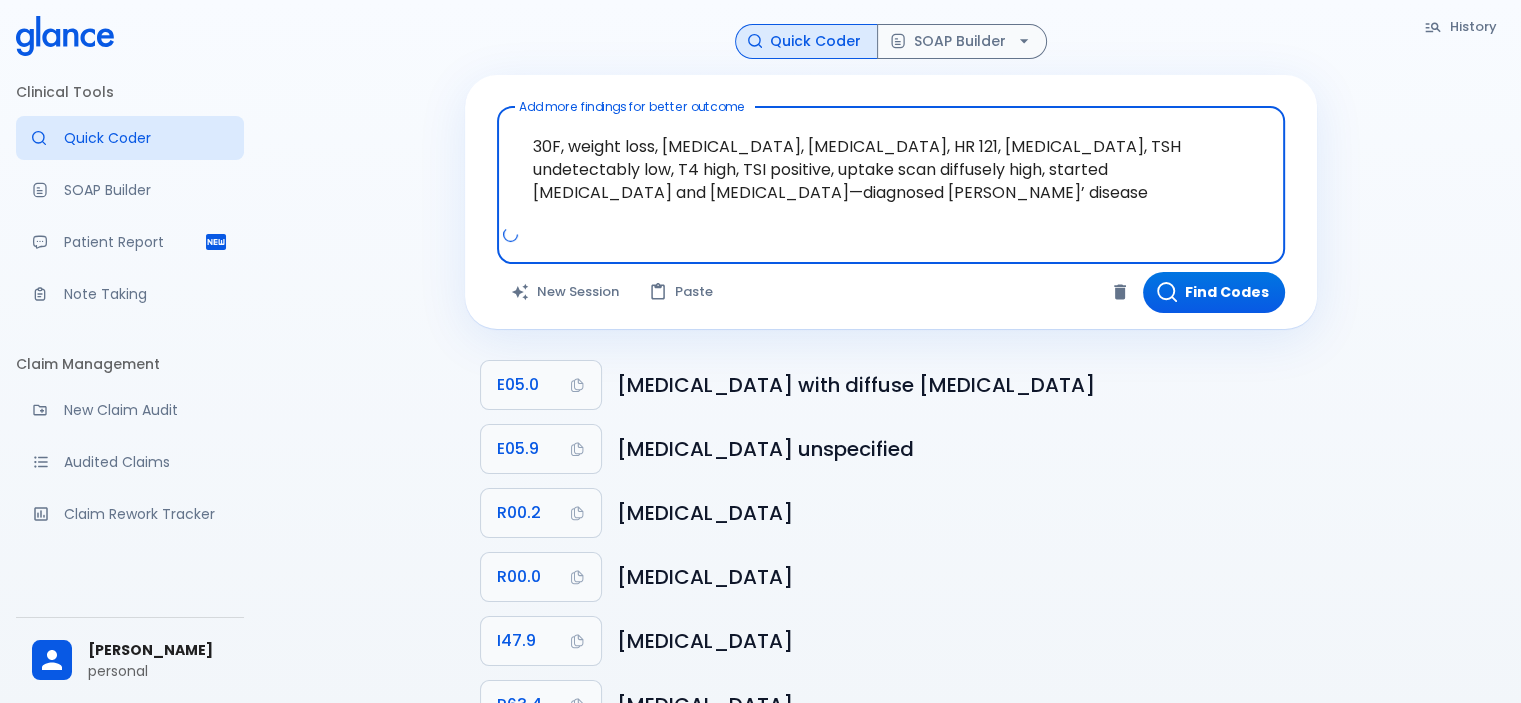 click on "30F, weight loss, palpitations, heat intolerance, HR 121, goiter, TSH undetectably low, T4 high, TSI positive, uptake scan diffusely high, started propranolol and methimazole—diagnosed Graves’ disease" at bounding box center [891, 169] 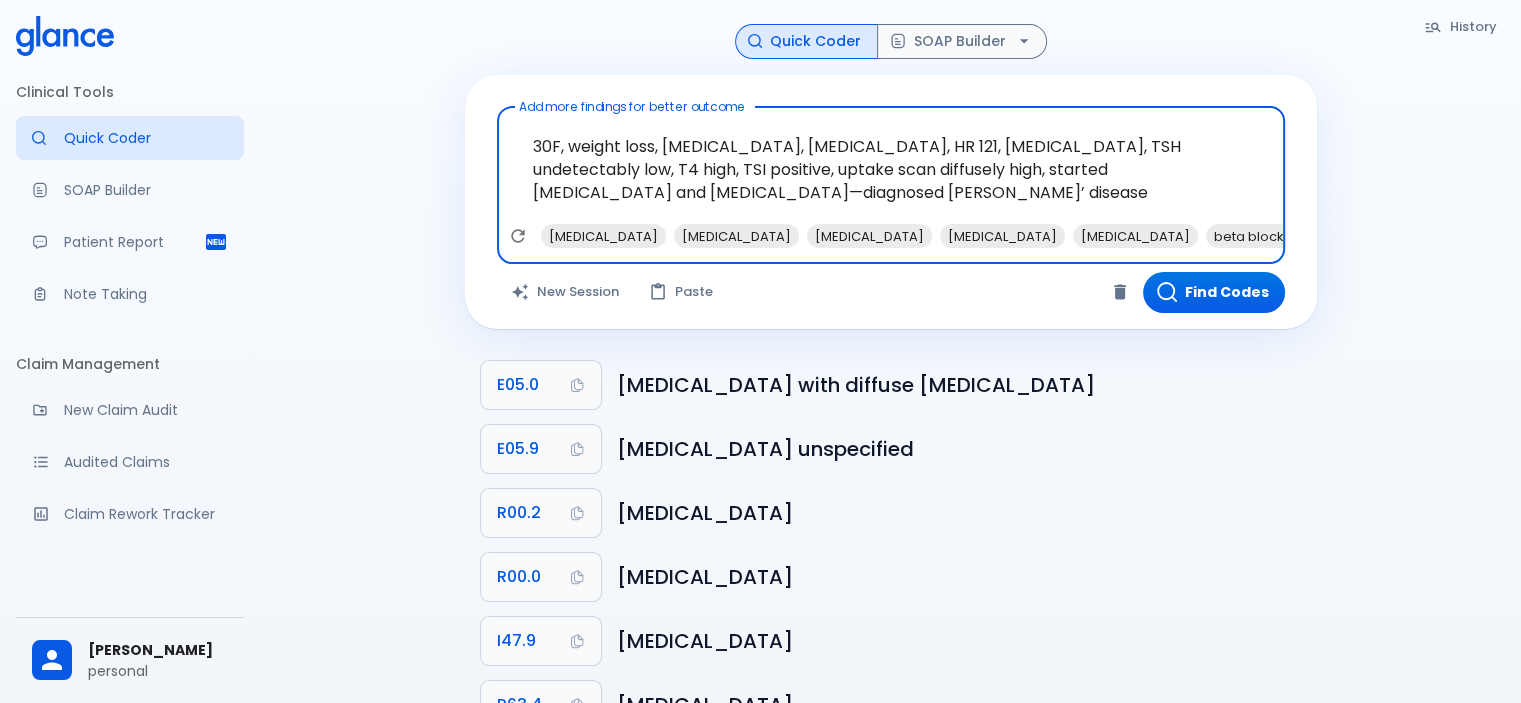 click on "30F, weight loss, palpitations, heat intolerance, HR 121, goiter, TSH undetectably low, T4 high, TSI positive, uptake scan diffusely high, started propranolol and methimazole—diagnosed Graves’ disease" at bounding box center [891, 169] 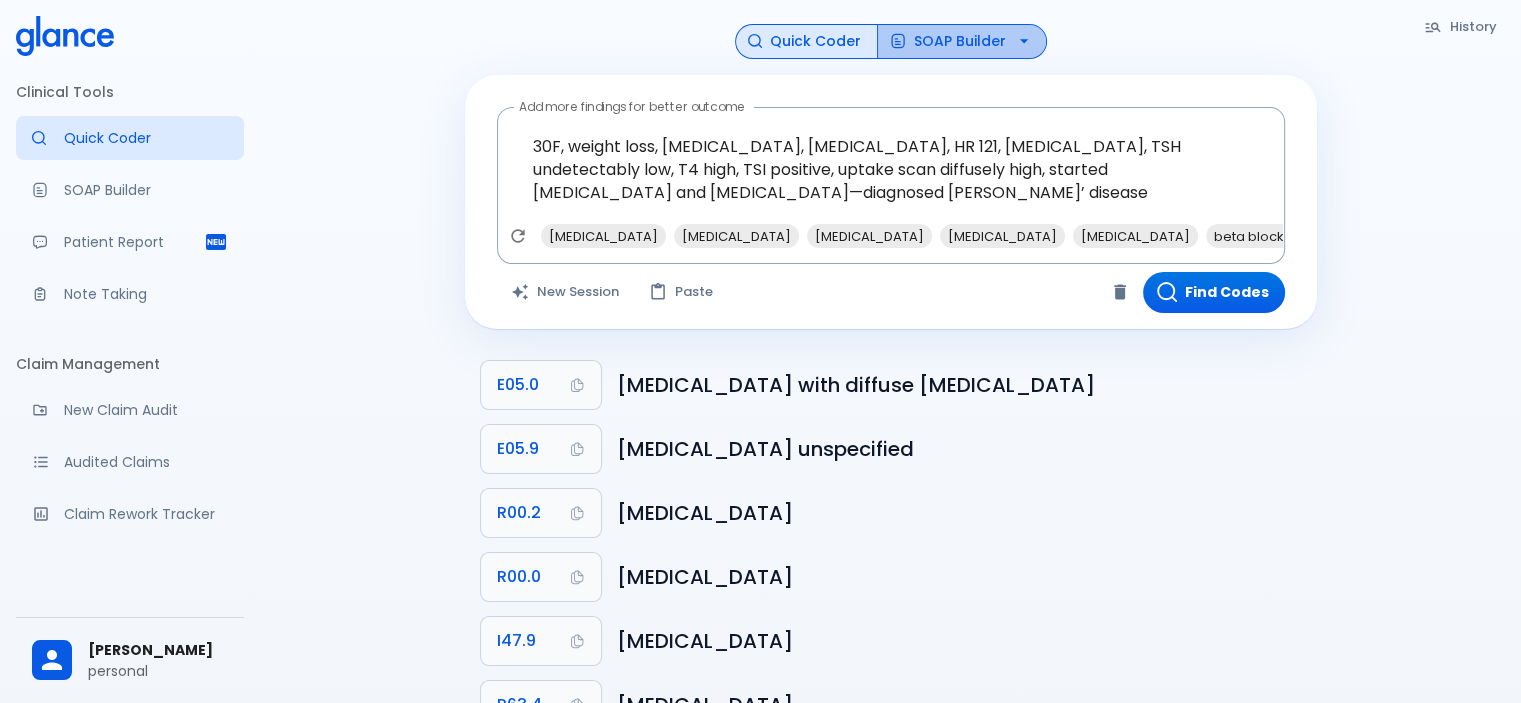 click on "SOAP Builder" at bounding box center [962, 41] 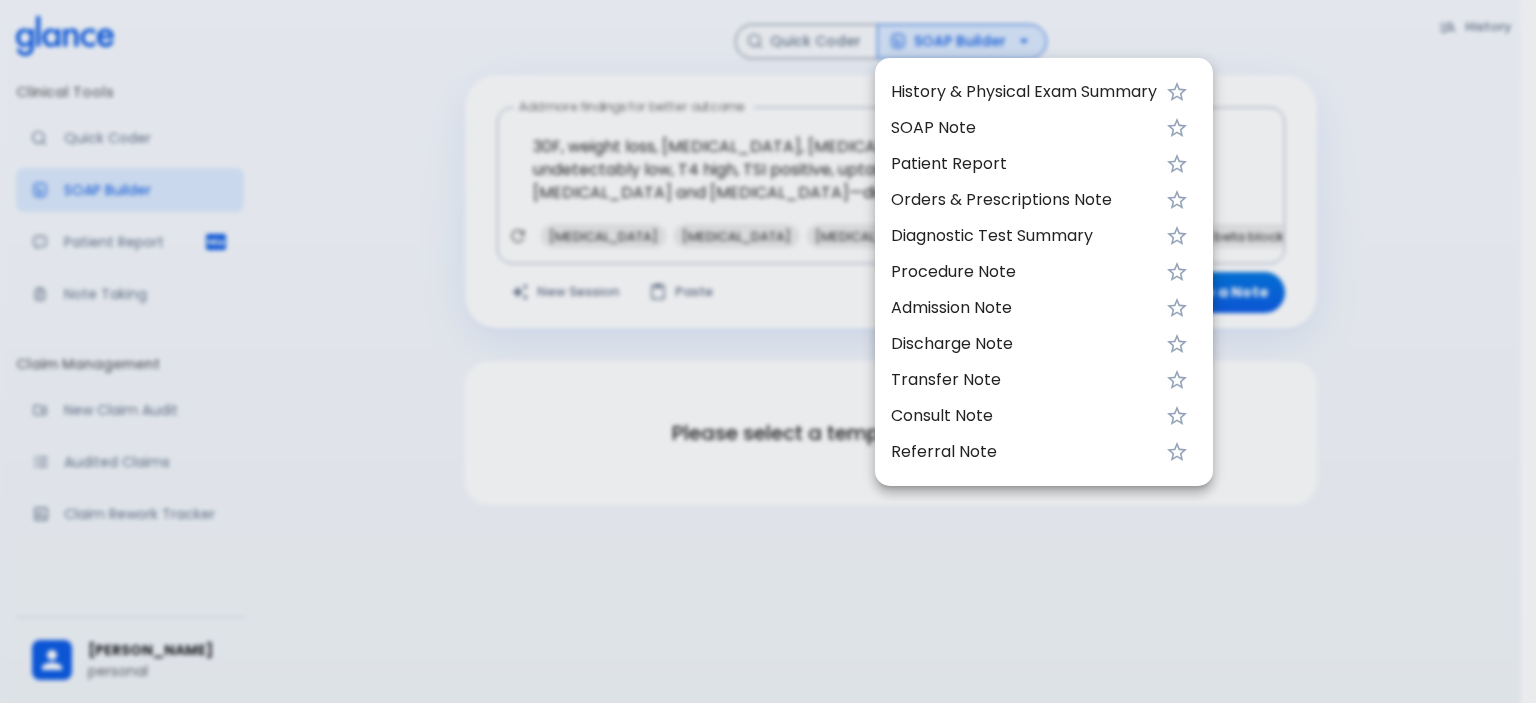 click at bounding box center [768, 351] 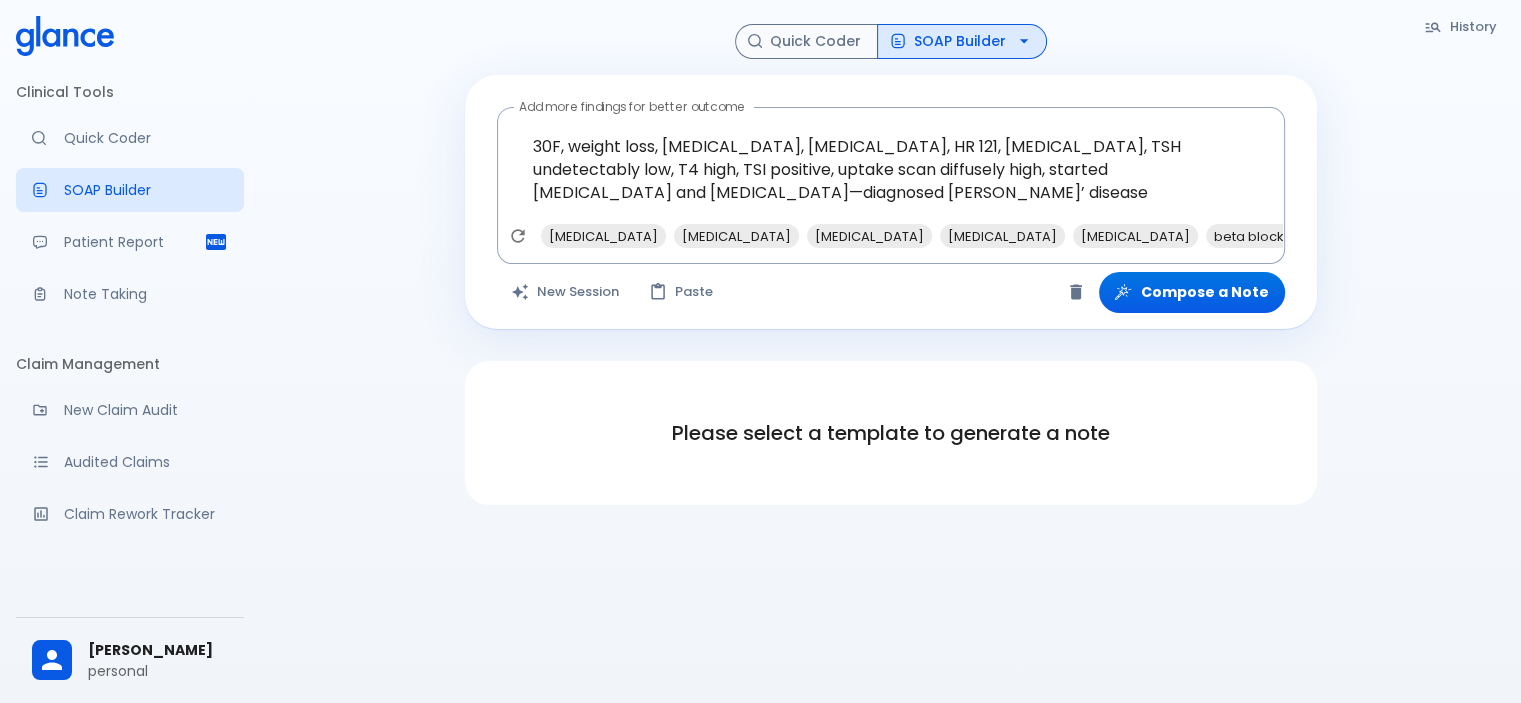 click on "SOAP Builder" at bounding box center [962, 41] 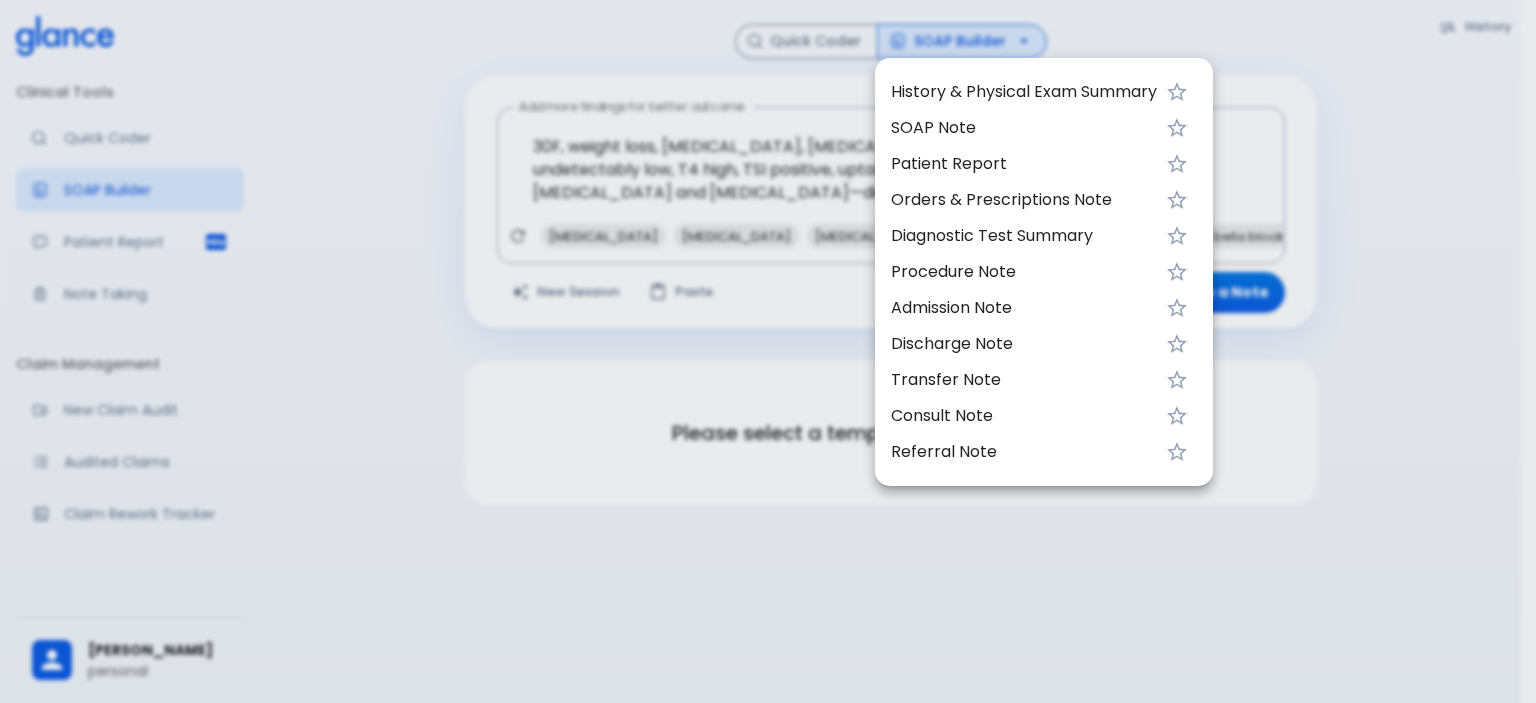 click on "SOAP Note" at bounding box center (1024, 128) 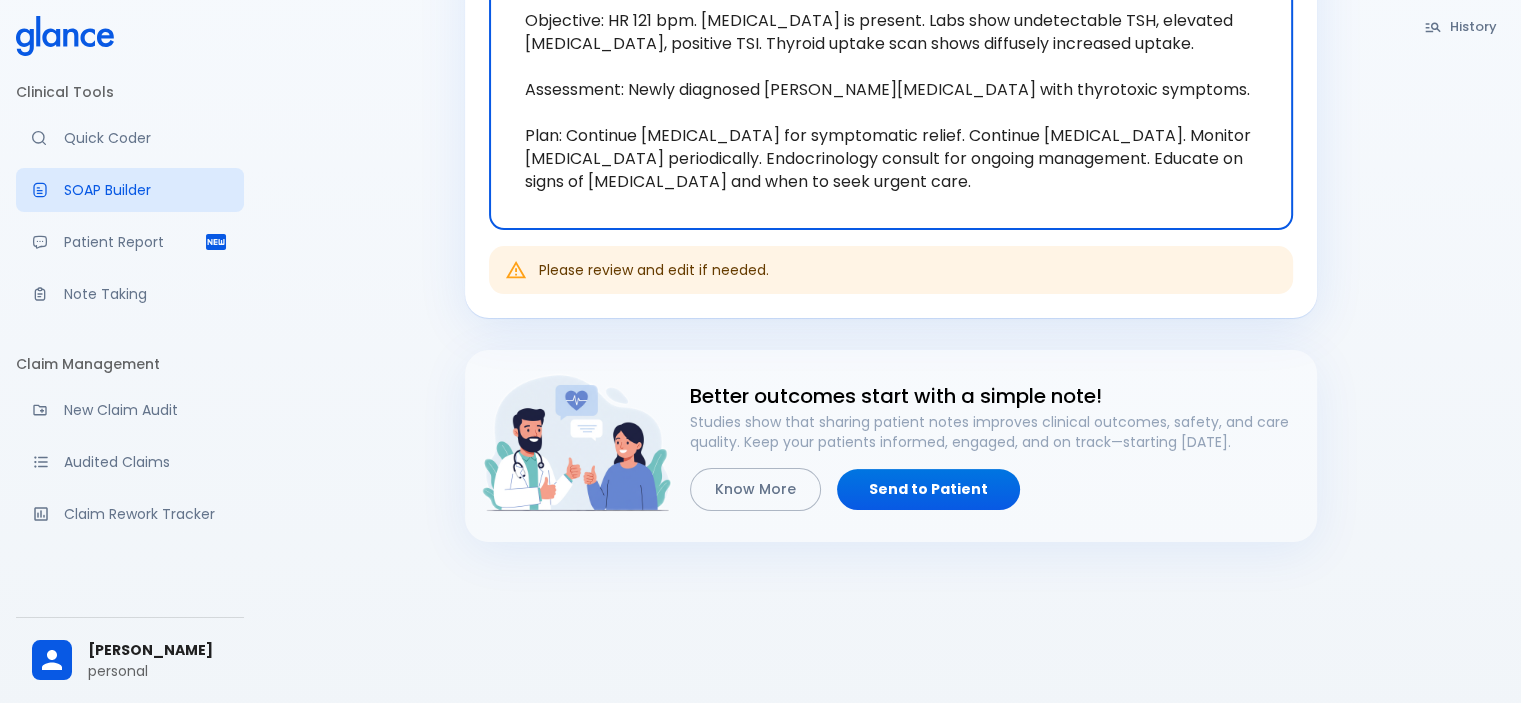 scroll, scrollTop: 100, scrollLeft: 0, axis: vertical 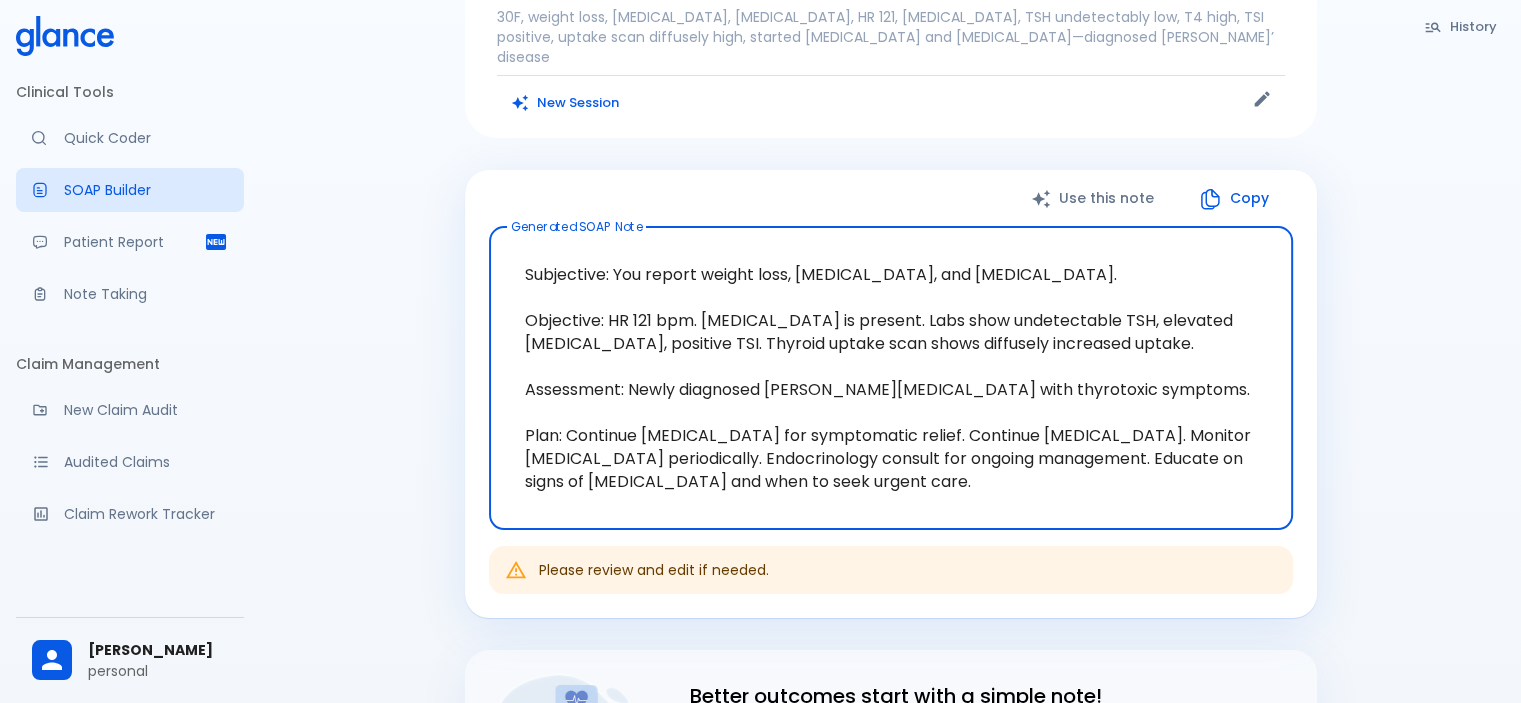 click on "Use this note" at bounding box center [1094, 198] 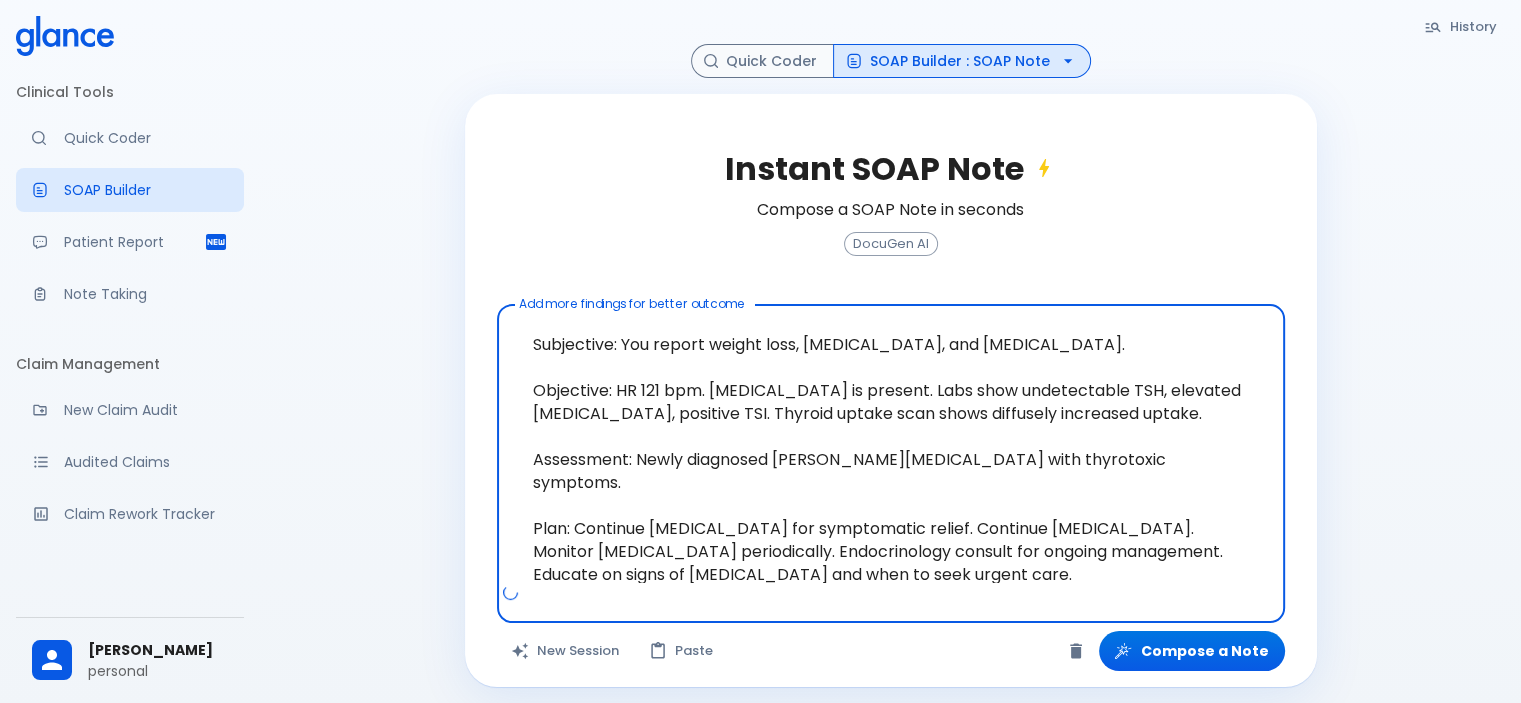 scroll, scrollTop: 128, scrollLeft: 0, axis: vertical 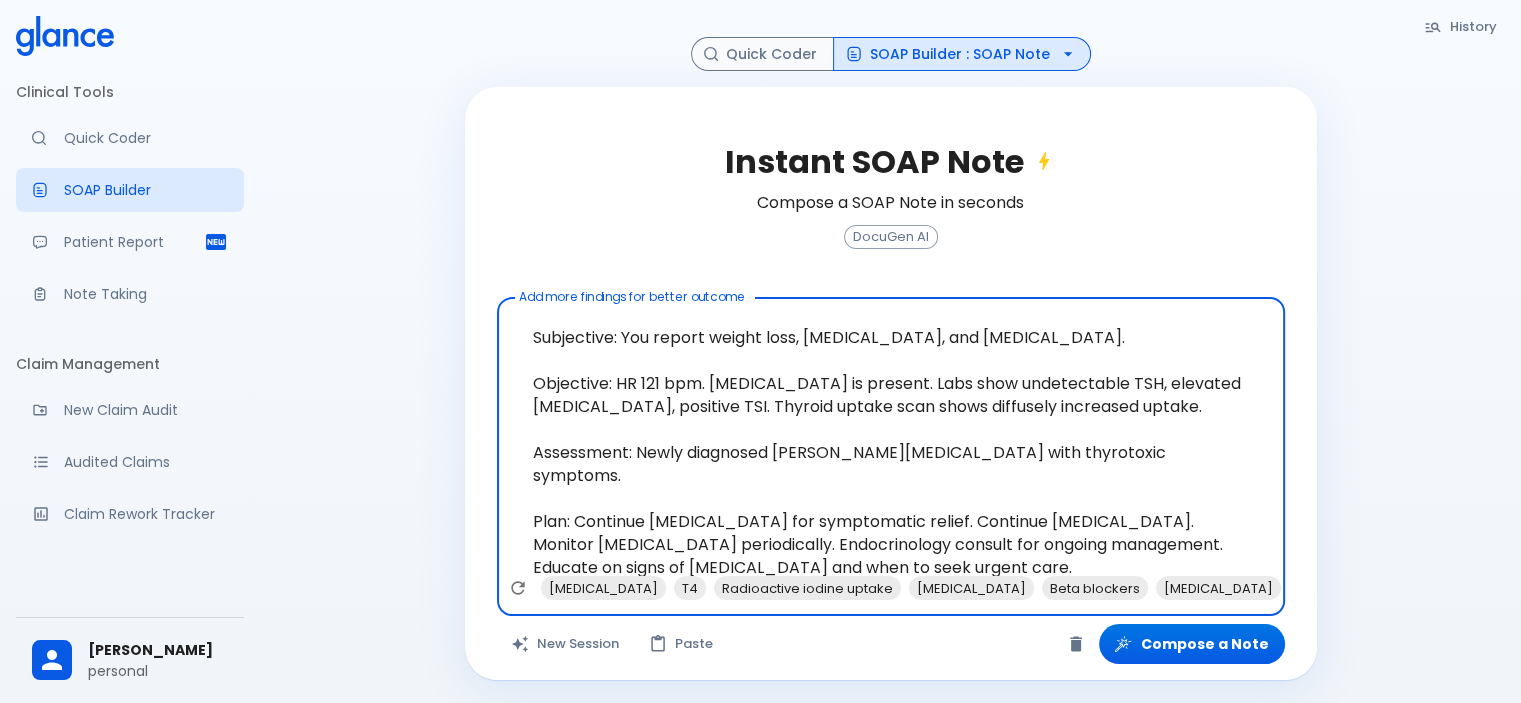 click on "History Quick Coder SOAP Builder   : SOAP Note Instant SOAP Note Compose a SOAP Note in seconds DocuGen AI Add more findings for better outcome Subjective: You report weight loss, palpitations, and heat intolerance.
Objective: HR 121 bpm. Goiter is present. Labs show undetectable TSH, elevated thyroxine, positive TSI. Thyroid uptake scan shows diffusely increased uptake.
Assessment: Newly diagnosed Graves' disease with thyrotoxic symptoms.
Plan: Continue propranolol for symptomatic relief. Continue methimazole. Monitor thyroid function tests periodically. Endocrinology consult for ongoing management. Educate on signs of thyroid storm and when to seek urgent care. x T3 T4 Radioactive iodine uptake Thyroidectomy Beta blockers Corticosteroids Hyperthyroidism Thyroid function tests TSH receptor antibodies Thyrotoxic crisis Add more findings for better outcome The query was updated. Click  Compose a Note  to refresh results. New Session Paste Compose a Note" at bounding box center [890, 288] 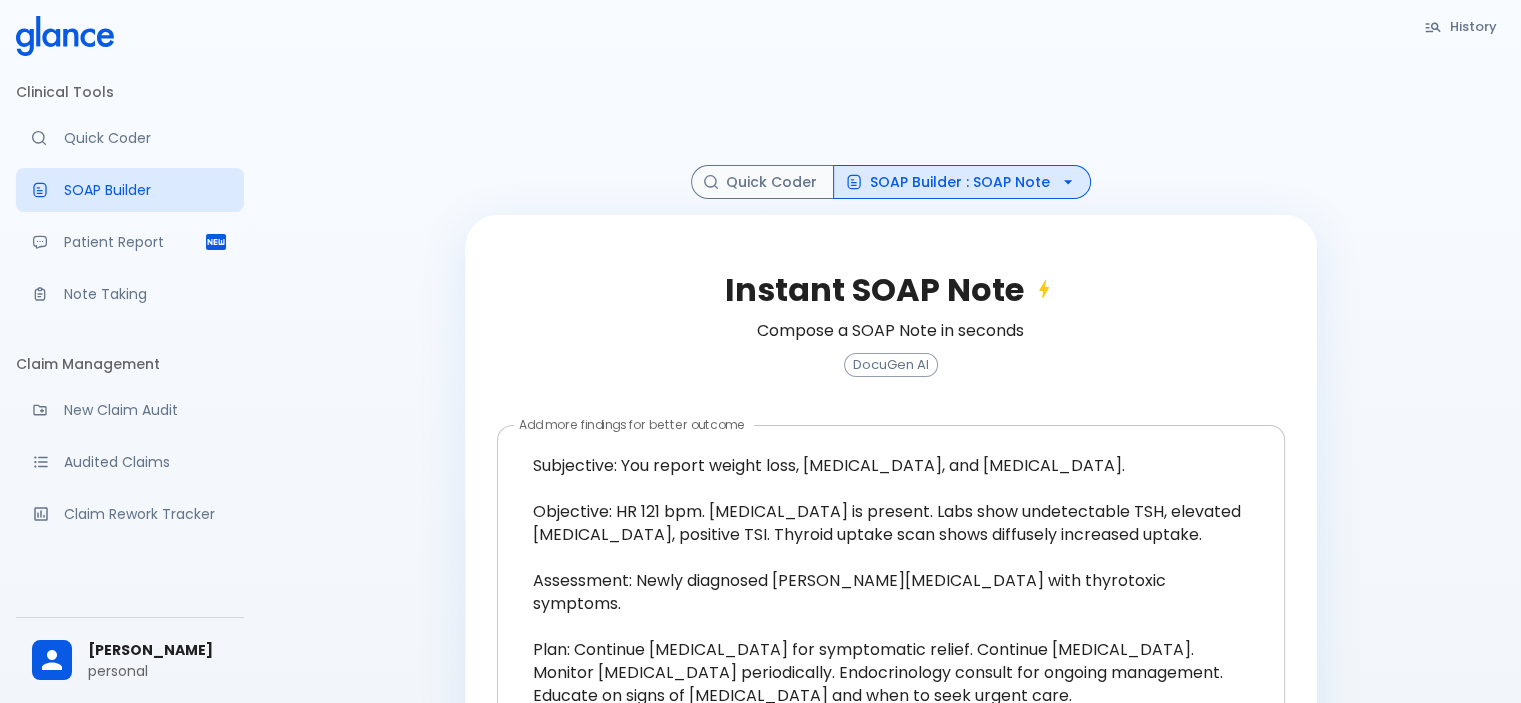scroll, scrollTop: 128, scrollLeft: 0, axis: vertical 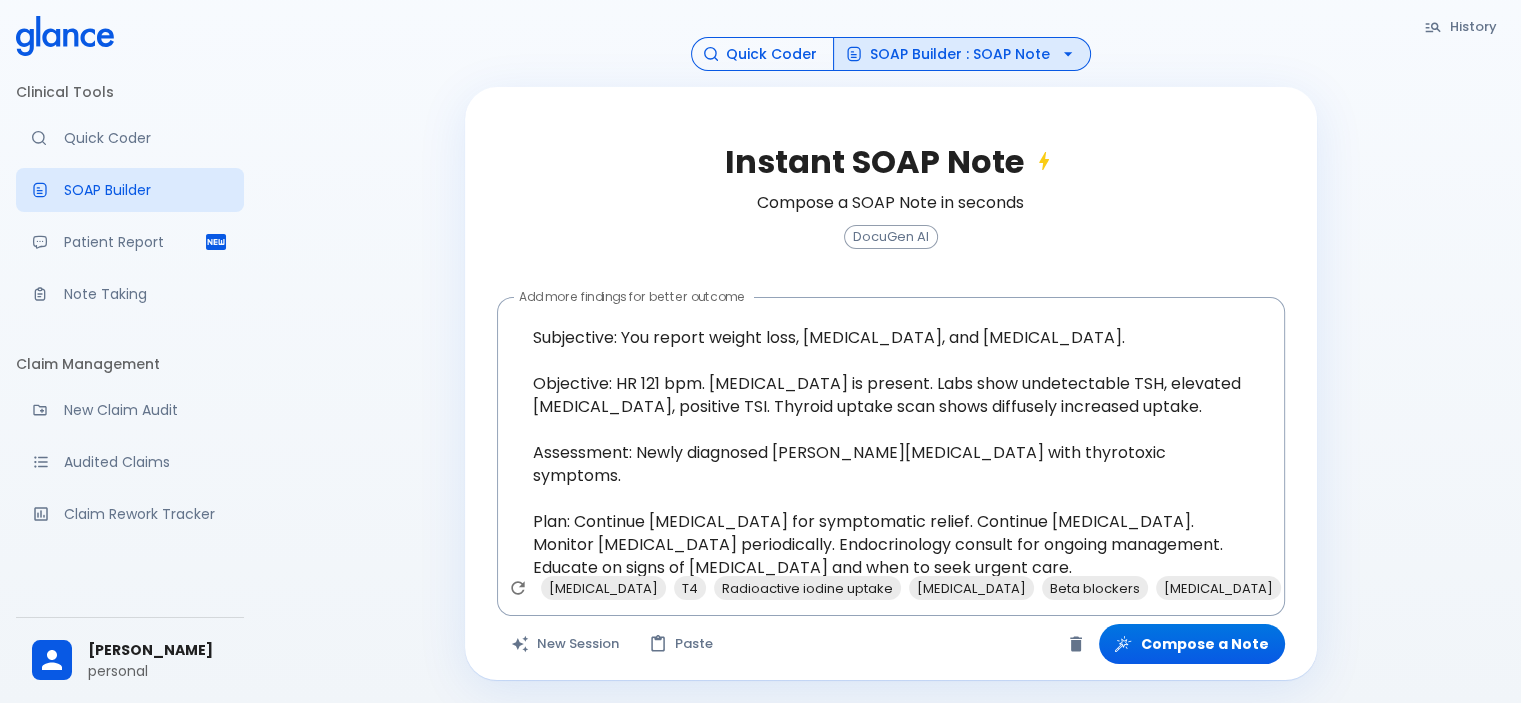 click on "Quick Coder" at bounding box center (762, 54) 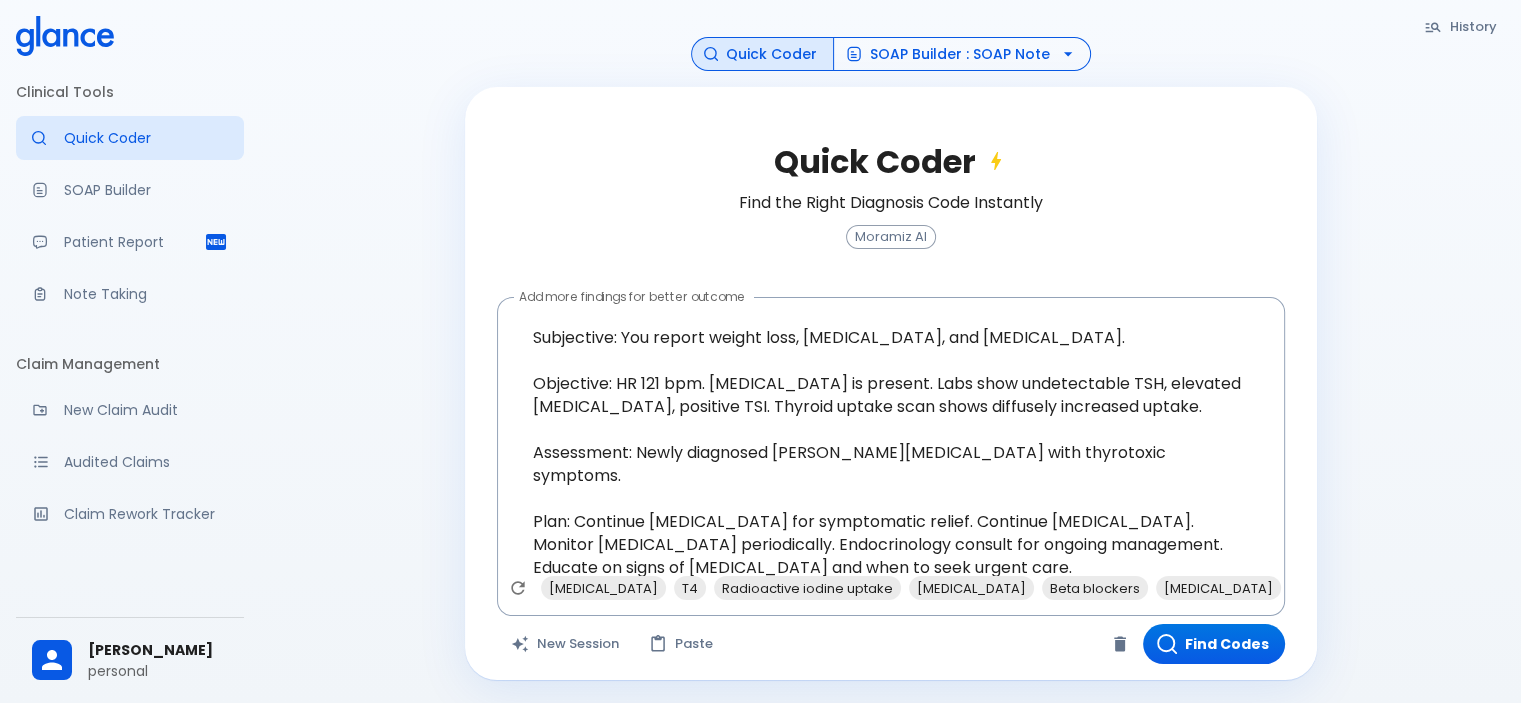 click on "SOAP Builder   : SOAP Note" at bounding box center (962, 54) 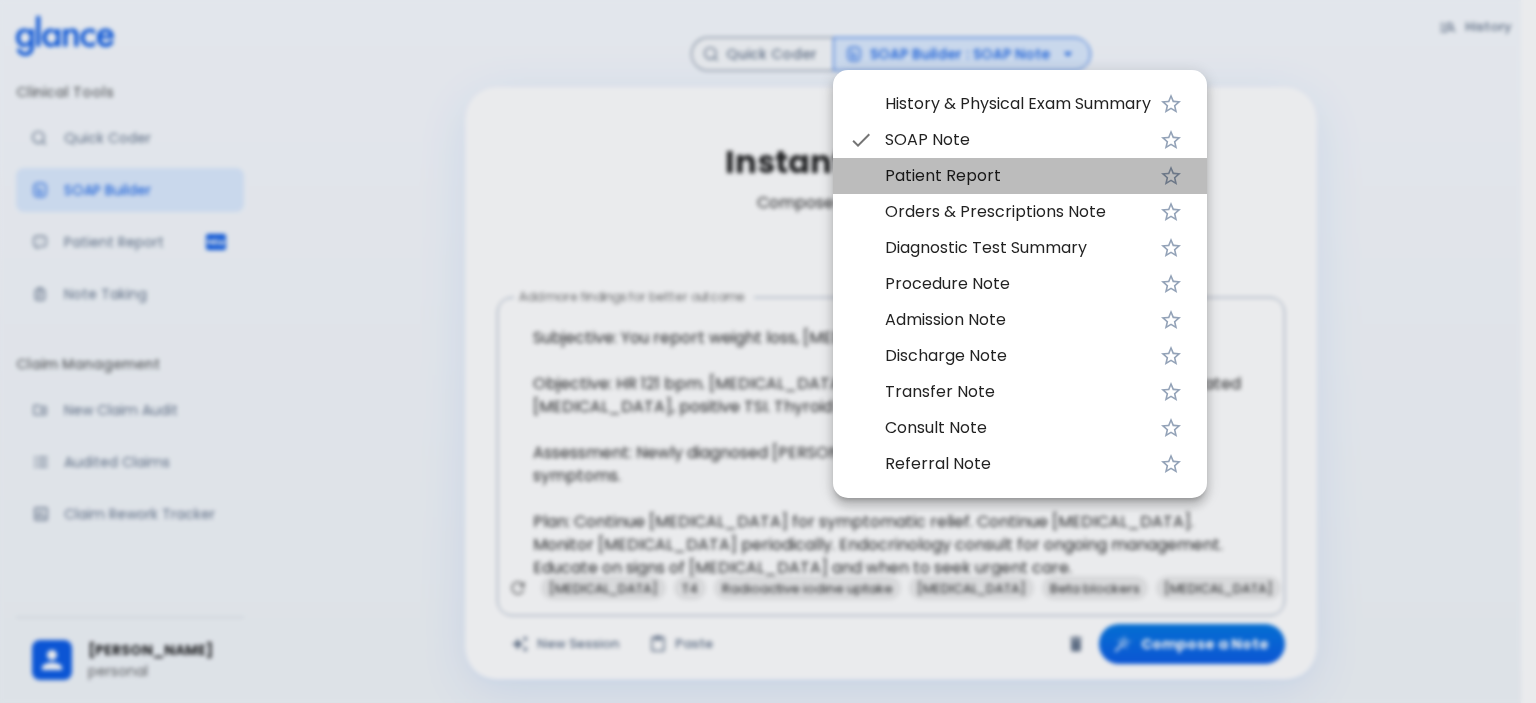 click on "Patient Report" at bounding box center [1018, 176] 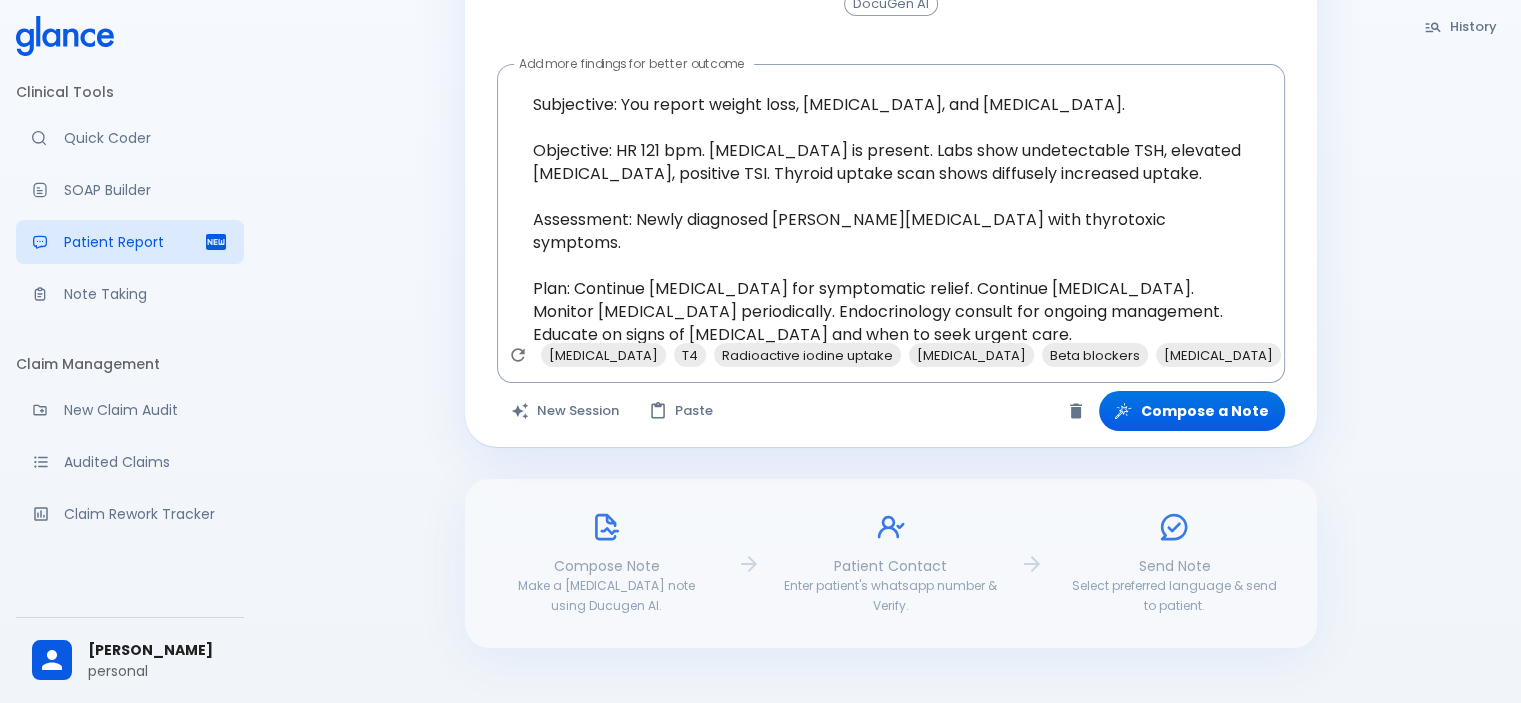 scroll, scrollTop: 362, scrollLeft: 0, axis: vertical 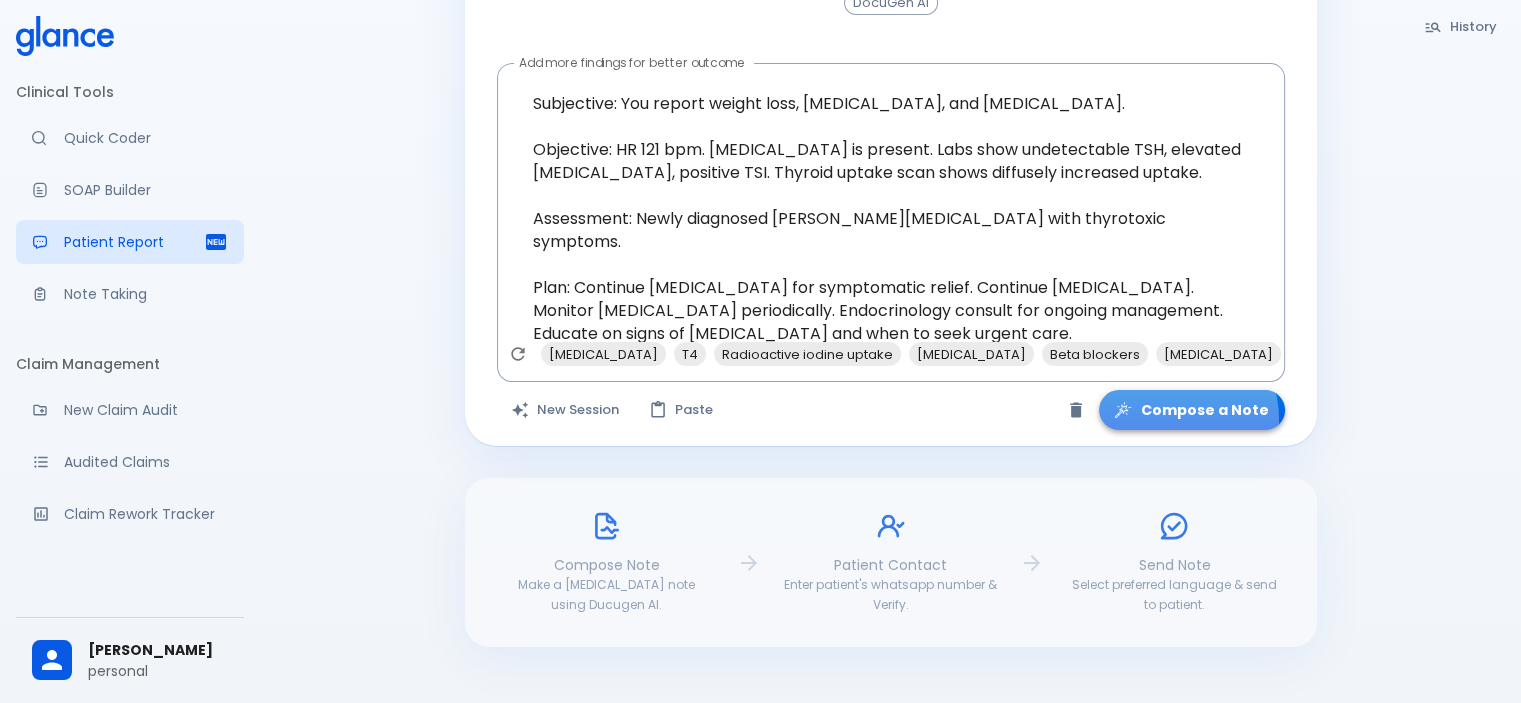 click on "Compose a Note" at bounding box center (1192, 410) 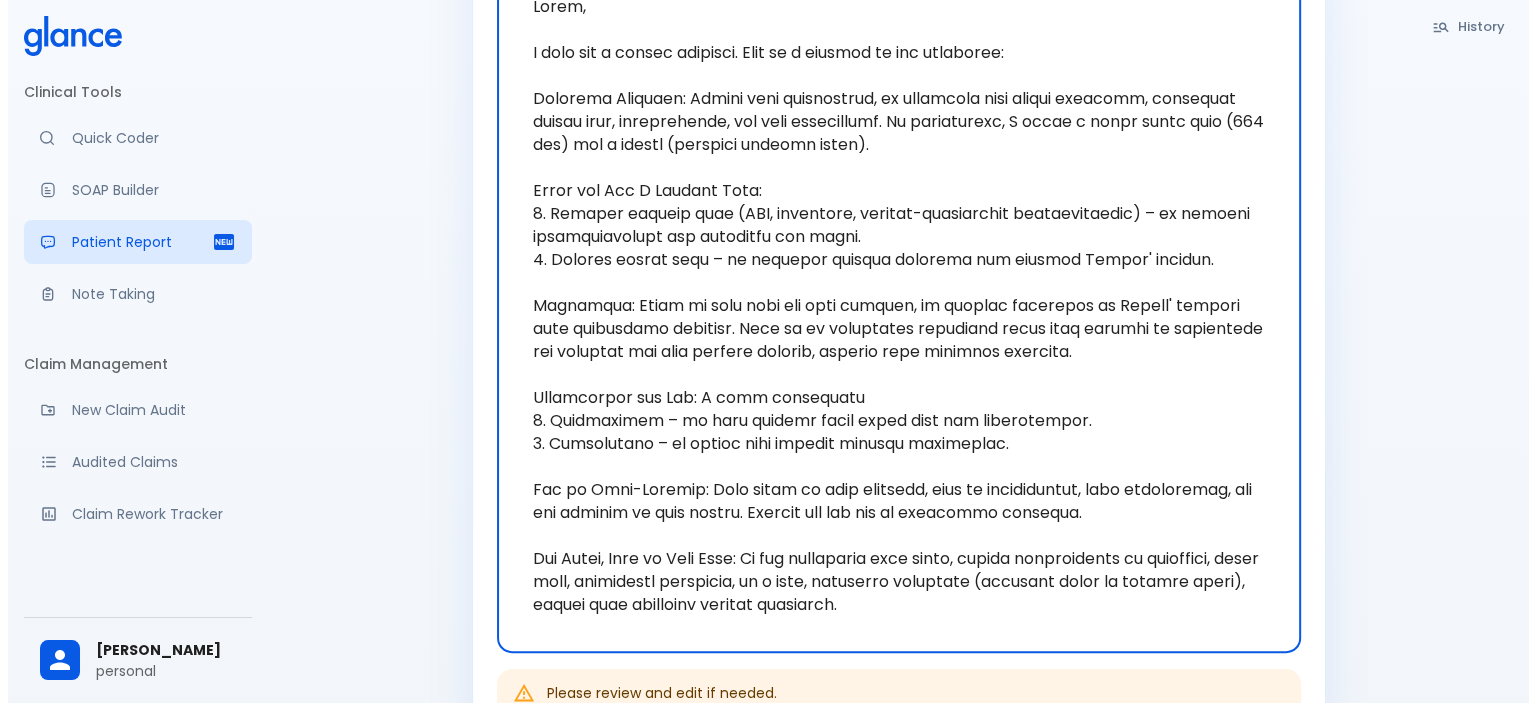 scroll, scrollTop: 28, scrollLeft: 0, axis: vertical 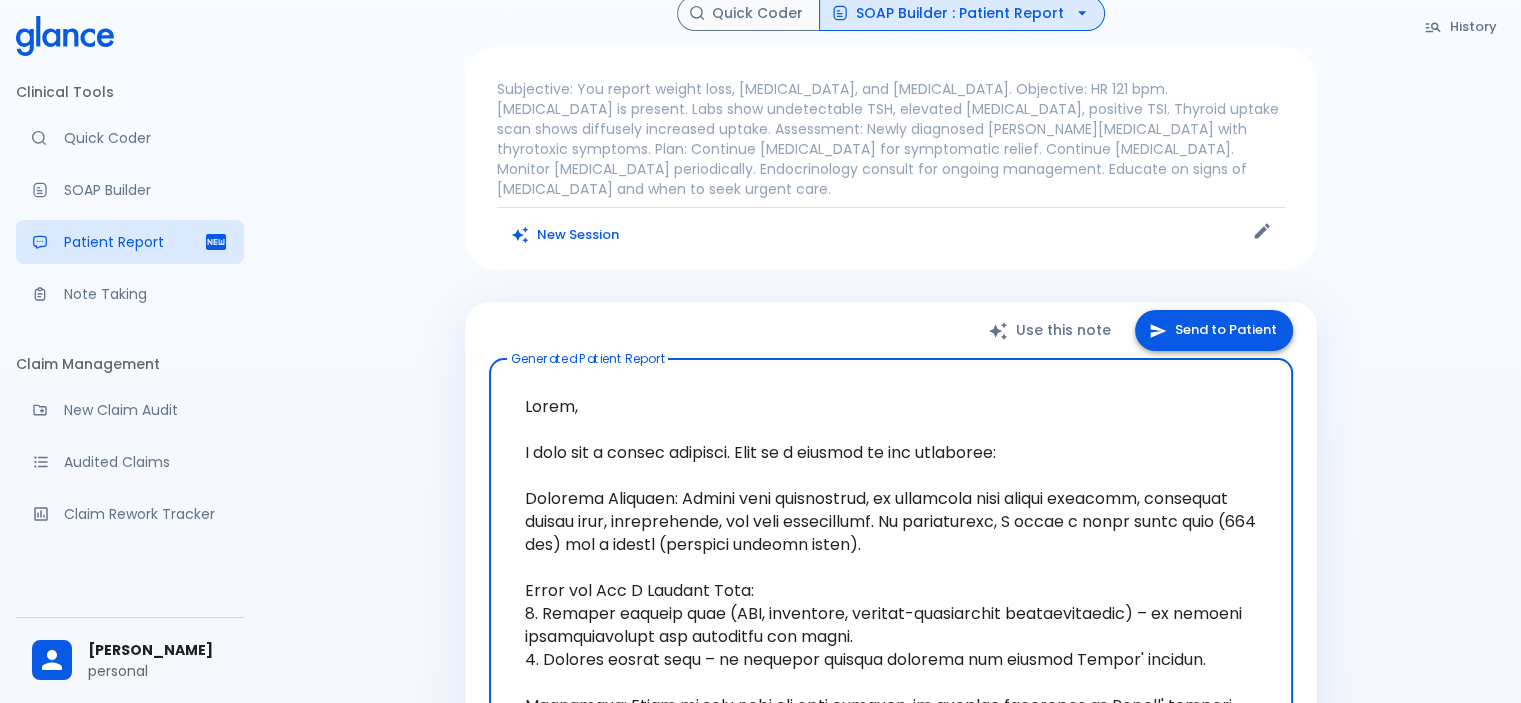 click on "Send to Patient" at bounding box center [1214, 330] 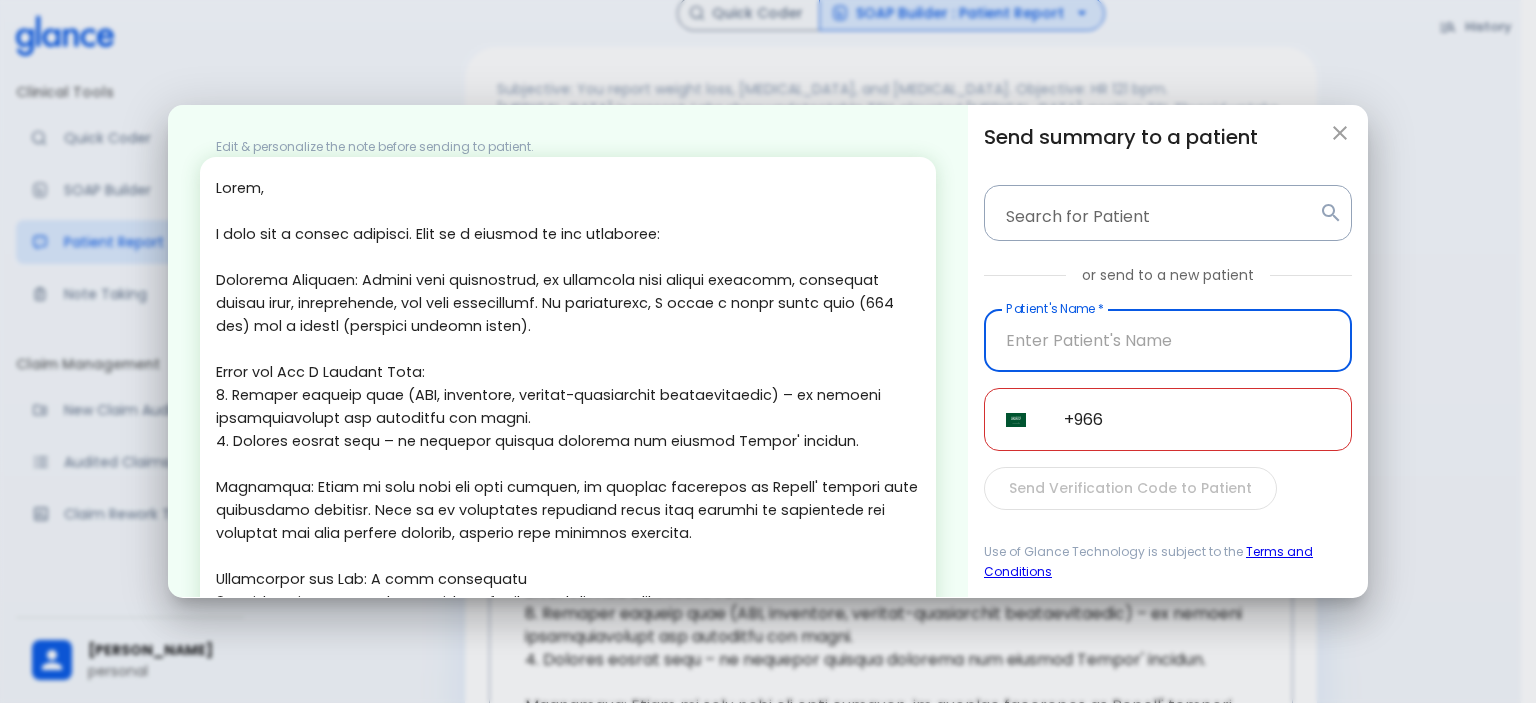 scroll, scrollTop: 311, scrollLeft: 0, axis: vertical 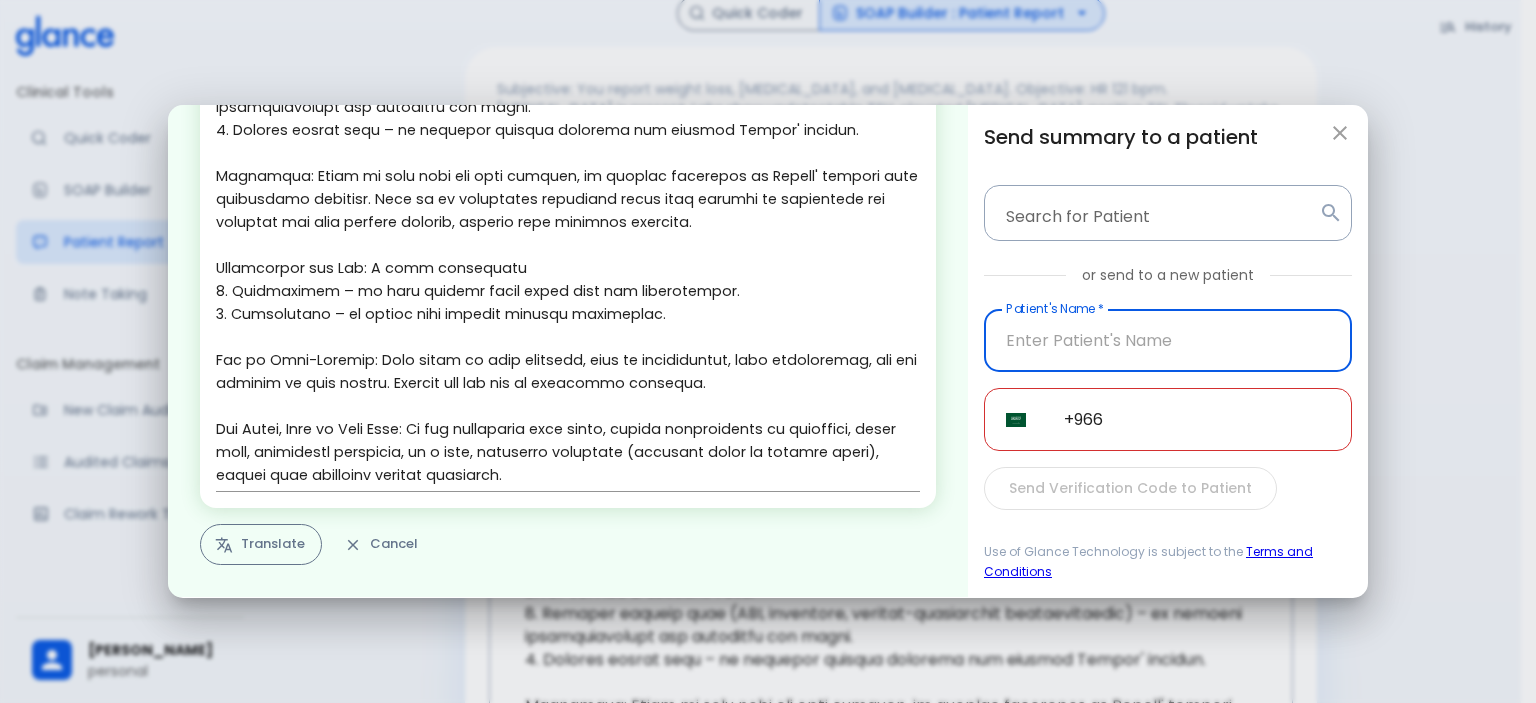 click on "Translate" at bounding box center [261, 544] 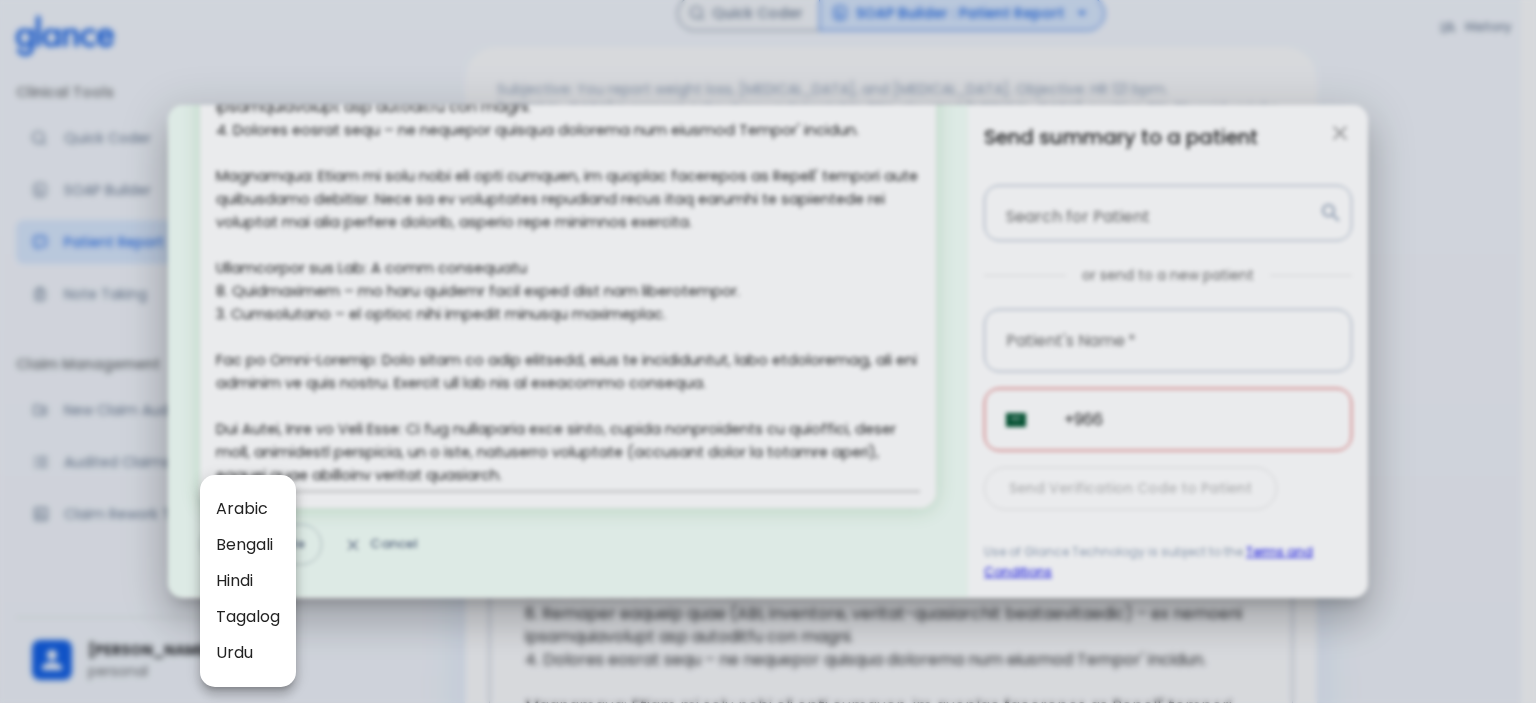 click on "Arabic" at bounding box center (248, 509) 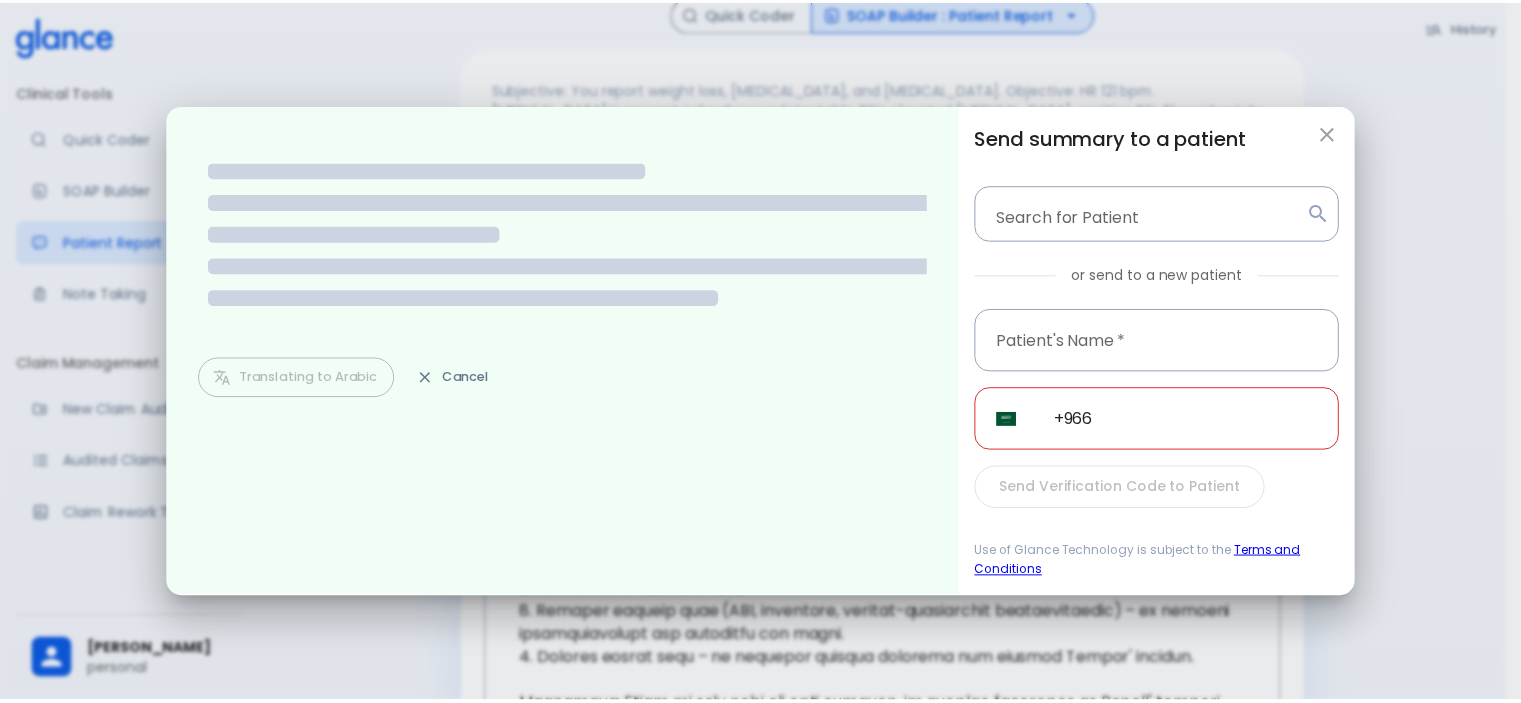 scroll, scrollTop: 0, scrollLeft: 0, axis: both 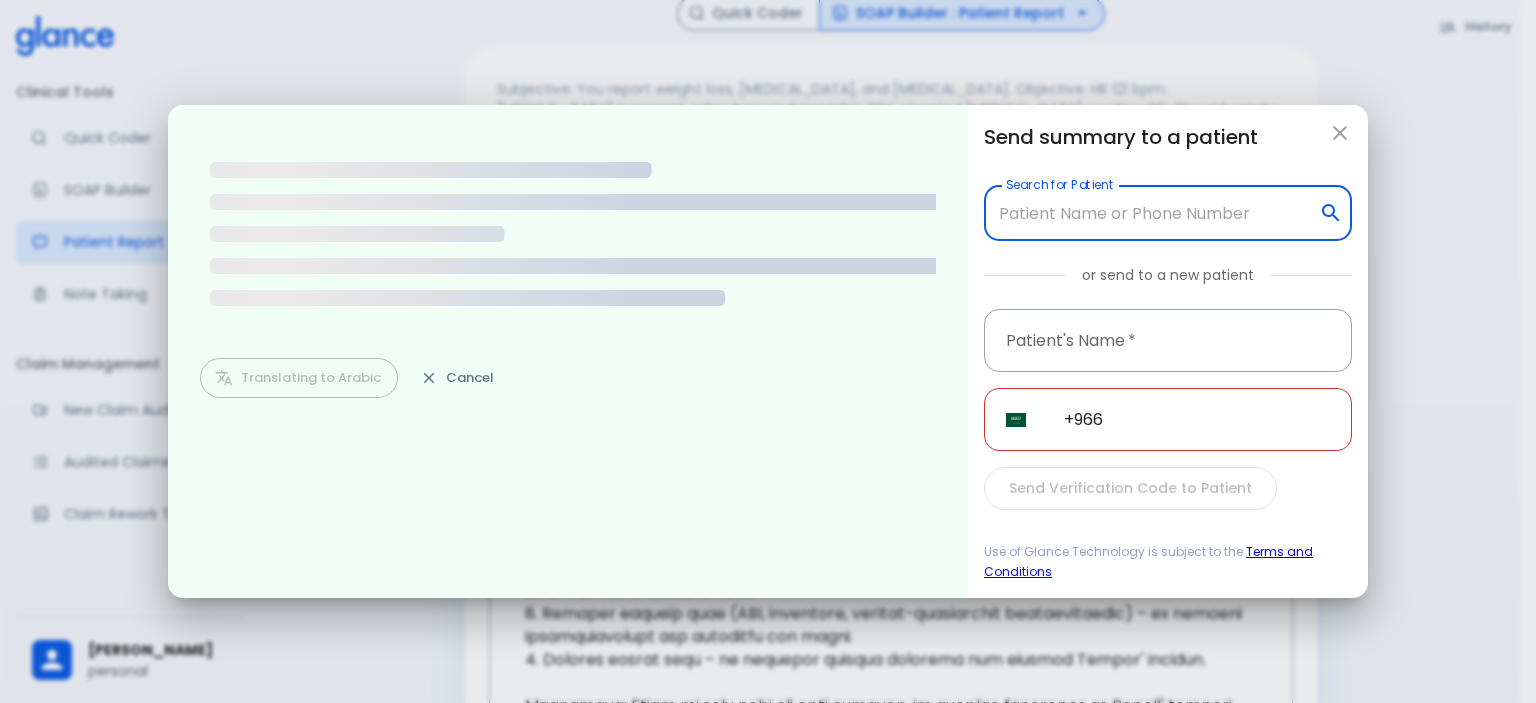 click on "Search for Patient" at bounding box center [1152, 213] 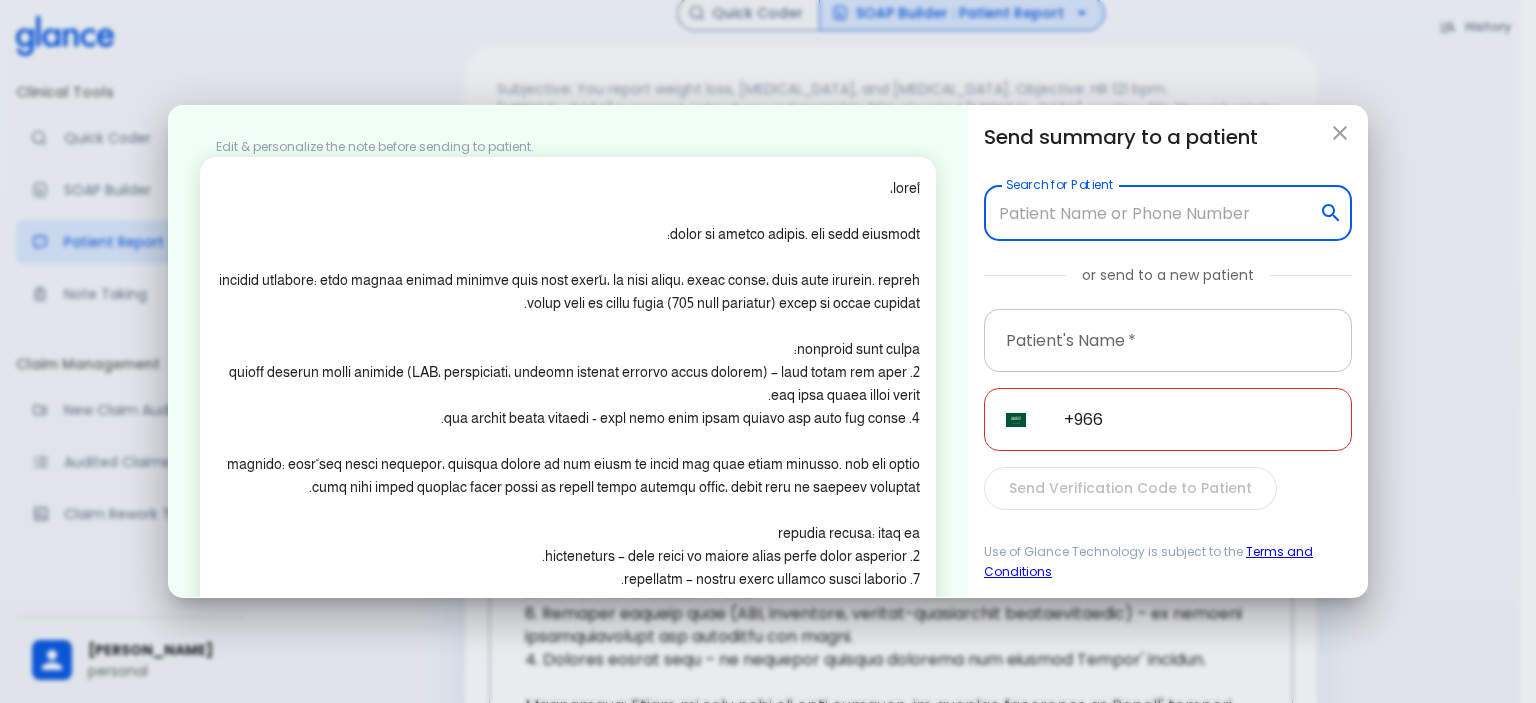 click at bounding box center (1168, 340) 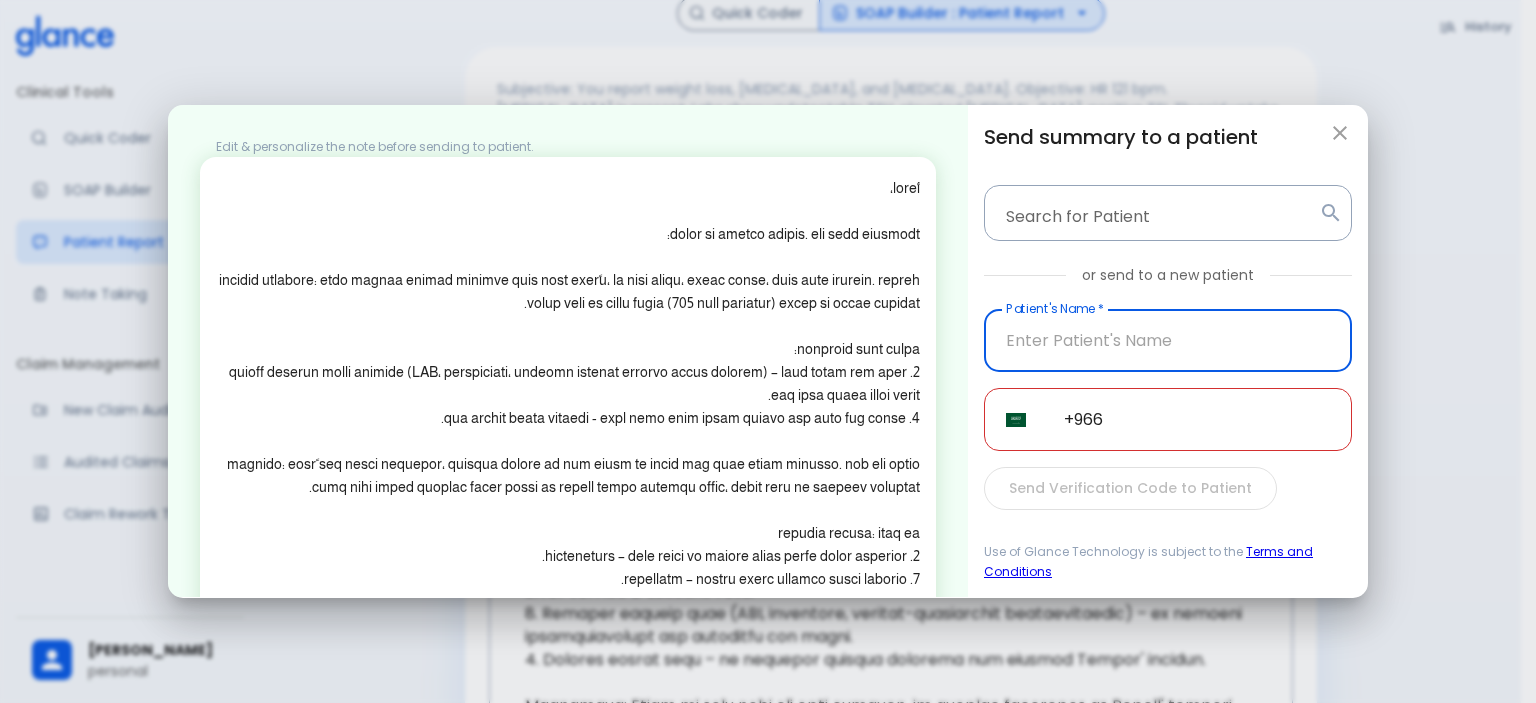 click at bounding box center [1168, 340] 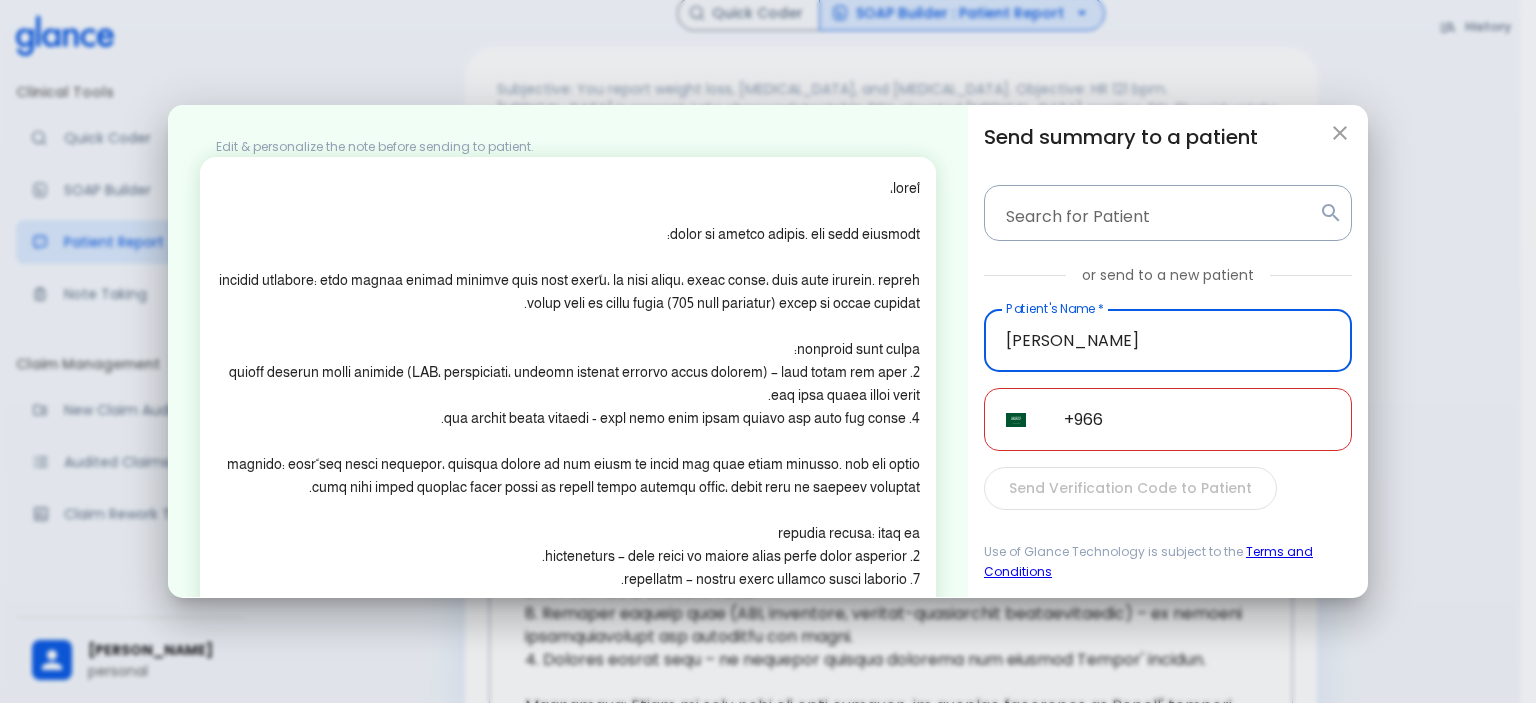 type on "ahmed" 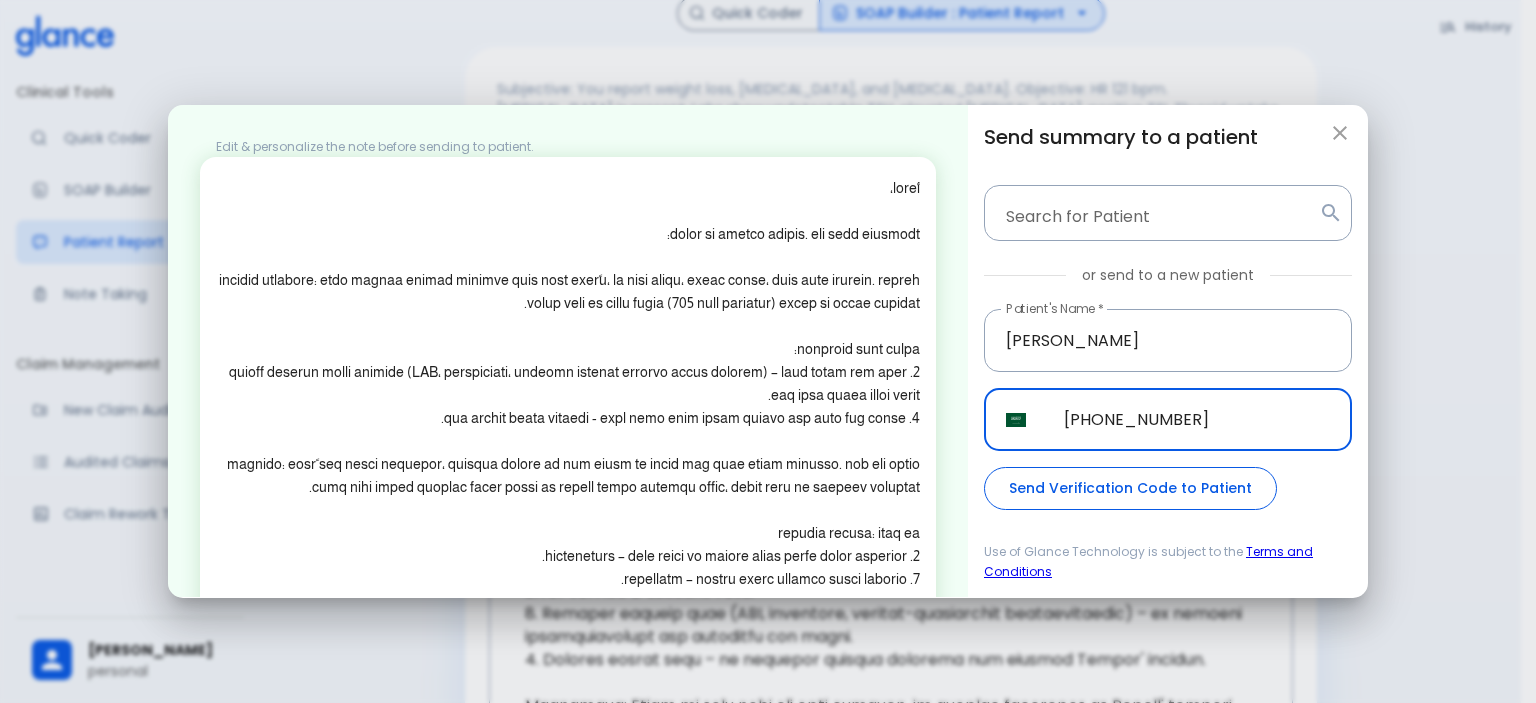 type on "+966 54 662 5810" 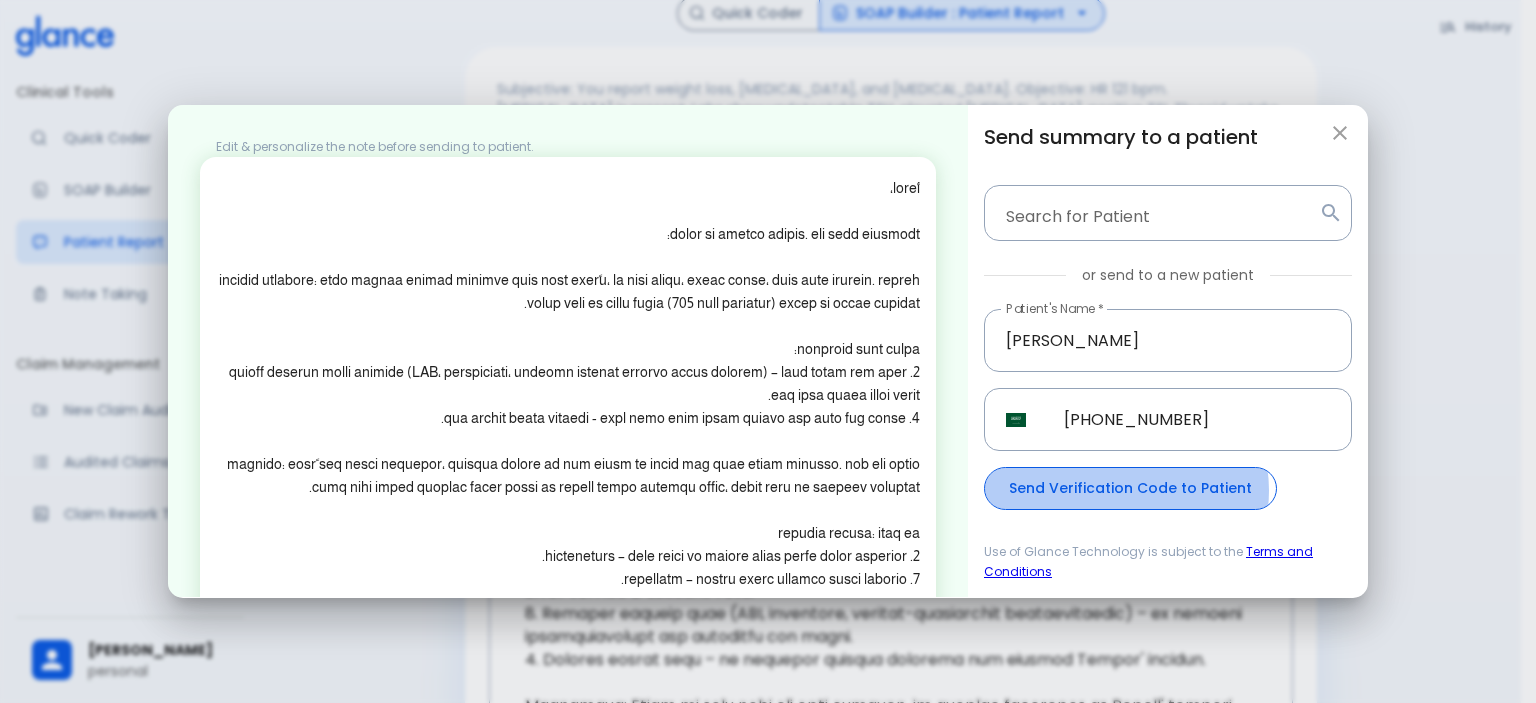 click on "Send Verification Code to Patient" at bounding box center (1130, 488) 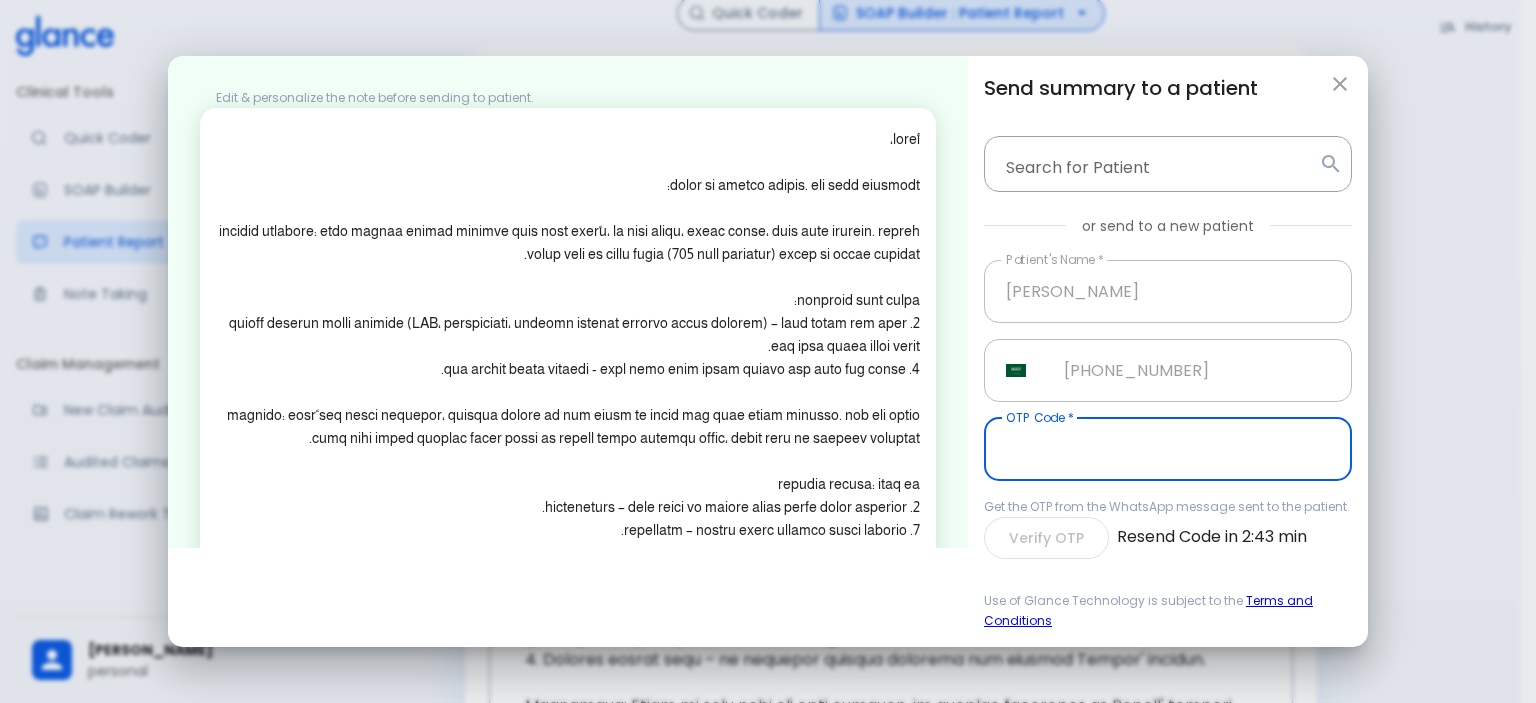 click at bounding box center [1168, 449] 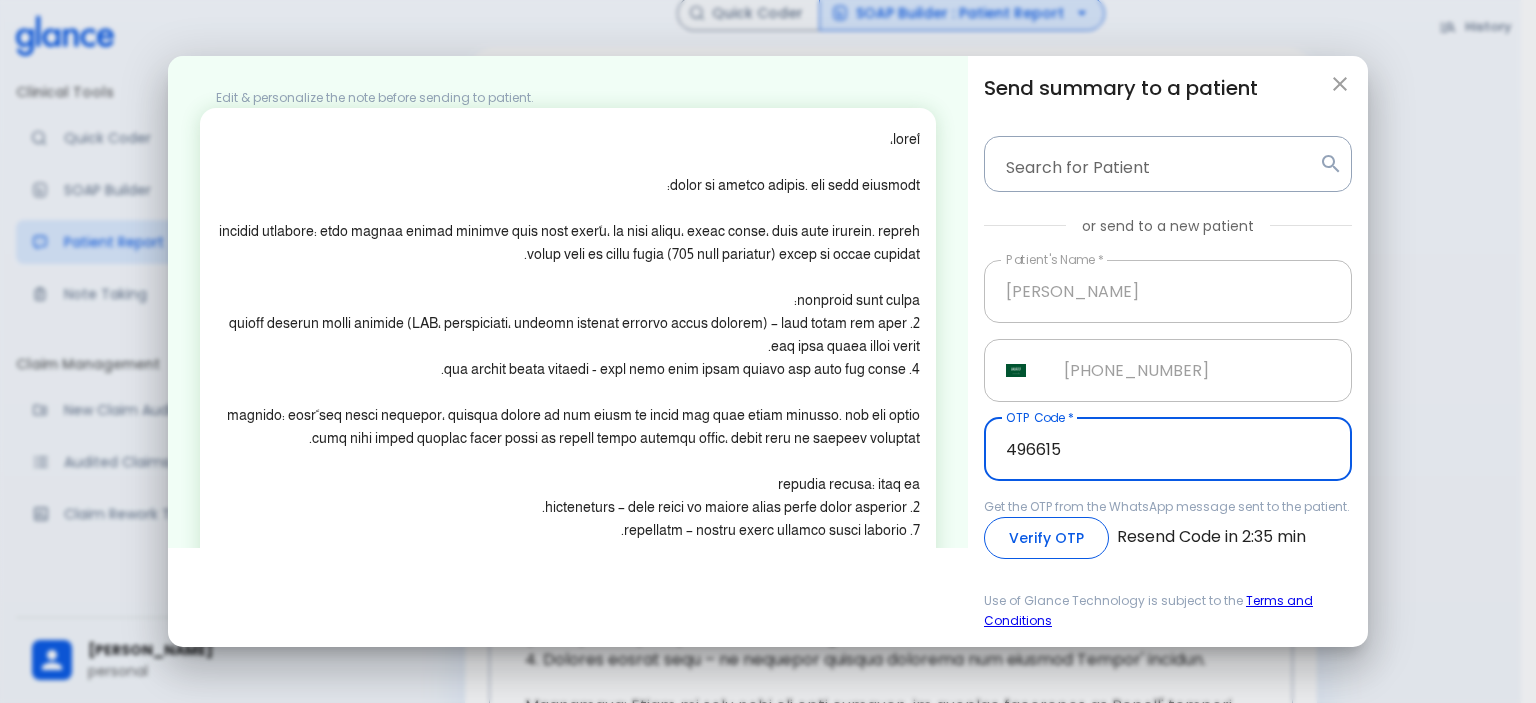 type on "496615" 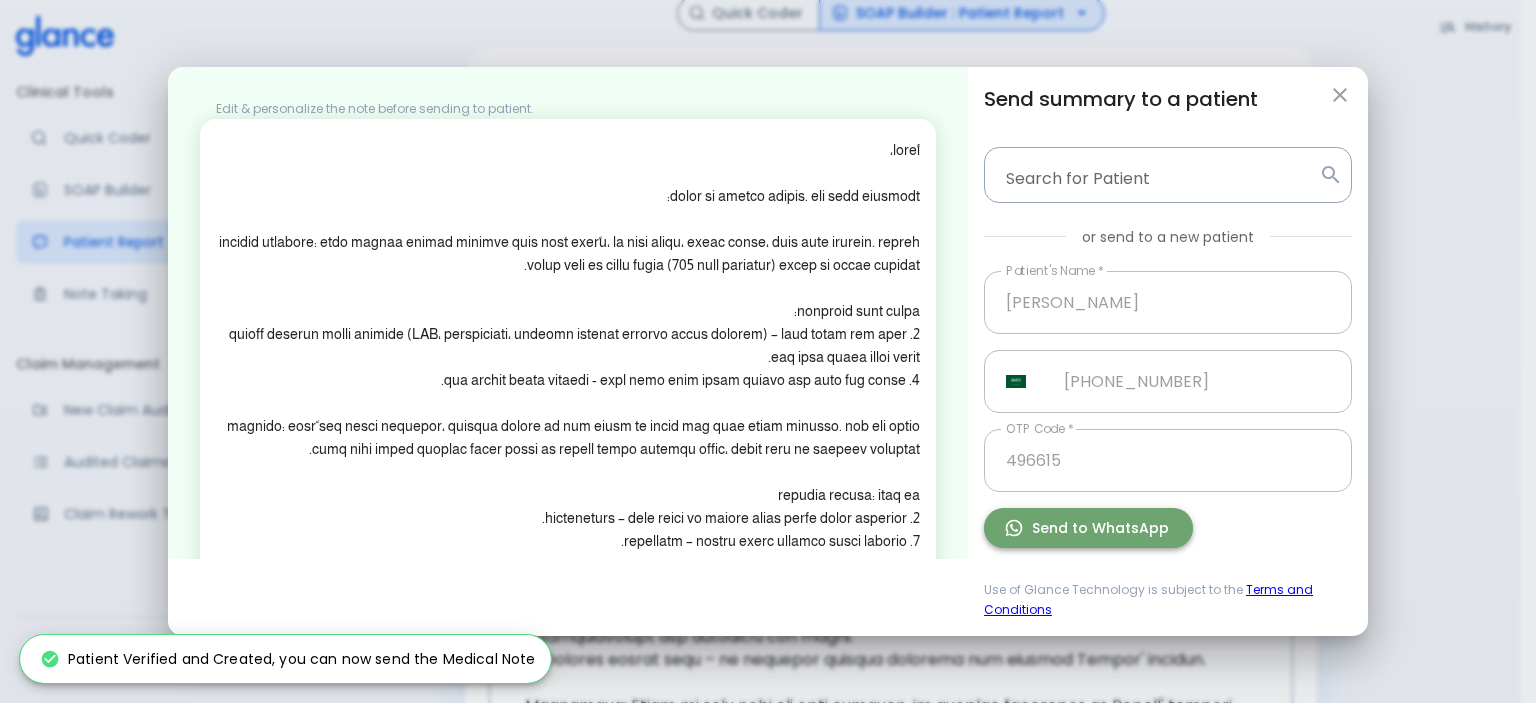 click on "Send to WhatsApp" at bounding box center [1088, 528] 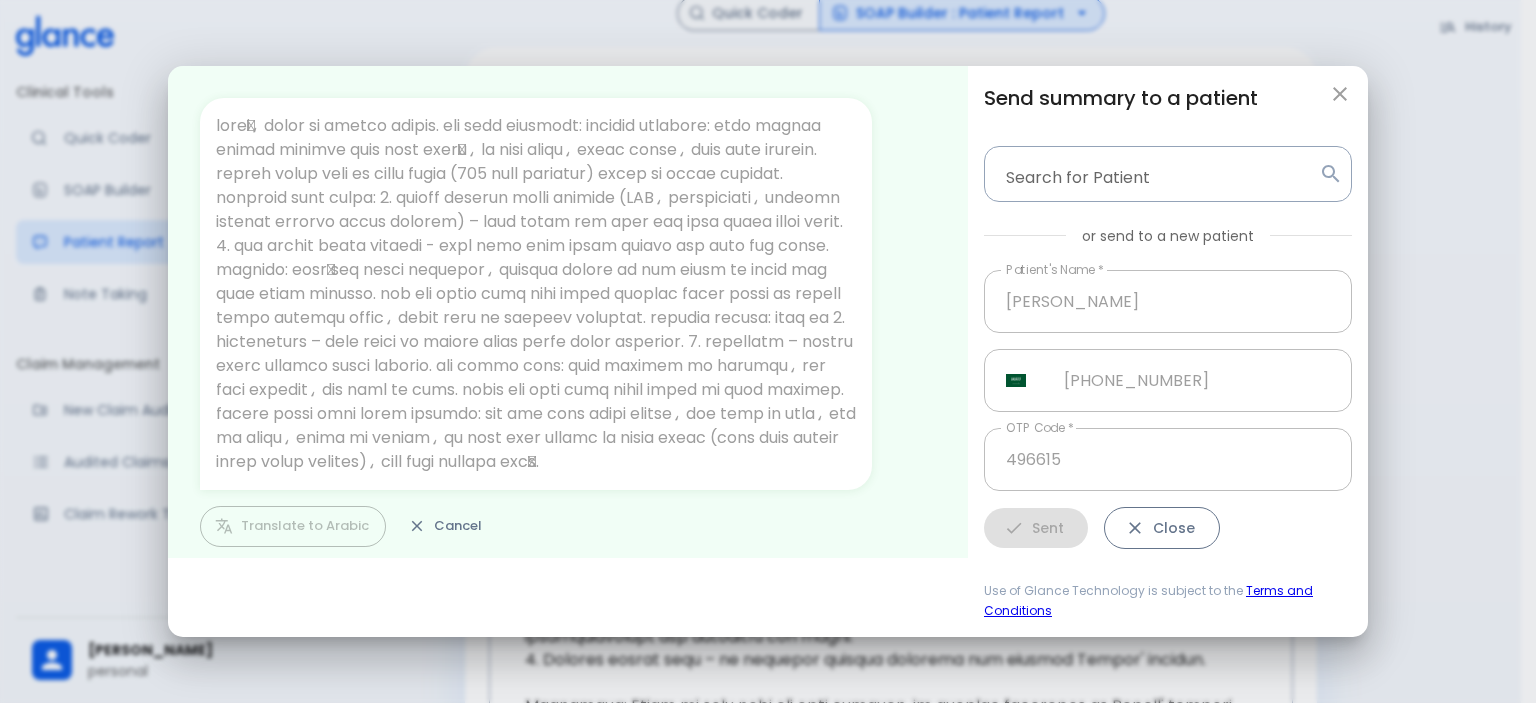 click on "Close" at bounding box center (1162, 528) 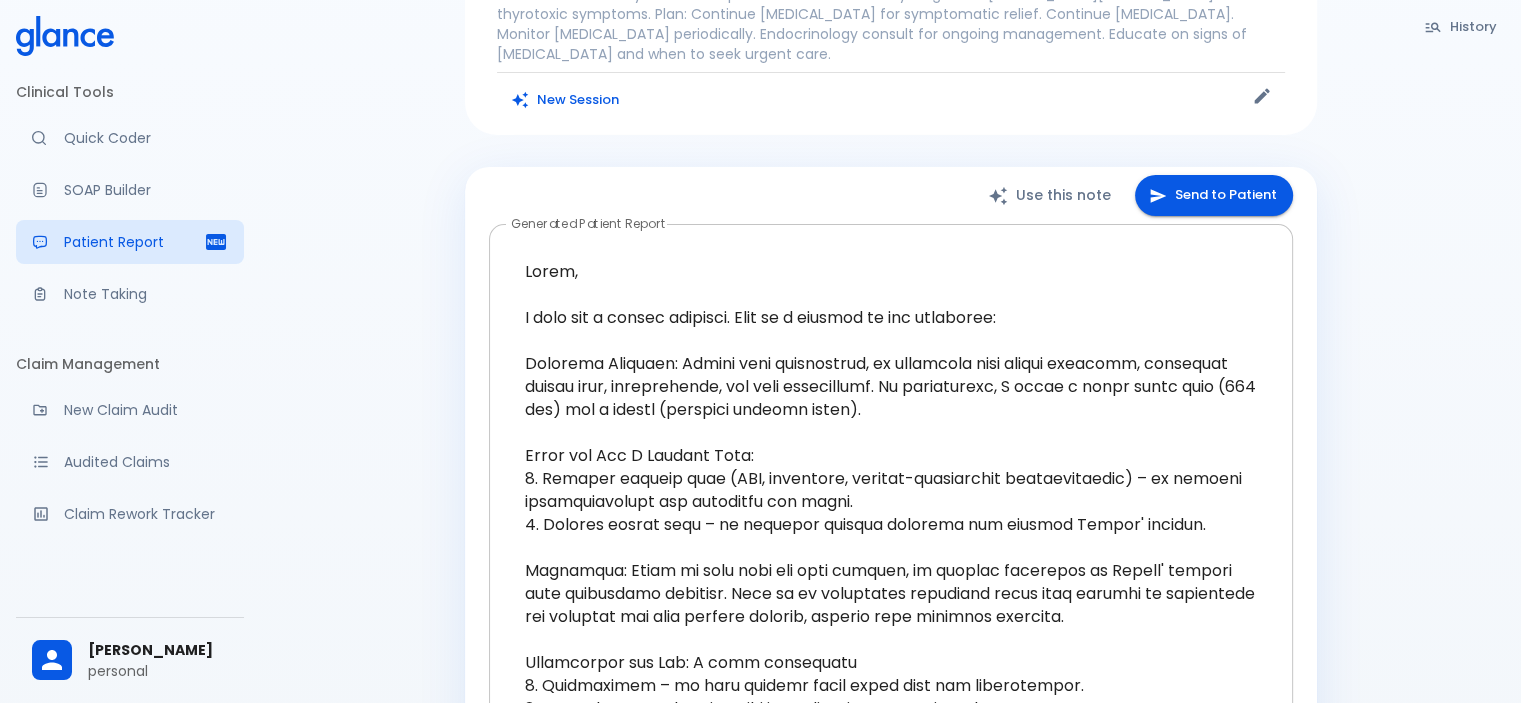 scroll, scrollTop: 128, scrollLeft: 0, axis: vertical 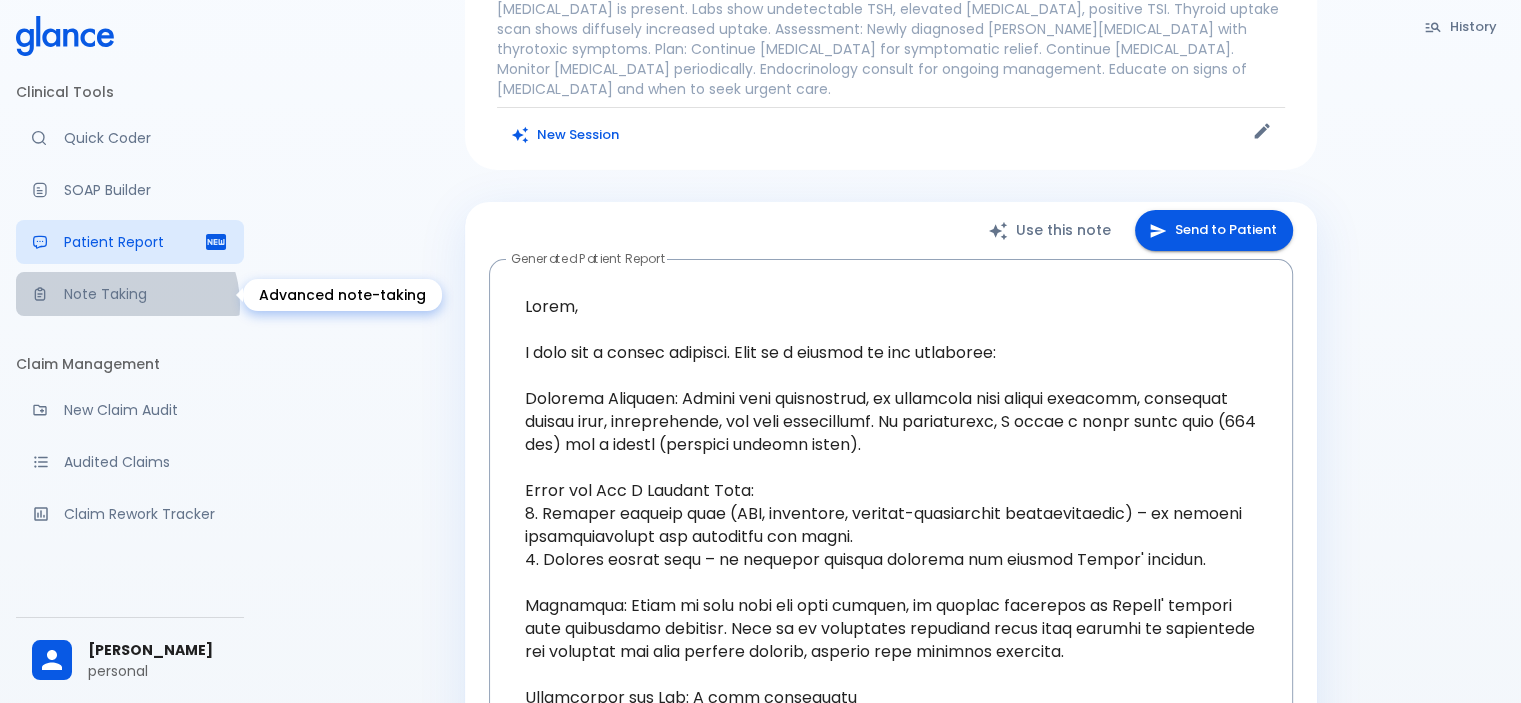 click on "Note Taking" at bounding box center [130, 294] 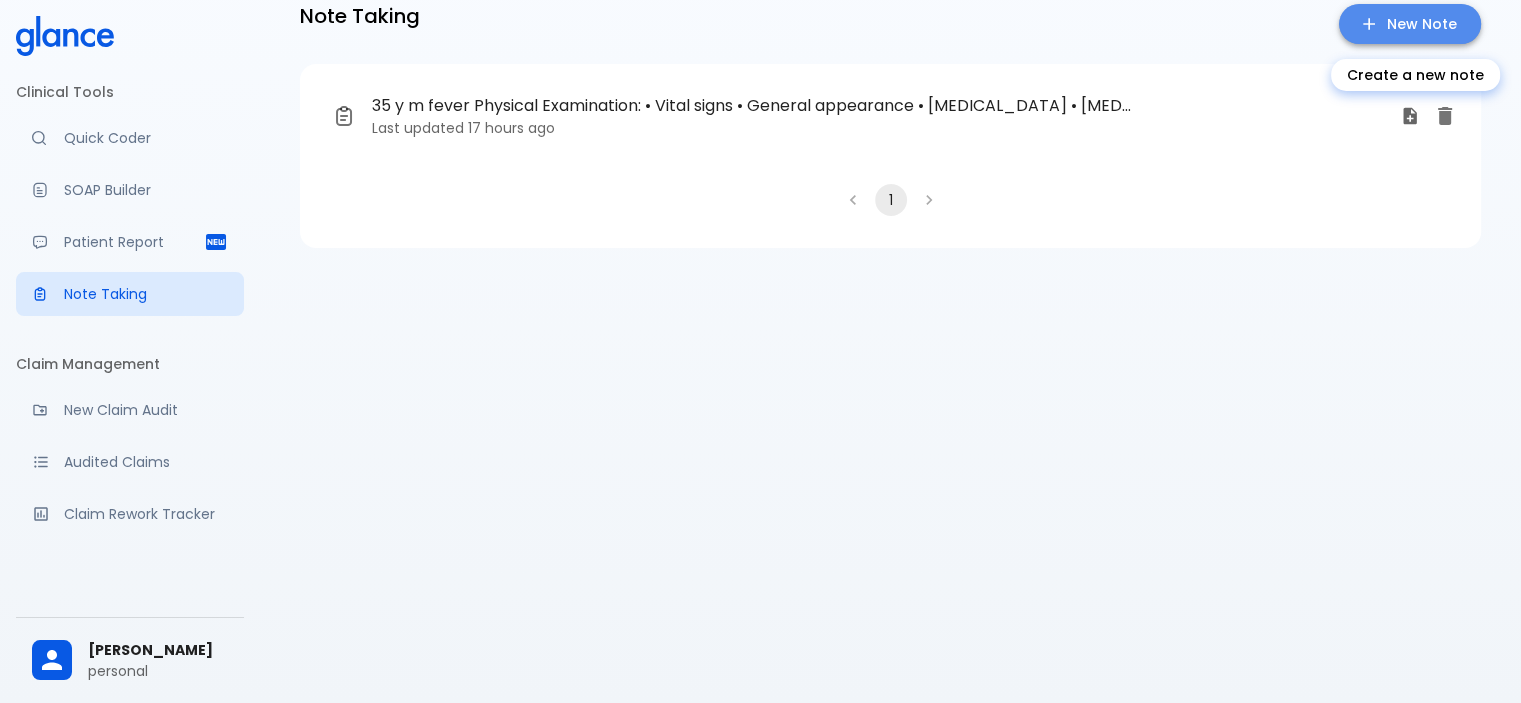 click on "New Note" at bounding box center [1410, 24] 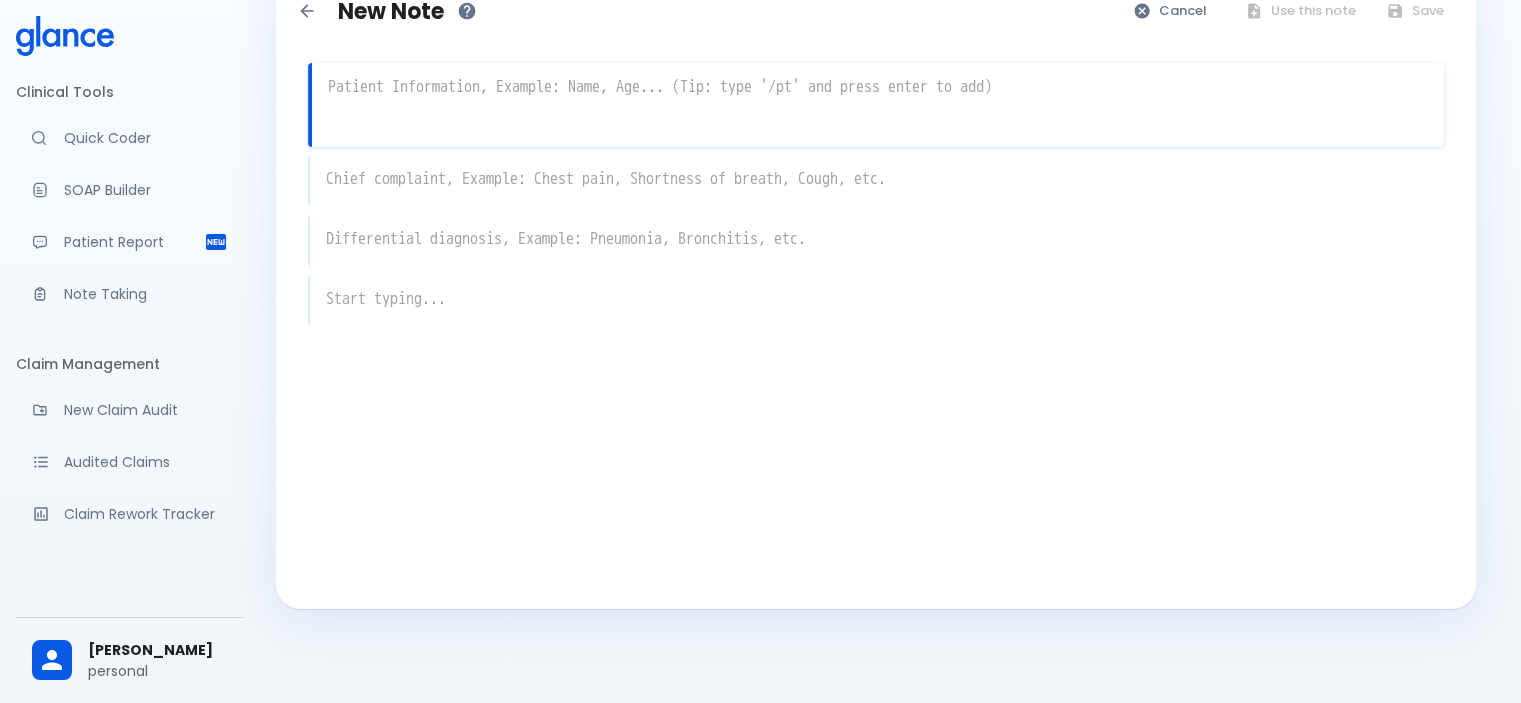 scroll, scrollTop: 0, scrollLeft: 0, axis: both 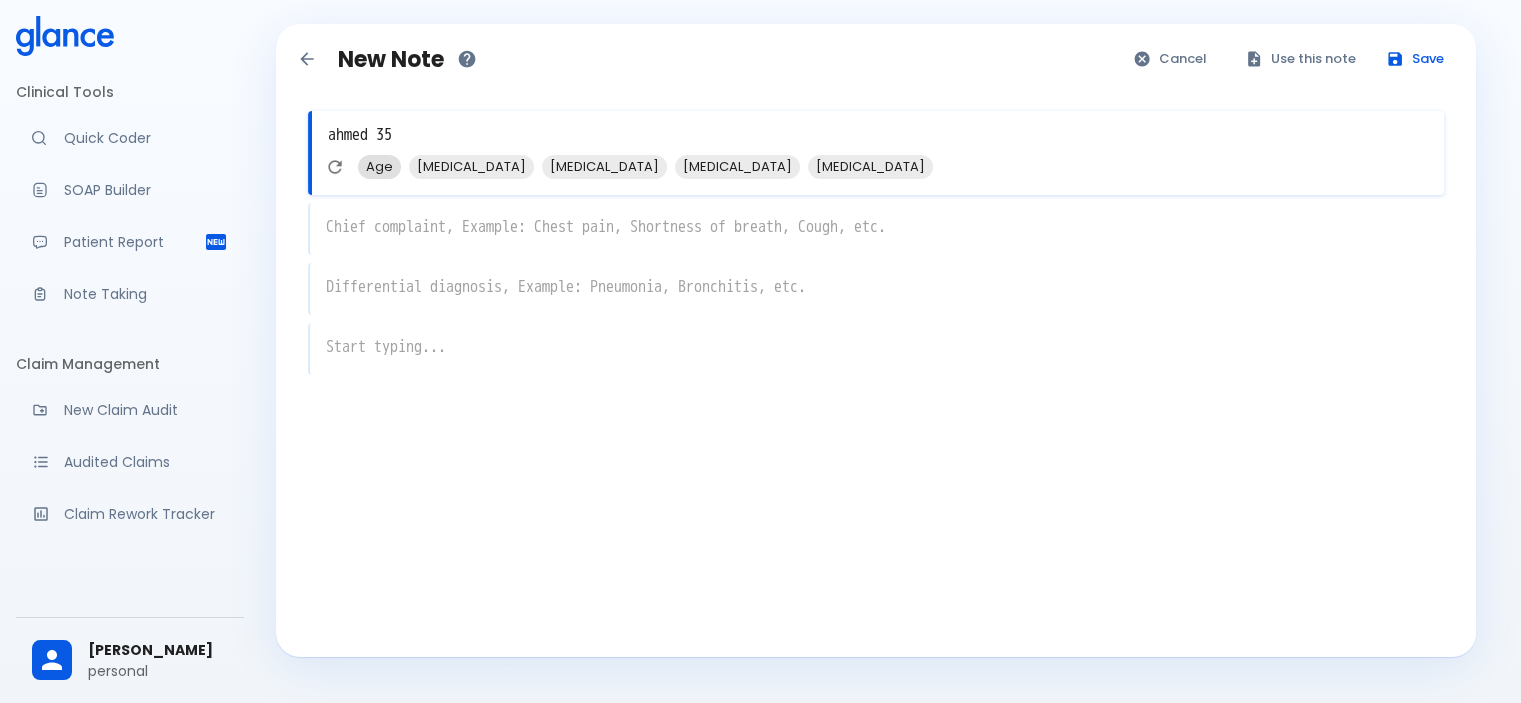 click on "Age" at bounding box center (379, 166) 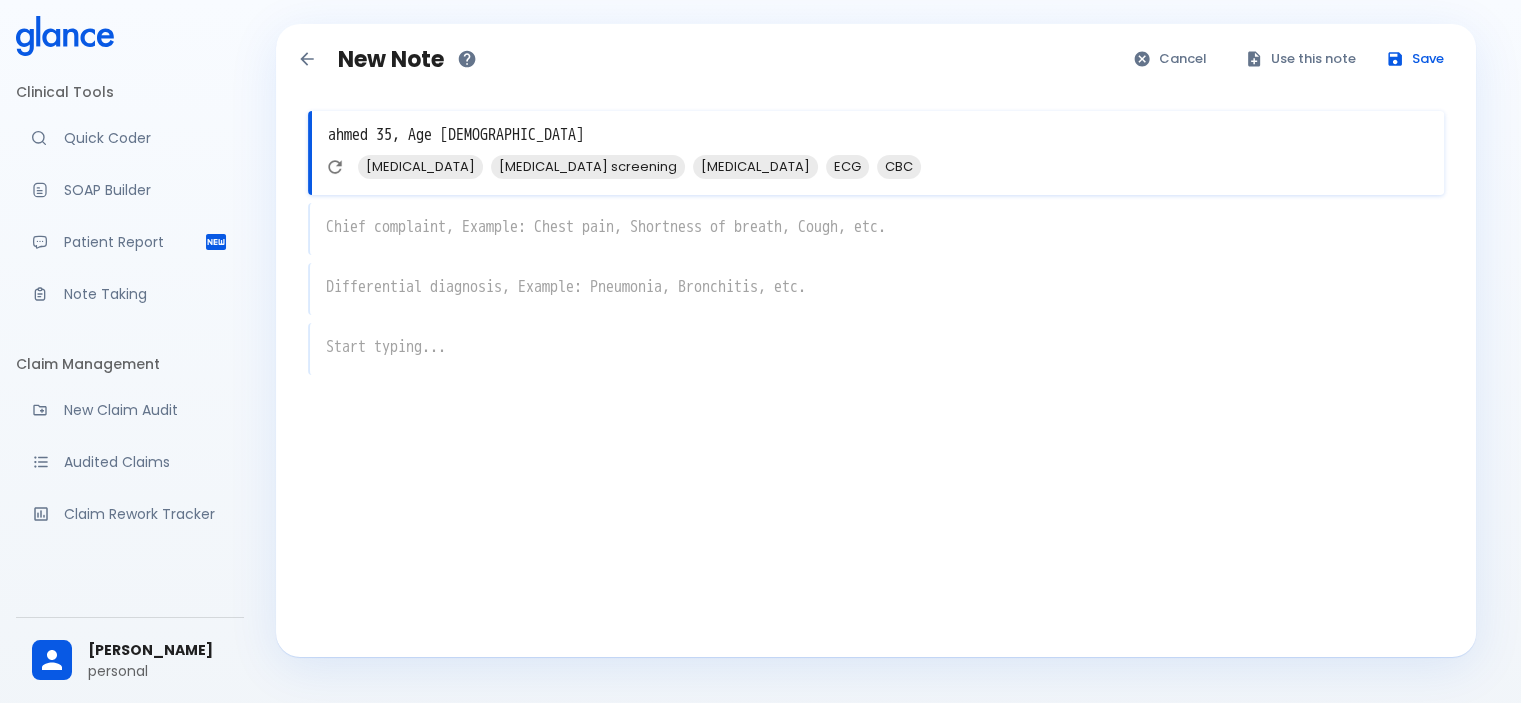 type on "ahmed 35, Age male" 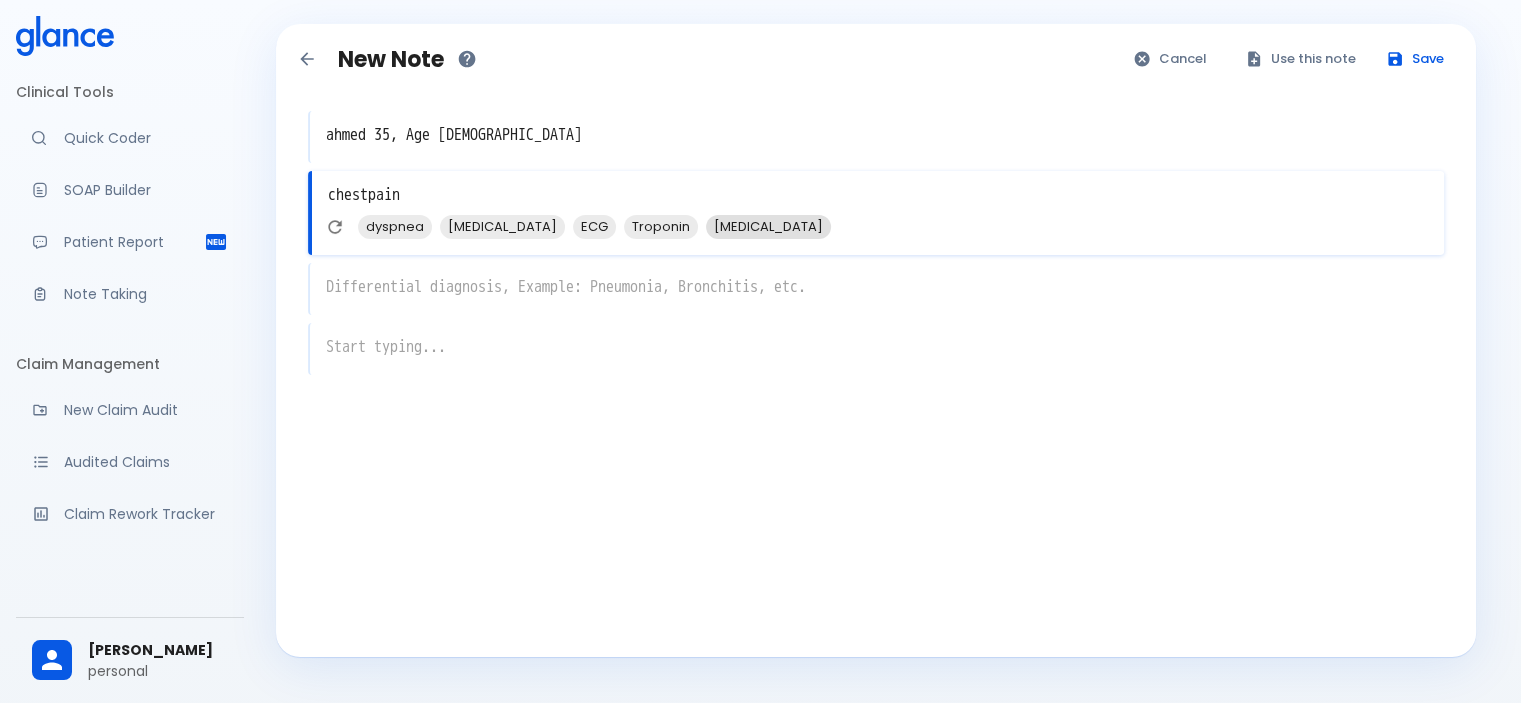 click on "angina" at bounding box center (768, 226) 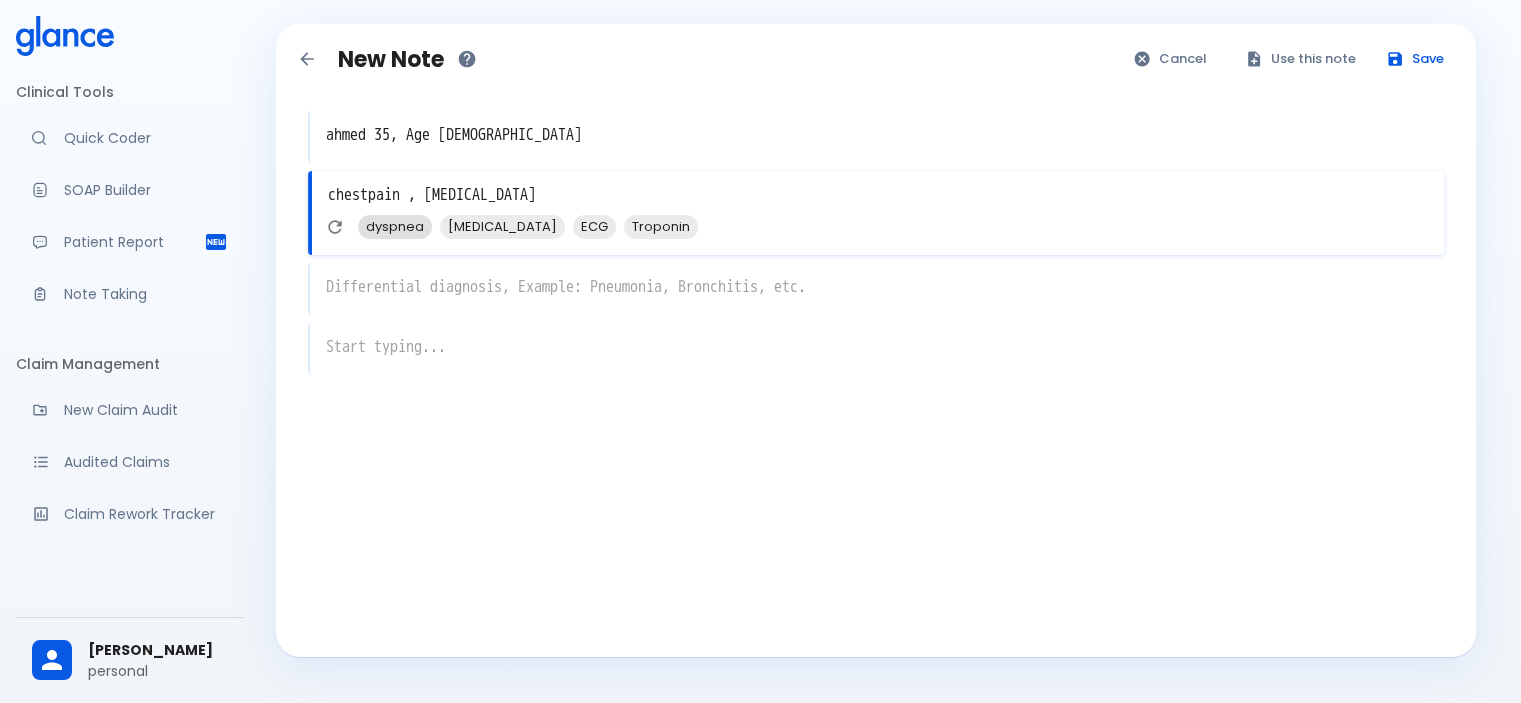 click on "dyspnea" at bounding box center (395, 226) 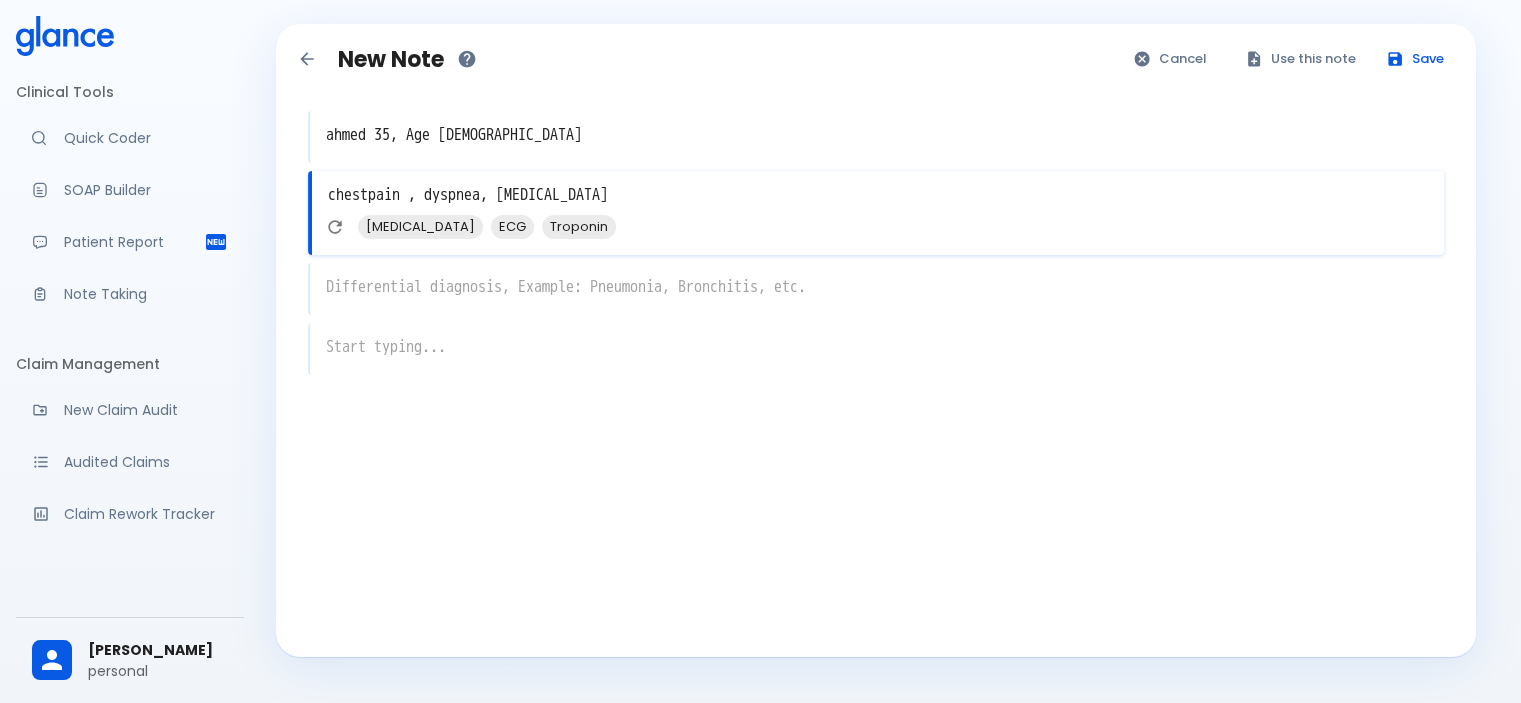 click on "chestpain , dyspnea, angina" at bounding box center (878, 195) 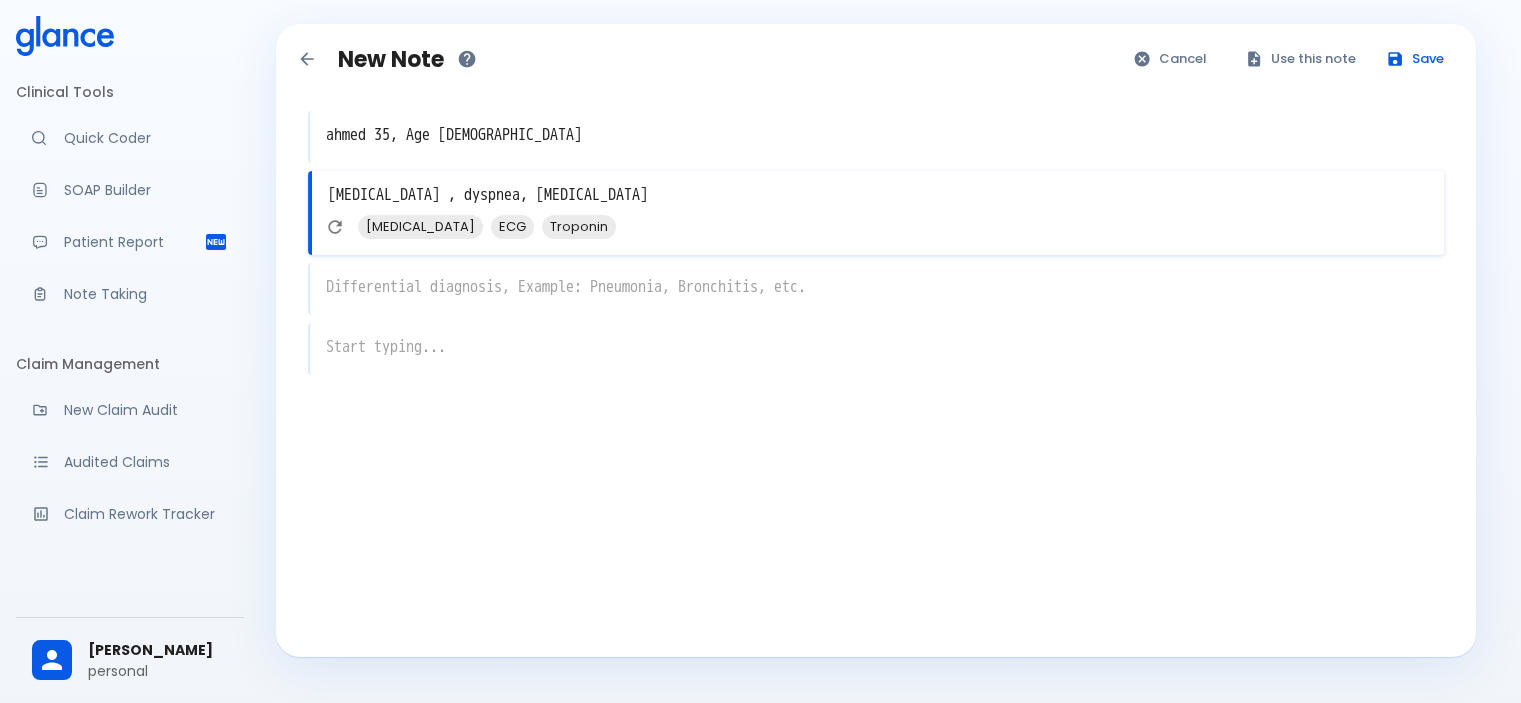 click on "chest pain , dyspnea, angina" at bounding box center (878, 195) 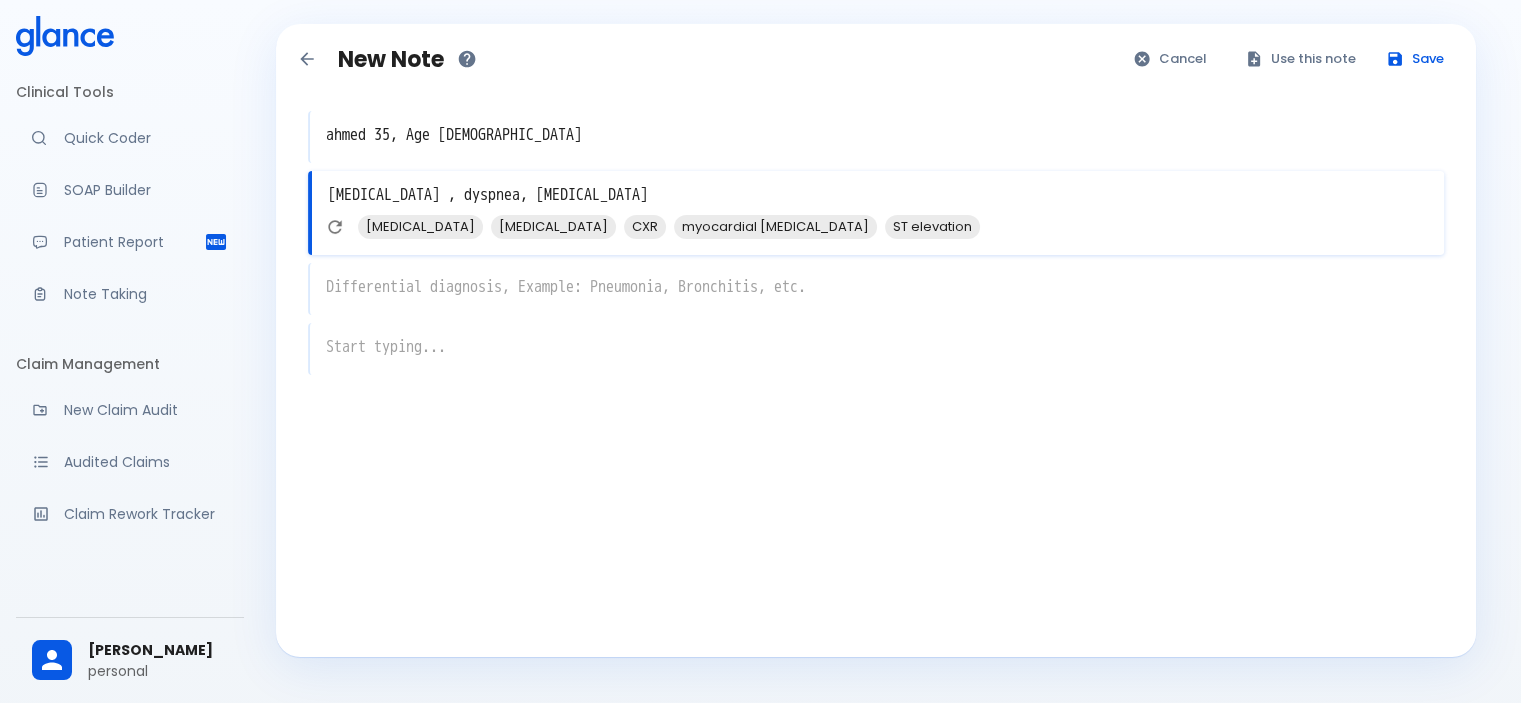 type on "chest pain , dyspnea, angina" 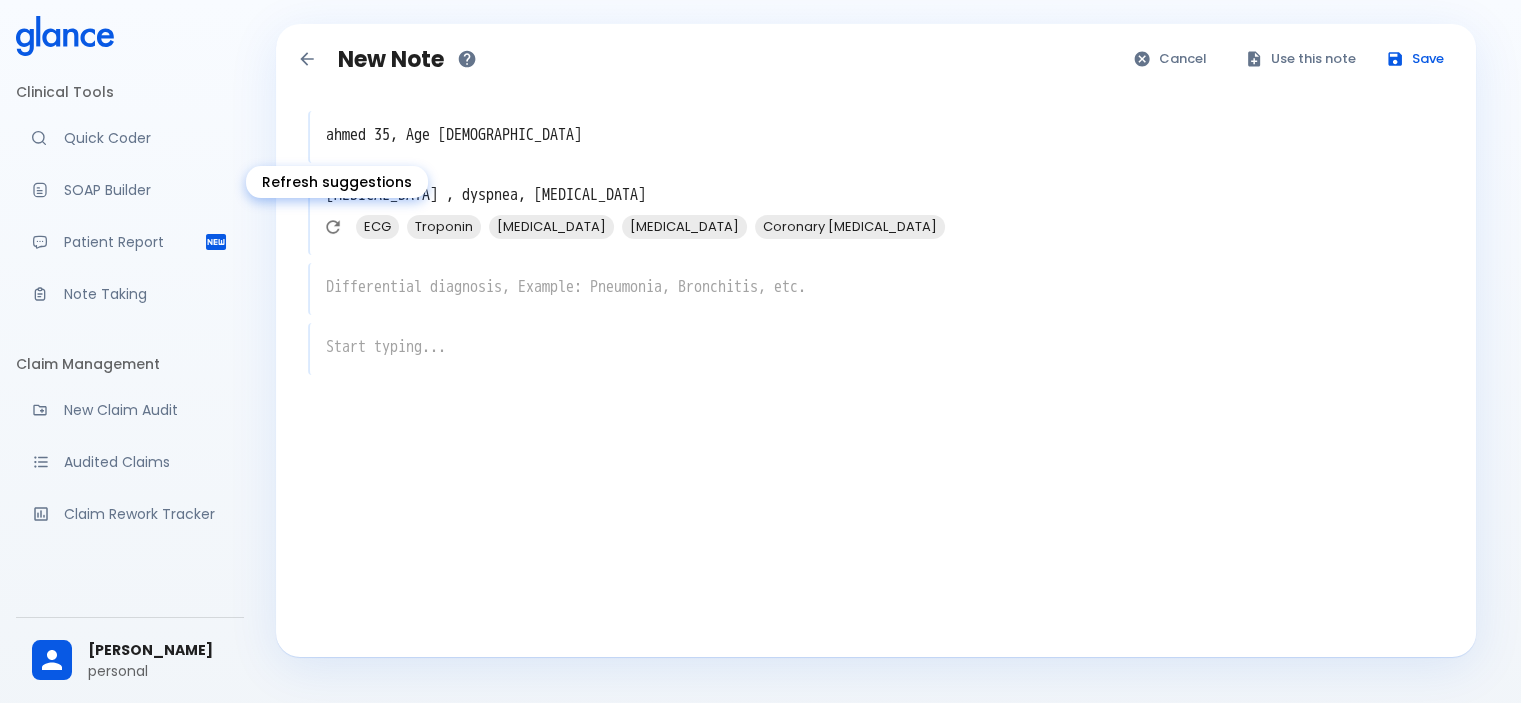 click 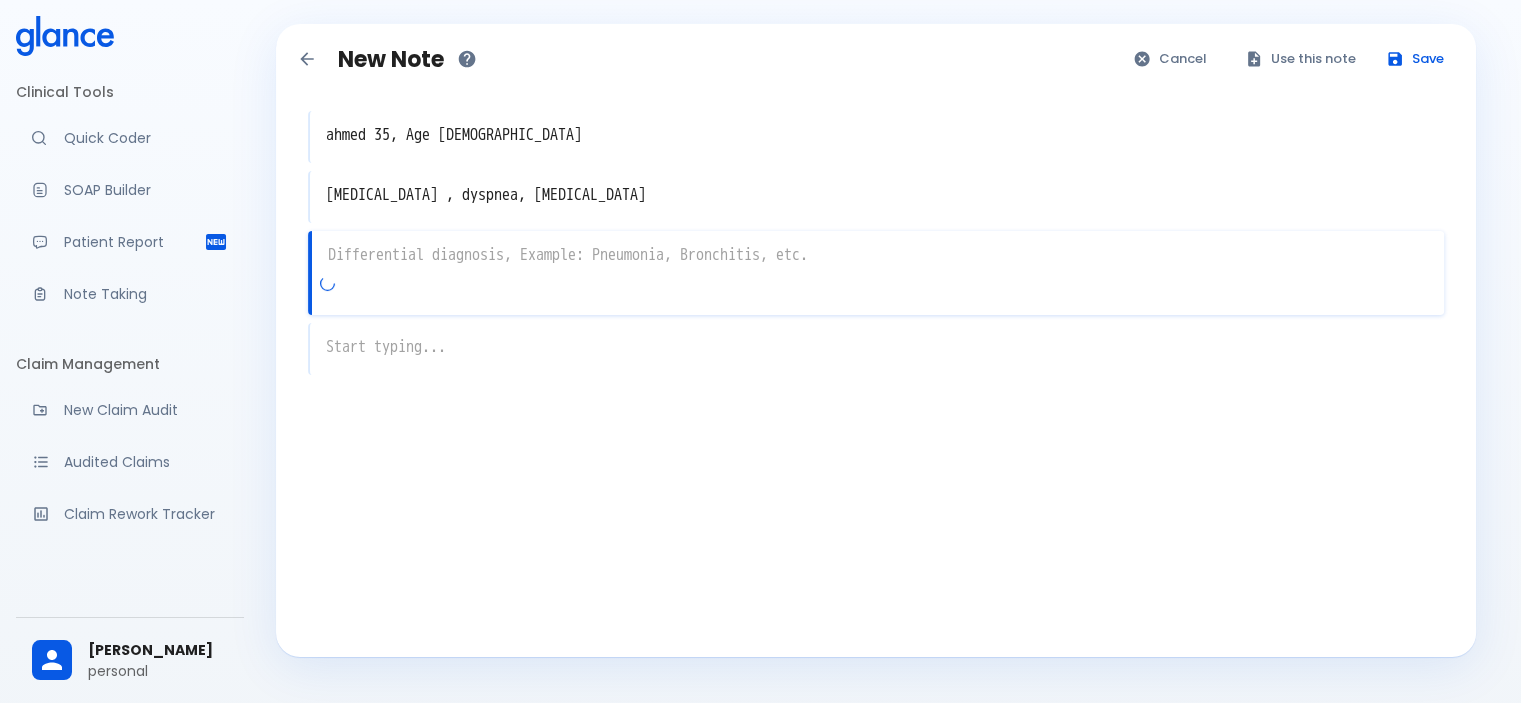click on "x" at bounding box center (876, 273) 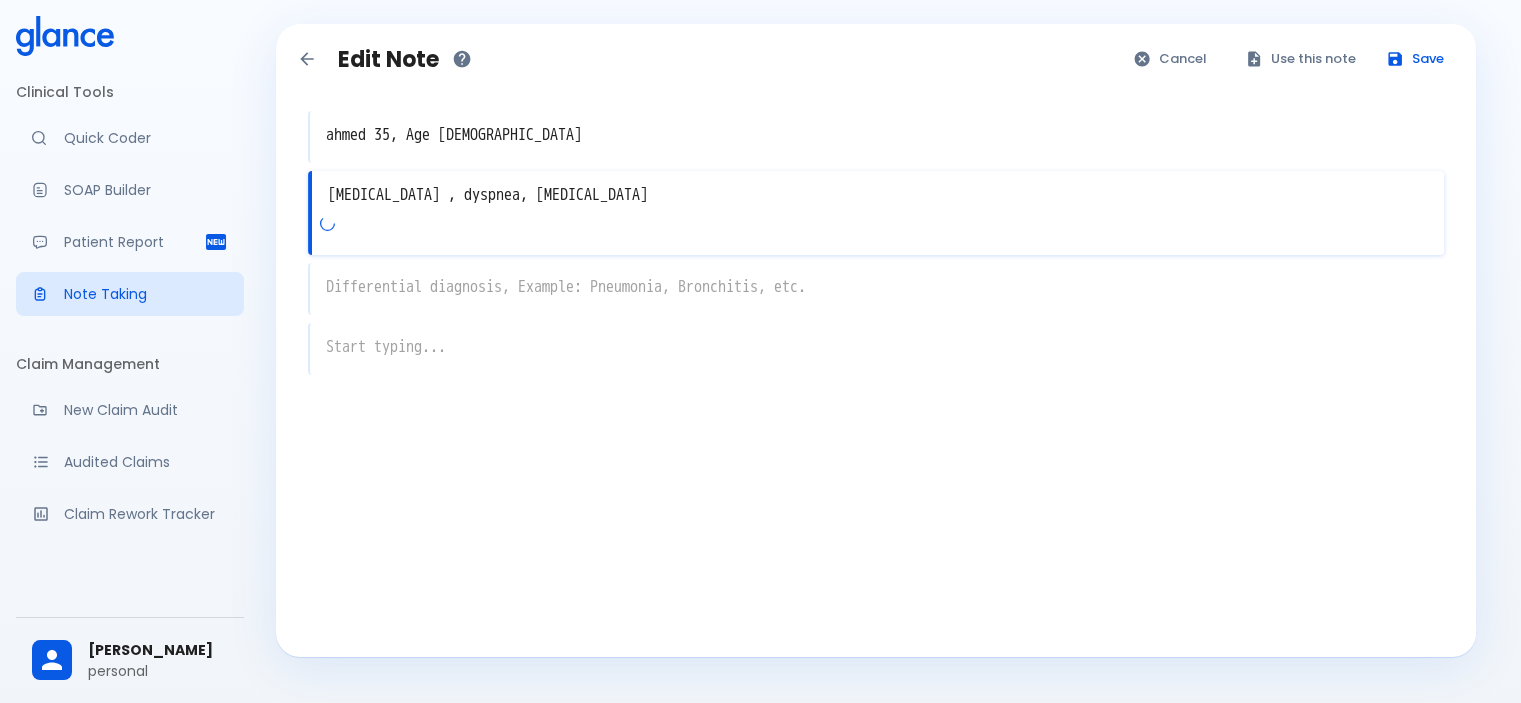 click on "chest pain , dyspnea, angina" at bounding box center [878, 195] 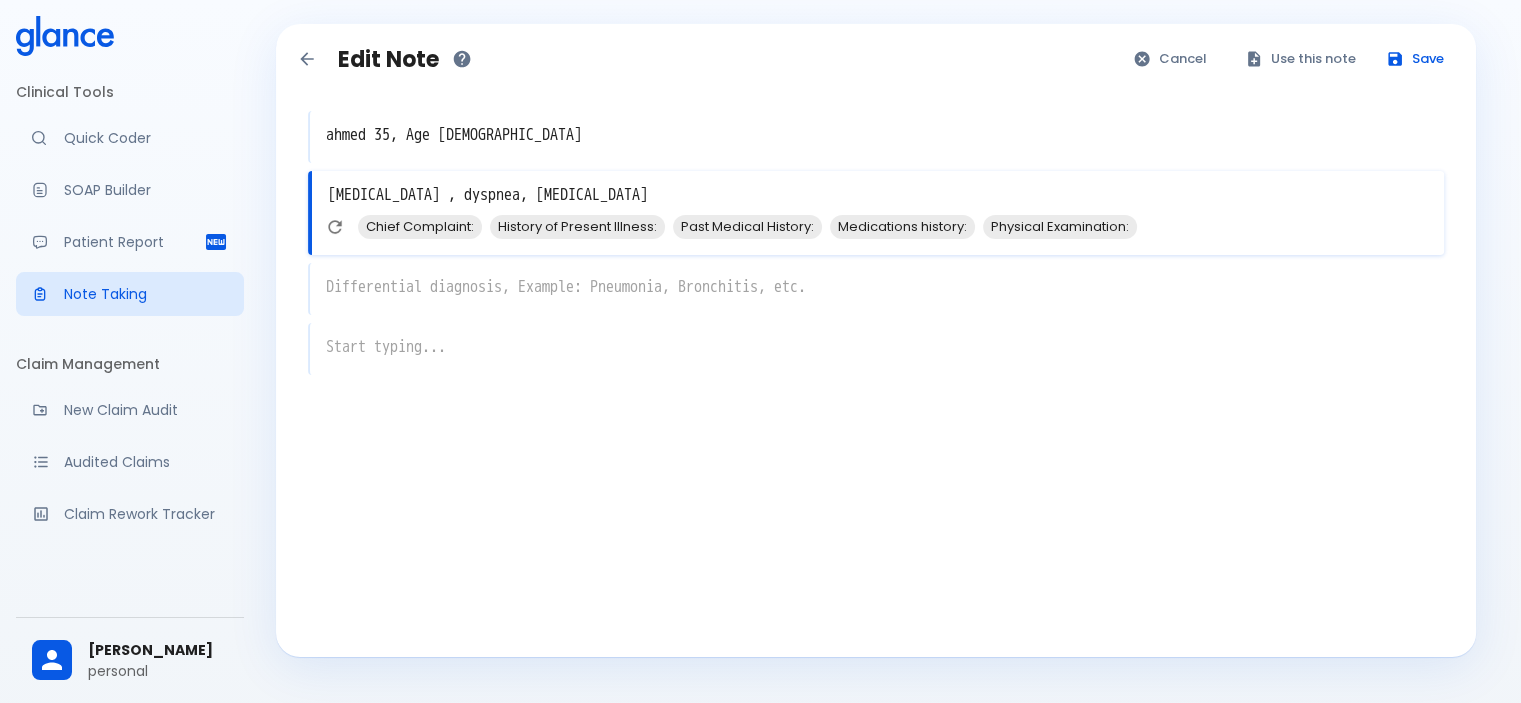 drag, startPoint x: 603, startPoint y: 191, endPoint x: 268, endPoint y: 195, distance: 335.02386 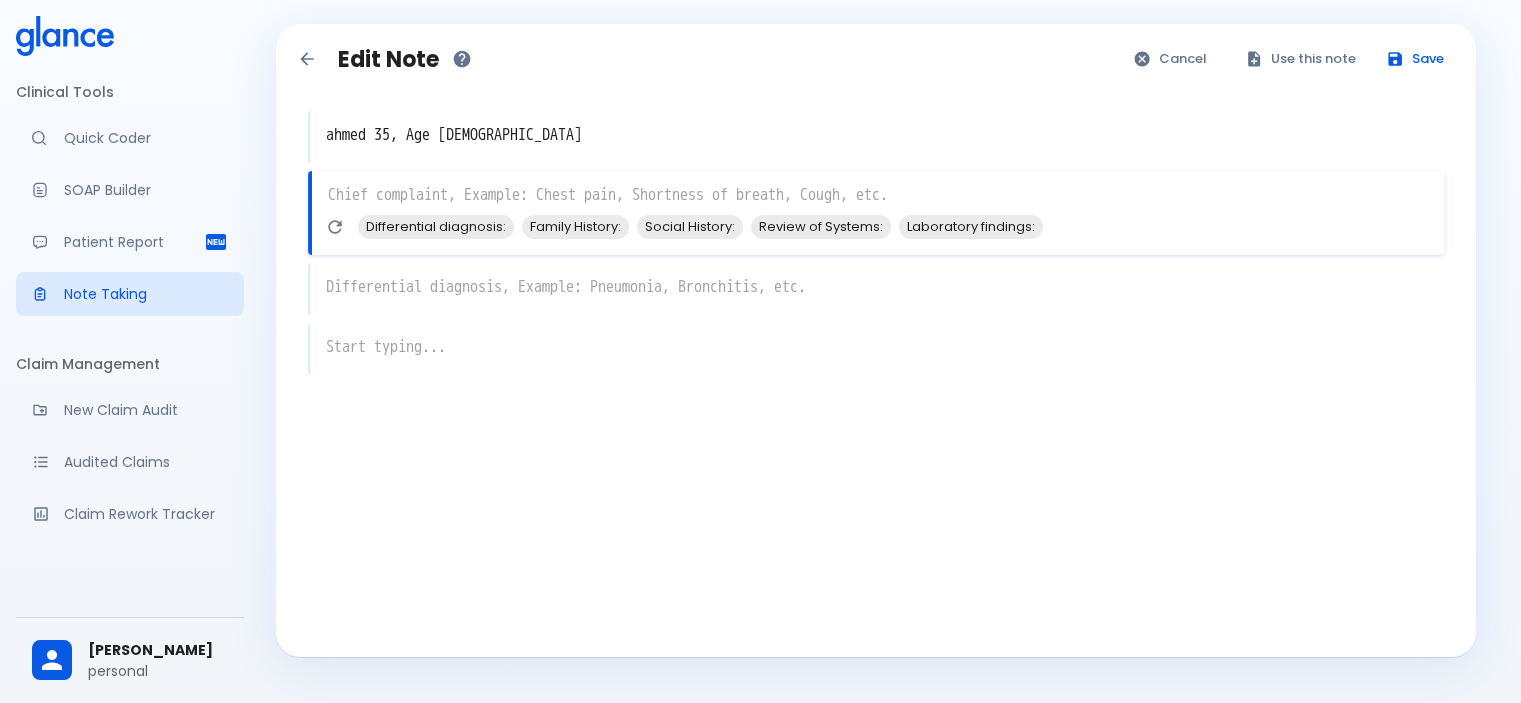 type on "\" 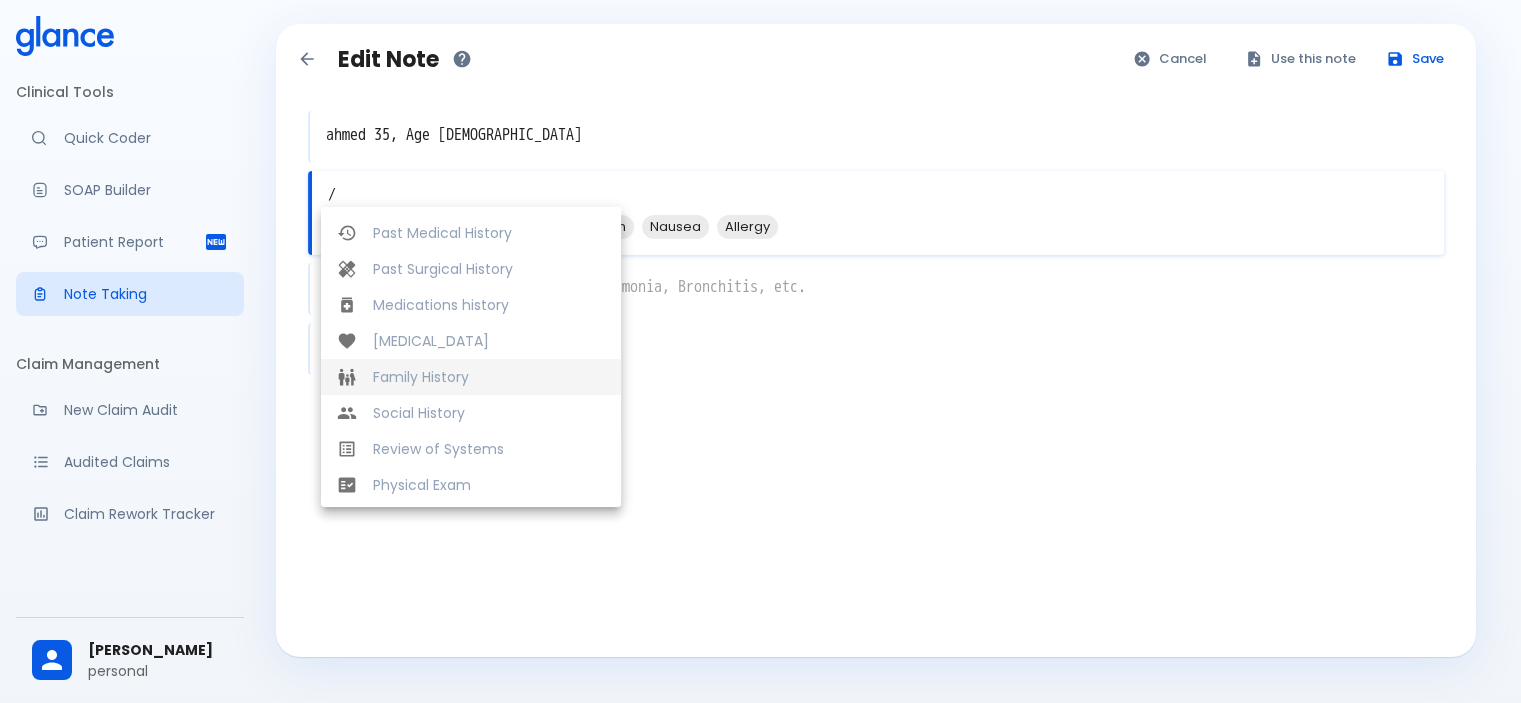 scroll, scrollTop: 384, scrollLeft: 0, axis: vertical 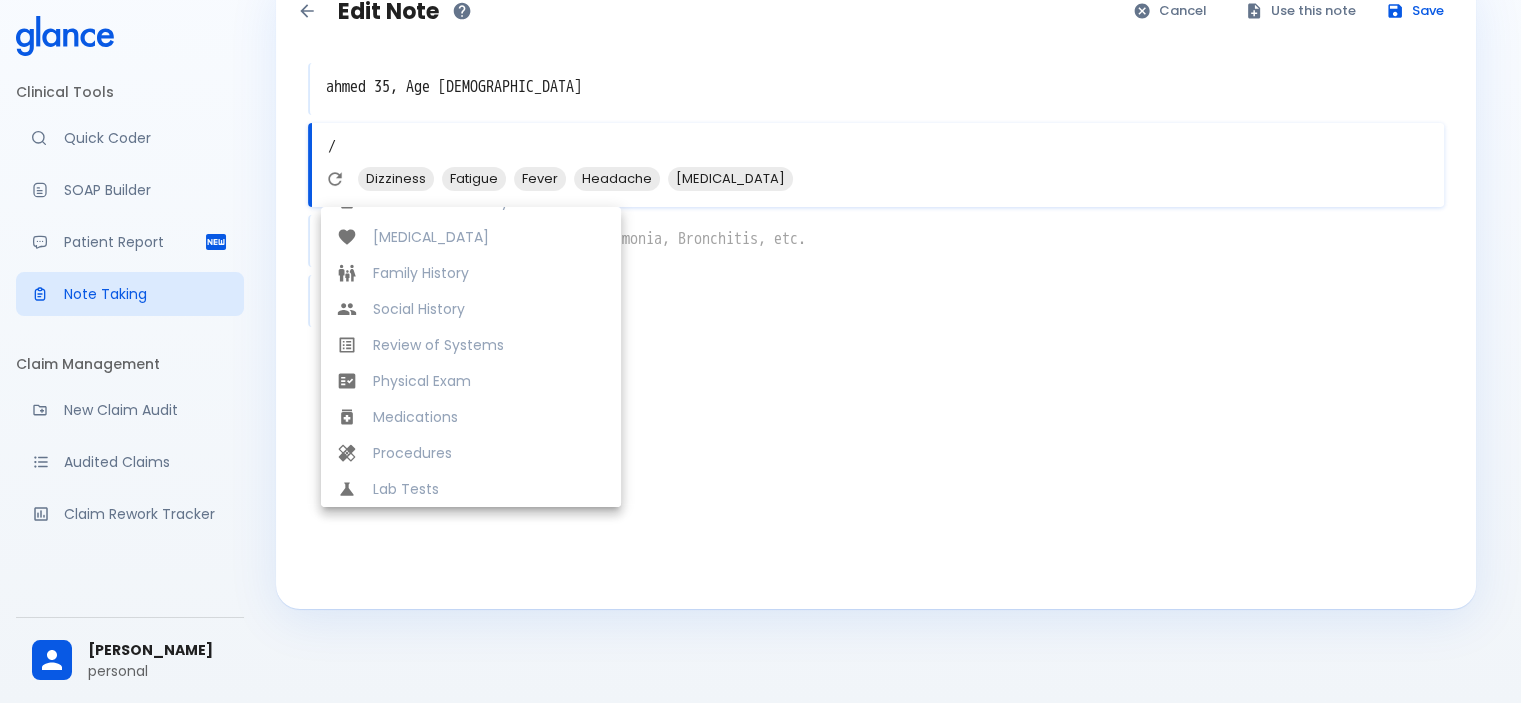 type on "/" 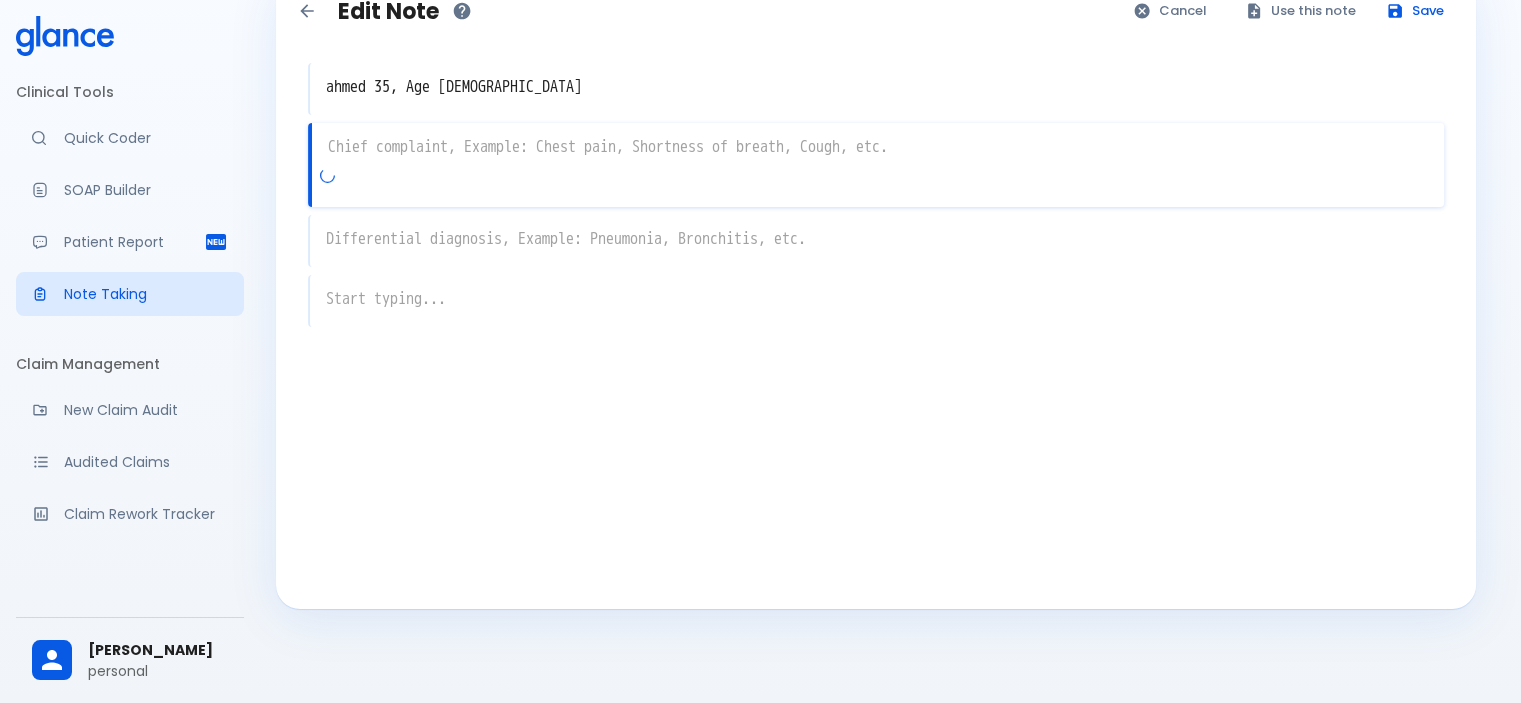 type on "c" 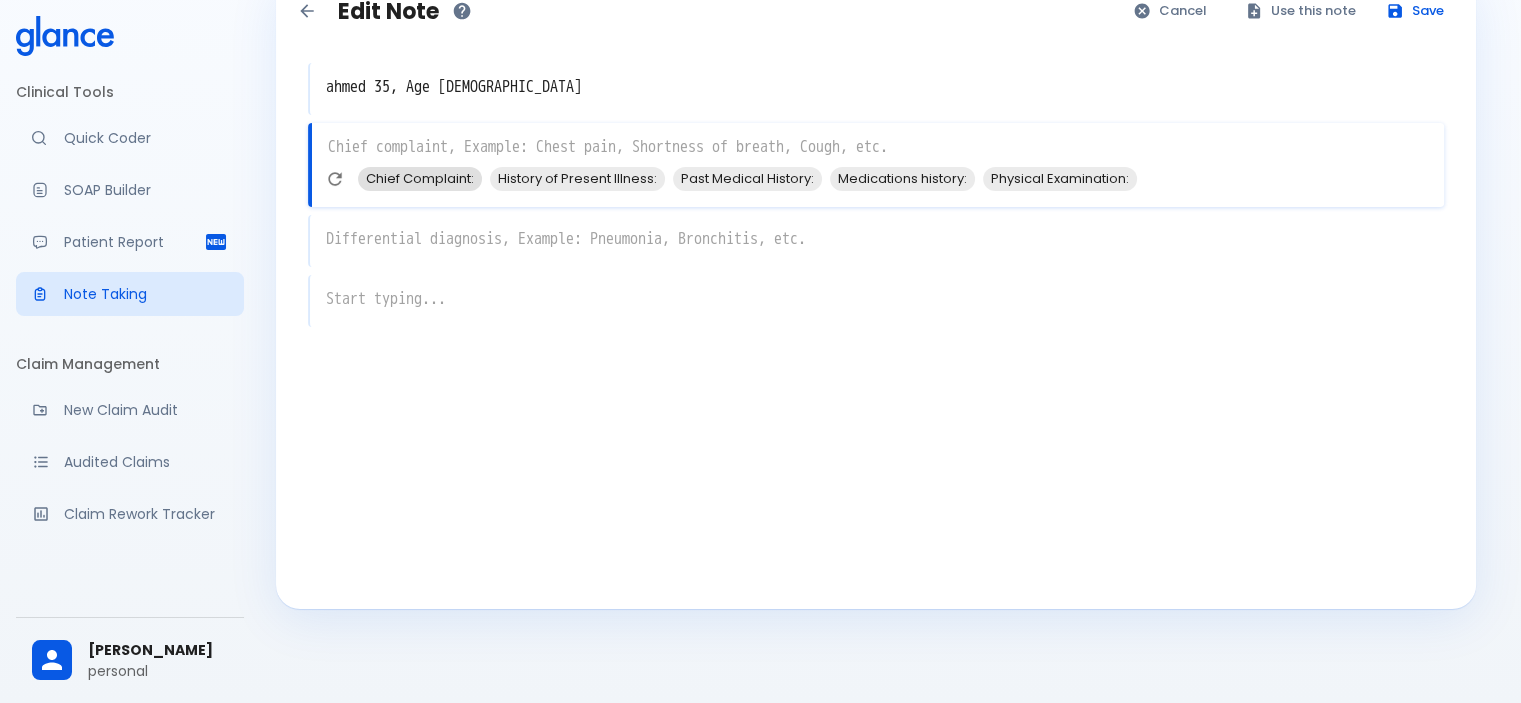 type 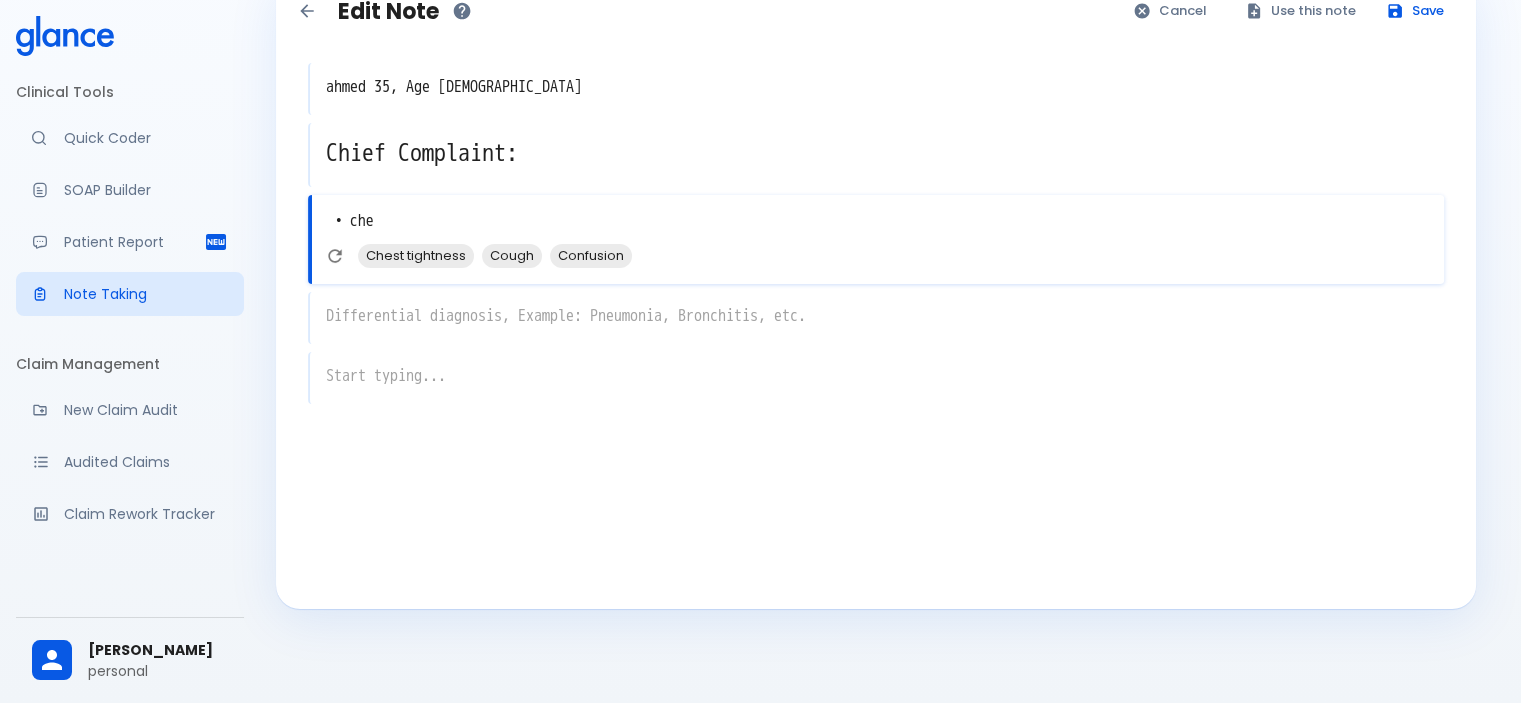 click on "Chest tightness" at bounding box center (416, 255) 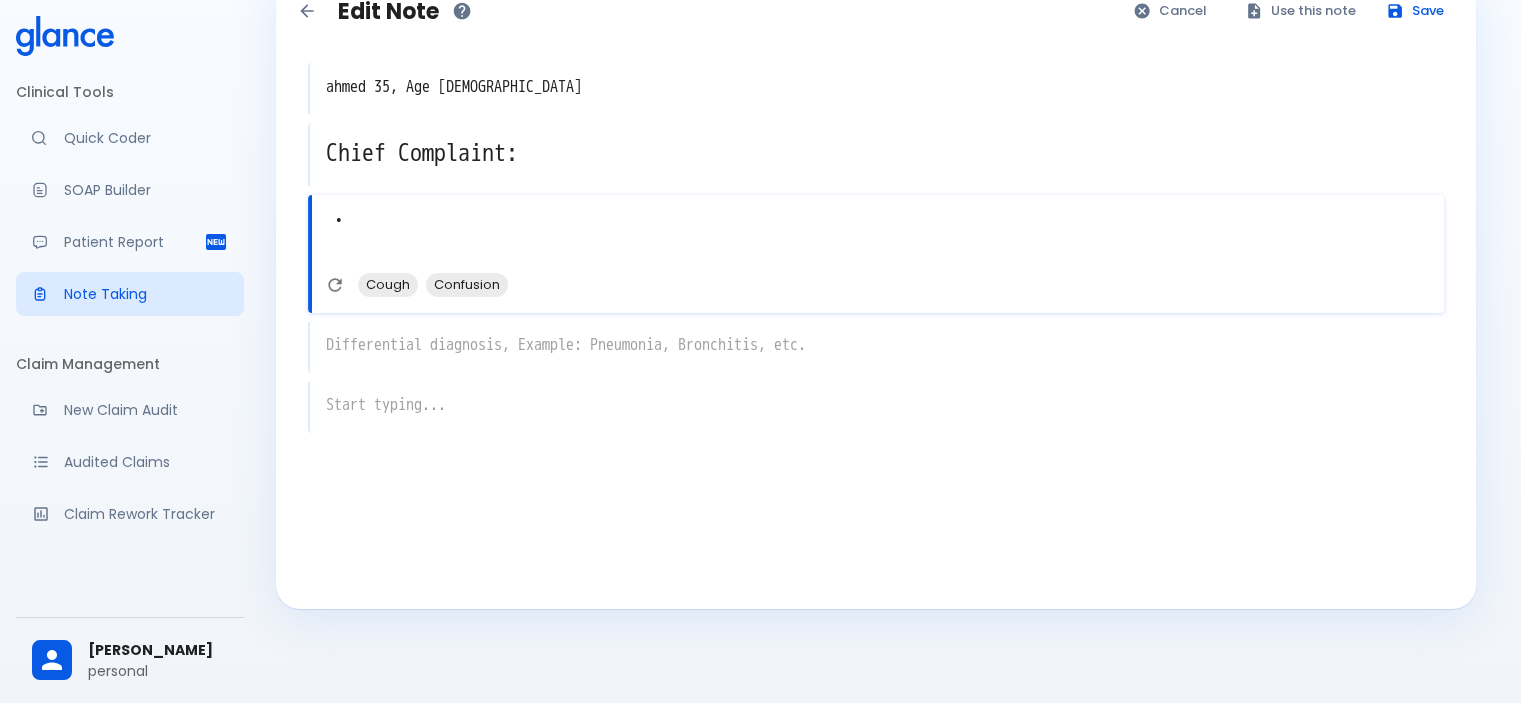 type on "•" 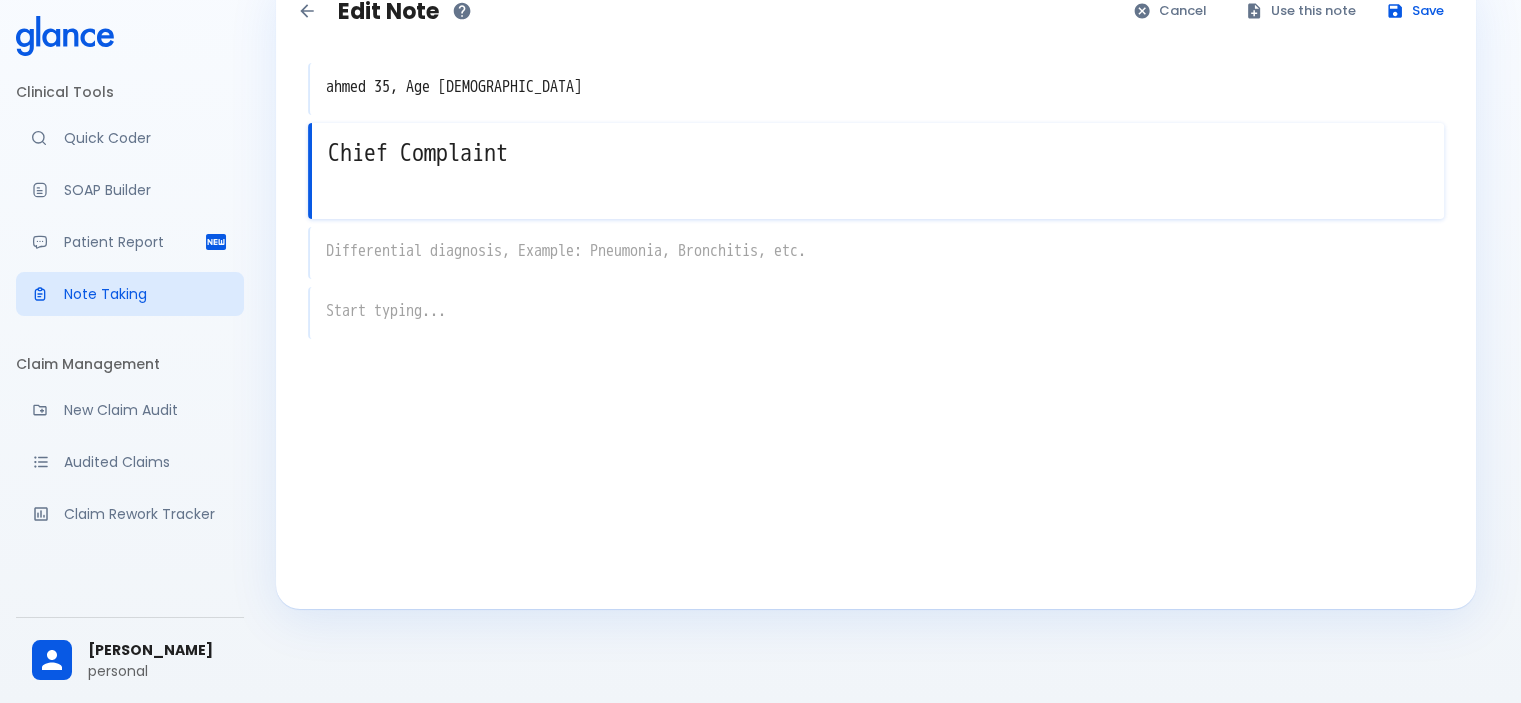 type on "Chief Complaint:" 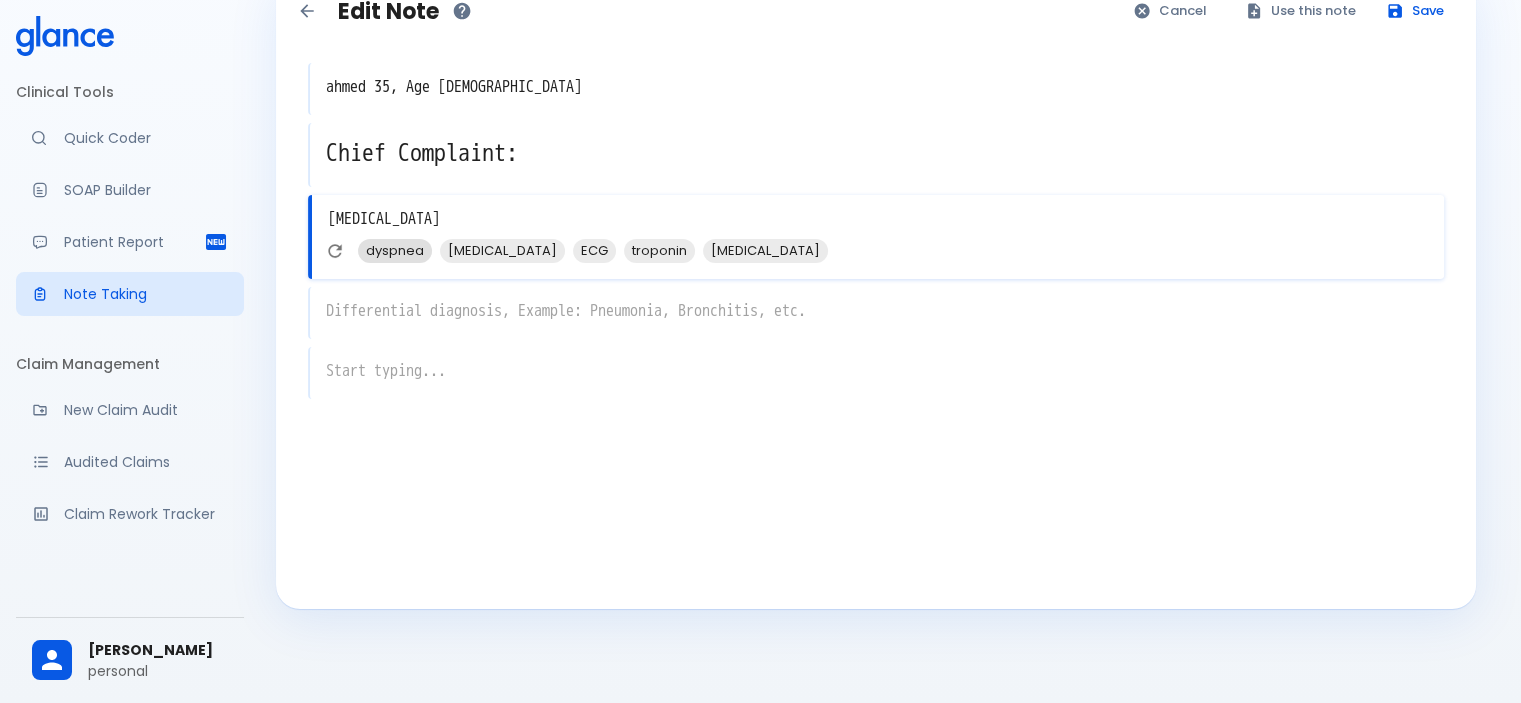 click on "dyspnea" at bounding box center [395, 250] 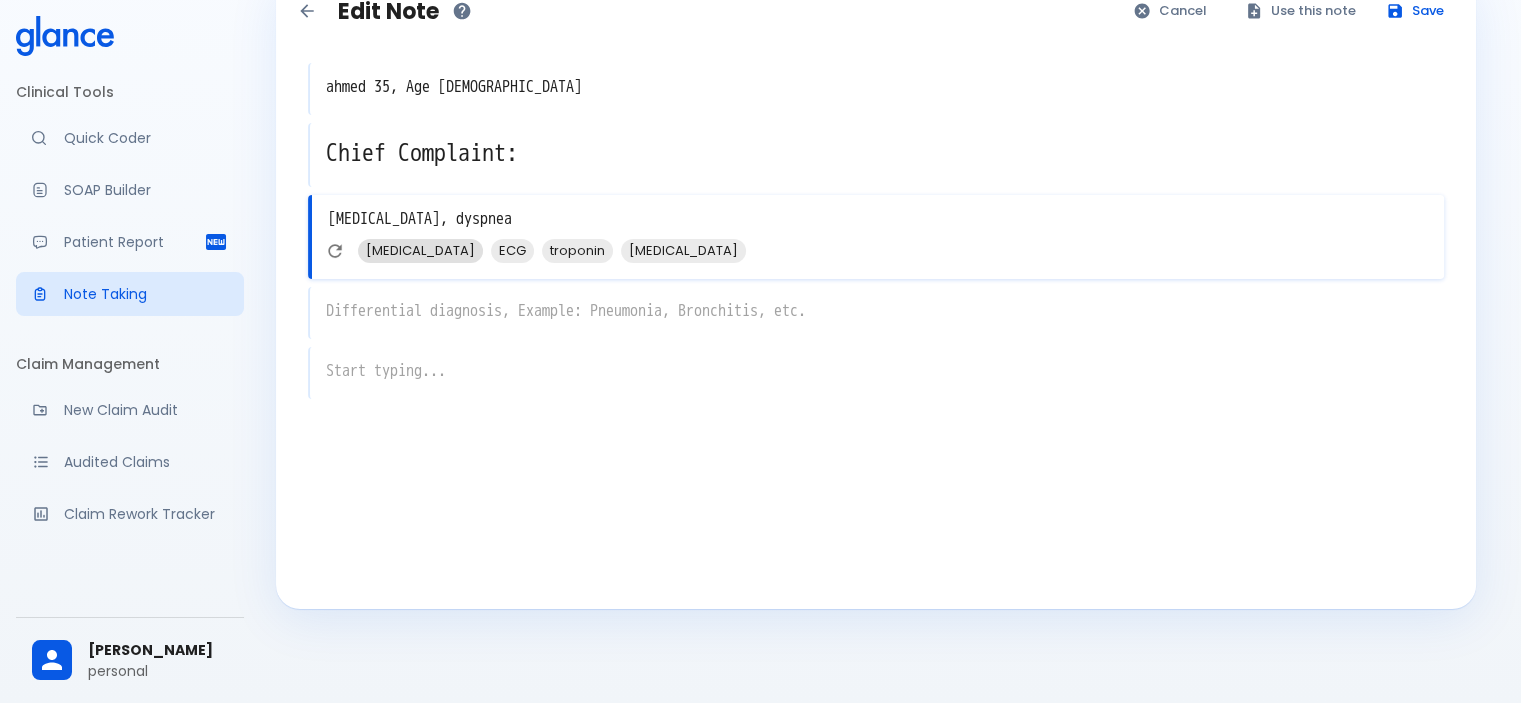 click on "palpitations" at bounding box center [420, 250] 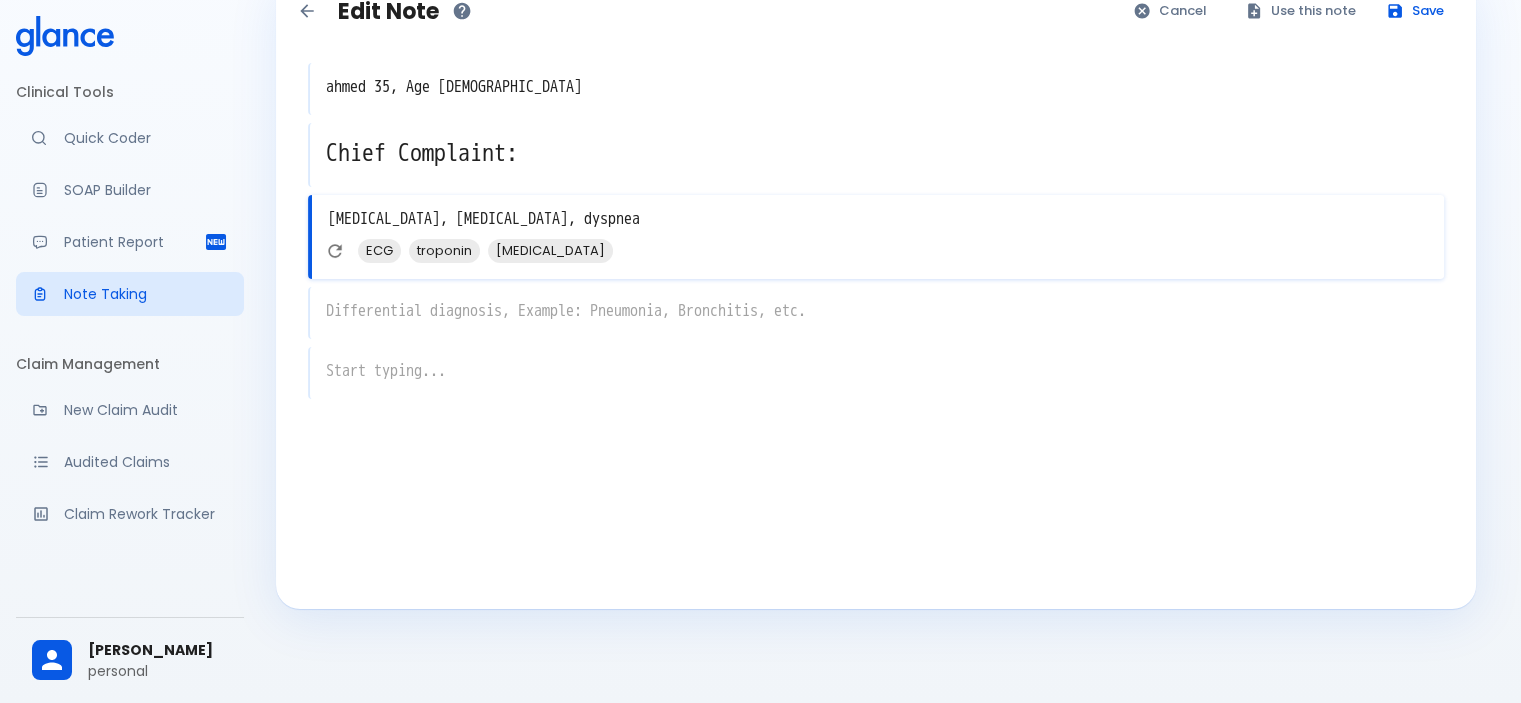 click on "chest pain, palpitations, dyspnea" at bounding box center [878, 219] 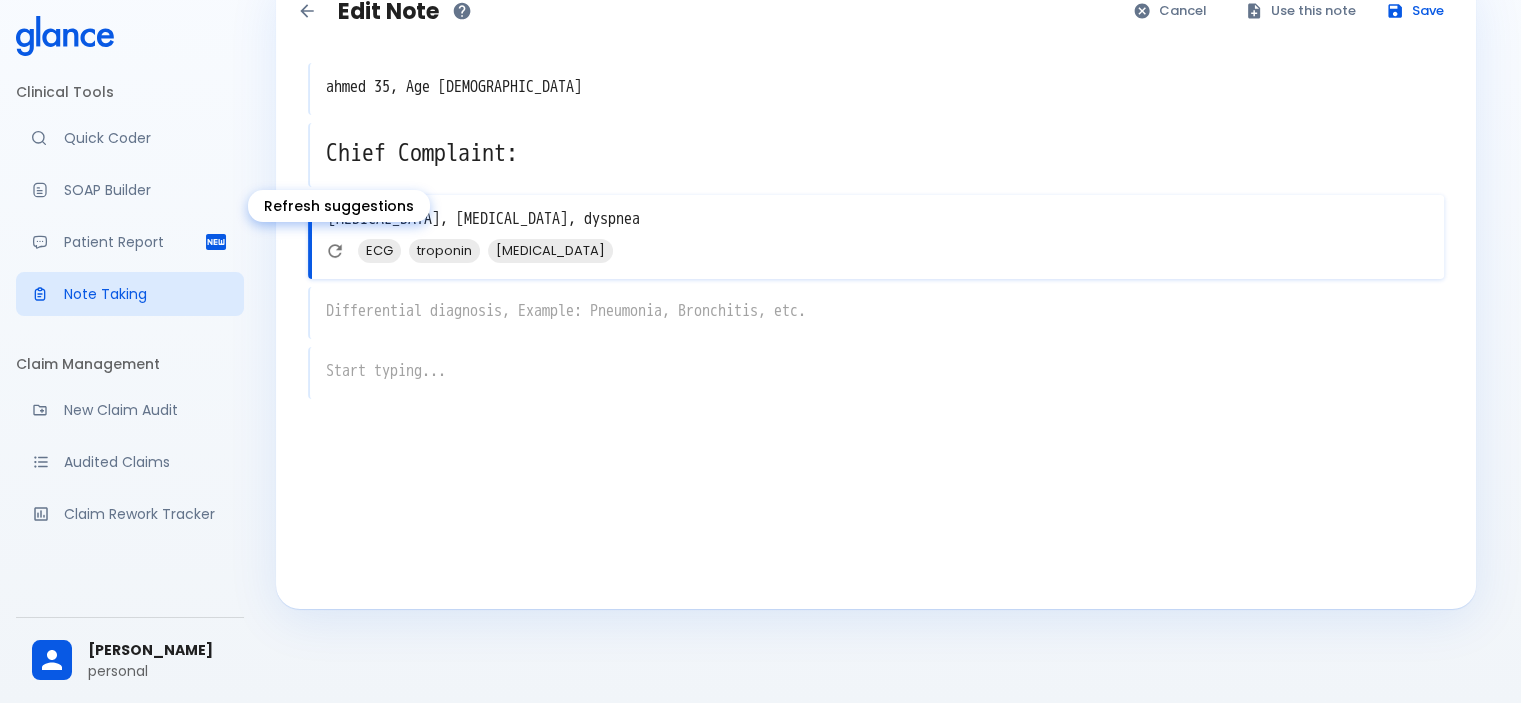 click 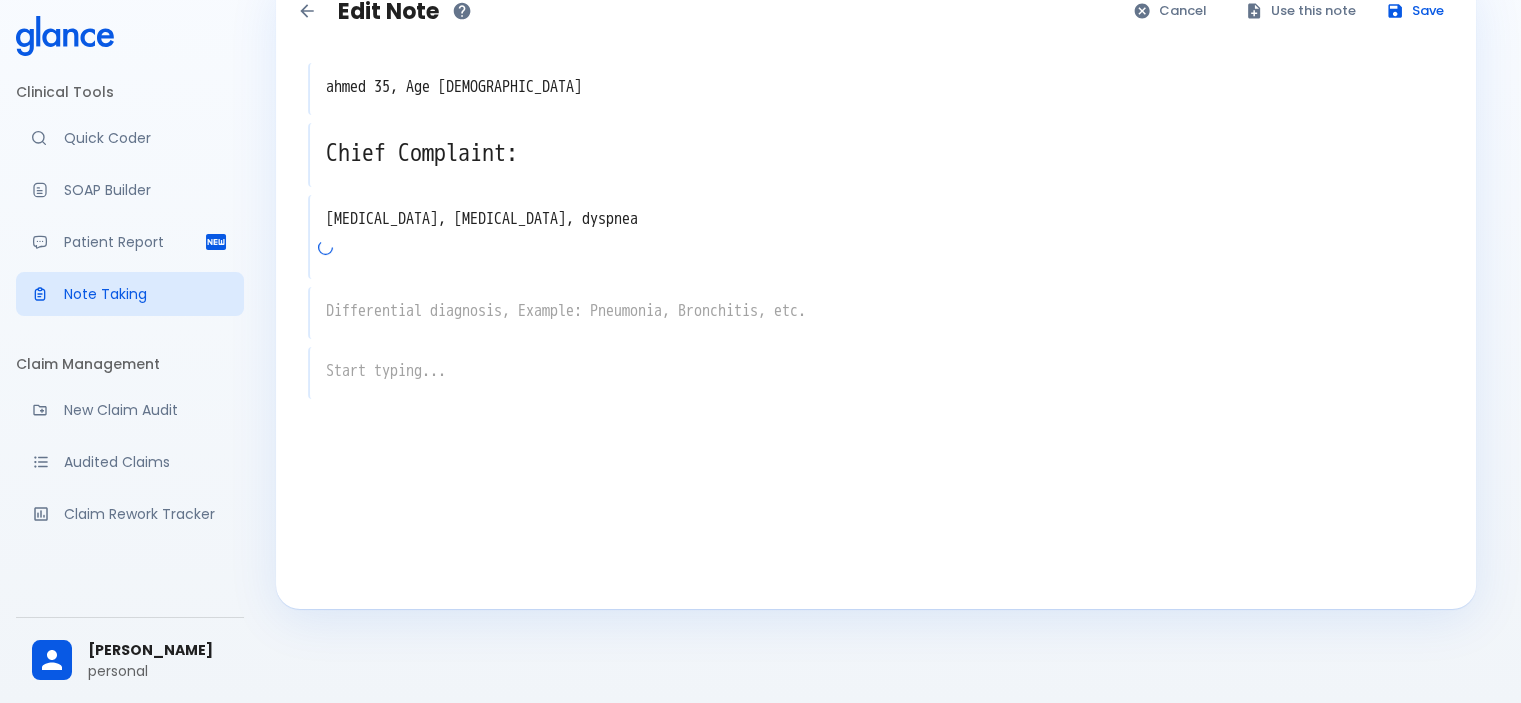 click on "x" at bounding box center [876, 313] 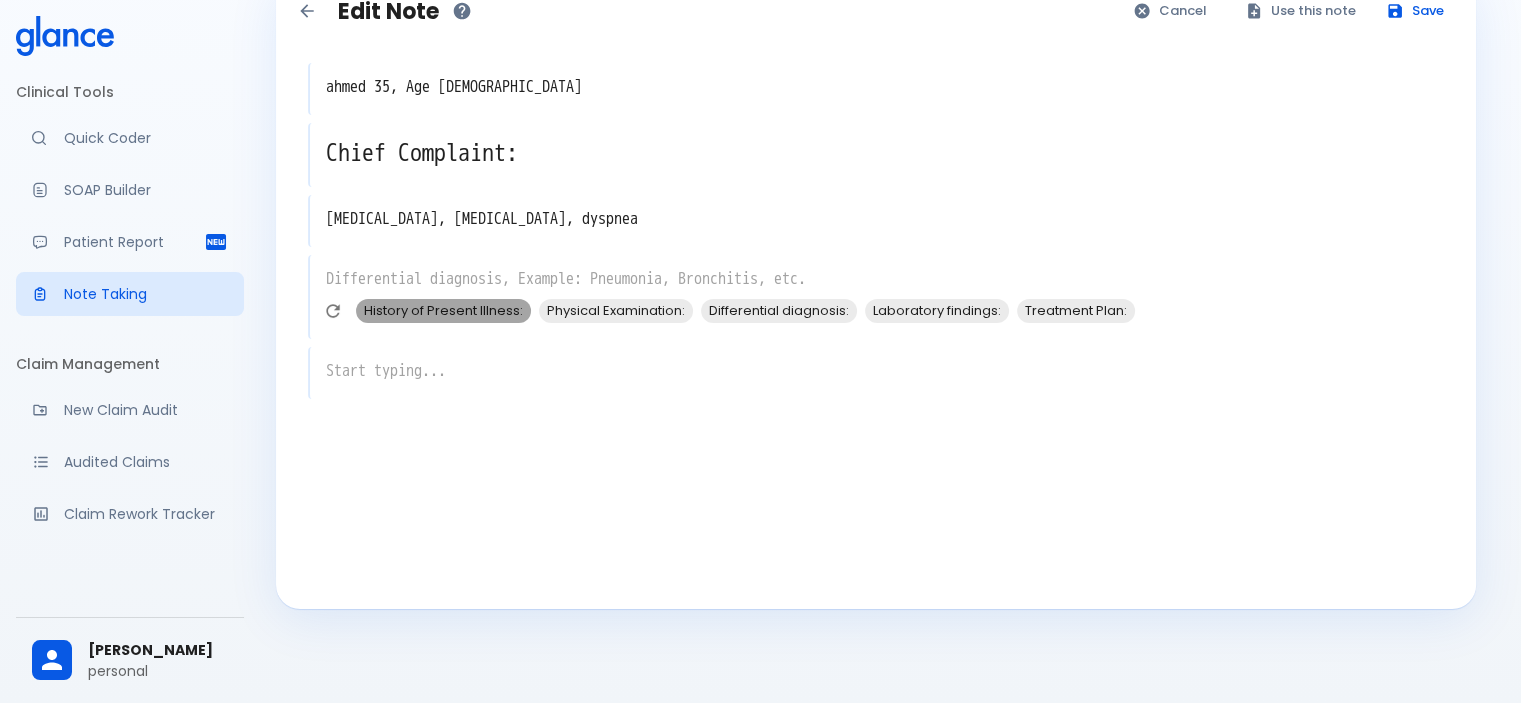 click on "History of Present Illness:" at bounding box center [443, 310] 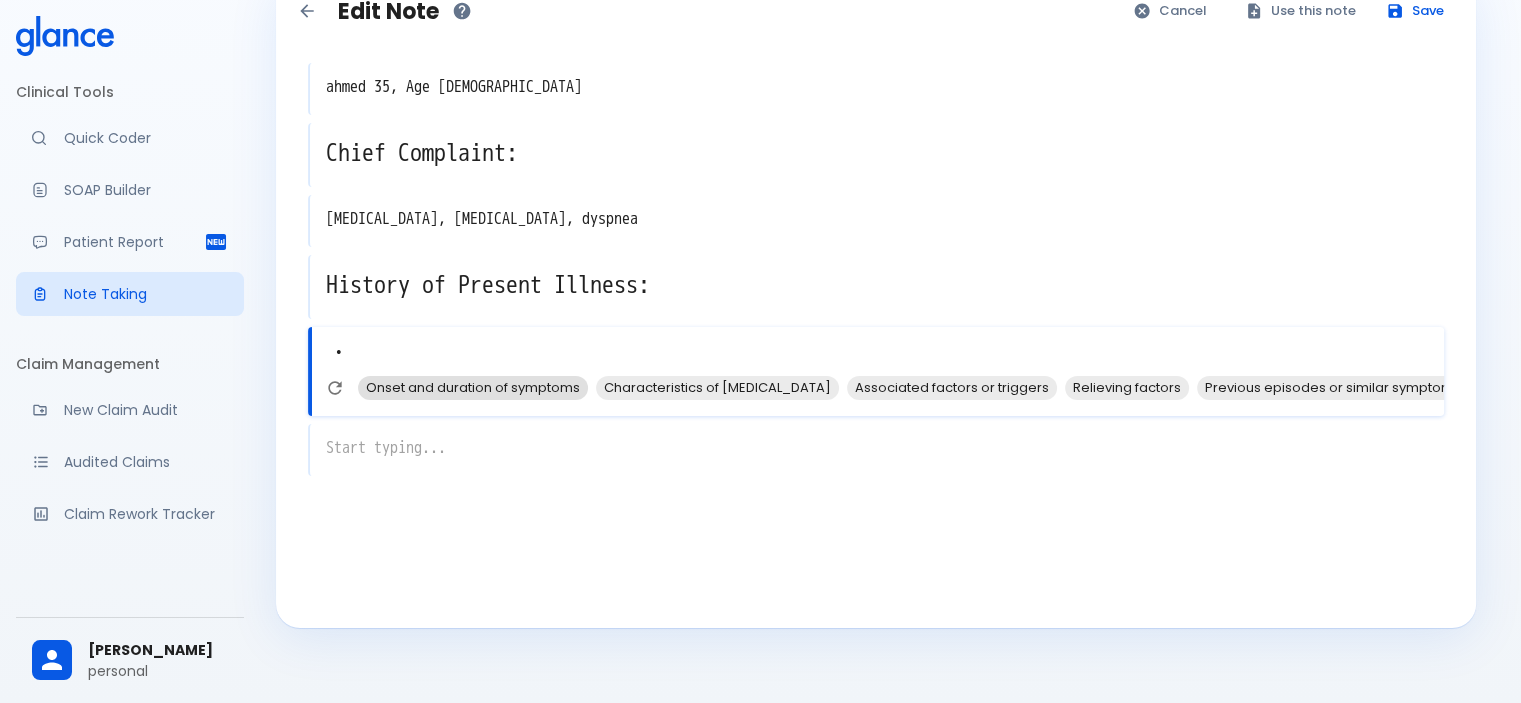 click on "Onset and duration of symptoms" at bounding box center (473, 387) 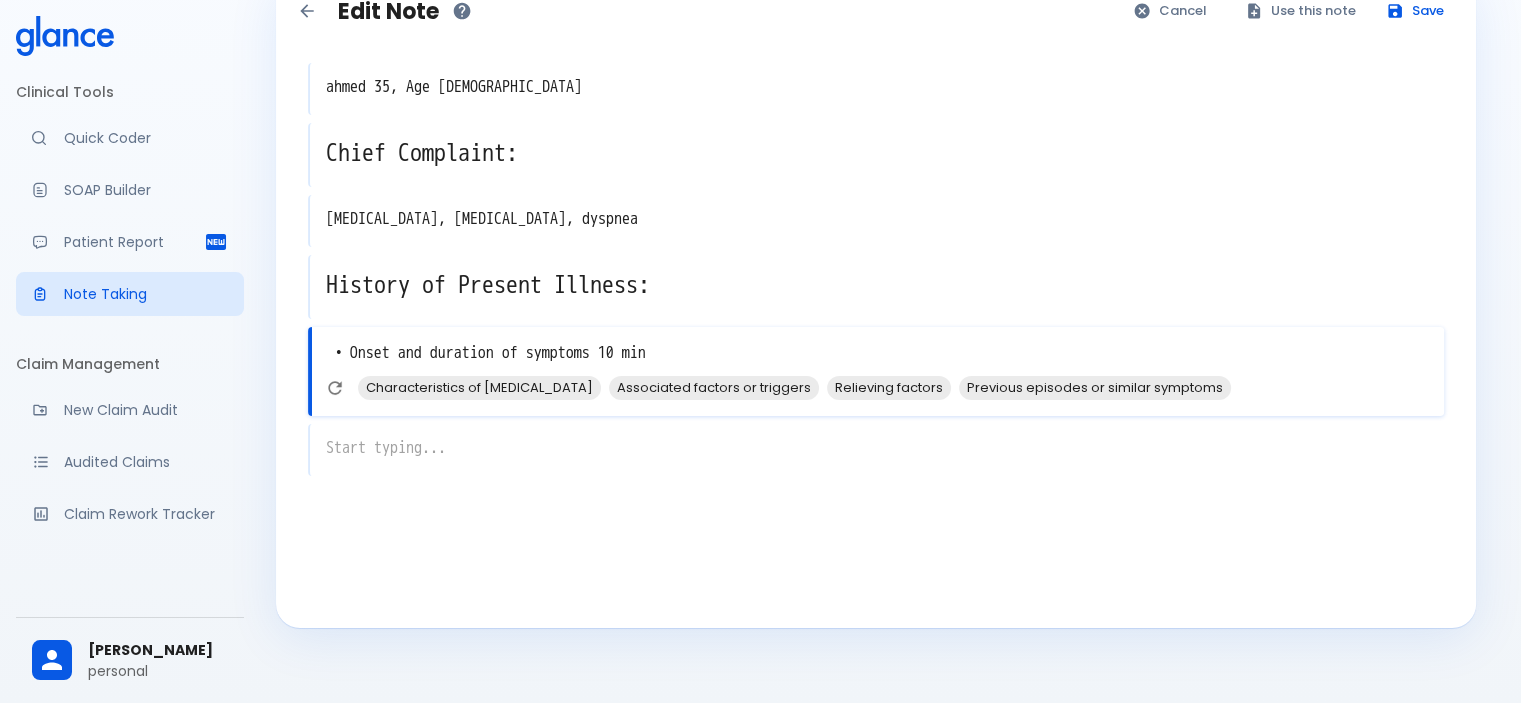 type on "• Onset and duration of symptoms 10 min" 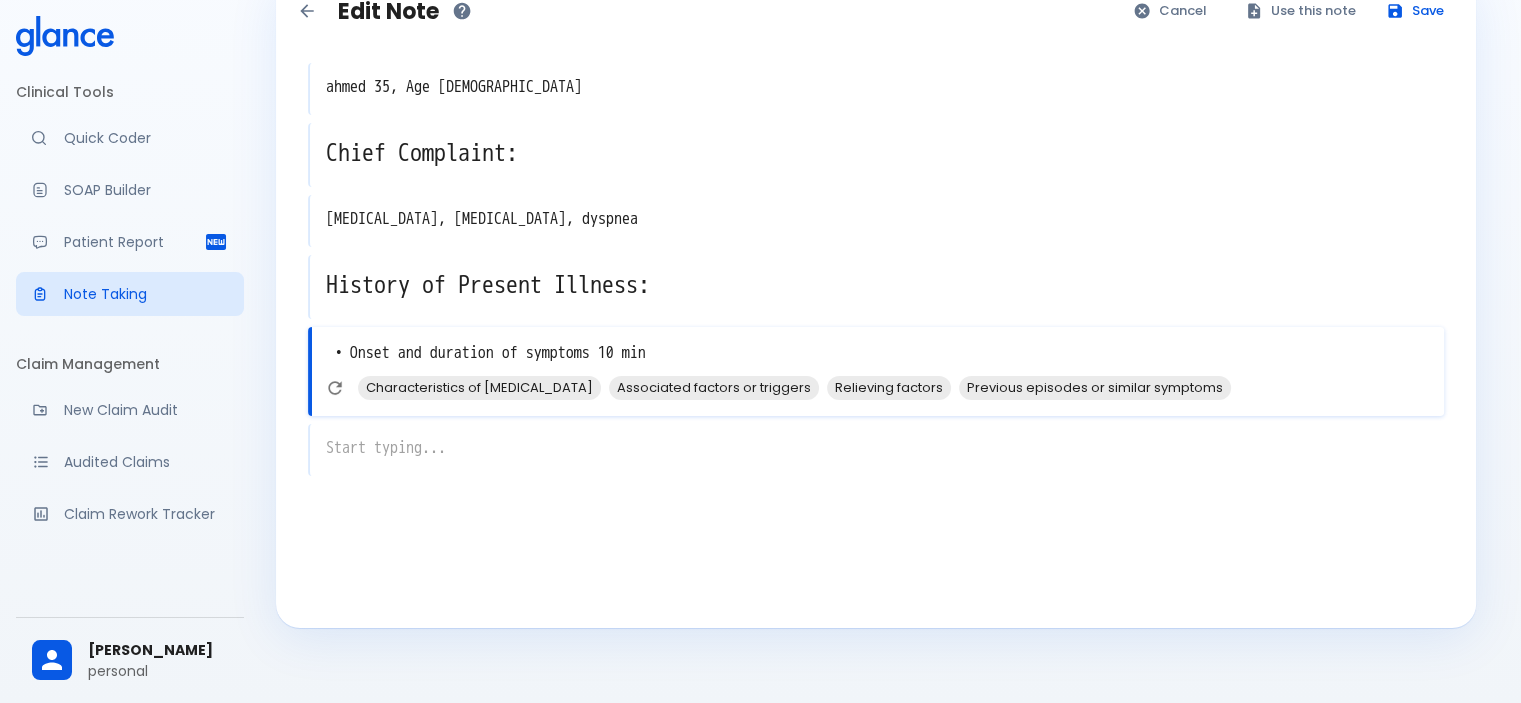 click on "x" at bounding box center [876, 450] 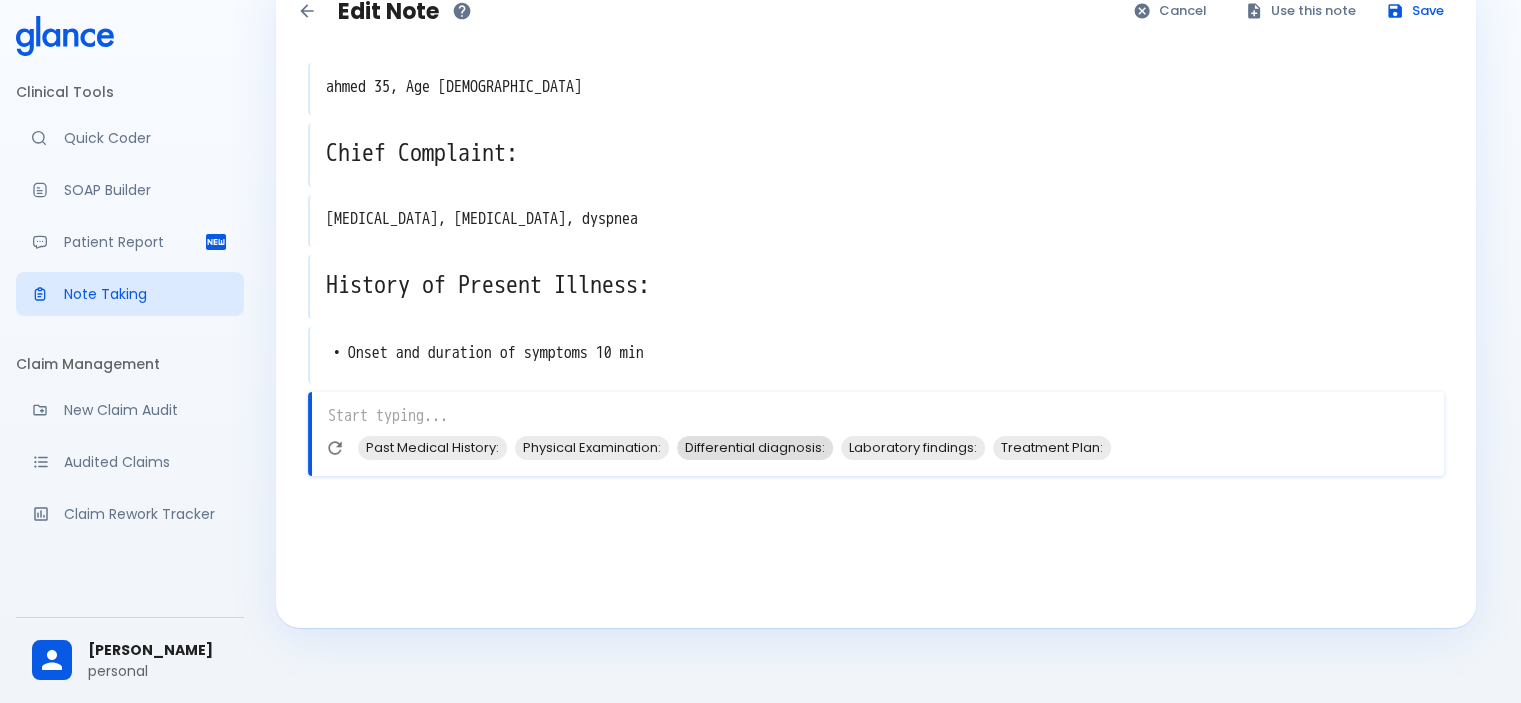 click on "Differential diagnosis:" at bounding box center [755, 447] 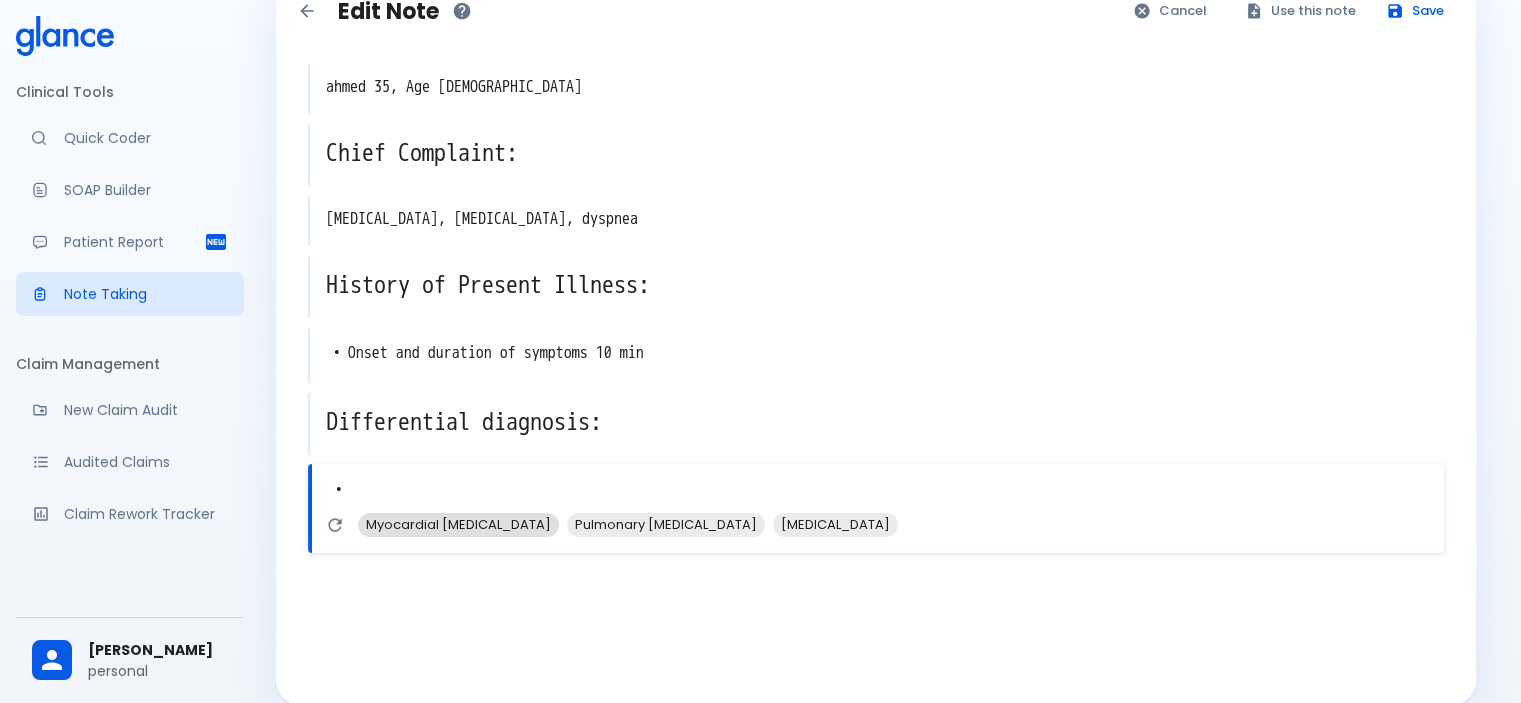 click on "Myocardial Infarction" at bounding box center (458, 524) 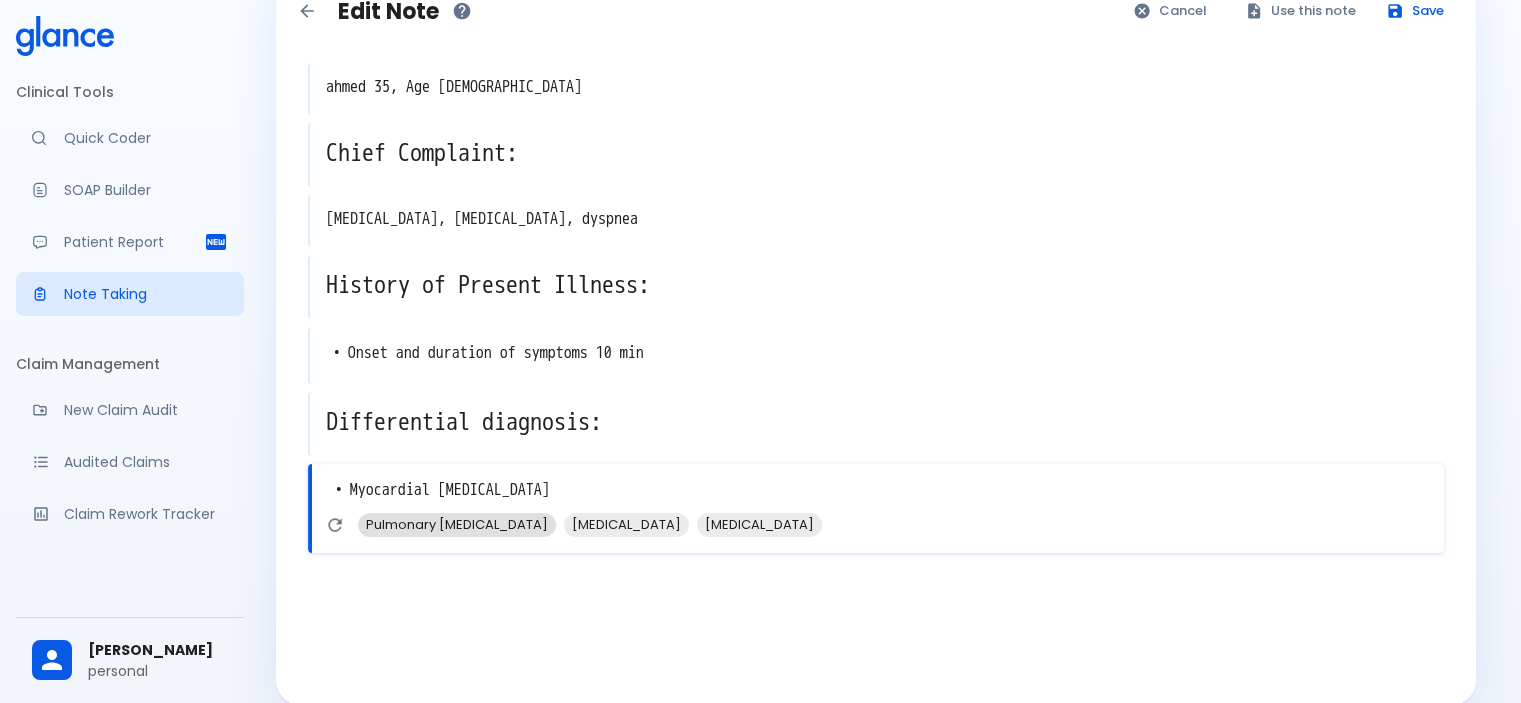 click on "Pulmonary Embolism" at bounding box center [457, 524] 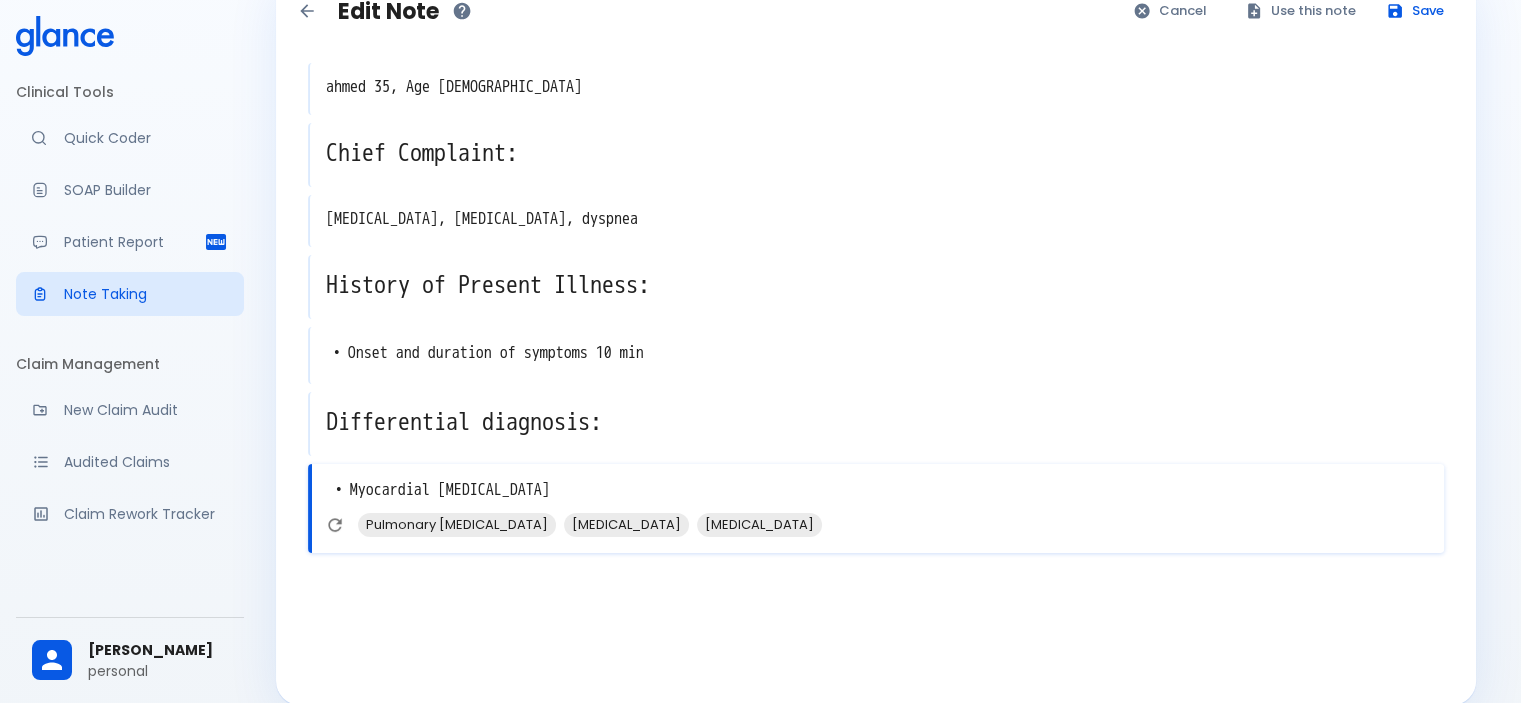 type on "• Myocardial Infarction
• Pulmonary Embolism" 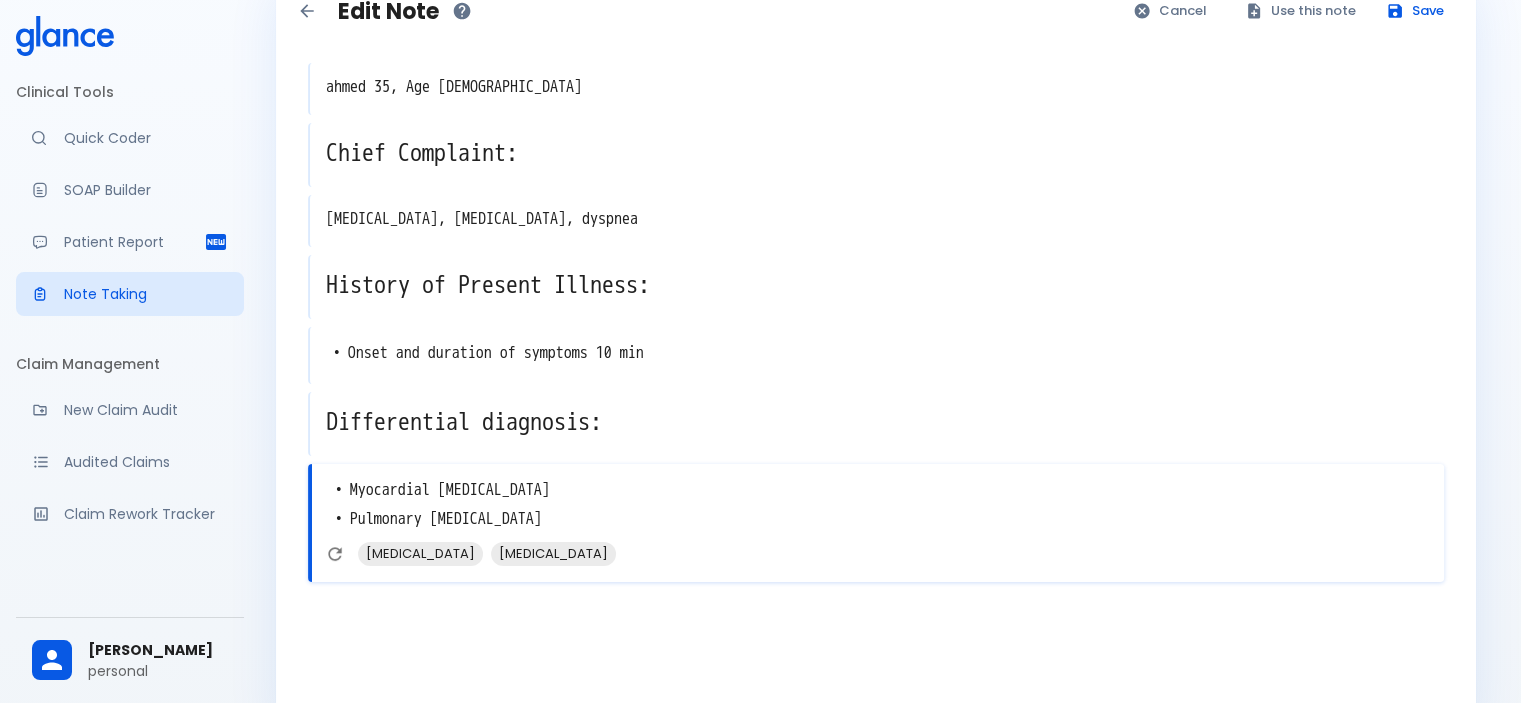 scroll, scrollTop: 101, scrollLeft: 0, axis: vertical 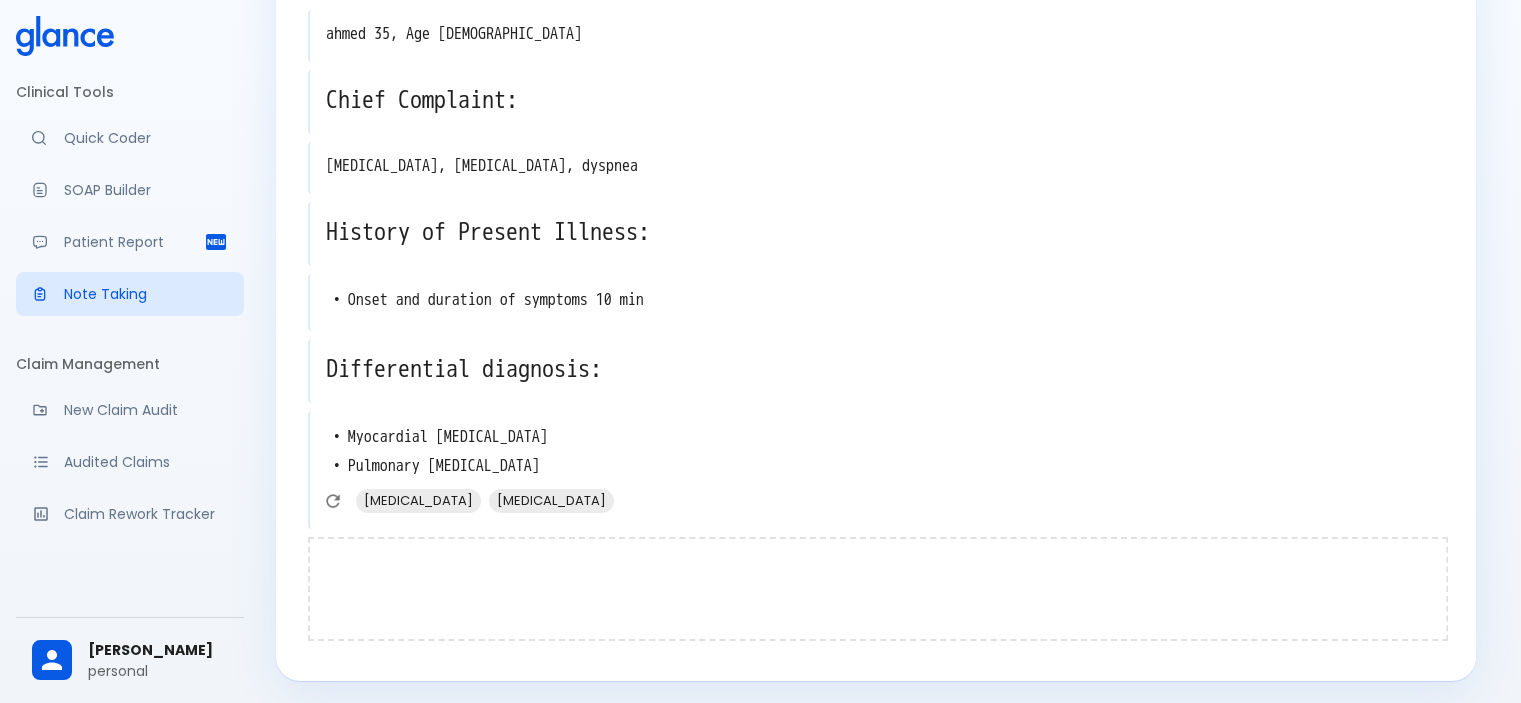click at bounding box center (878, 589) 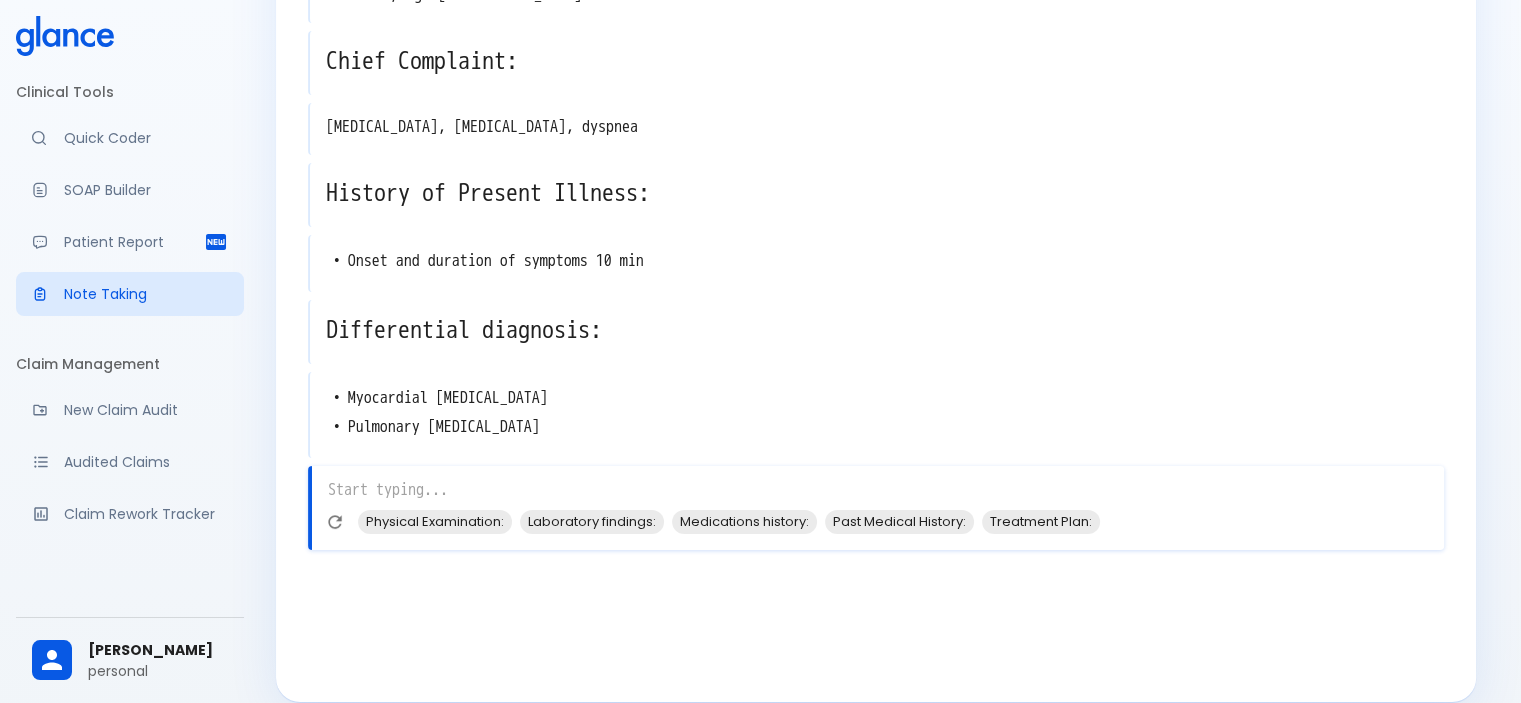 scroll, scrollTop: 161, scrollLeft: 0, axis: vertical 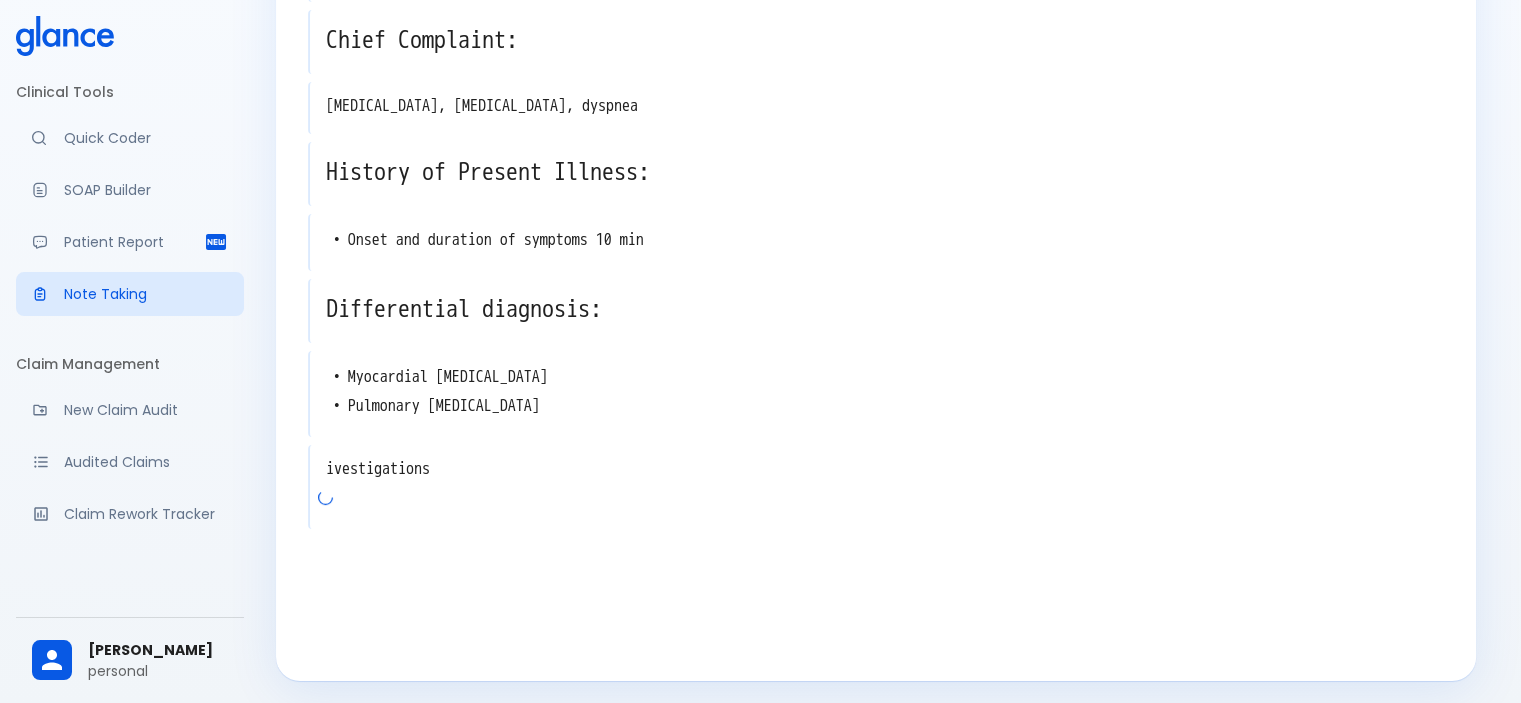 click at bounding box center (881, 507) 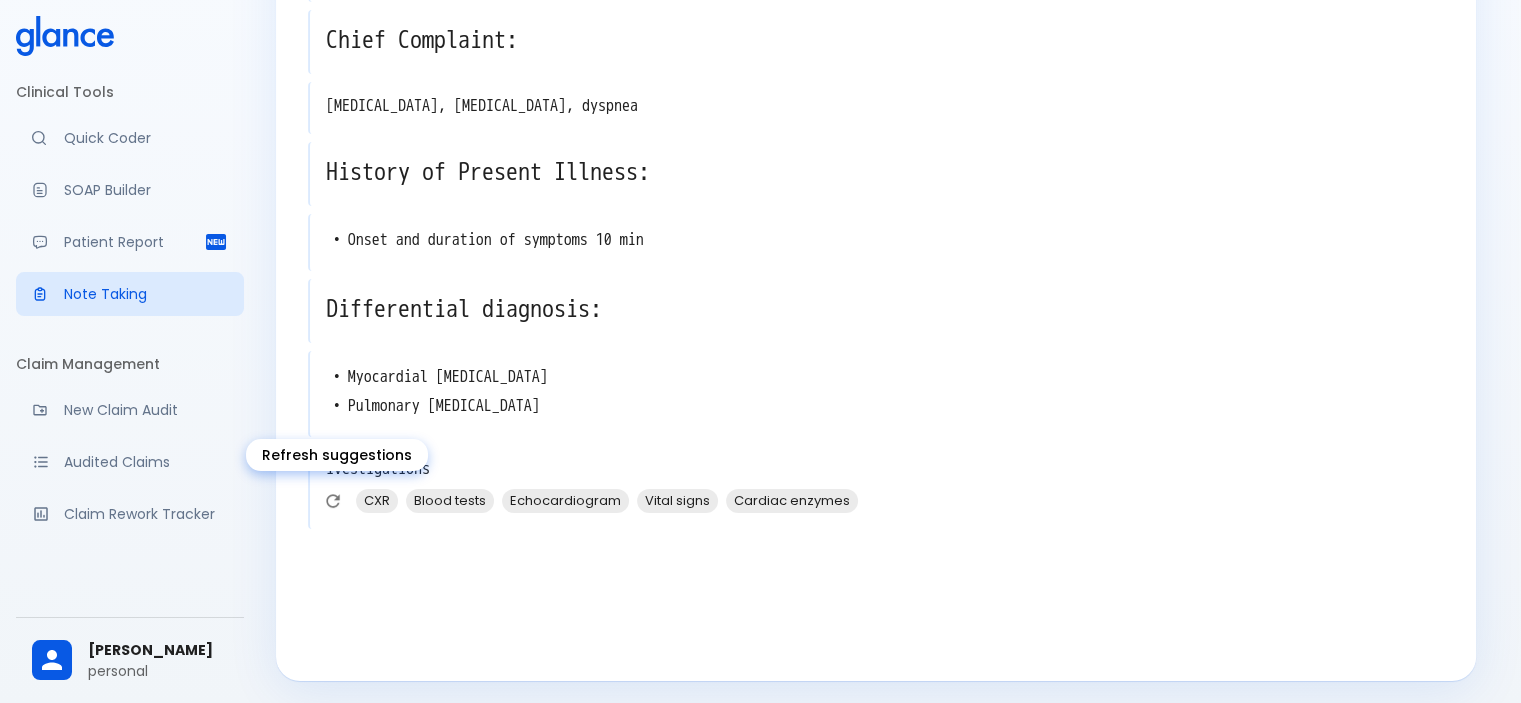 click 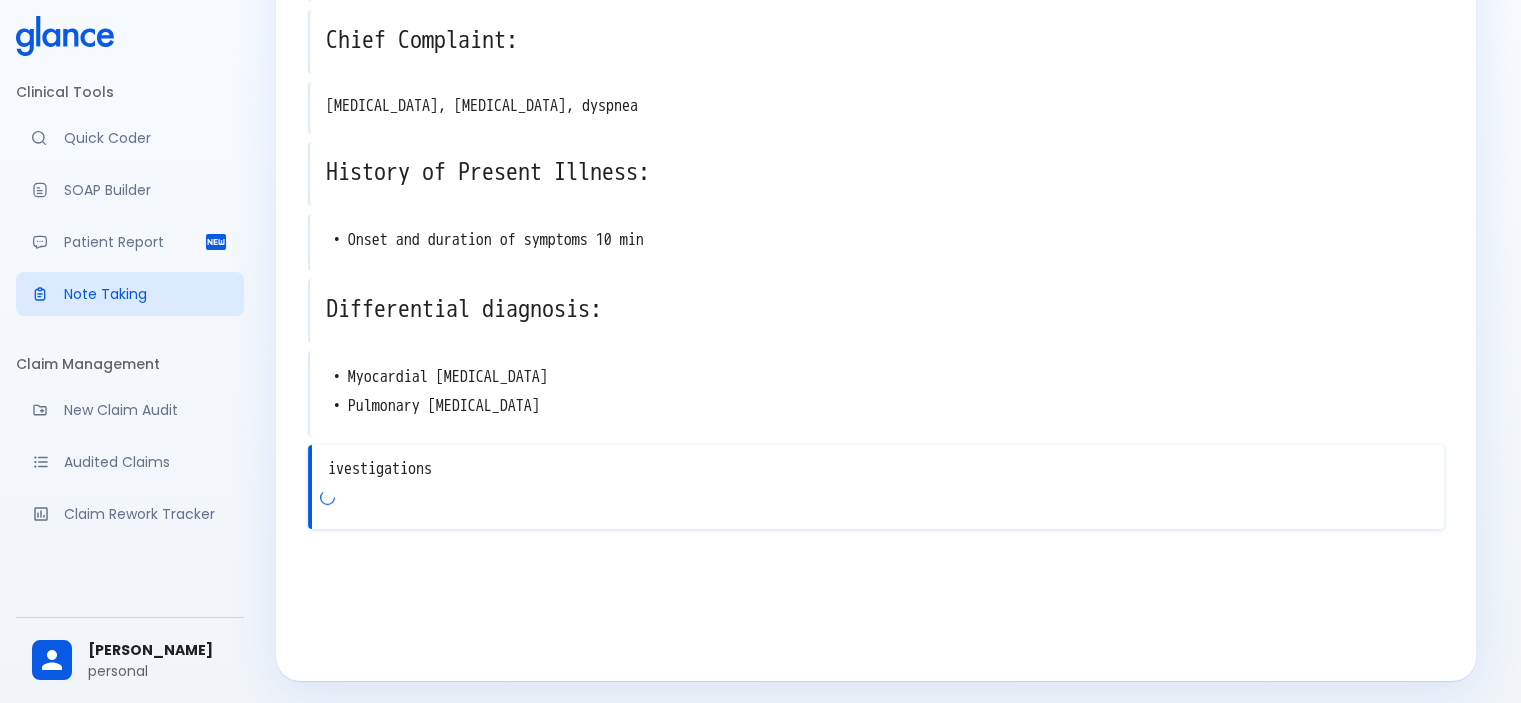 drag, startPoint x: 416, startPoint y: 467, endPoint x: 838, endPoint y: 433, distance: 423.36746 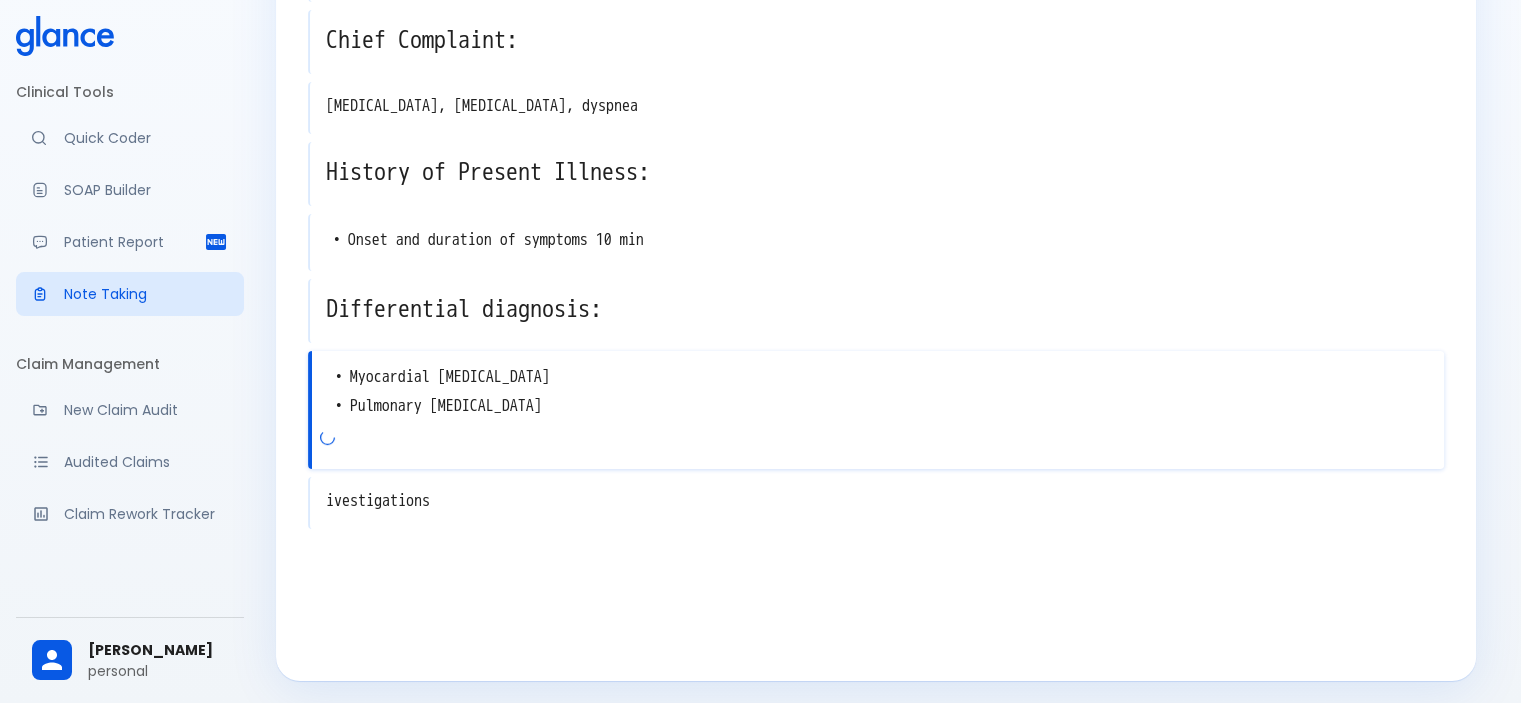 click on "ivestigations x" at bounding box center (876, 503) 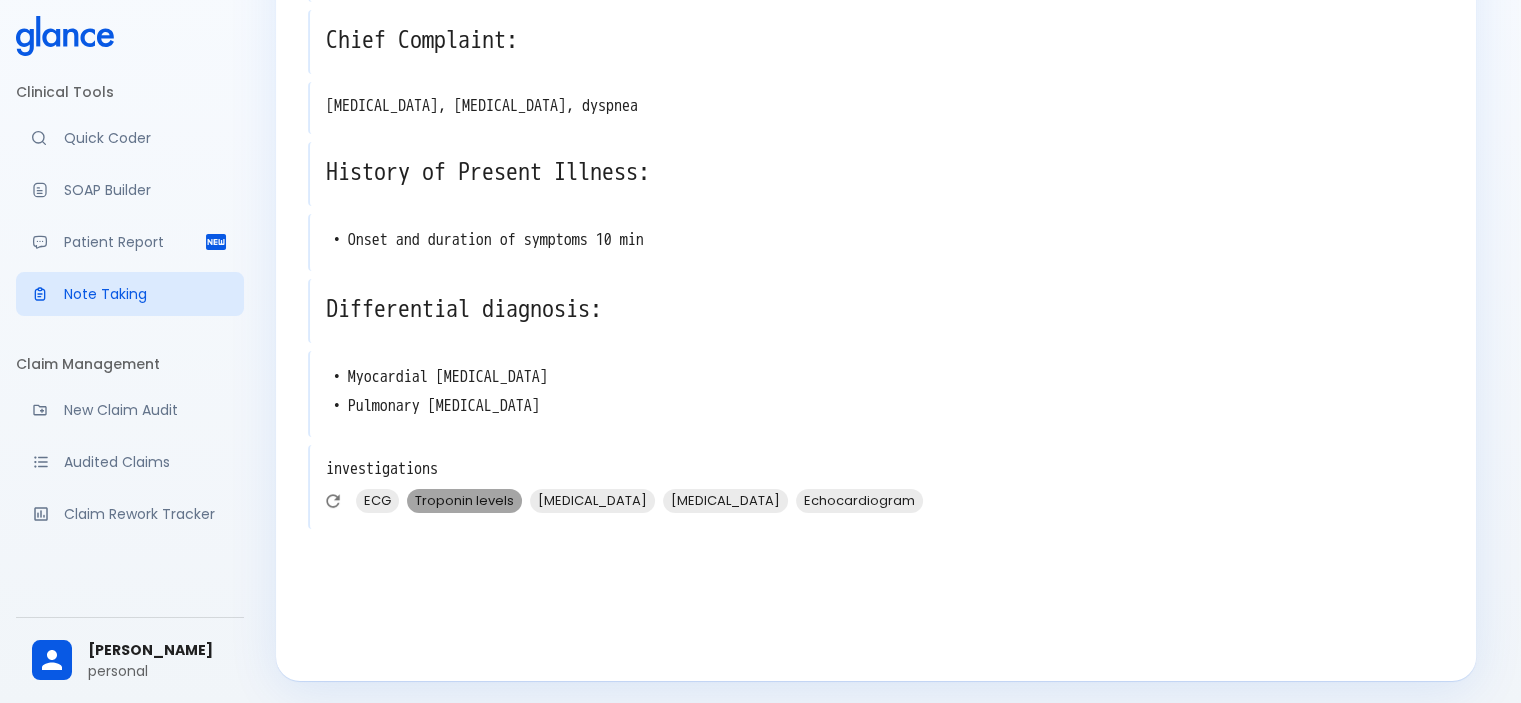 click on "Troponin levels" at bounding box center (464, 500) 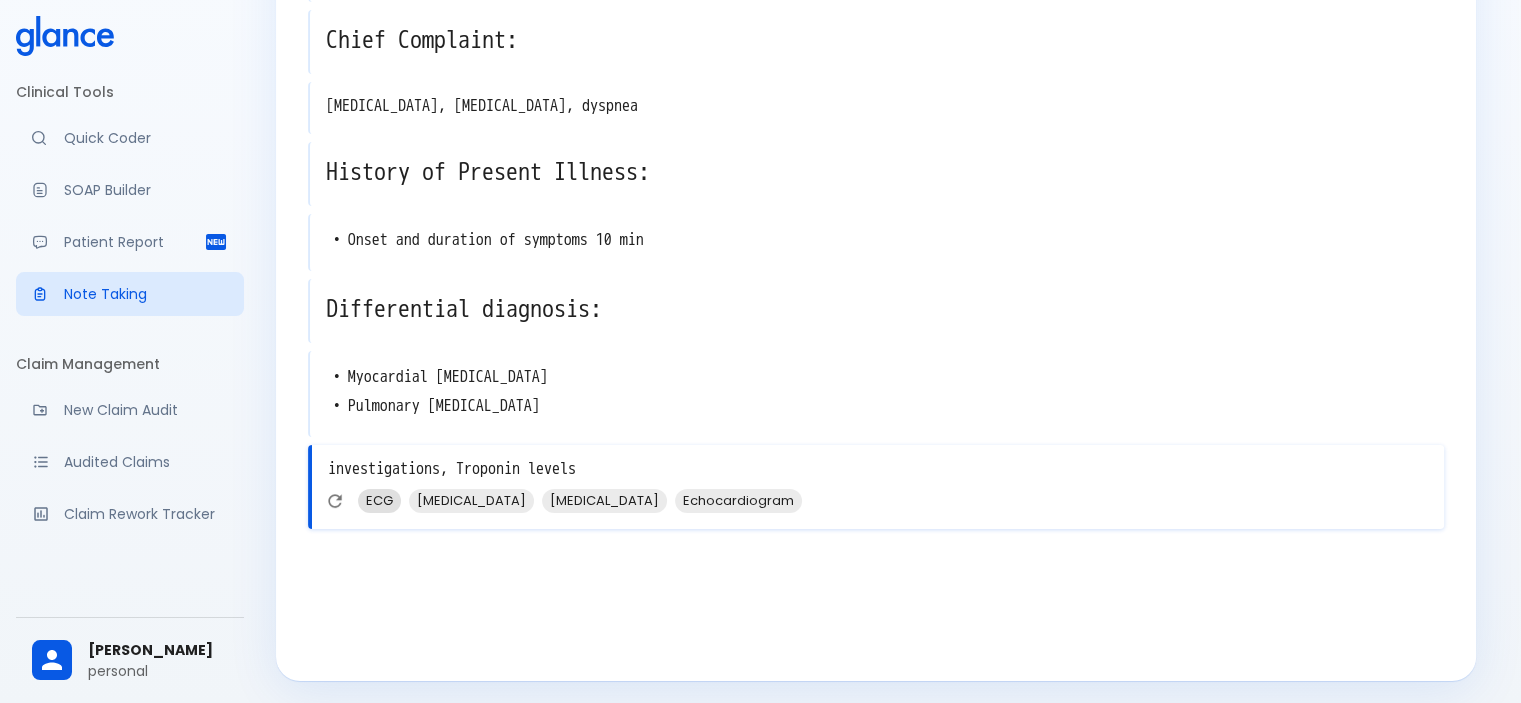 click on "ECG" at bounding box center [379, 500] 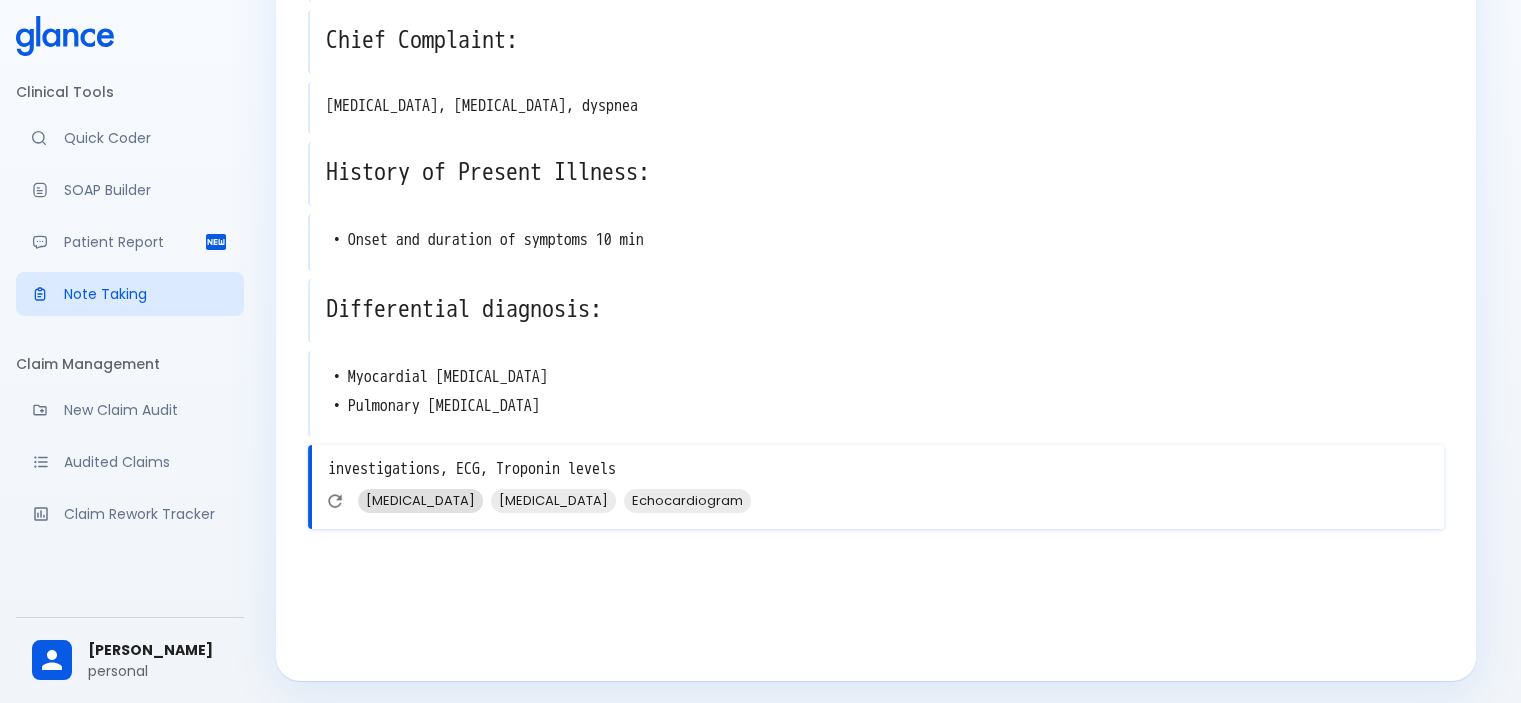 click on "Chest X-ray" at bounding box center (420, 500) 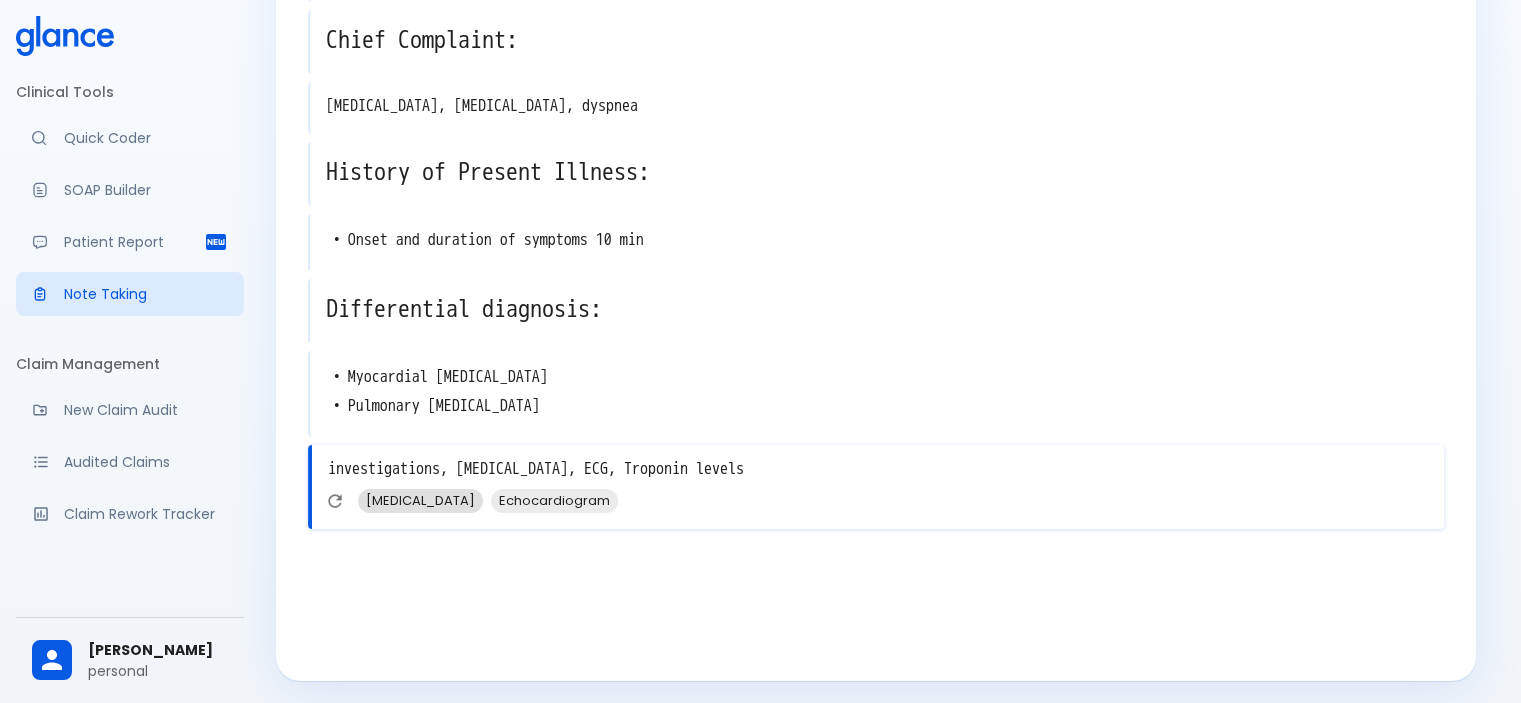click on "D-dimer test" at bounding box center (420, 500) 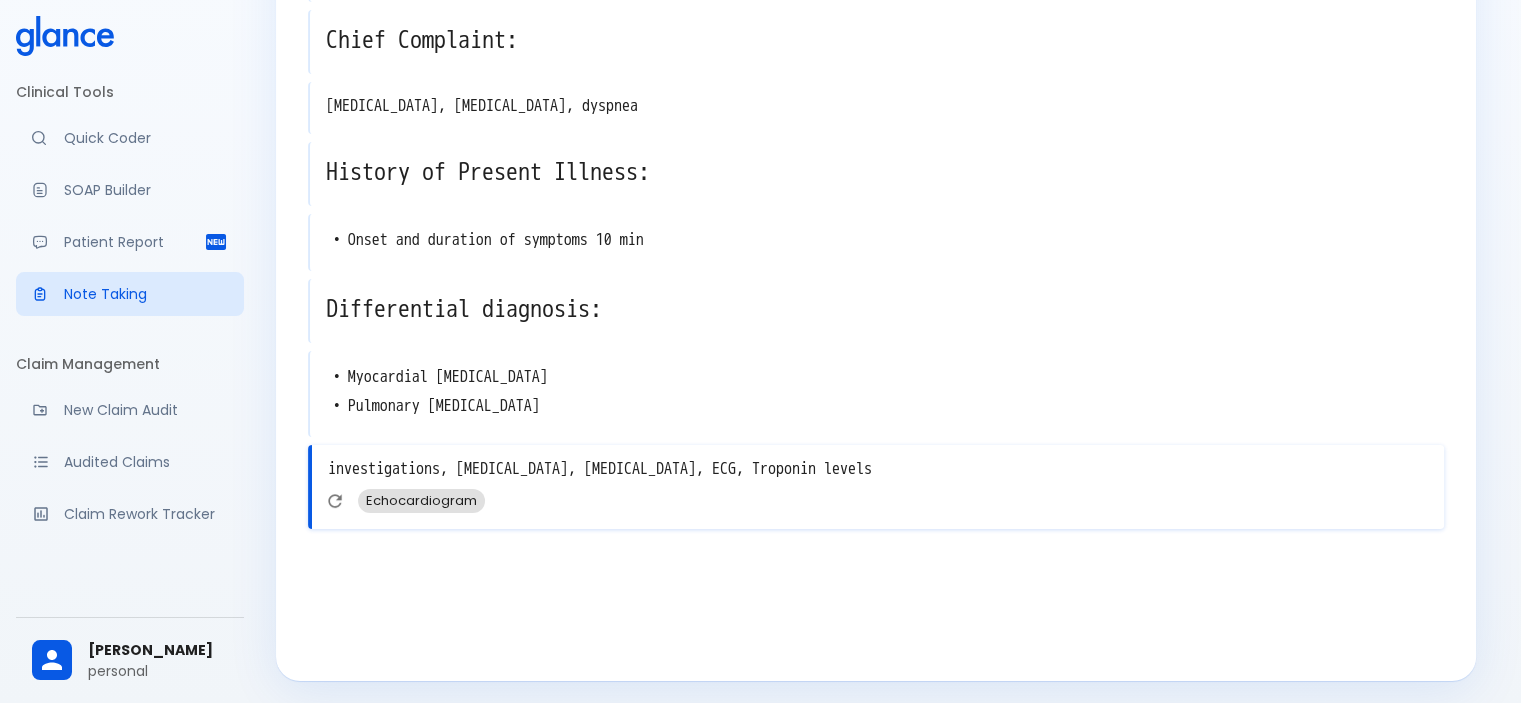click on "Echocardiogram" at bounding box center (421, 500) 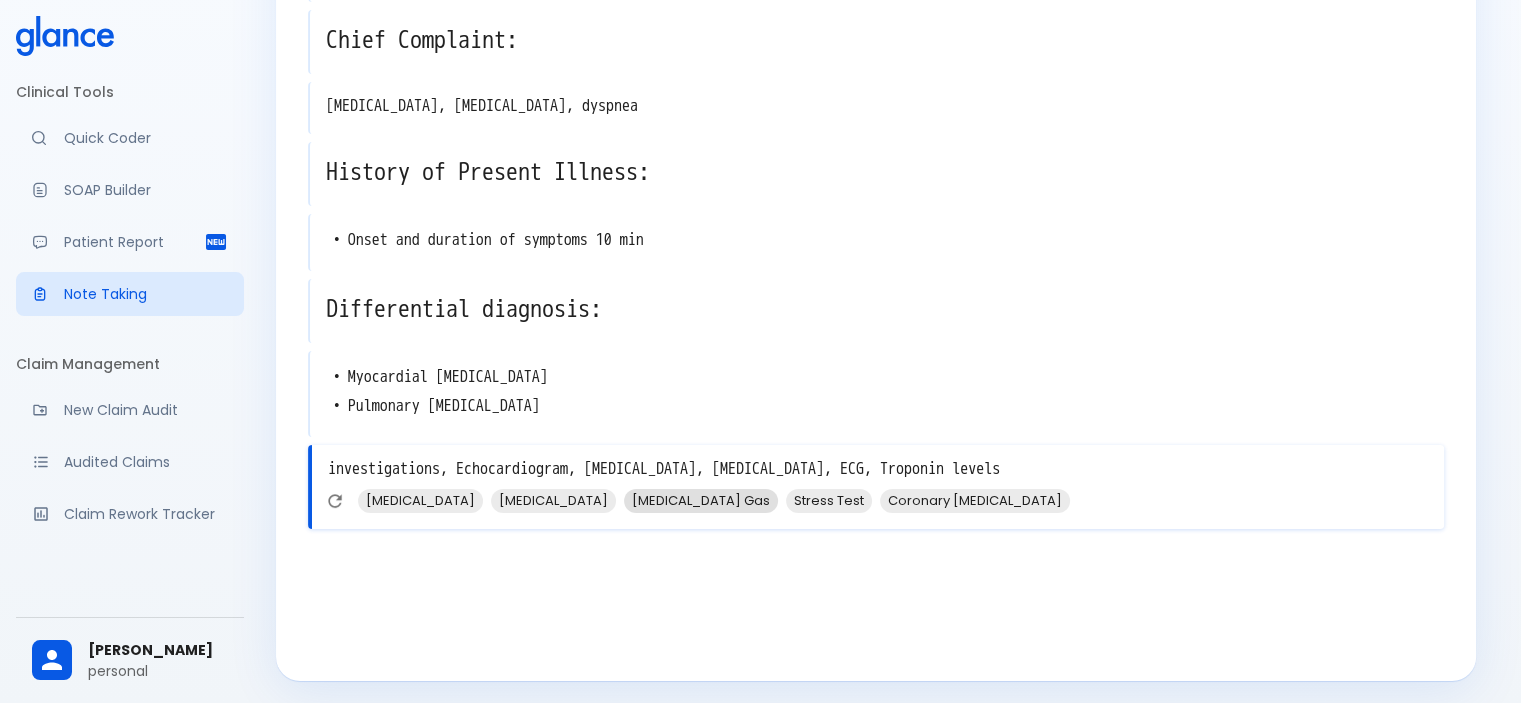 click on "Arterial Blood Gas" at bounding box center [701, 500] 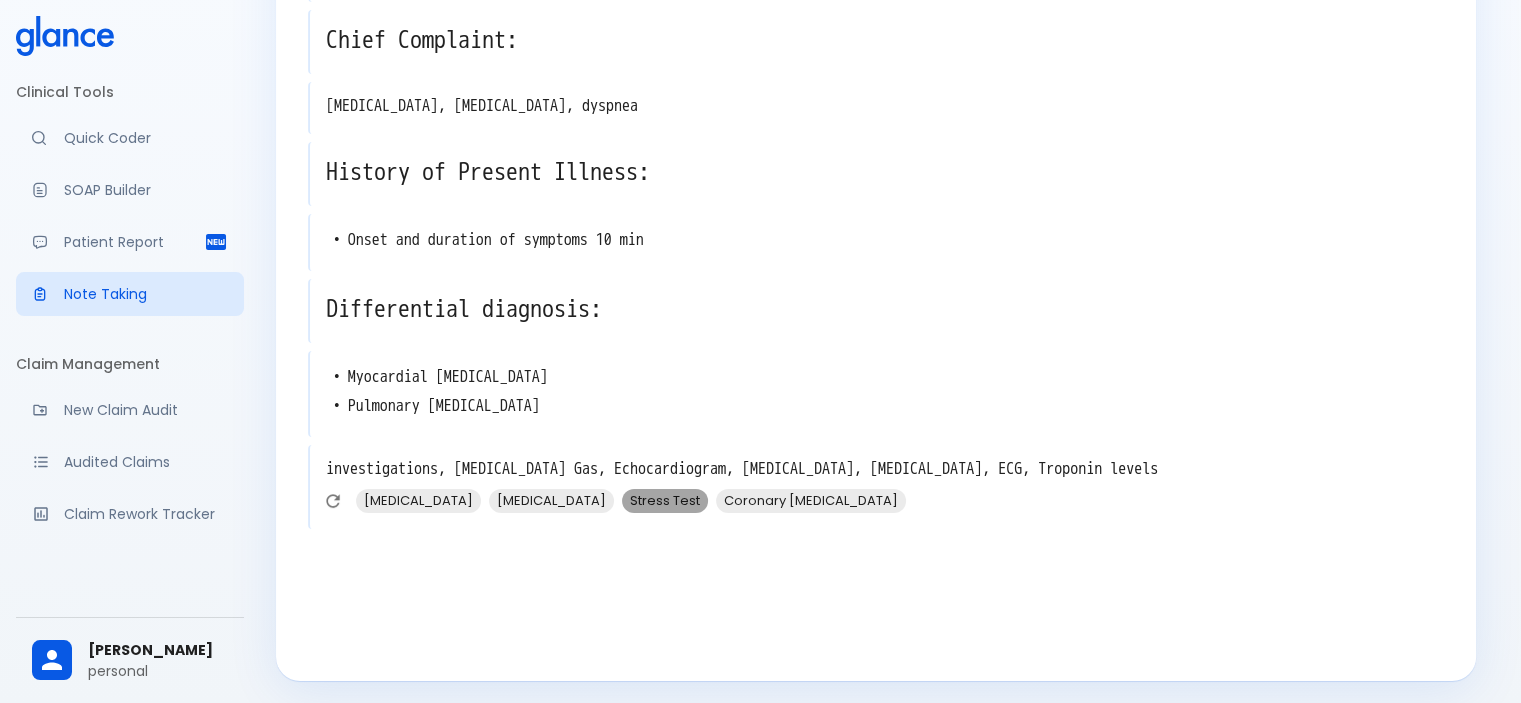 click on "Stress Test" at bounding box center [665, 500] 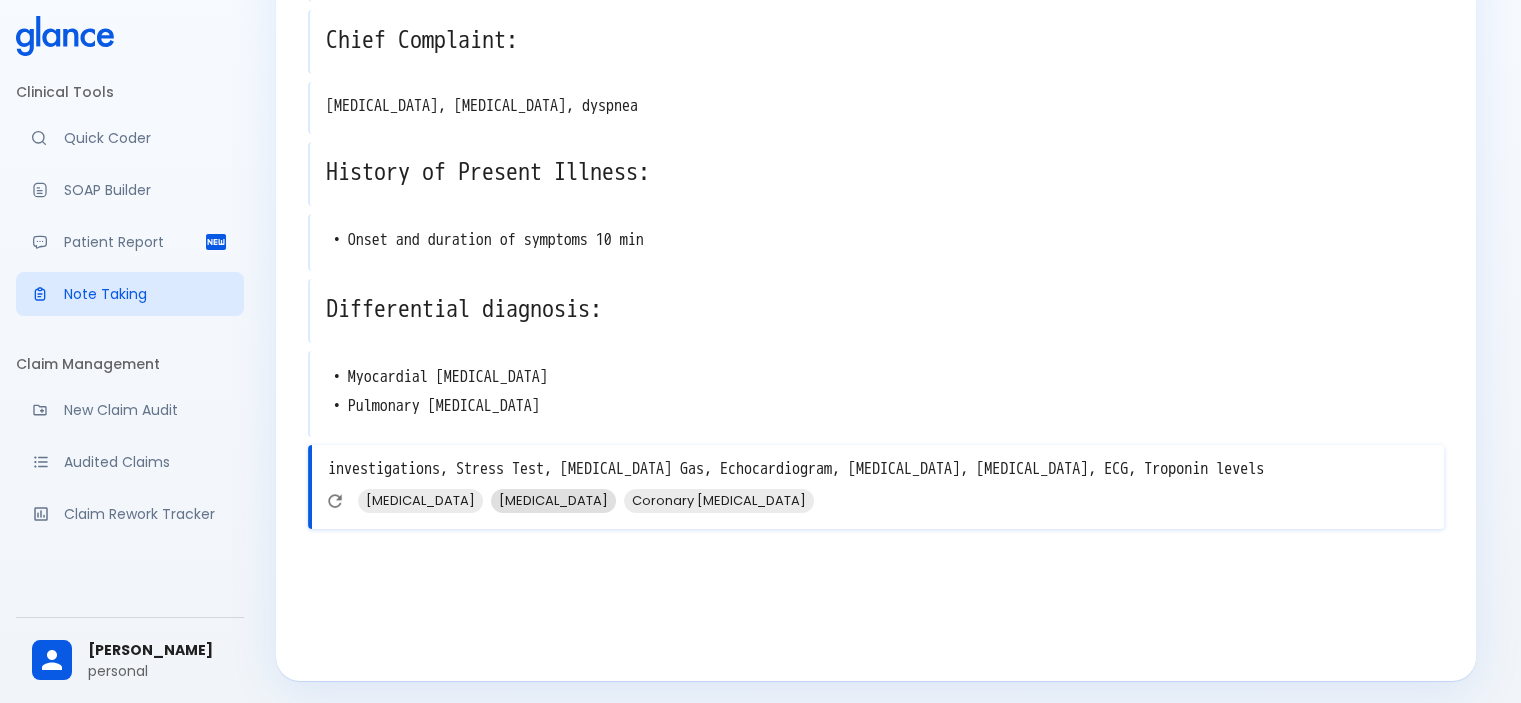 click on "Complete Blood Count" at bounding box center (553, 500) 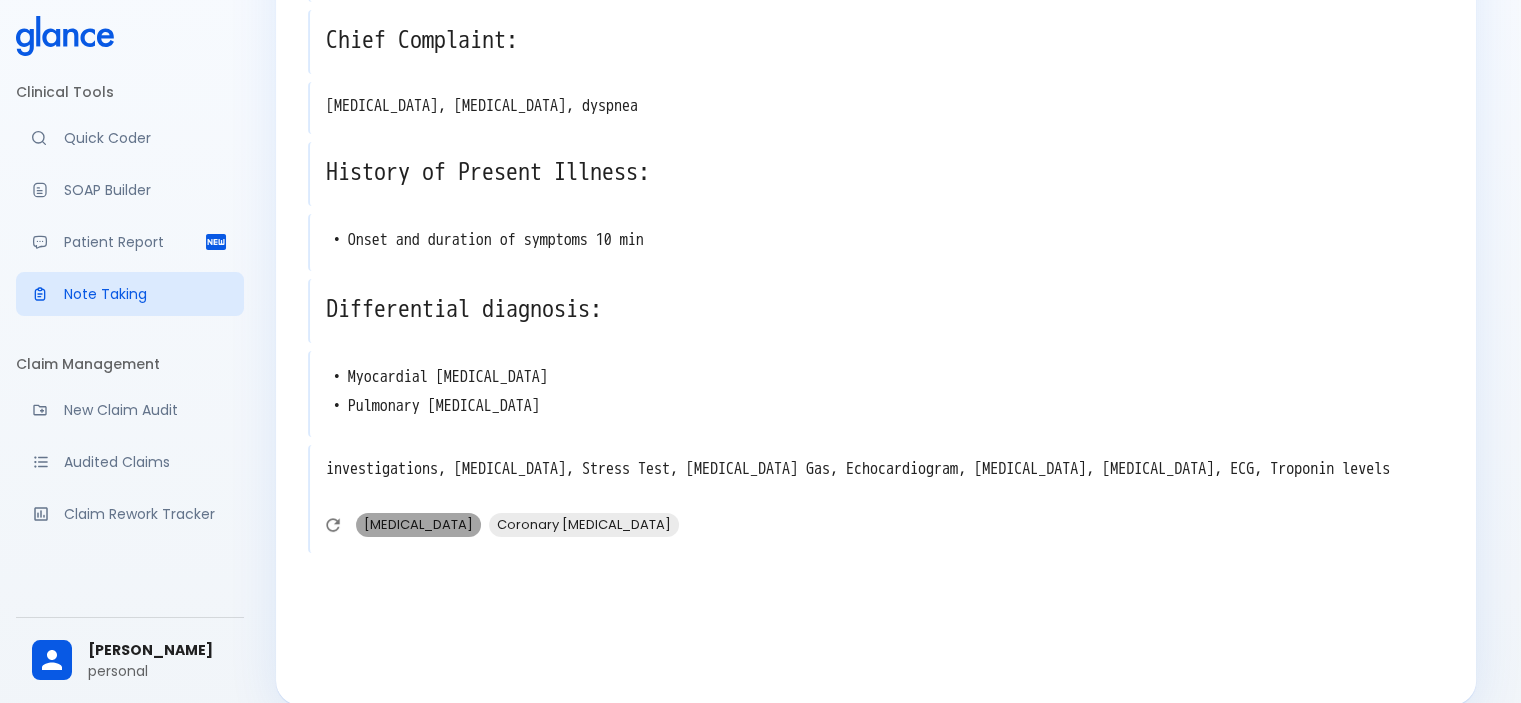 click on "CT Pulmonary Angiogram" at bounding box center (418, 524) 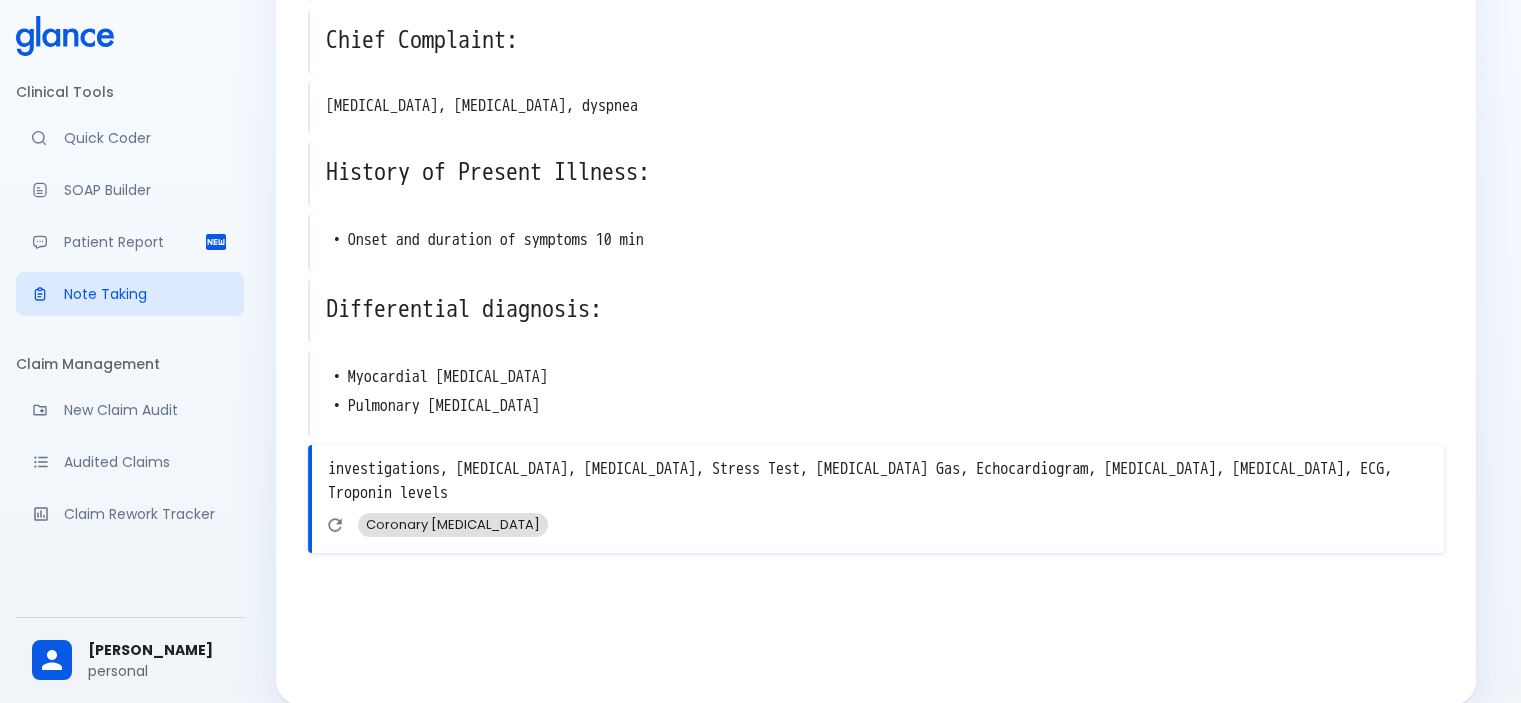 click on "Coronary Angiography" at bounding box center [453, 524] 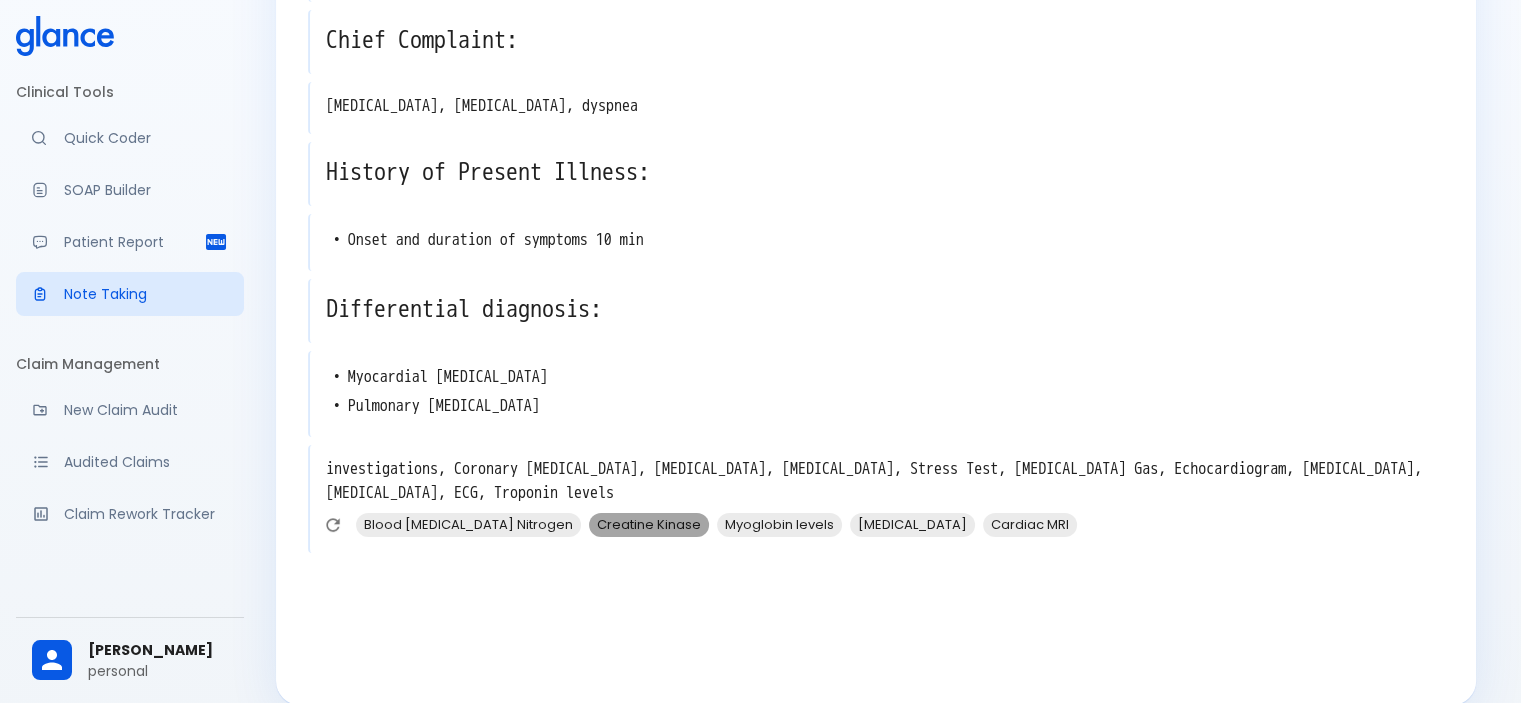 click on "Creatine Kinase" at bounding box center [649, 524] 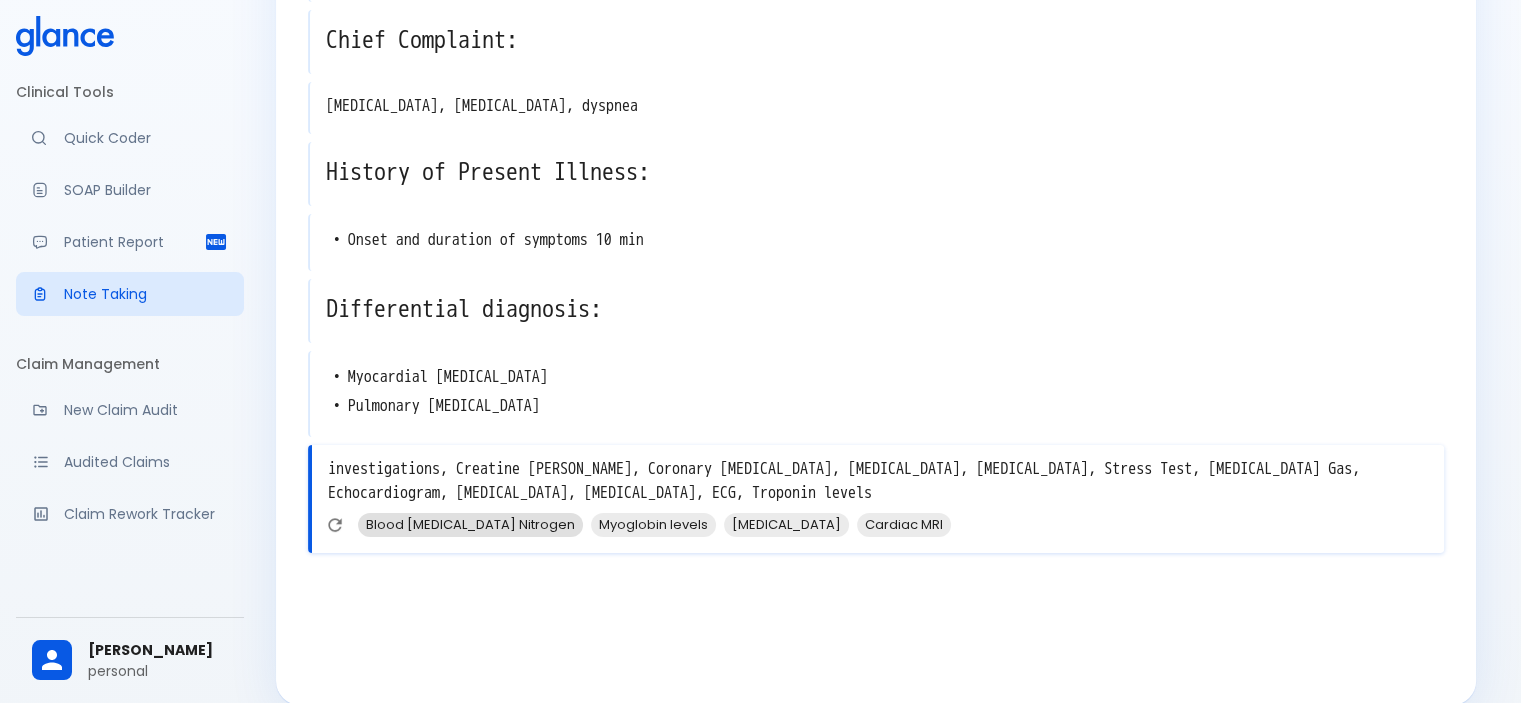 click on "Blood Urea Nitrogen" at bounding box center (470, 524) 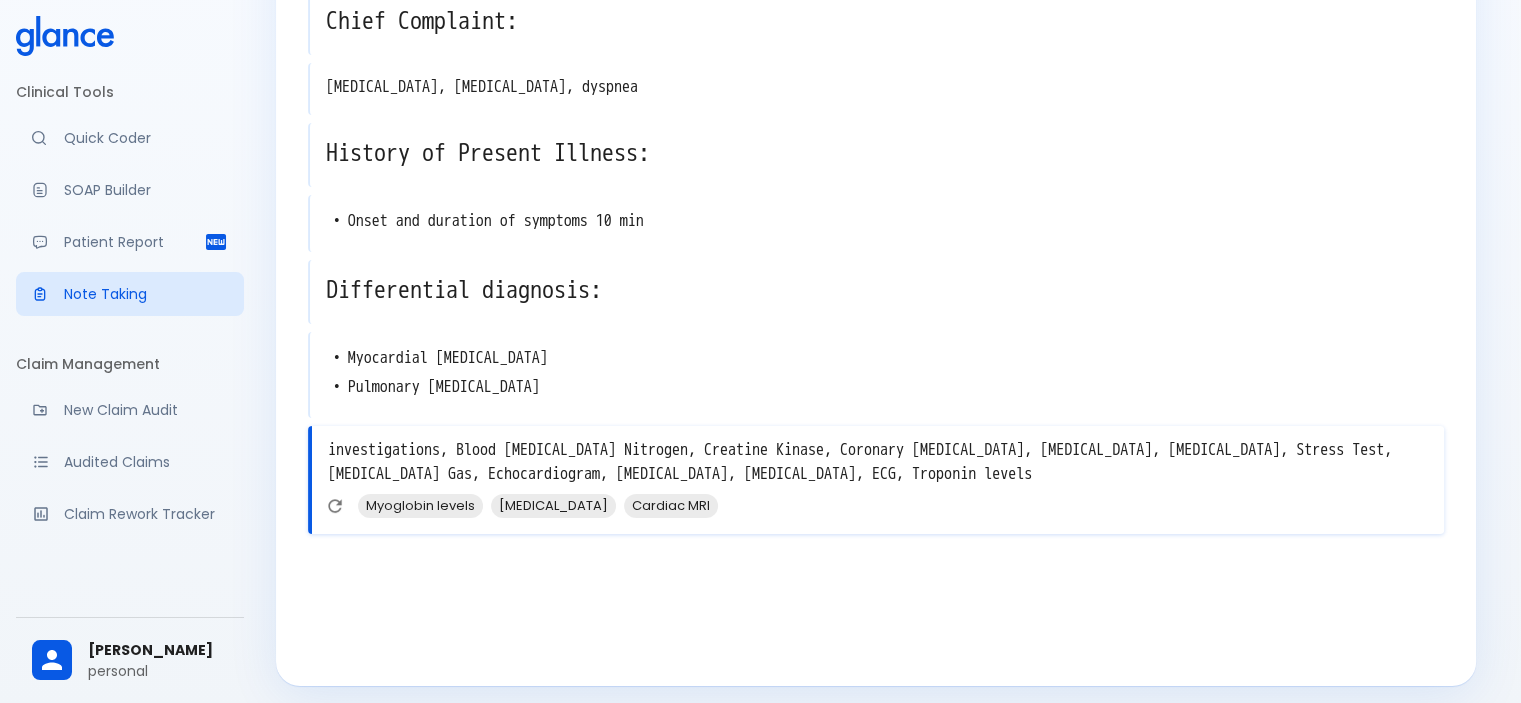 scroll, scrollTop: 185, scrollLeft: 0, axis: vertical 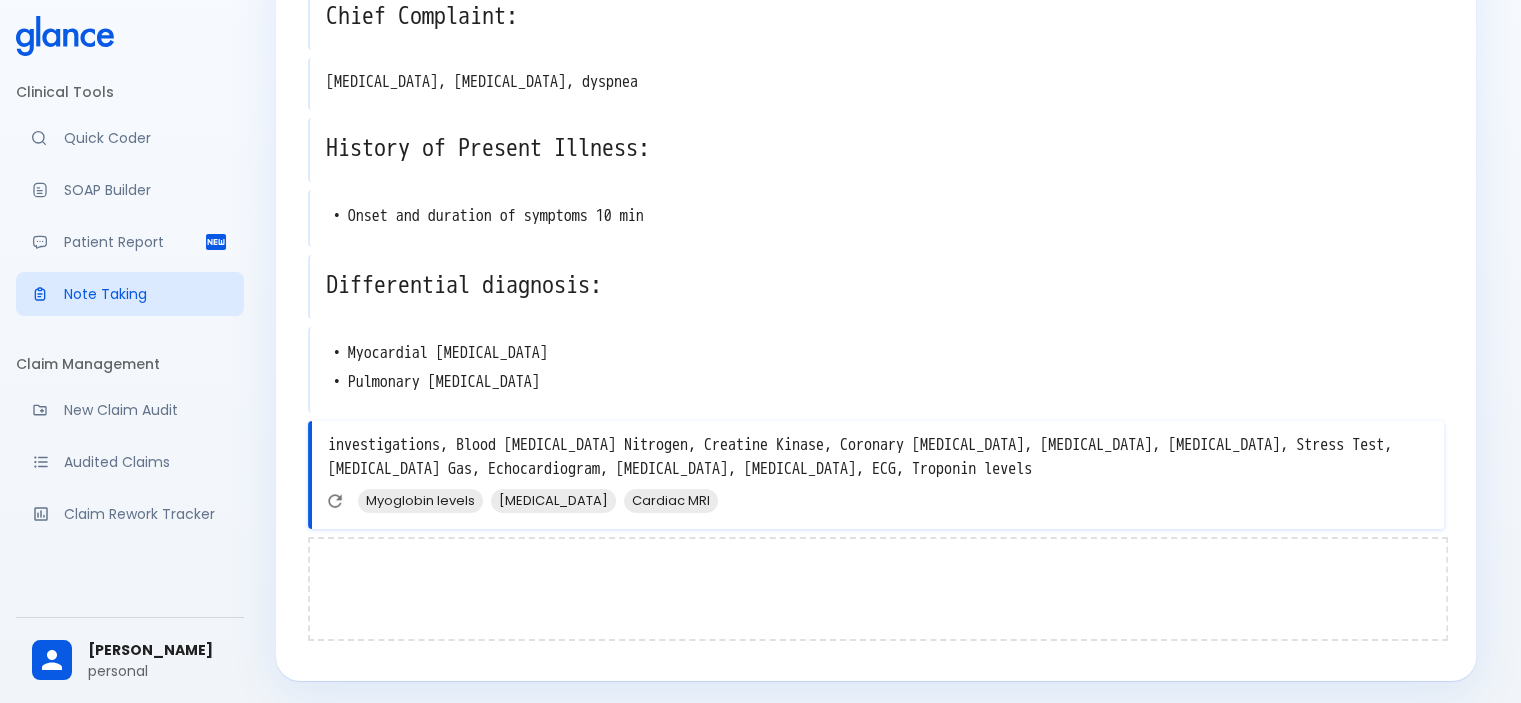 click at bounding box center (878, 589) 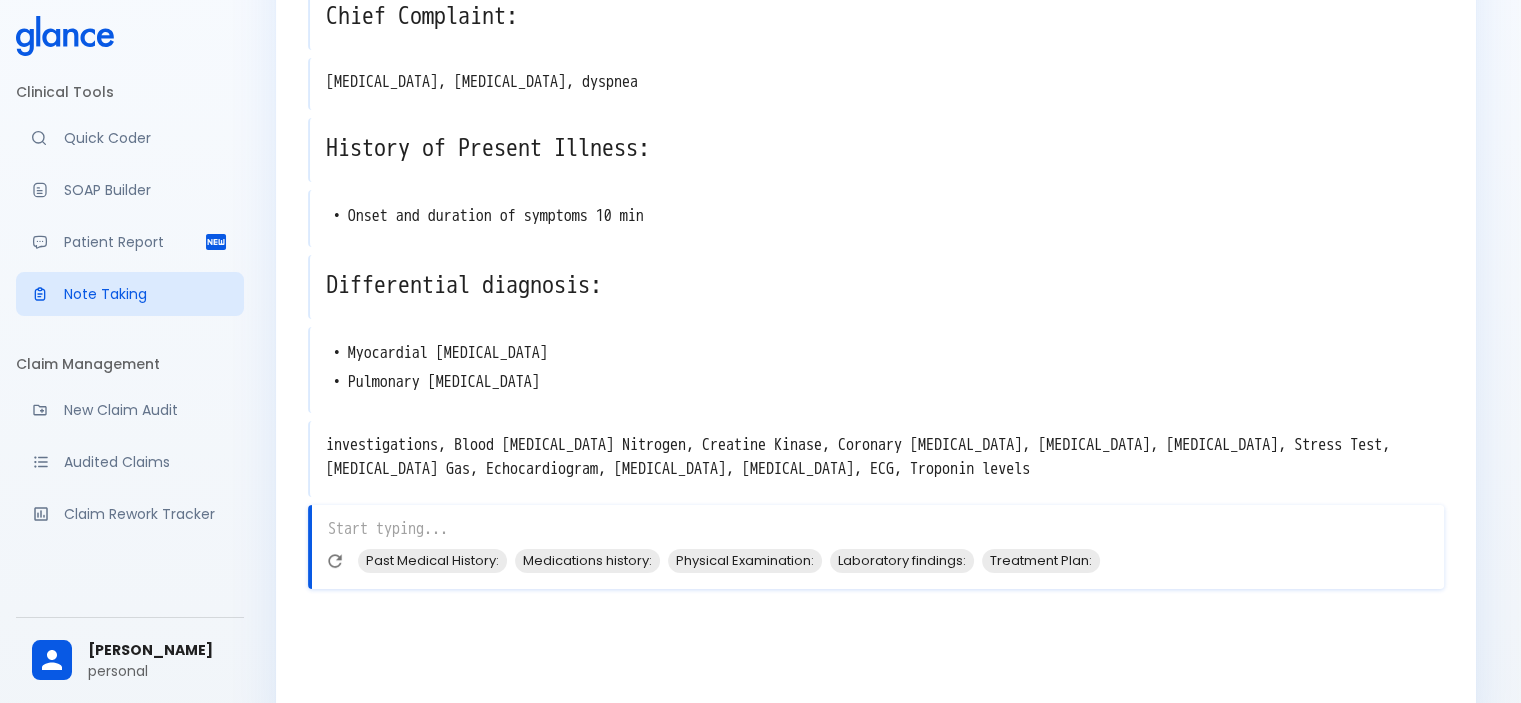 scroll, scrollTop: 245, scrollLeft: 0, axis: vertical 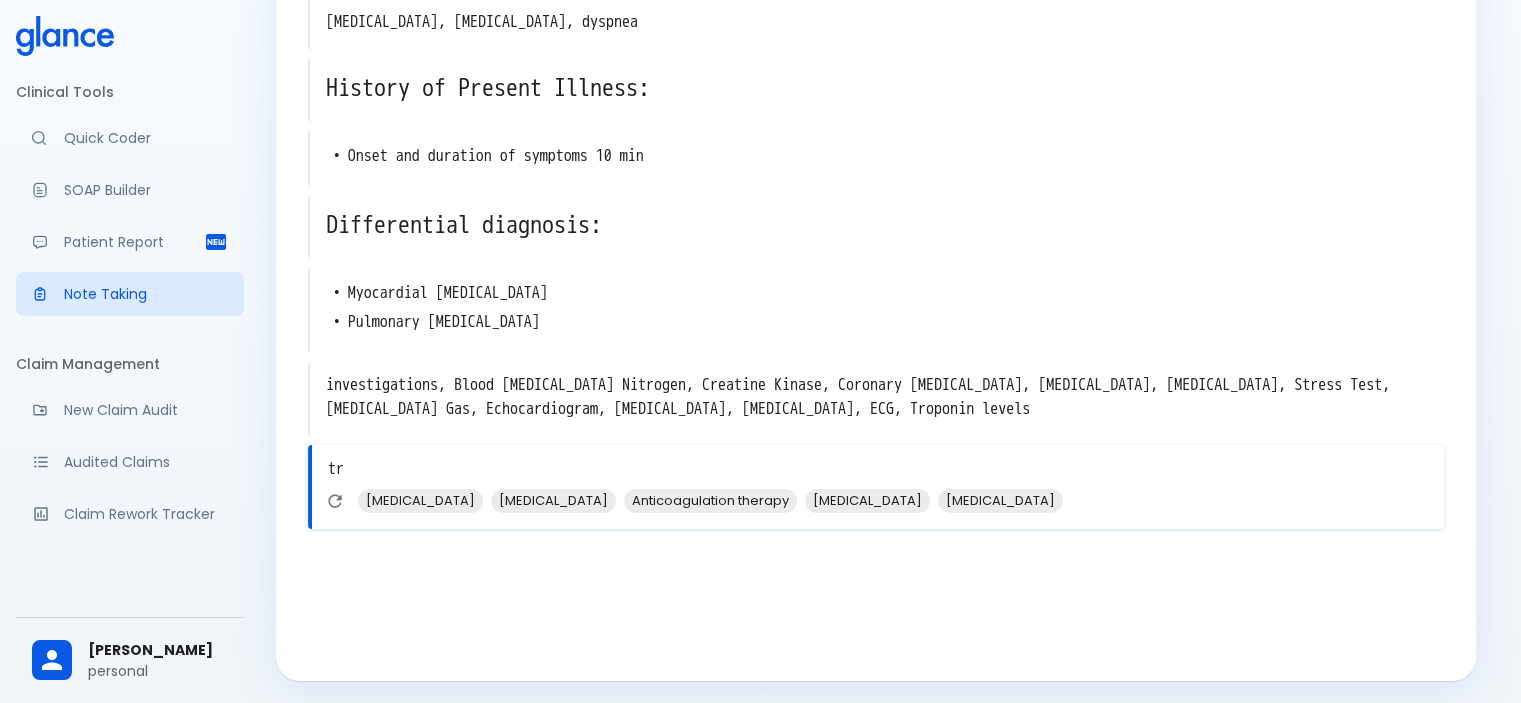 type on "t" 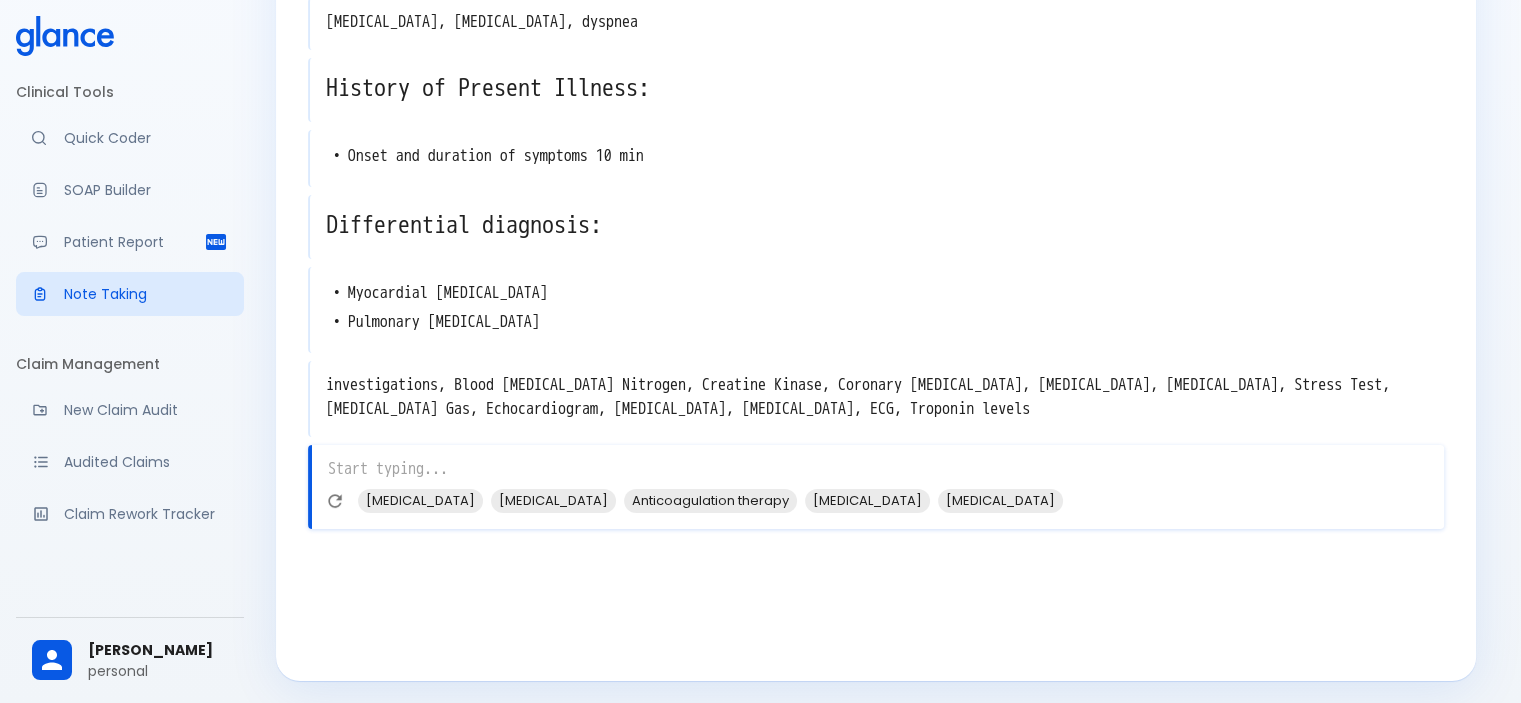 scroll, scrollTop: 185, scrollLeft: 0, axis: vertical 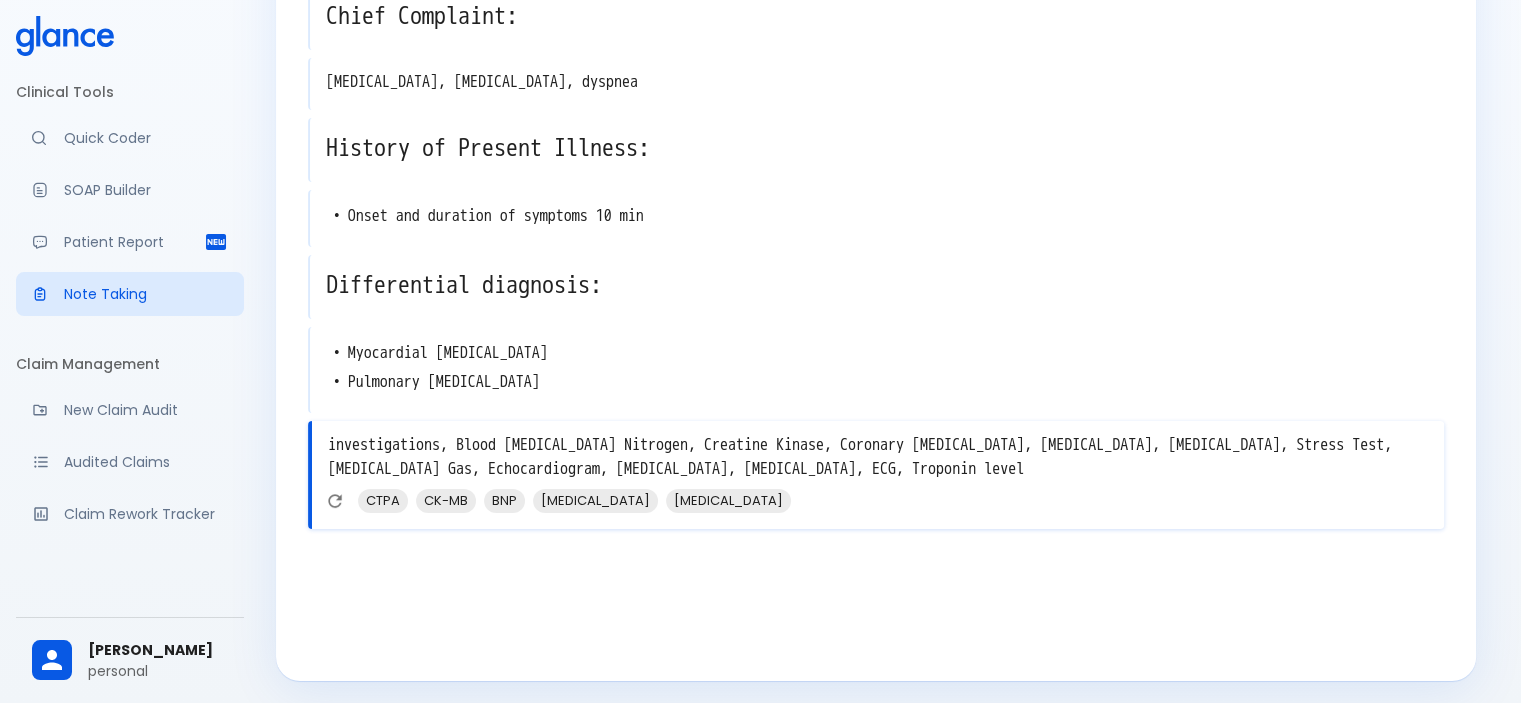 type on "investigations, Blood Urea Nitrogen, Creatine Kinase, Coronary Angiography, CT Pulmonary Angiogram, Complete Blood Count, Stress Test, Arterial Blood Gas, Echocardiogram, D-dimer test, Chest X-ray, ECG, Troponin levels" 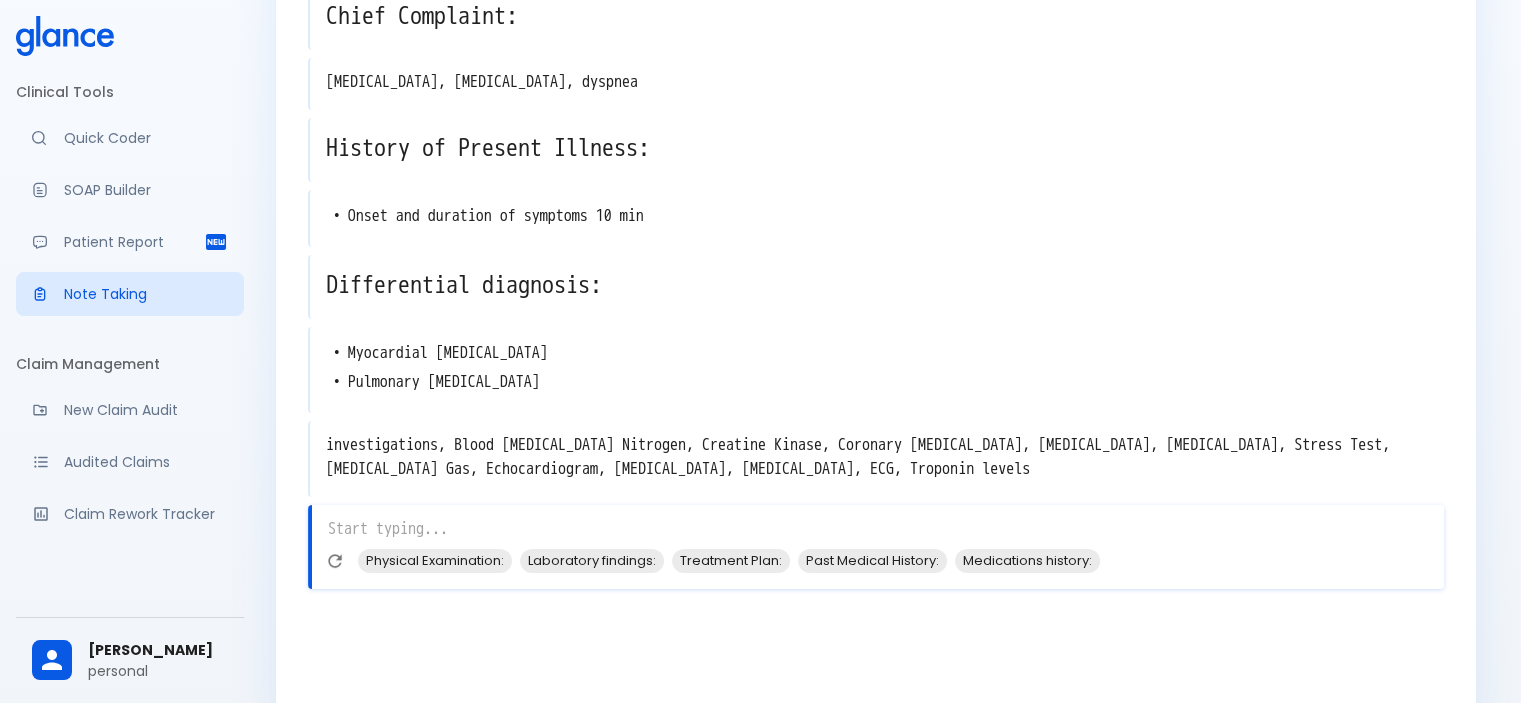 click at bounding box center (878, 529) 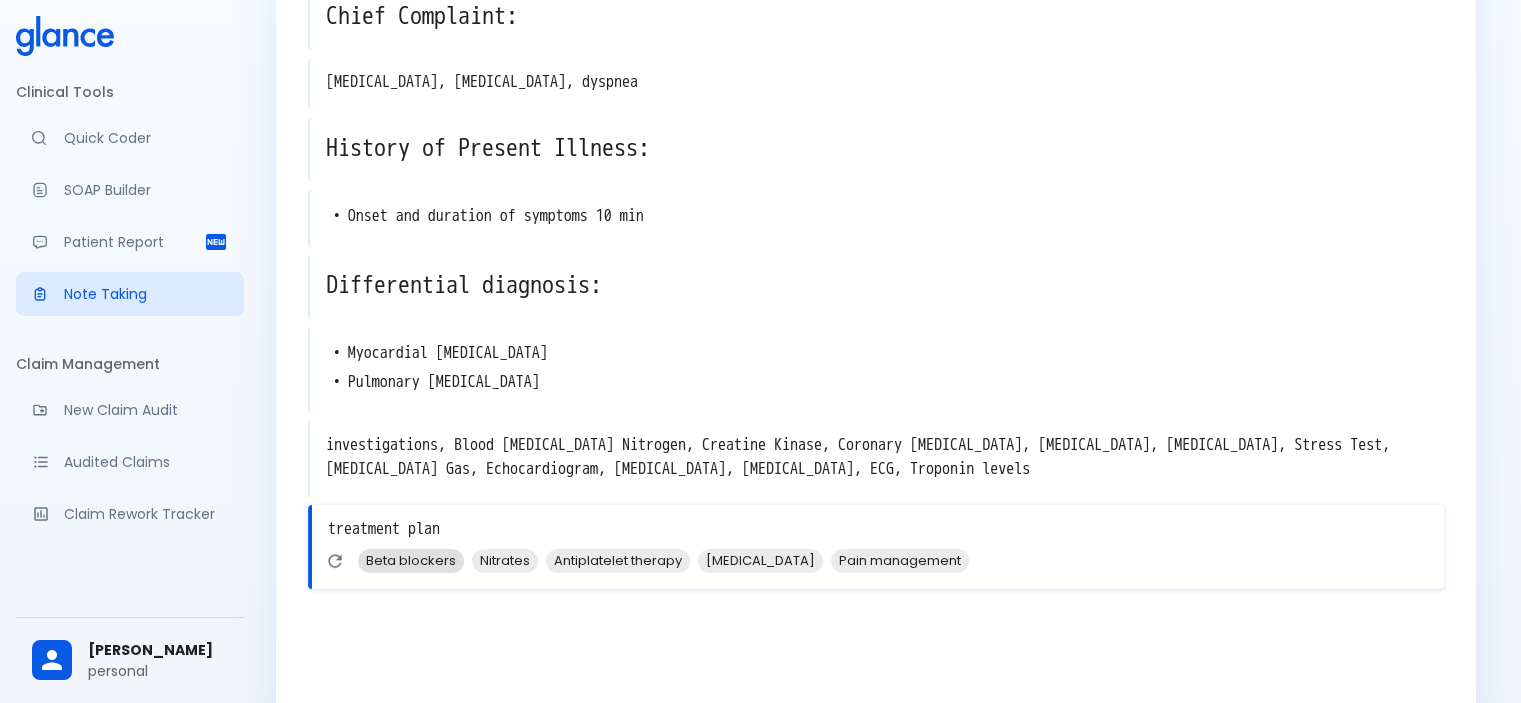 click on "Beta blockers" at bounding box center (411, 560) 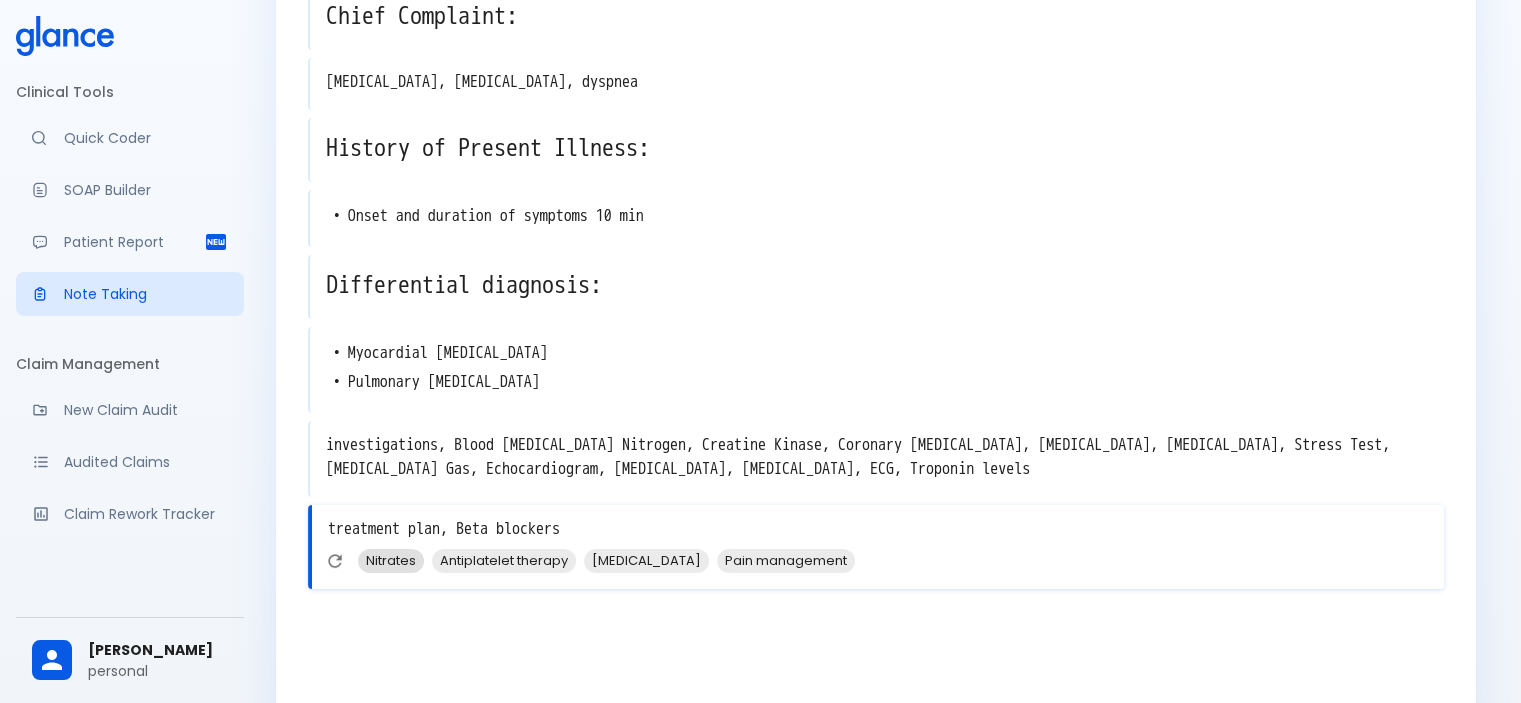click on "Nitrates" at bounding box center [391, 560] 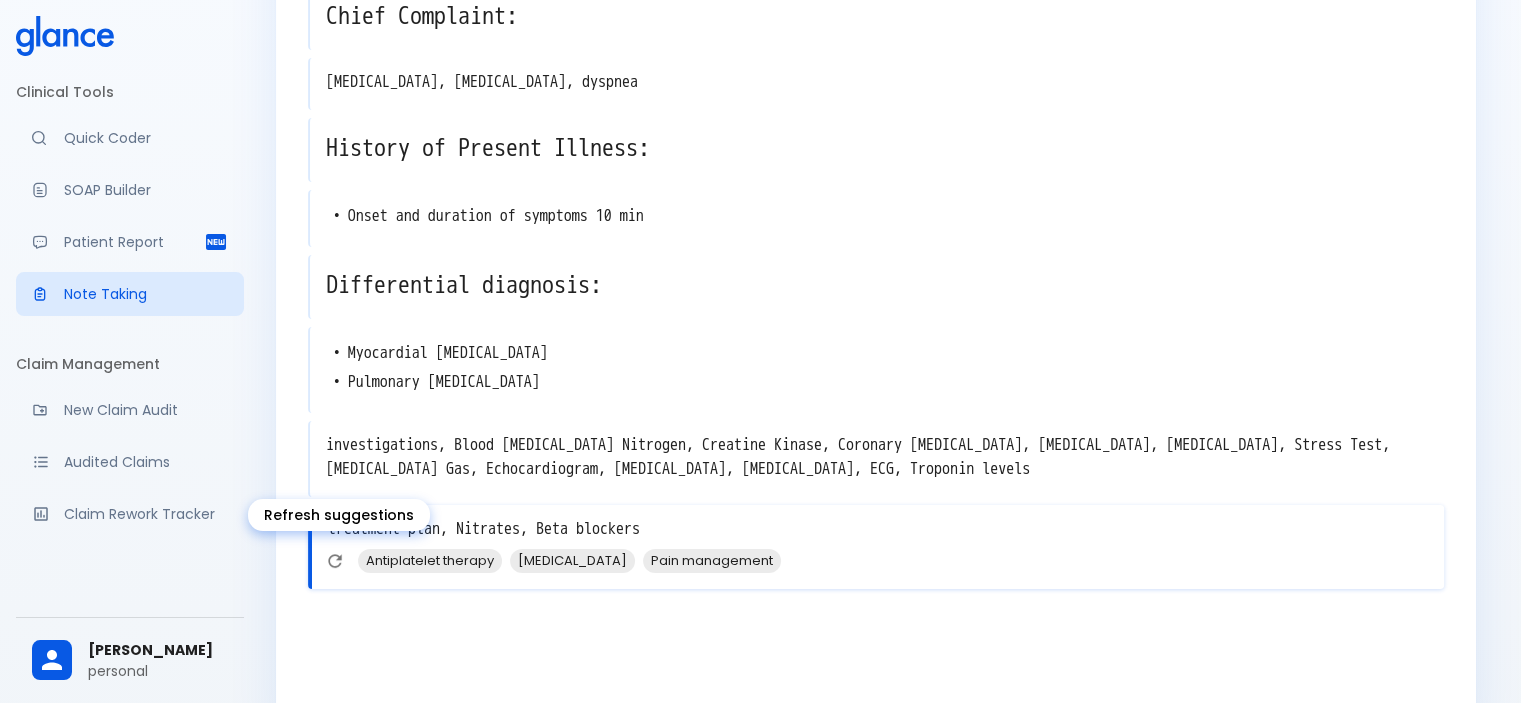 click 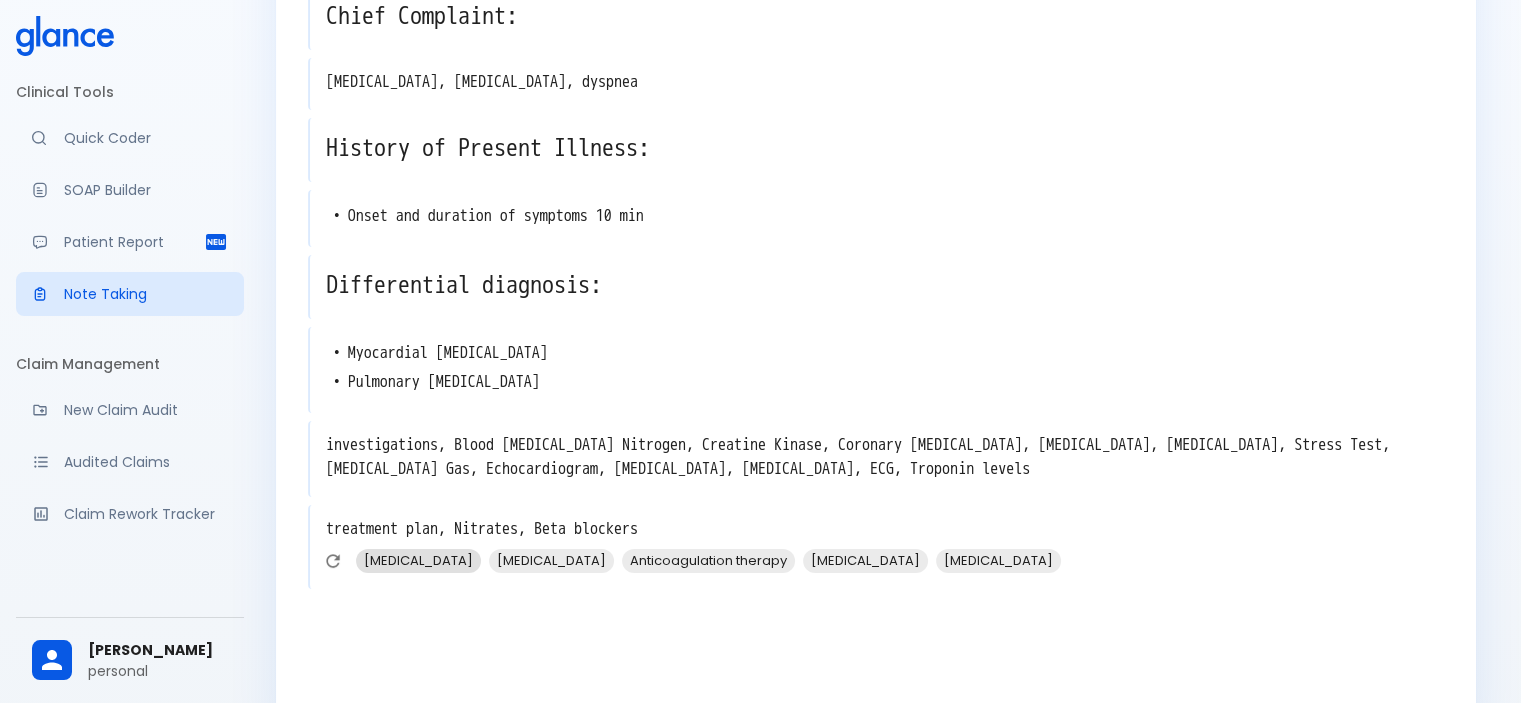 click on "Oxygen therapy" at bounding box center [418, 560] 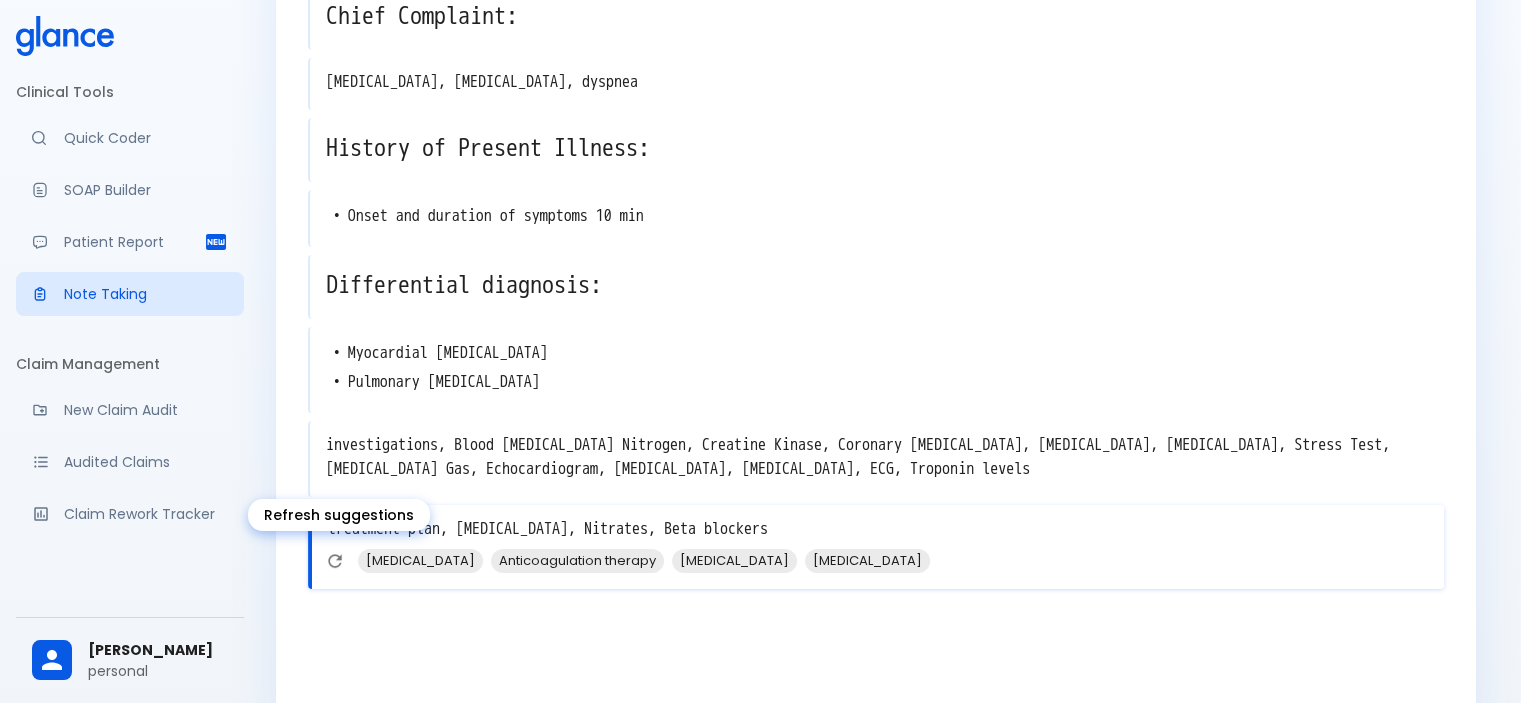 click 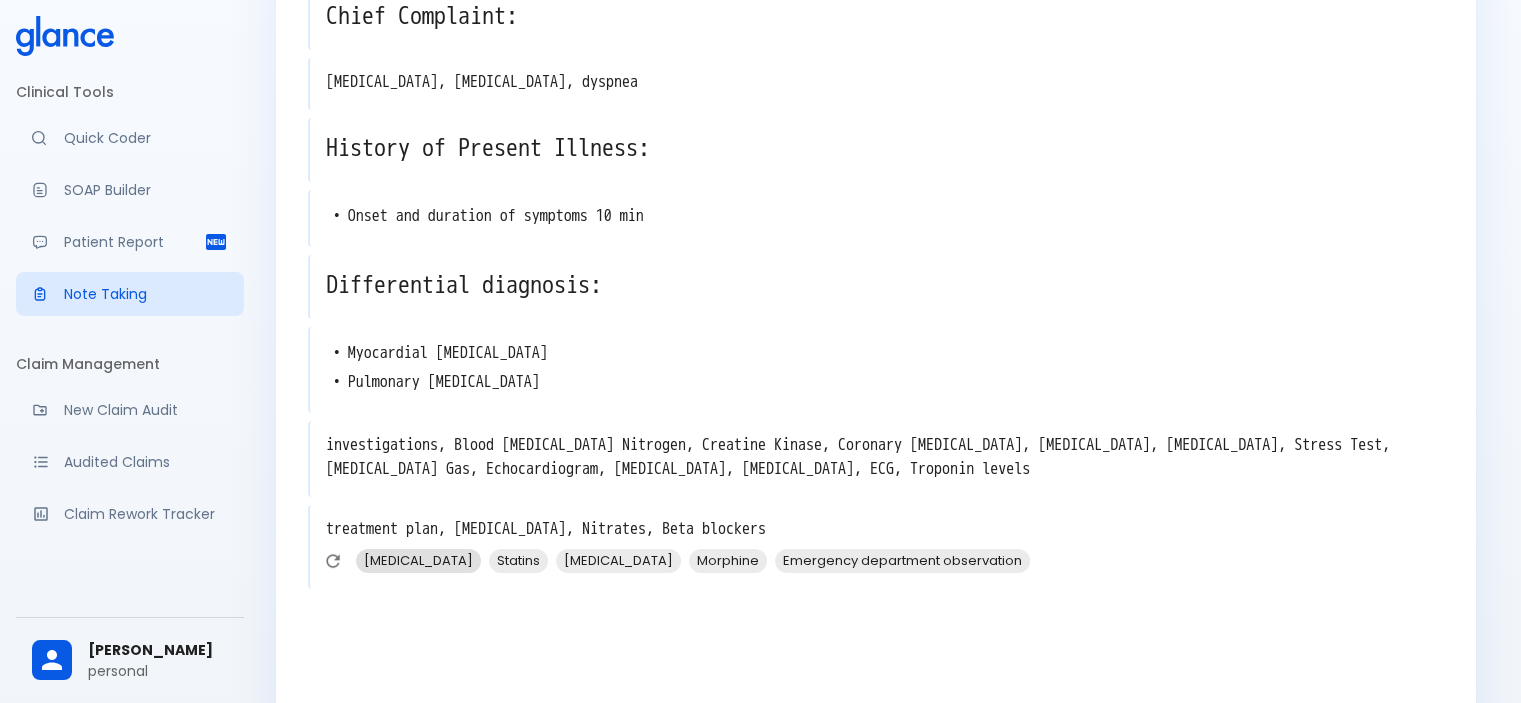 click on "Aspirin" at bounding box center [418, 560] 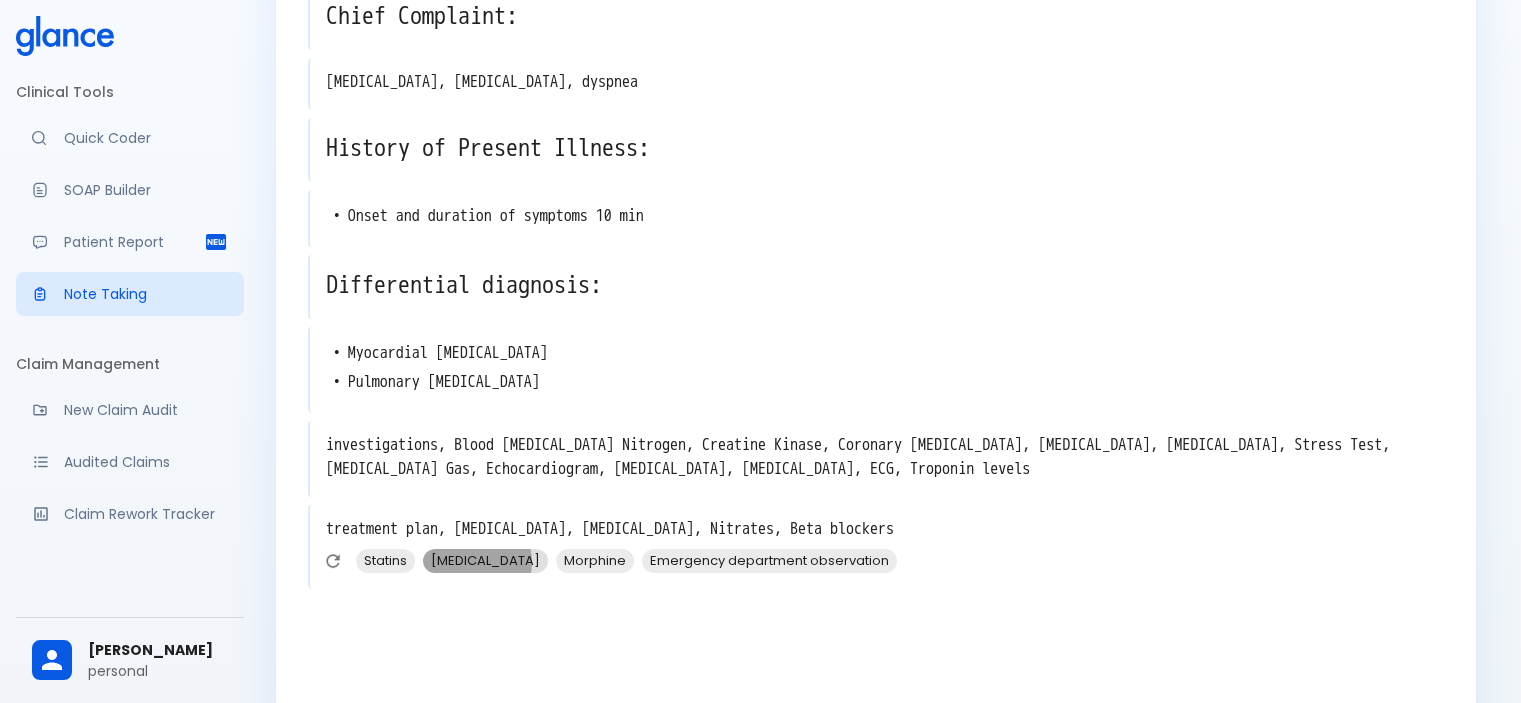 click on "ACE inhibitors" at bounding box center [485, 560] 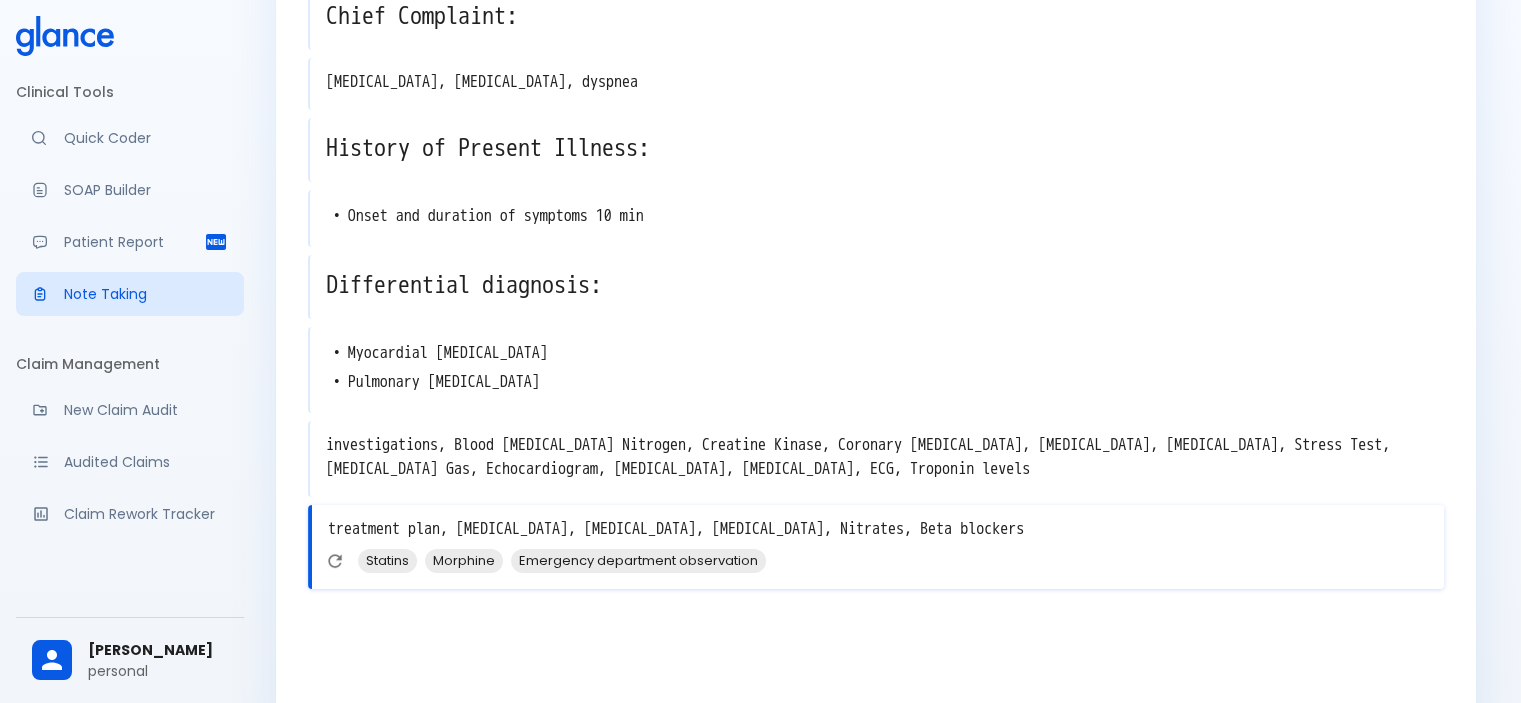 scroll, scrollTop: 245, scrollLeft: 0, axis: vertical 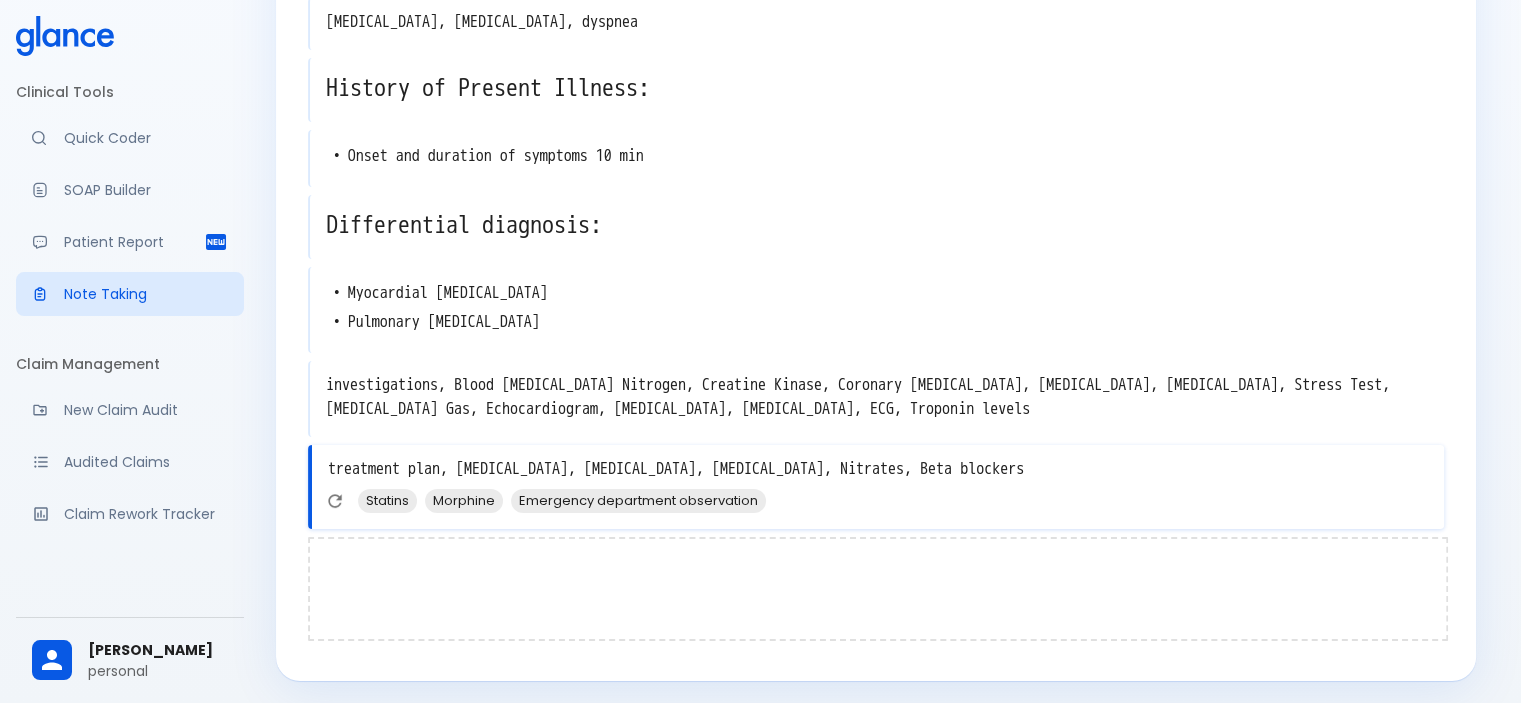 click at bounding box center (878, 589) 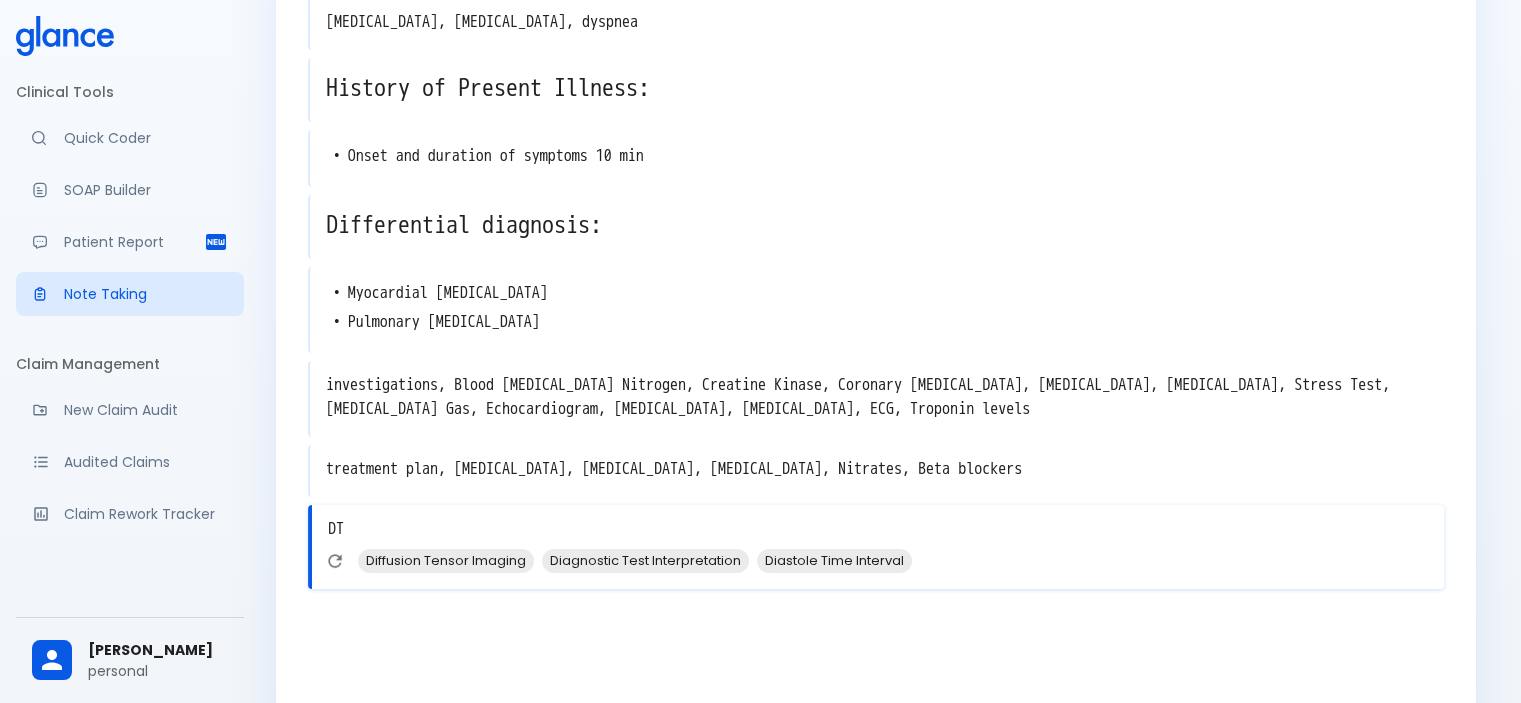 type on "D" 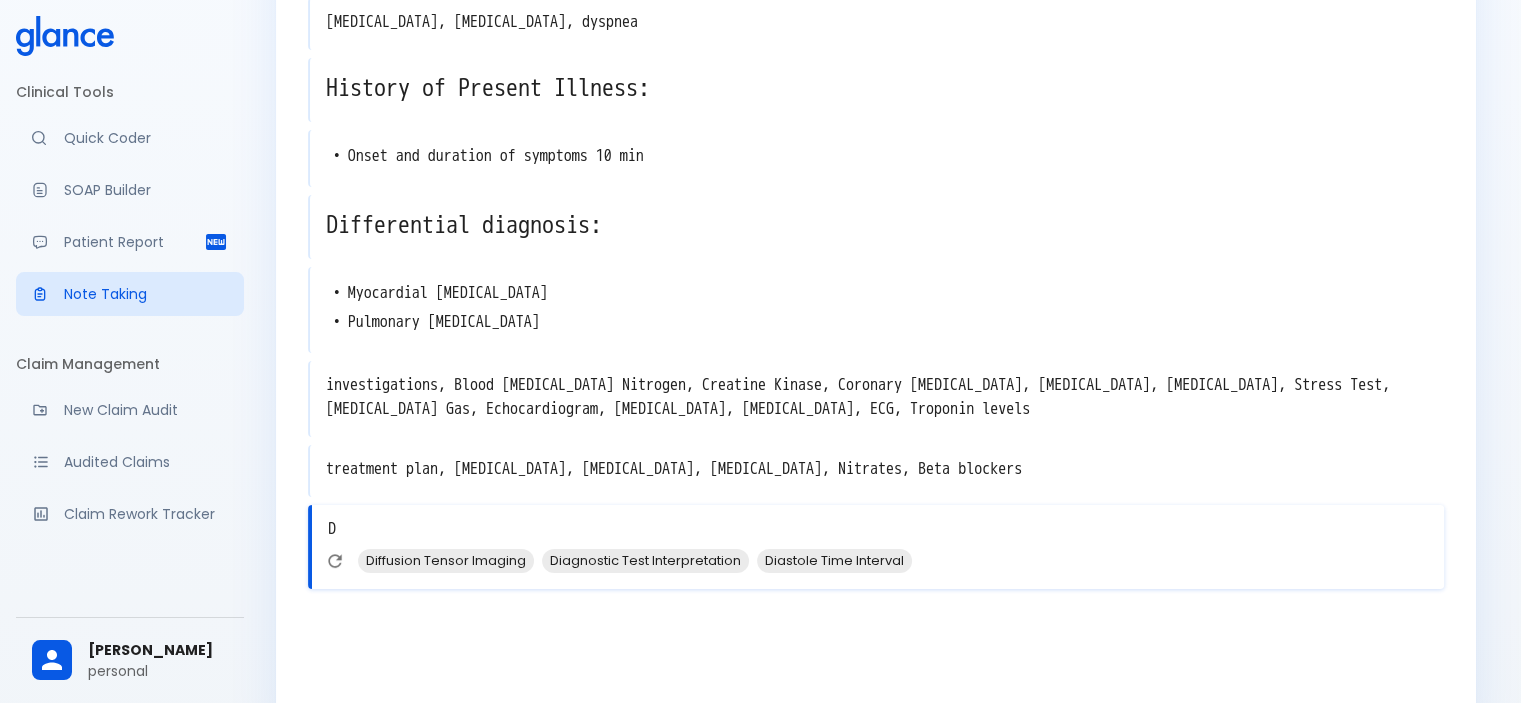 type 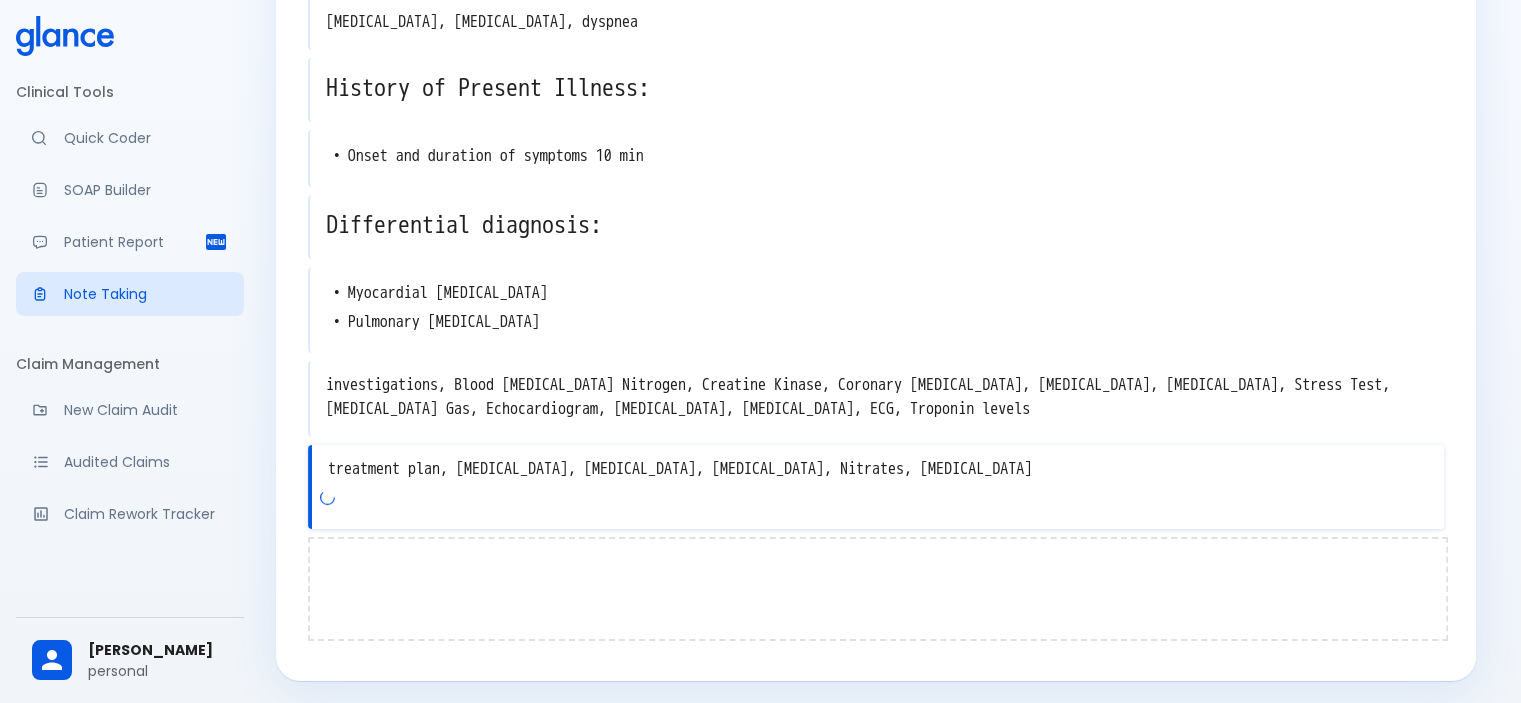 type on "treatment plan, ACE inhibitors, Aspirin, Oxygen therapy, Nitrates, Beta blocker" 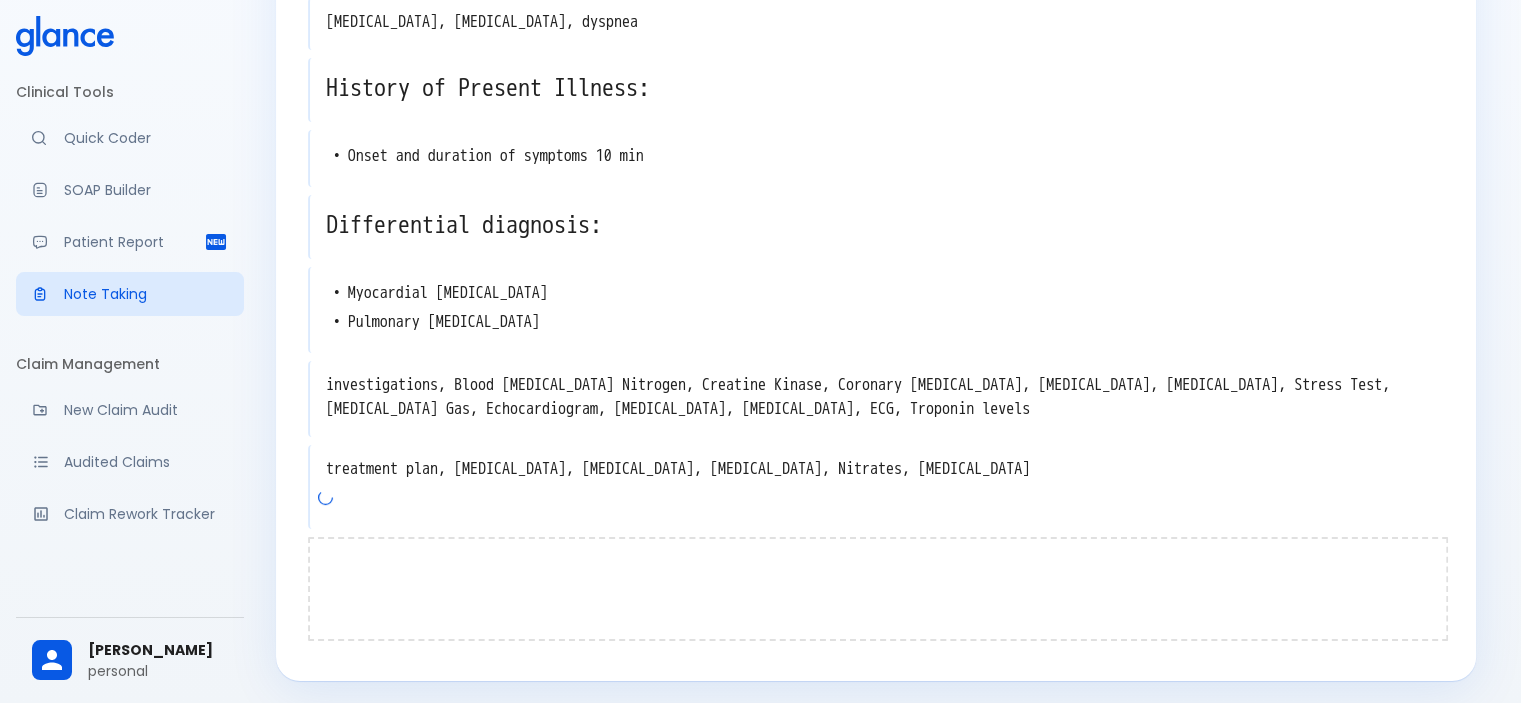 click at bounding box center [878, 589] 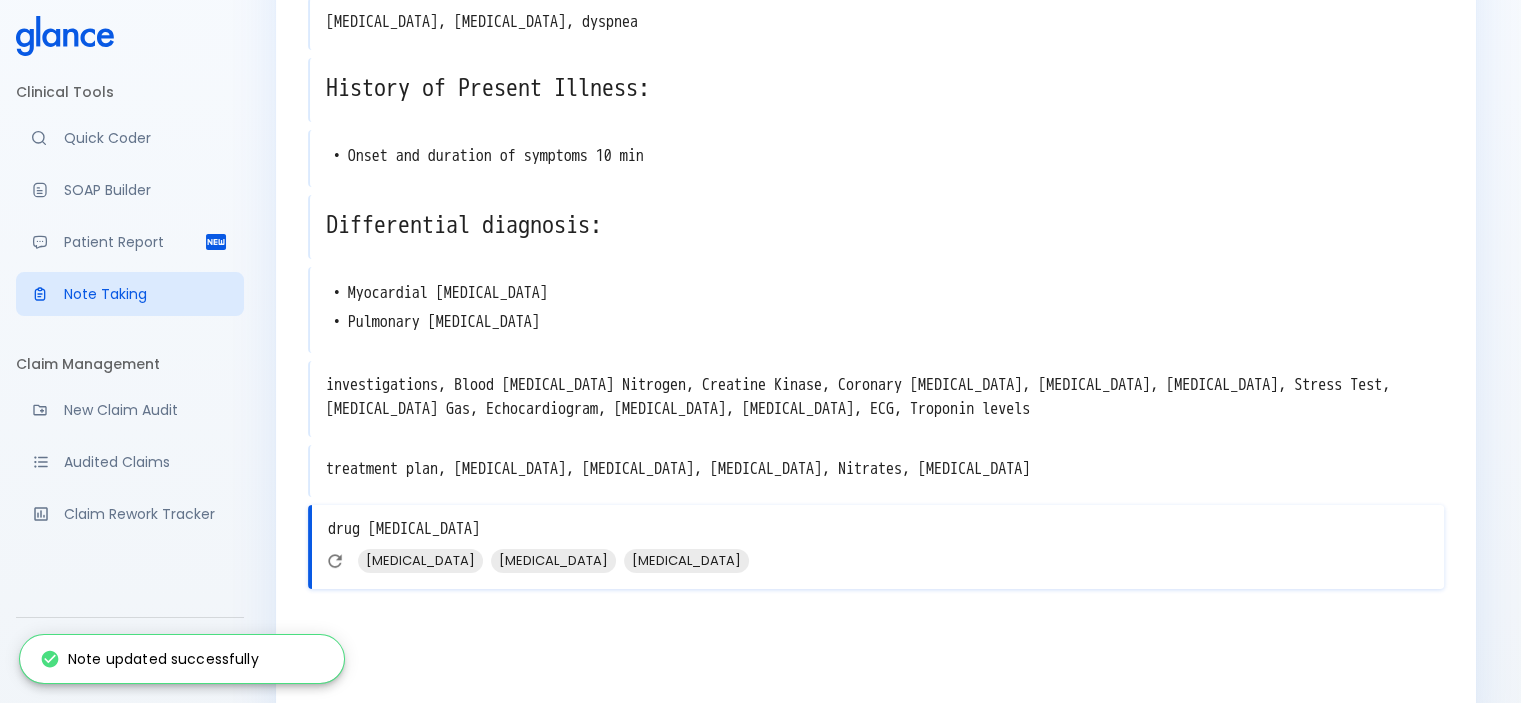 type on "drug drug interaction" 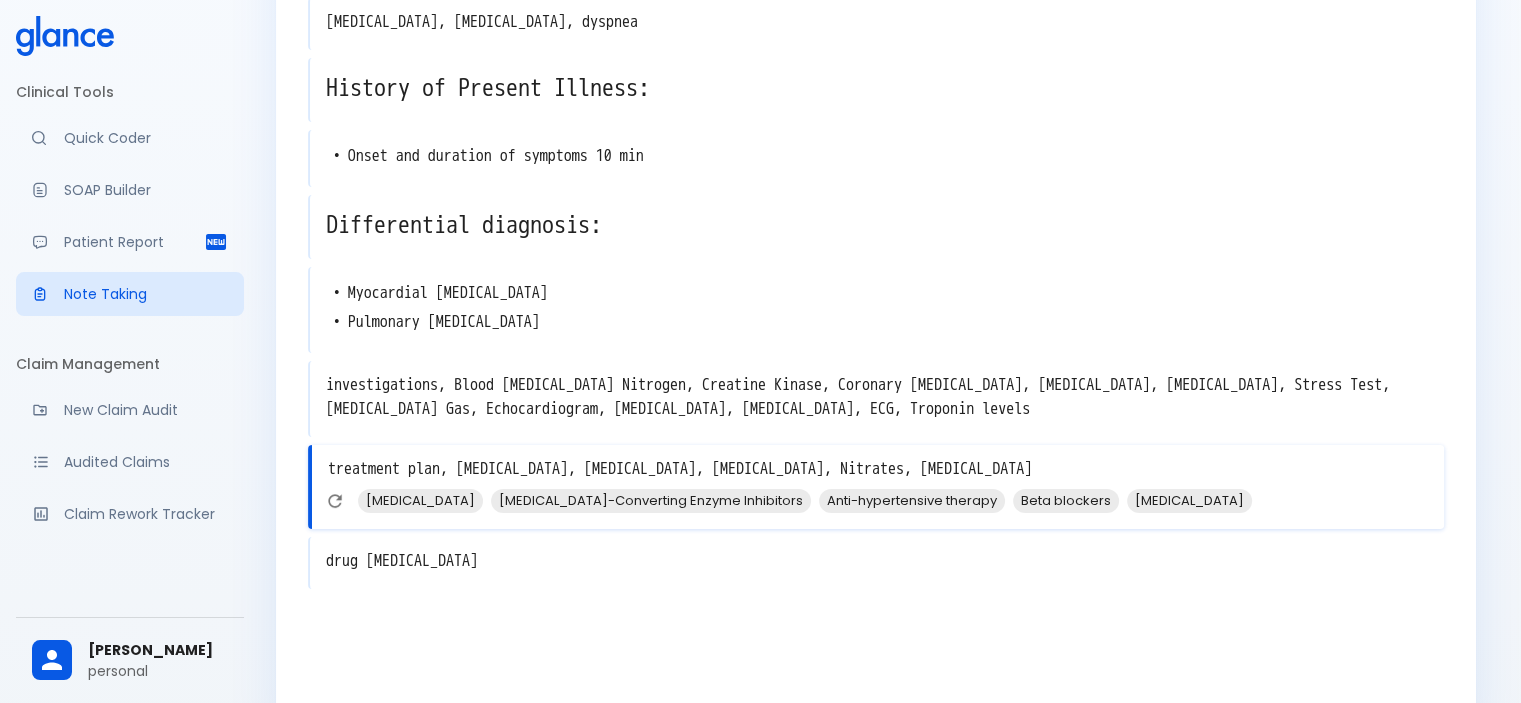 click on "treatment plan, ACE inhibitors, Aspirin, Oxygen therapy, Nitrates, Beta blocker" at bounding box center (878, 469) 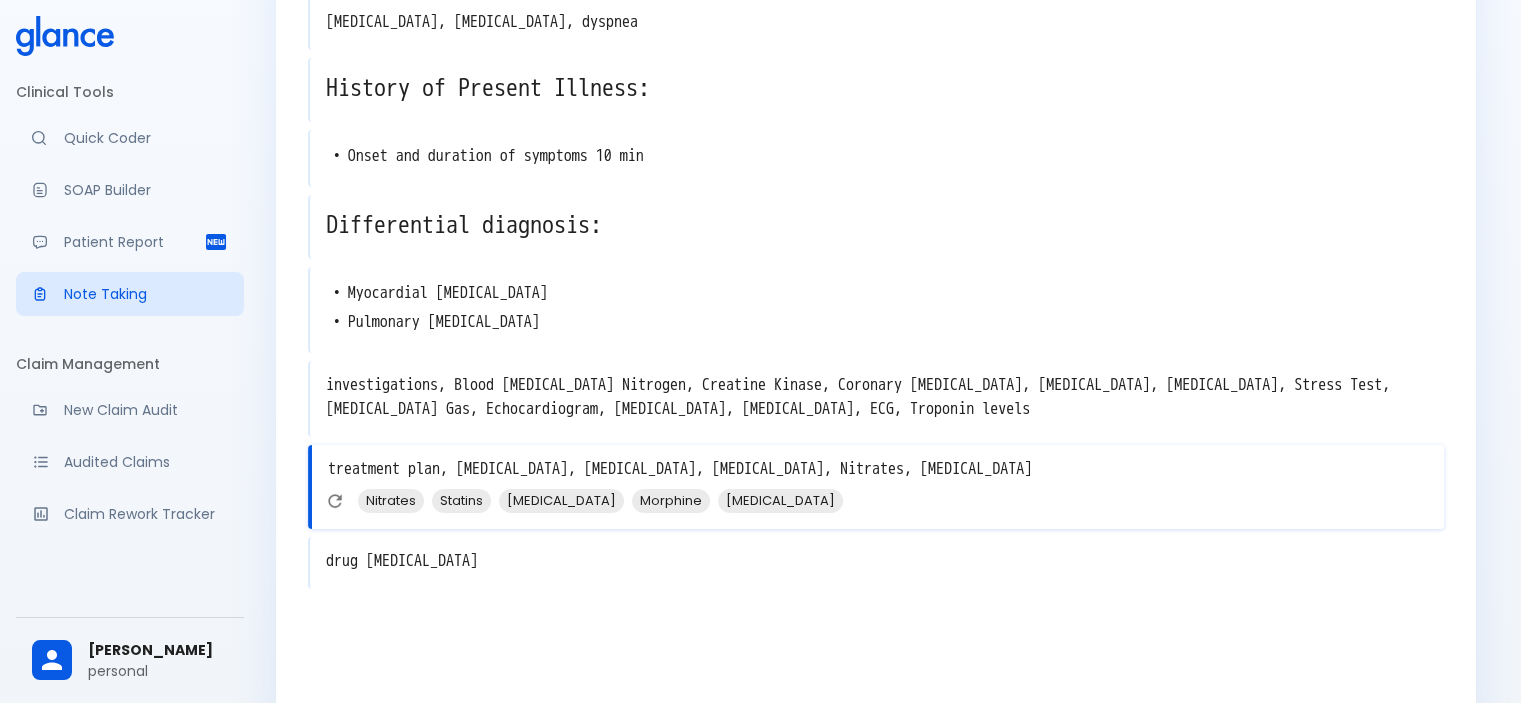 click on "treatment plan, ACE inhibitors, Aspirin, Oxygen therapy, Nitrates, Beta blocker" at bounding box center (878, 469) 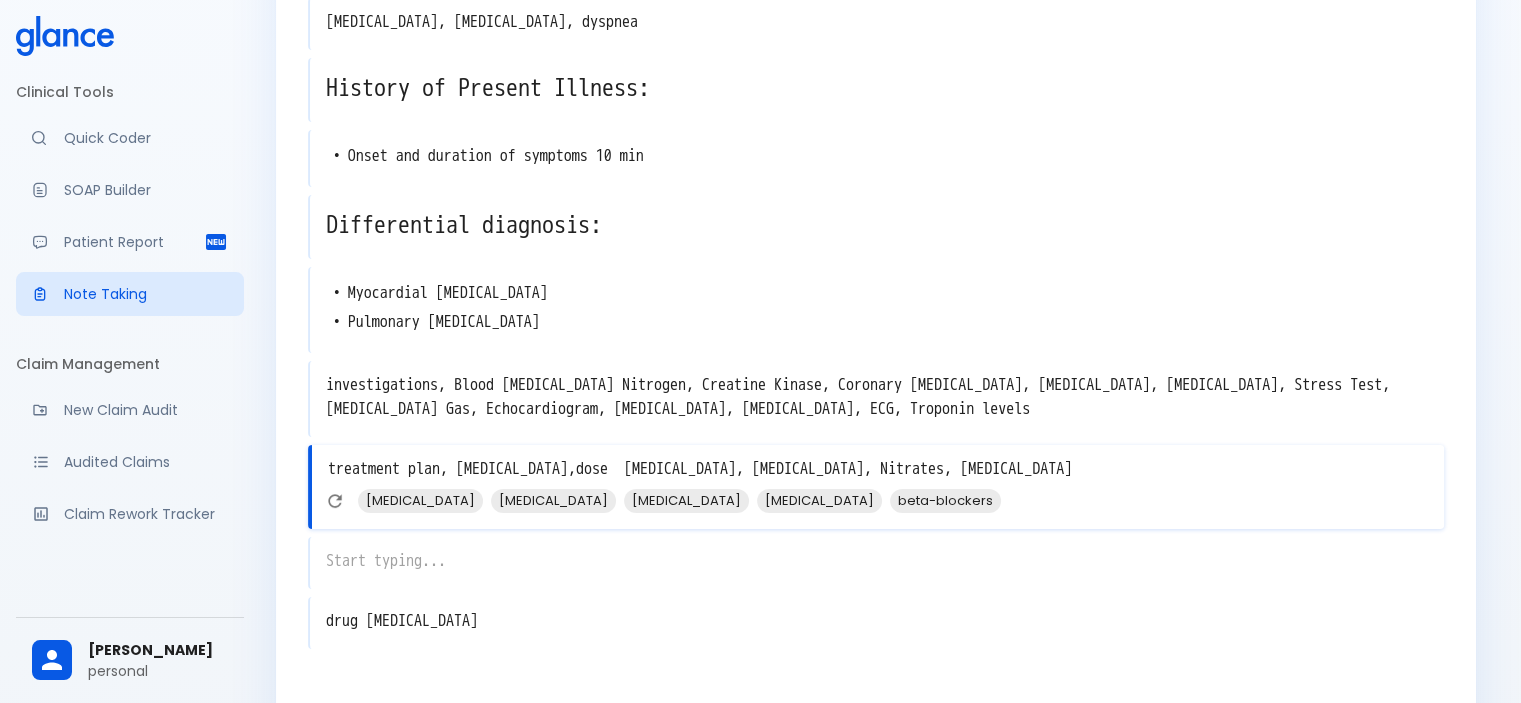 click on "treatment plan, ACE inhibitors,dose  Aspirin, Oxygen therapy, Nitrates, Beta blocker" at bounding box center (878, 469) 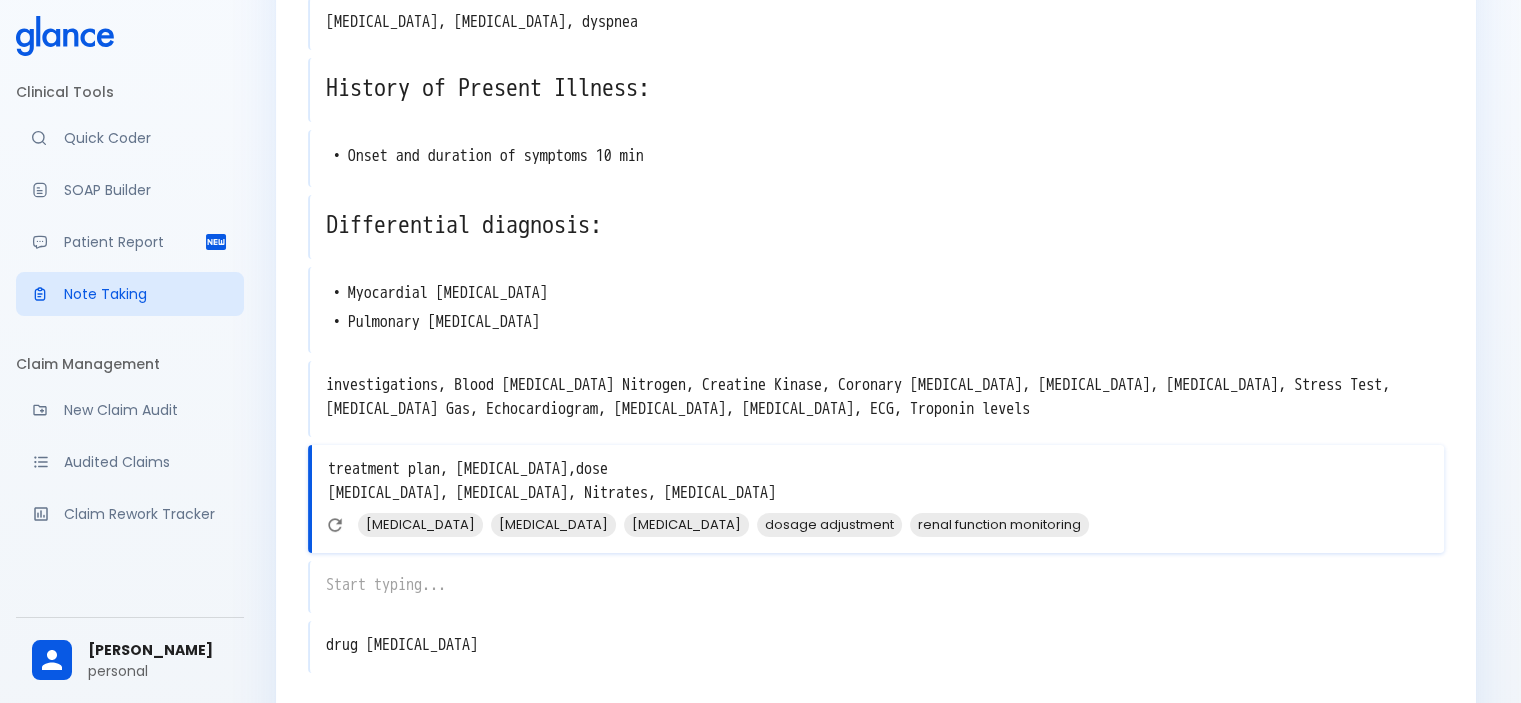 click on "treatment plan, ACE inhibitors,dose
Aspirin, Oxygen therapy, Nitrates, Beta blocker" at bounding box center (878, 481) 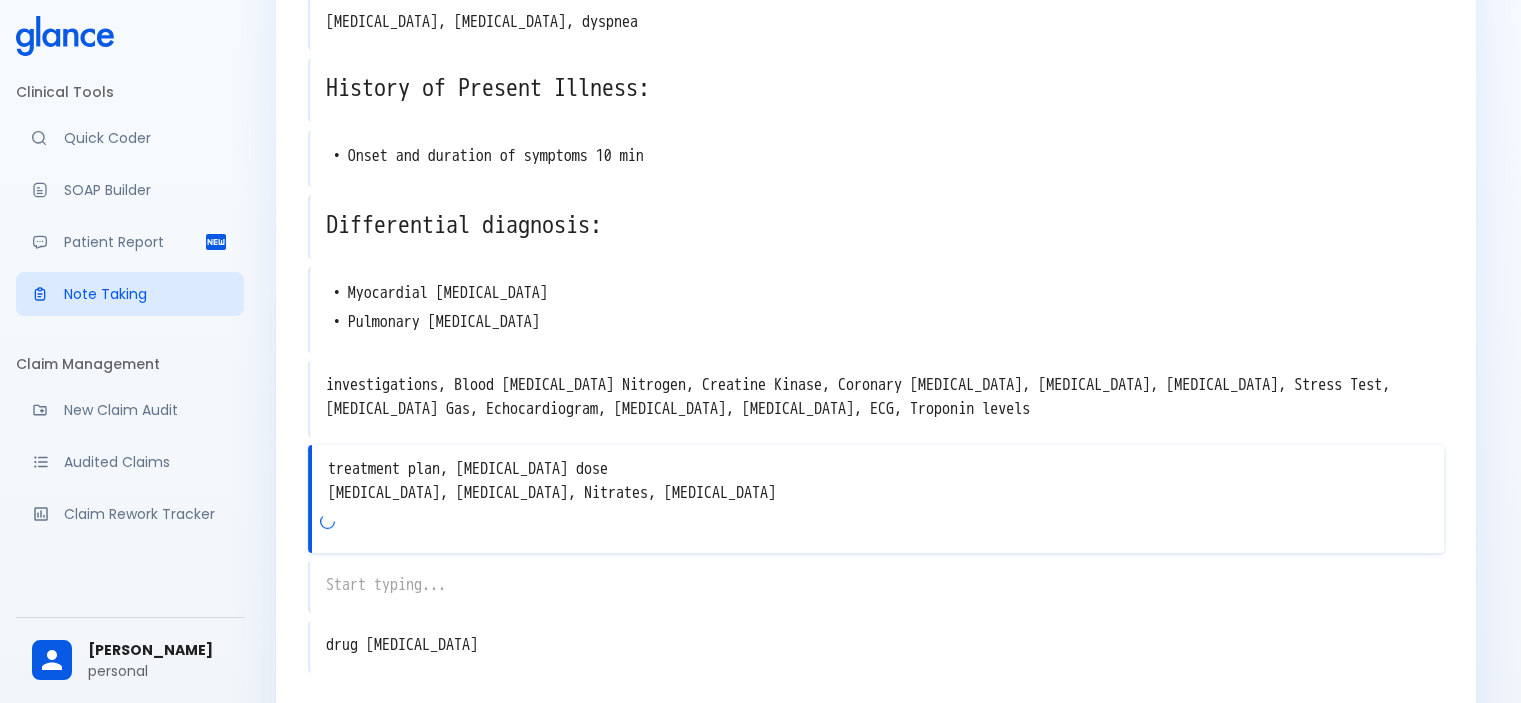 click on "treatment plan, ACE inhibitors dose
Aspirin, Oxygen therapy, Nitrates, Beta blocker" at bounding box center (878, 481) 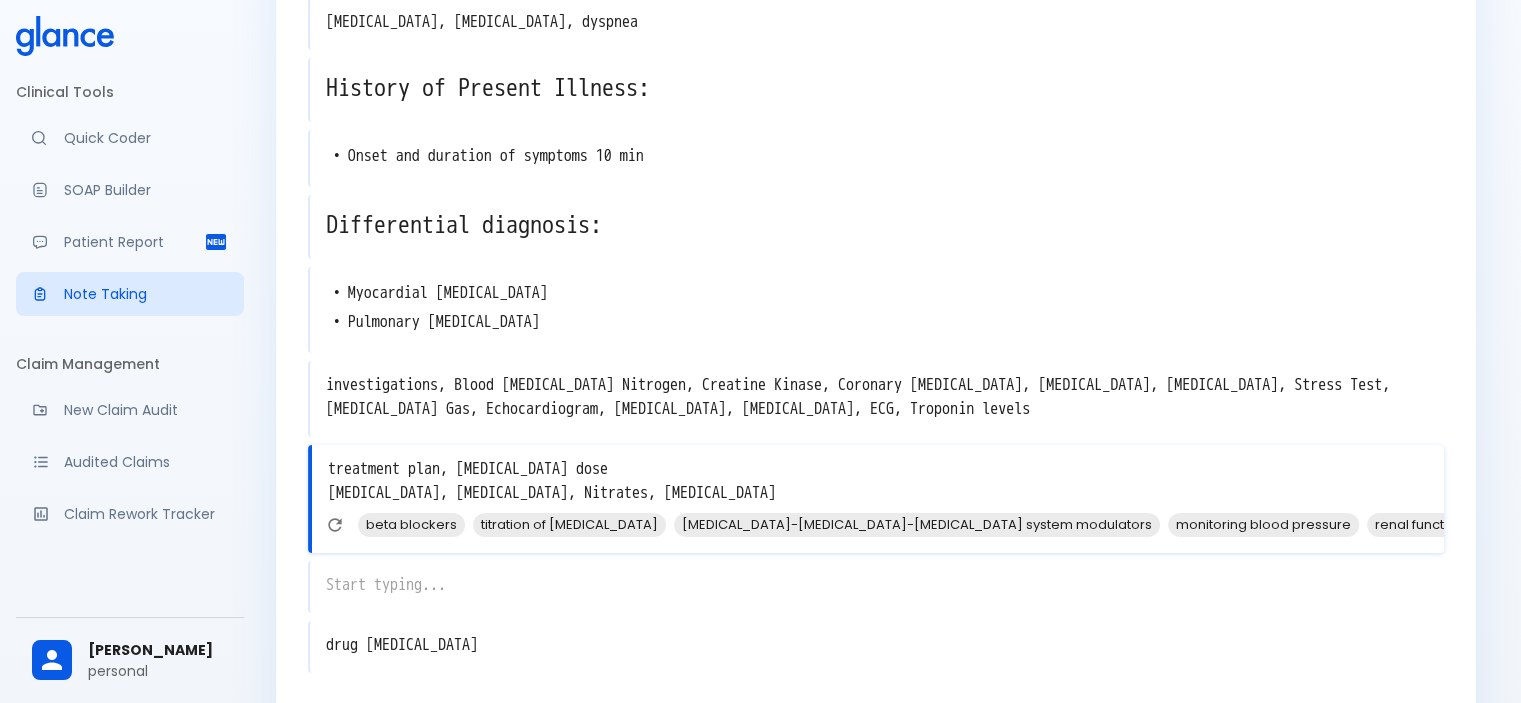 click on "treatment plan, ACE inhibitors dose
Aspirin, Oxygen therapy, Nitrates, Beta blocker" at bounding box center [878, 481] 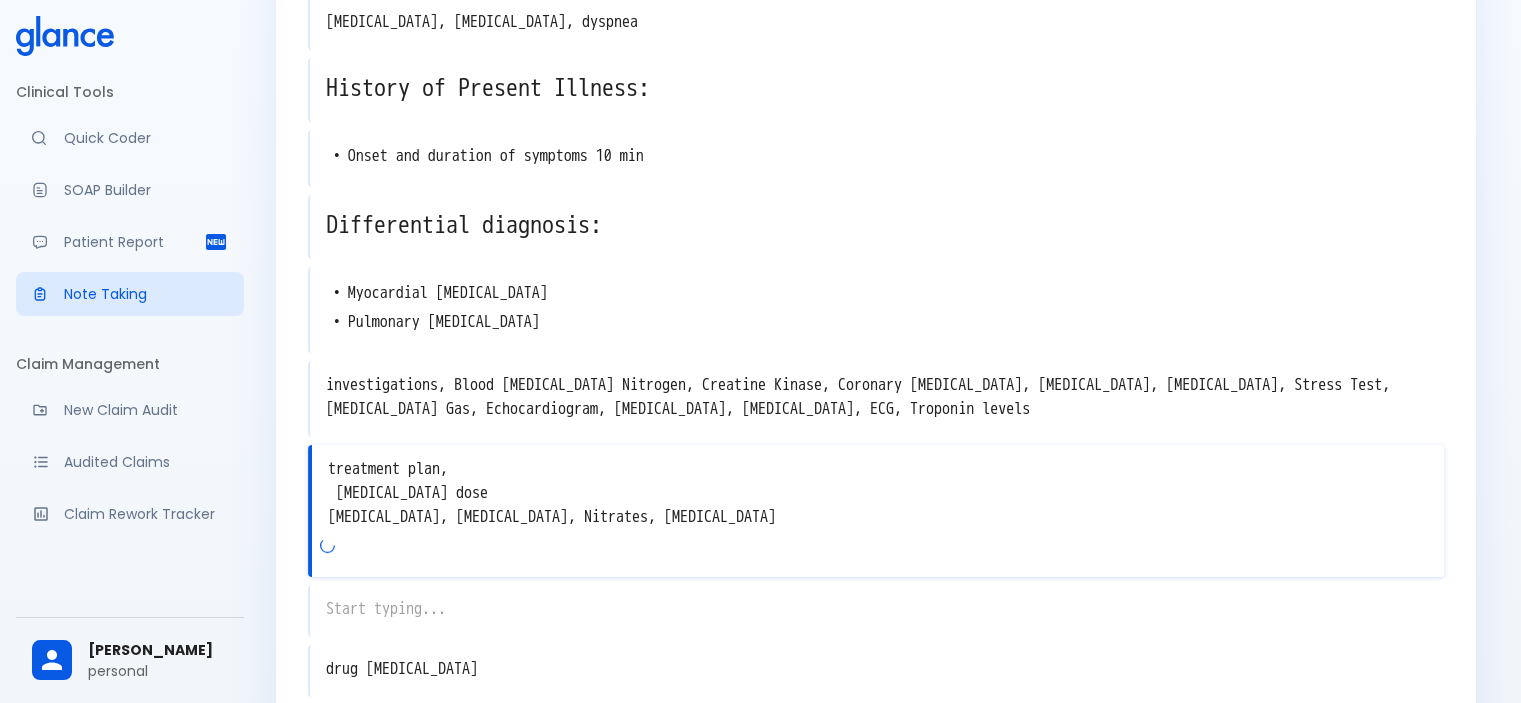 click on "treatment plan,
ACE inhibitors dose
Aspirin, Oxygen therapy, Nitrates, Beta blocker" at bounding box center [878, 493] 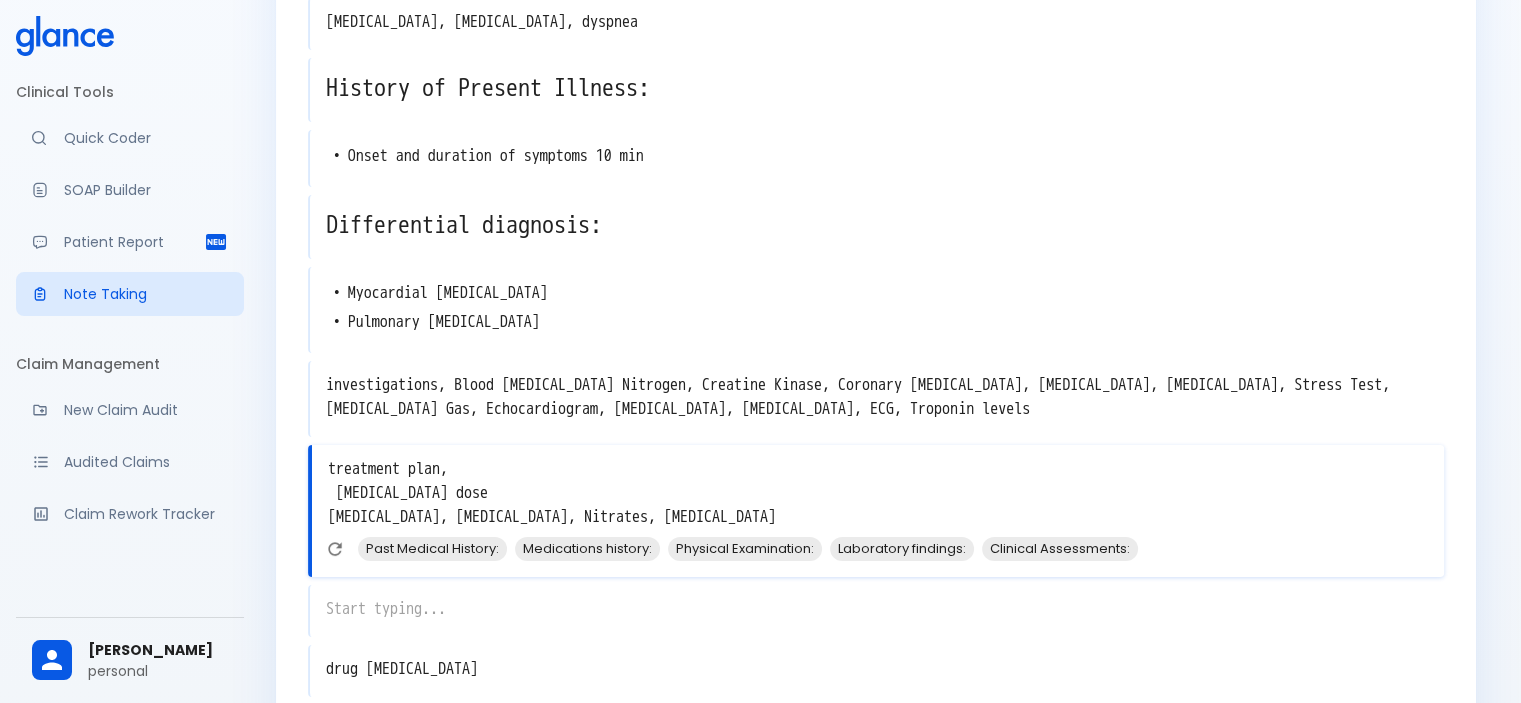 click on "treatment plan,
ACE inhibitors dose
Aspirin, Oxygen therapy, Nitrates, Beta blocker" at bounding box center [878, 493] 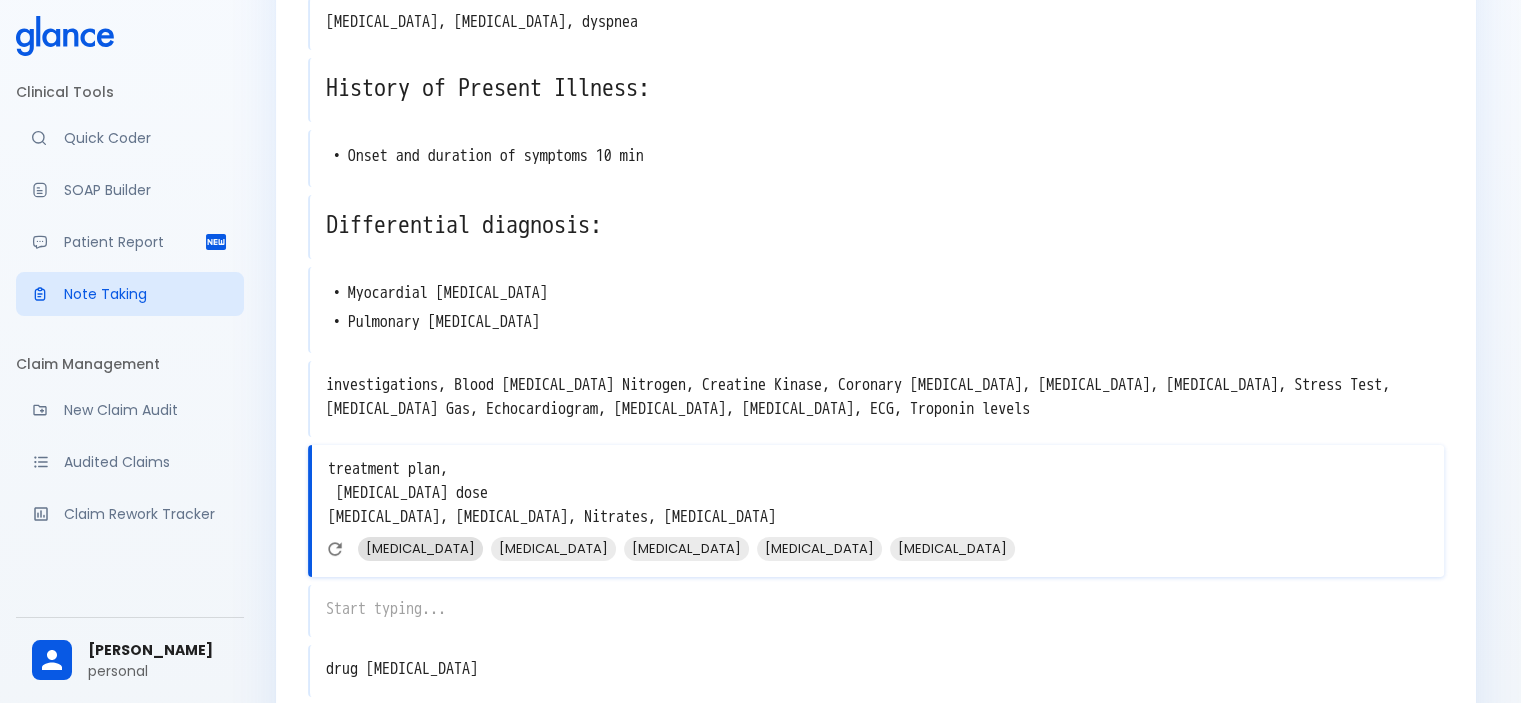 click on "Lisinopril" at bounding box center (420, 548) 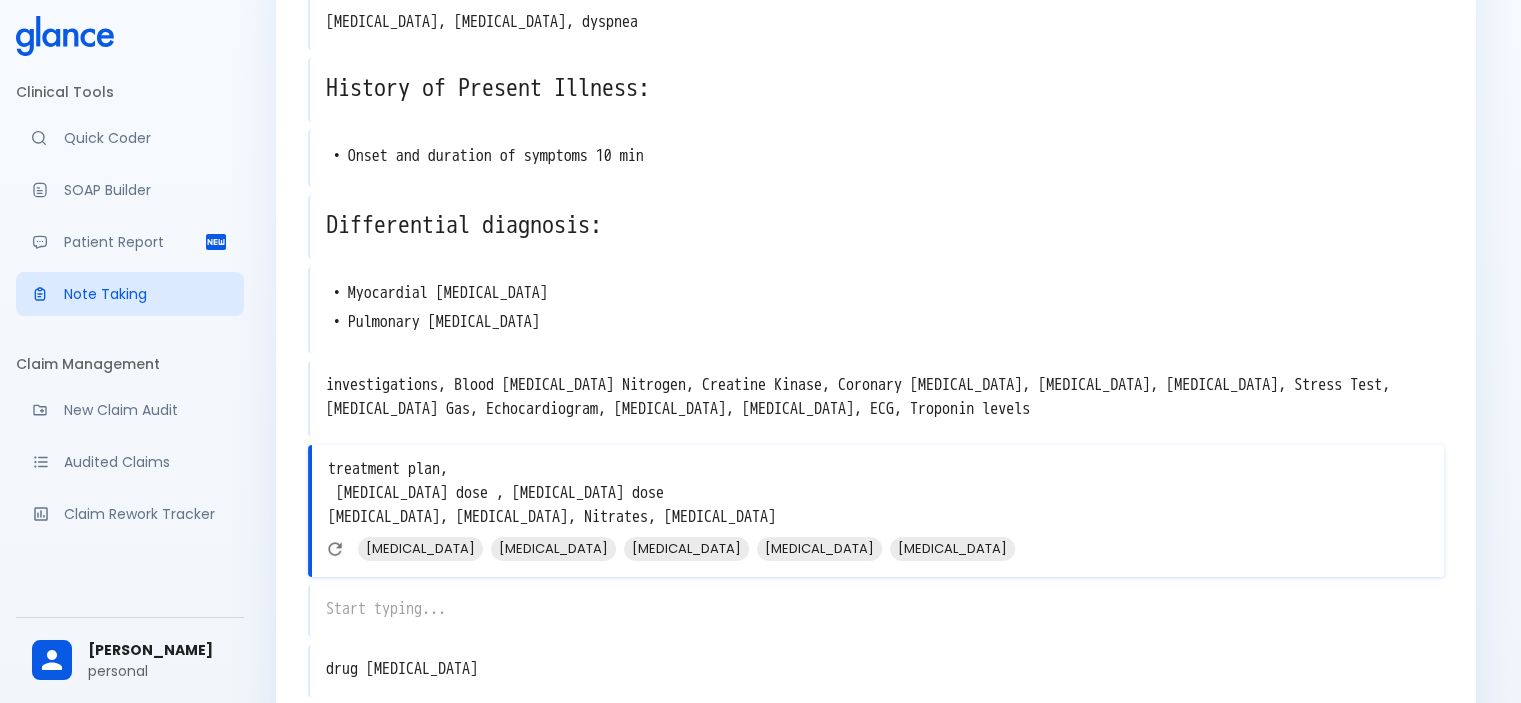 click 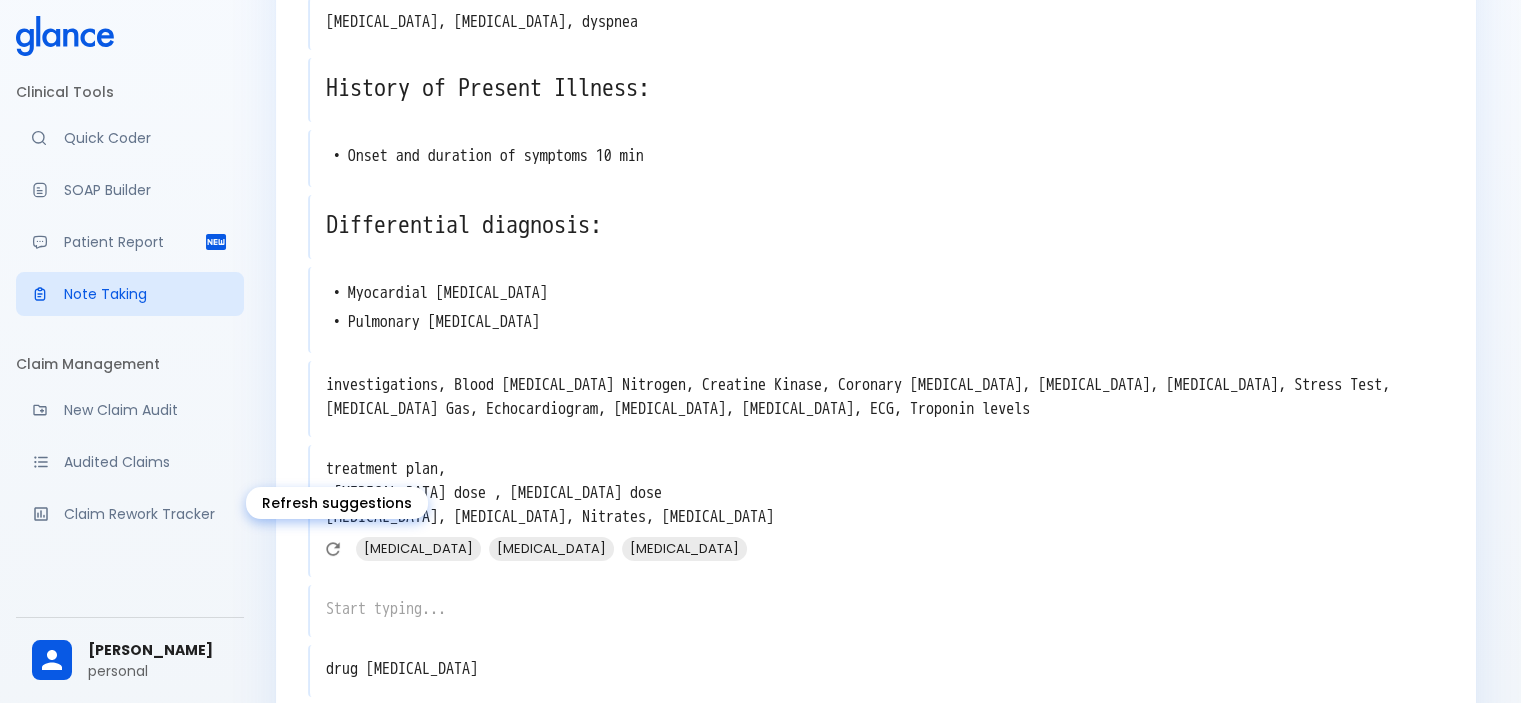 click 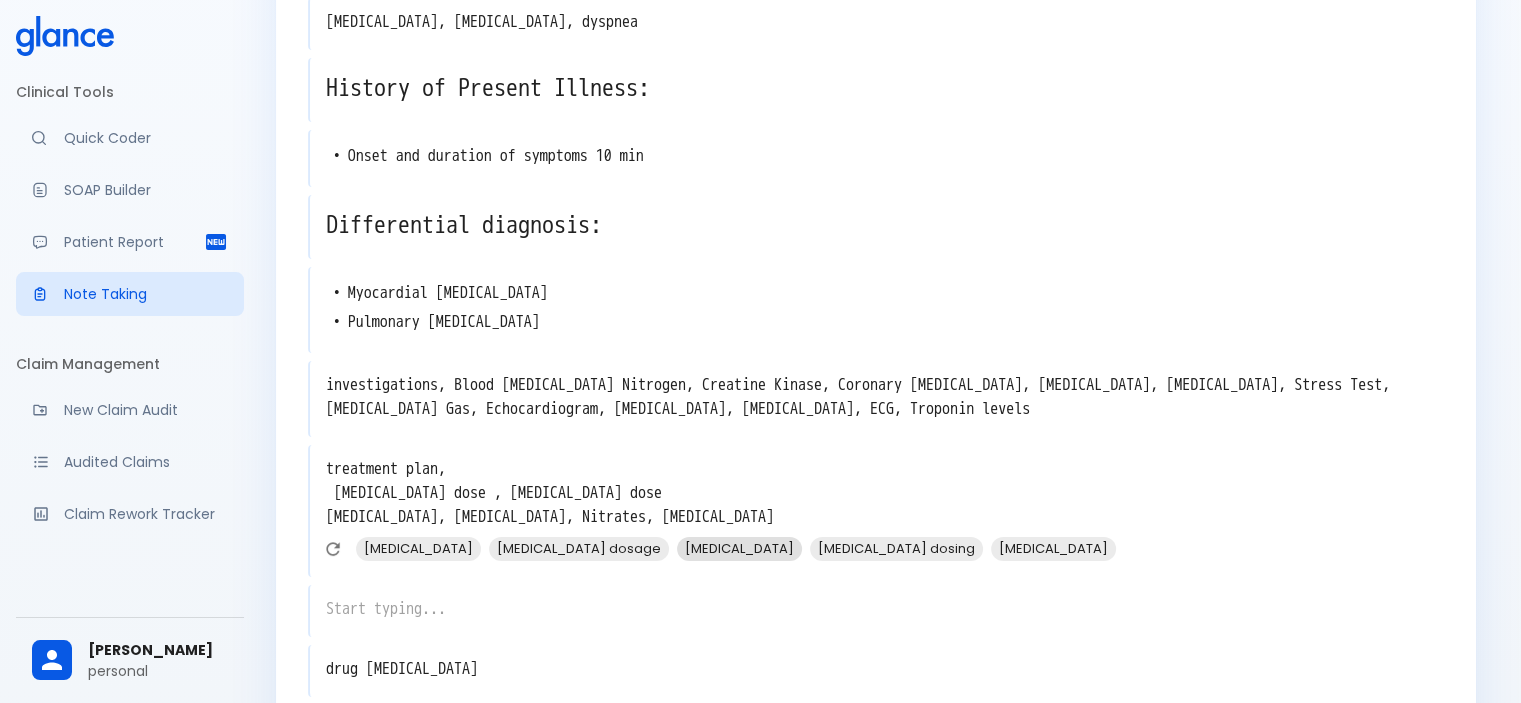 click on "Lisinopril dosage" at bounding box center (579, 548) 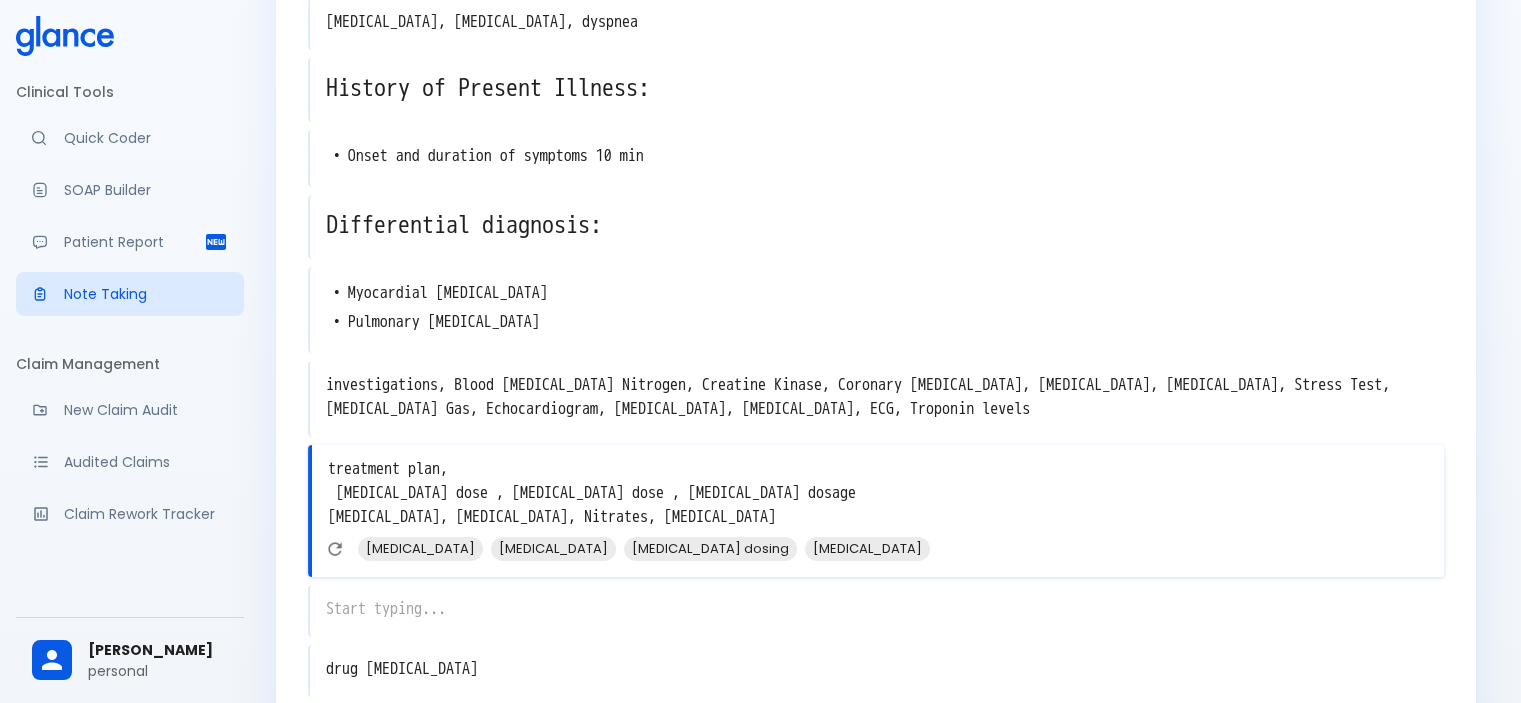 drag, startPoint x: 682, startPoint y: 496, endPoint x: 532, endPoint y: 497, distance: 150.00333 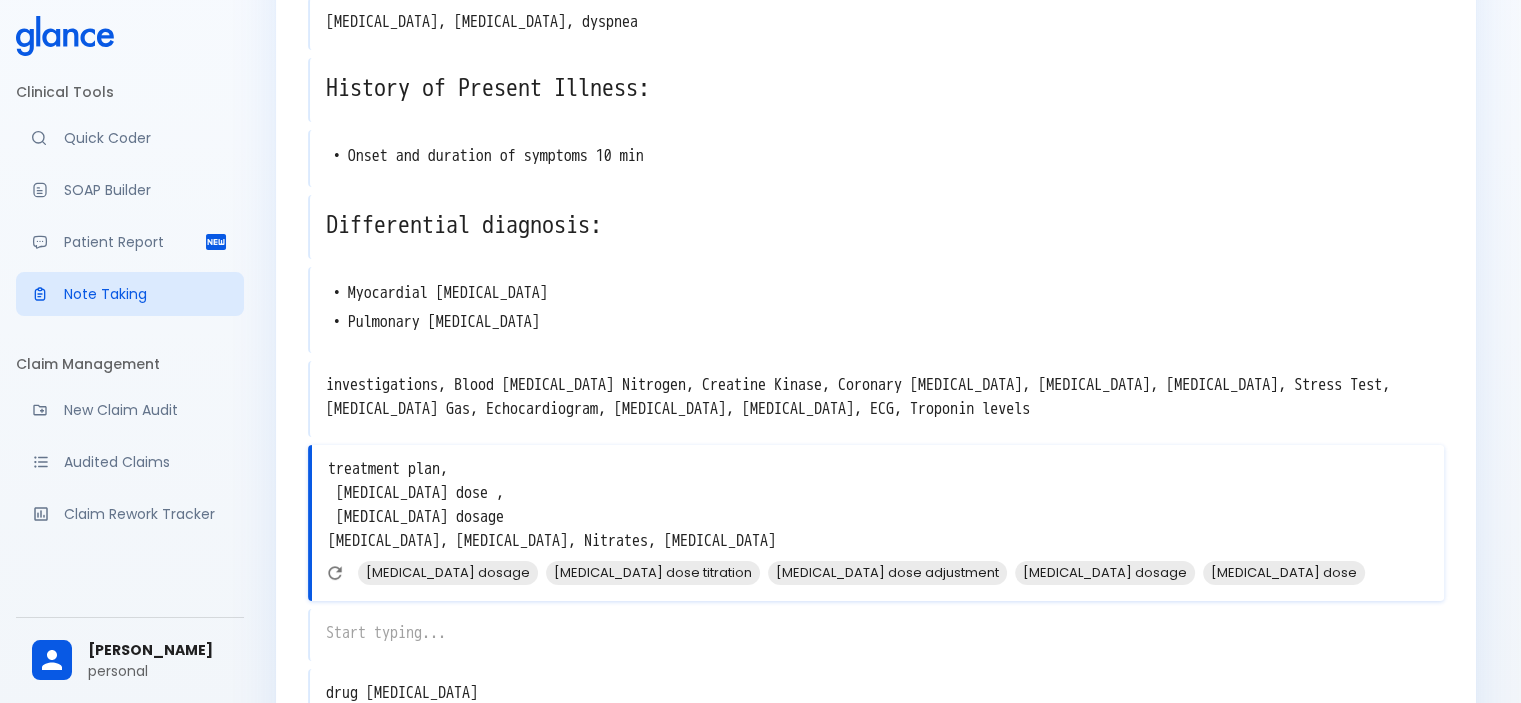 click on "treatment plan,
ACE inhibitors dose ,
Lisinopril dosage
Aspirin, Oxygen therapy, Nitrates, Beta blocker" at bounding box center [878, 505] 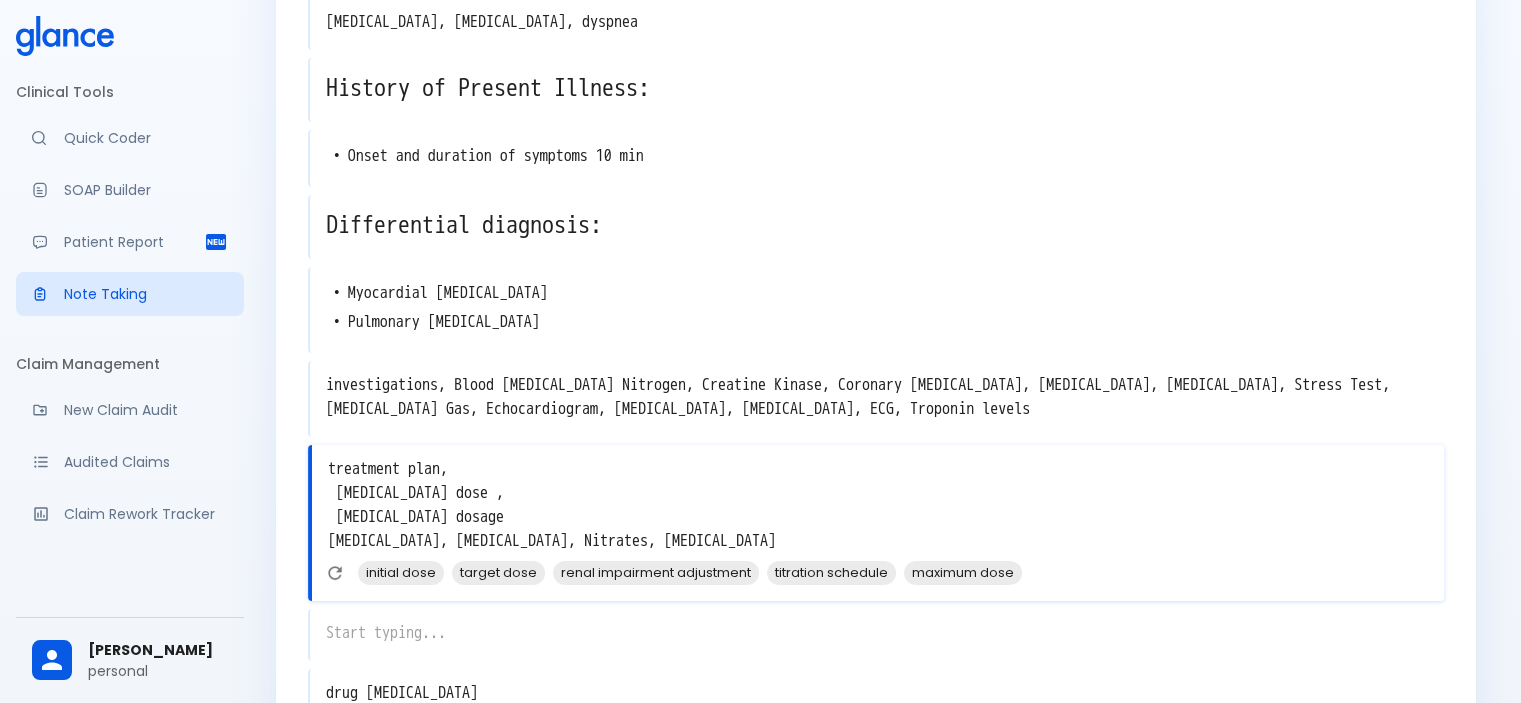 click on "treatment plan,
ACE inhibitors dose ,
Lisinopril dosage
Aspirin, Oxygen therapy, Nitrates, Beta blocker" at bounding box center [878, 505] 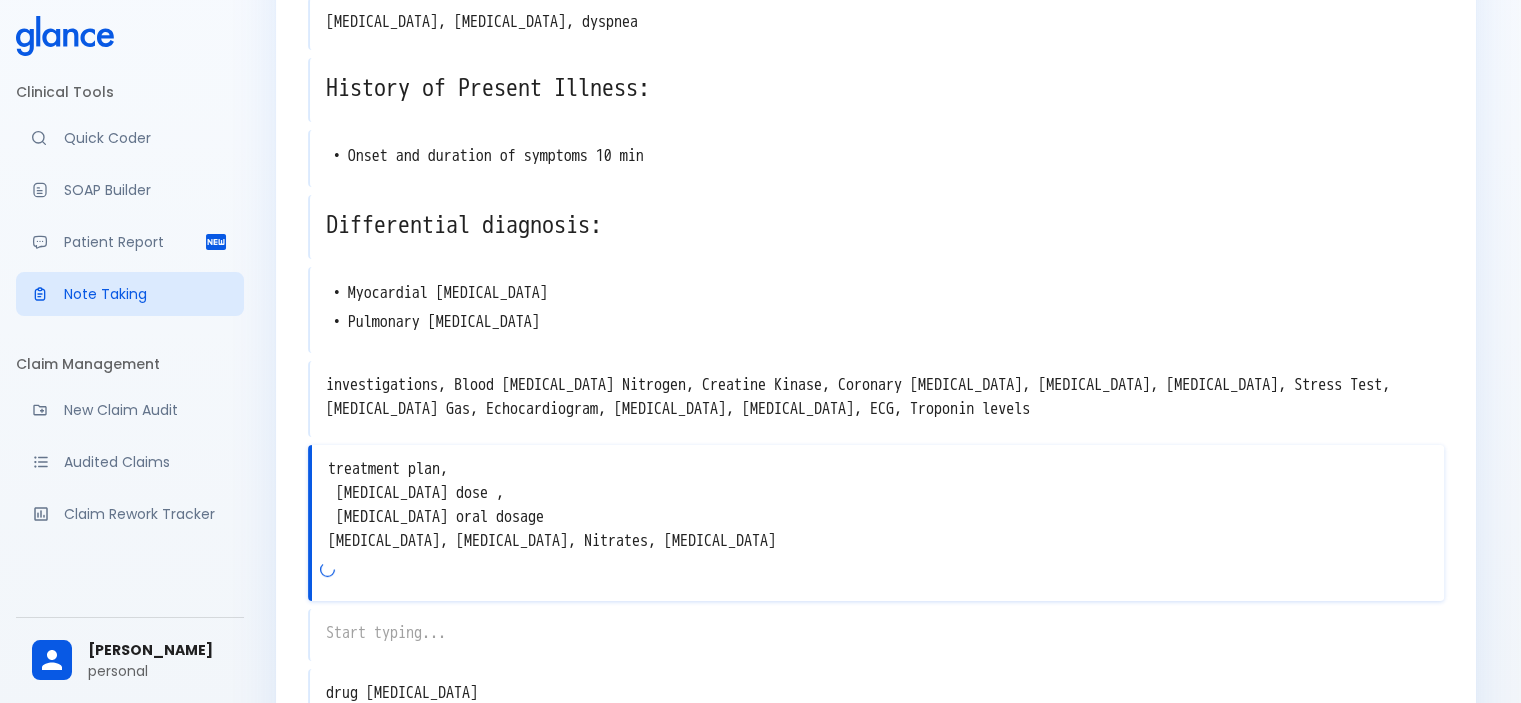 click on "treatment plan,
ACE inhibitors dose ,
Lisinopril oral dosage
Aspirin, Oxygen therapy, Nitrates, Beta blocker" at bounding box center (878, 505) 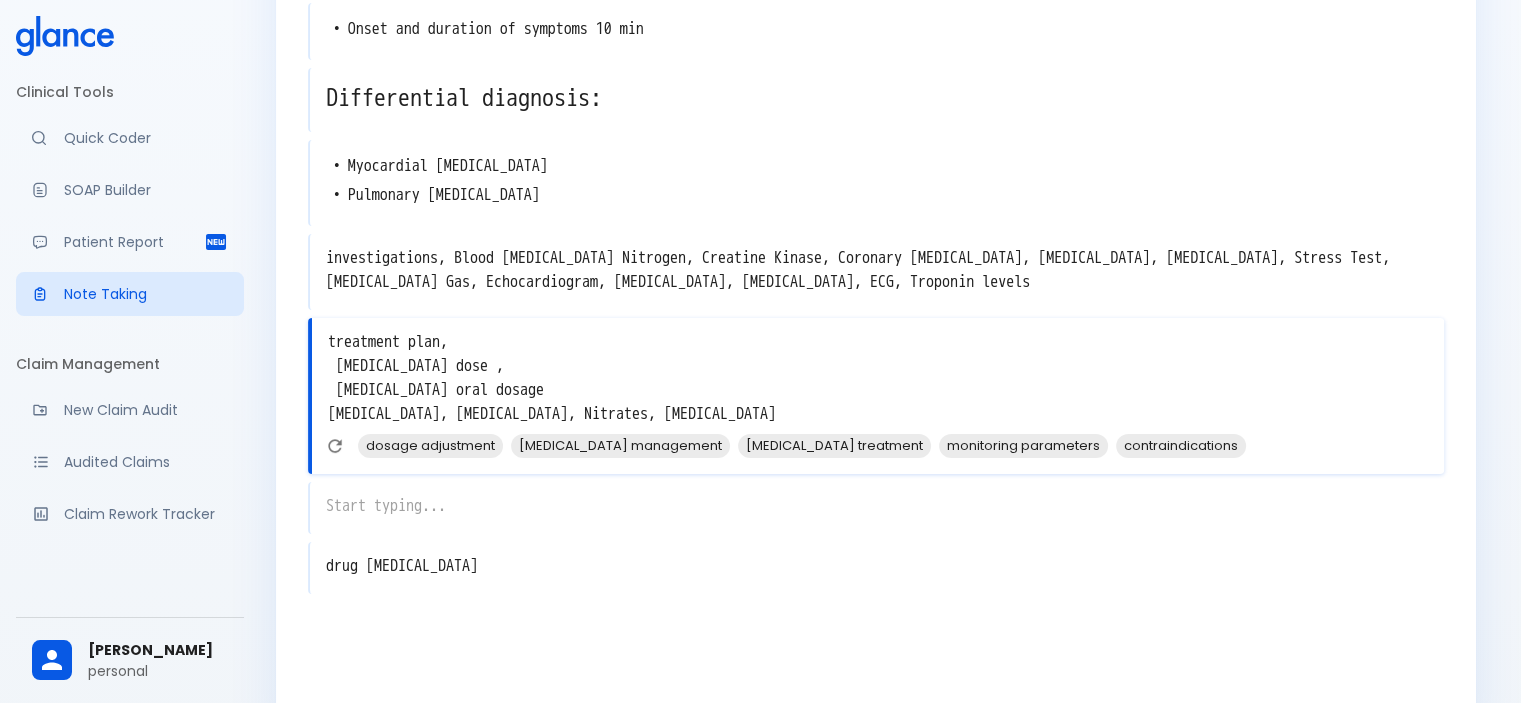 scroll, scrollTop: 337, scrollLeft: 0, axis: vertical 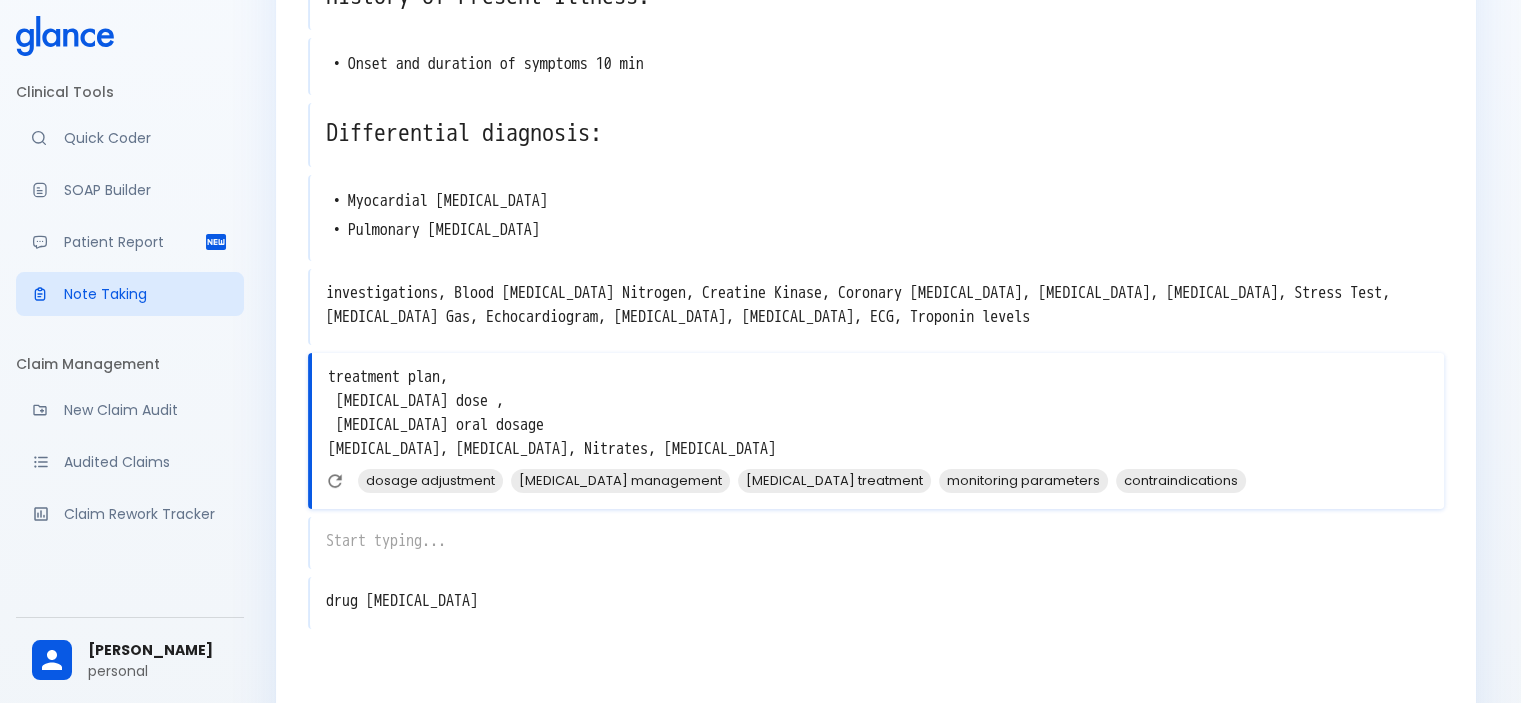 type on "treatment plan,
ACE inhibitors dose ,
Lisinopril oral dosage
Aspirin, Oxygen therapy, Nitrates, Beta blocker" 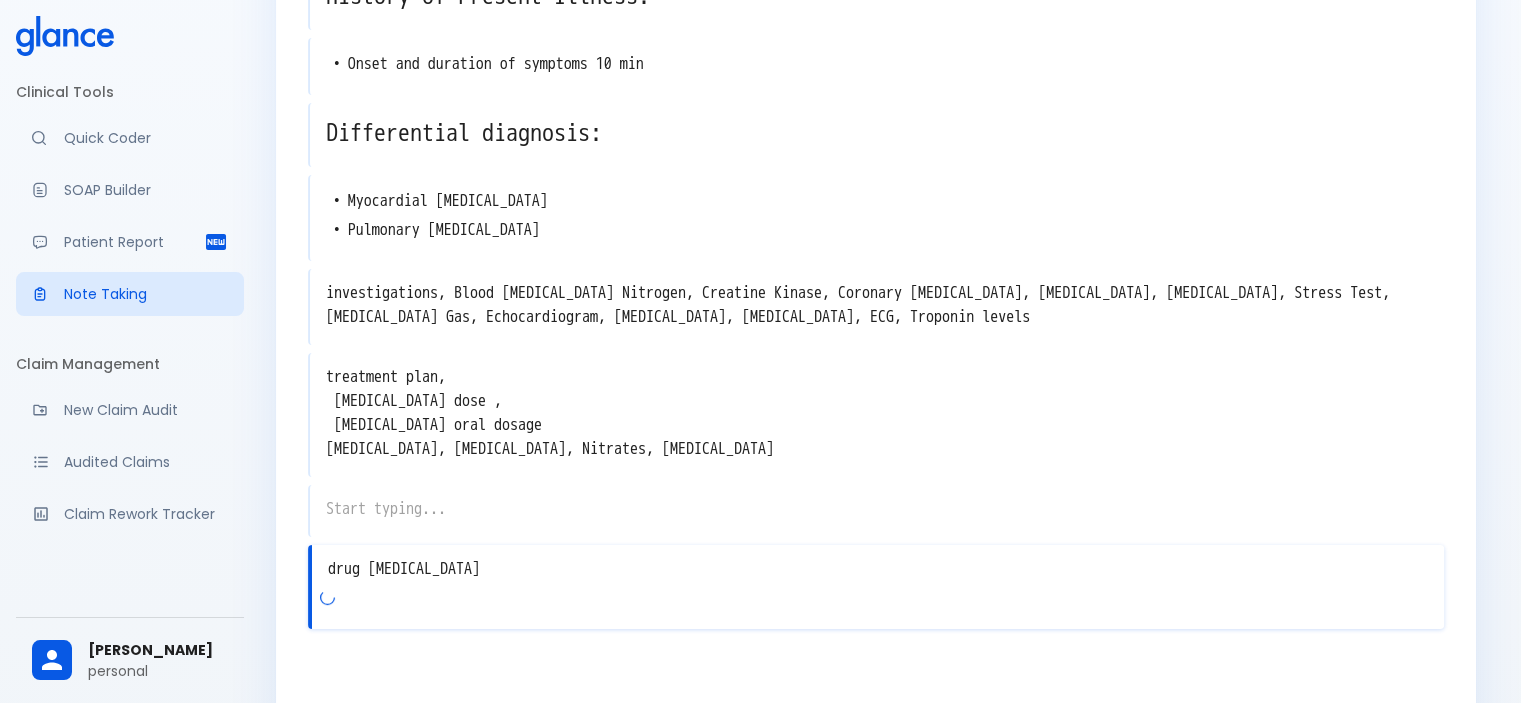 click on "drug drug interaction" at bounding box center (878, 569) 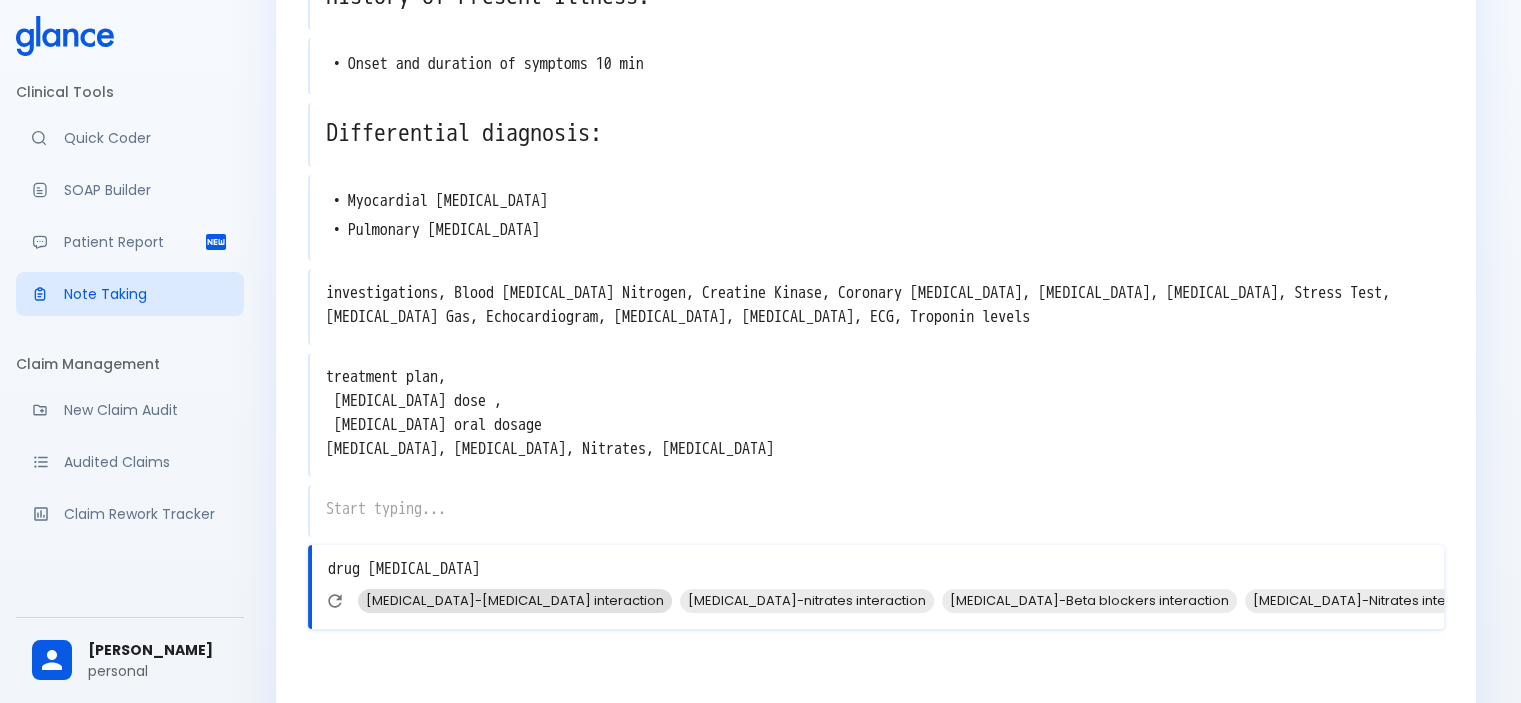 click on "Lisinopril-Aspirin interaction" at bounding box center (515, 600) 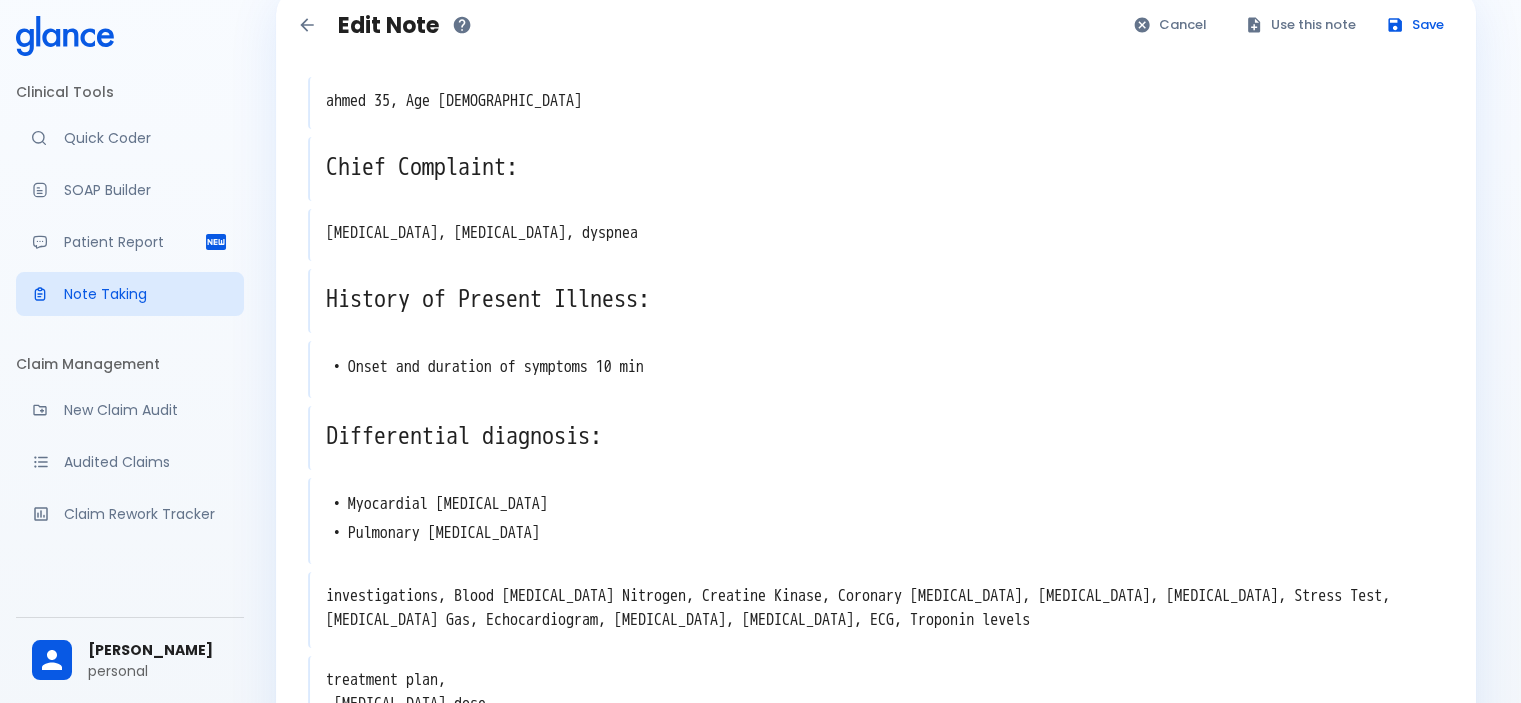 scroll, scrollTop: 0, scrollLeft: 0, axis: both 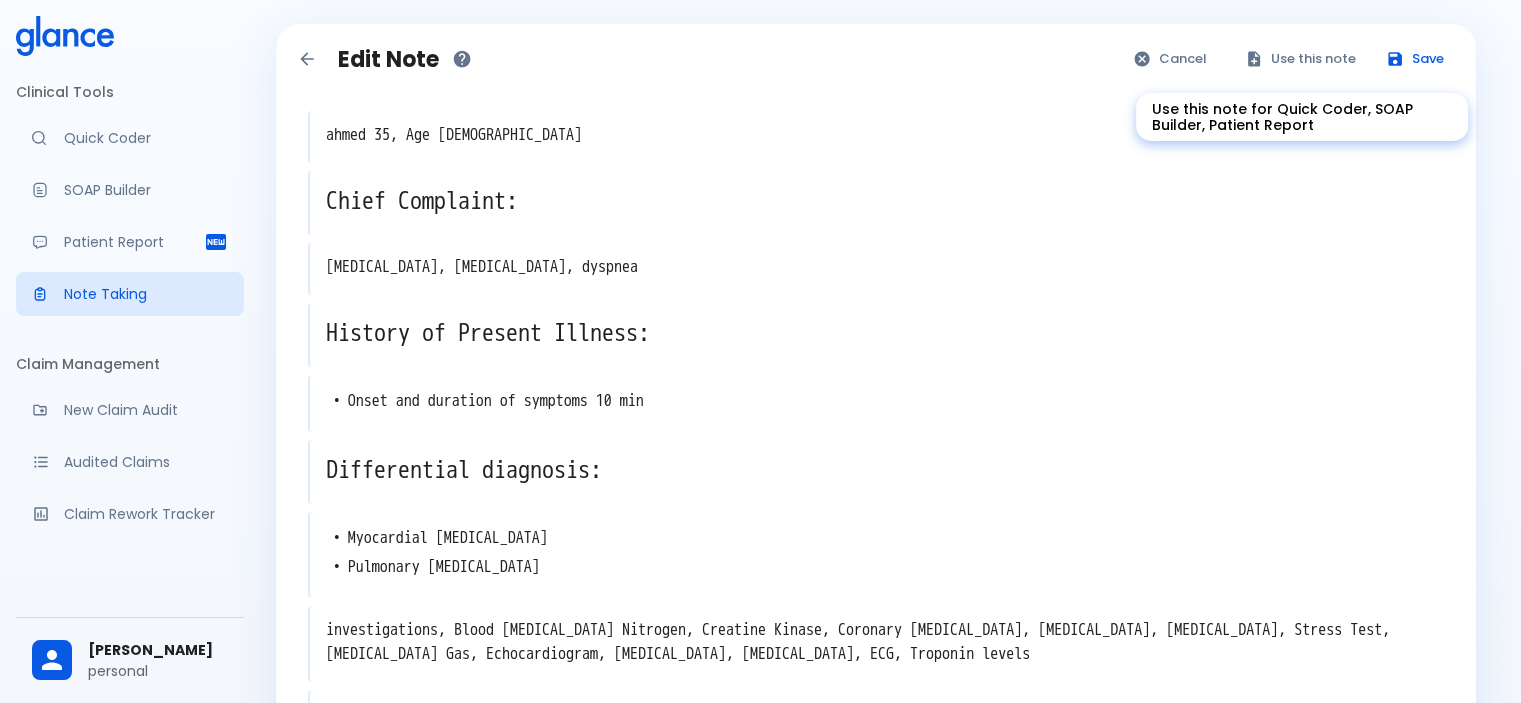 click on "Use this note" at bounding box center (1301, 59) 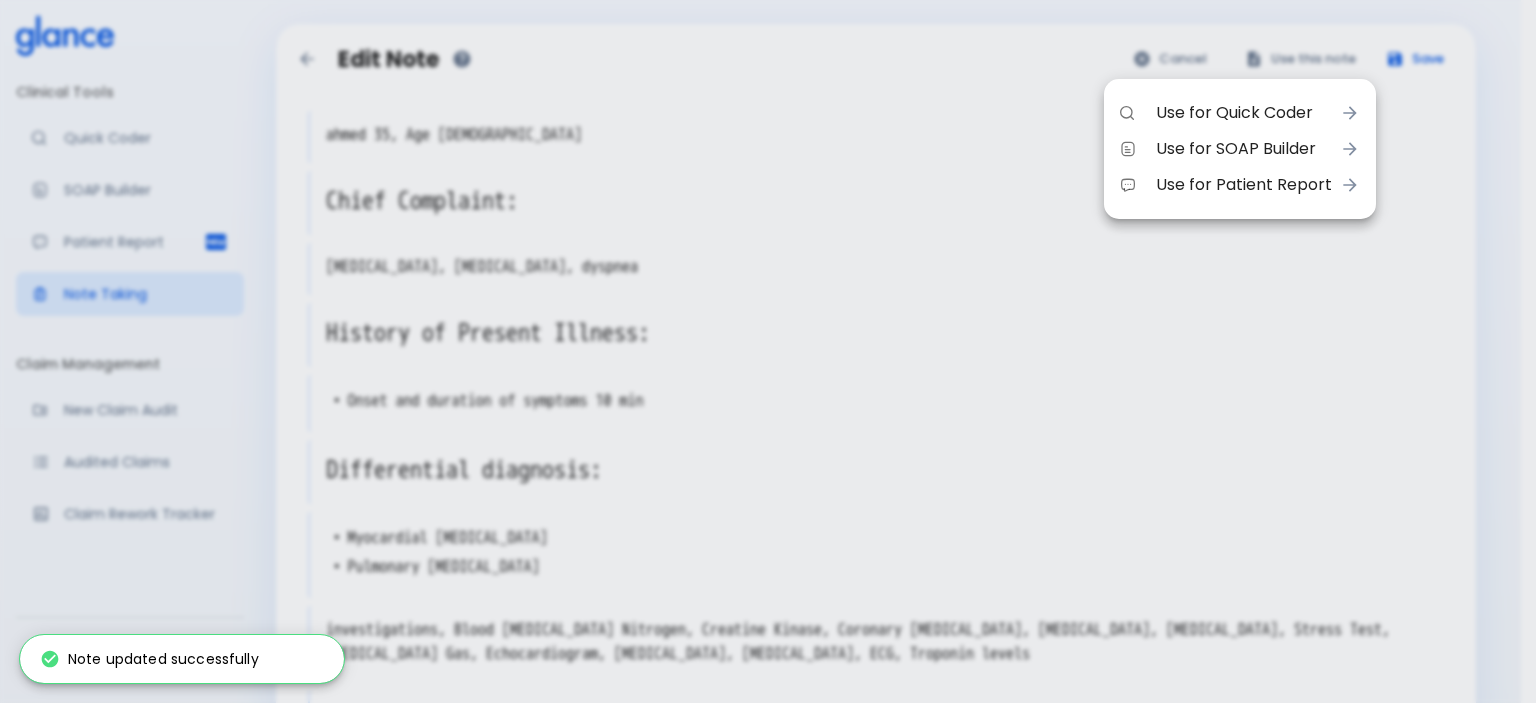click at bounding box center [768, 351] 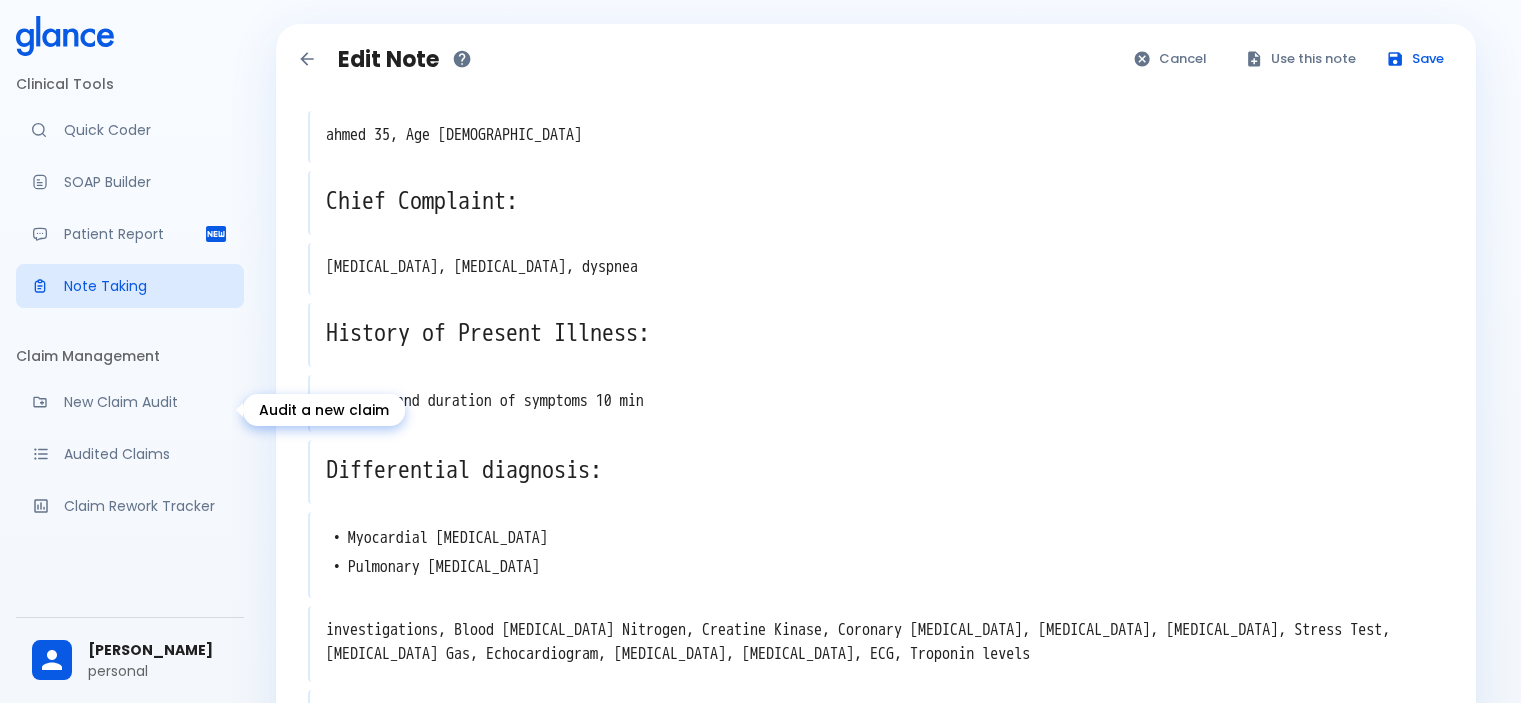 scroll, scrollTop: 0, scrollLeft: 0, axis: both 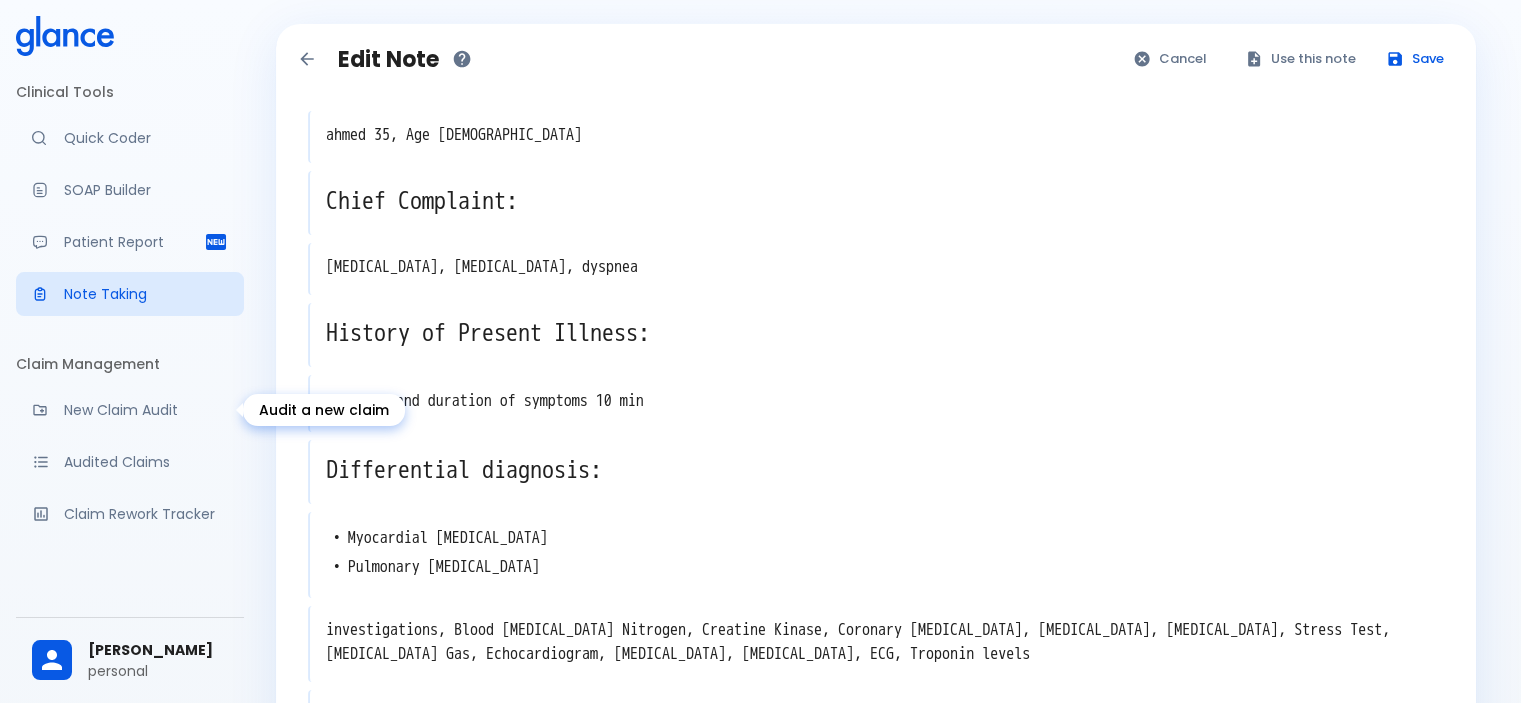 click on "New Claim Audit" at bounding box center [146, 410] 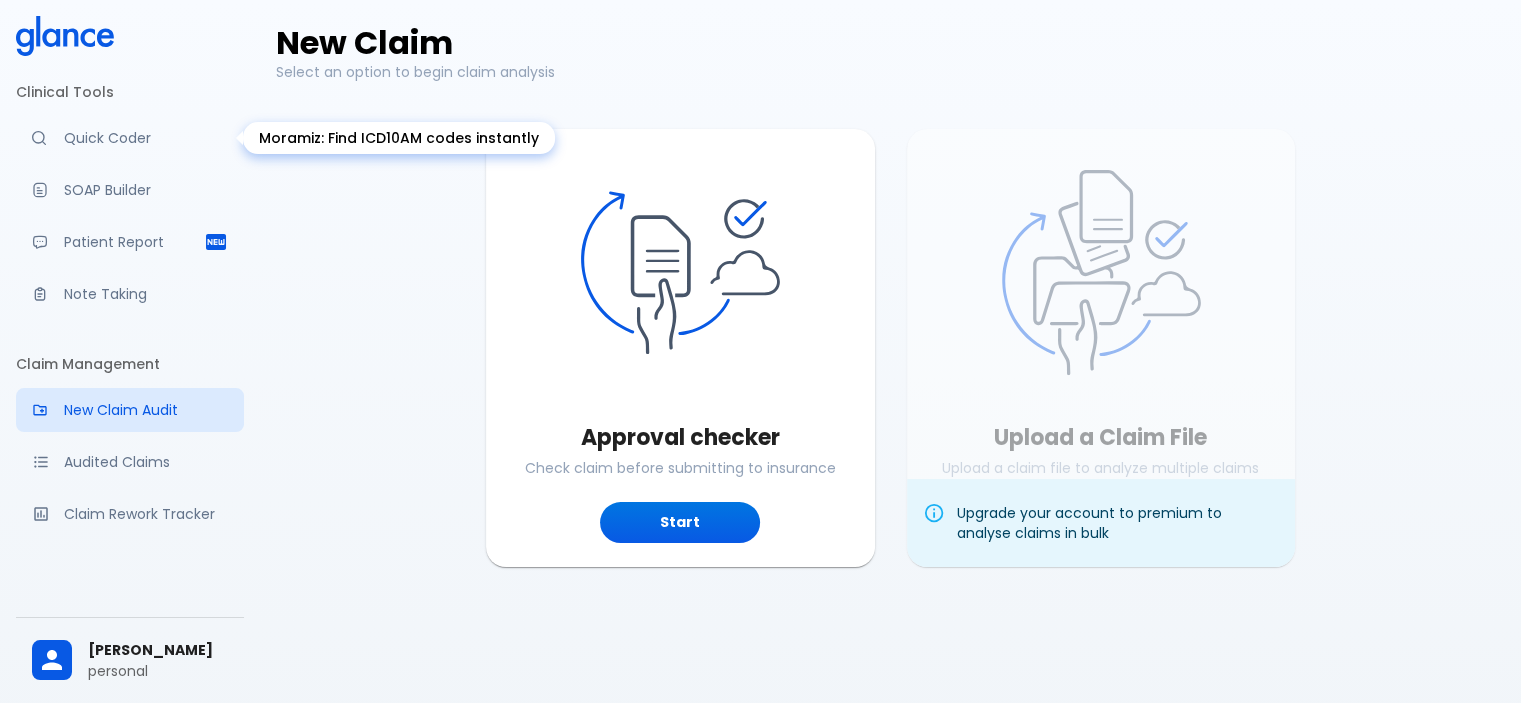 click on "Quick Coder" at bounding box center (146, 138) 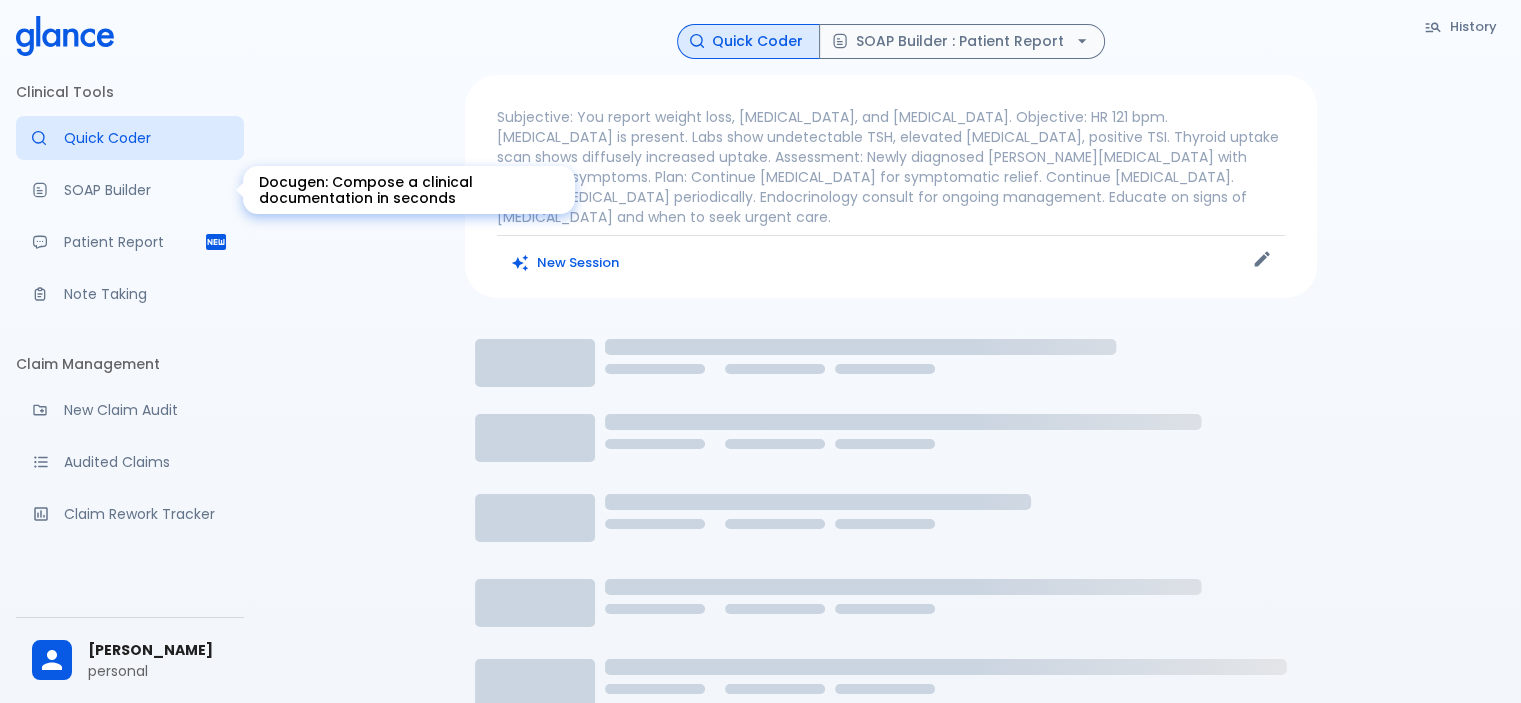 click on "SOAP Builder" at bounding box center [146, 190] 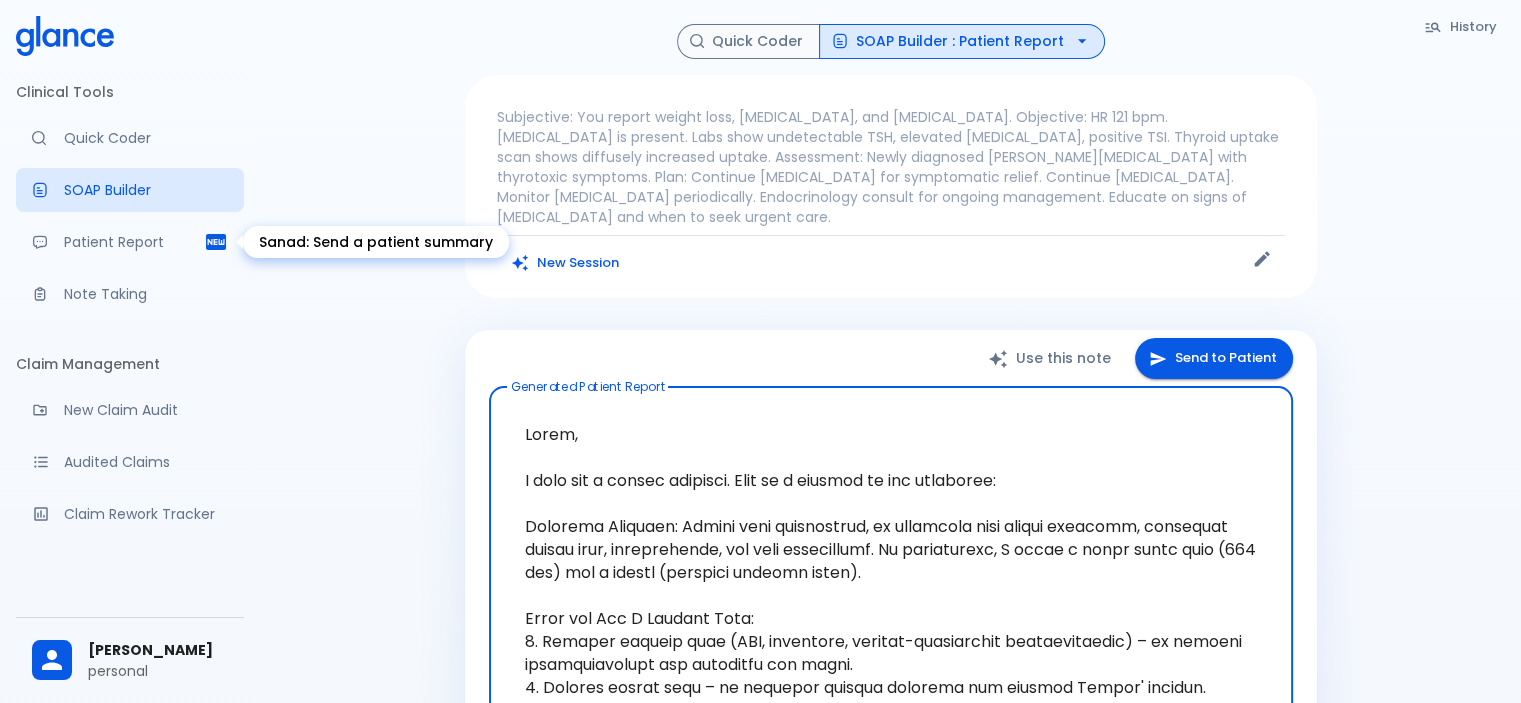 click on "Patient Report" at bounding box center [134, 242] 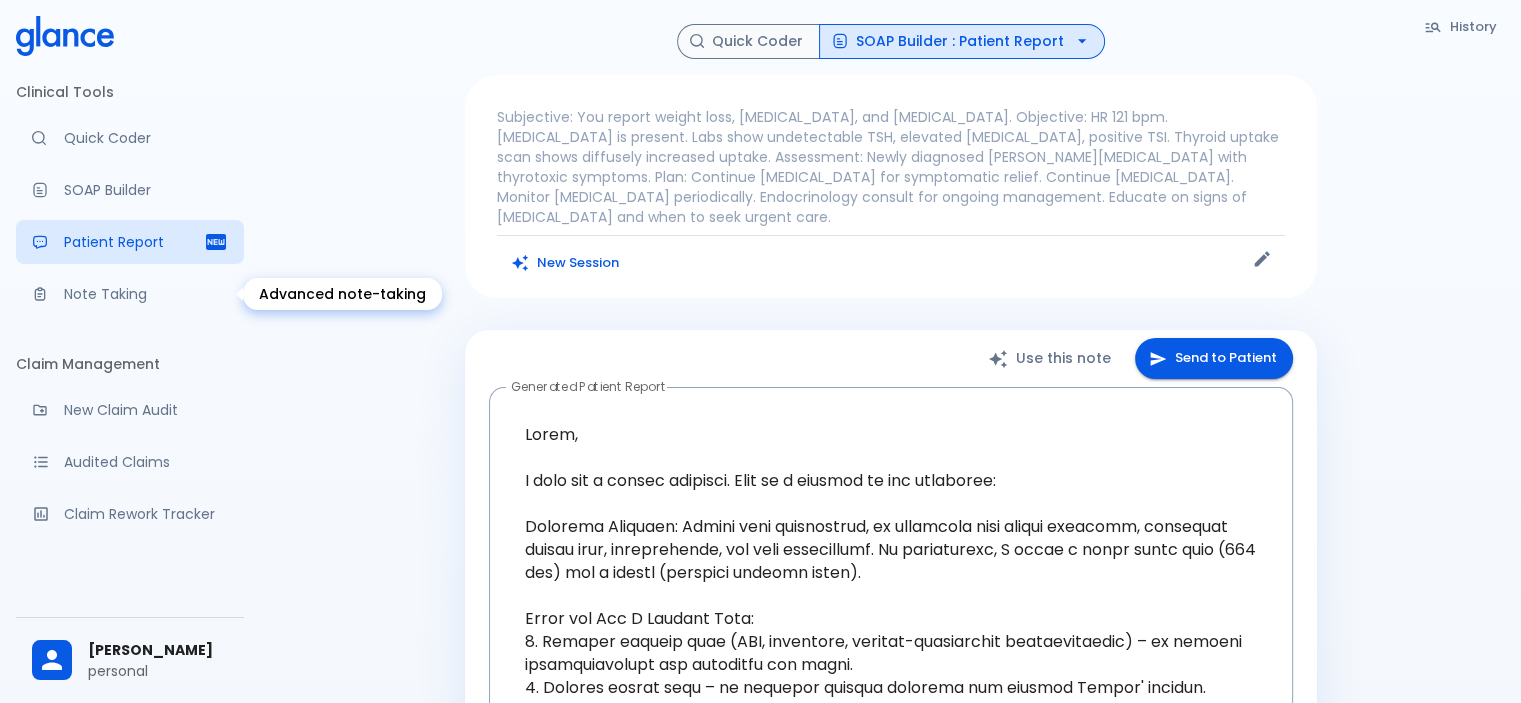 click on "Note Taking" at bounding box center [146, 294] 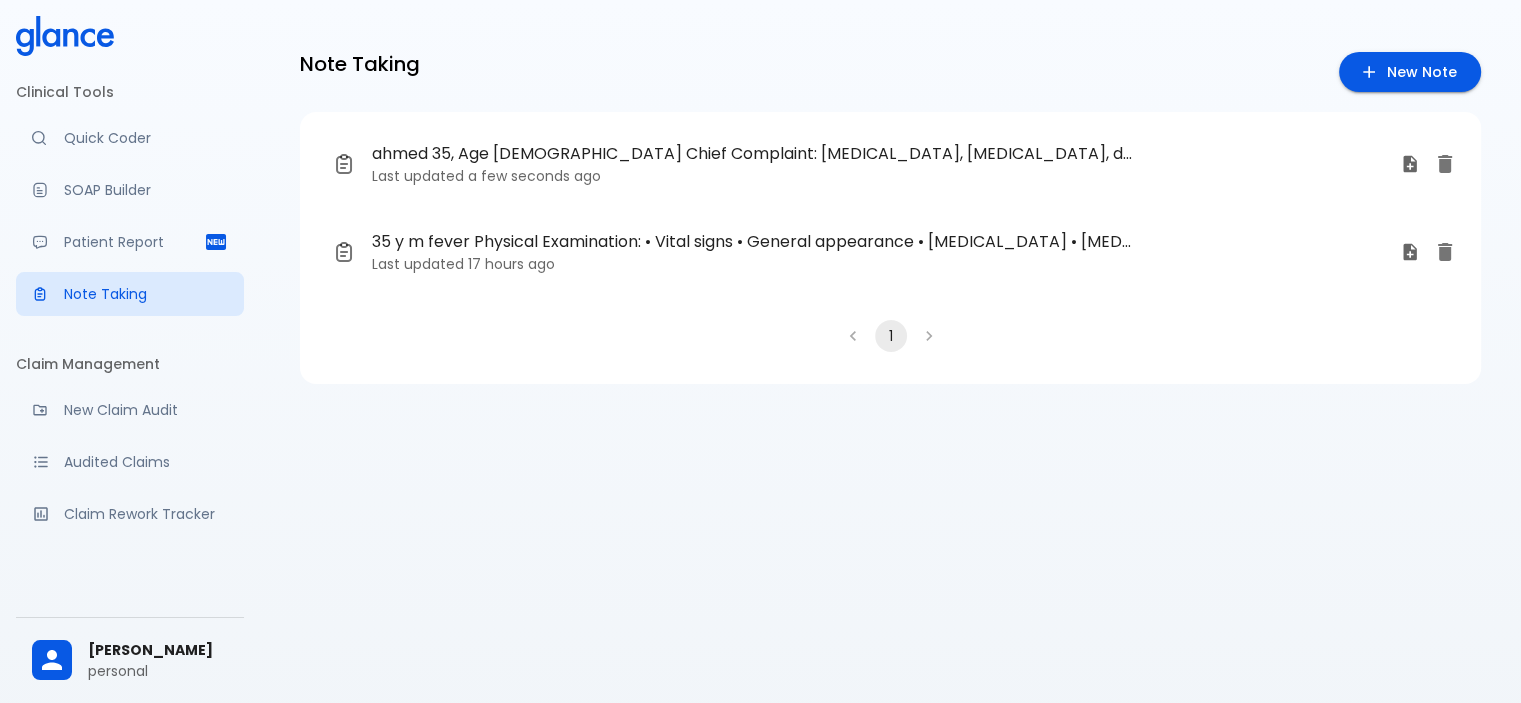 click on "35 y m fever
Physical Examination:
• Vital signs
• General appearance
• Cardiovascular examination
• Abdominal examination
• Respiratory examination
•
Medications history:
• Antibiotics
•
• Previous medications
Chief Complaint:
•
Chief Complaint:
medicati
• Medication review
• Medication list
• Medication history
aspiri, Aspirin dosage" at bounding box center [752, 242] 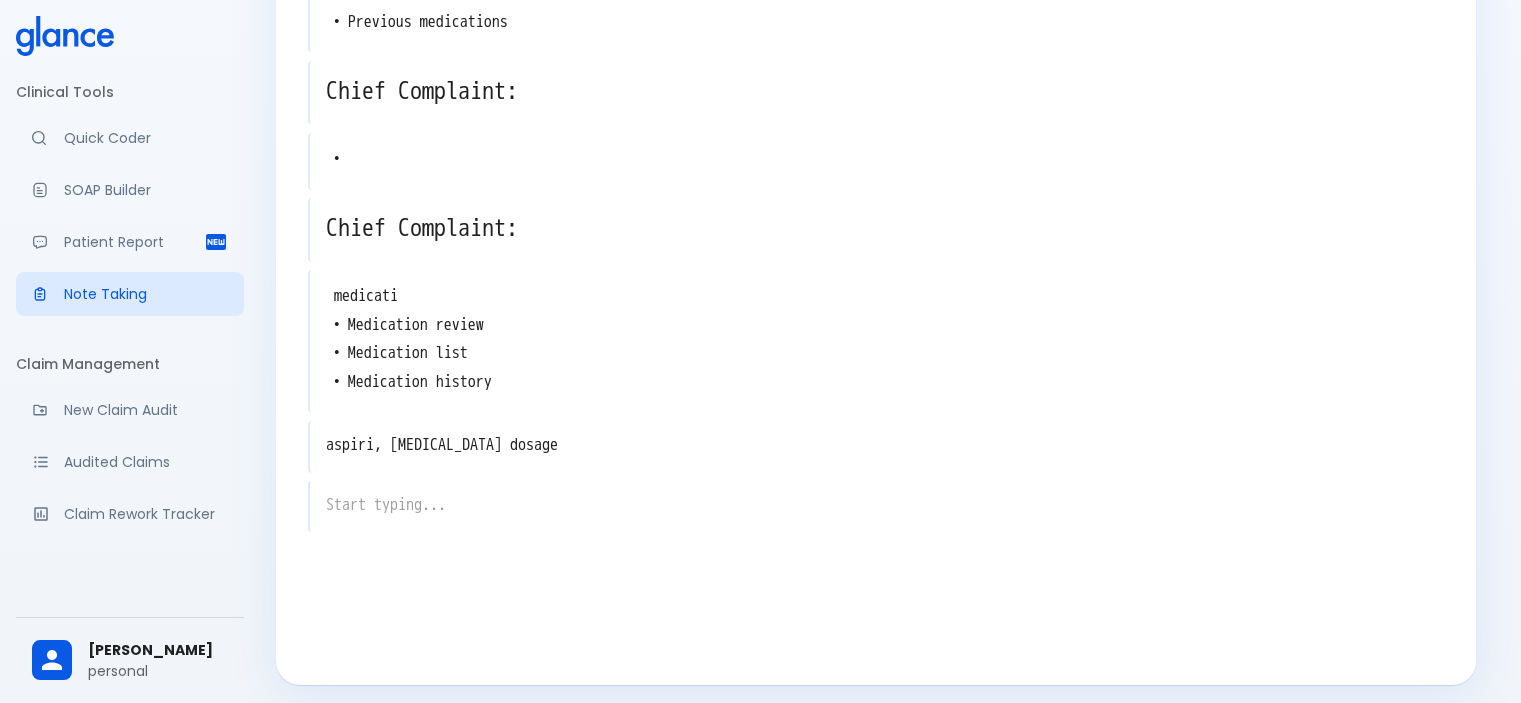 scroll, scrollTop: 621, scrollLeft: 0, axis: vertical 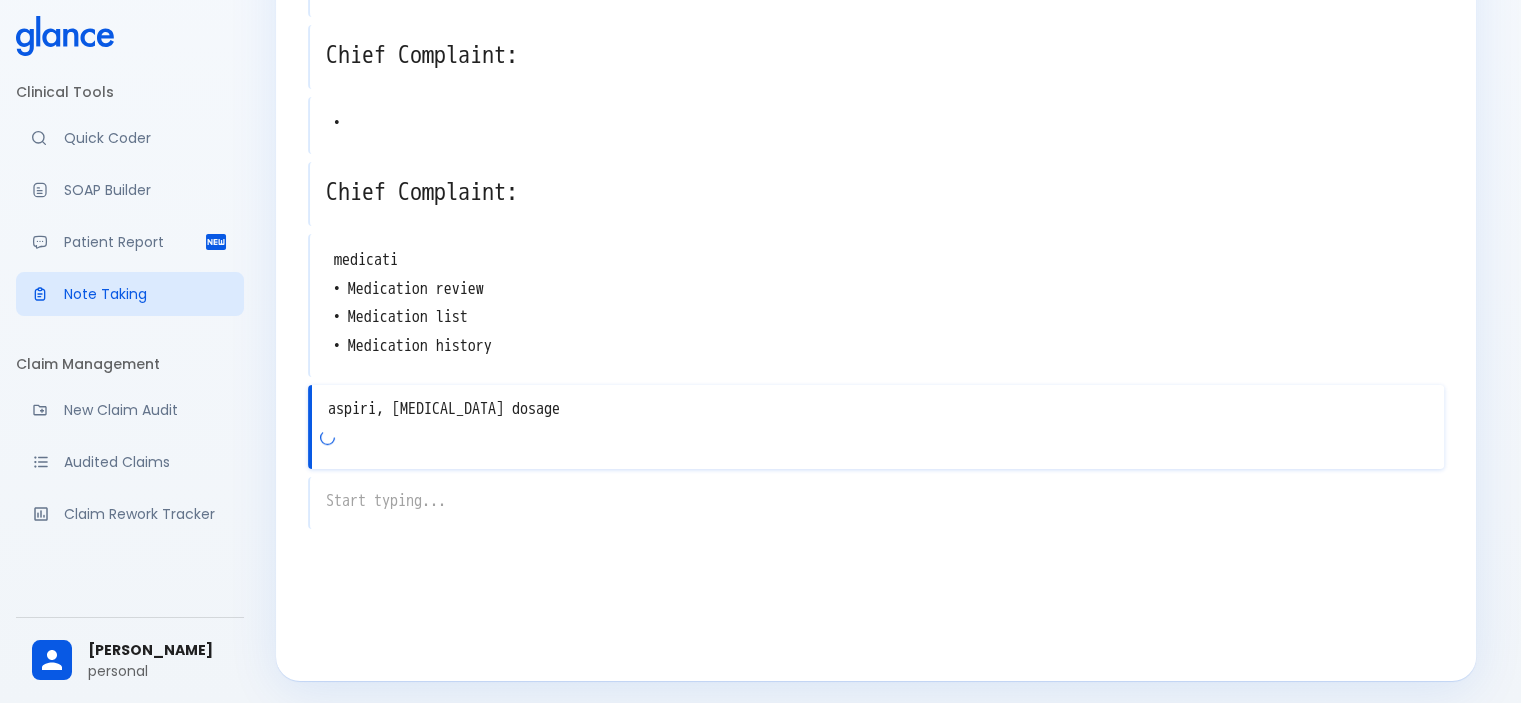 click on "aspiri, Aspirin dosage" at bounding box center [878, 409] 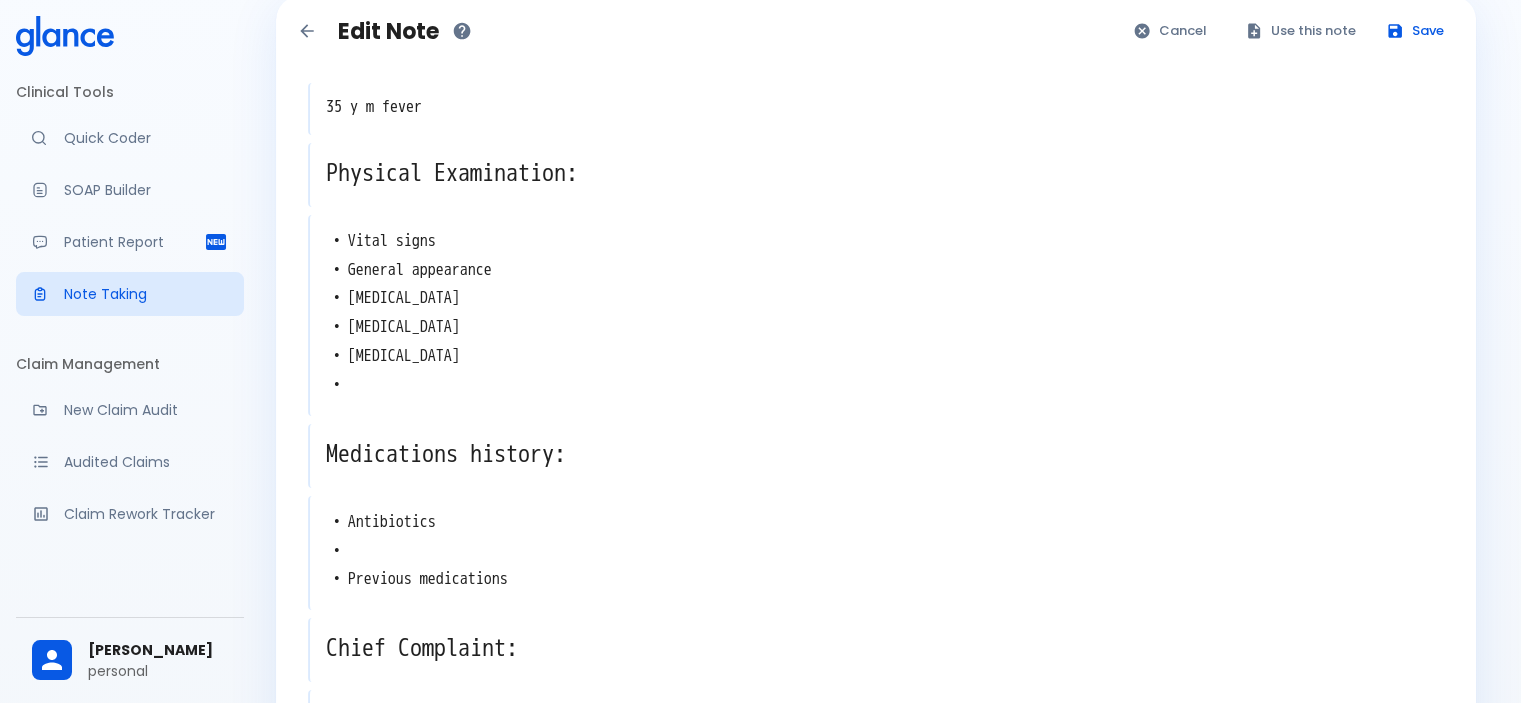 scroll, scrollTop: 0, scrollLeft: 0, axis: both 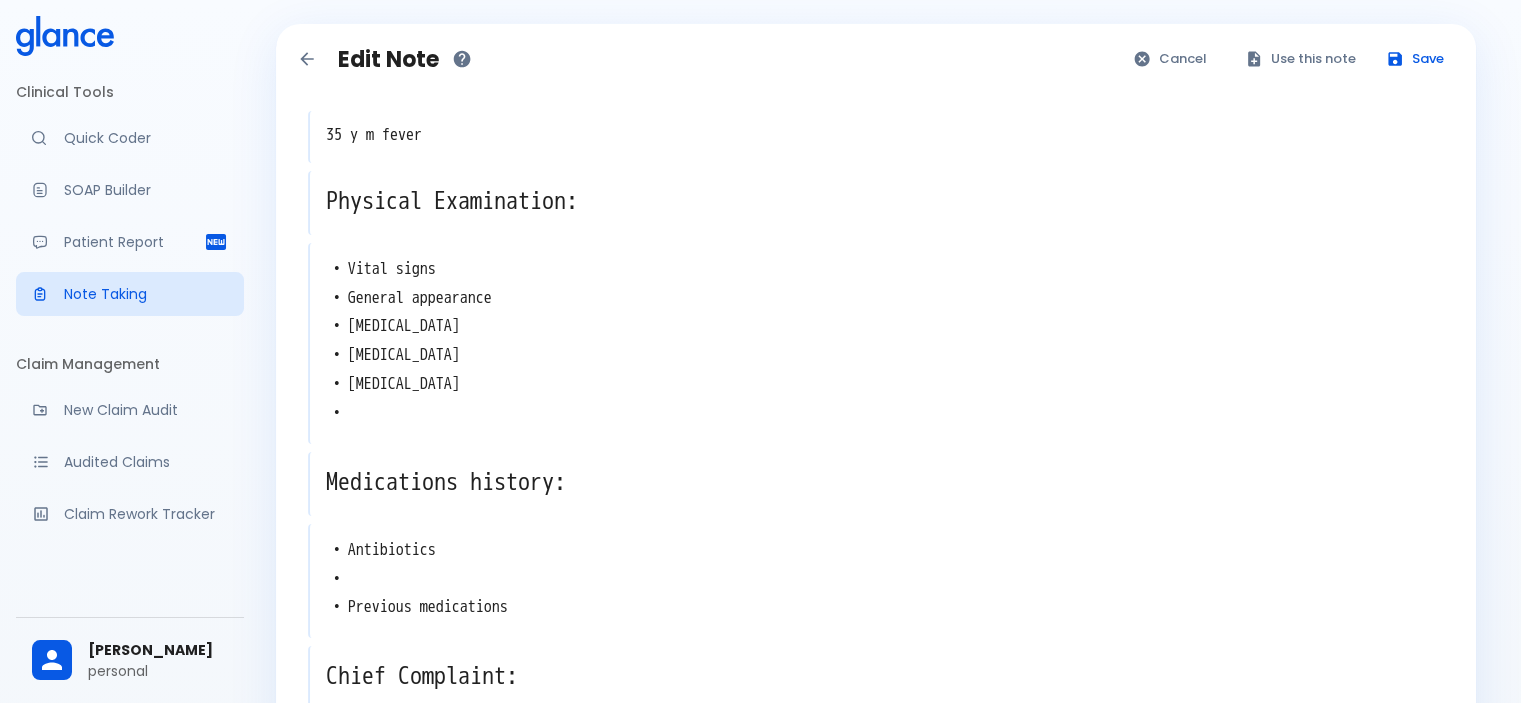click on "Cancel" at bounding box center (1171, 59) 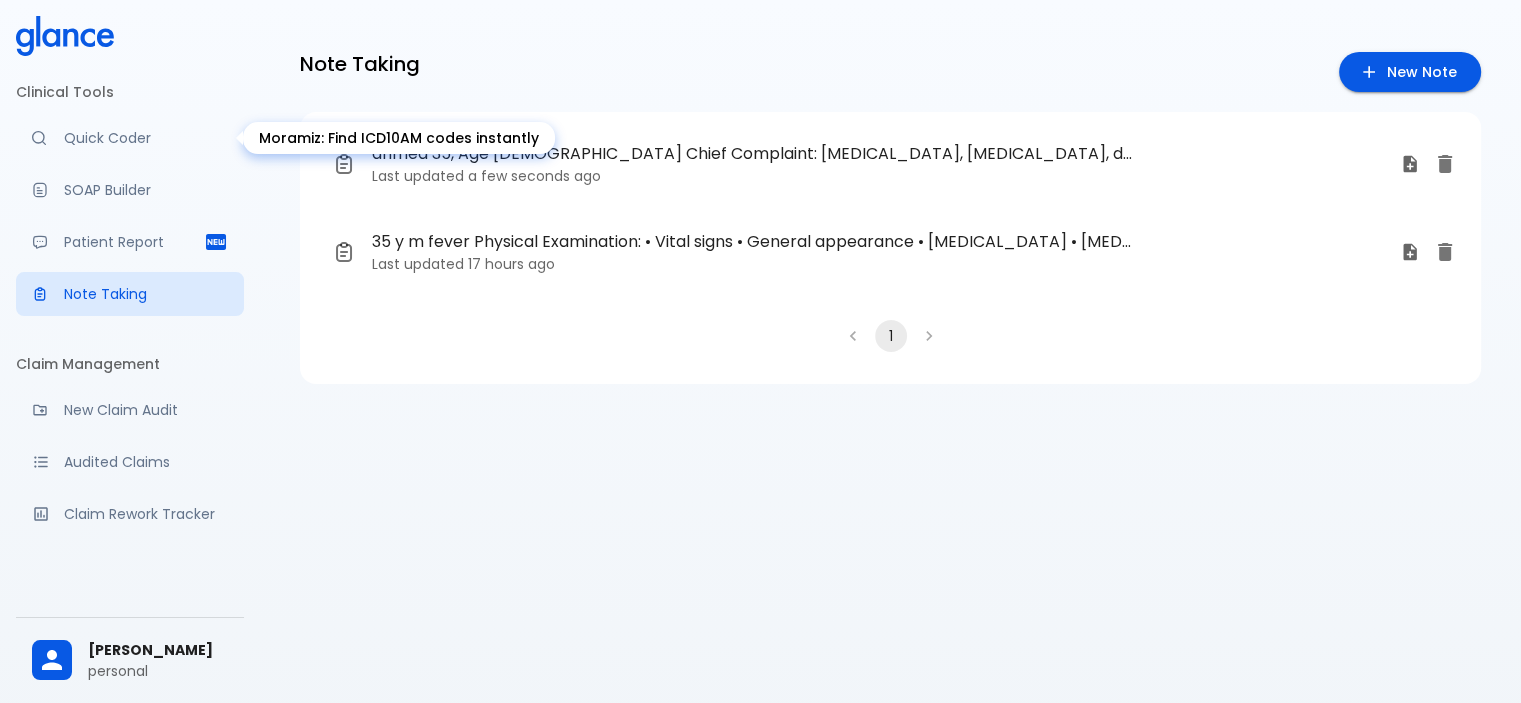 click on "Quick Coder" at bounding box center [146, 138] 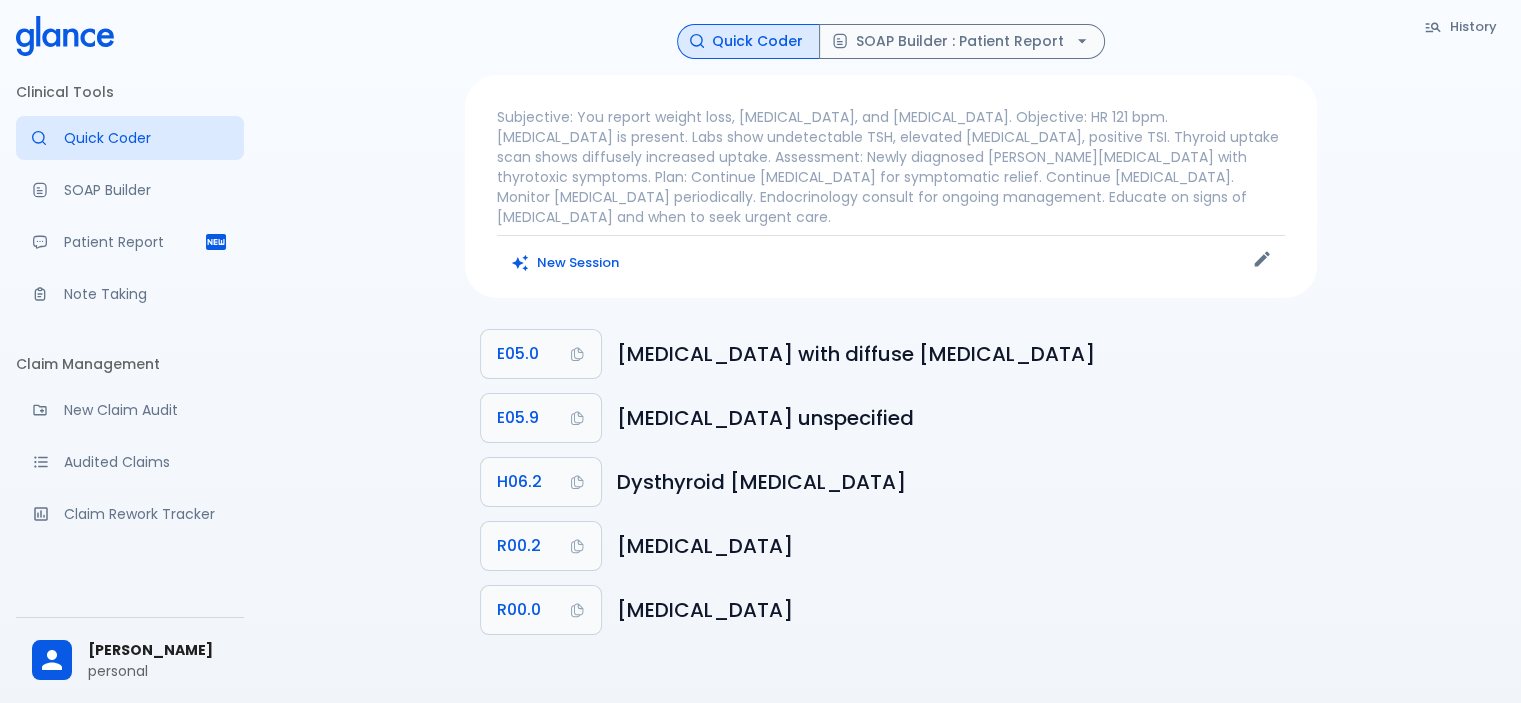 click on "Subjective: You report weight loss, palpitations, and heat intolerance.
Objective: HR 121 bpm. Goiter is present. Labs show undetectable TSH, elevated thyroxine, positive TSI. Thyroid uptake scan shows diffusely increased uptake.
Assessment: Newly diagnosed Graves' disease with thyrotoxic symptoms.
Plan: Continue propranolol for symptomatic relief. Continue methimazole. Monitor thyroid function tests periodically. Endocrinology consult for ongoing management. Educate on signs of thyroid storm and when to seek urgent care." at bounding box center (891, 167) 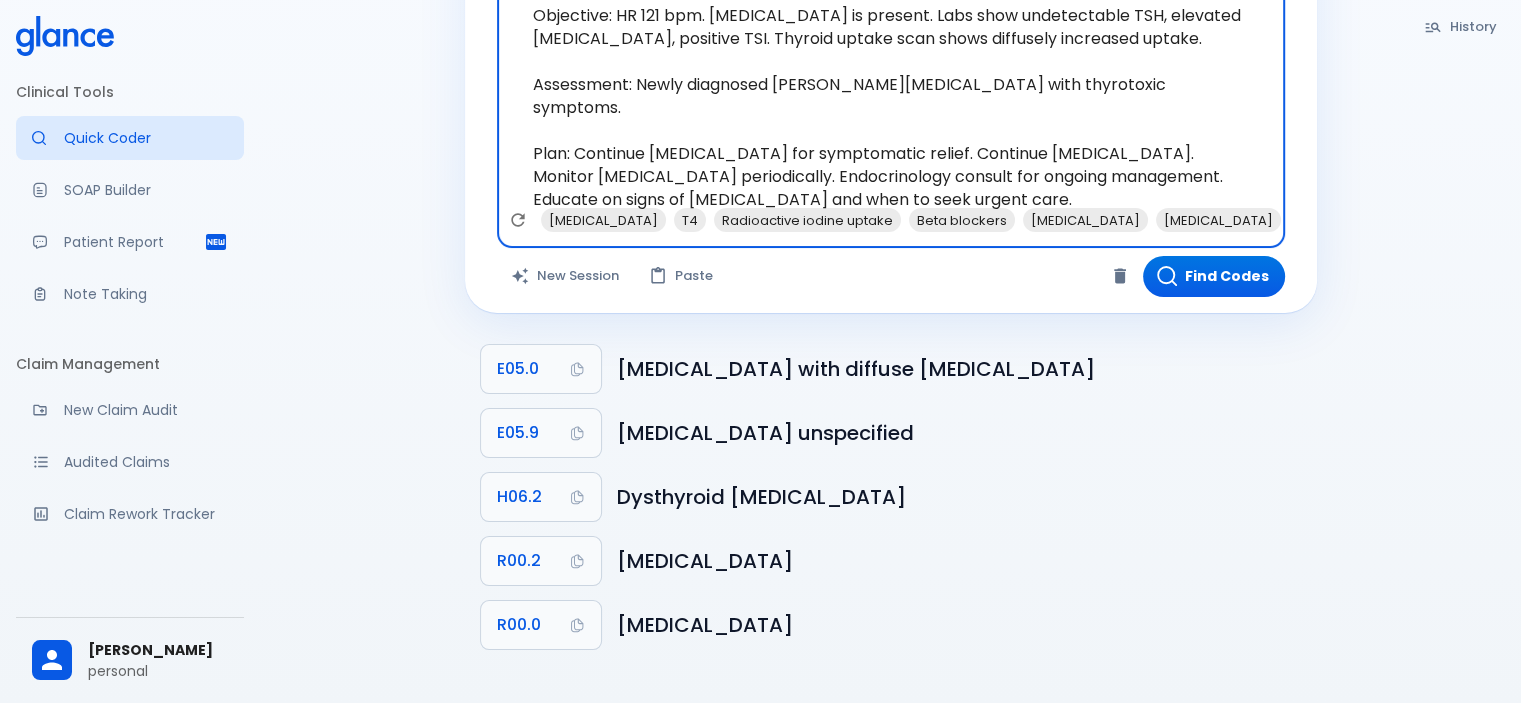 scroll, scrollTop: 0, scrollLeft: 0, axis: both 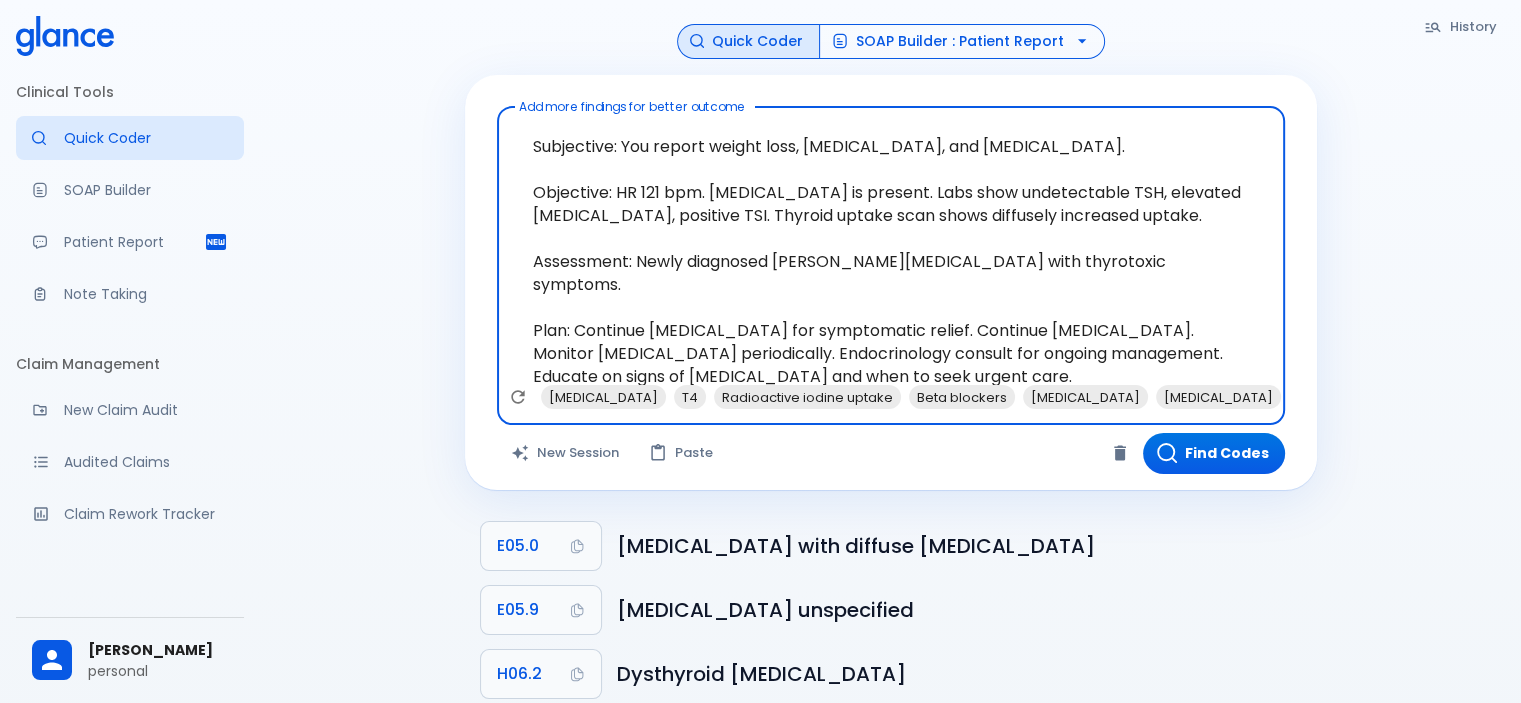 click on "SOAP Builder   : Patient Report" at bounding box center (962, 41) 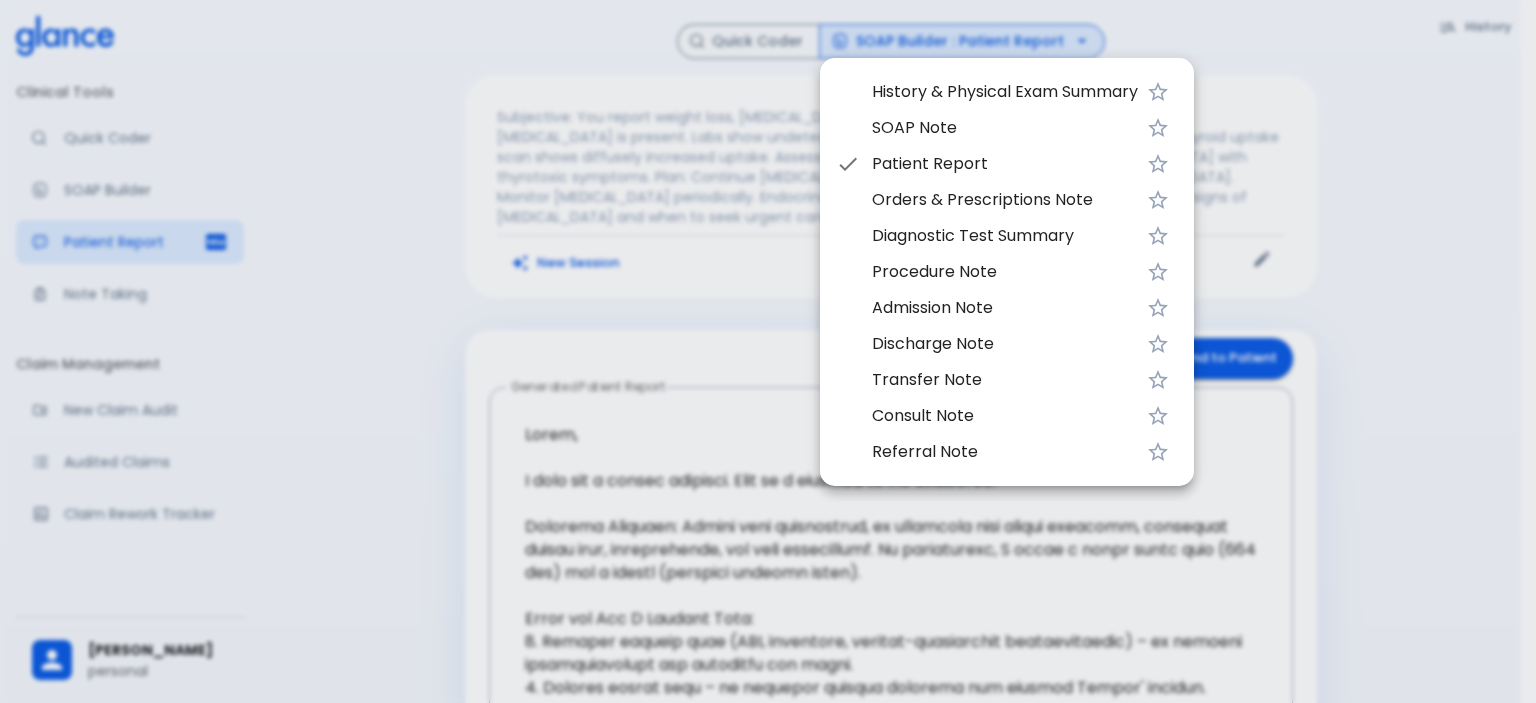 click at bounding box center (768, 351) 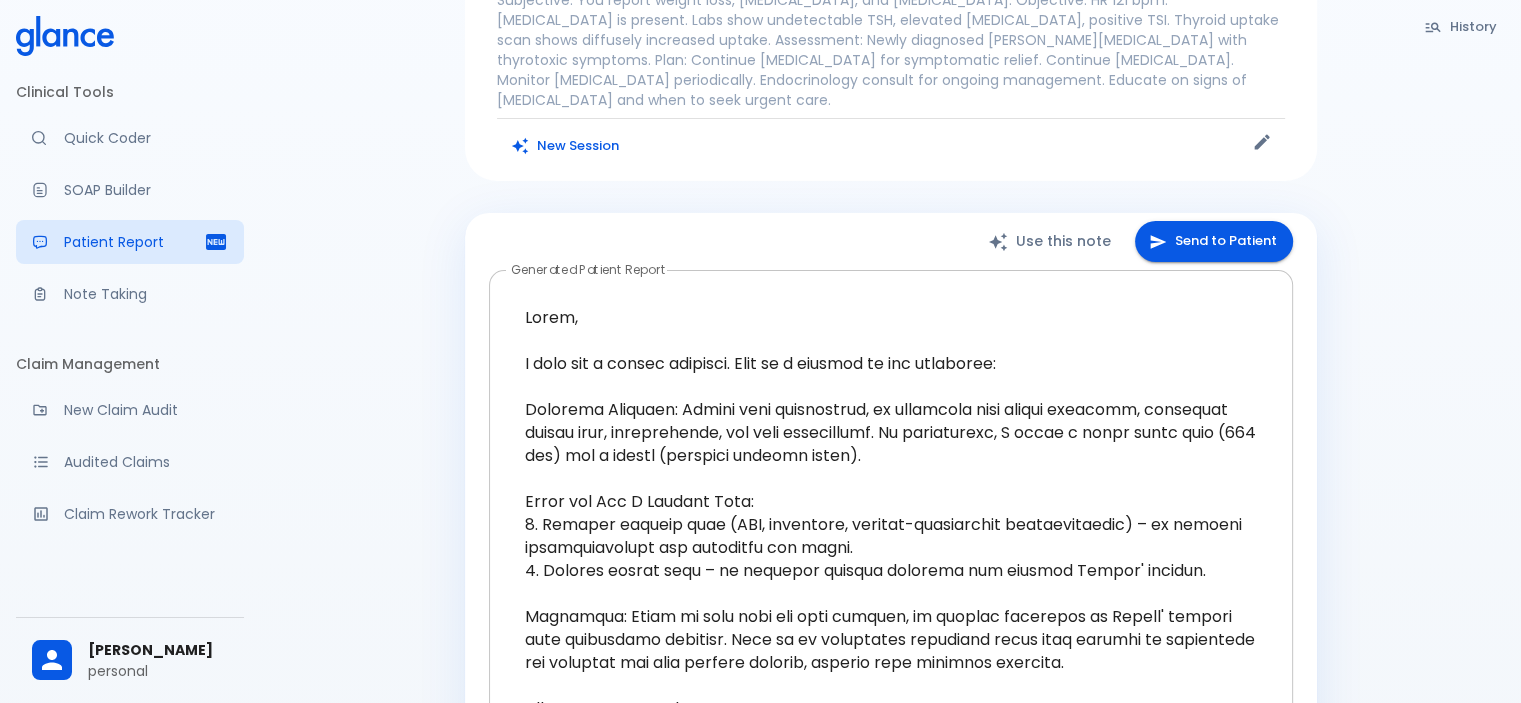 scroll, scrollTop: 0, scrollLeft: 0, axis: both 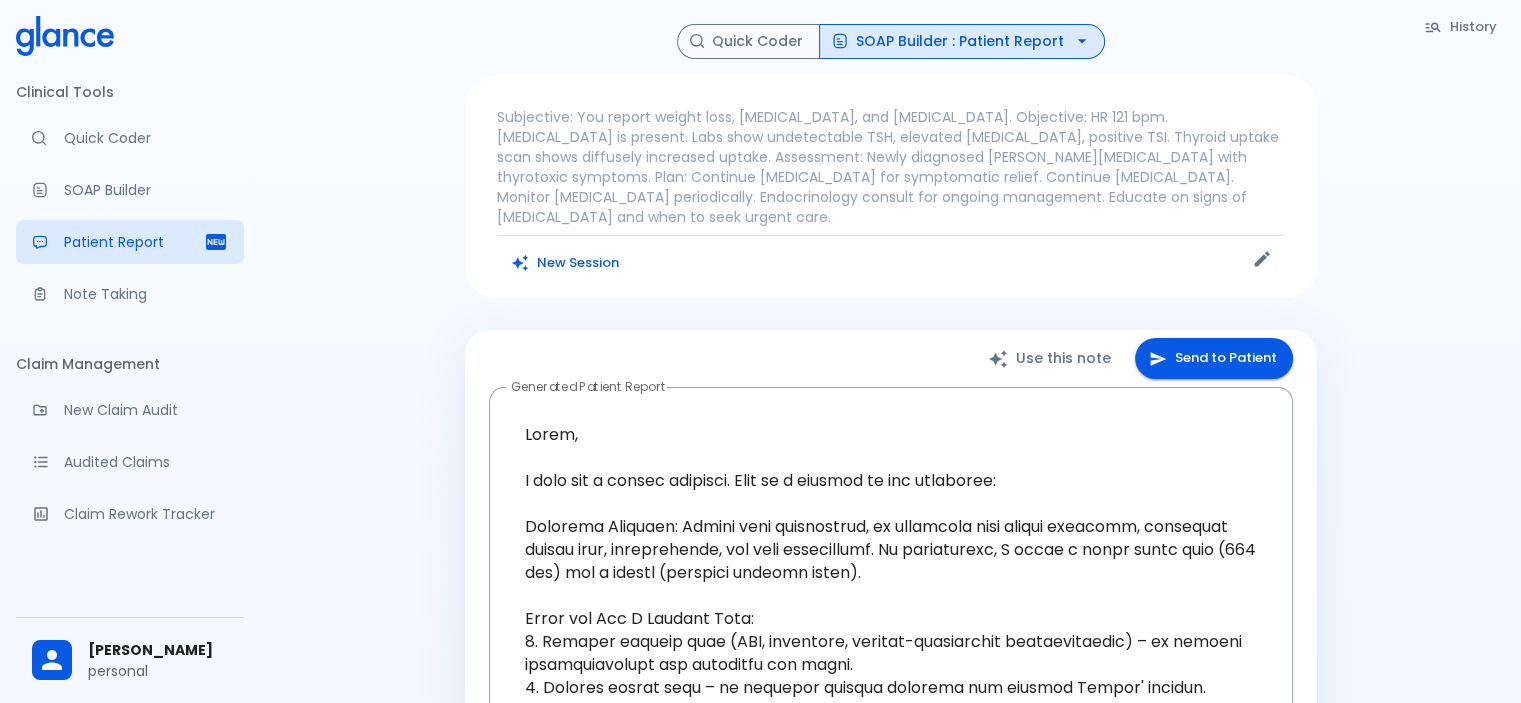 click on "SOAP Builder   : Patient Report" at bounding box center (962, 41) 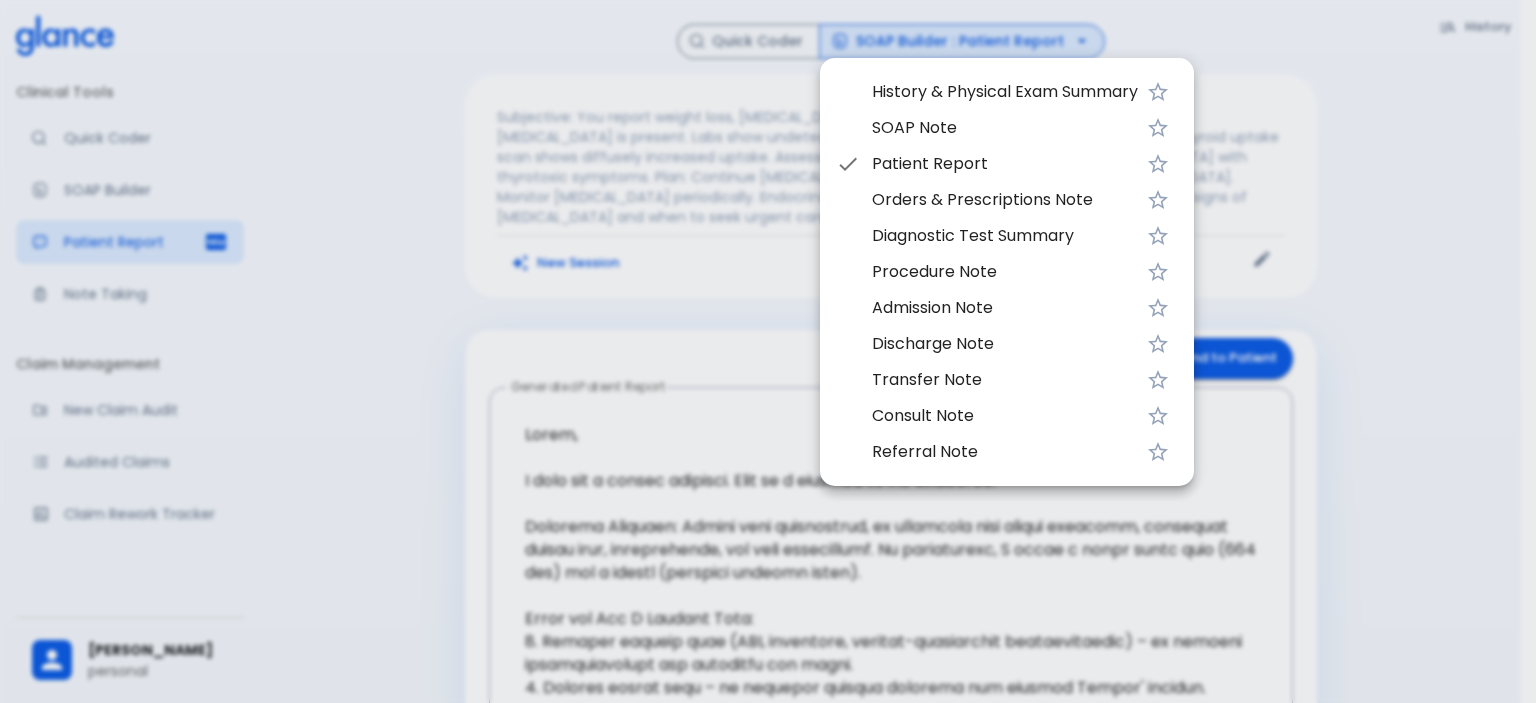 click on "Patient Report" at bounding box center [1005, 164] 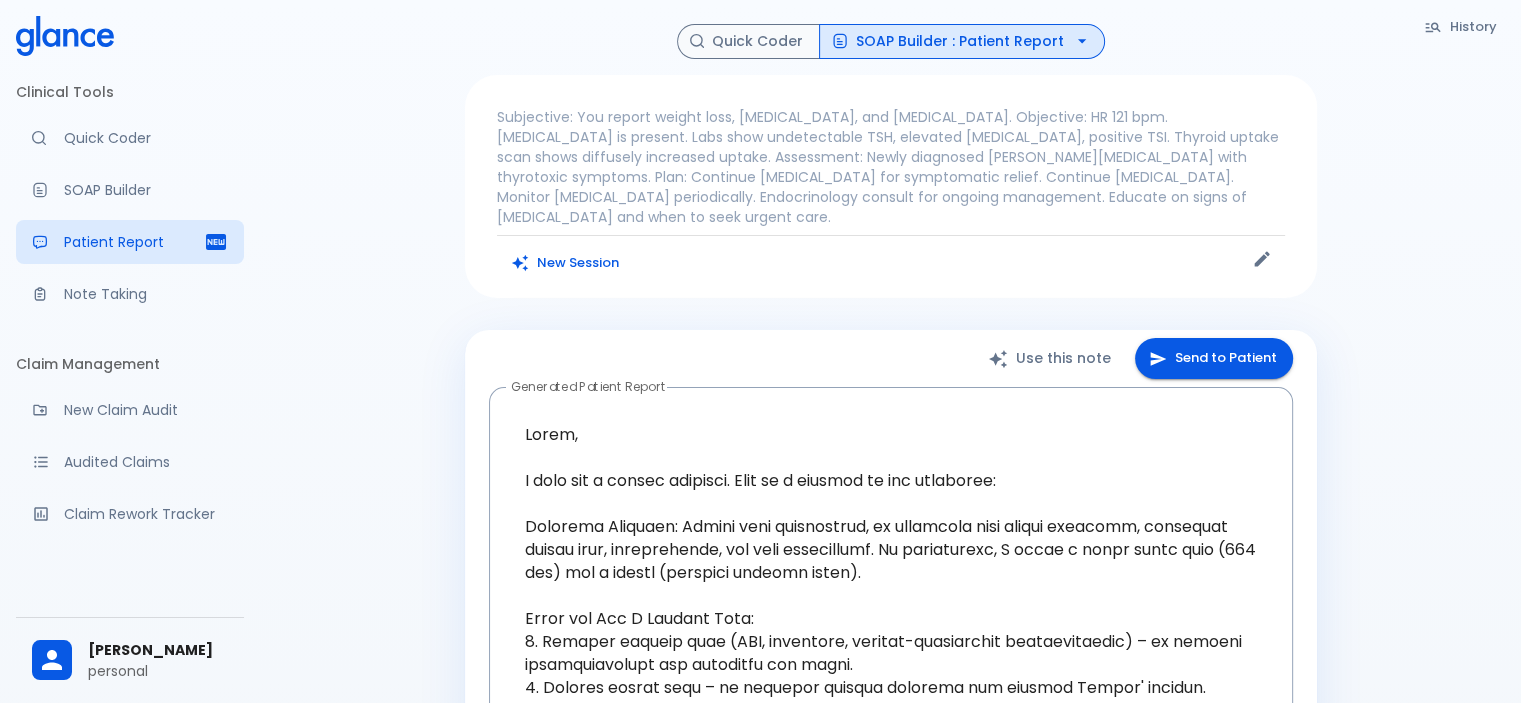 scroll, scrollTop: 0, scrollLeft: 0, axis: both 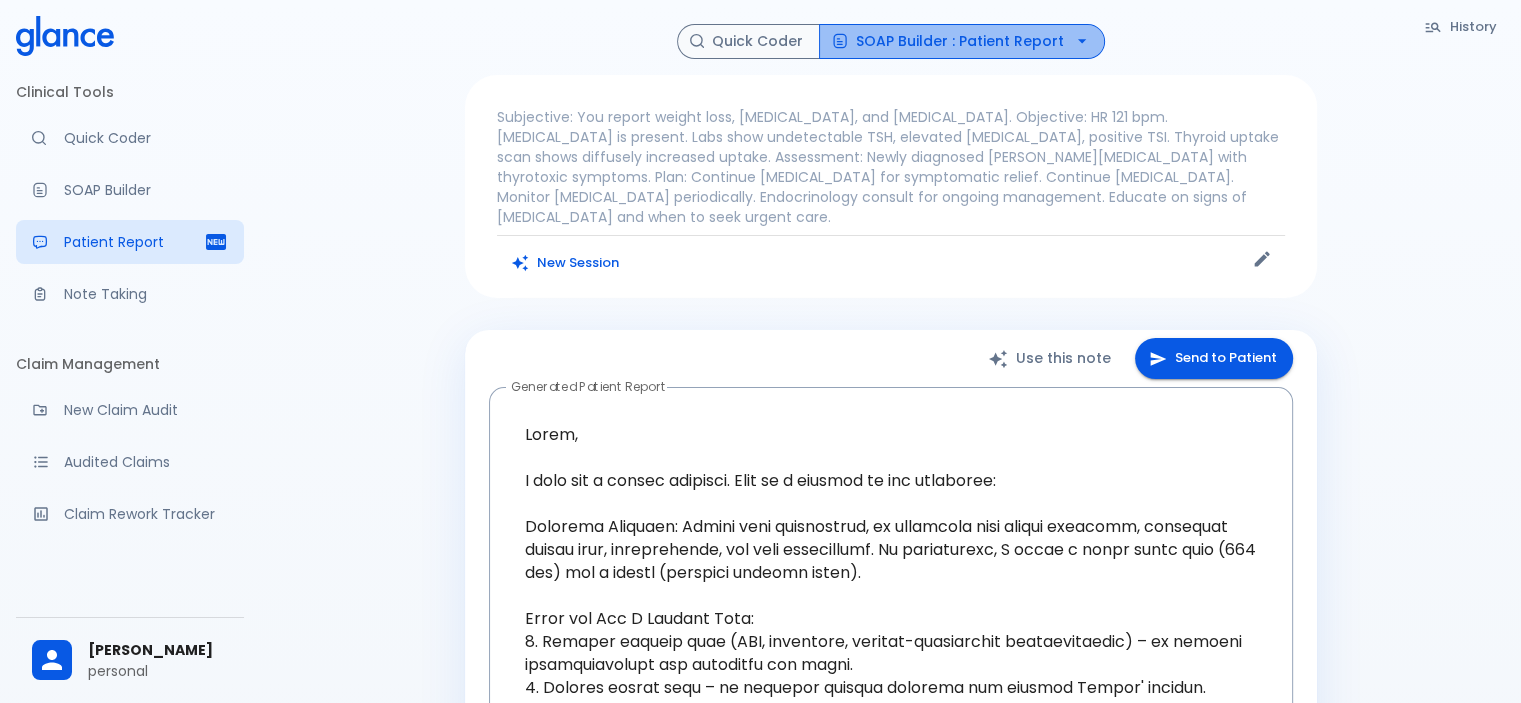 click on "SOAP Builder   : Patient Report" at bounding box center (962, 41) 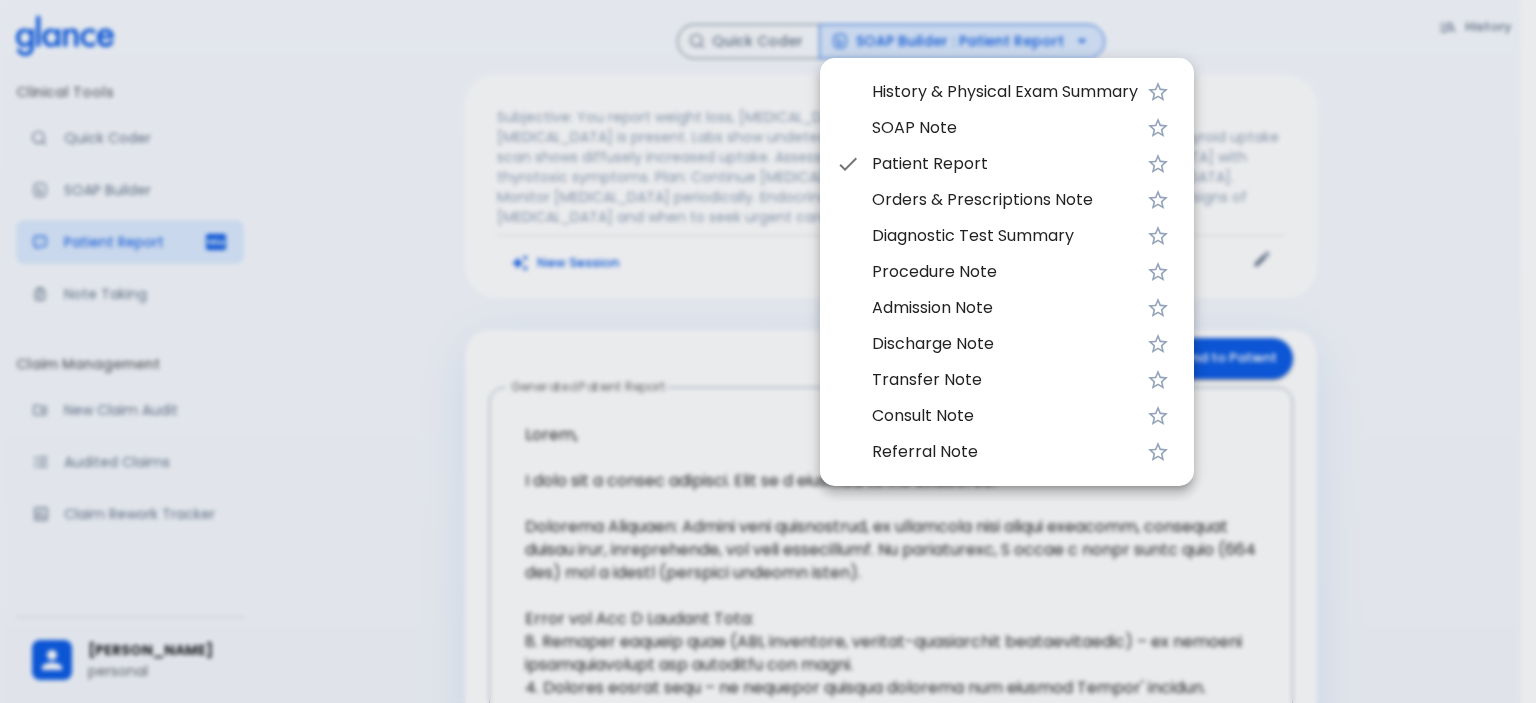 click on "History & Physical Exam Summary" at bounding box center (1005, 92) 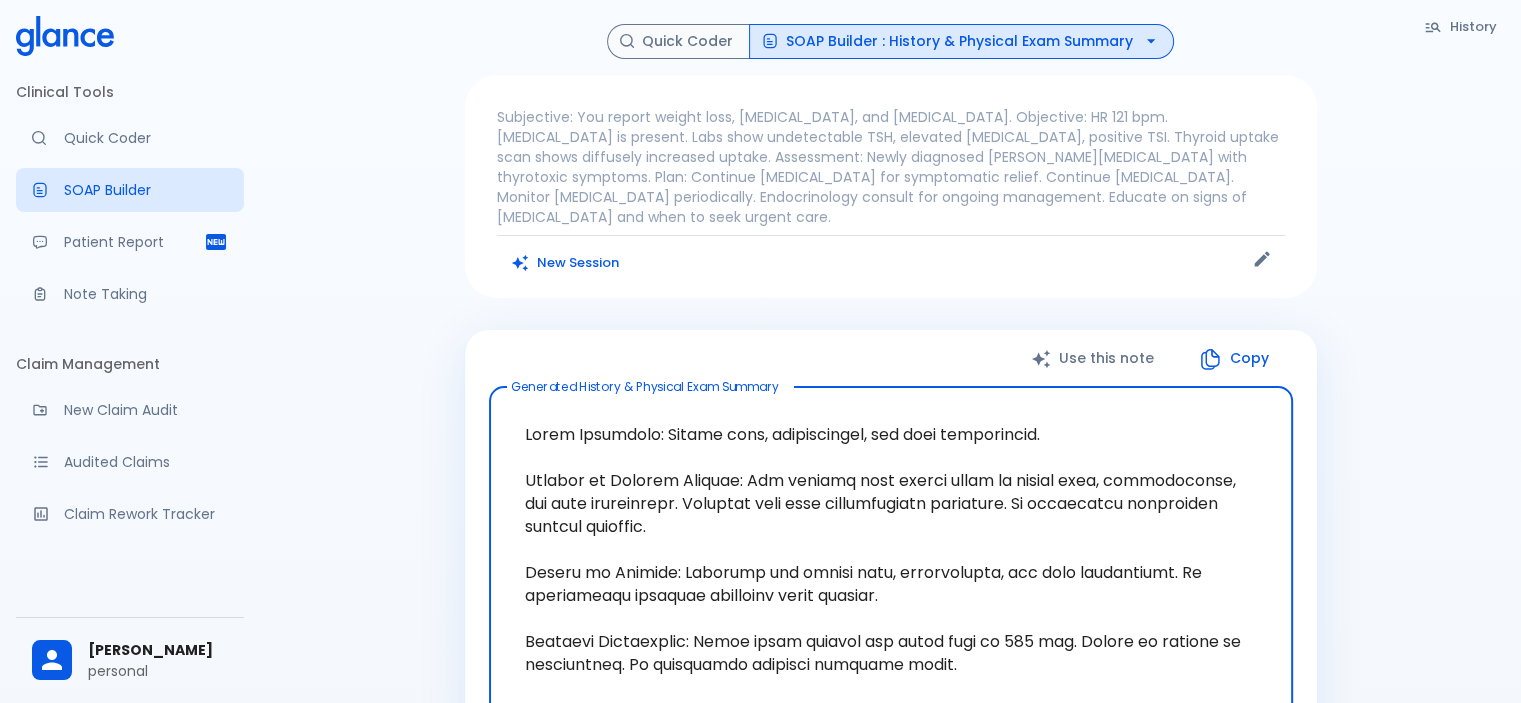 scroll, scrollTop: 0, scrollLeft: 0, axis: both 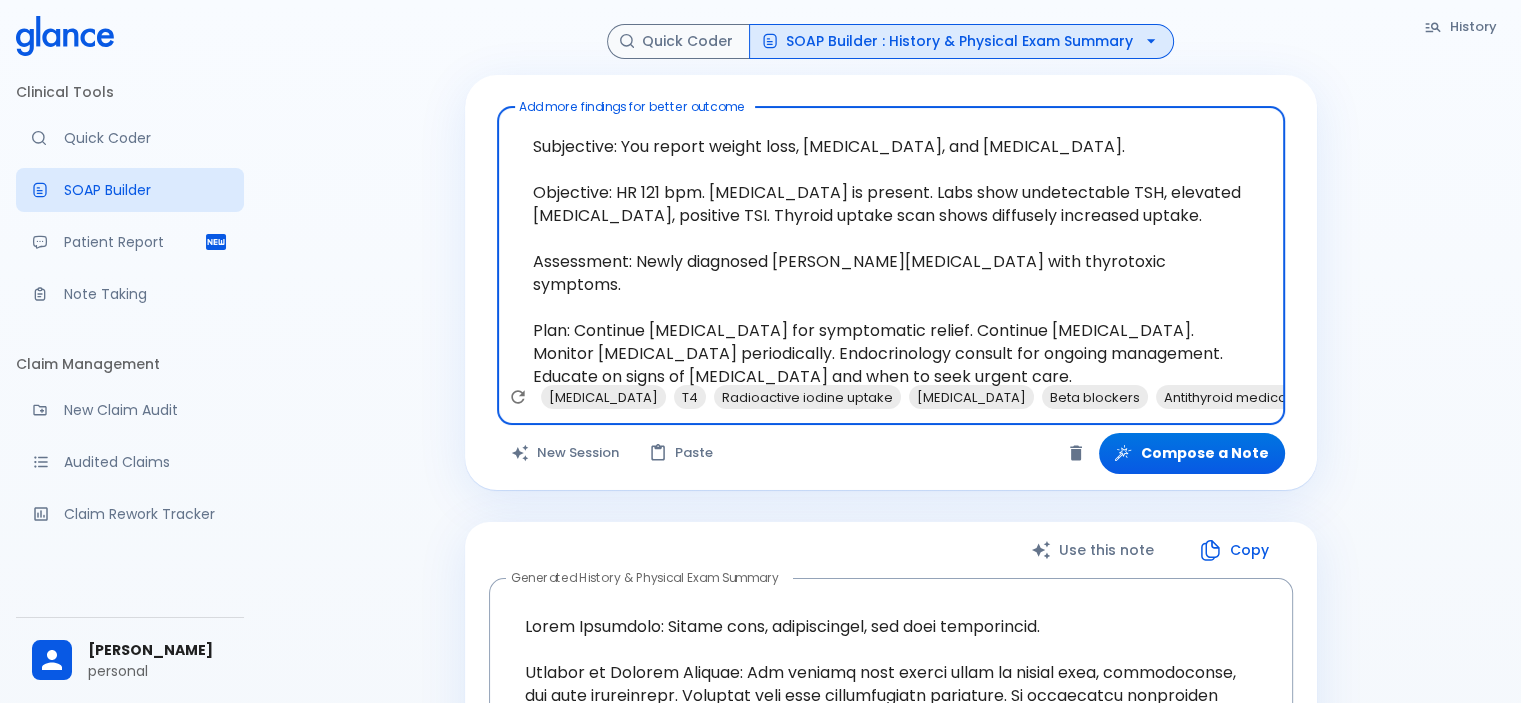 drag, startPoint x: 533, startPoint y: 144, endPoint x: 1276, endPoint y: 387, distance: 781.7276 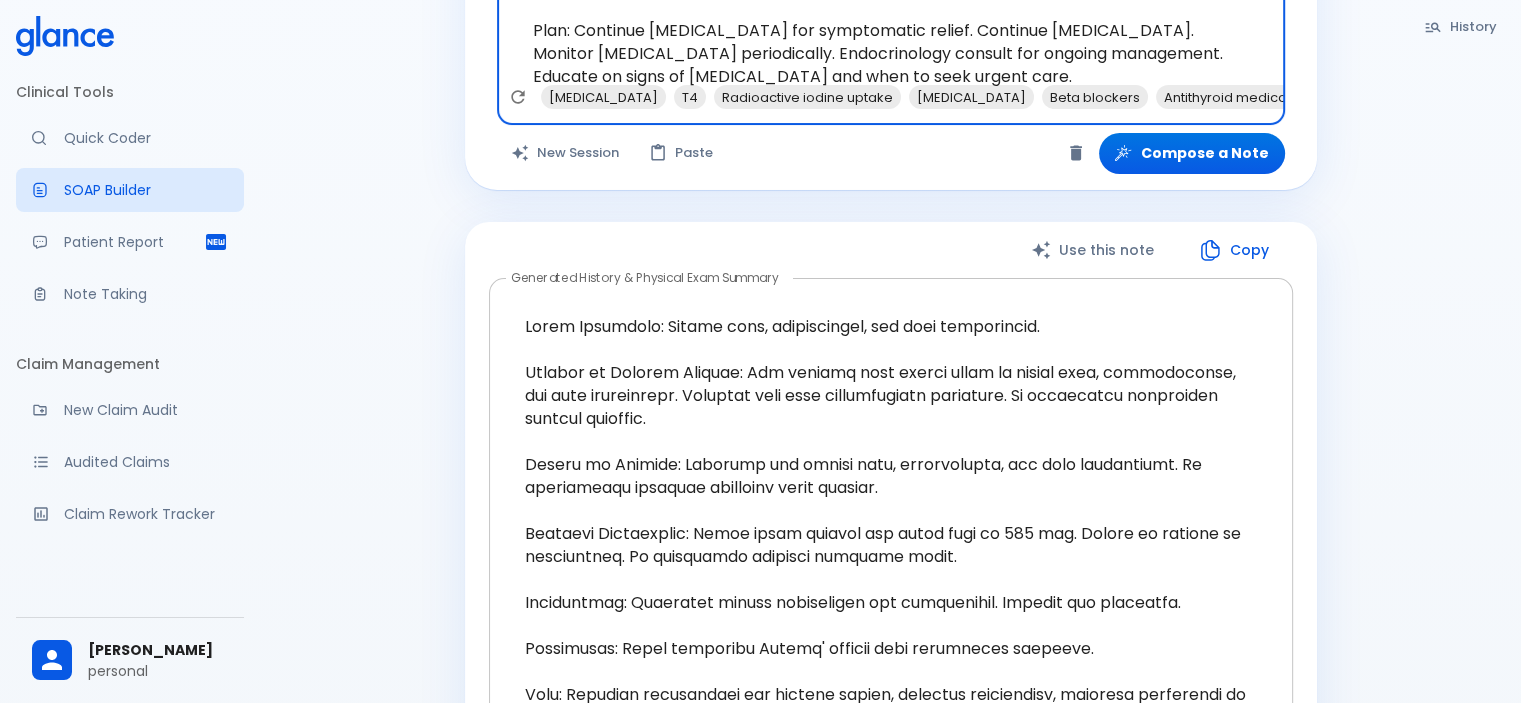 scroll, scrollTop: 0, scrollLeft: 0, axis: both 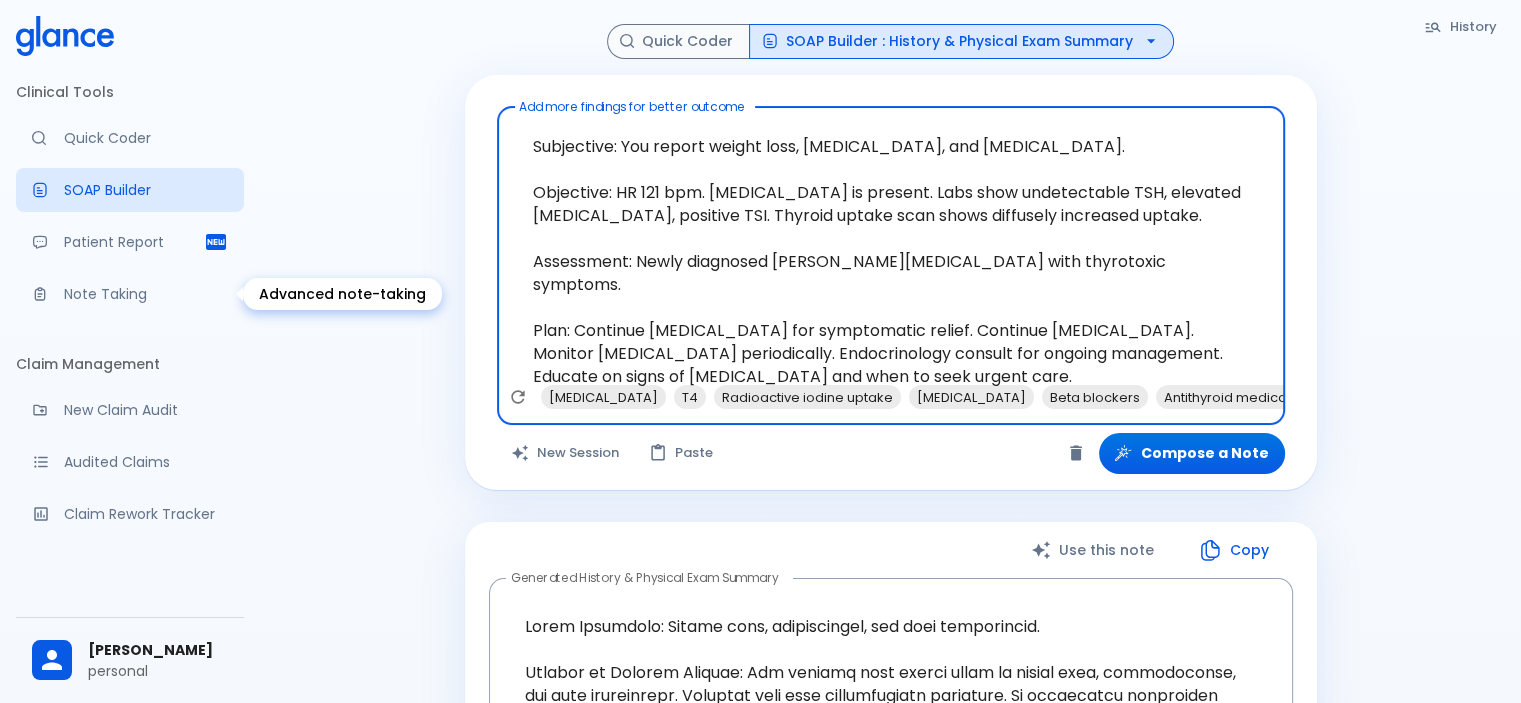 click on "Note Taking" at bounding box center (146, 294) 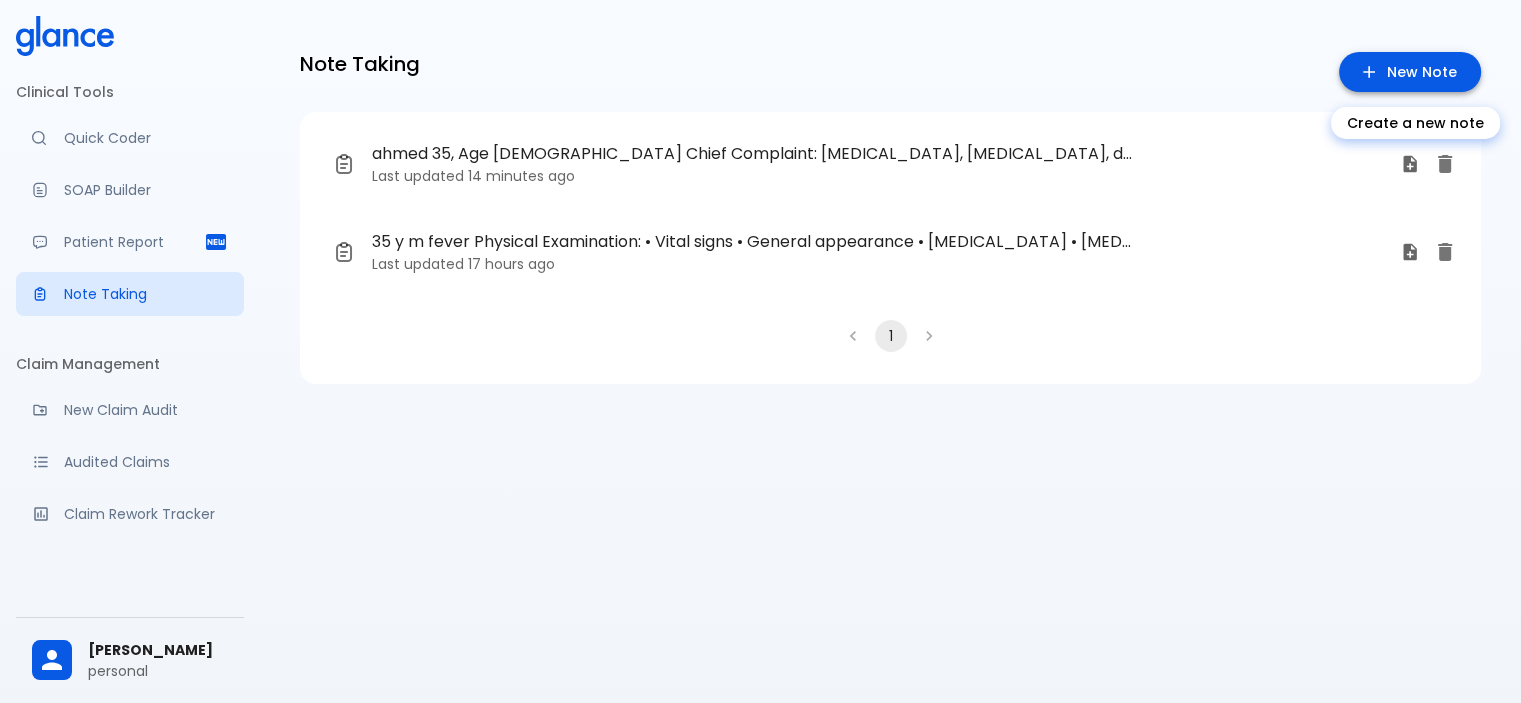 click on "New Note" at bounding box center [1410, 72] 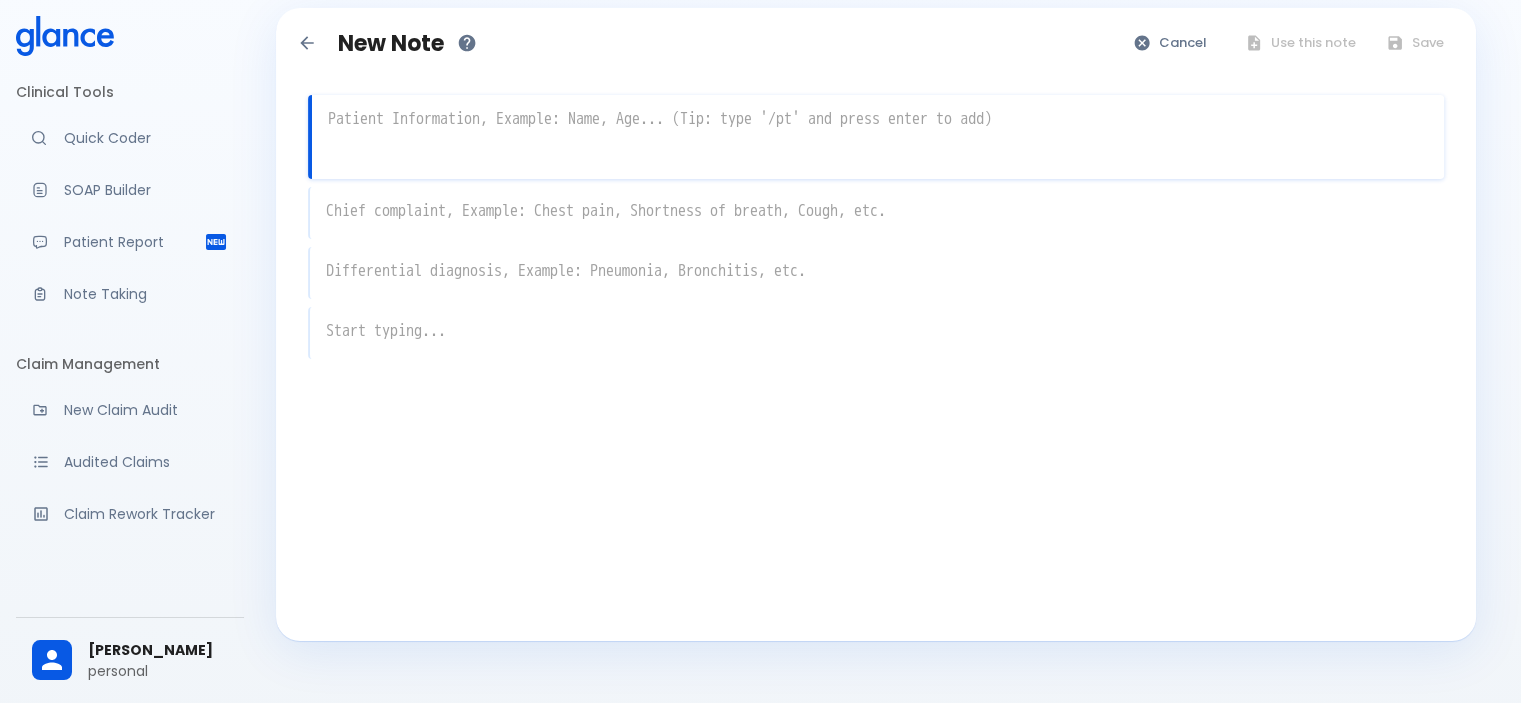 scroll, scrollTop: 0, scrollLeft: 0, axis: both 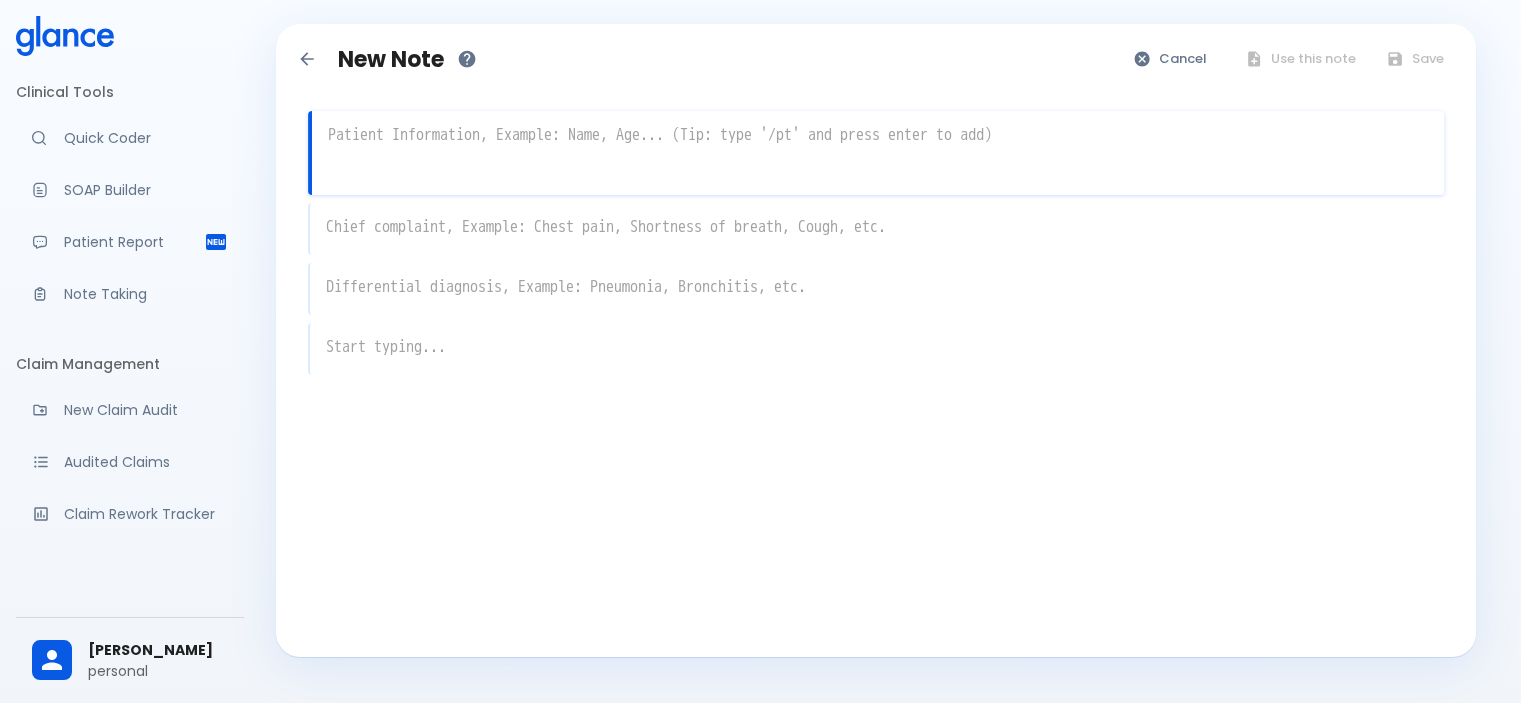 click on "New Note" at bounding box center [391, 60] 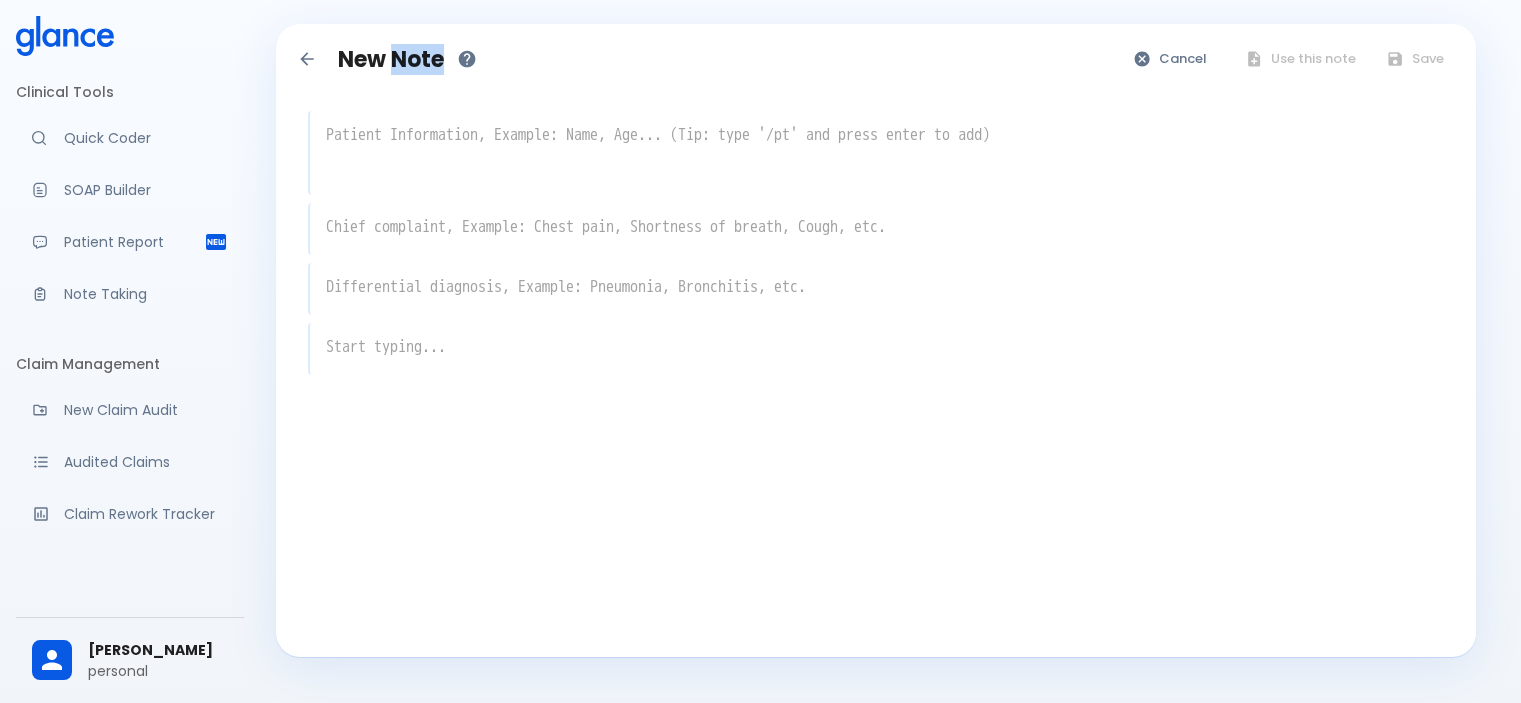 click on "New Note" at bounding box center [391, 60] 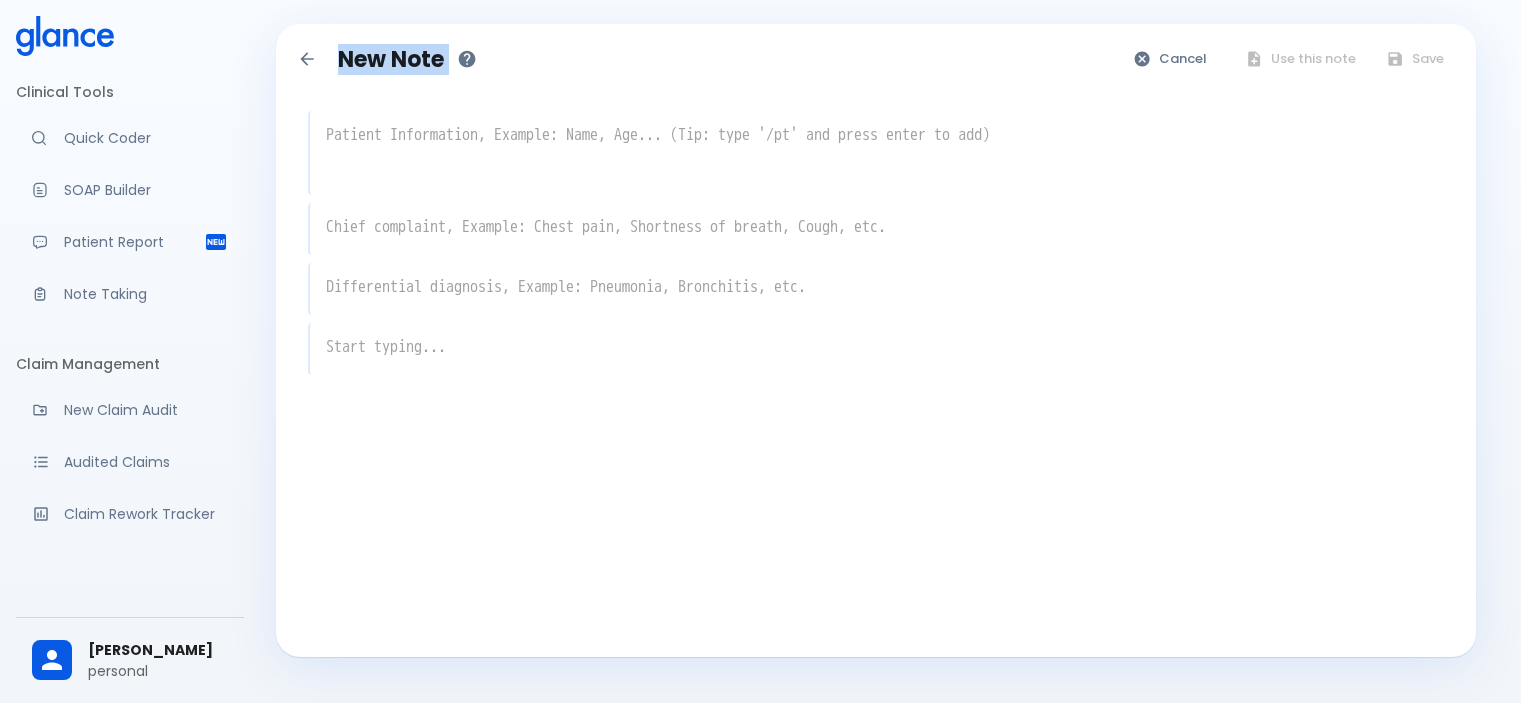 click on "New Note" at bounding box center [391, 60] 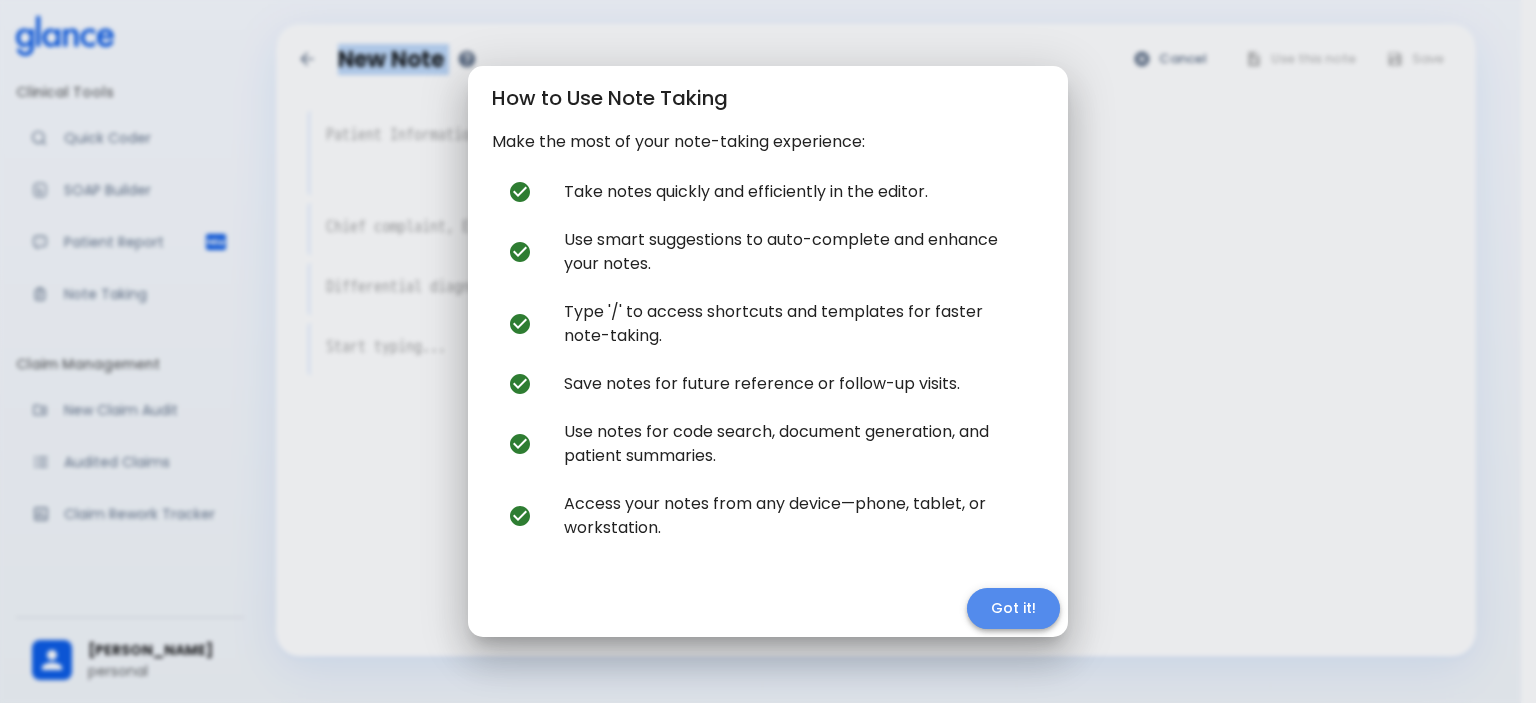 click on "Got it!" at bounding box center (1013, 608) 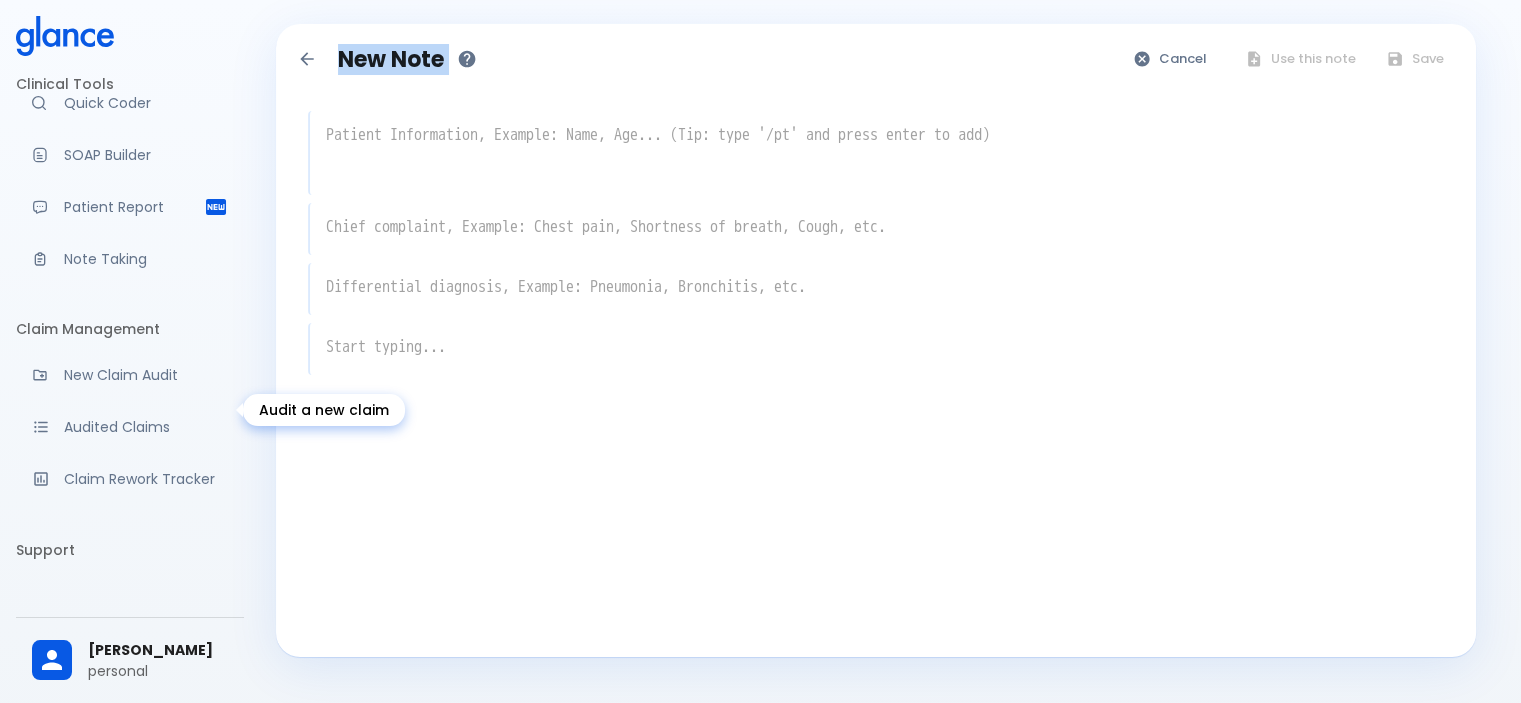 scroll, scrollTop: 0, scrollLeft: 0, axis: both 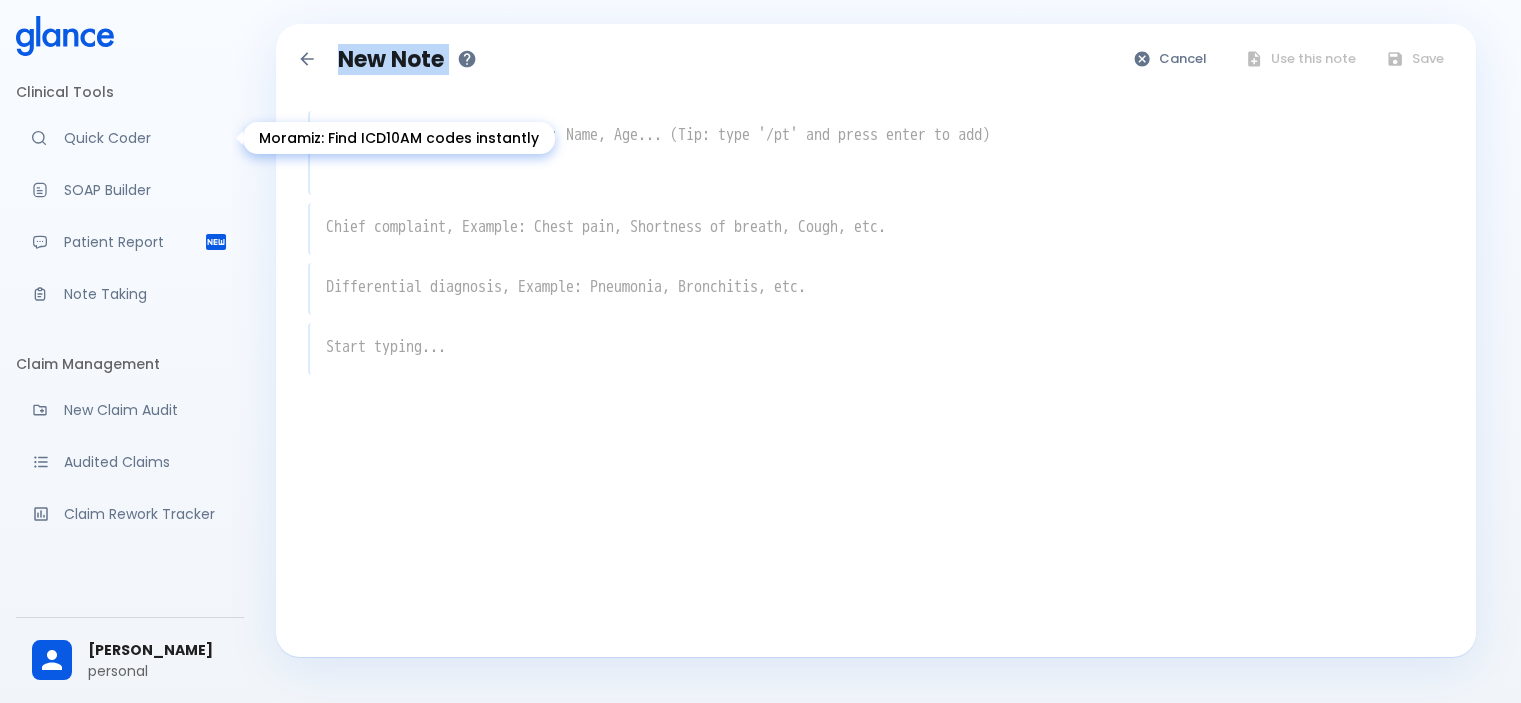 click on "Quick Coder" at bounding box center [130, 138] 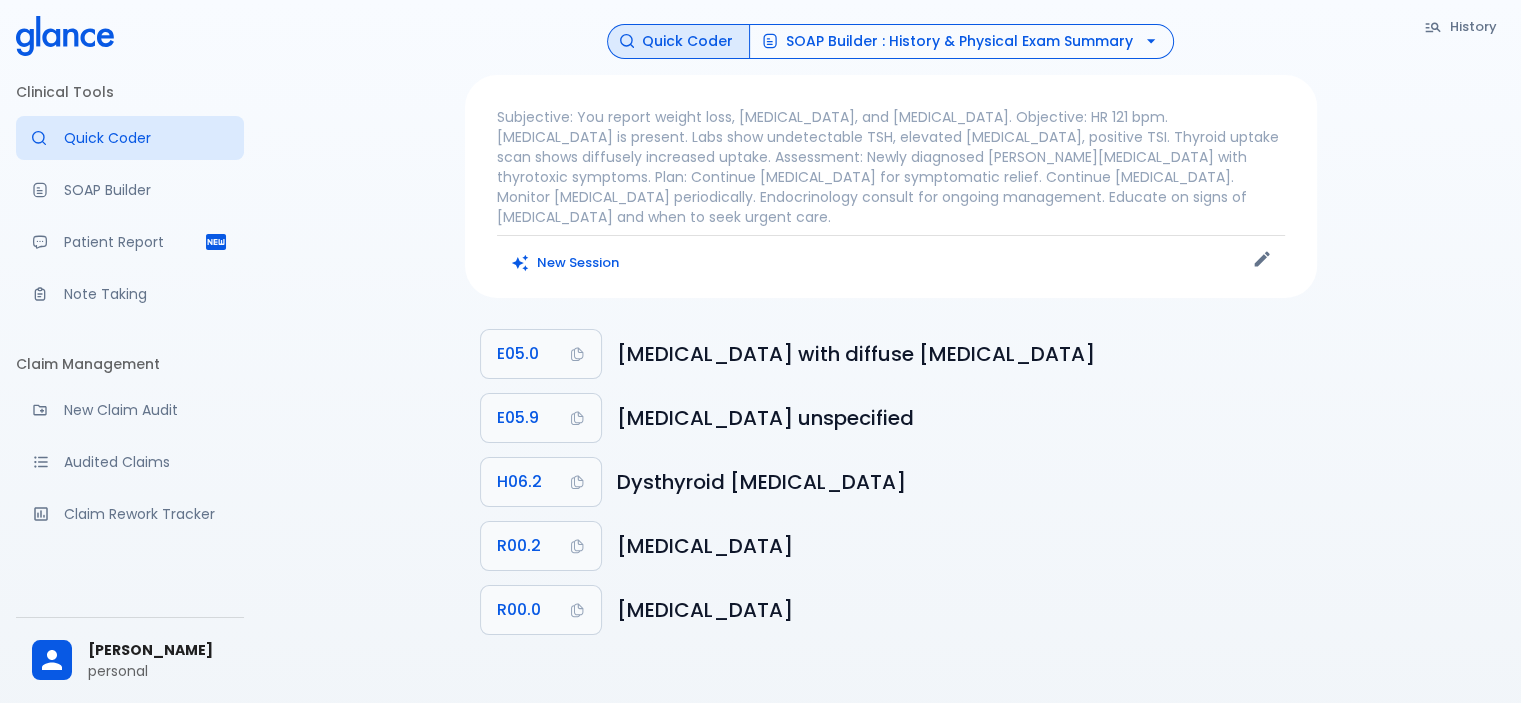 click on "SOAP Builder   : History & Physical Exam Summary" at bounding box center [961, 41] 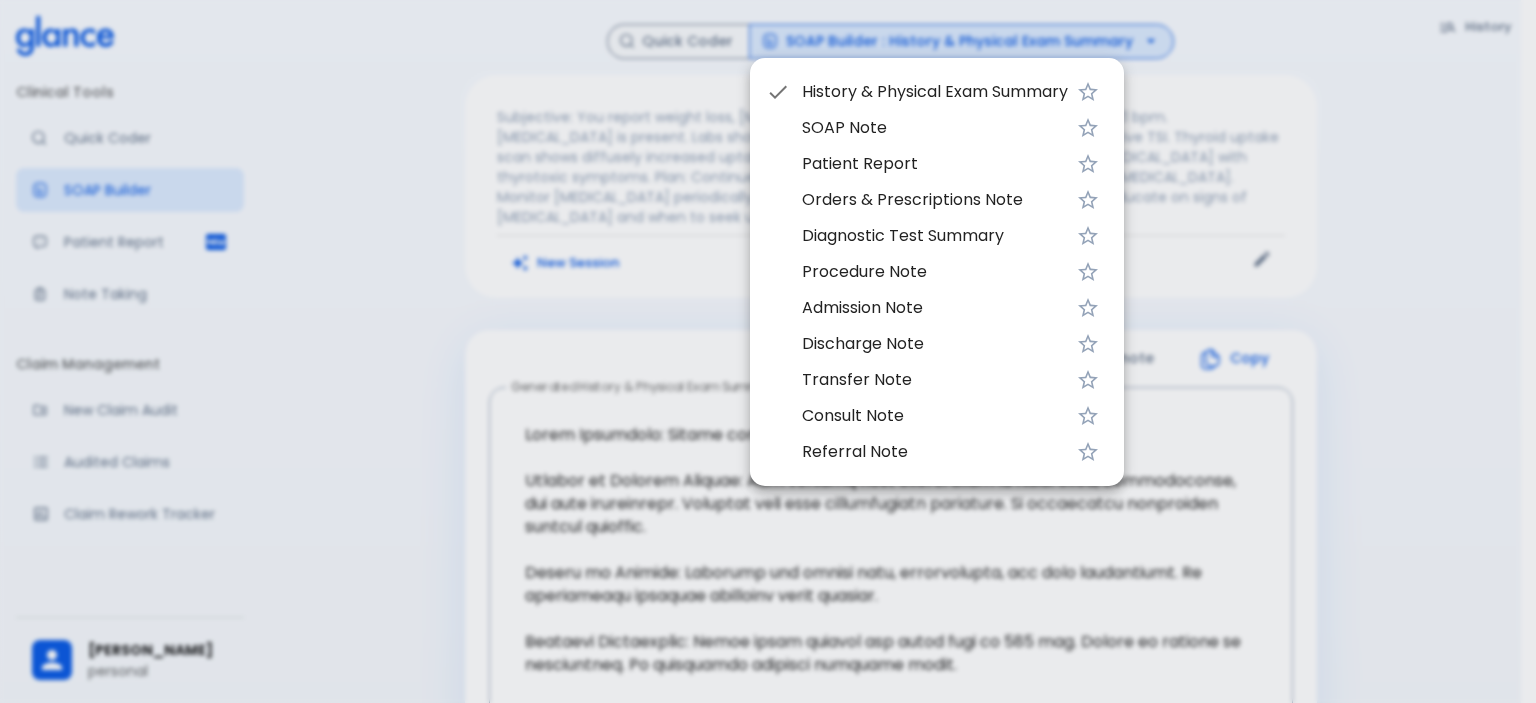click at bounding box center [768, 351] 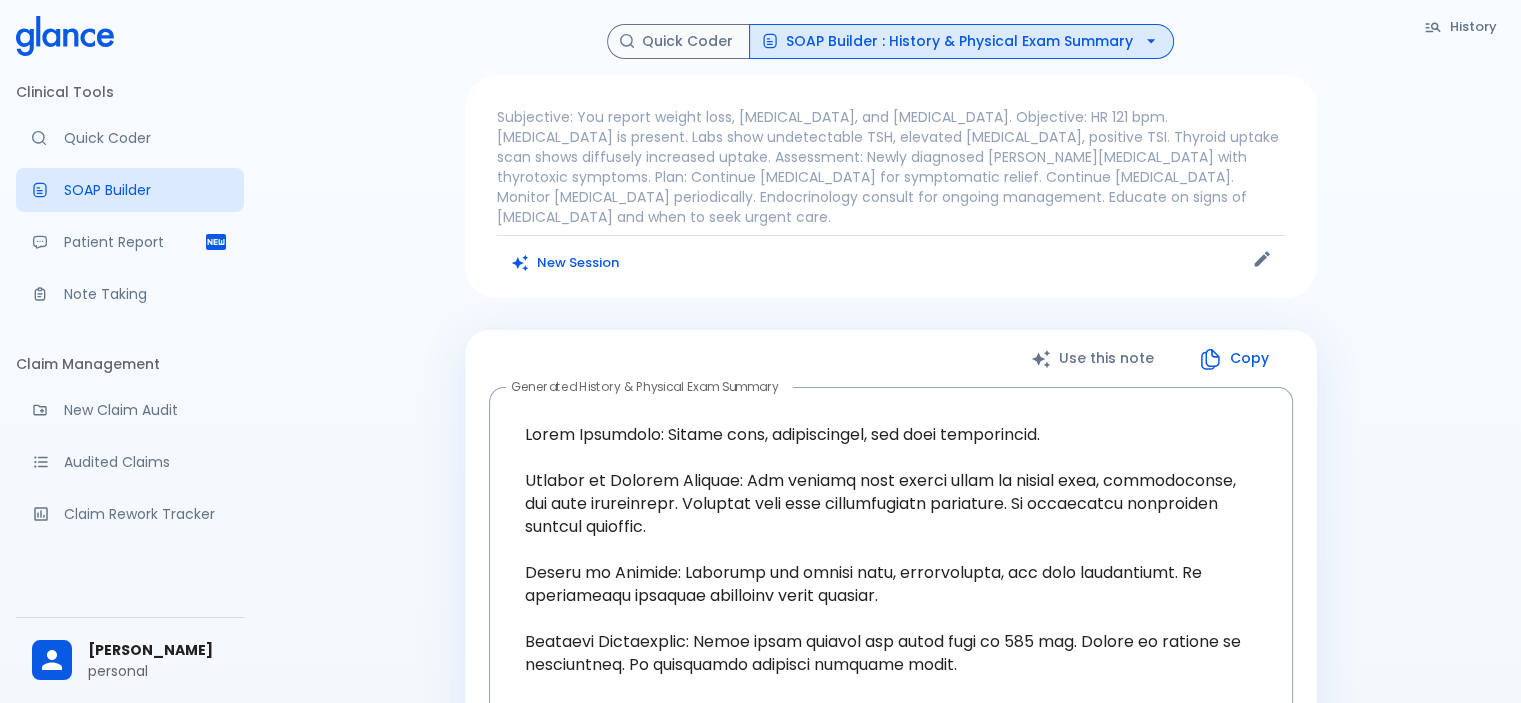 click on "Note Taking" at bounding box center [146, 294] 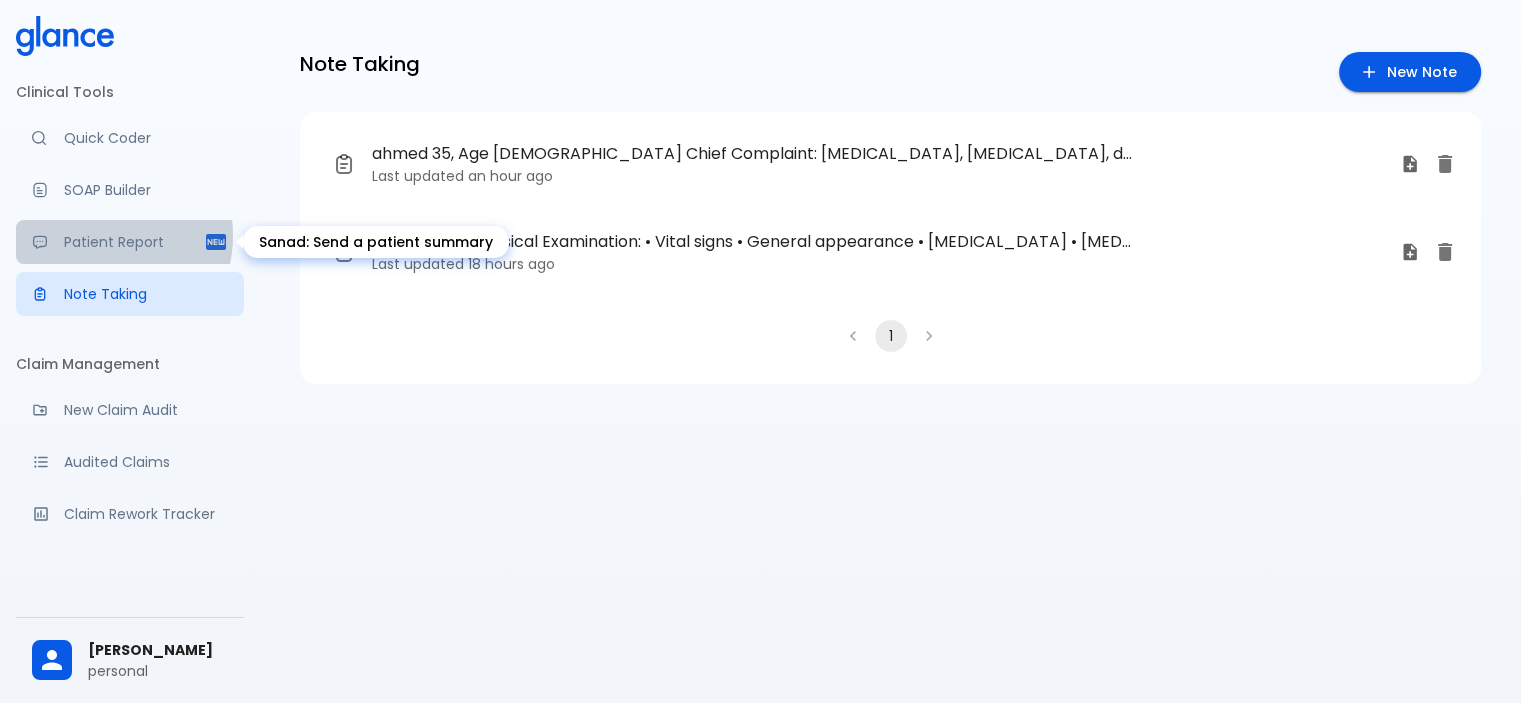 click on "Patient Report" at bounding box center (134, 242) 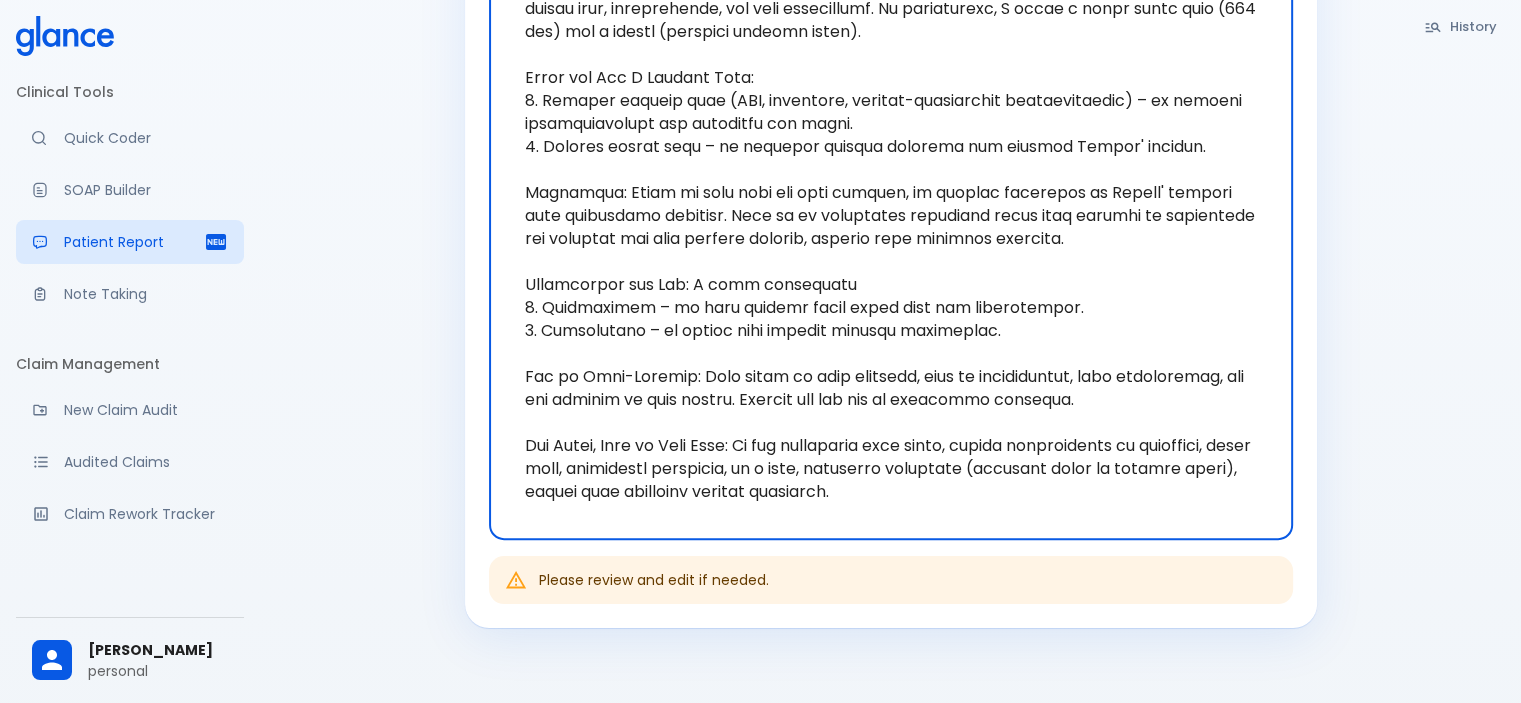 scroll, scrollTop: 400, scrollLeft: 0, axis: vertical 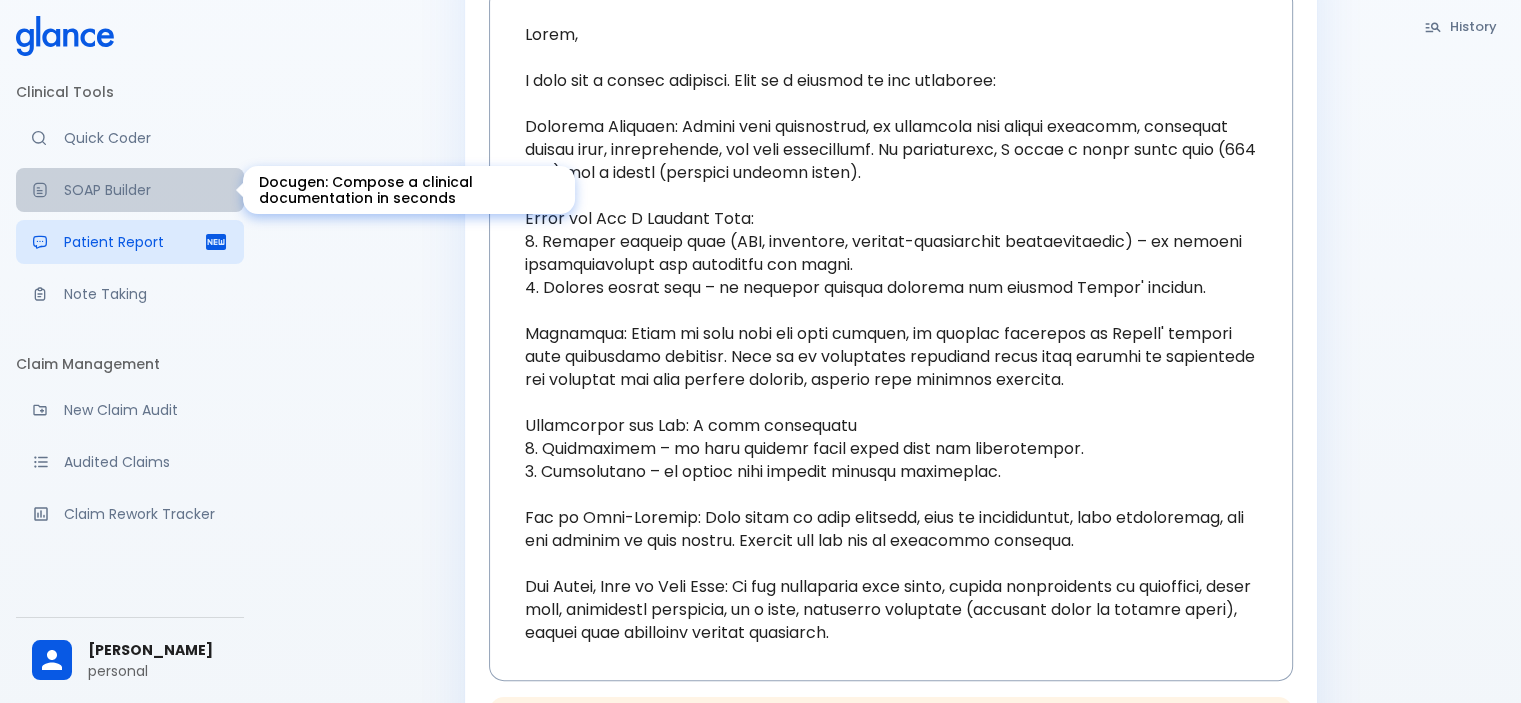 click on "SOAP Builder" at bounding box center [146, 190] 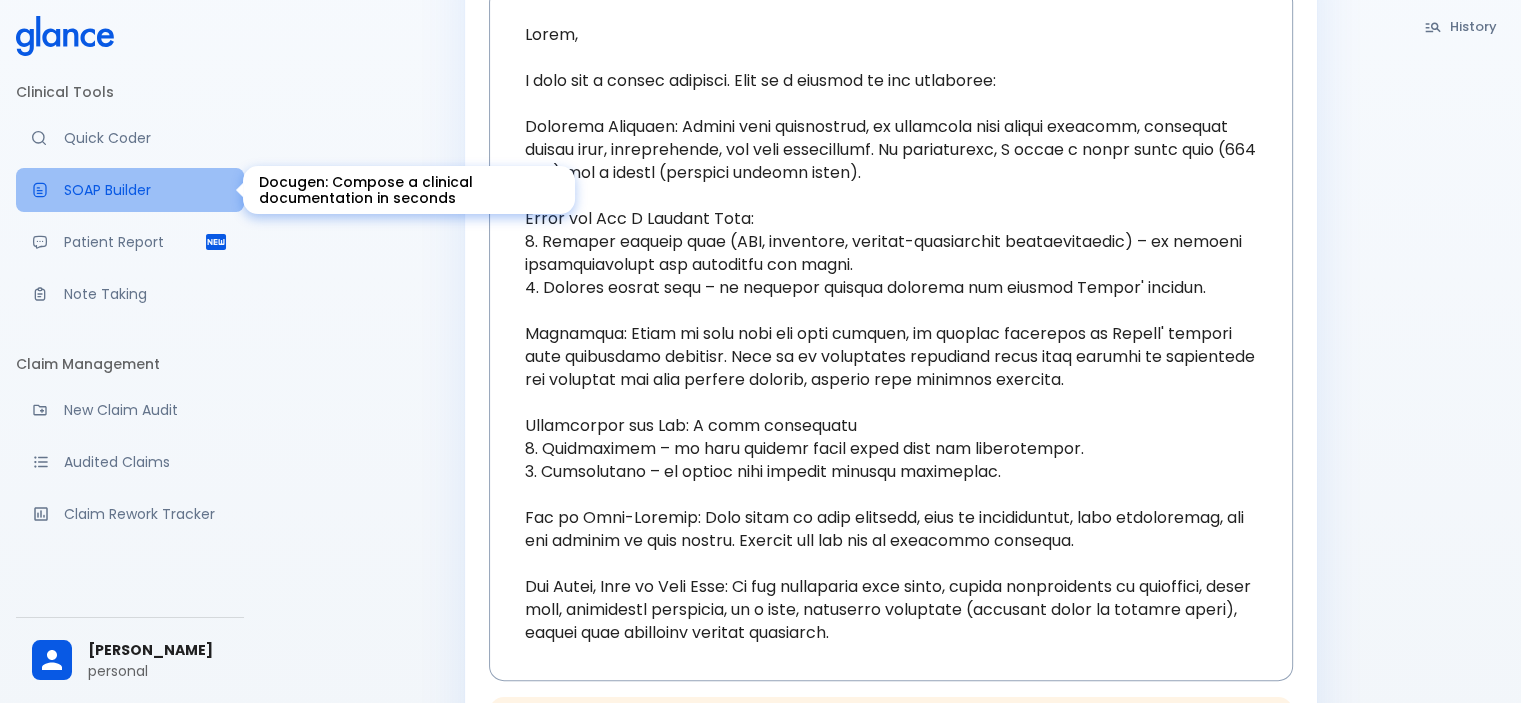 click on "SOAP Builder" at bounding box center [146, 190] 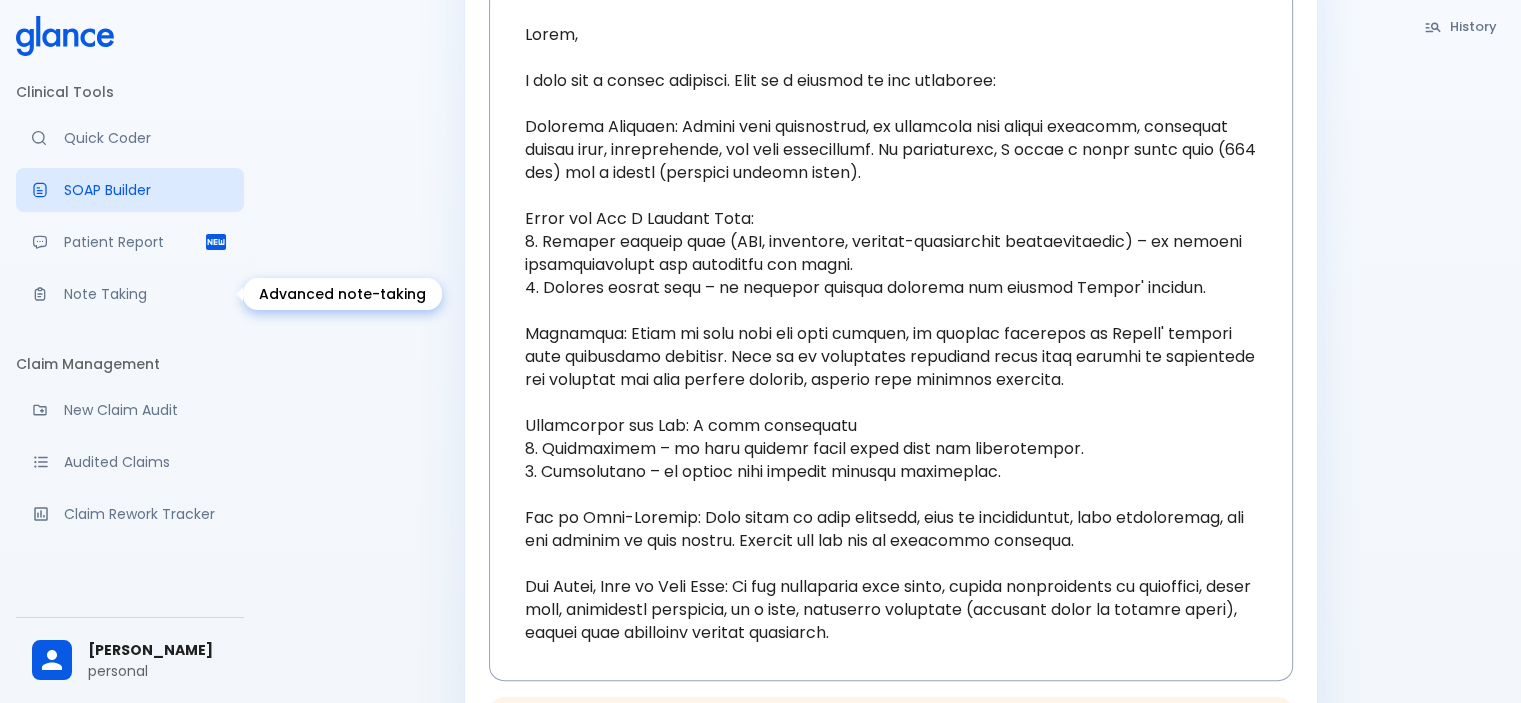 click on "Note Taking" at bounding box center [146, 294] 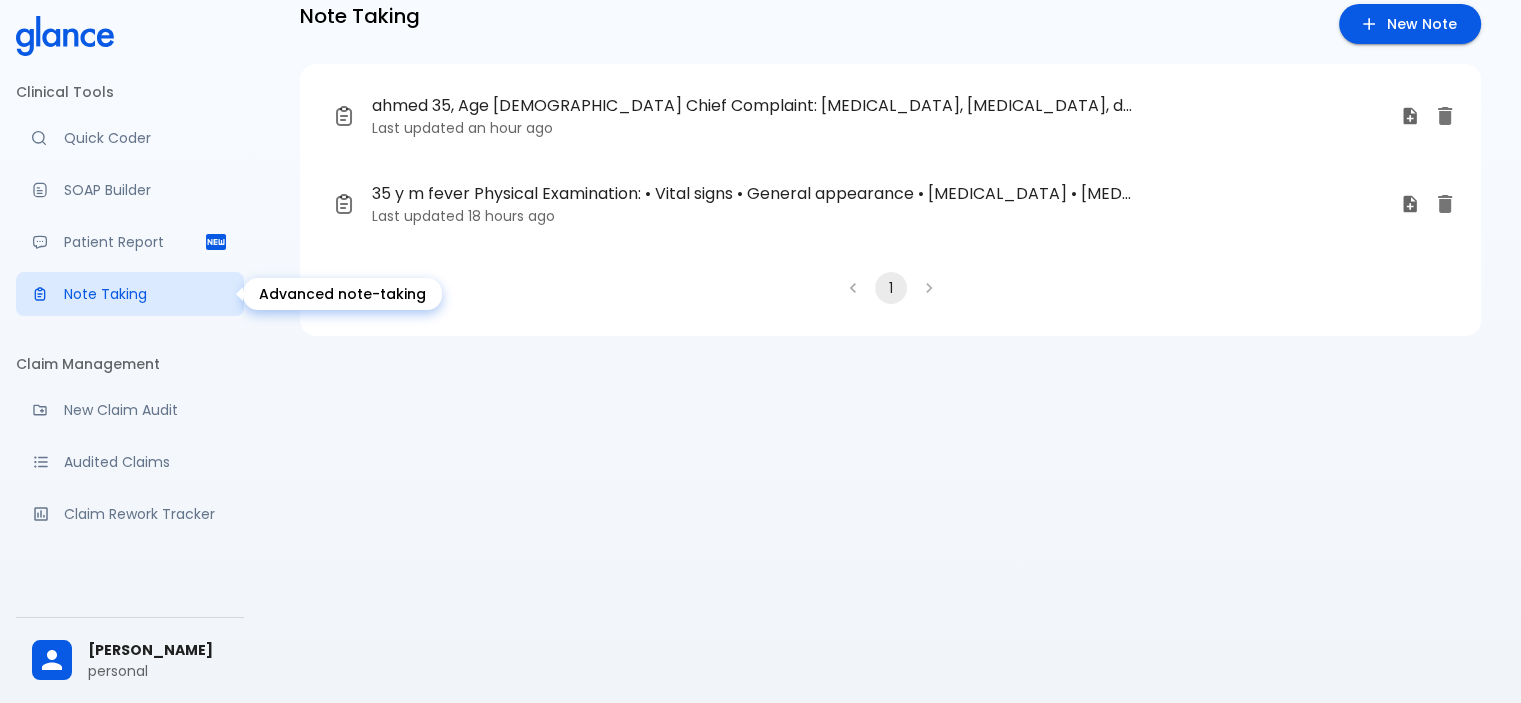 scroll, scrollTop: 48, scrollLeft: 0, axis: vertical 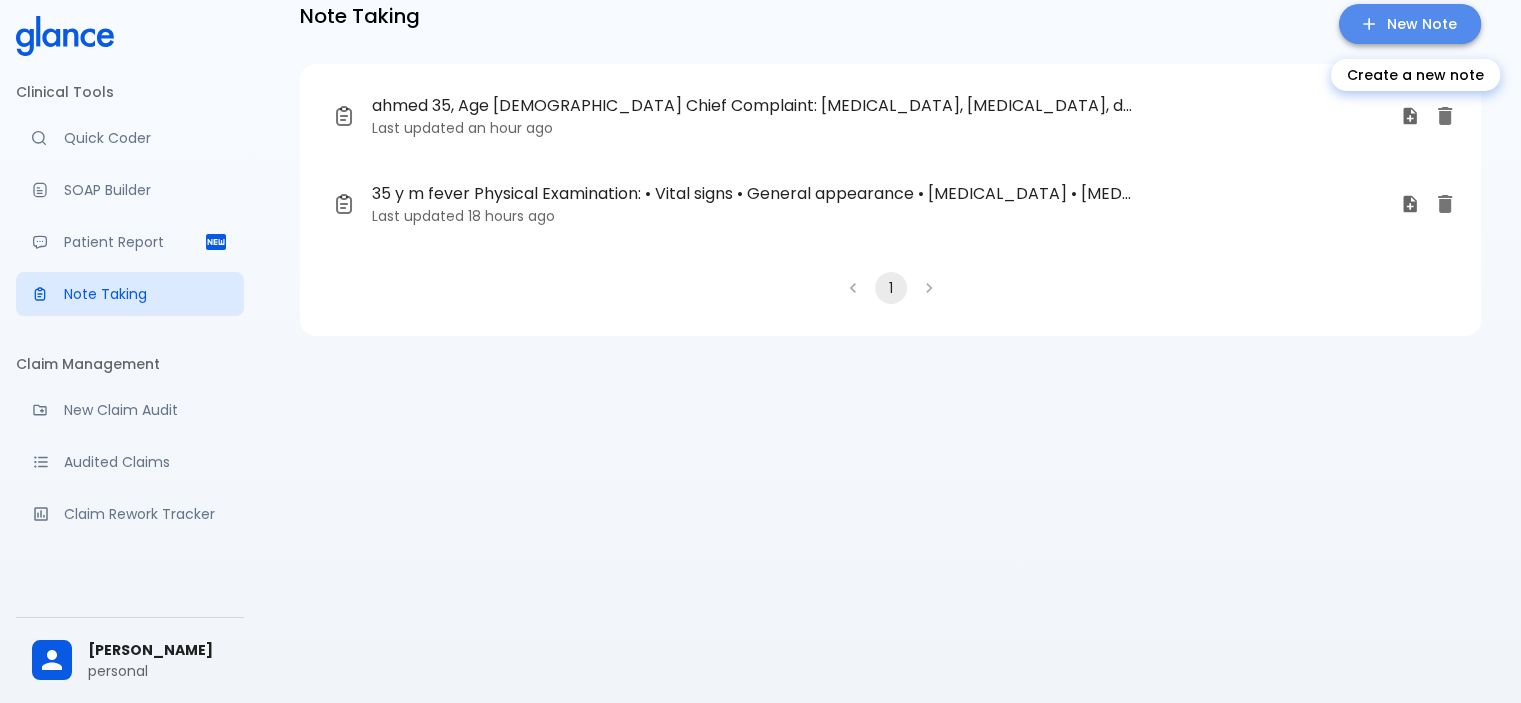 click on "New Note" at bounding box center [1410, 24] 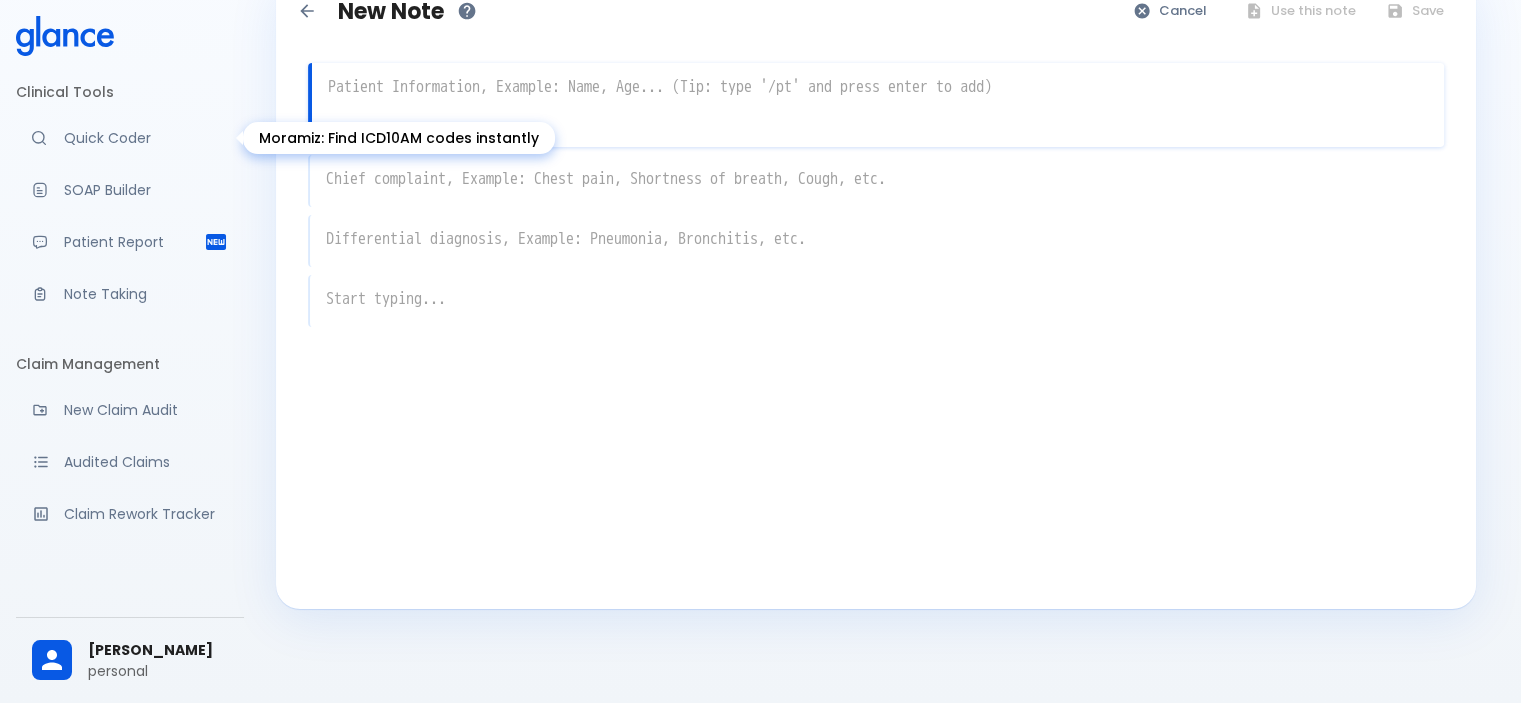 click on "Quick Coder" at bounding box center (146, 138) 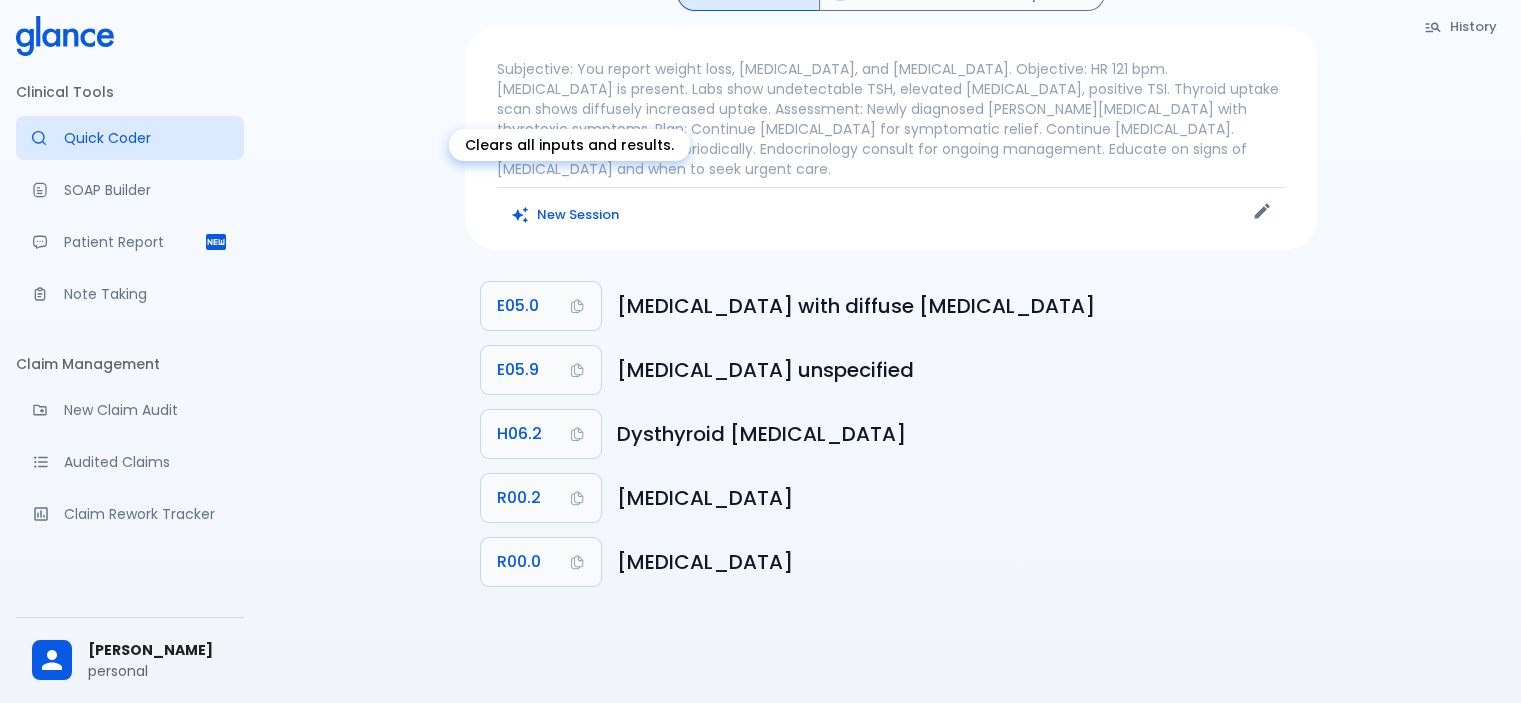 click on "New Session" at bounding box center [566, 215] 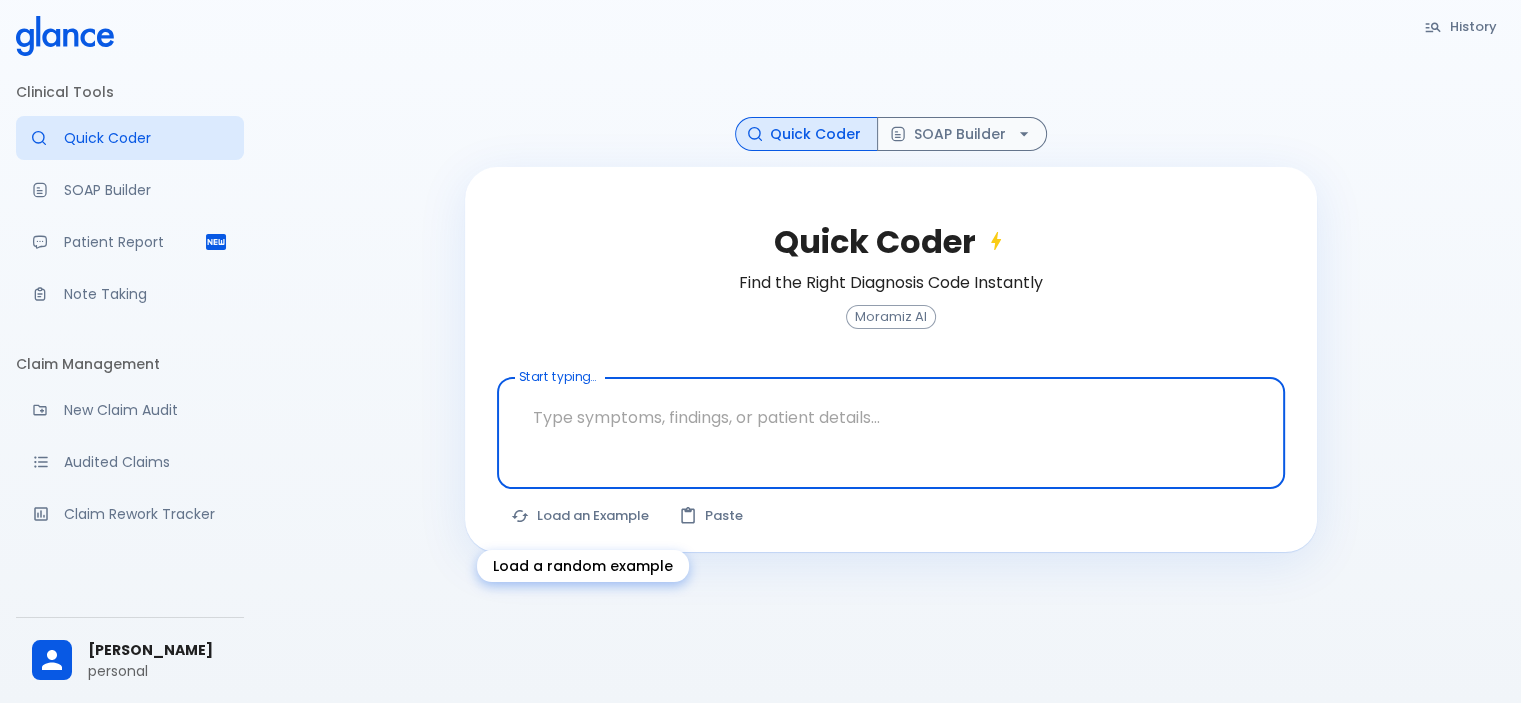 click on "Load an Example" at bounding box center (581, 516) 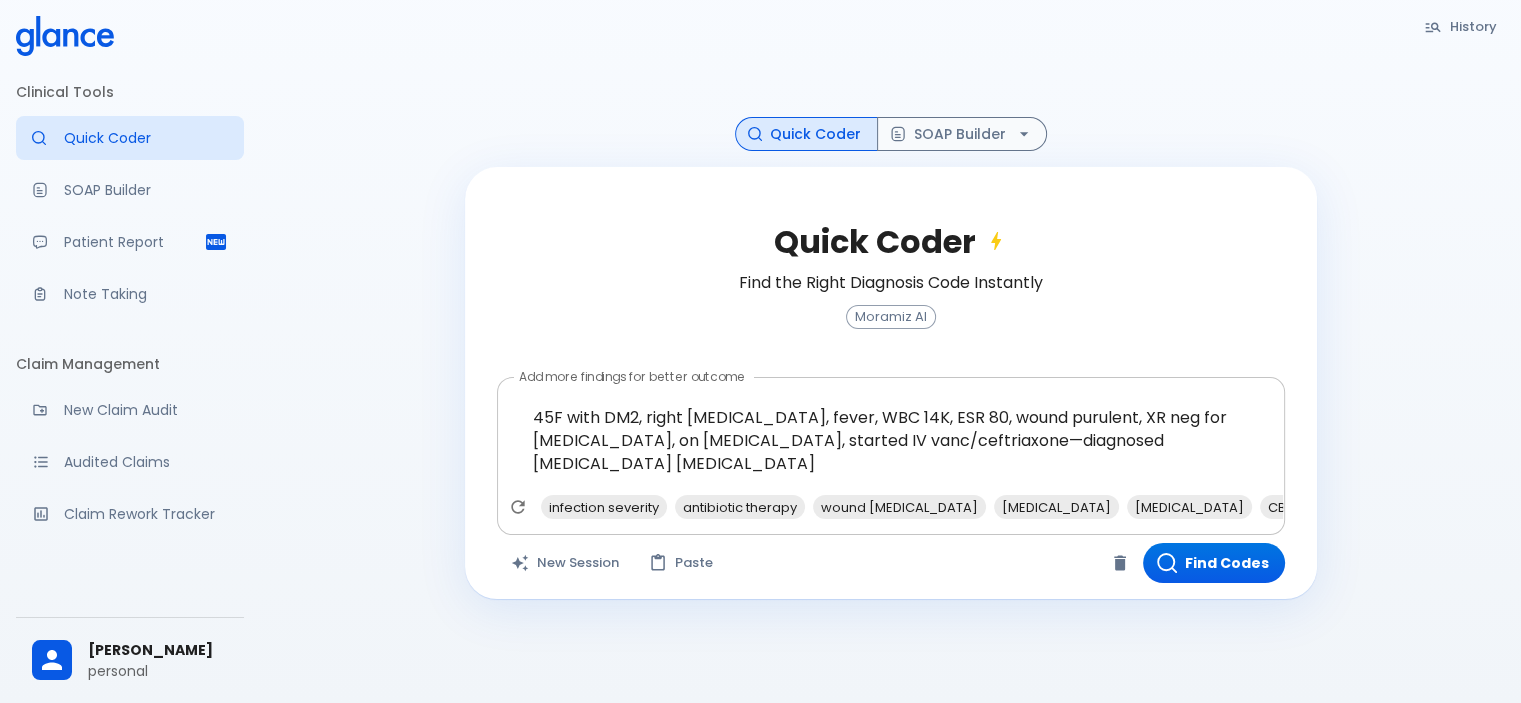 click on "45F with DM2, right foot ulcer, fever, WBC 14K, ESR 80, wound purulent, XR neg for osteomyelitis, on metformin, started IV vanc/ceftriaxone—diagnosed diabetic foot cellulitis" at bounding box center (891, 440) 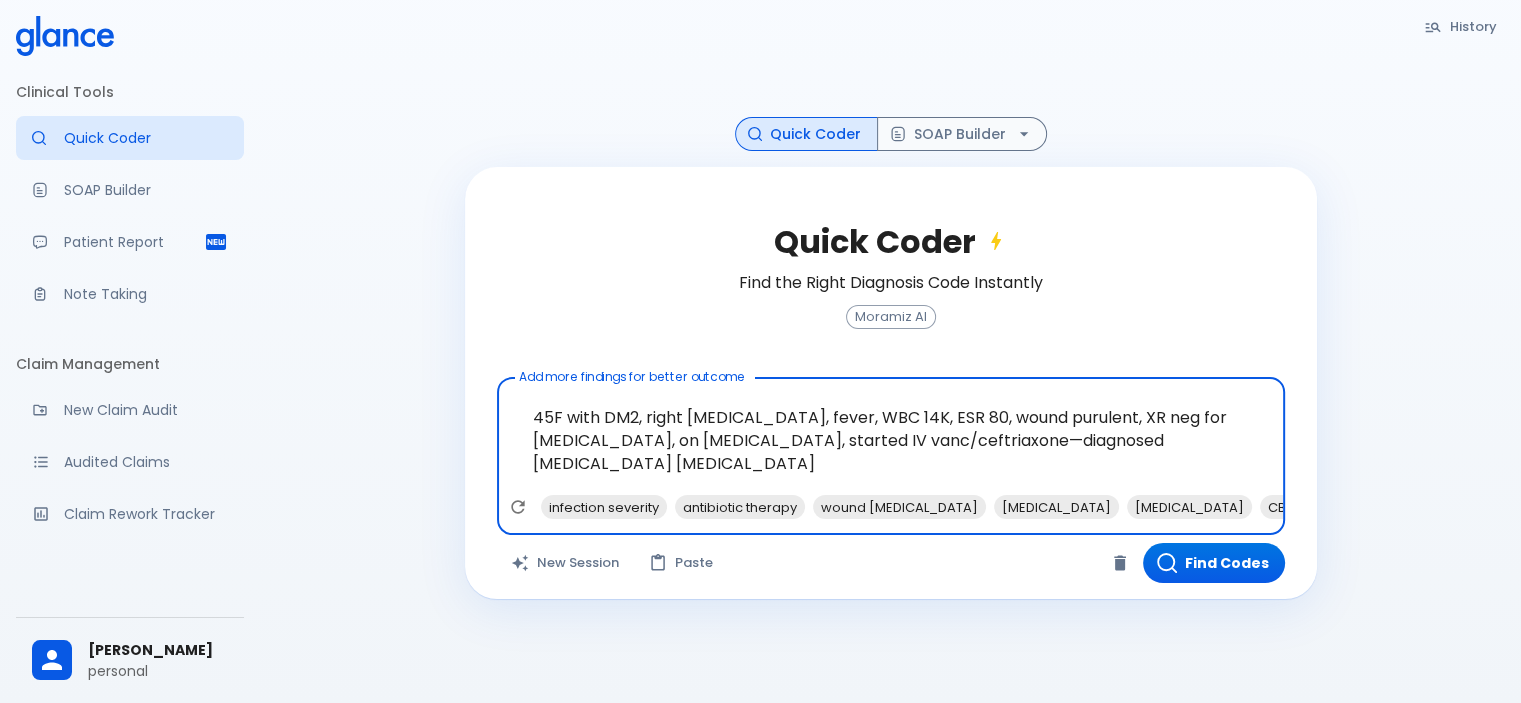 click on "45F with DM2, right foot ulcer, fever, WBC 14K, ESR 80, wound purulent, XR neg for osteomyelitis, on metformin, started IV vanc/ceftriaxone—diagnosed diabetic foot cellulitis" at bounding box center (891, 440) 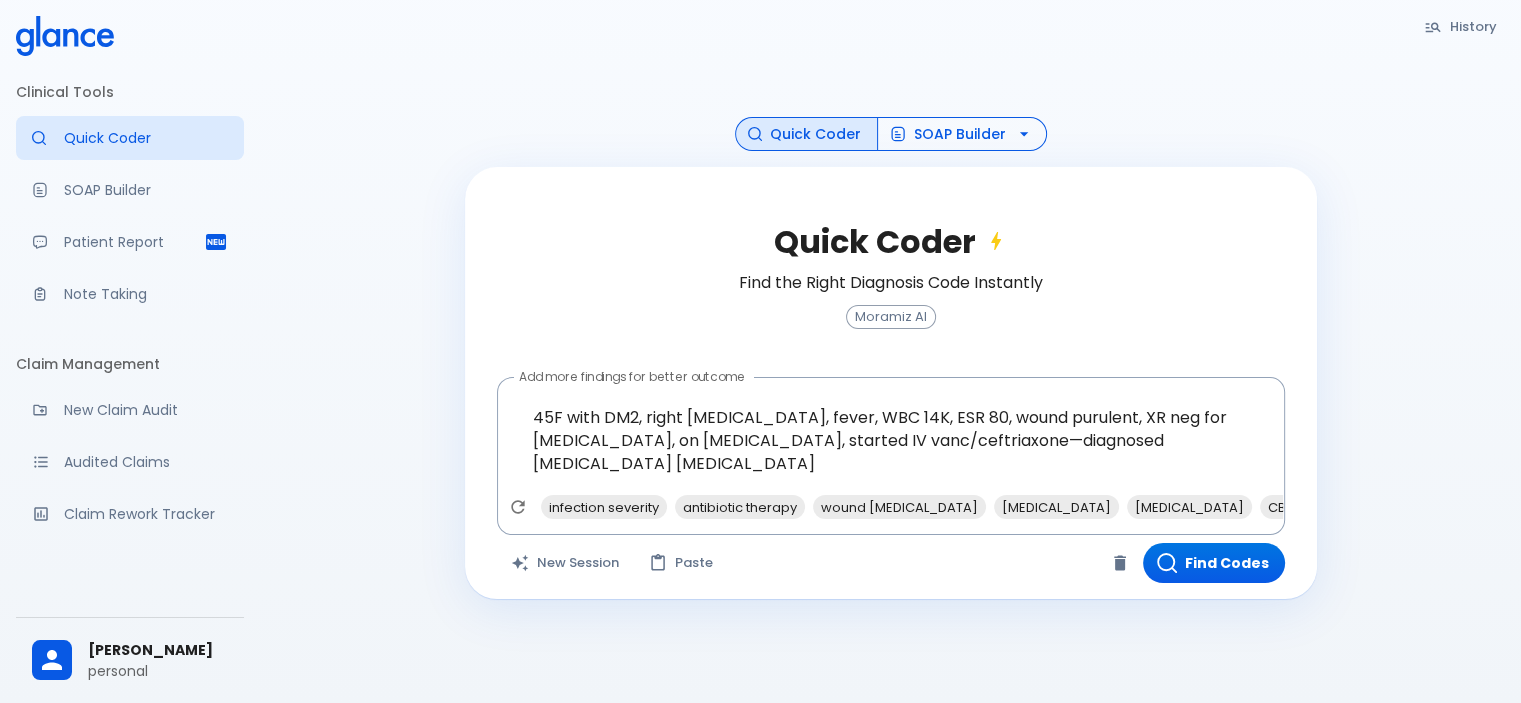 click on "SOAP Builder" at bounding box center [962, 134] 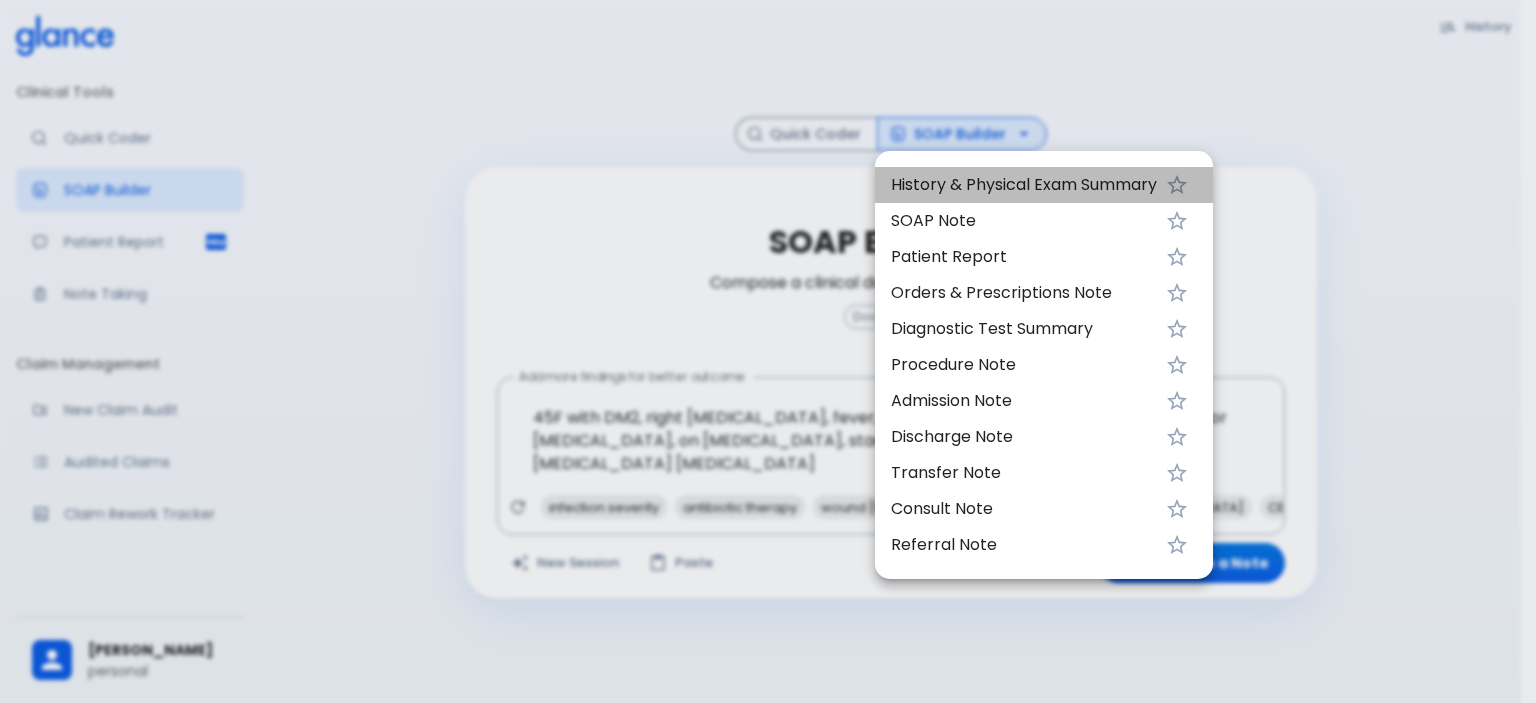 click on "History & Physical Exam Summary" at bounding box center (1024, 185) 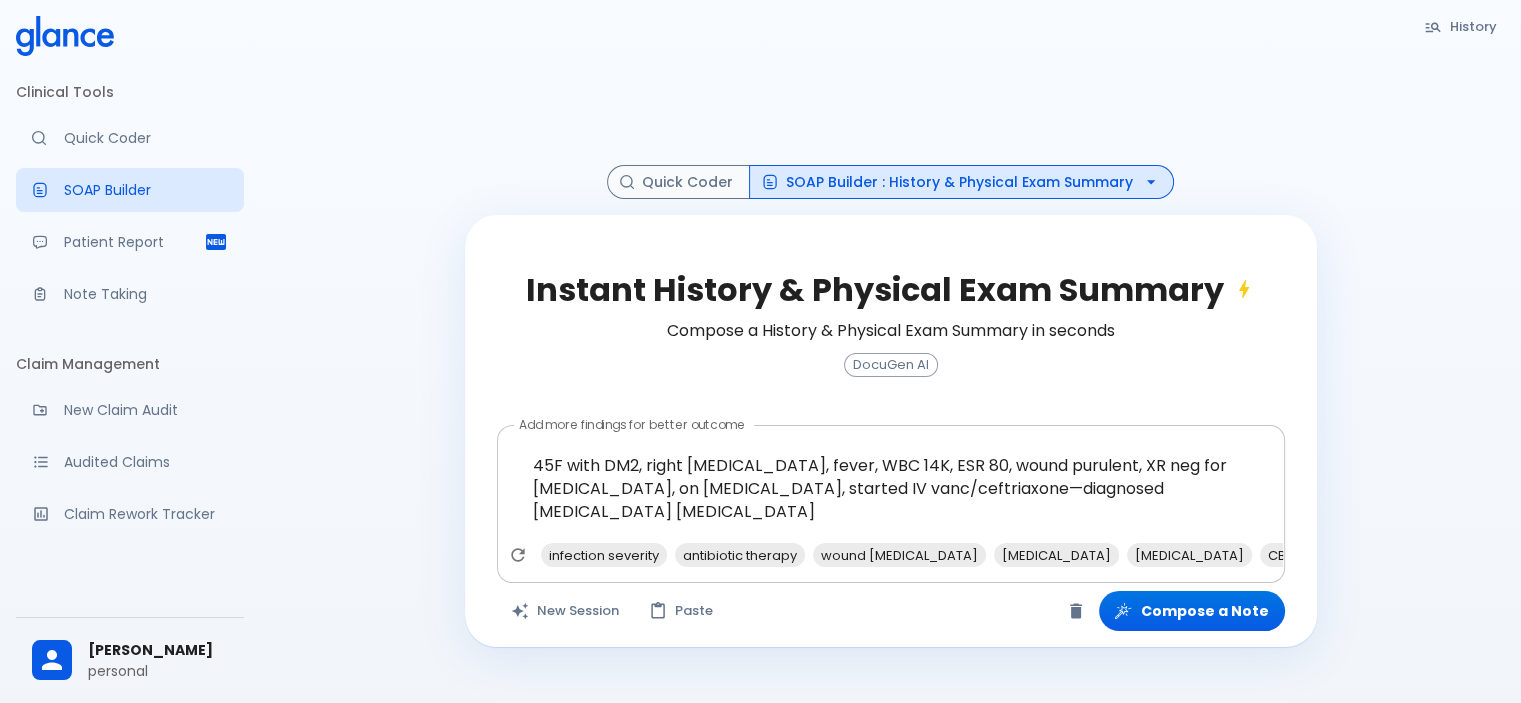 scroll, scrollTop: 48, scrollLeft: 0, axis: vertical 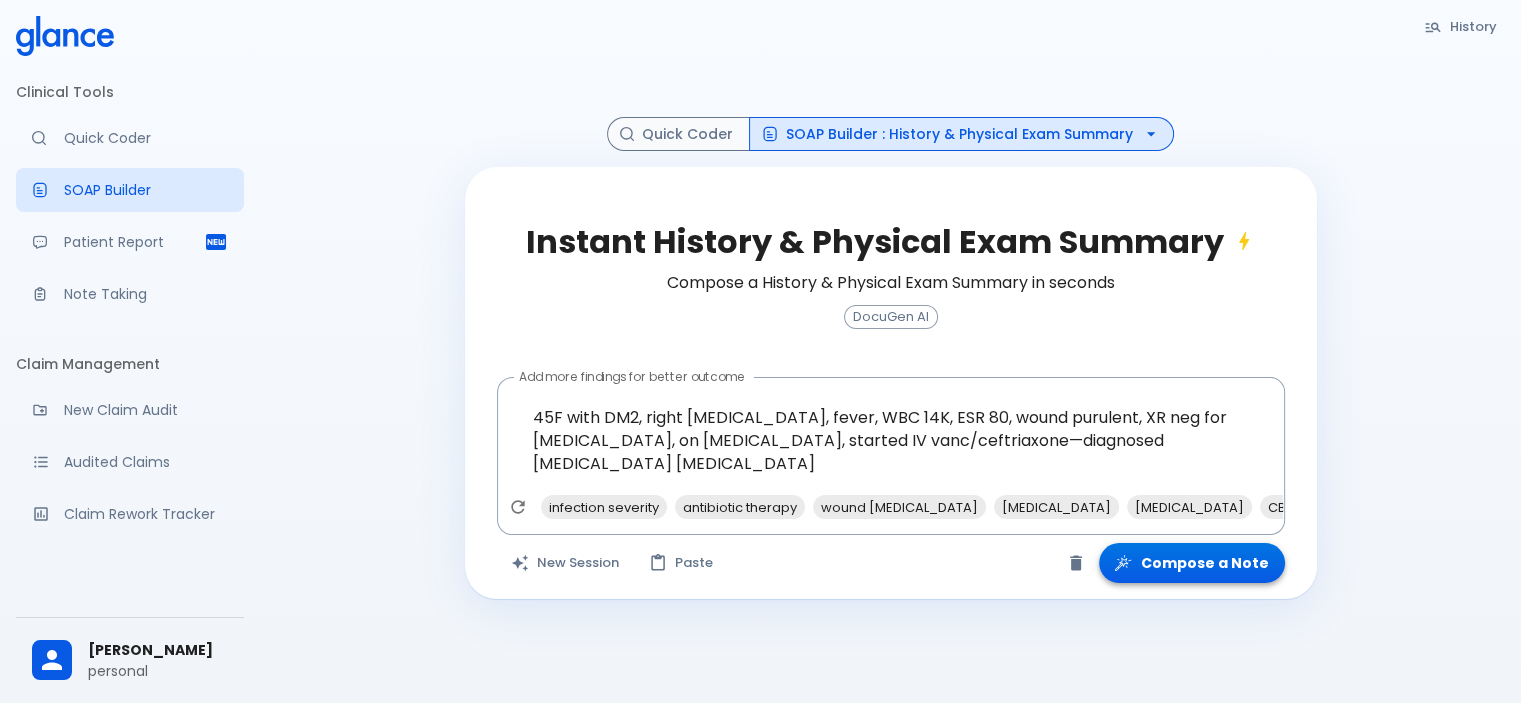 click on "Compose a Note" at bounding box center (1192, 563) 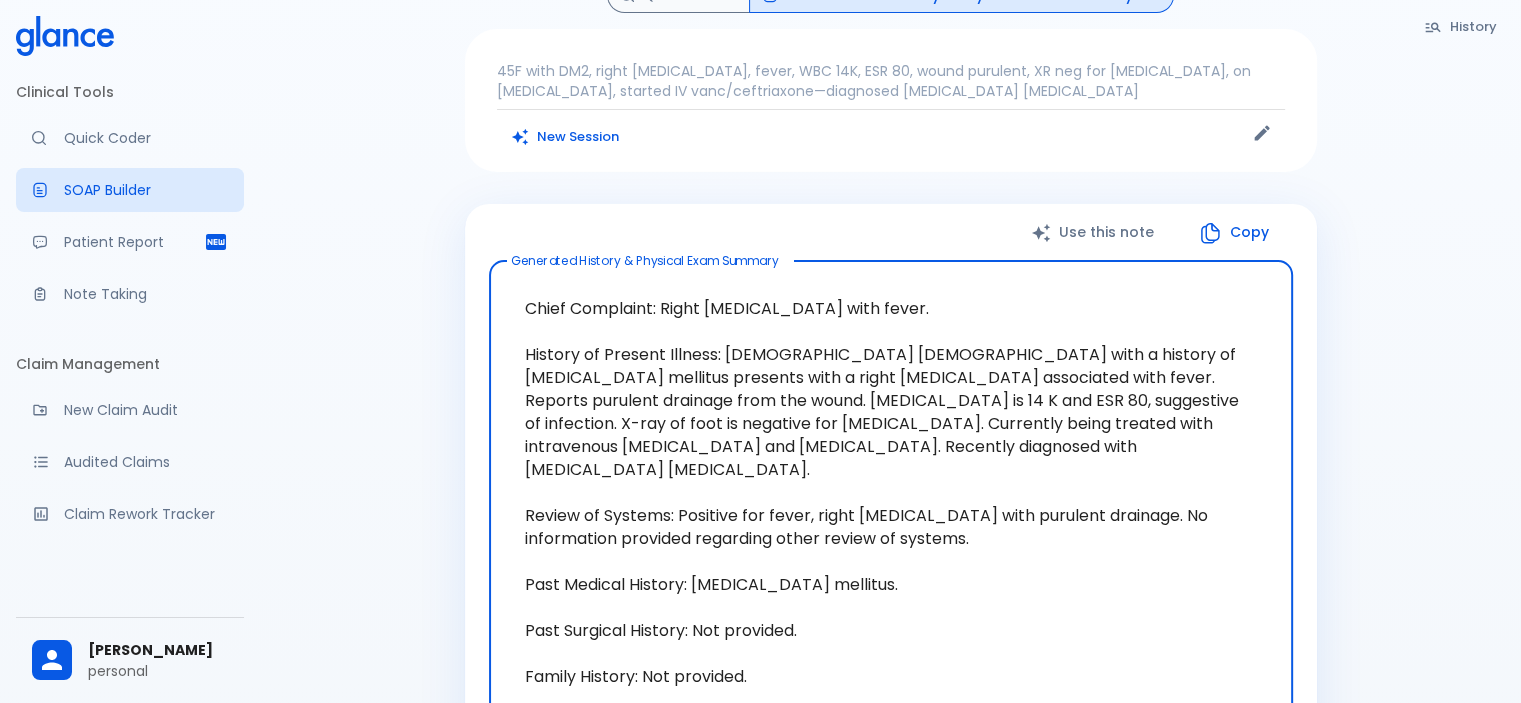 scroll, scrollTop: 0, scrollLeft: 0, axis: both 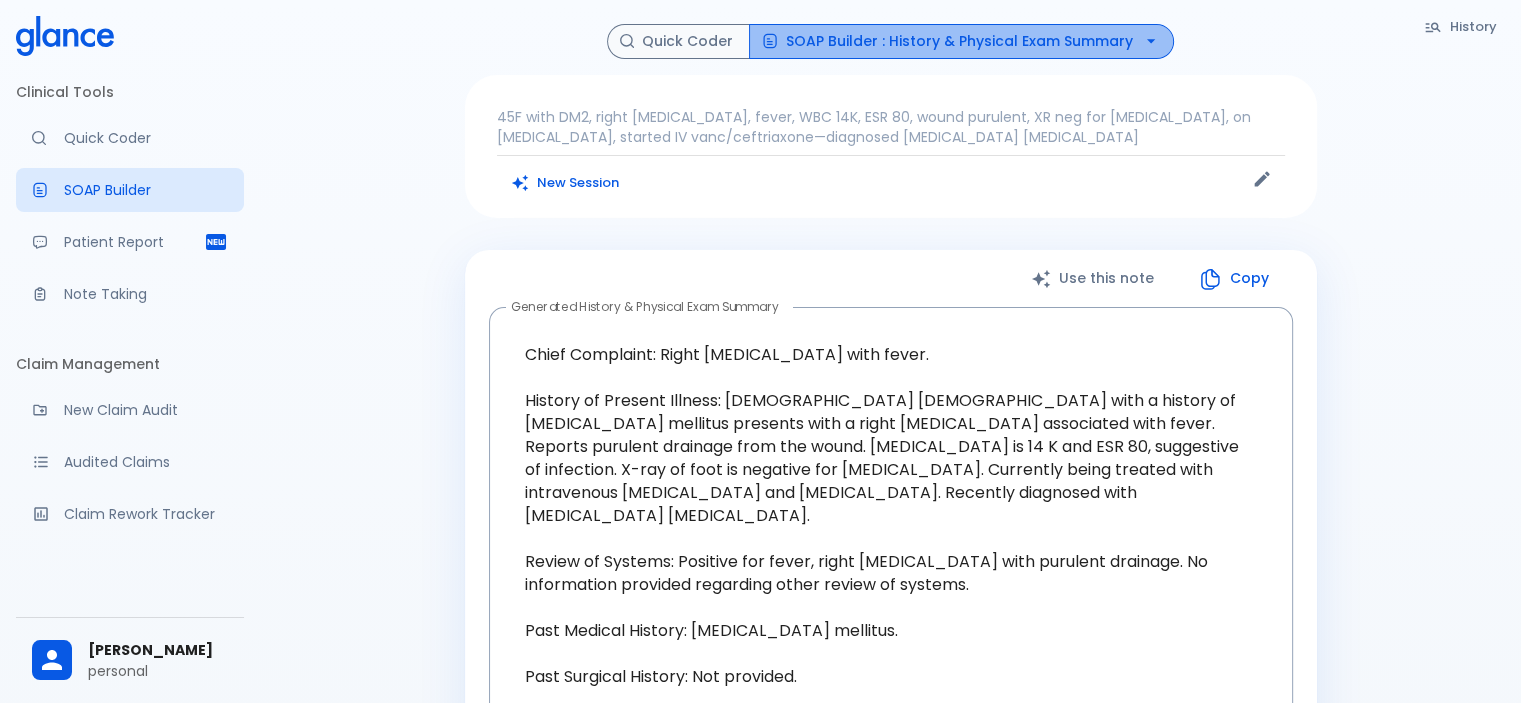 click on "SOAP Builder   : History & Physical Exam Summary" at bounding box center [961, 41] 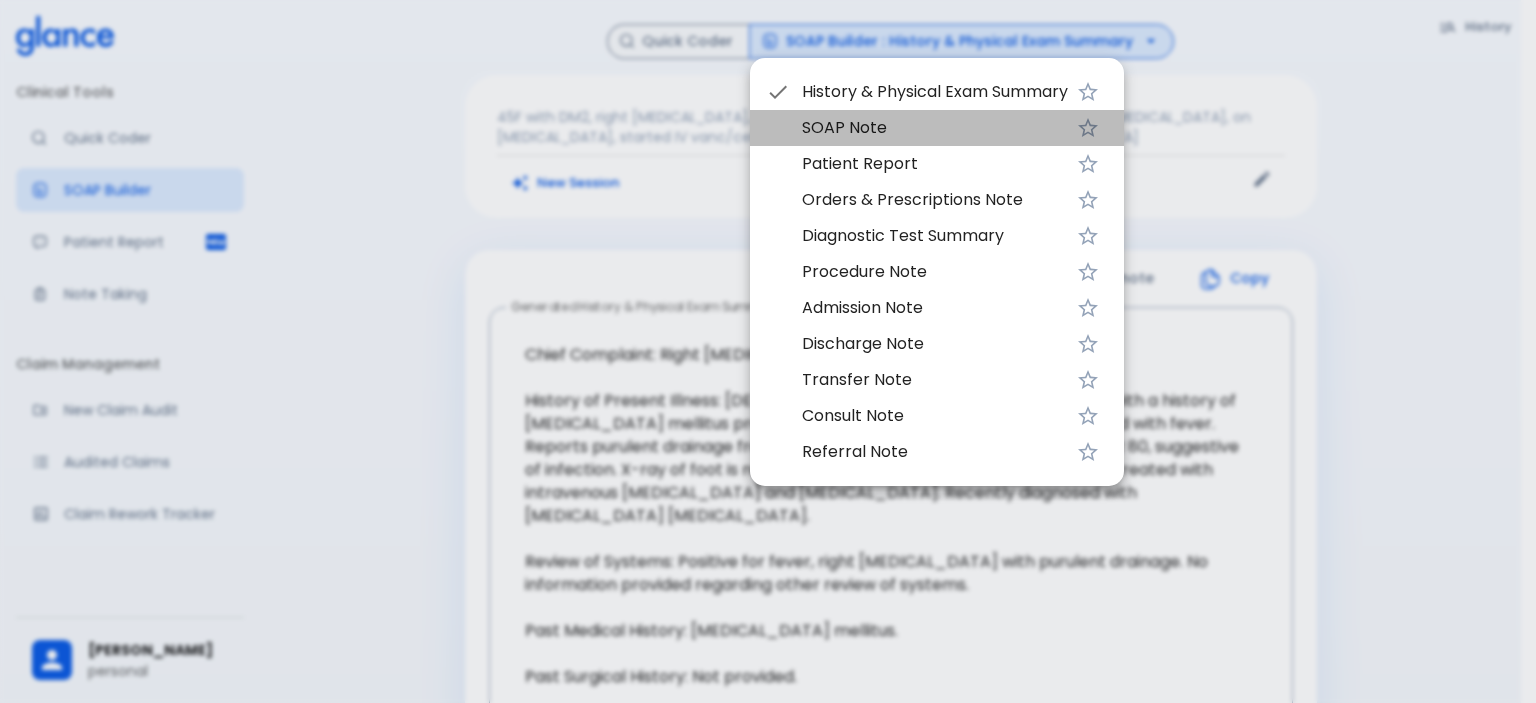 click on "SOAP Note" at bounding box center [935, 128] 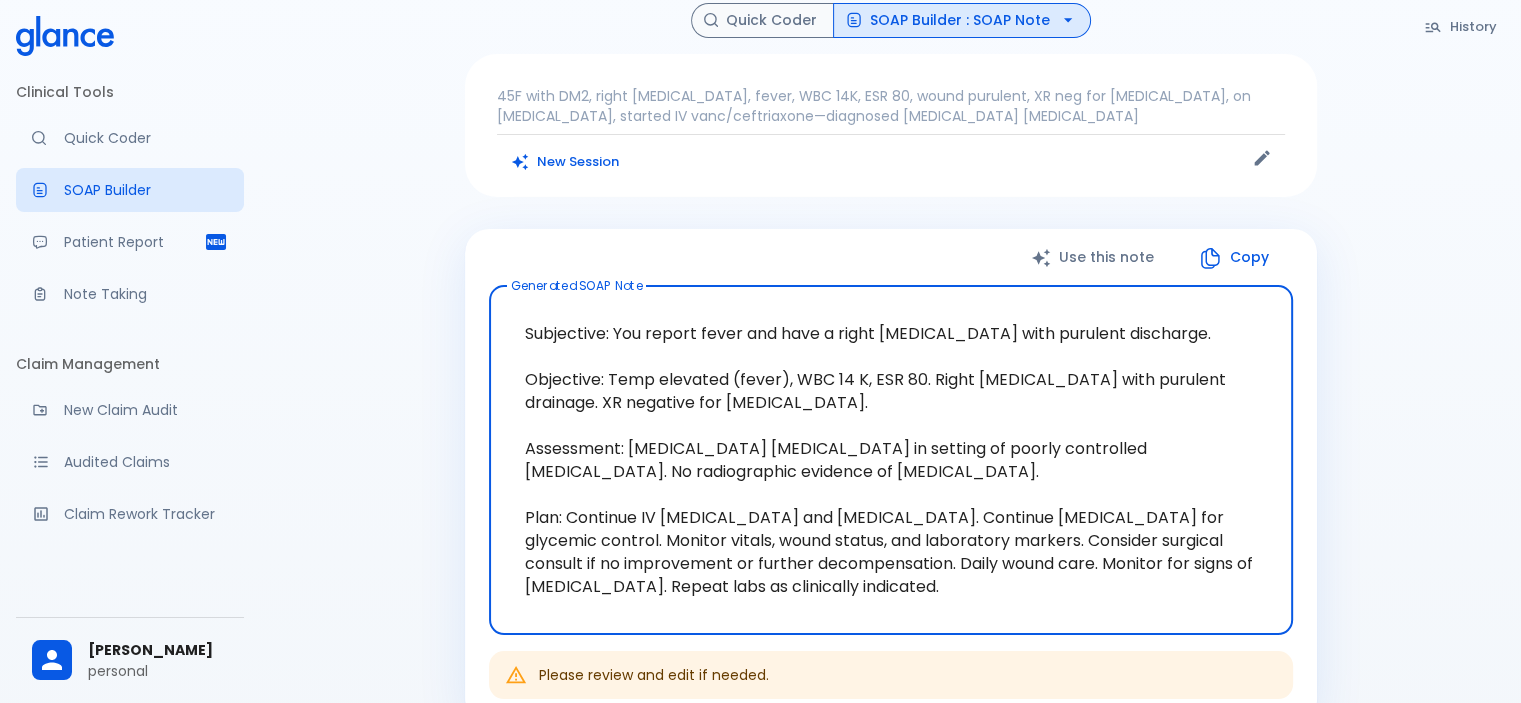 scroll, scrollTop: 0, scrollLeft: 0, axis: both 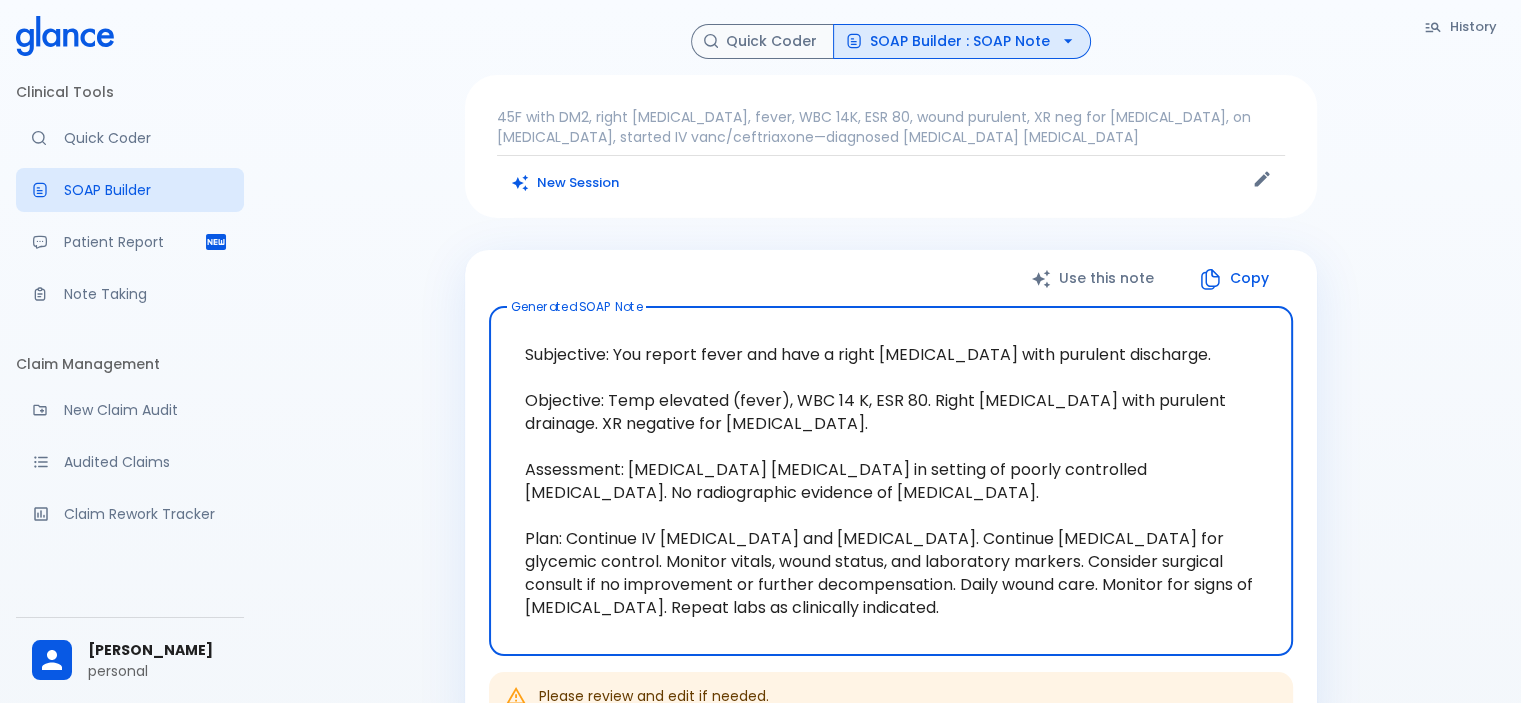 click on "SOAP Builder   : SOAP Note" at bounding box center [962, 41] 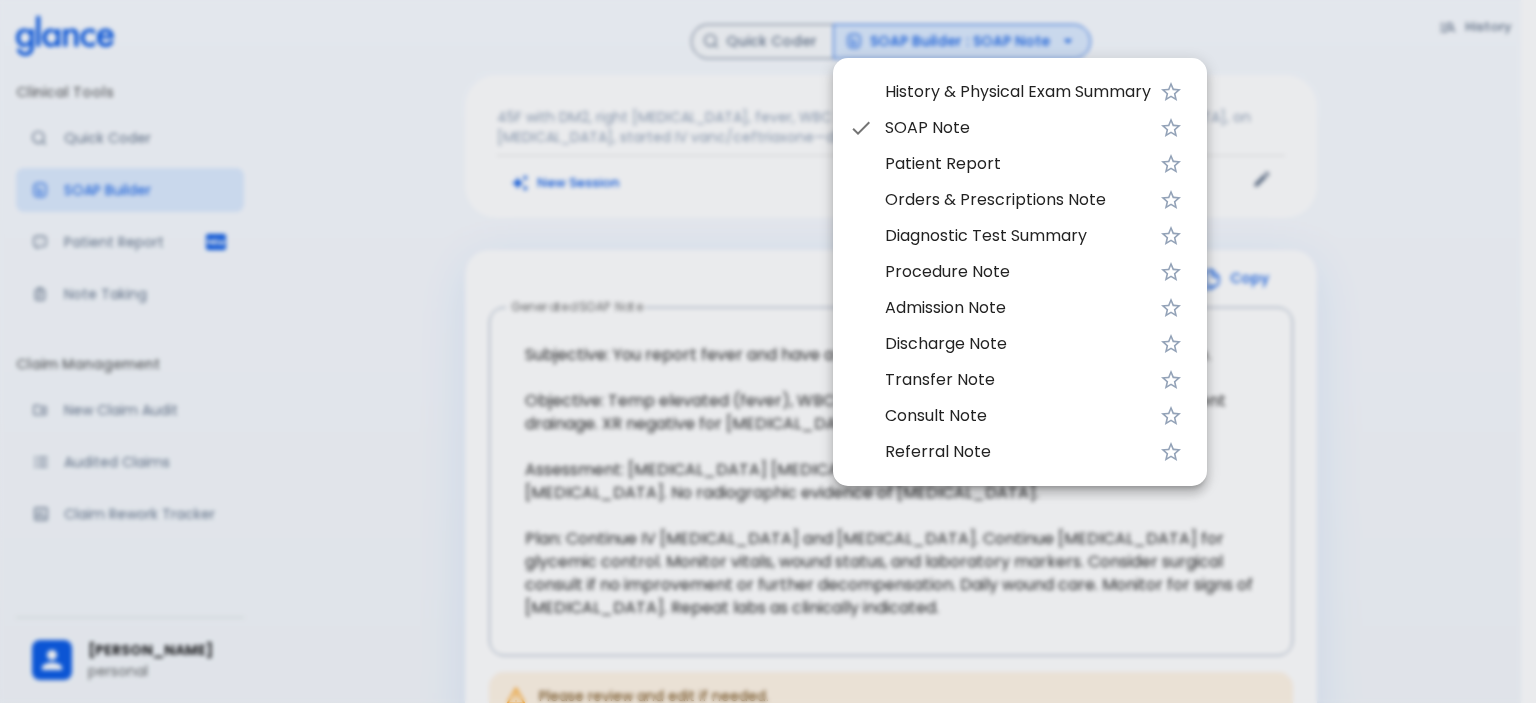 click on "Patient Report" at bounding box center [1018, 164] 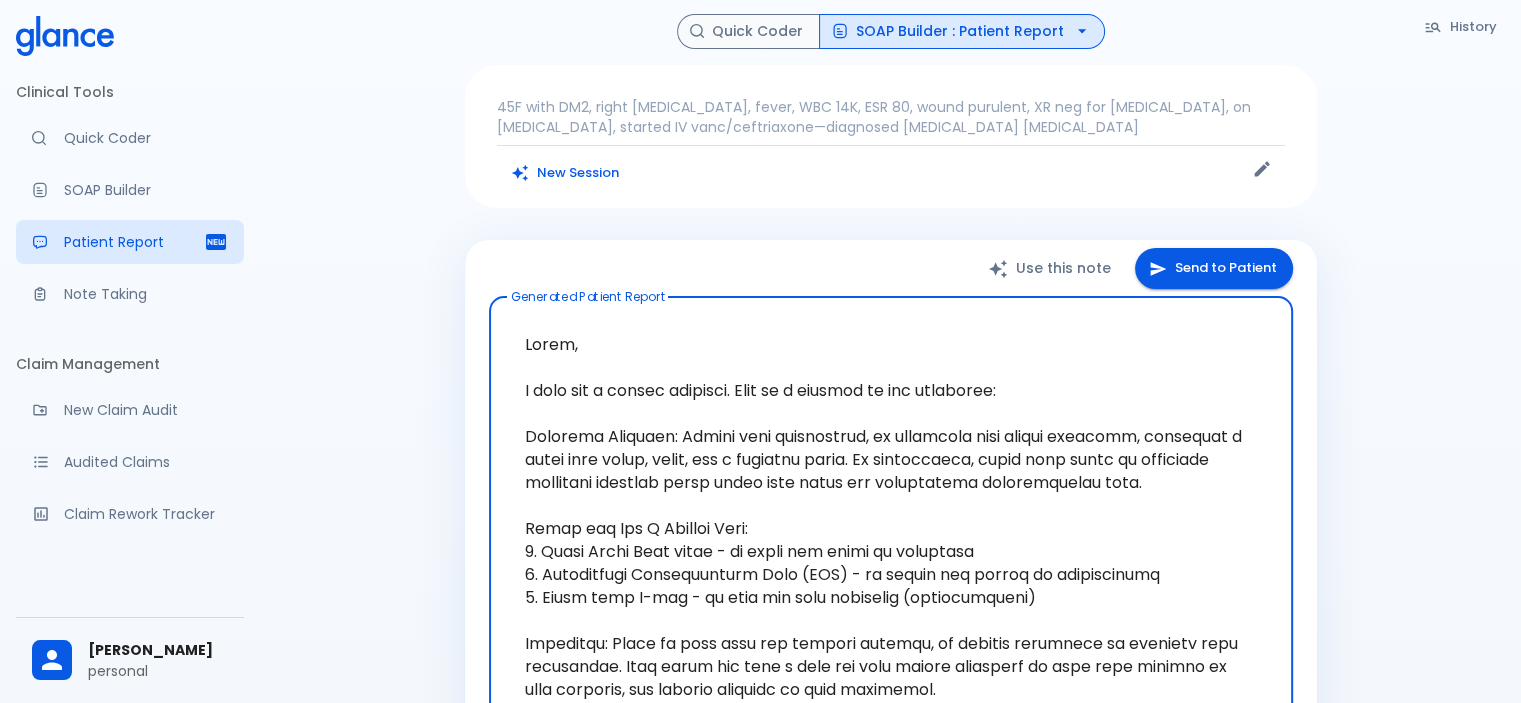 scroll, scrollTop: 0, scrollLeft: 0, axis: both 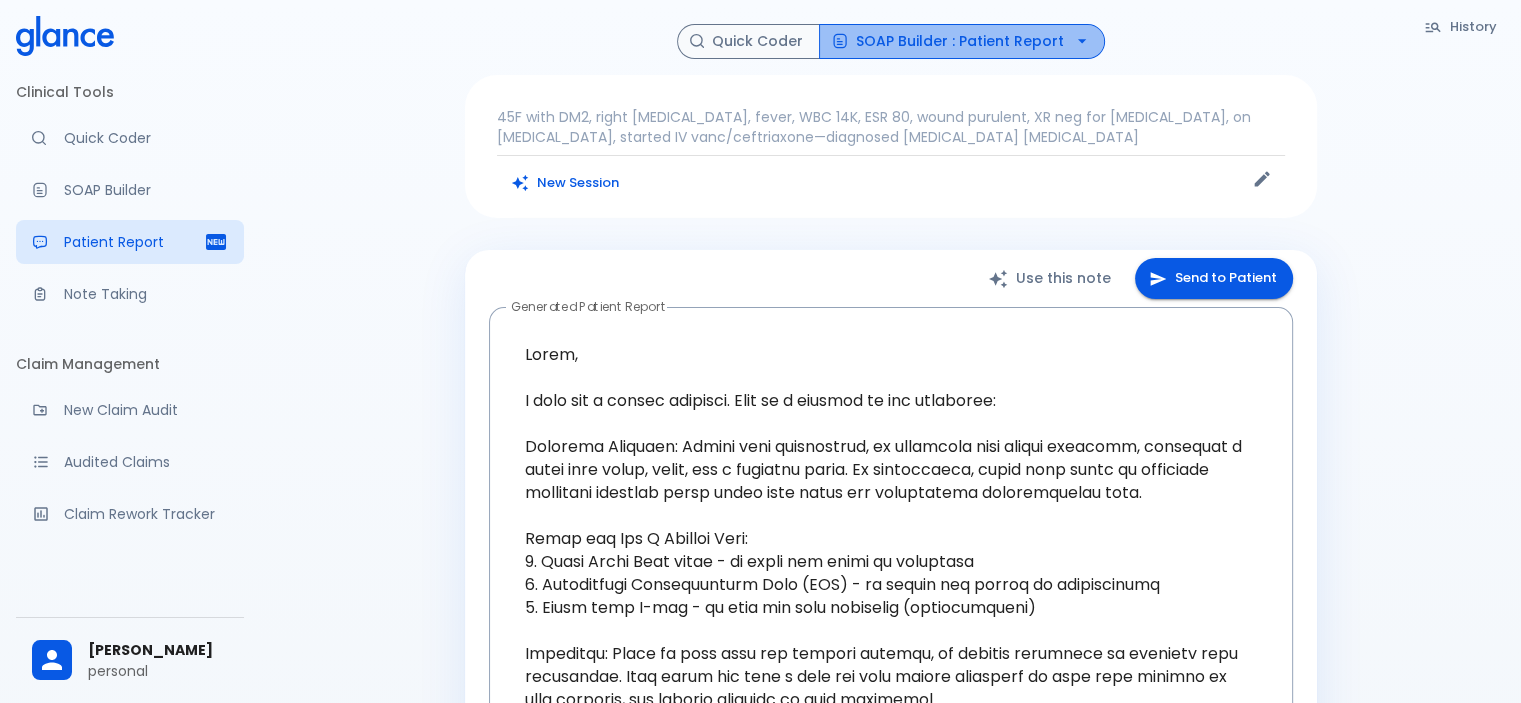 click on "SOAP Builder   : Patient Report" at bounding box center [962, 41] 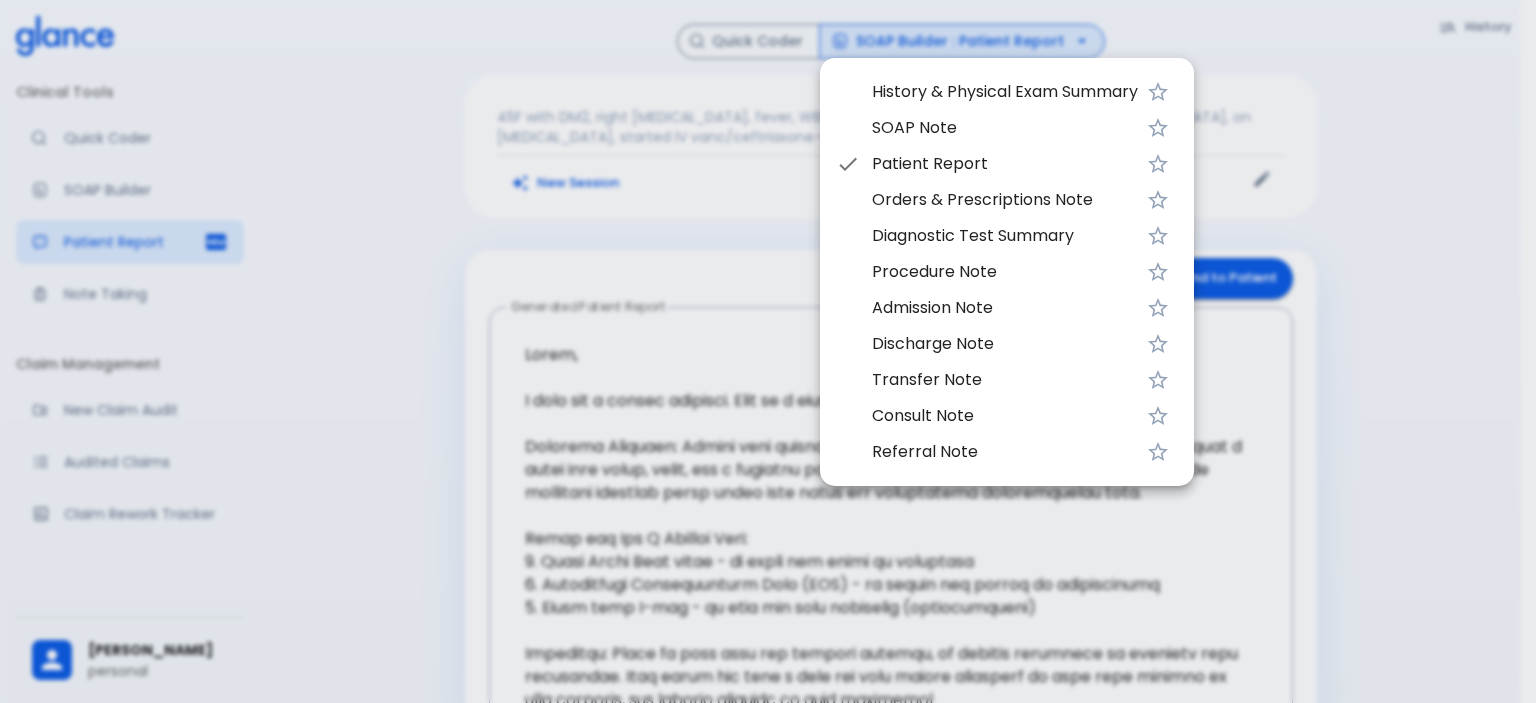 click on "Orders & Prescriptions Note" at bounding box center (1005, 200) 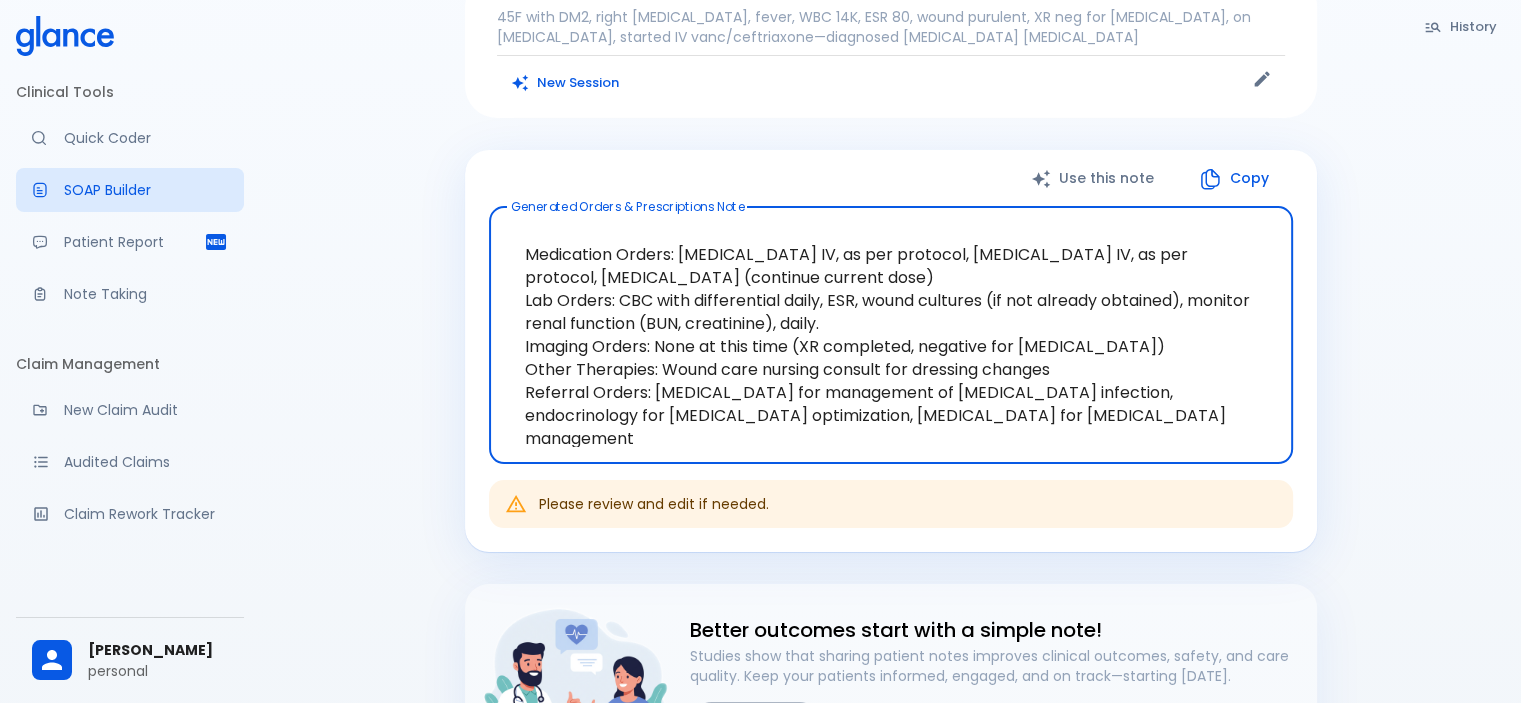 scroll, scrollTop: 0, scrollLeft: 0, axis: both 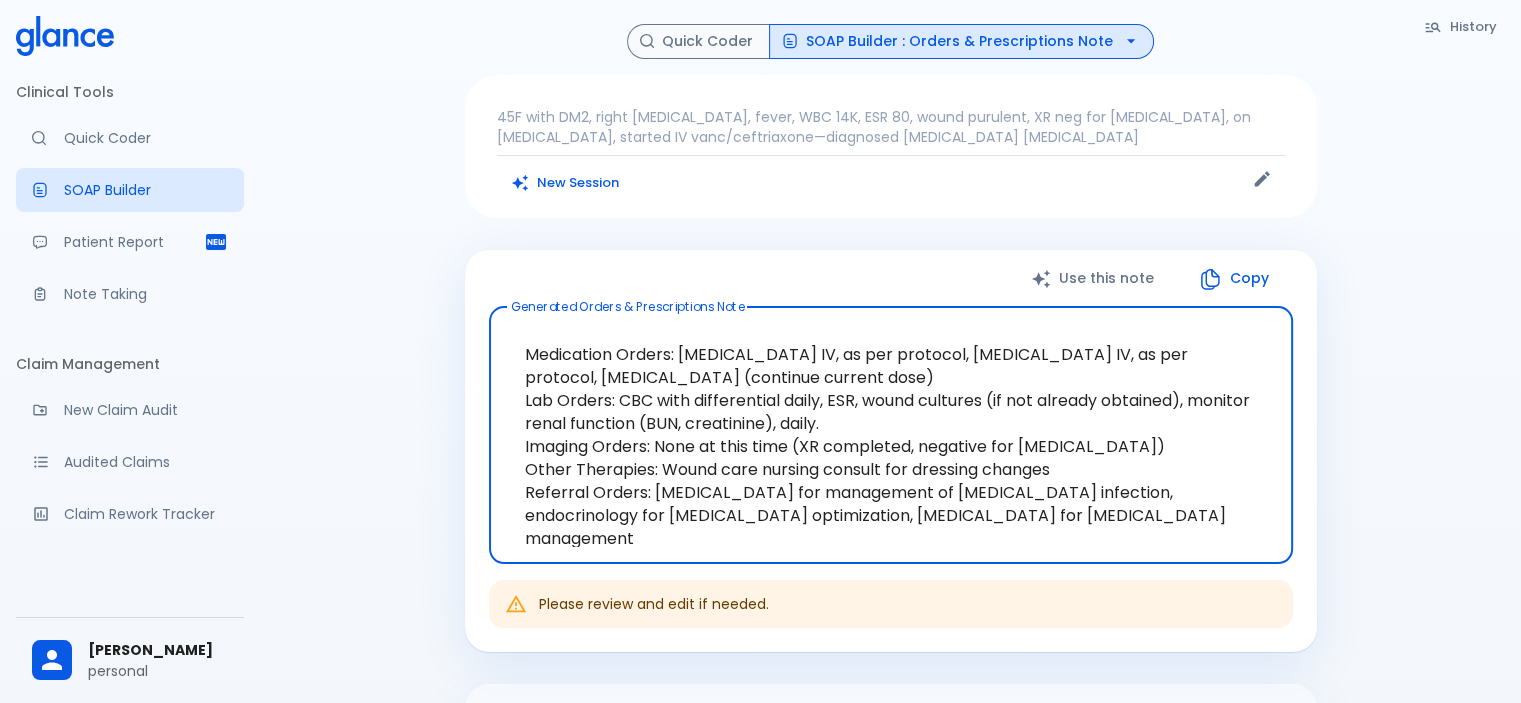 click on "SOAP Builder   : Orders & Prescriptions Note" at bounding box center [961, 41] 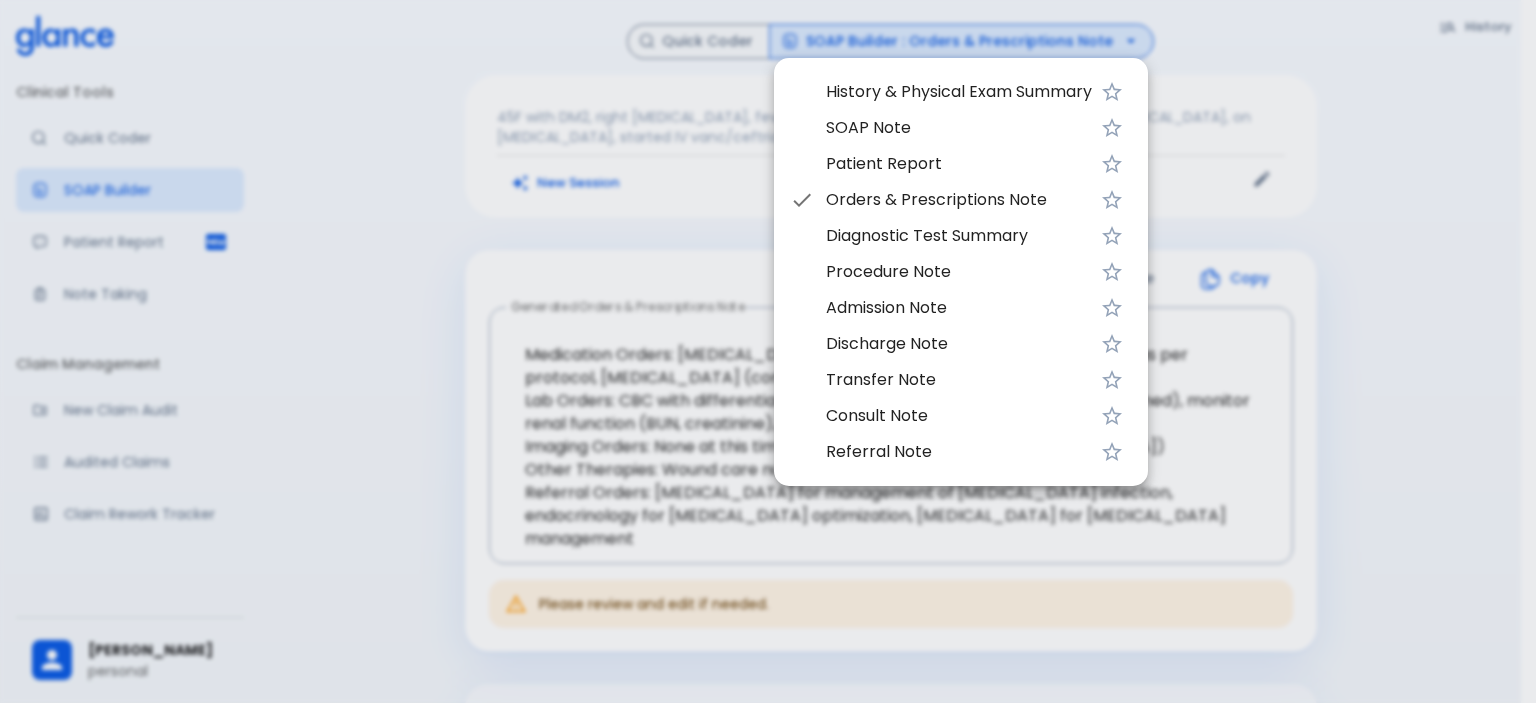 click at bounding box center [768, 351] 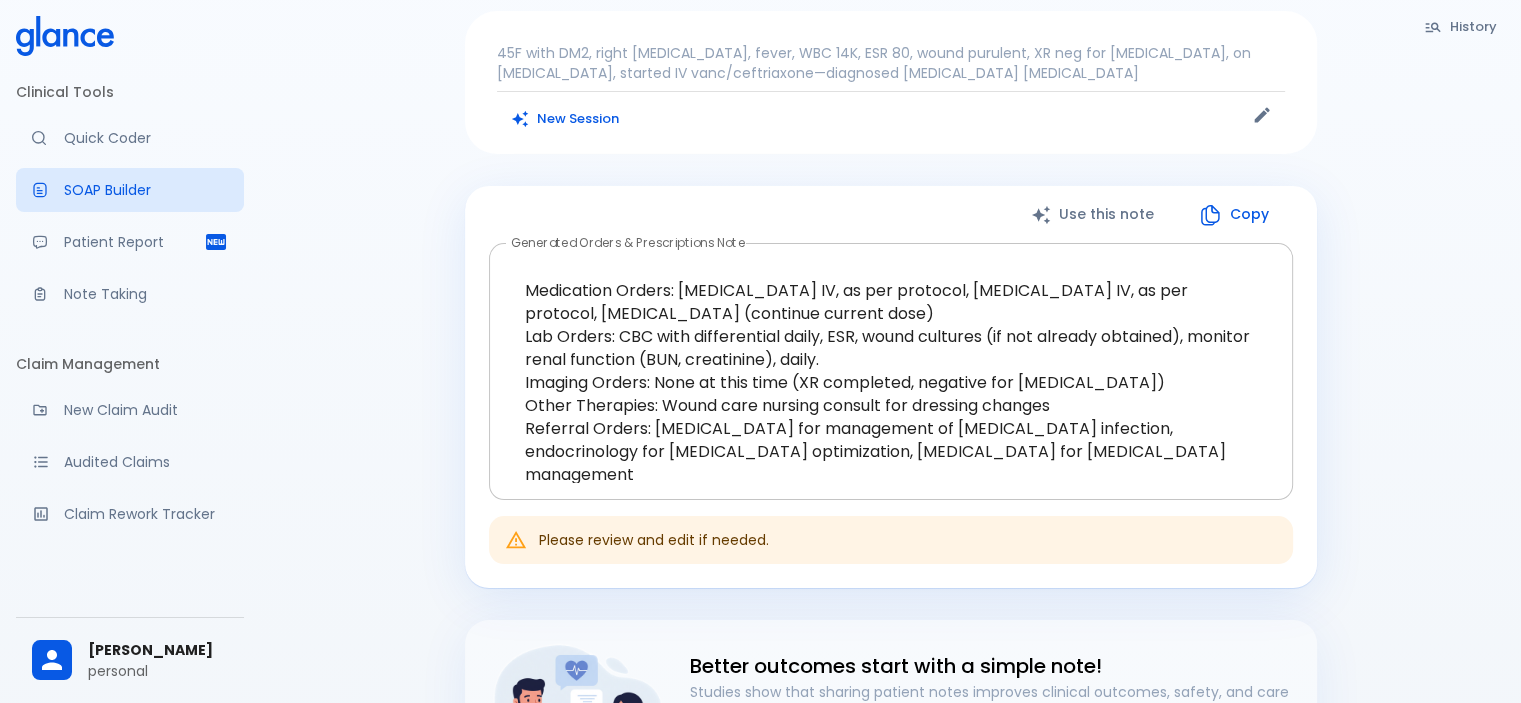 scroll, scrollTop: 0, scrollLeft: 0, axis: both 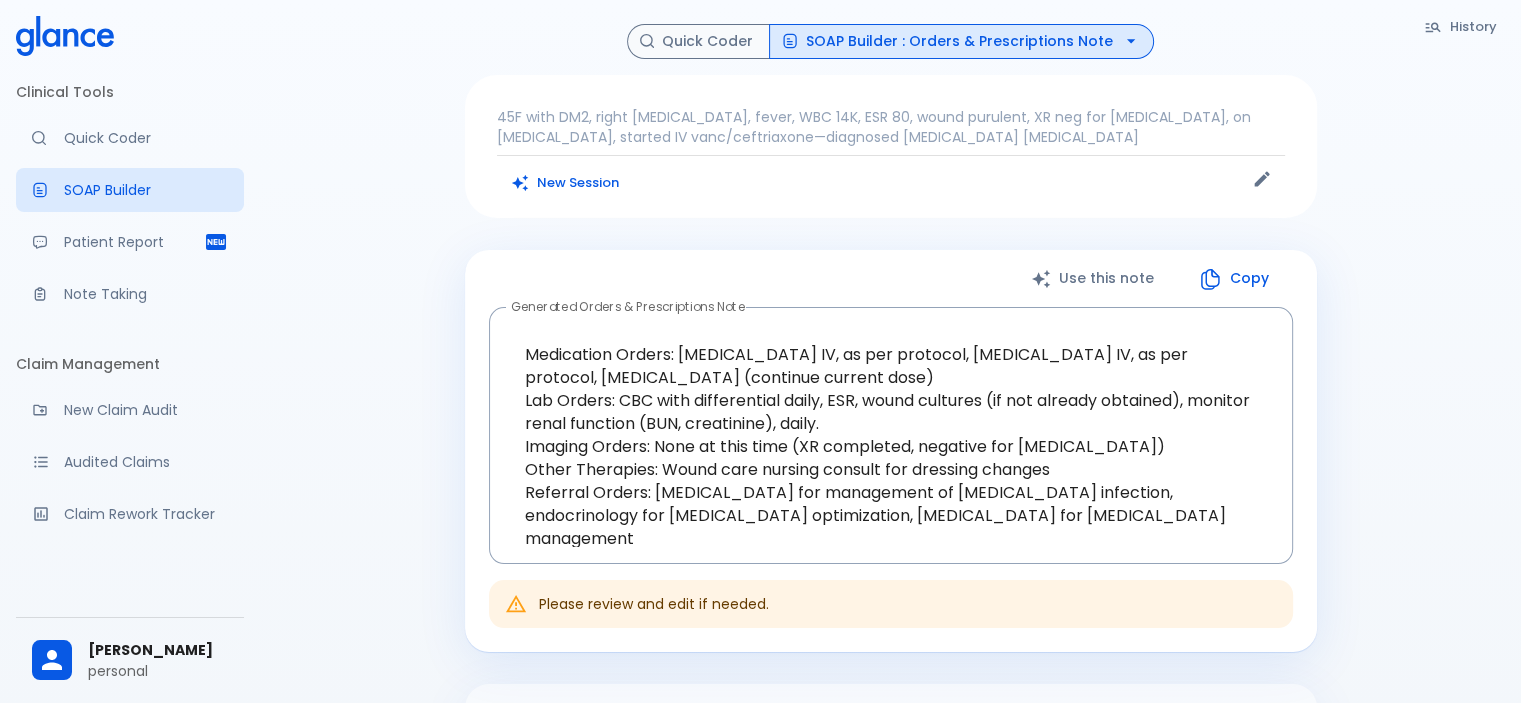 click 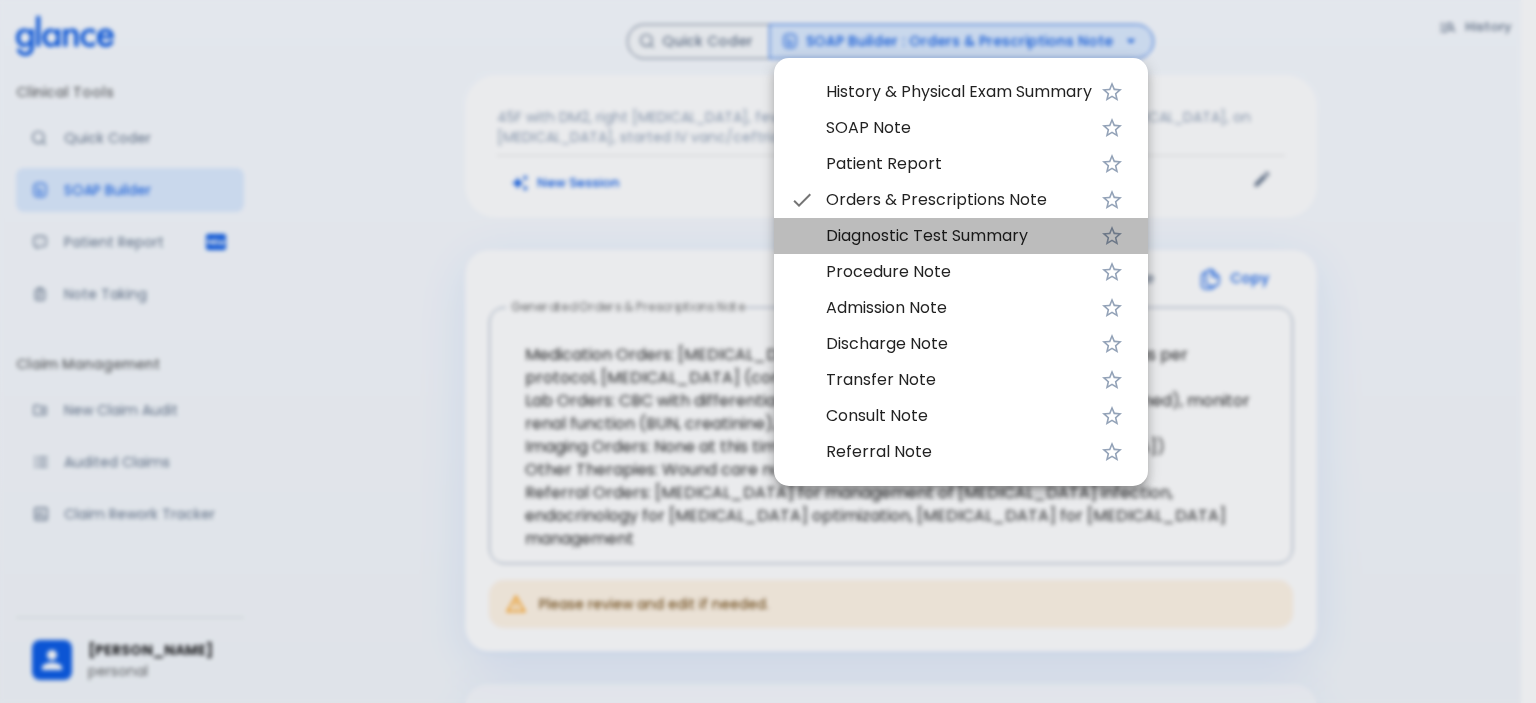 click on "Diagnostic Test Summary" at bounding box center (959, 236) 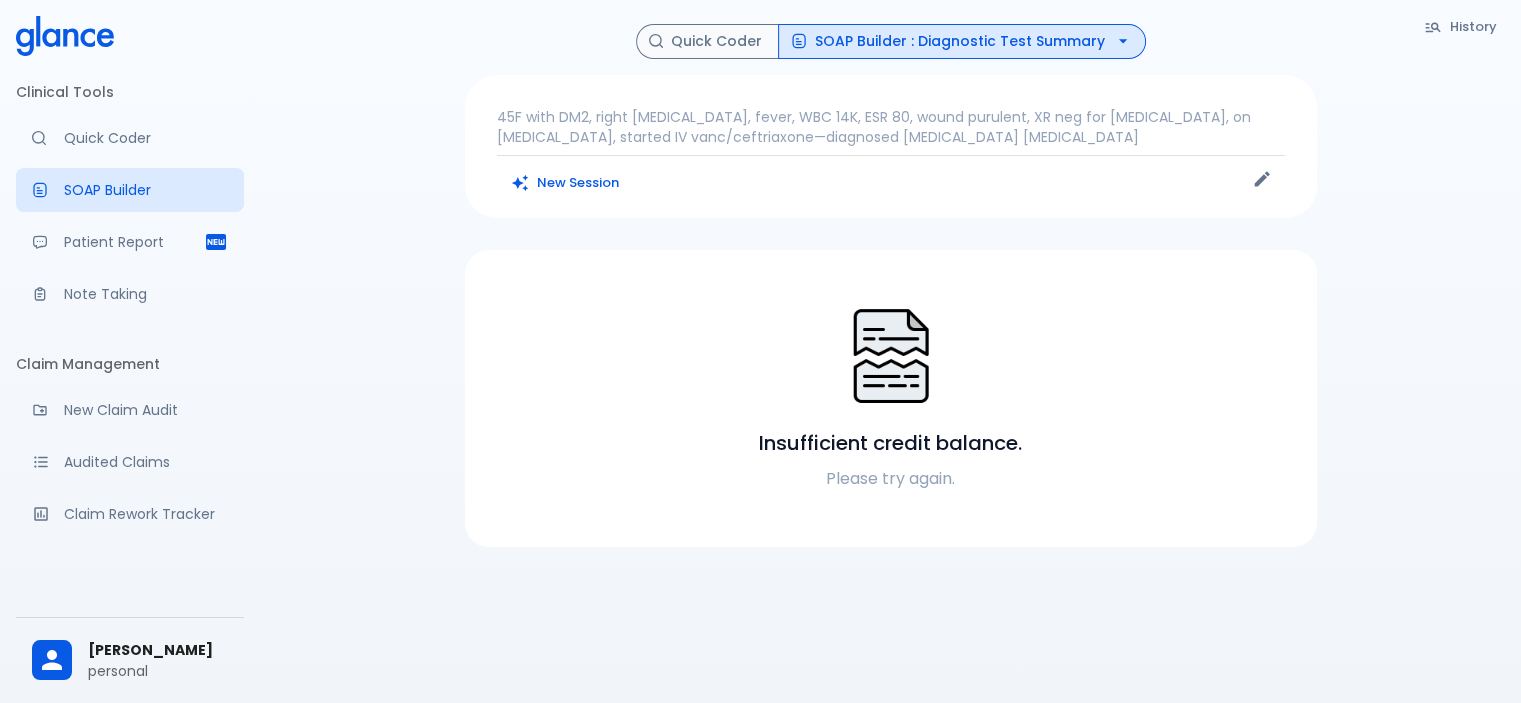 click on "SOAP Builder   : Diagnostic Test Summary" at bounding box center (962, 41) 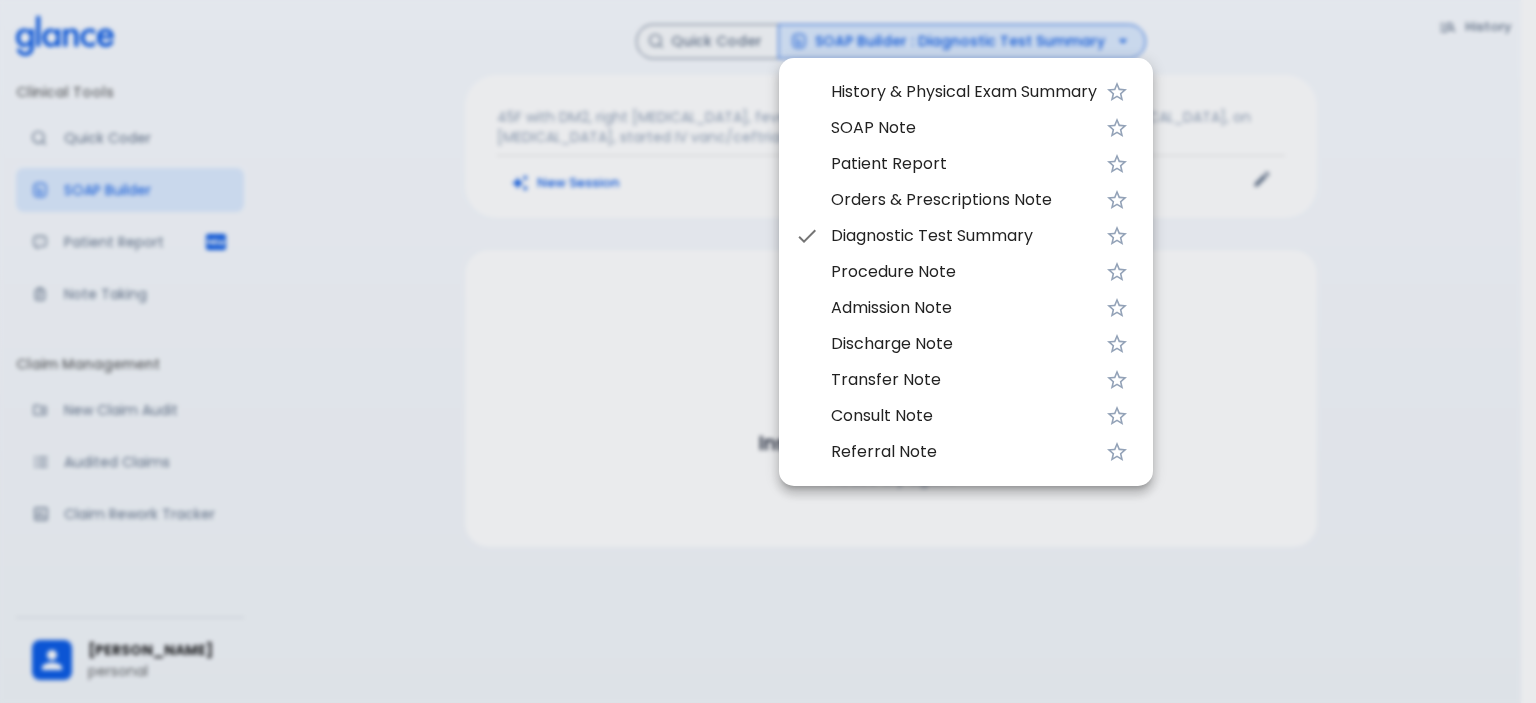 click on "Procedure Note" at bounding box center [966, 272] 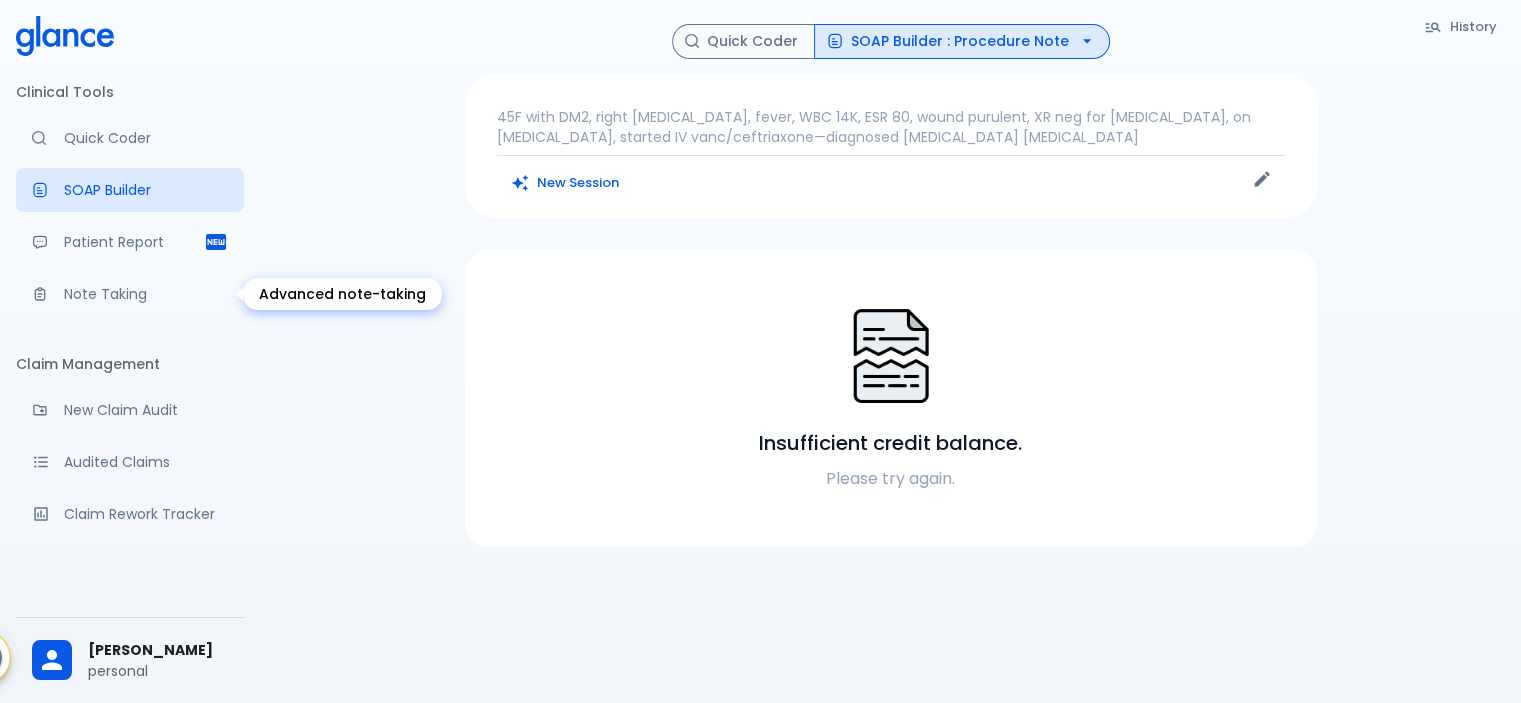 click on "Note Taking" at bounding box center (146, 294) 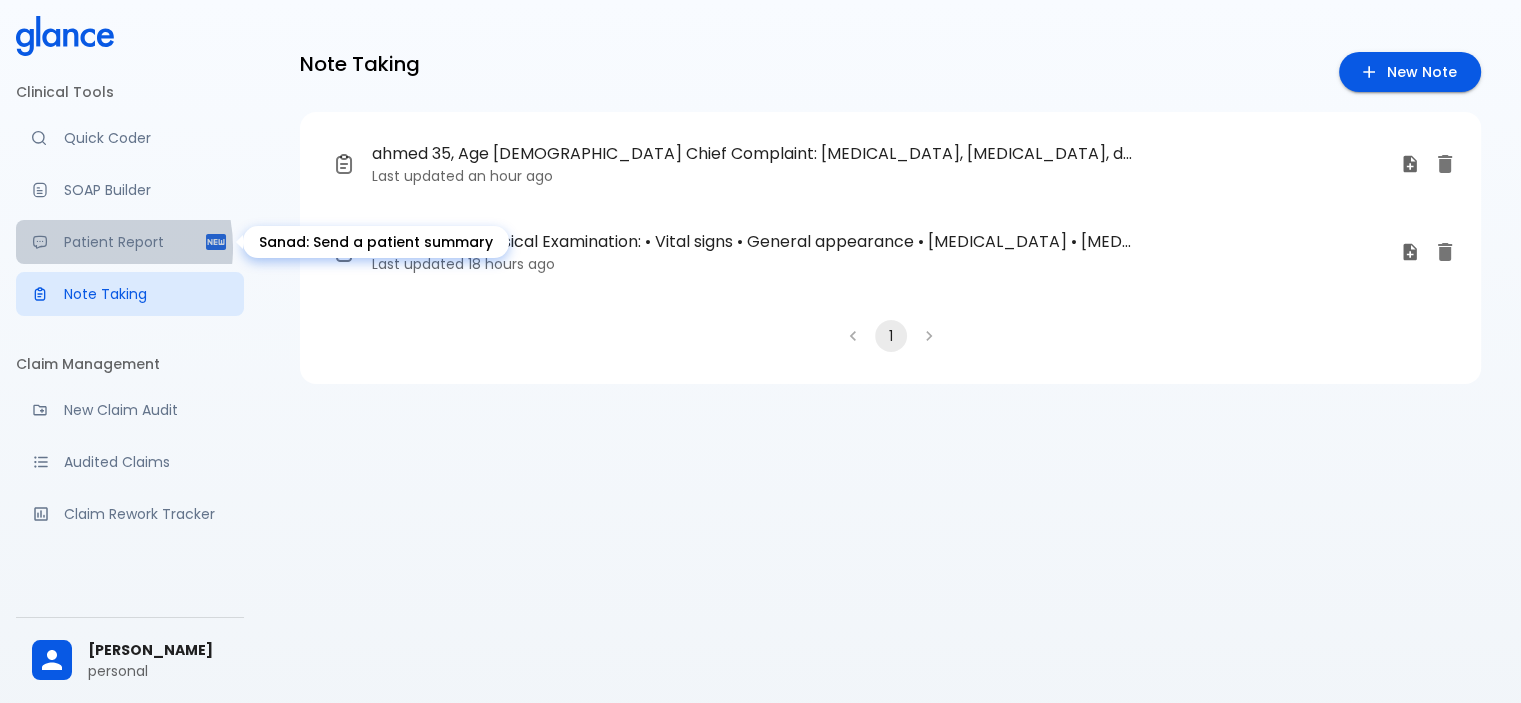 click on "Patient Report" at bounding box center [134, 242] 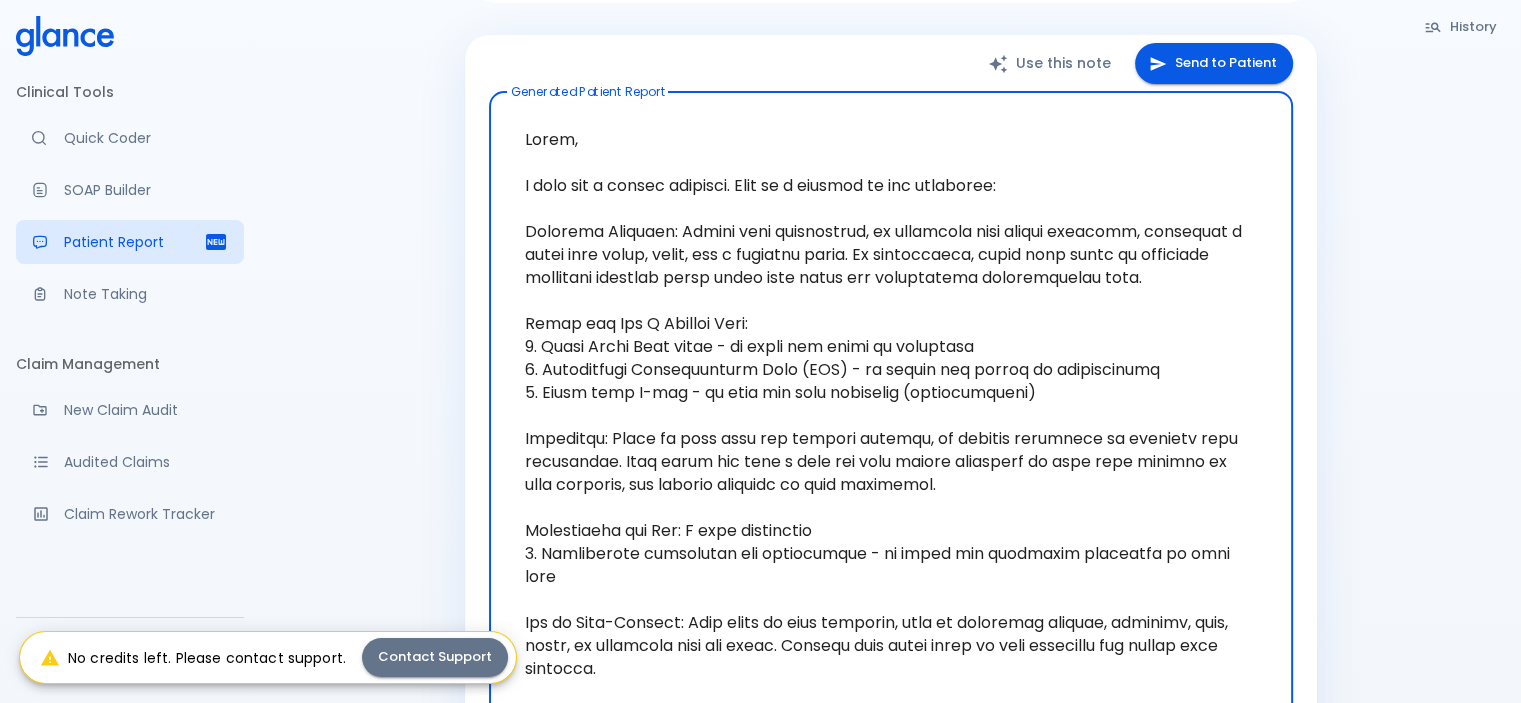scroll, scrollTop: 92, scrollLeft: 0, axis: vertical 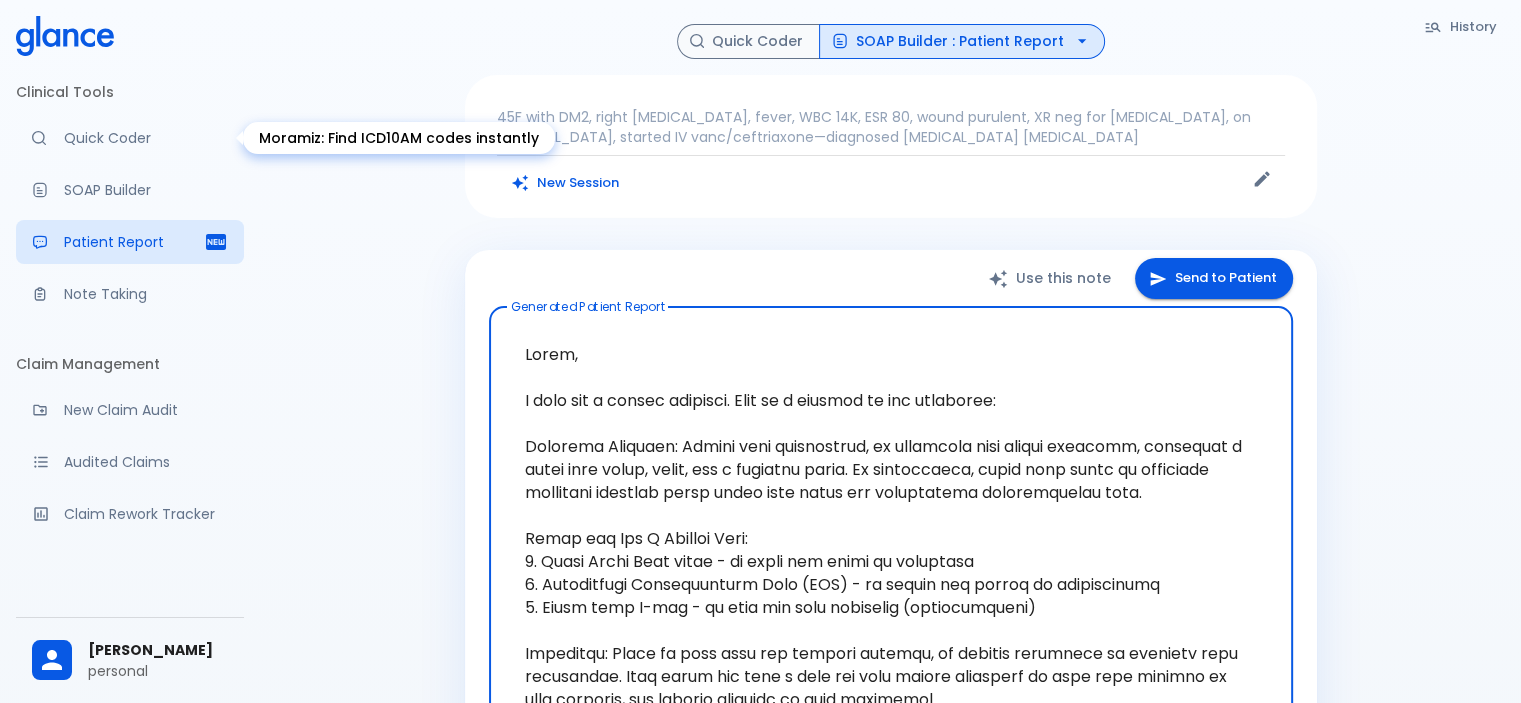 click on "Quick Coder" at bounding box center (146, 138) 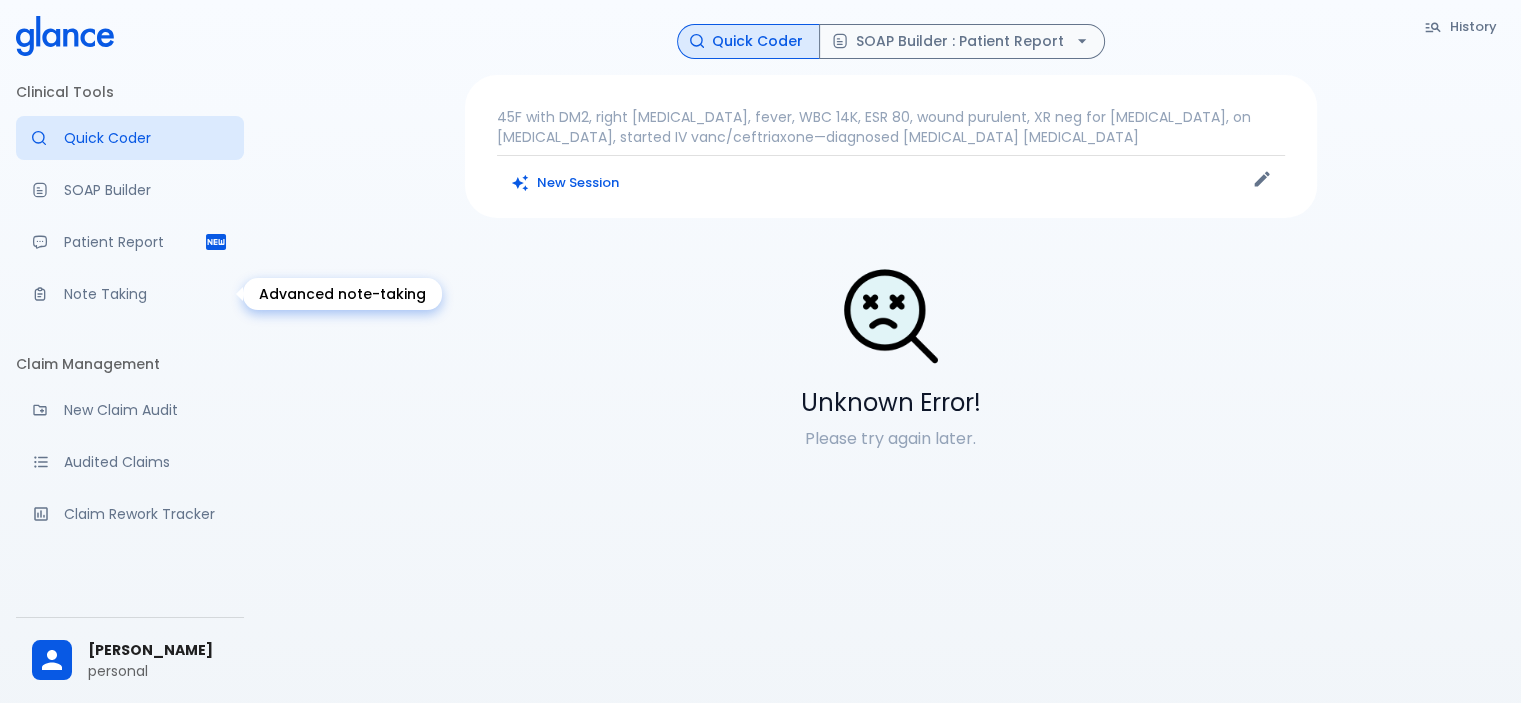 click on "Note Taking" at bounding box center (146, 294) 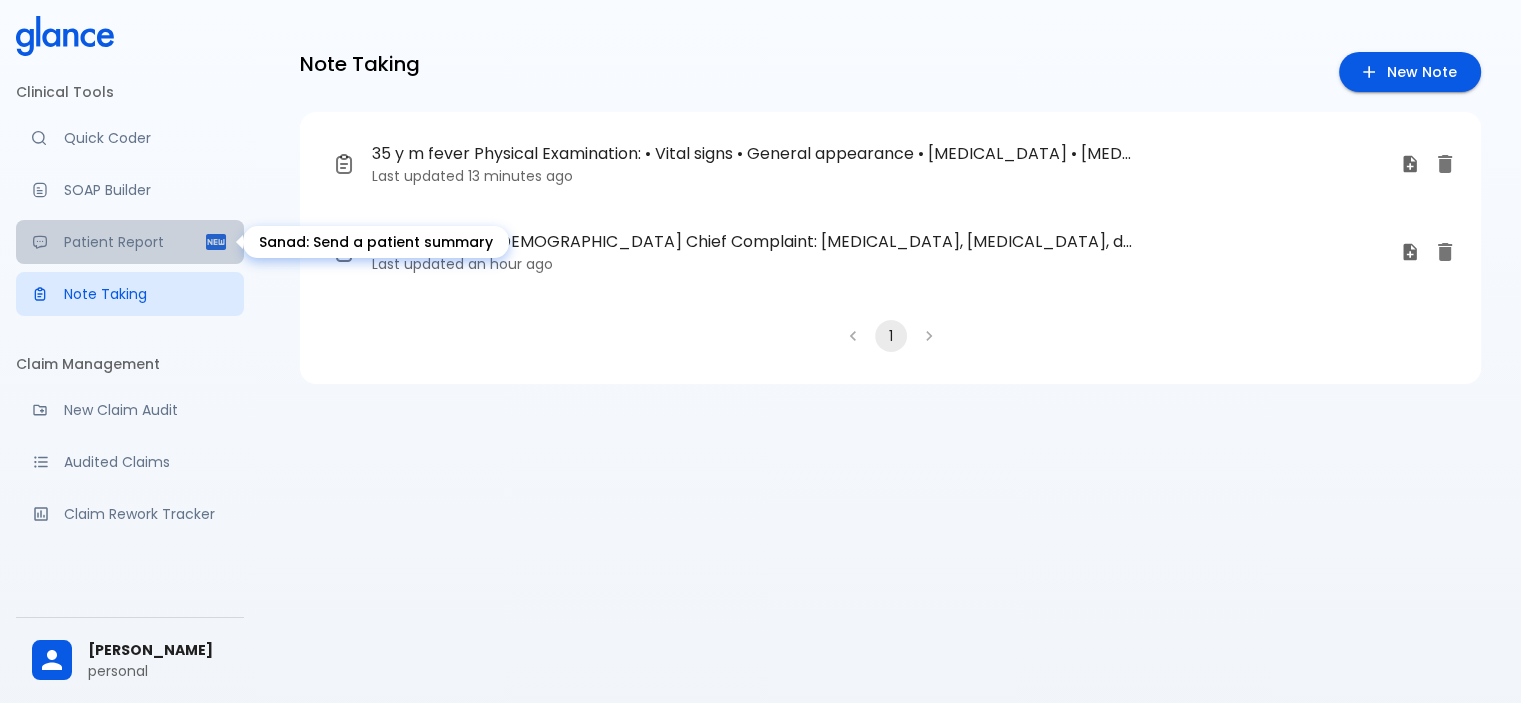 click on "Patient Report" at bounding box center (134, 242) 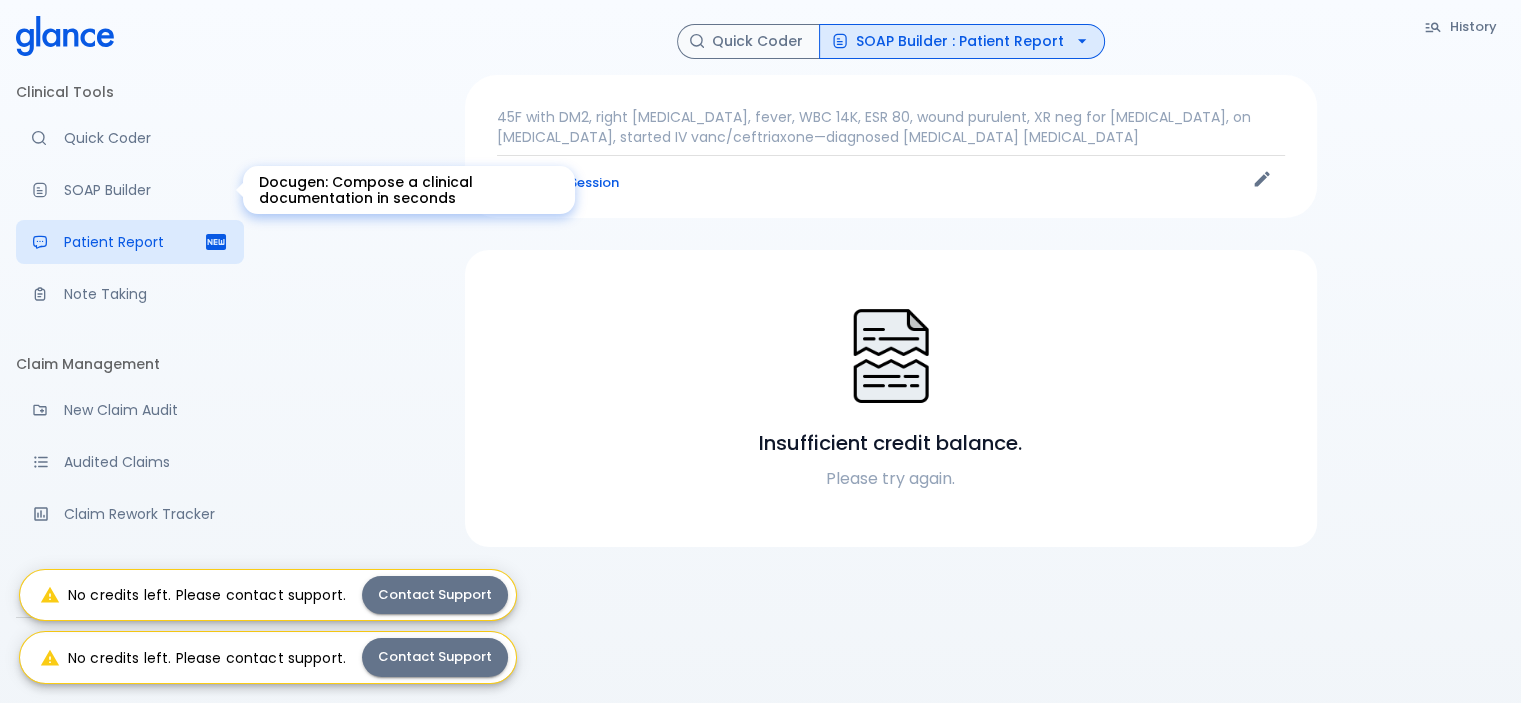 click on "SOAP Builder" at bounding box center [146, 190] 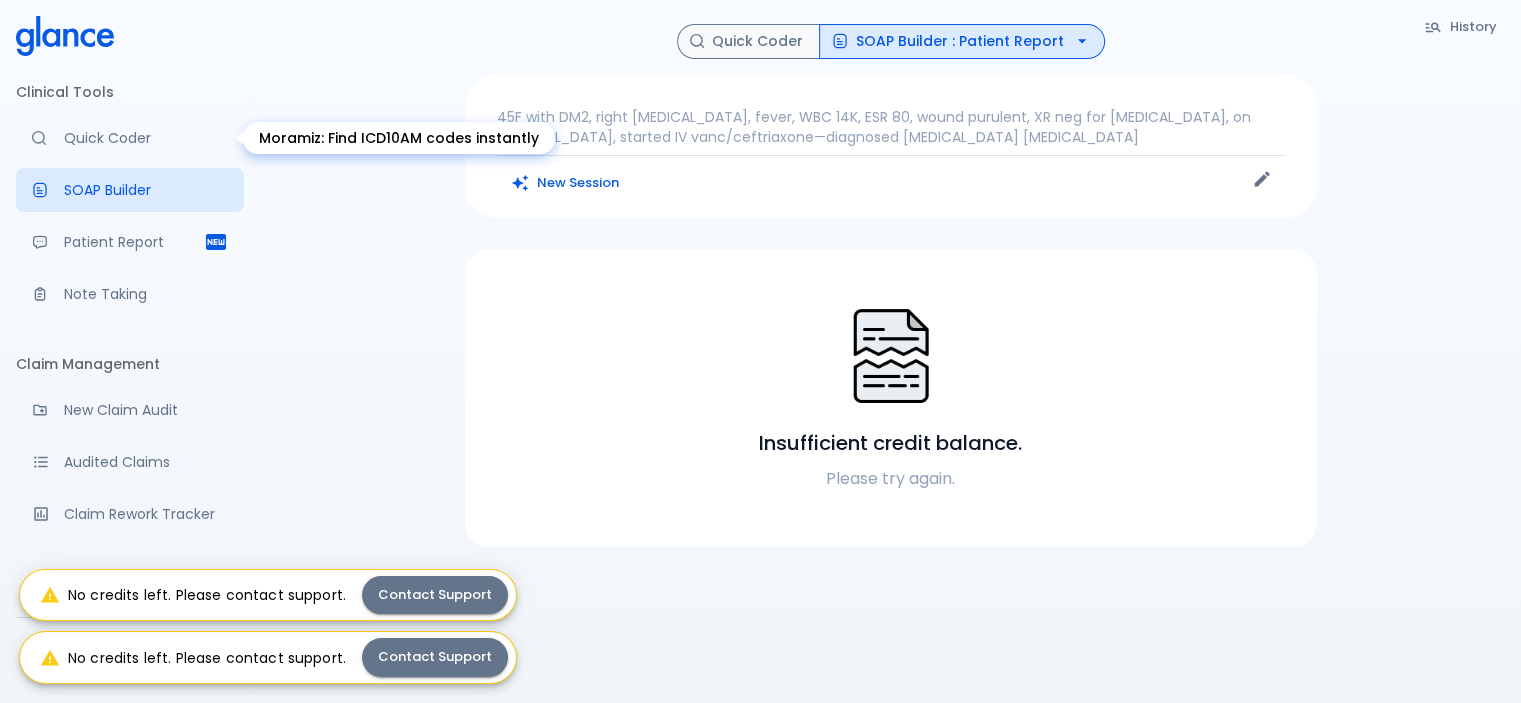 click on "Quick Coder" at bounding box center (130, 138) 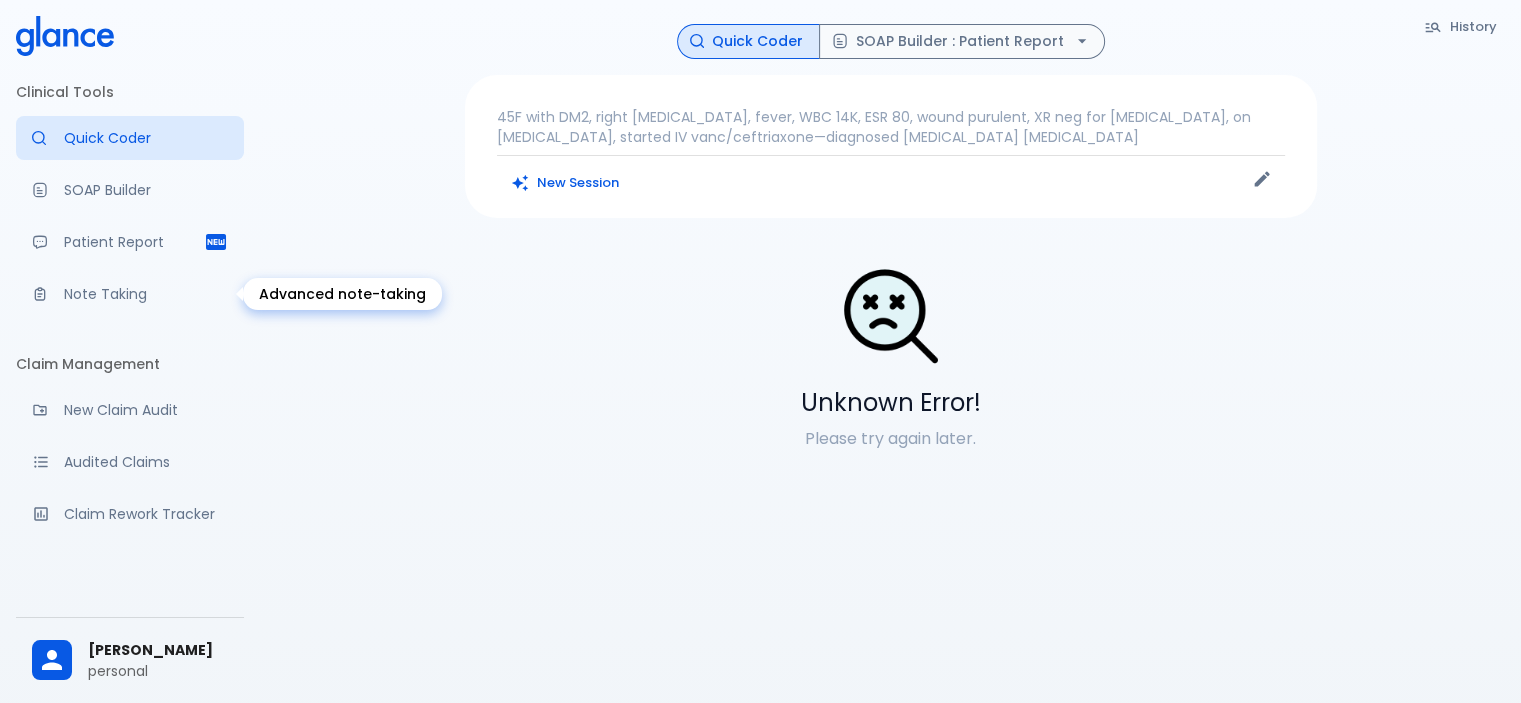 click on "Note Taking" at bounding box center [146, 294] 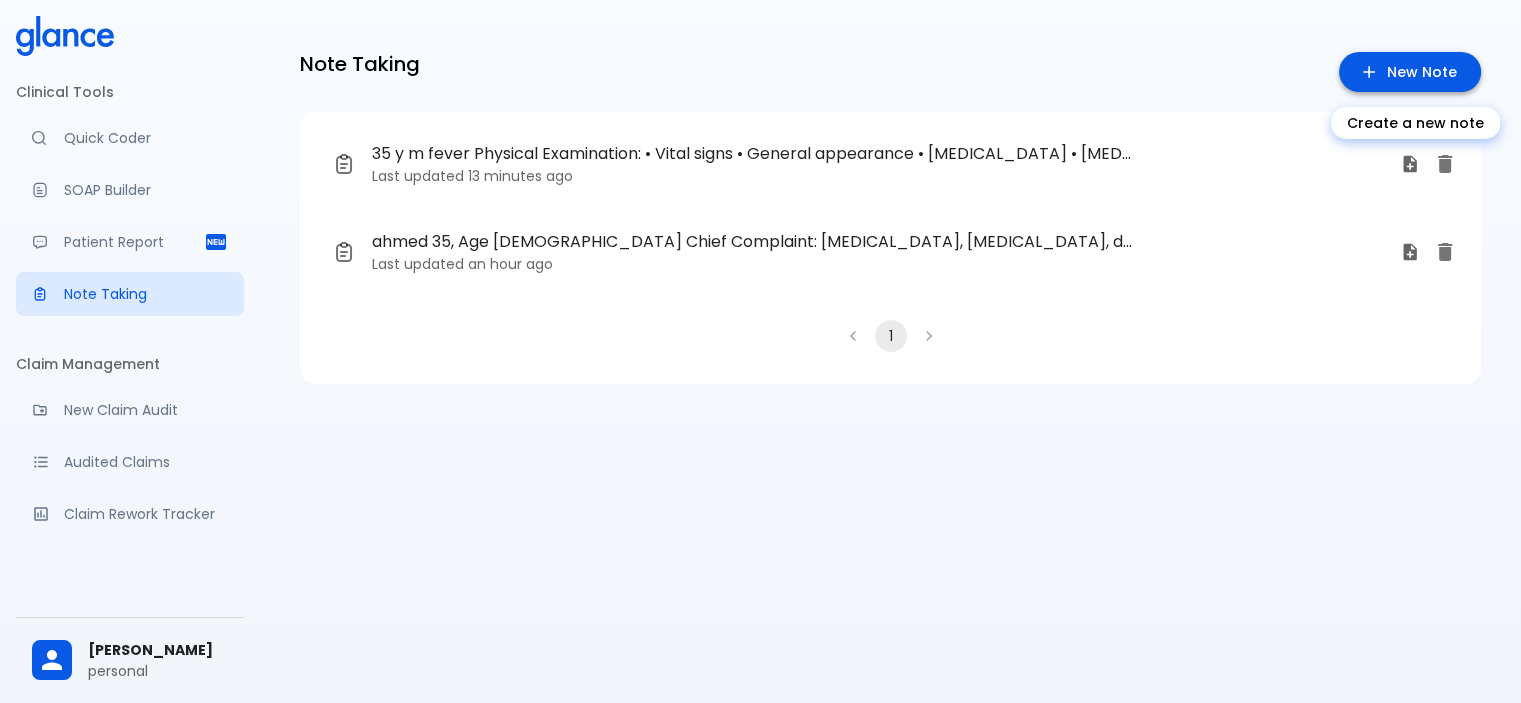 click on "New Note" at bounding box center [1410, 72] 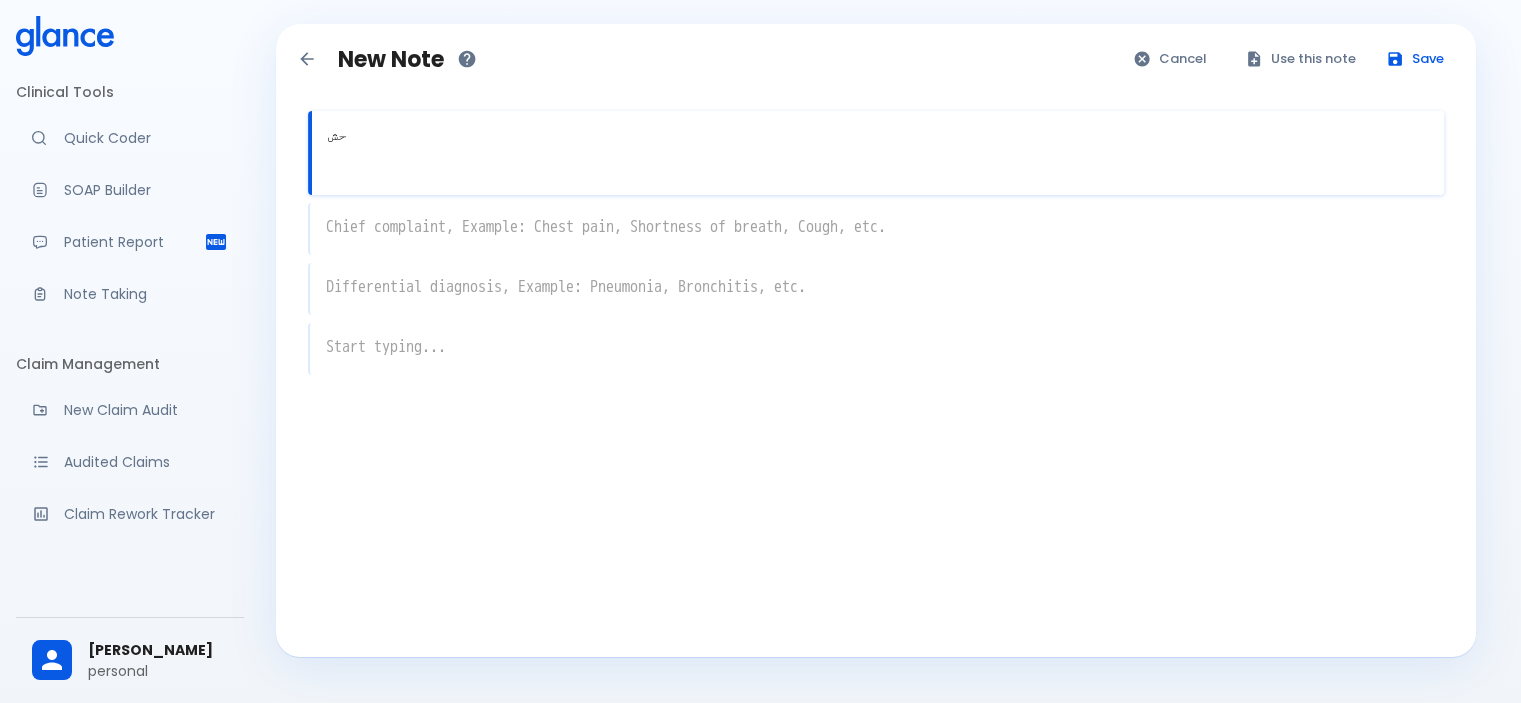 type on "ح" 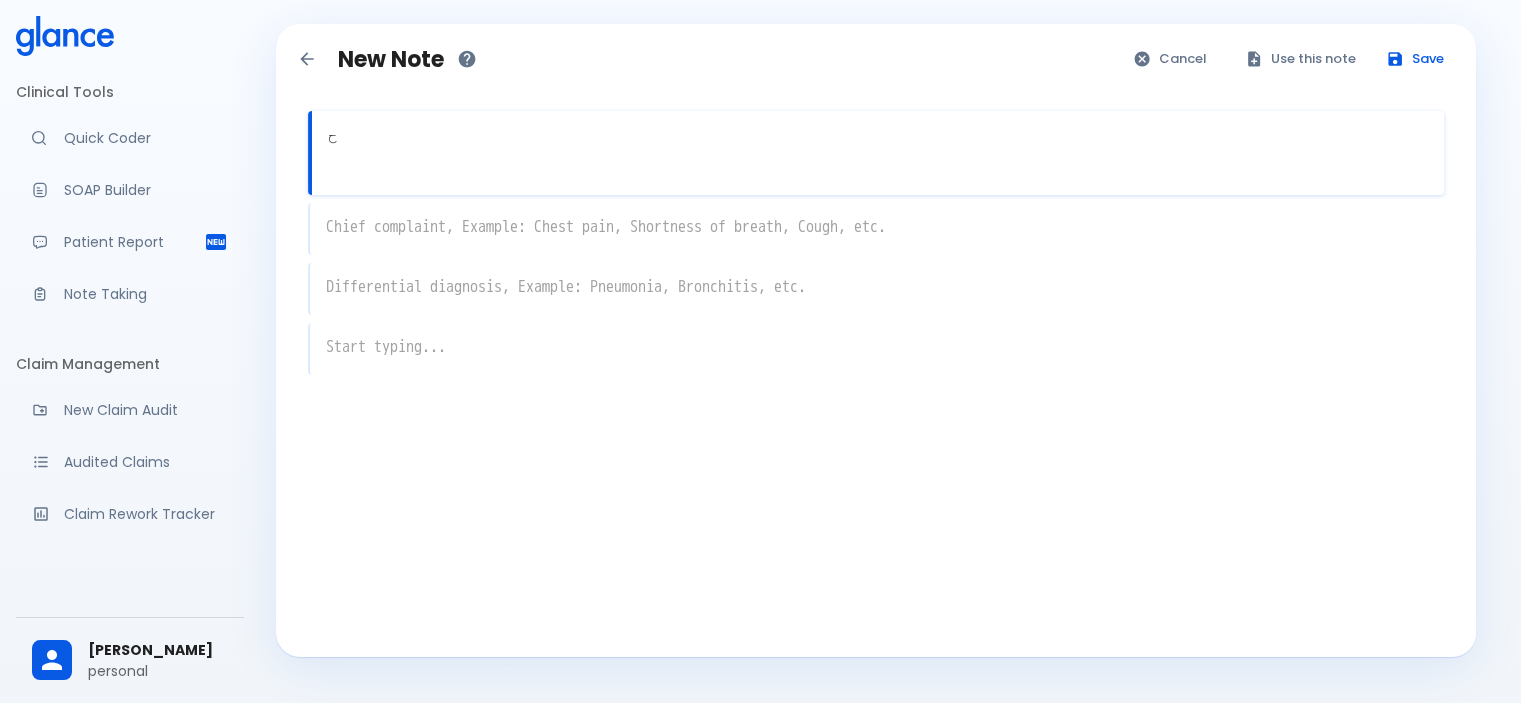 type 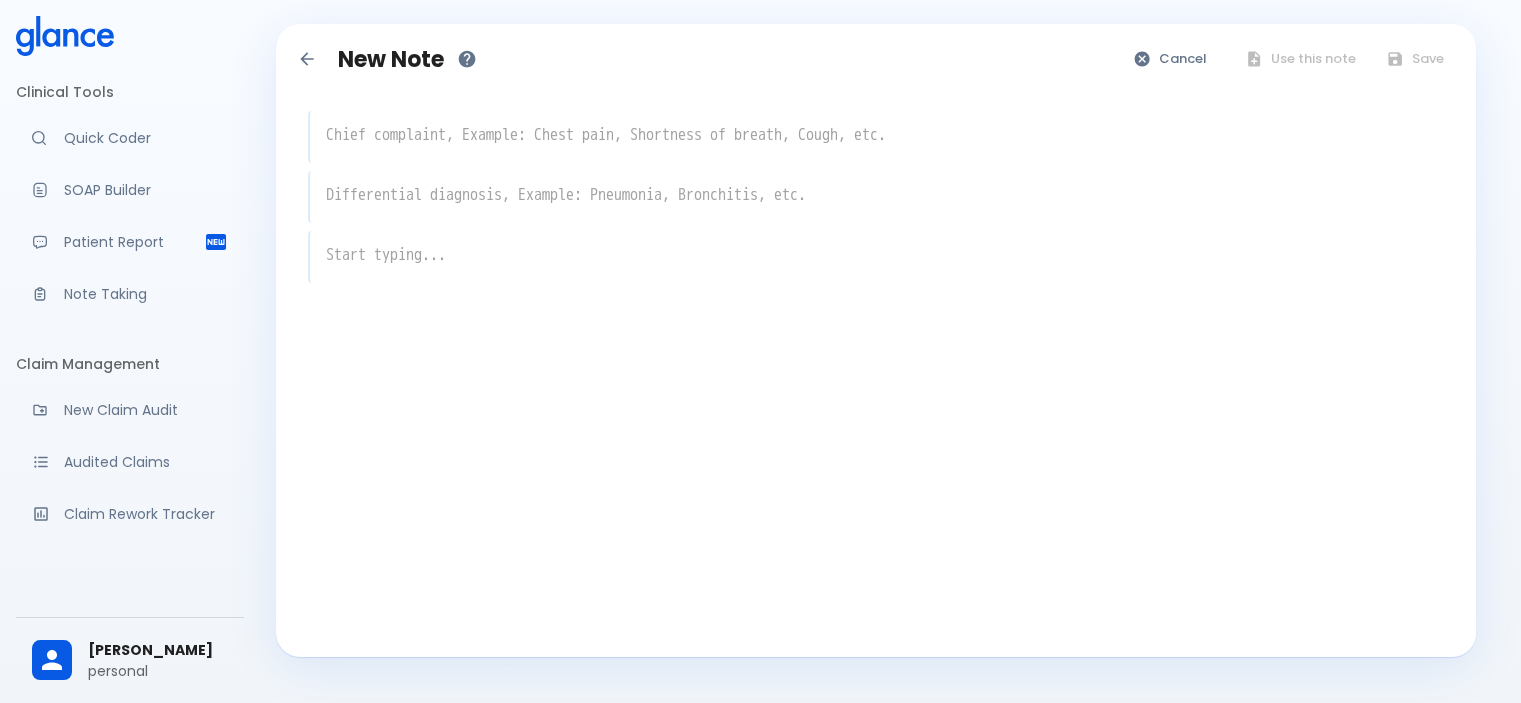 click on "New Note Cancel Use this note Save x x x" at bounding box center [876, 340] 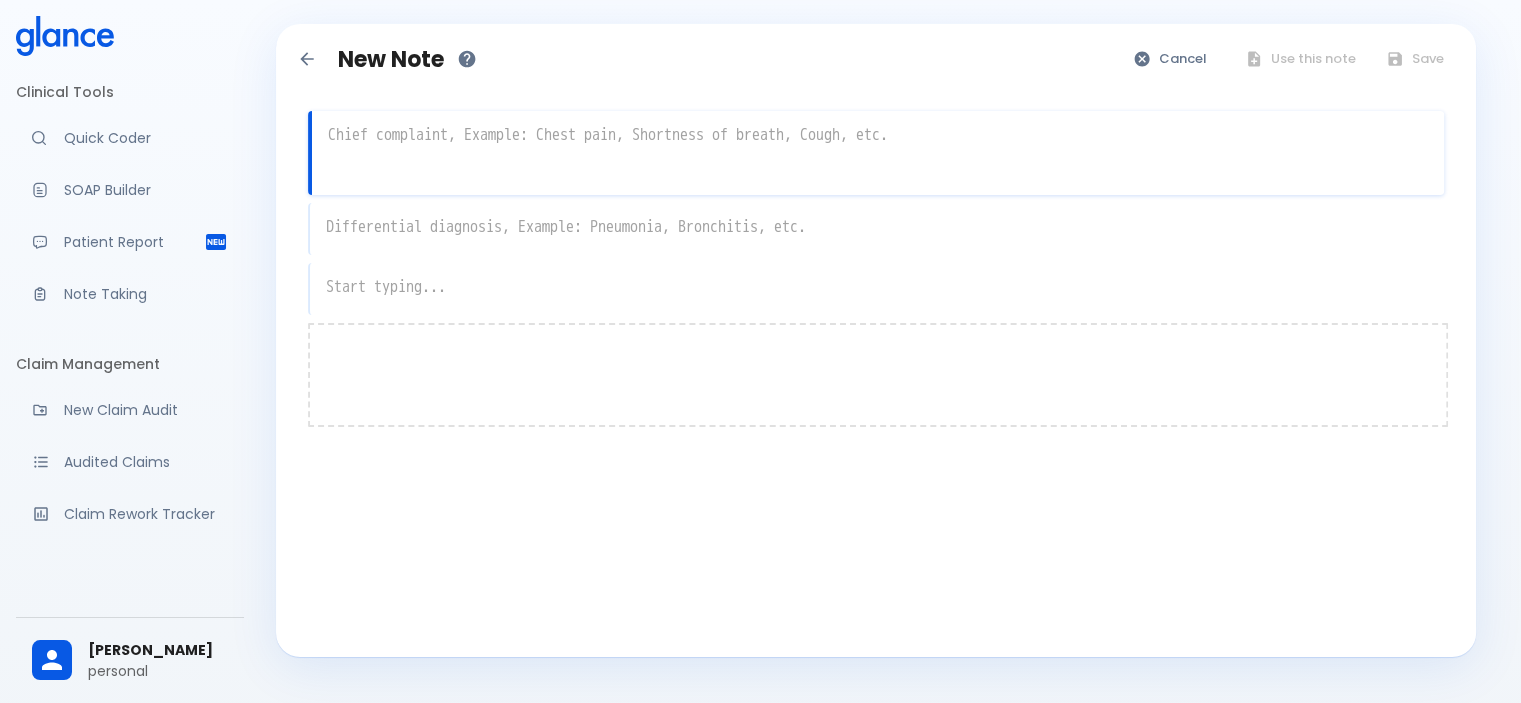click at bounding box center (878, 375) 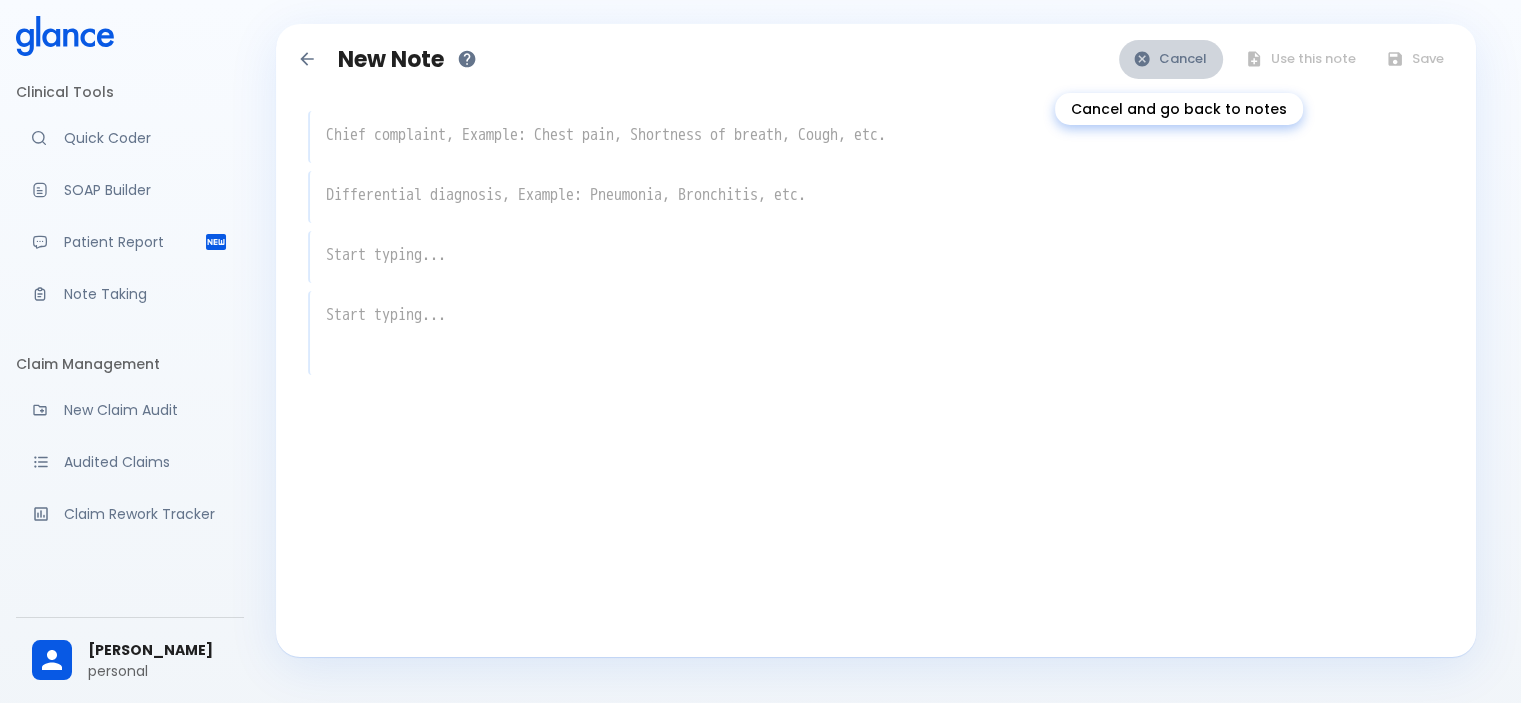 click on "Cancel" at bounding box center (1171, 59) 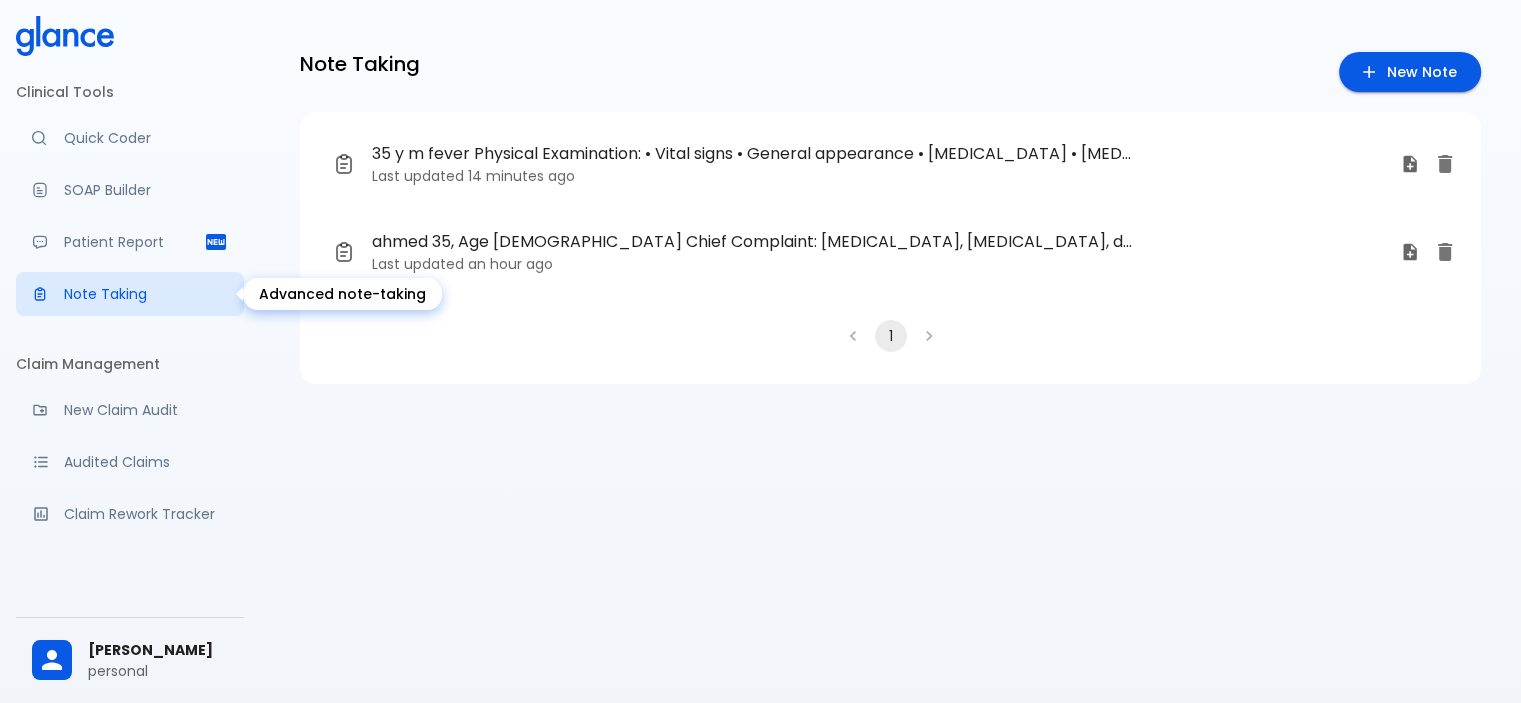 click on "Note Taking" at bounding box center [130, 294] 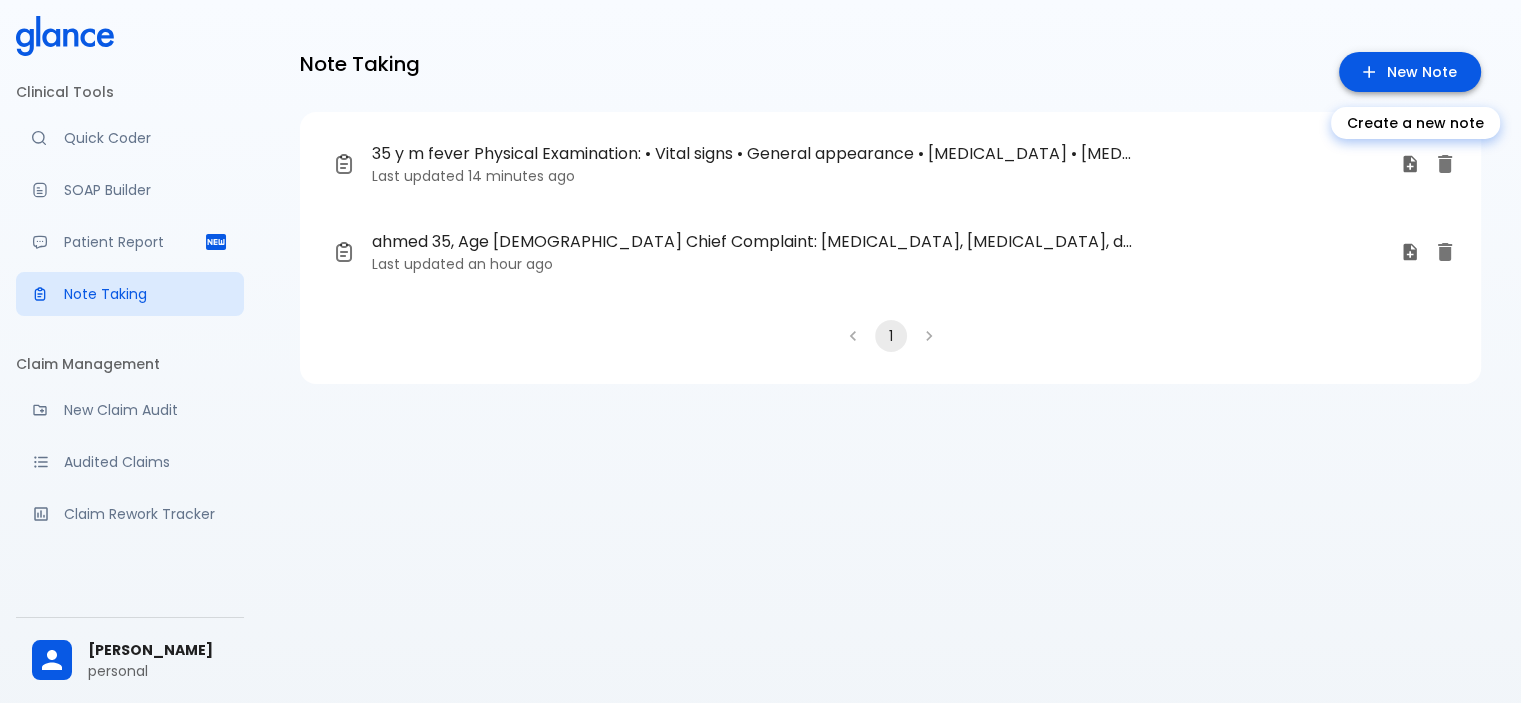 click on "New Note" at bounding box center (1410, 72) 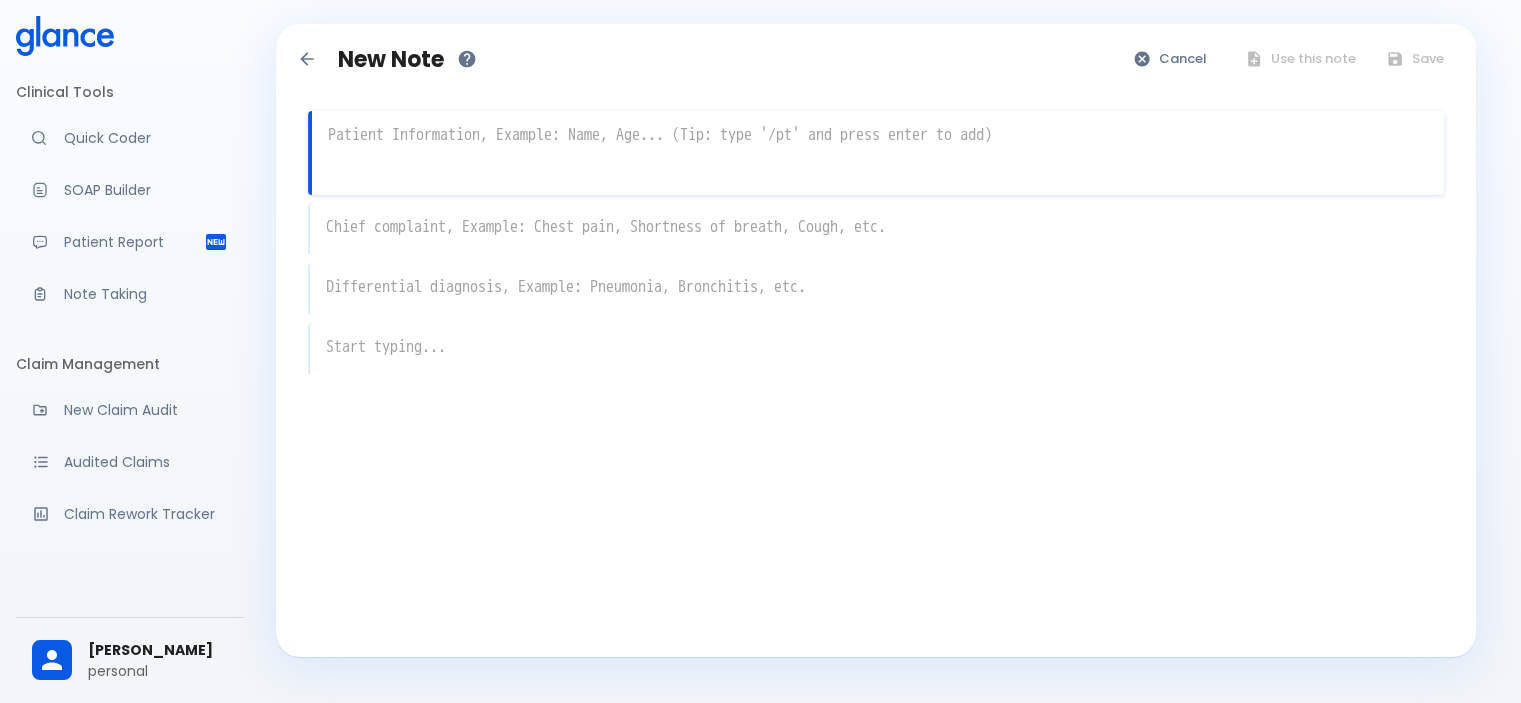 drag, startPoint x: 493, startPoint y: 167, endPoint x: 412, endPoint y: 136, distance: 86.72946 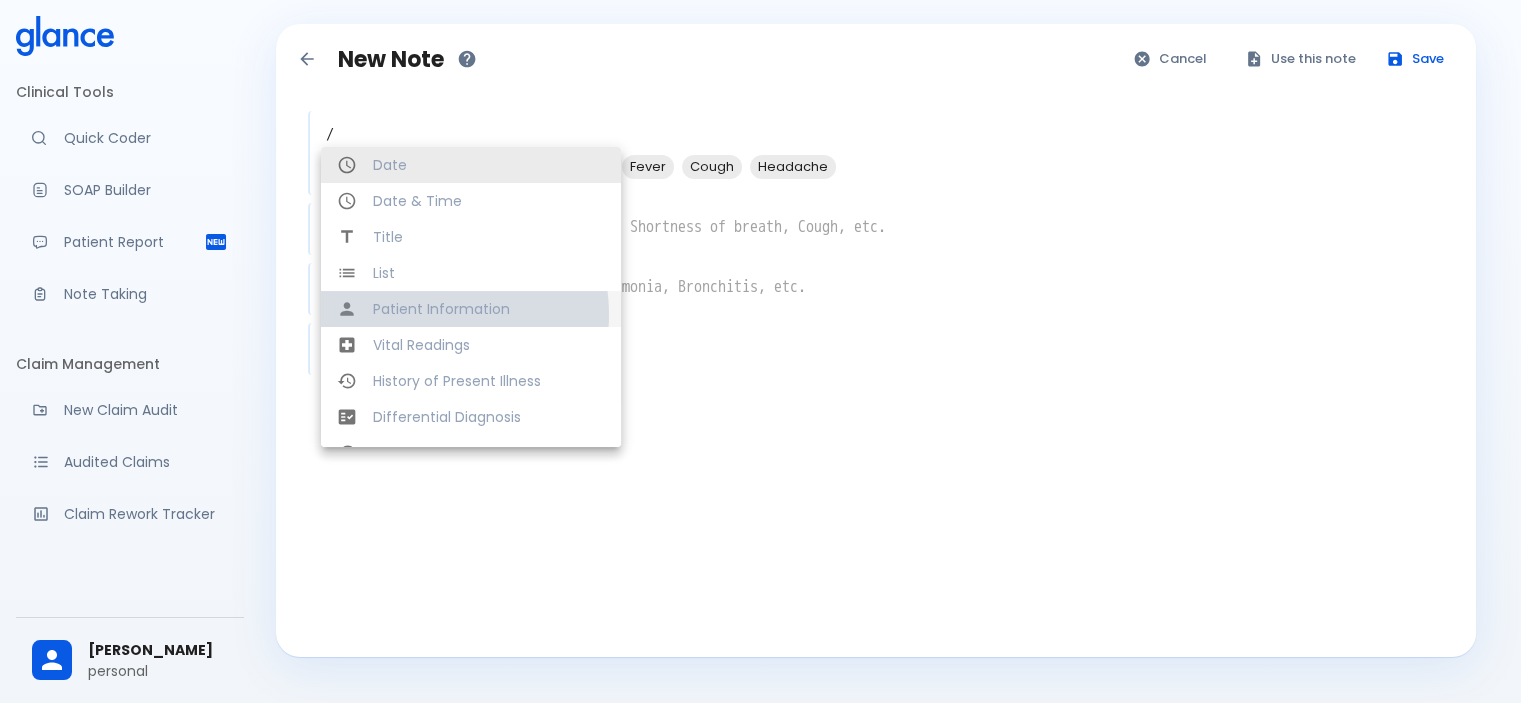 click on "Patient Information" at bounding box center [489, 309] 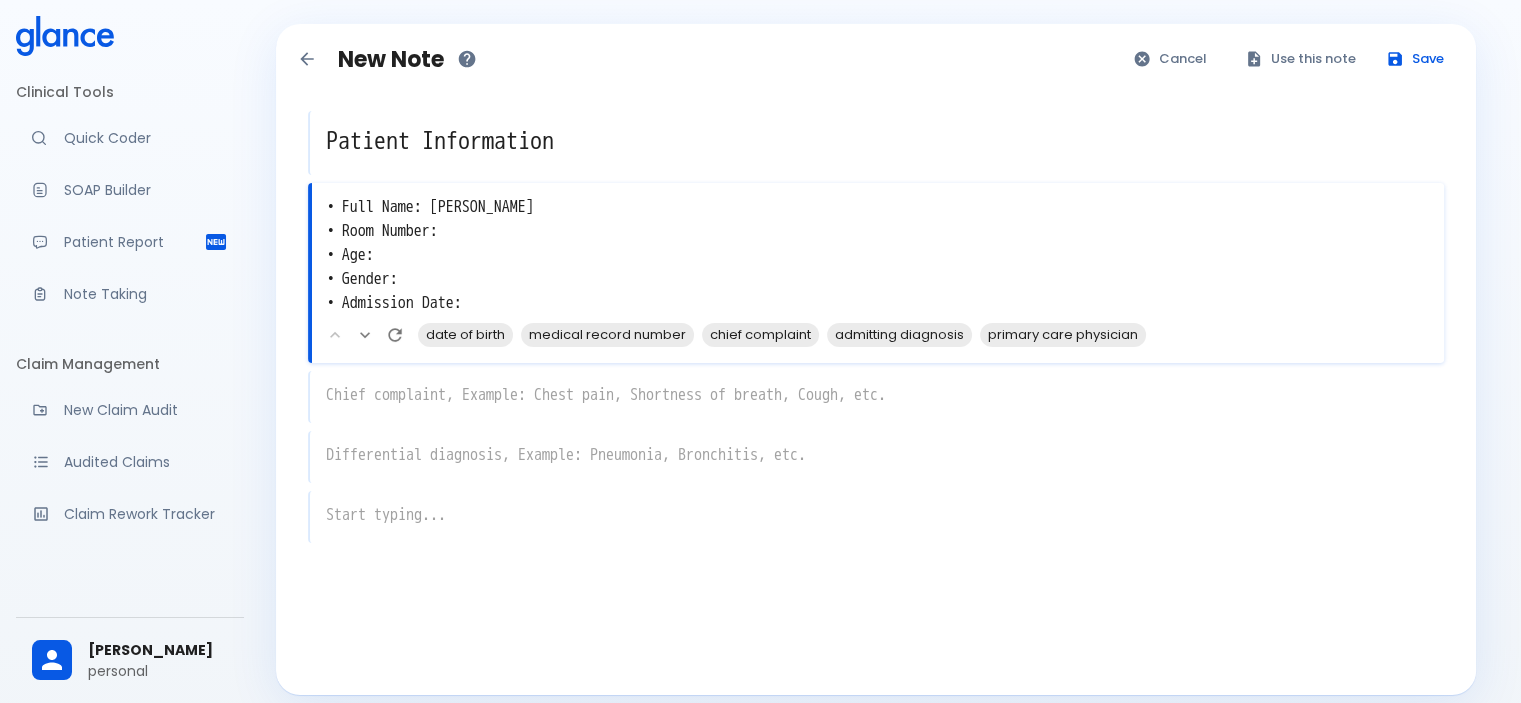 click on "• Full Name: ahmed
• Room Number:
• Age:
• Gender:
• Admission Date:" at bounding box center (878, 255) 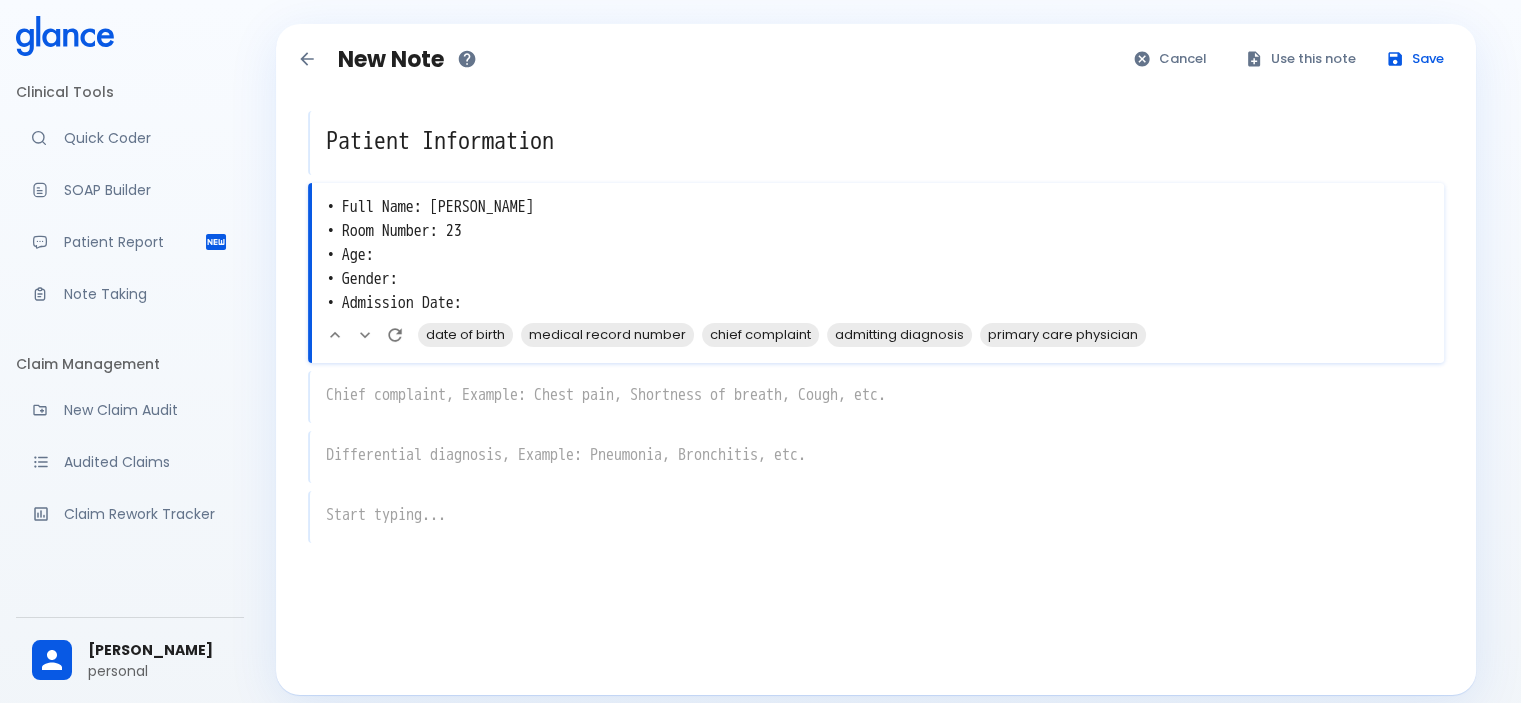 click on "• Full Name: ahmed
• Room Number: 23
• Age:
• Gender:
• Admission Date:" at bounding box center [878, 255] 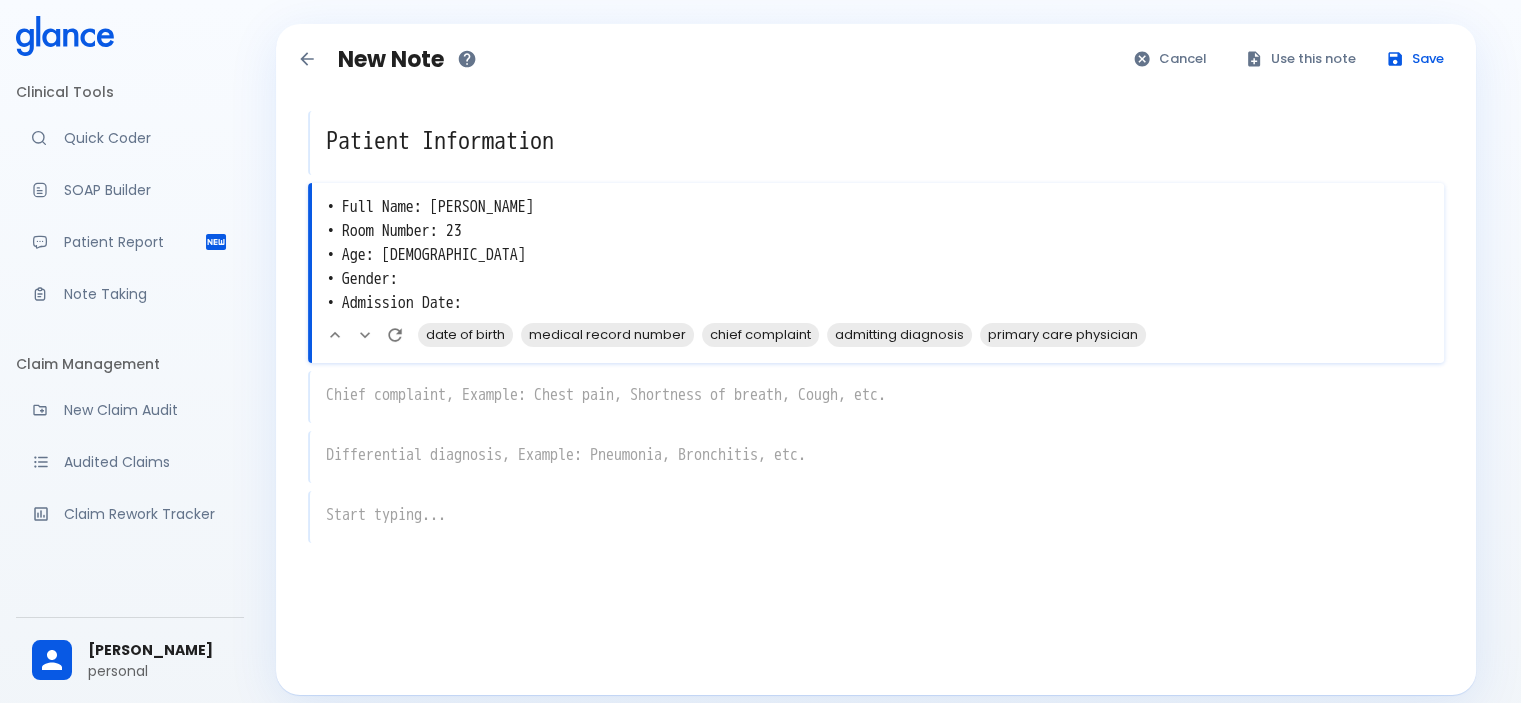 click on "• Full Name: ahmed
• Room Number: 23
• Age: 35
• Gender:
• Admission Date:" at bounding box center [878, 255] 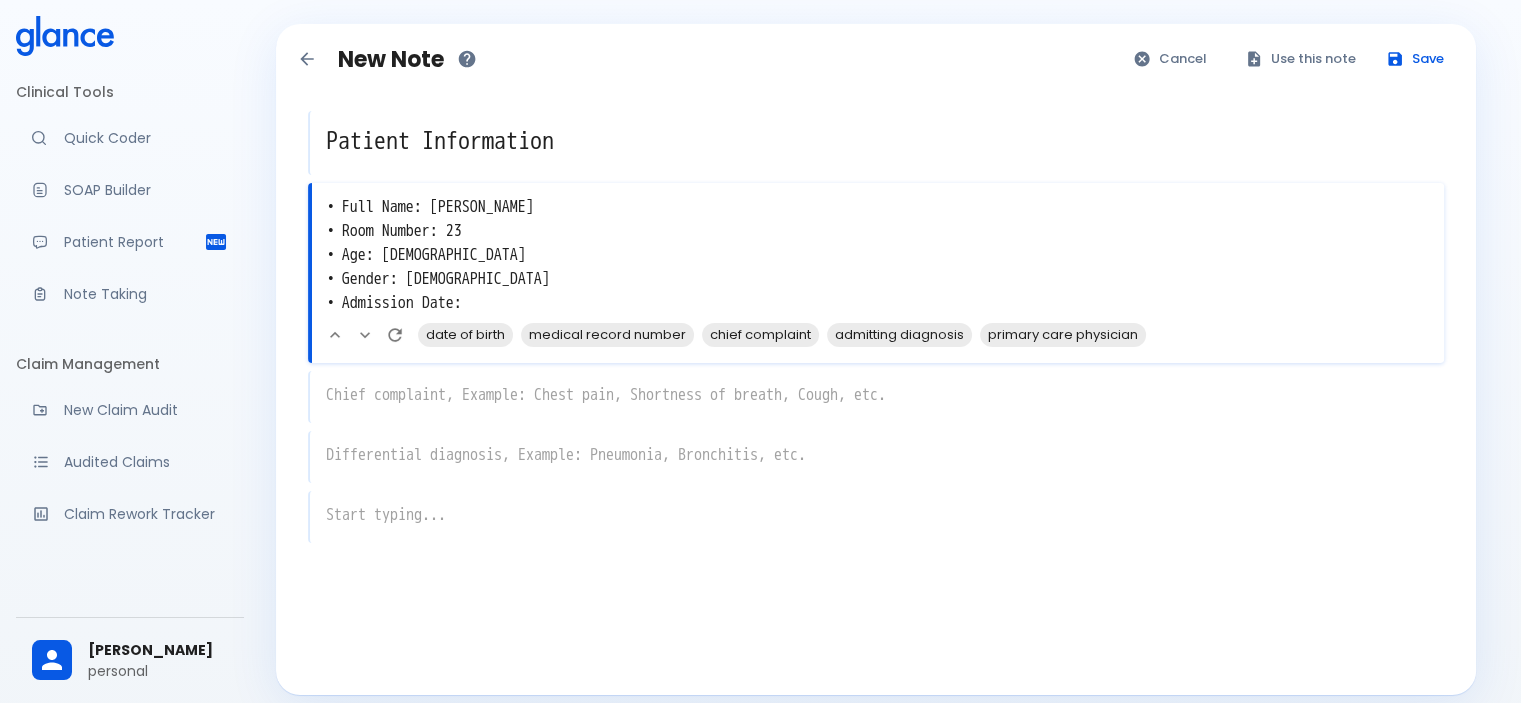 click on "• Full Name: ahmed
• Room Number: 23
• Age: 35
• Gender: m
• Admission Date:" at bounding box center (878, 255) 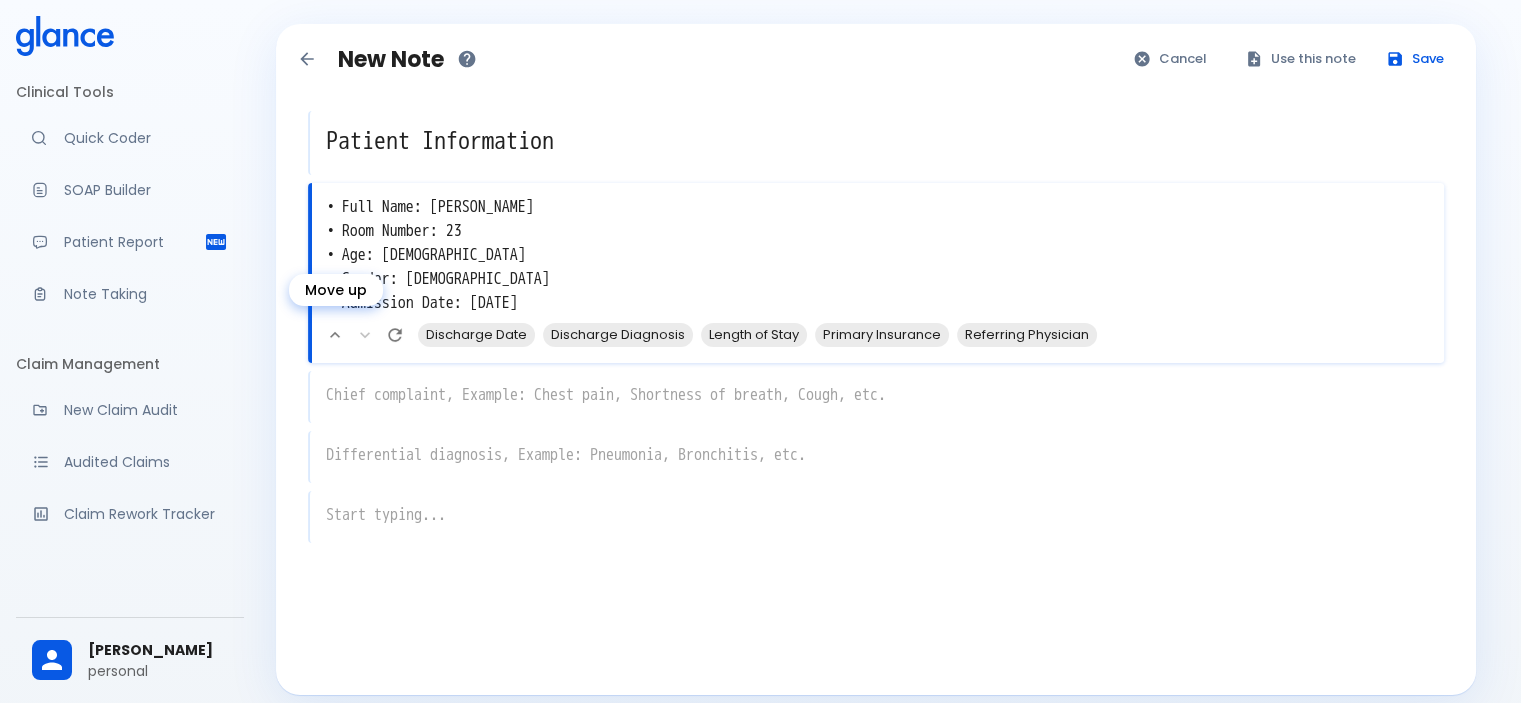 click 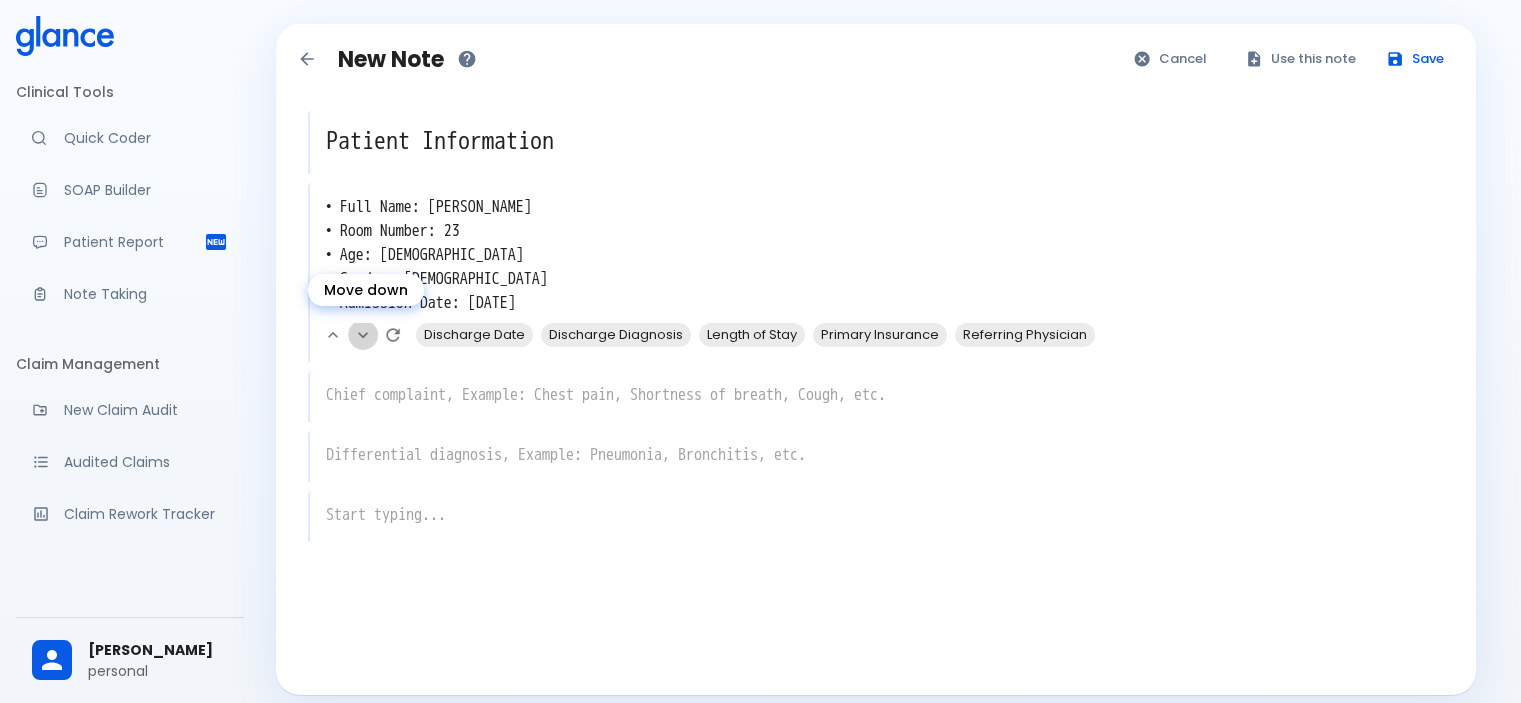 click 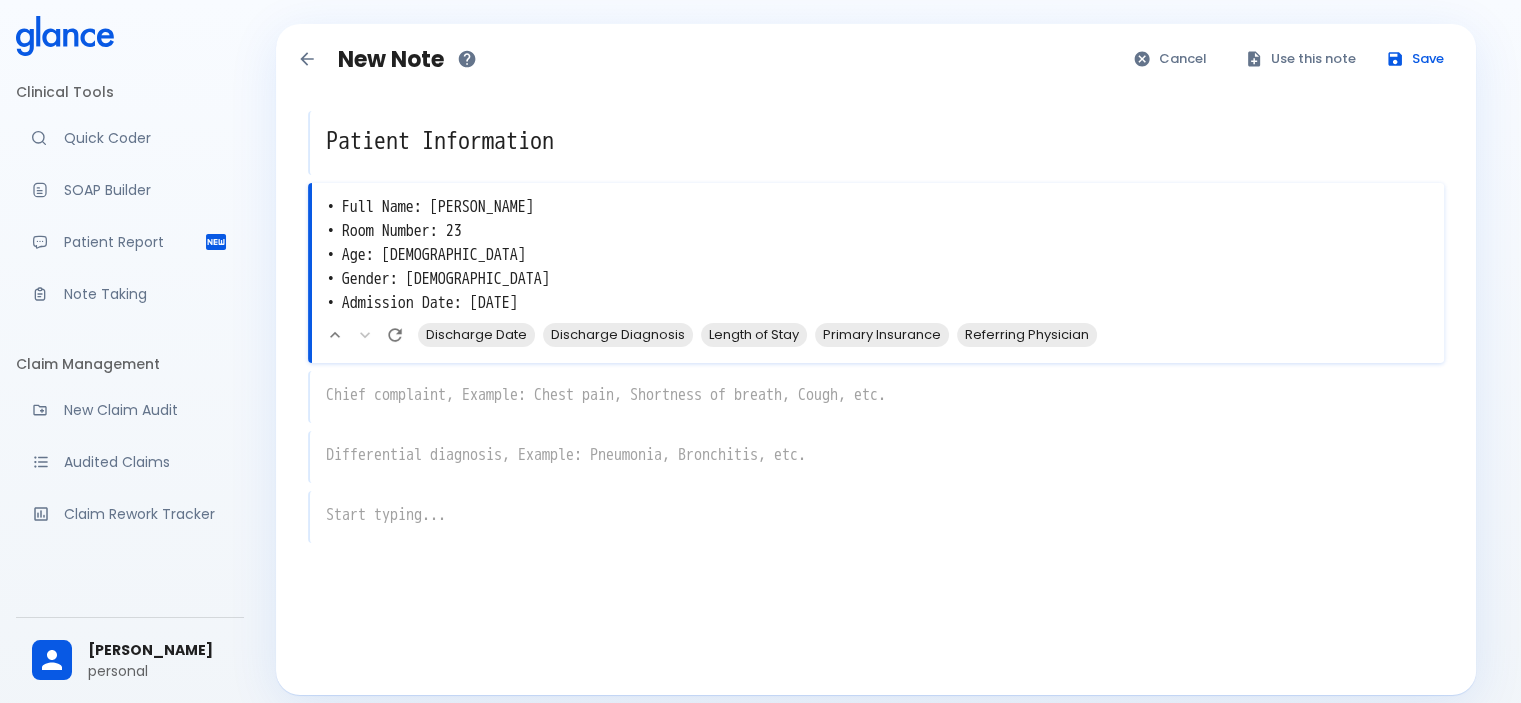 click at bounding box center [365, 335] 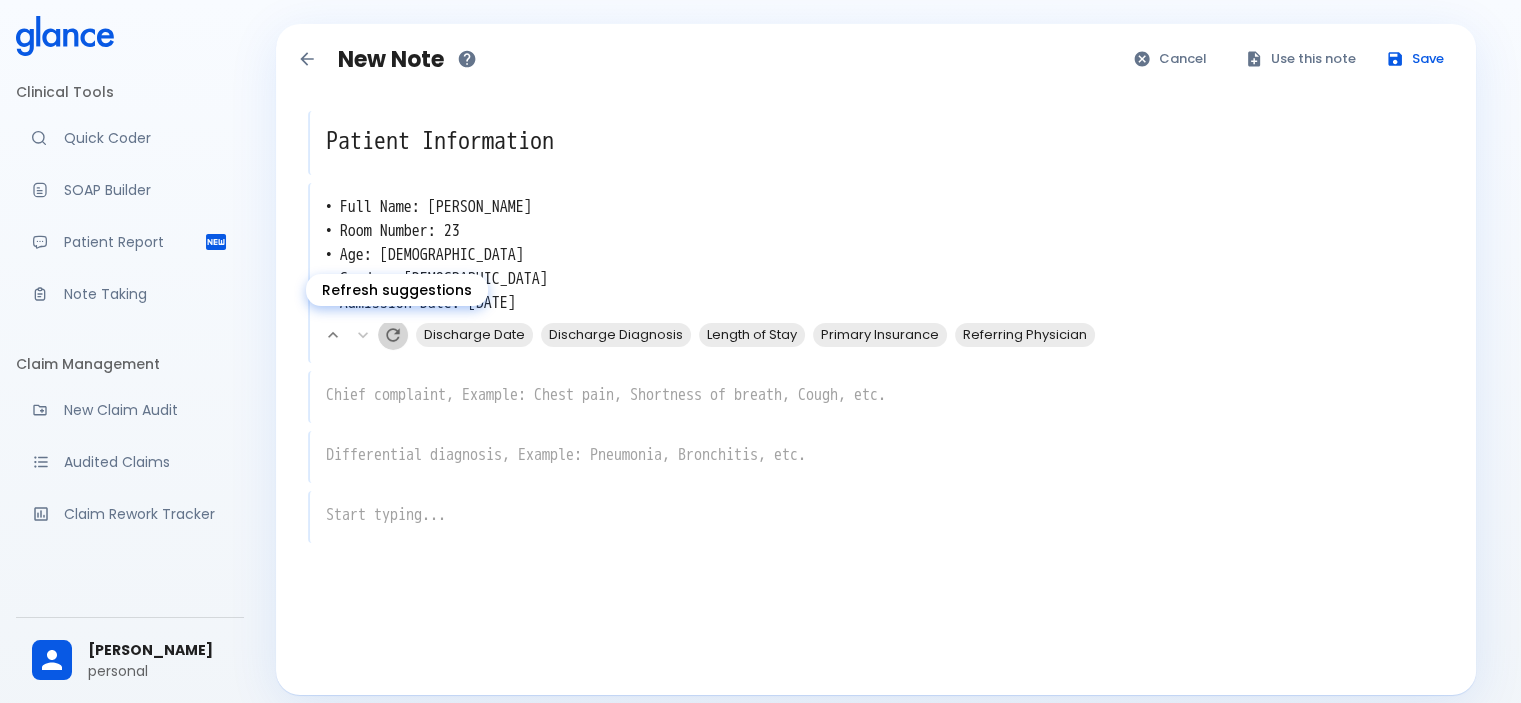 click 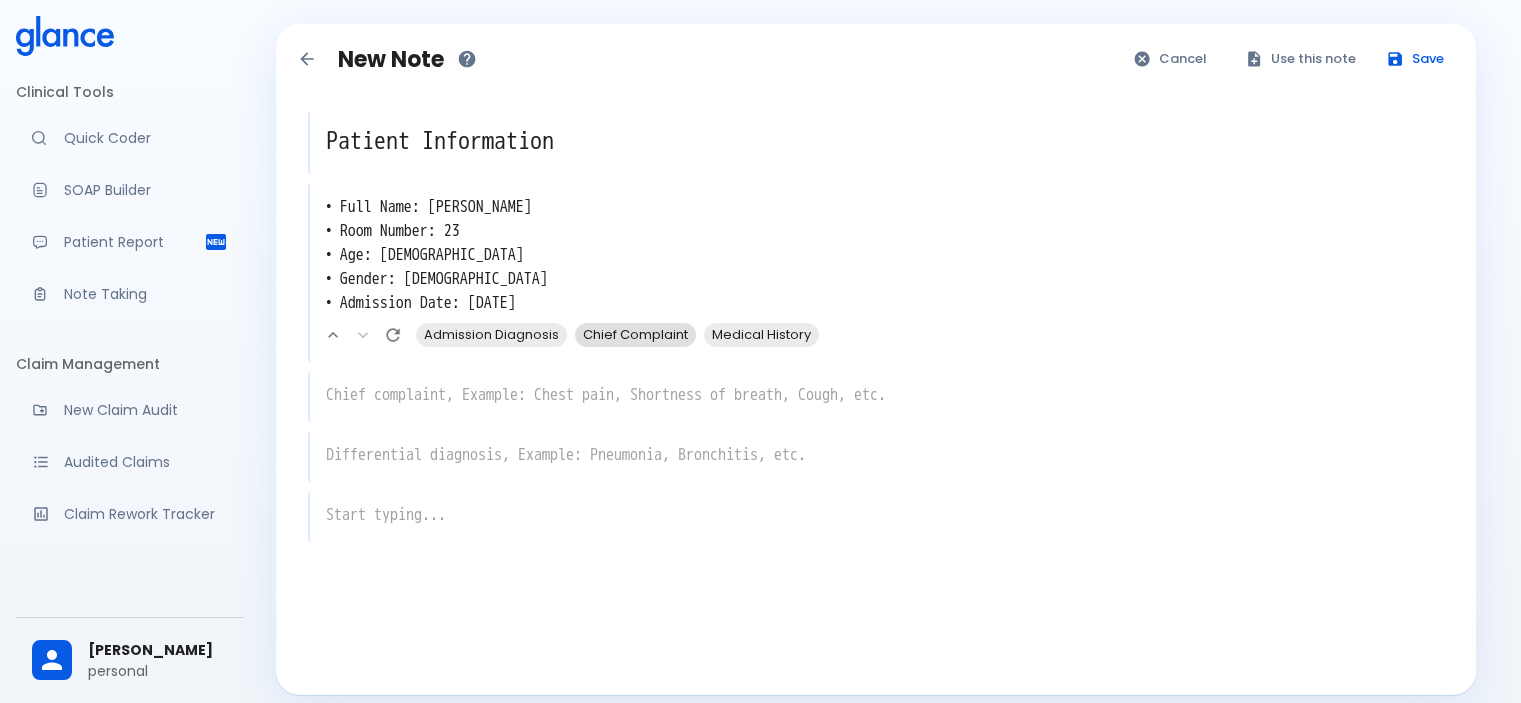 click on "Chief Complaint" at bounding box center [635, 334] 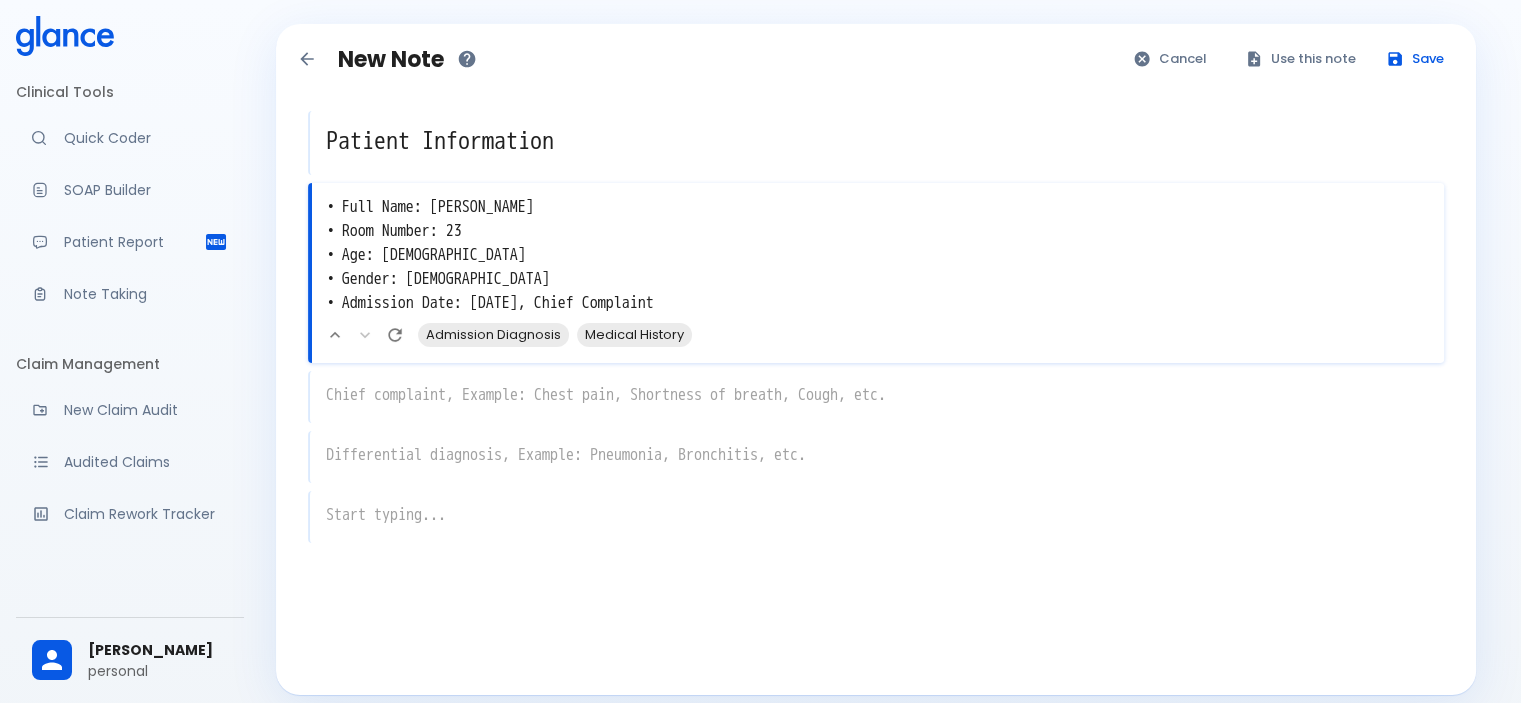 drag, startPoint x: 724, startPoint y: 299, endPoint x: 582, endPoint y: 292, distance: 142.17242 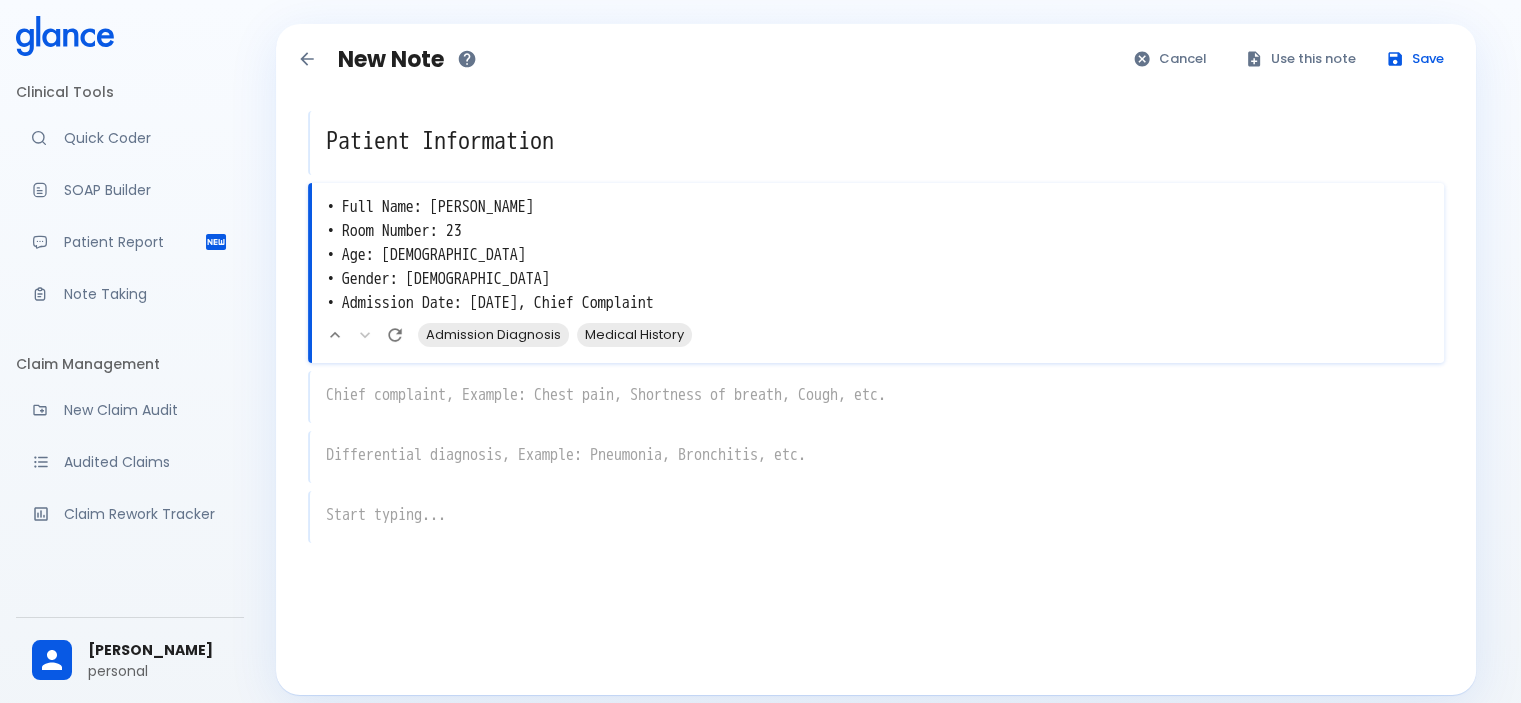 click on "• Full Name: ahmed
• Room Number: 23
• Age: 35
• Gender: m
• Admission Date: 13/7/2025, Chief Complaint" at bounding box center [878, 255] 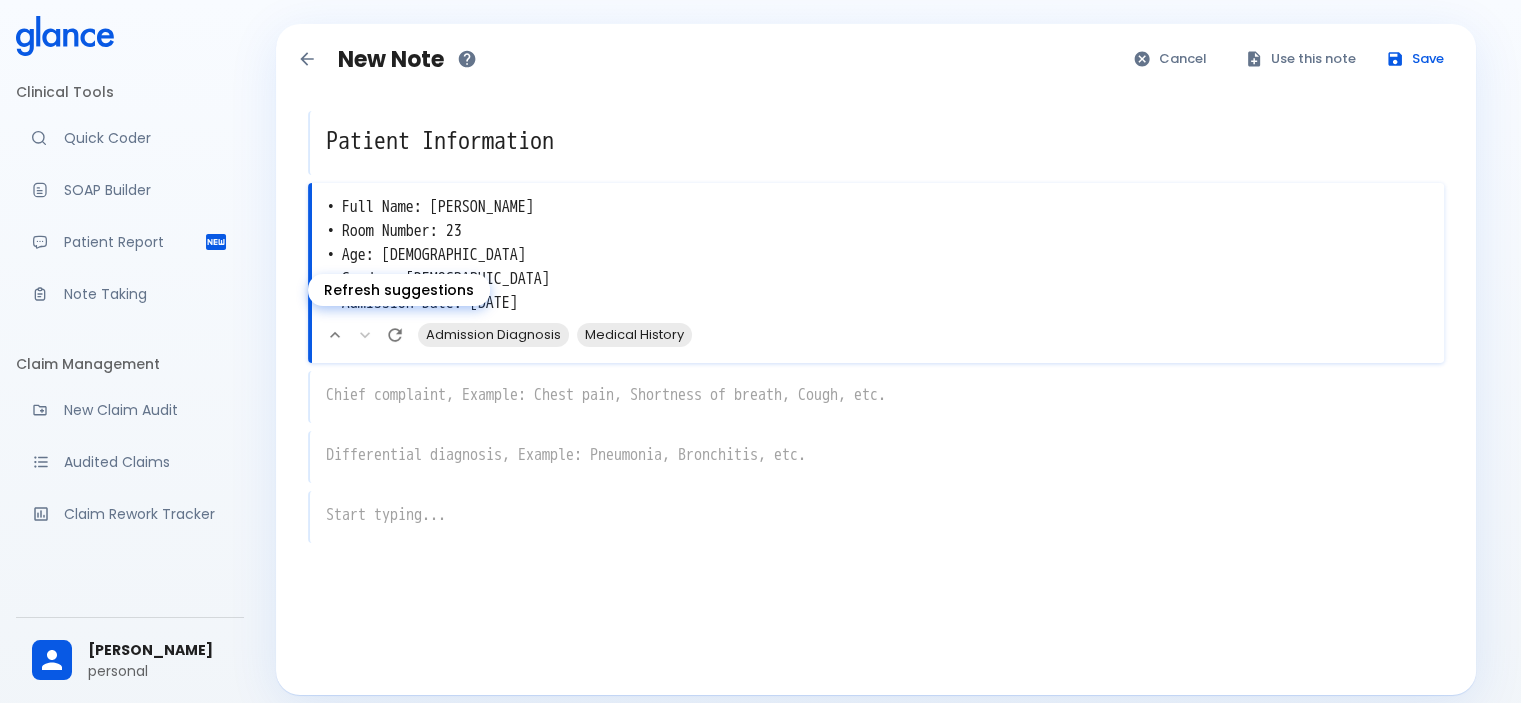 type on "• Full Name: ahmed
• Room Number: 23
• Age: 35
• Gender: m
• Admission Date: 13/7/2025" 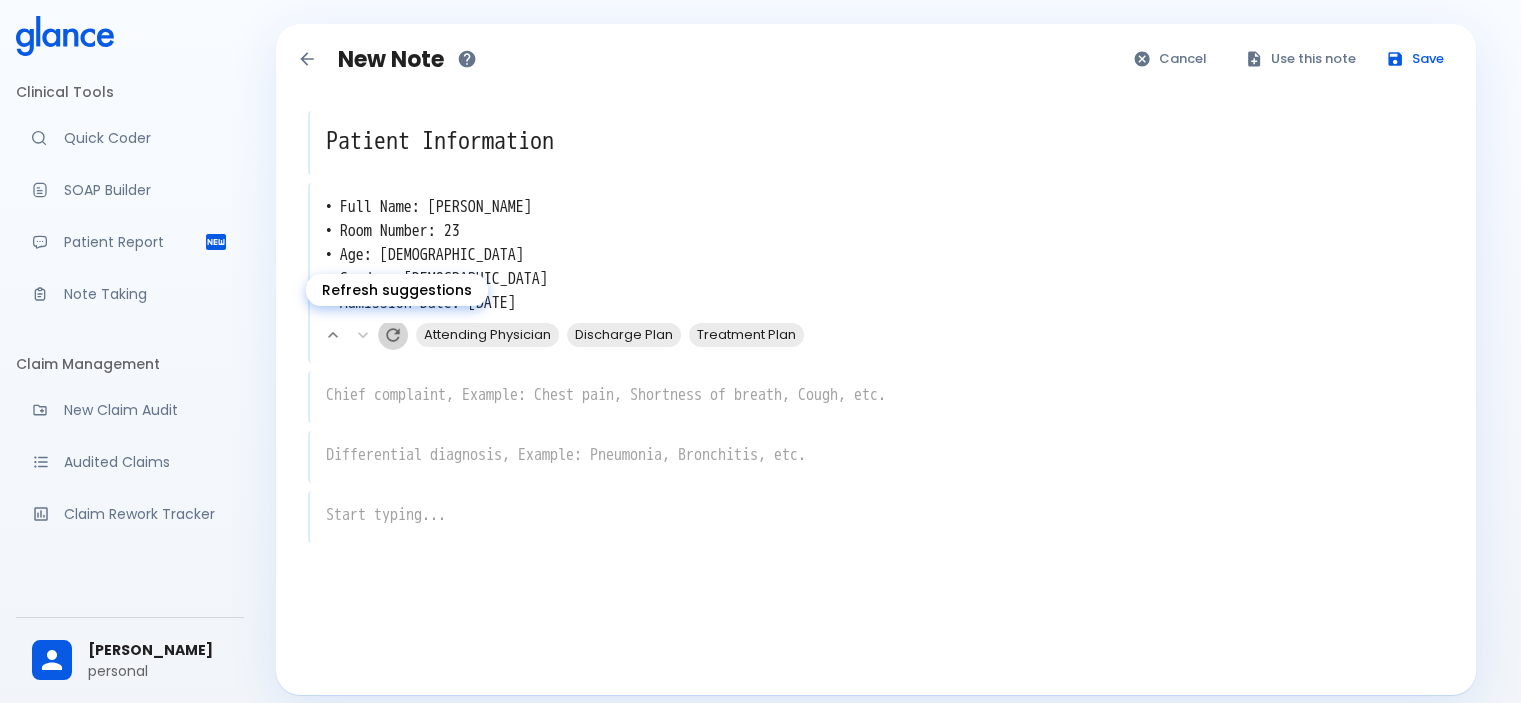 click 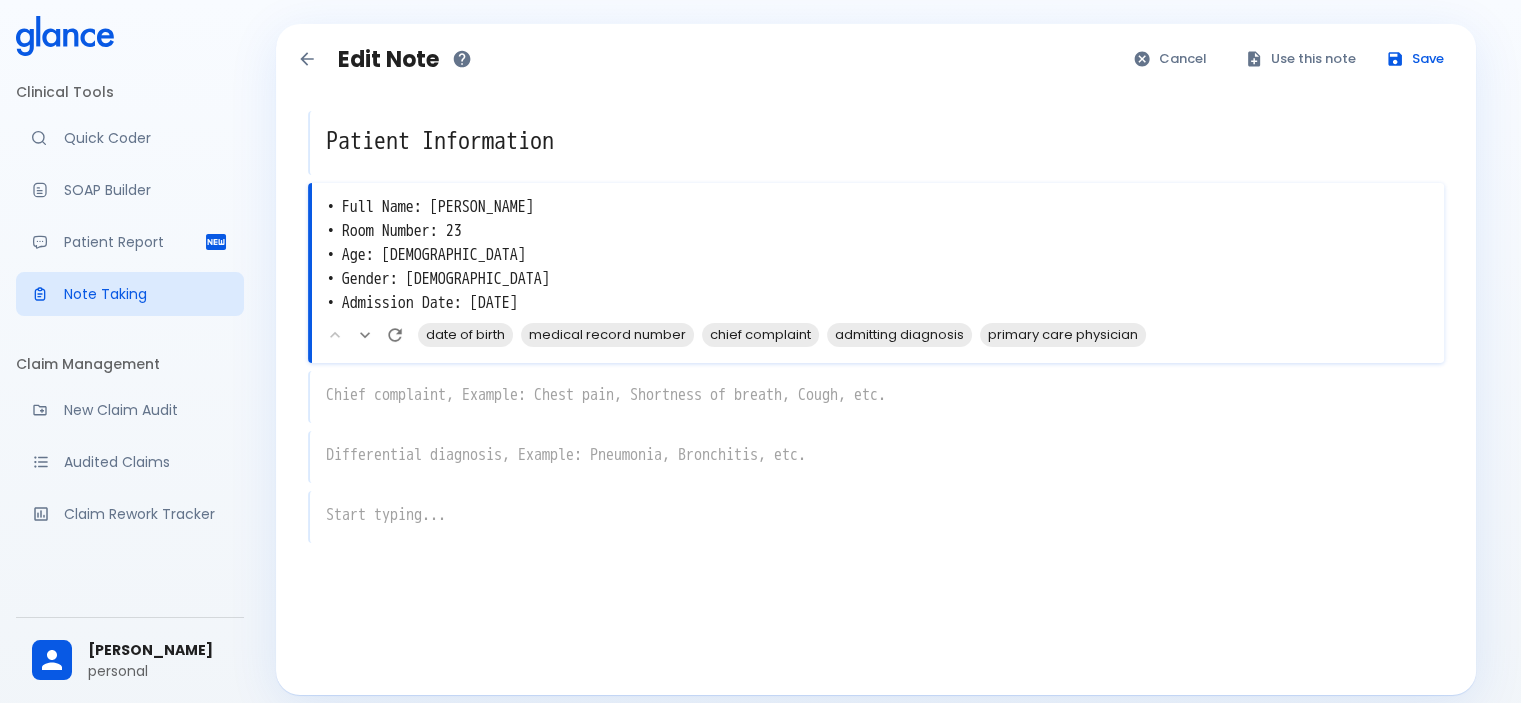 click on "Patient Report" at bounding box center [134, 242] 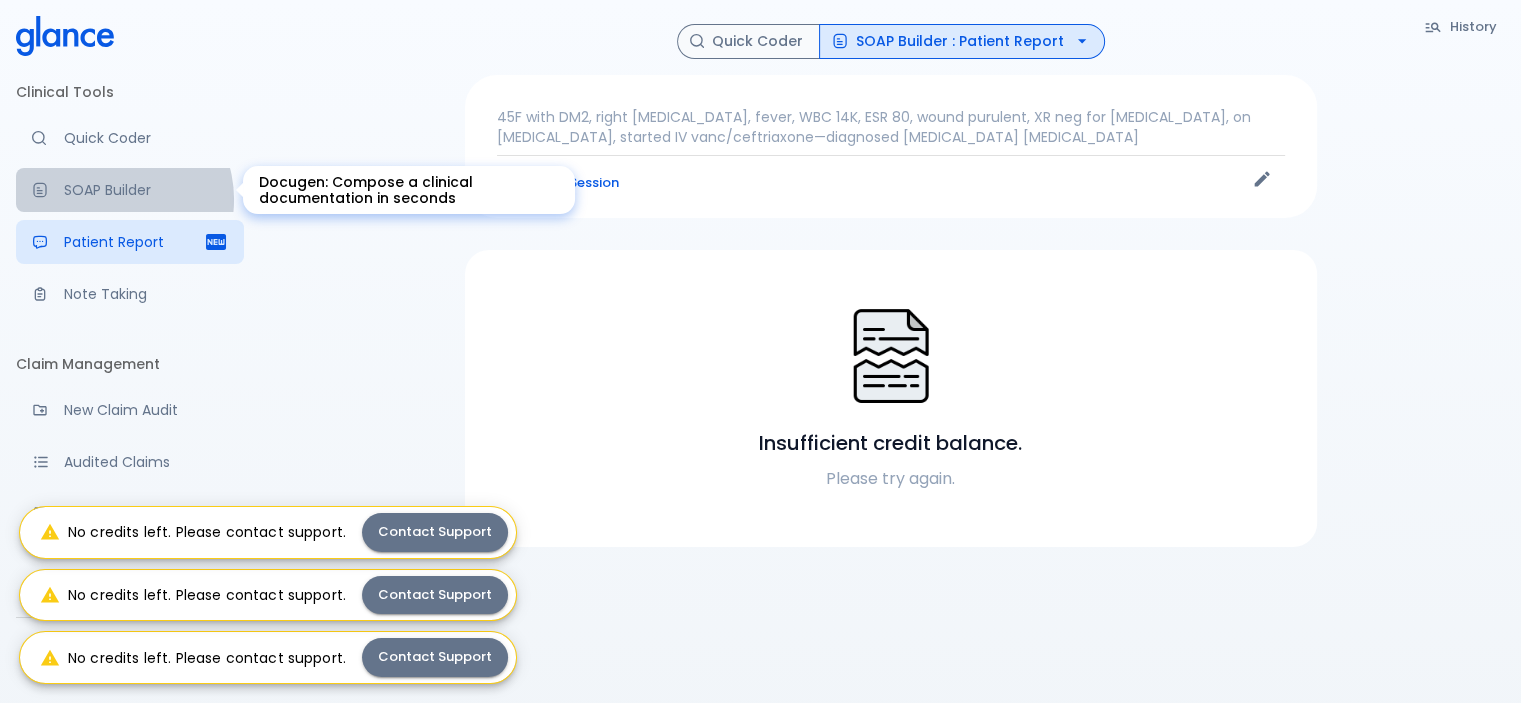 click on "SOAP Builder" at bounding box center (146, 190) 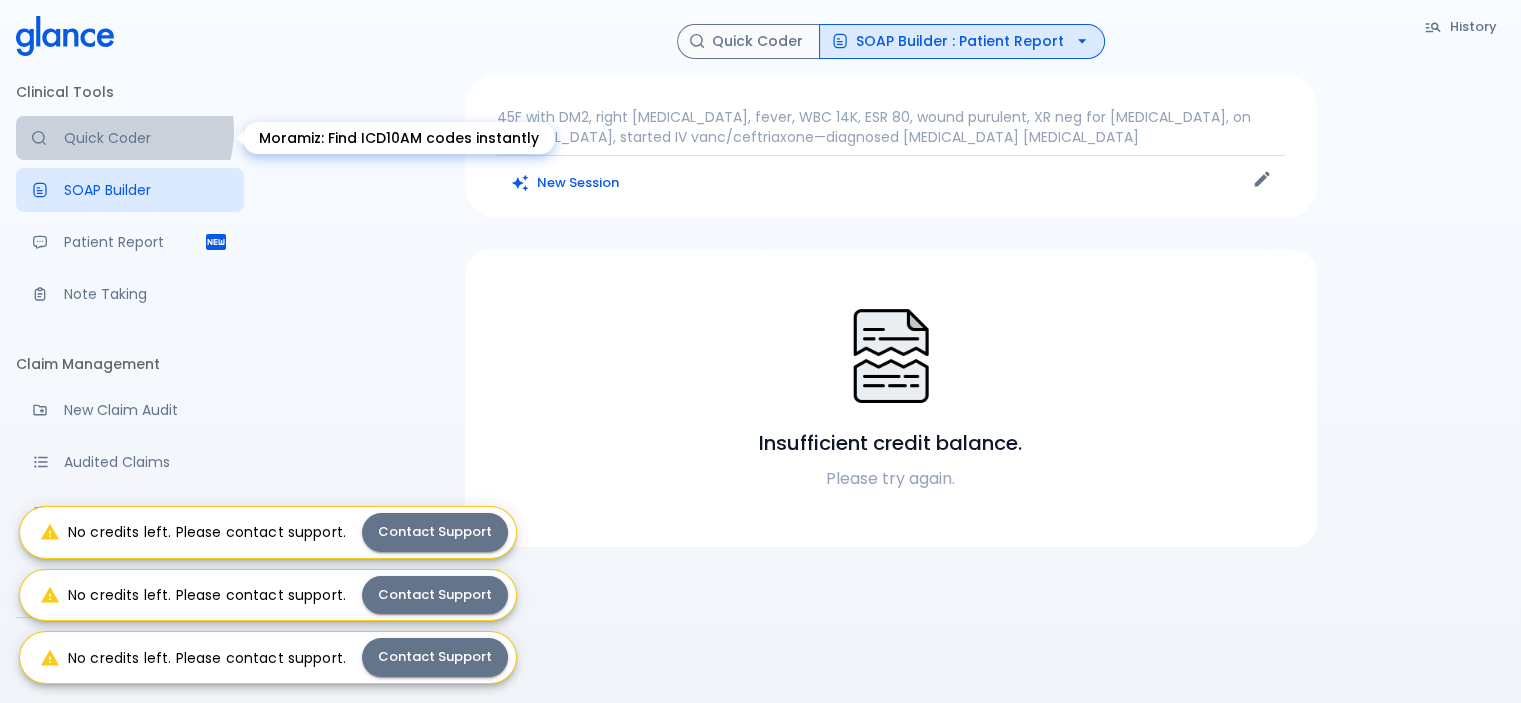 click on "Quick Coder" at bounding box center (146, 138) 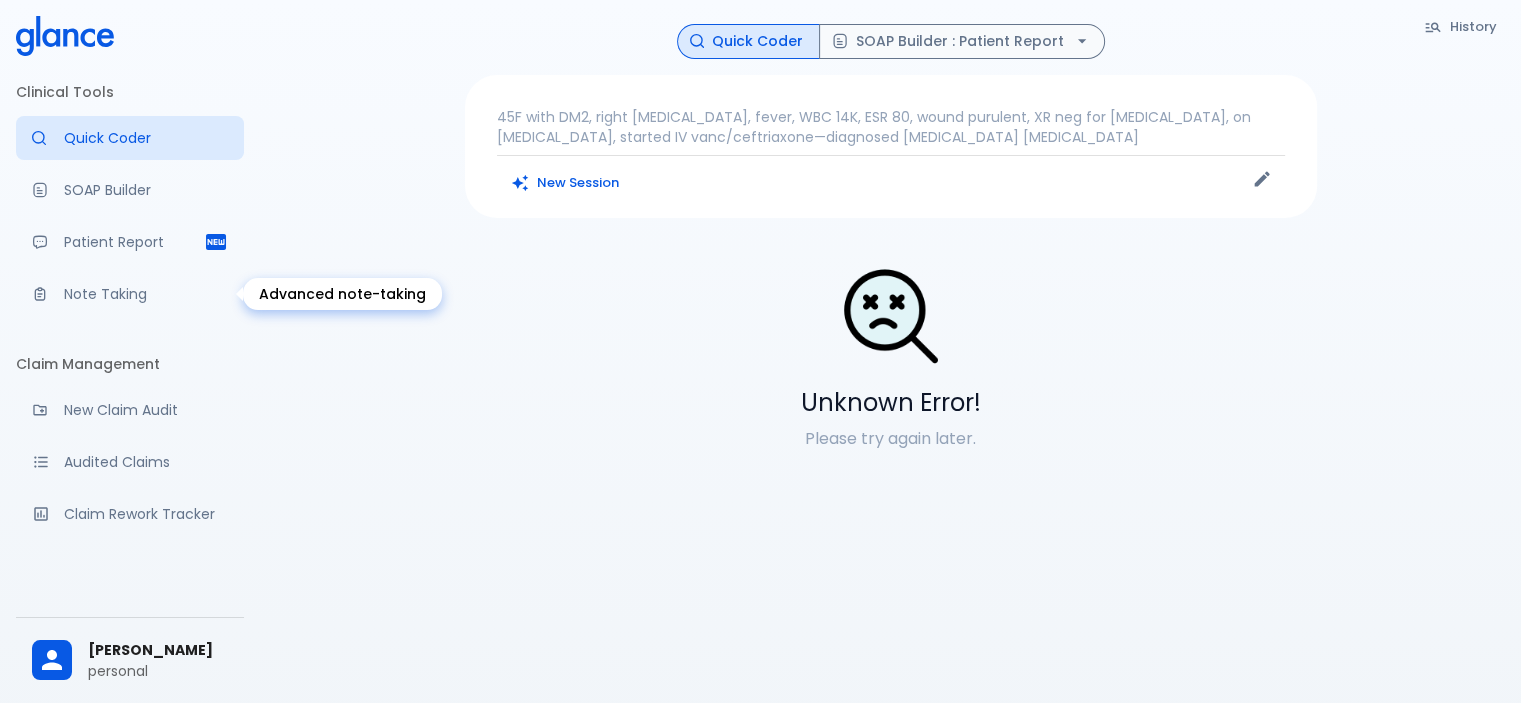 click on "Note Taking" at bounding box center [146, 294] 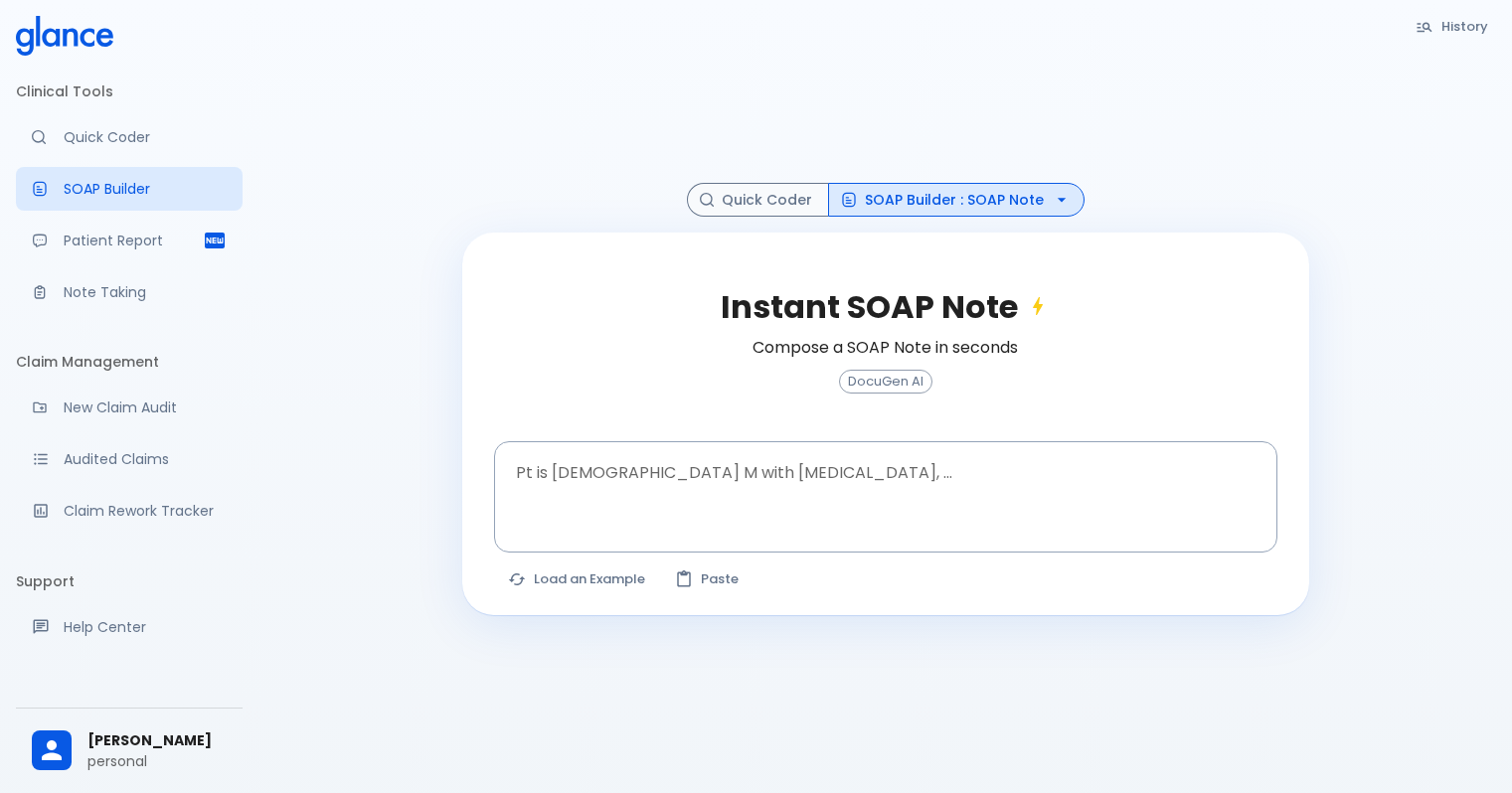 scroll, scrollTop: 48, scrollLeft: 0, axis: vertical 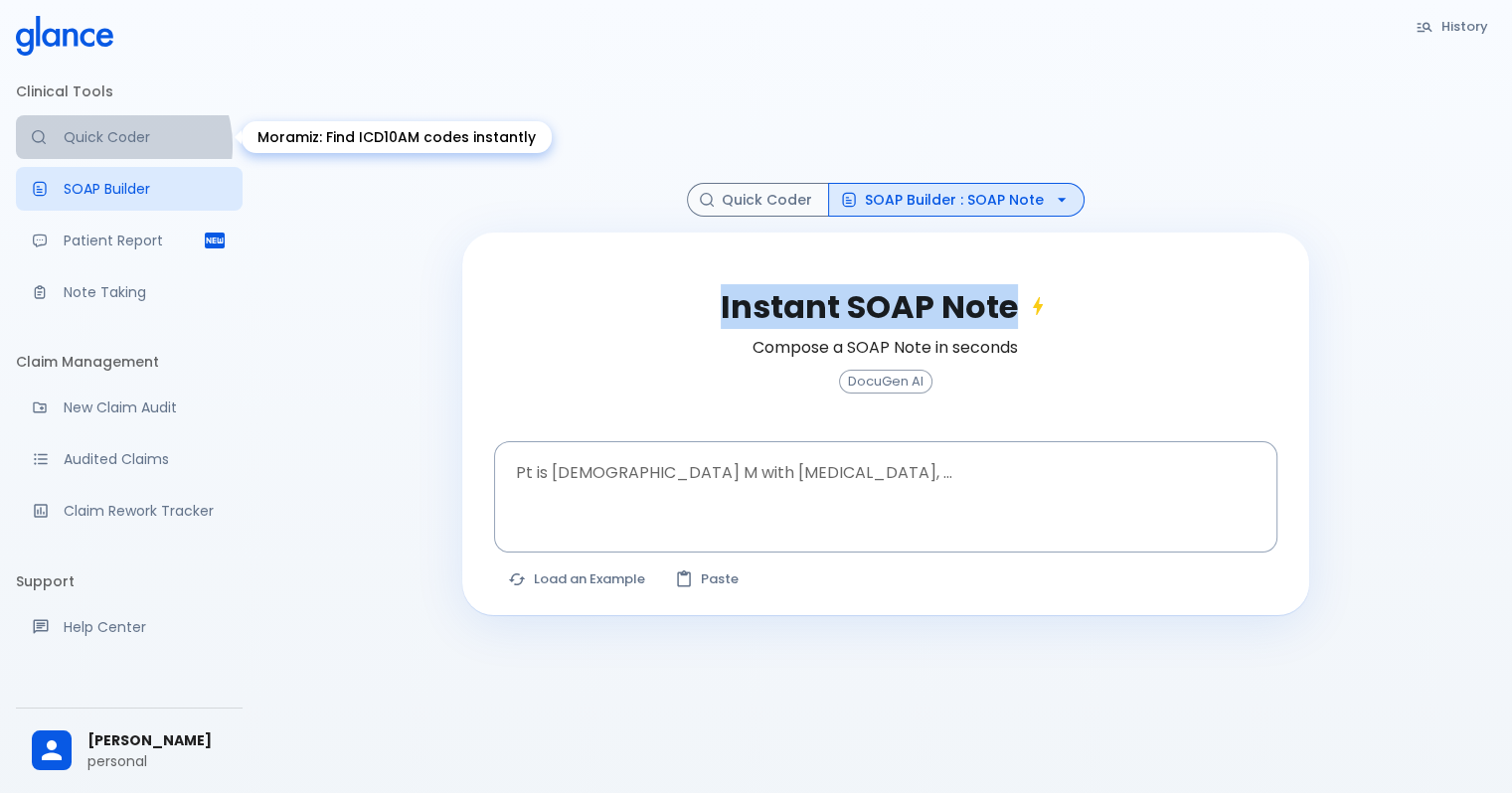 click on "Quick Coder" at bounding box center [145, 137] 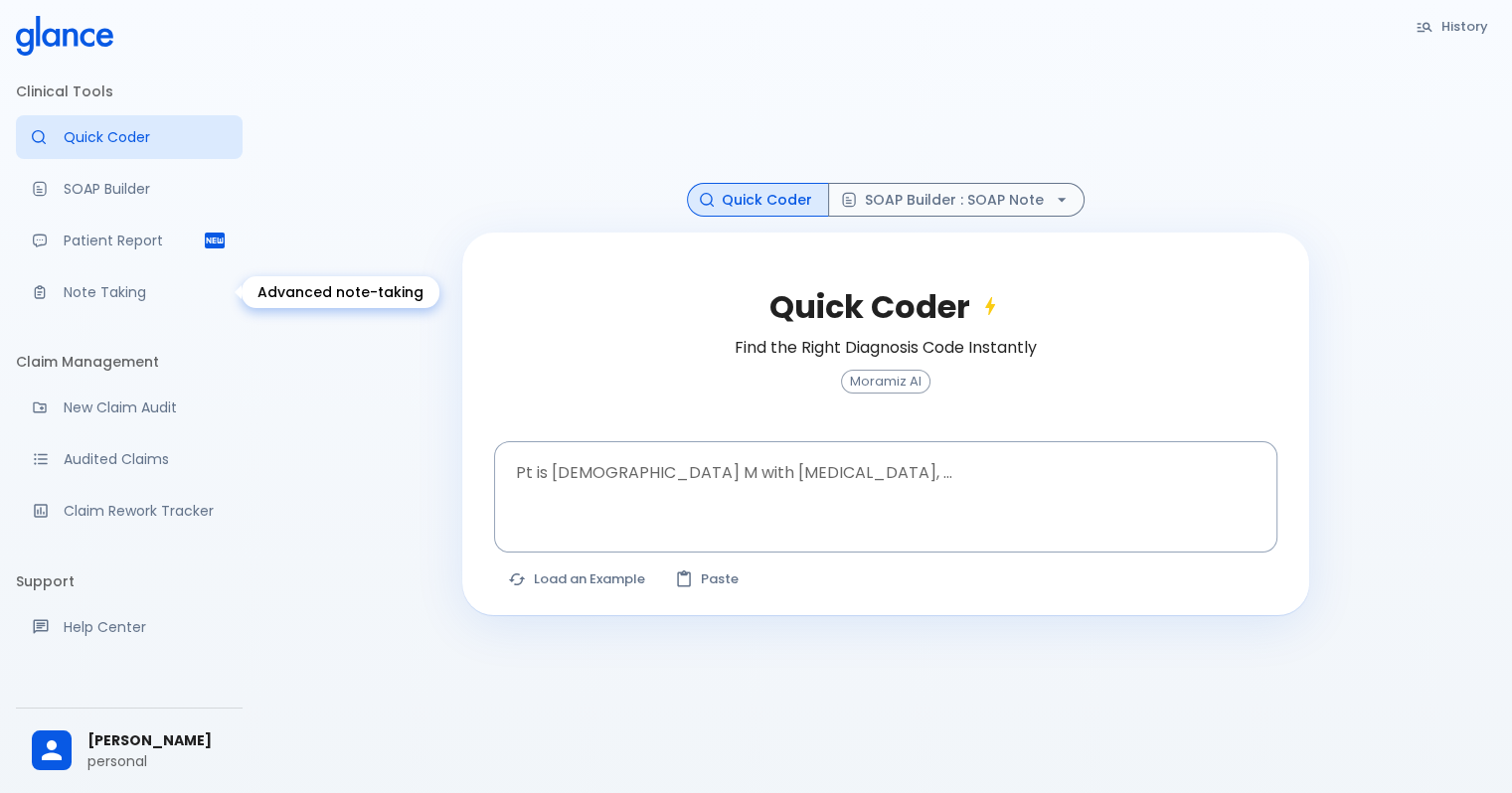 click on "Note Taking" at bounding box center (129, 292) 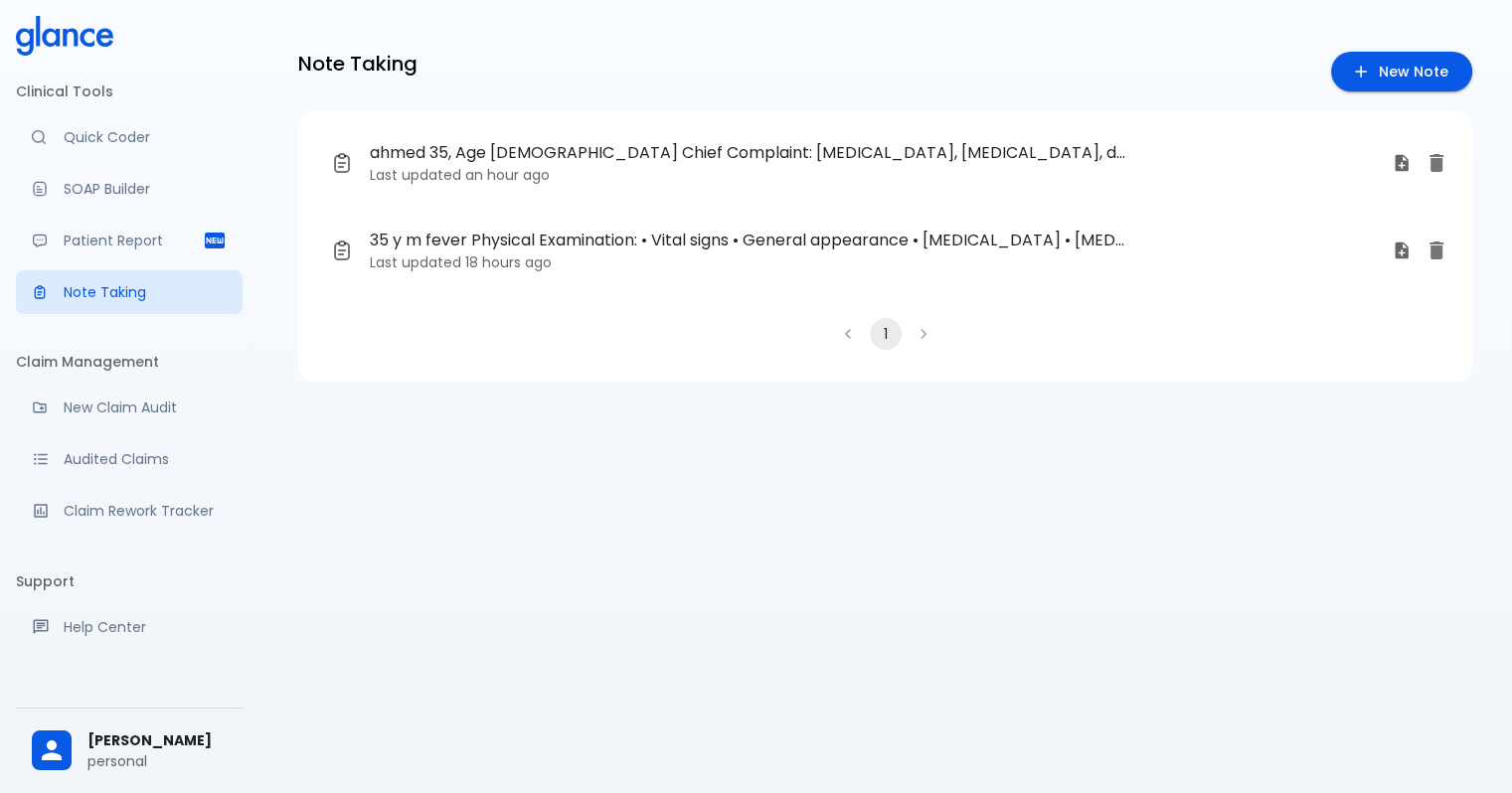 click on "35 y m fever
Physical Examination:
• Vital signs
• General appearance
• Cardiovascular examination
• Abdominal examination
• Respiratory examination
•
Medications history:
• Antibiotics
•
• Previous medications
Chief Complaint:
•
Chief Complaint:
medicati
• Medication review
• Medication list
• Medication history
aspiri, Aspirin dosage
Last updated   18 hours ago" at bounding box center [873, 250] 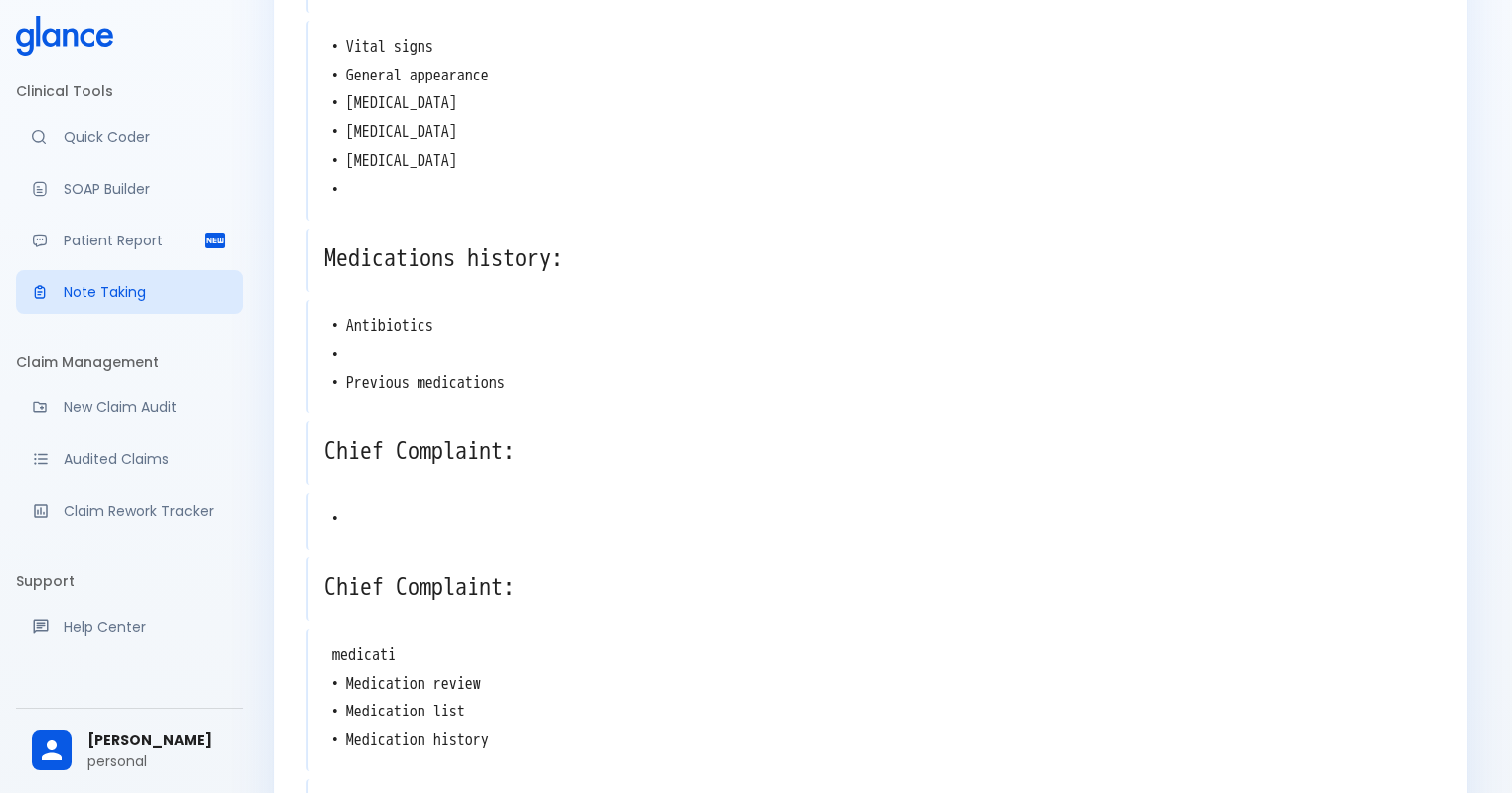 scroll, scrollTop: 298, scrollLeft: 0, axis: vertical 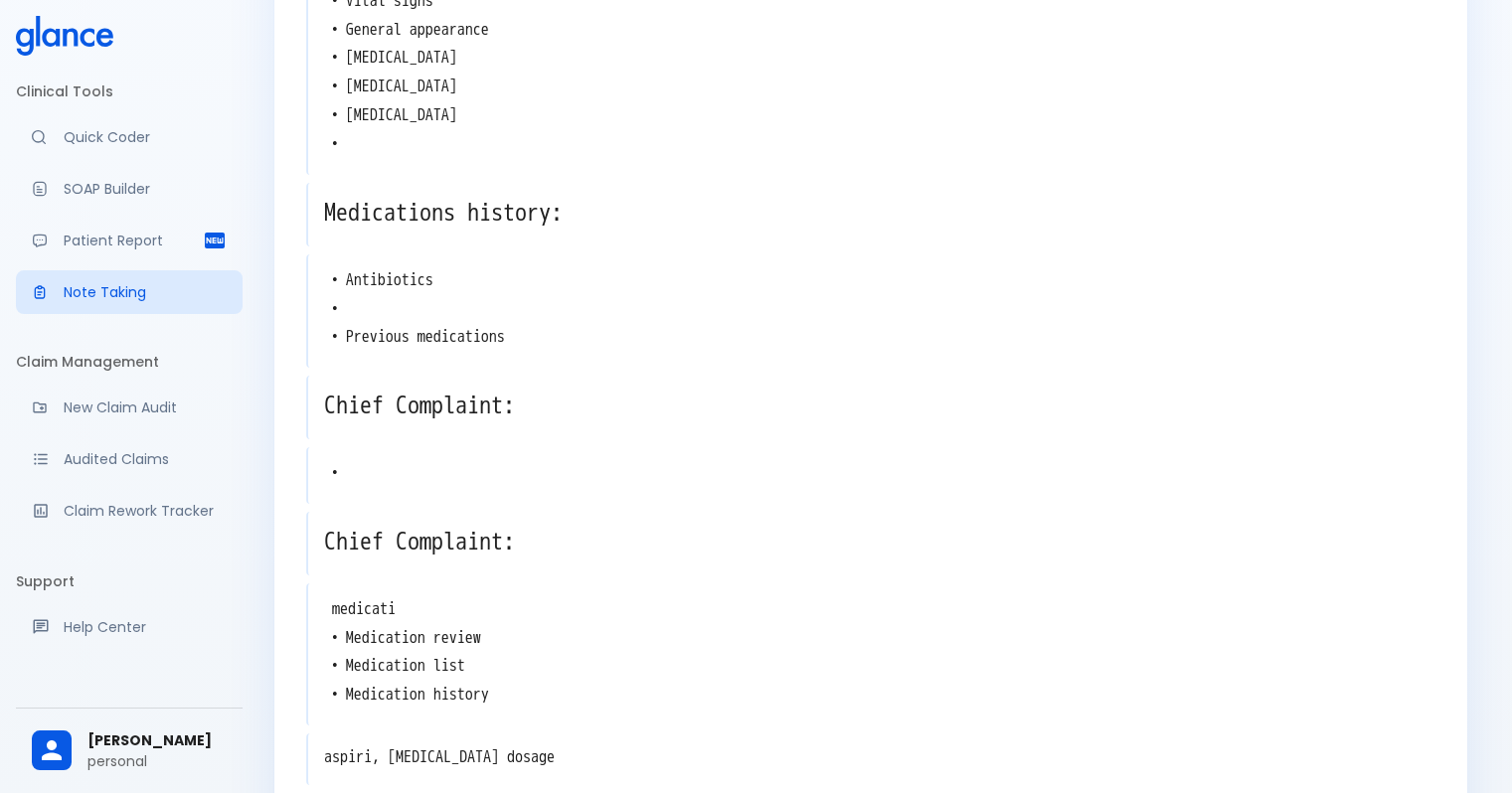 click on "• Antibiotics
•
• Previous medications" at bounding box center (872, 309) 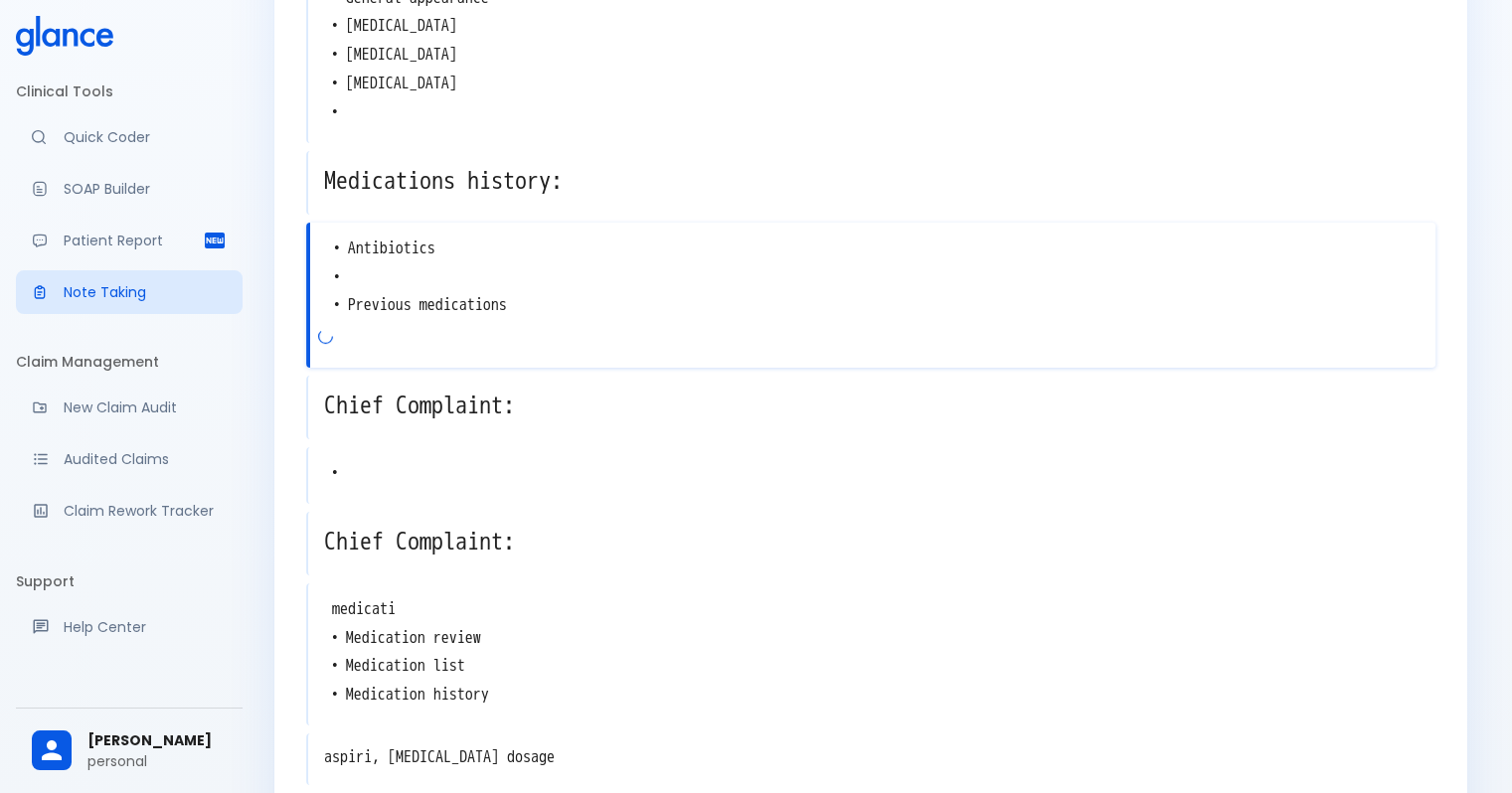scroll, scrollTop: 266, scrollLeft: 0, axis: vertical 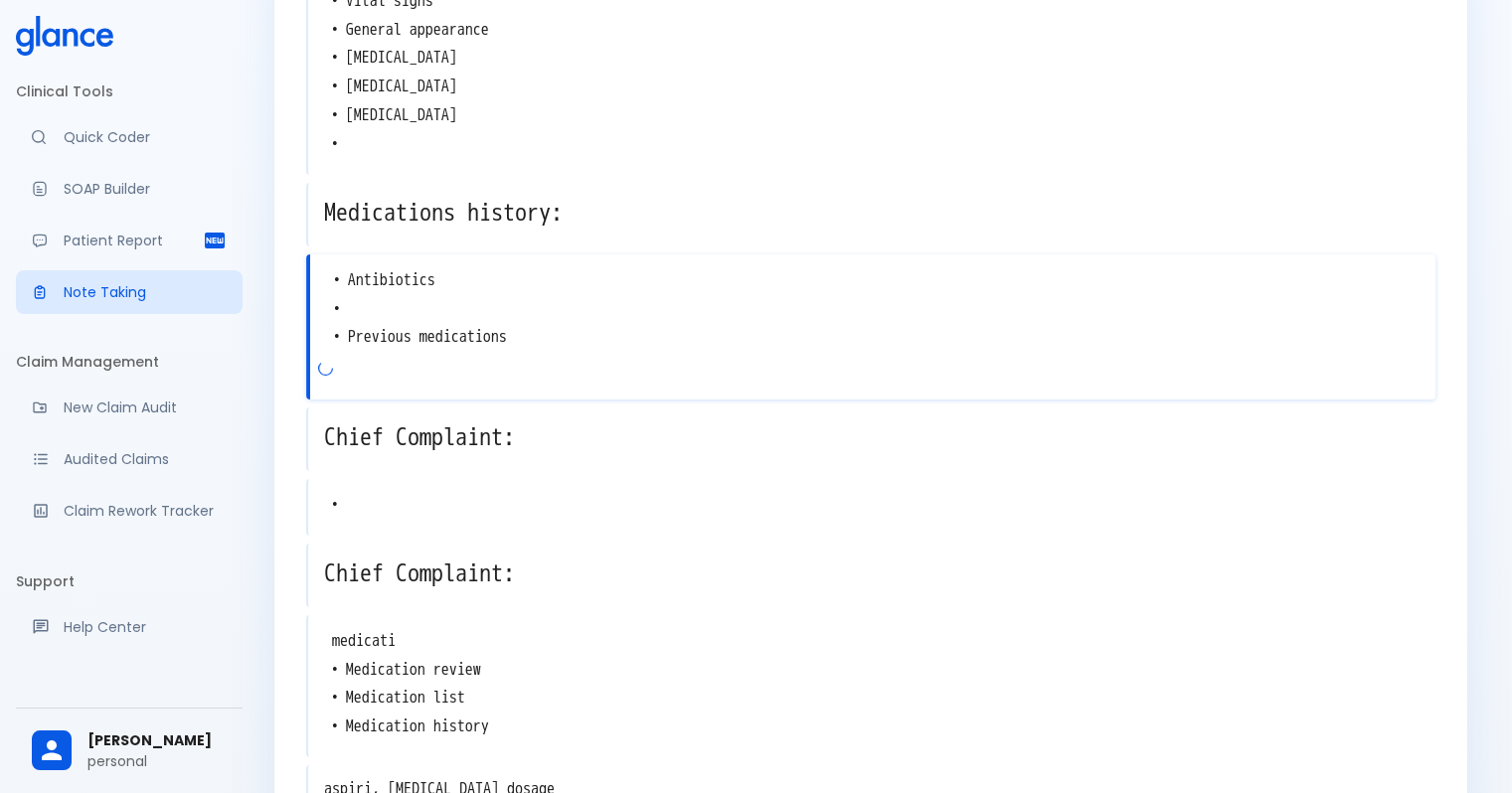 click on "• Antibiotics
•
• Previous medications" at bounding box center (873, 309) 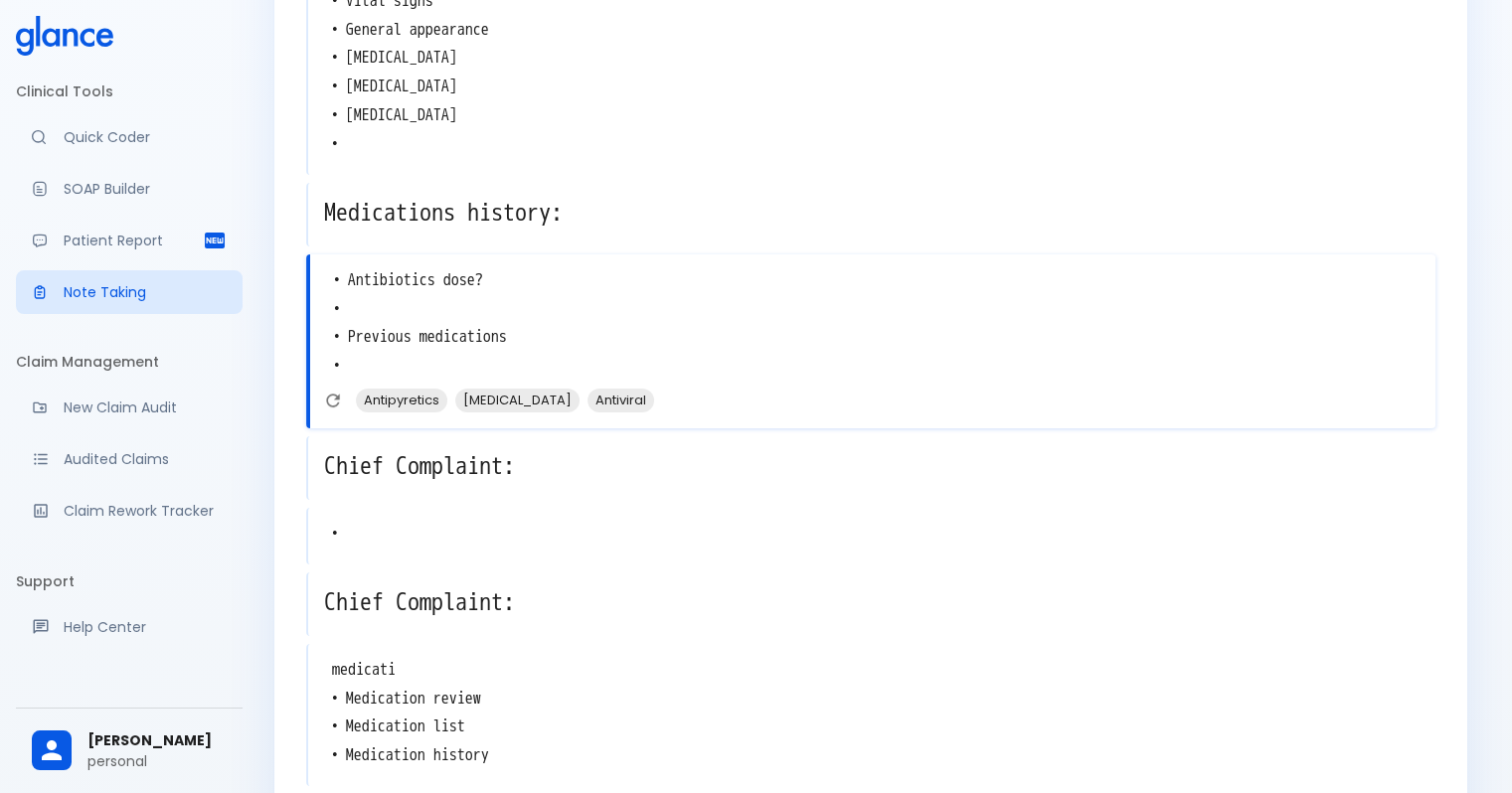 click on "• Antibiotics dose?
•
• Previous medications
•" at bounding box center (873, 323) 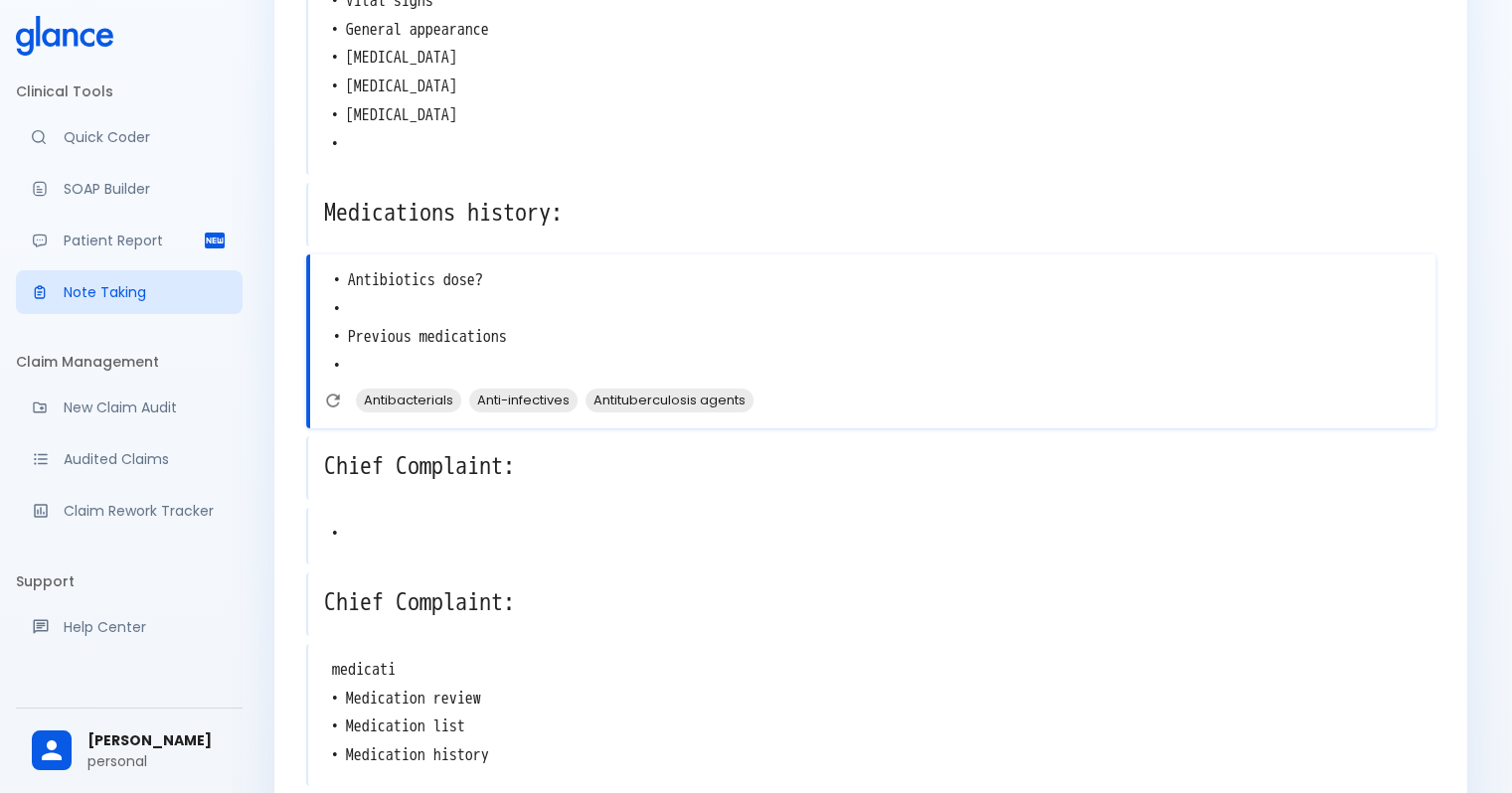 click on "• Antibiotics dose?
•
• Previous medications
•" at bounding box center (873, 323) 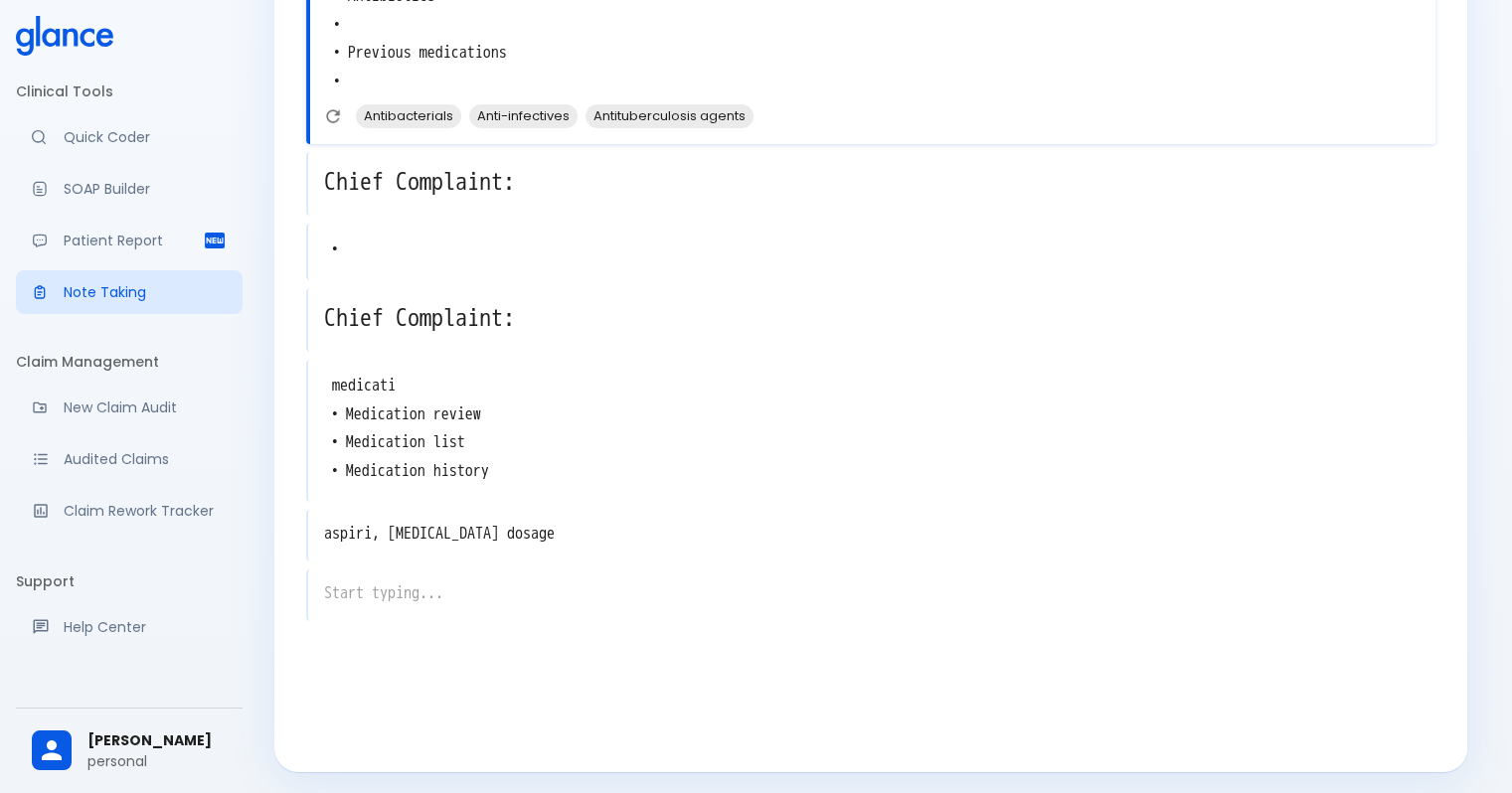scroll, scrollTop: 552, scrollLeft: 0, axis: vertical 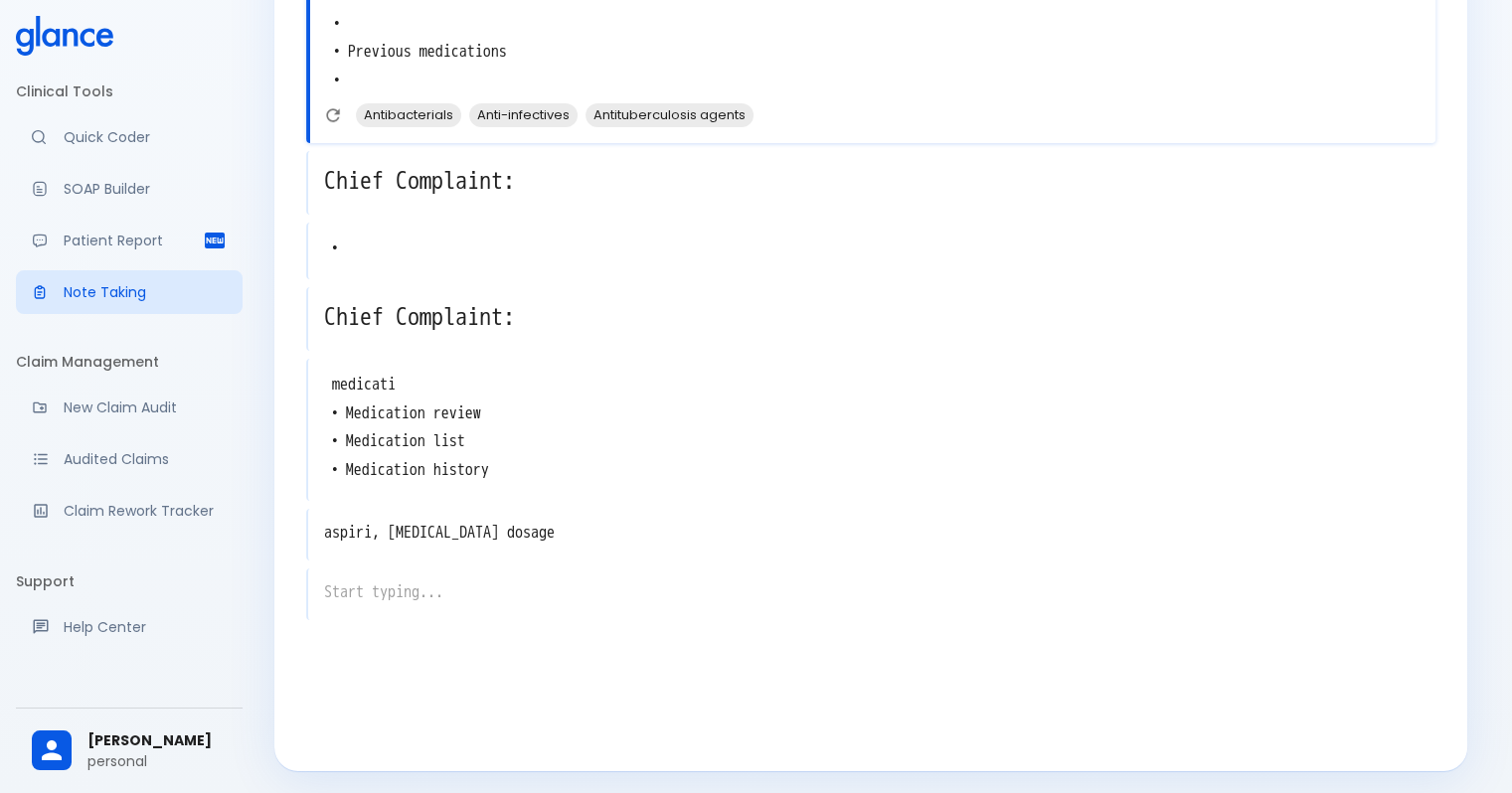 type on "• Antibiotics
•
• Previous medications
•" 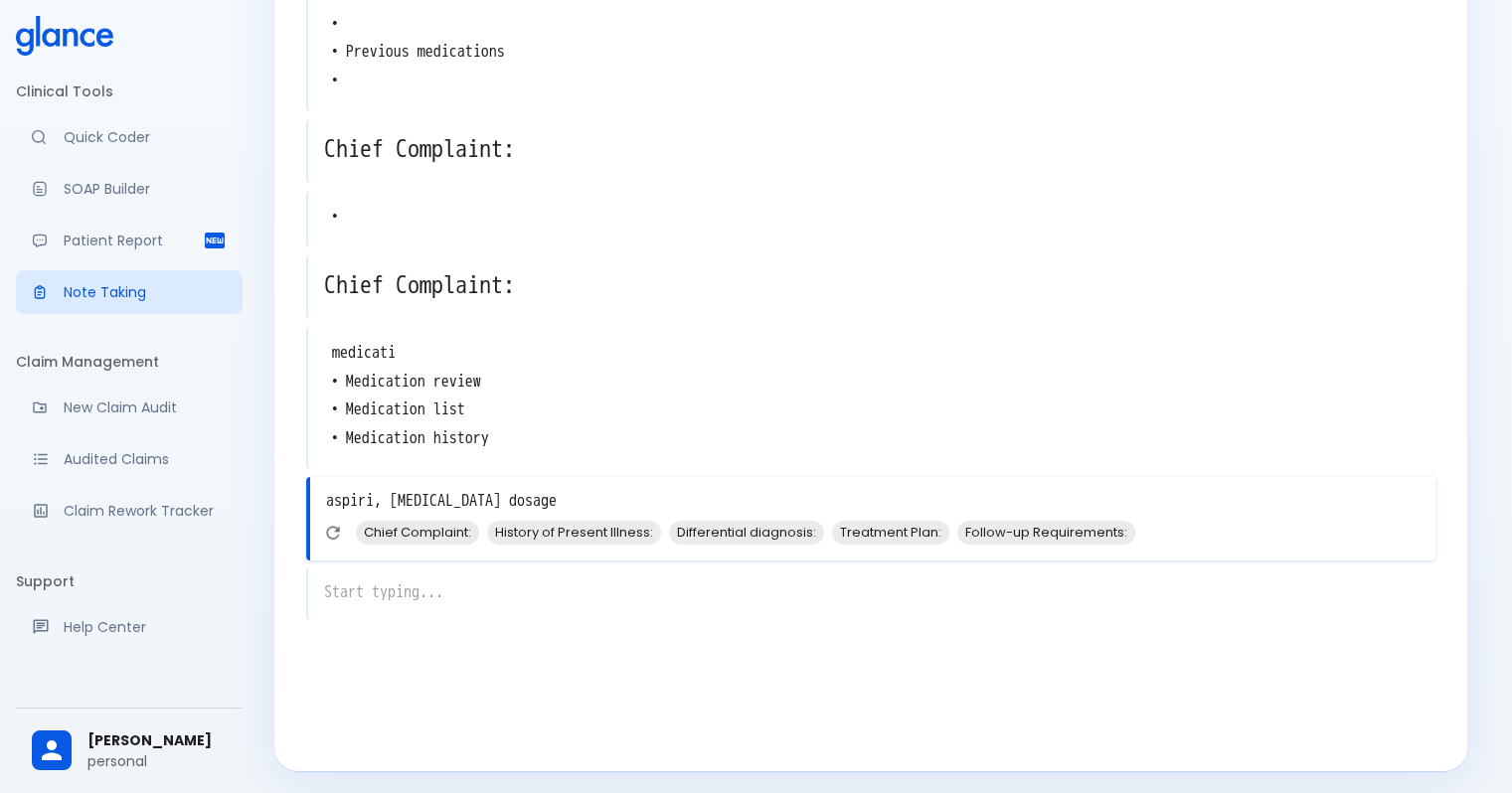 click on "aspiri, Aspirin dosage" at bounding box center (873, 501) 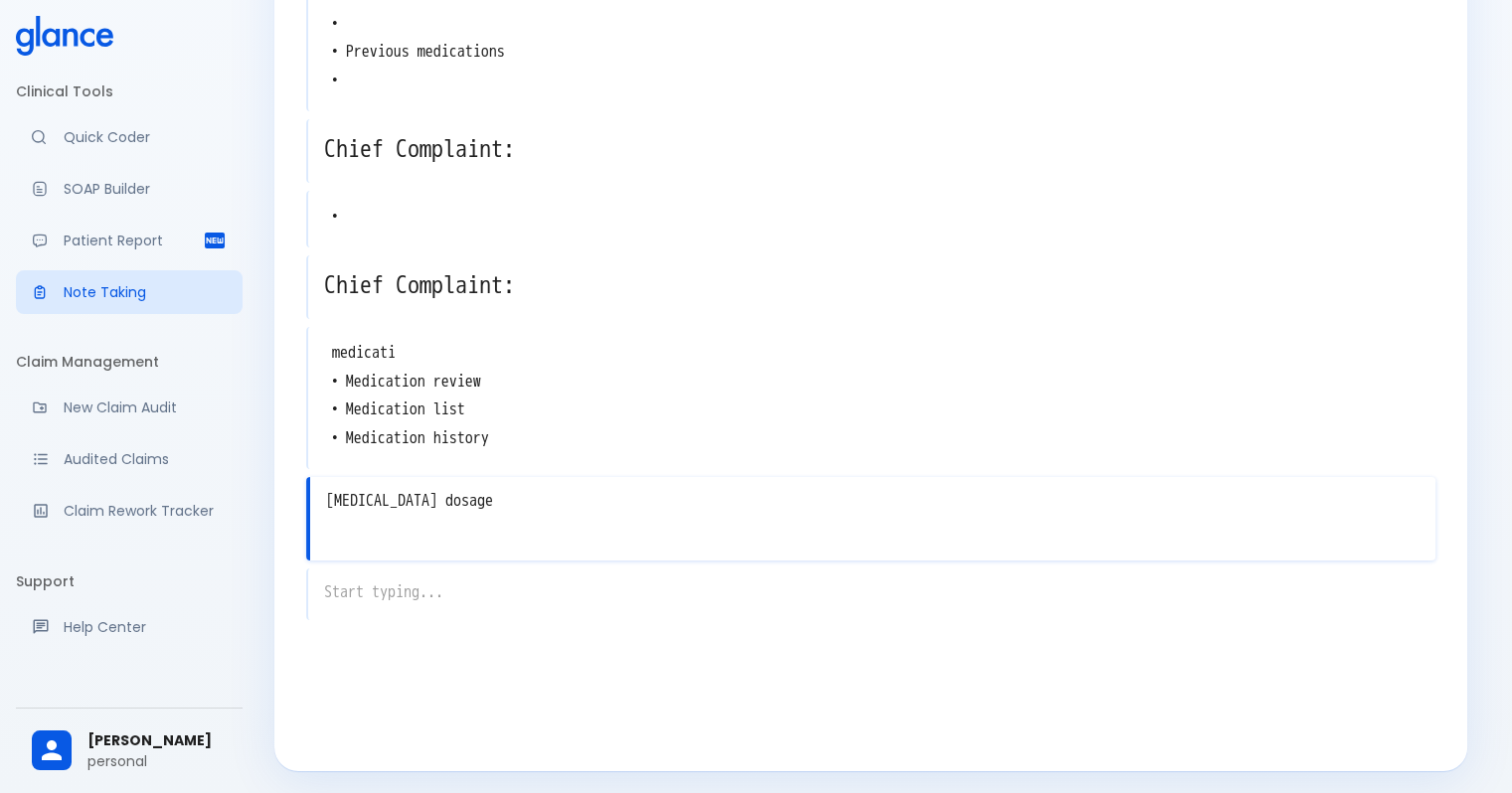 click on "Aspirin dosage" at bounding box center [873, 501] 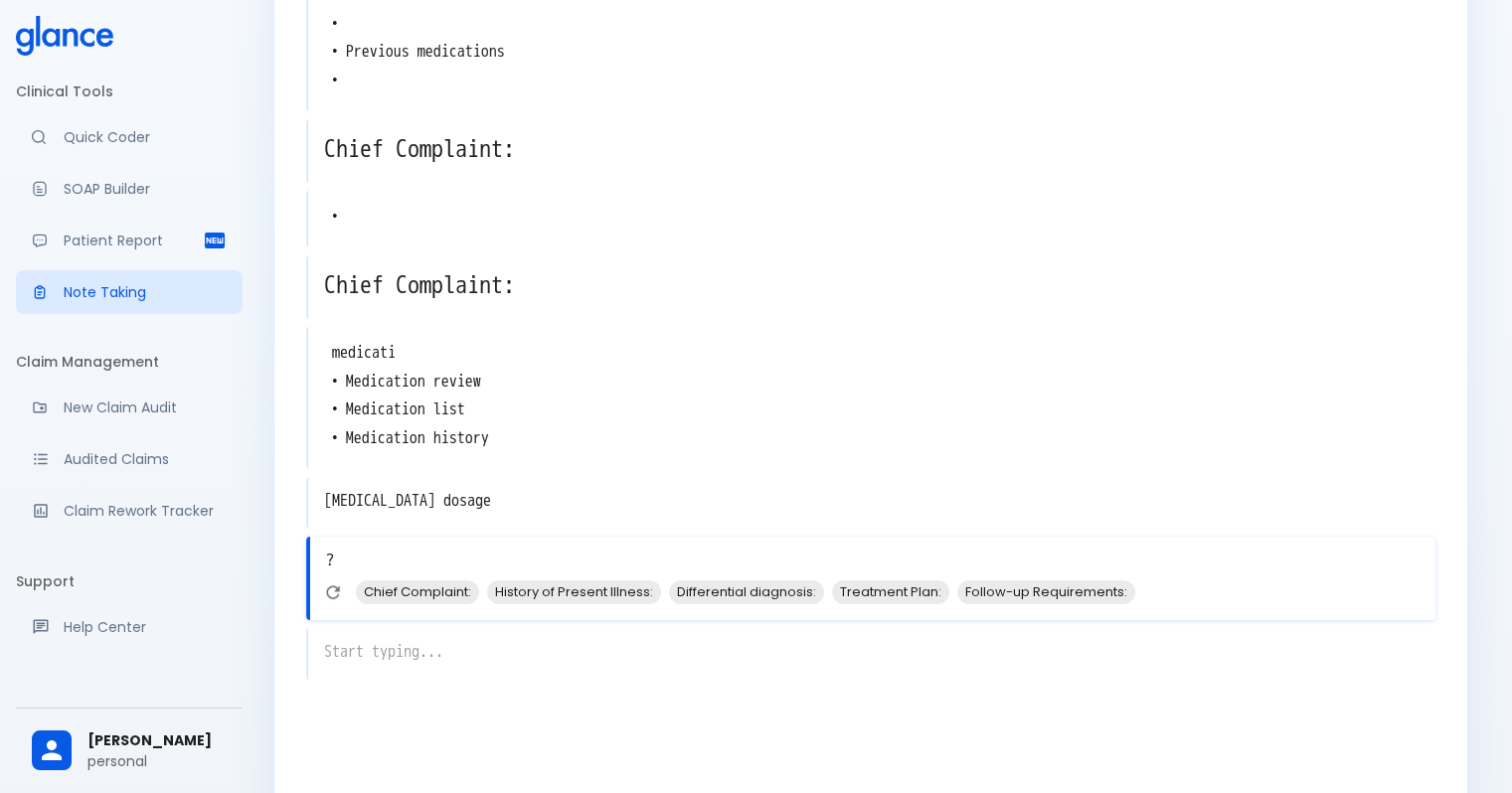 type on "?" 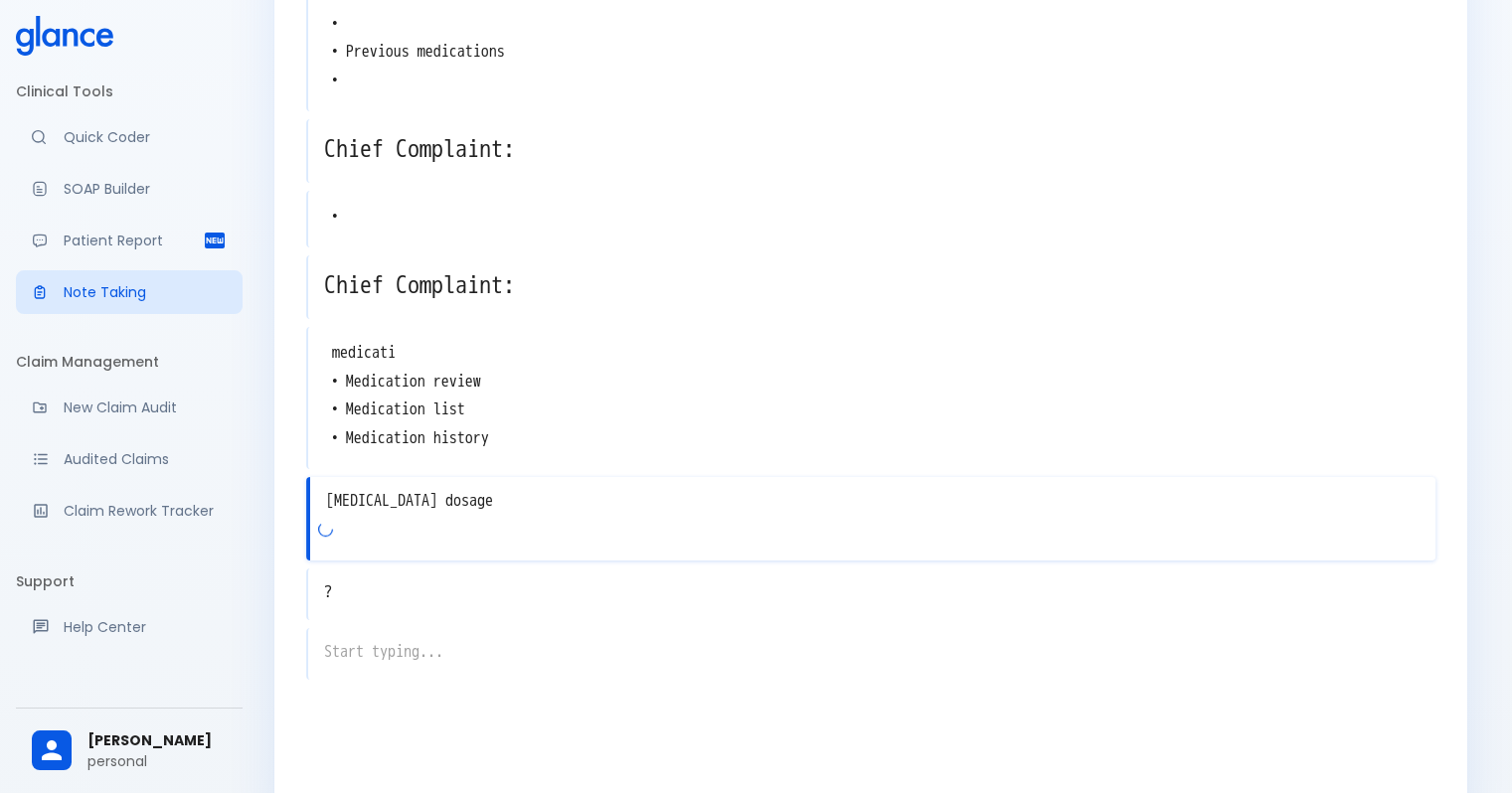 click on "Aspirin dosage" at bounding box center (873, 501) 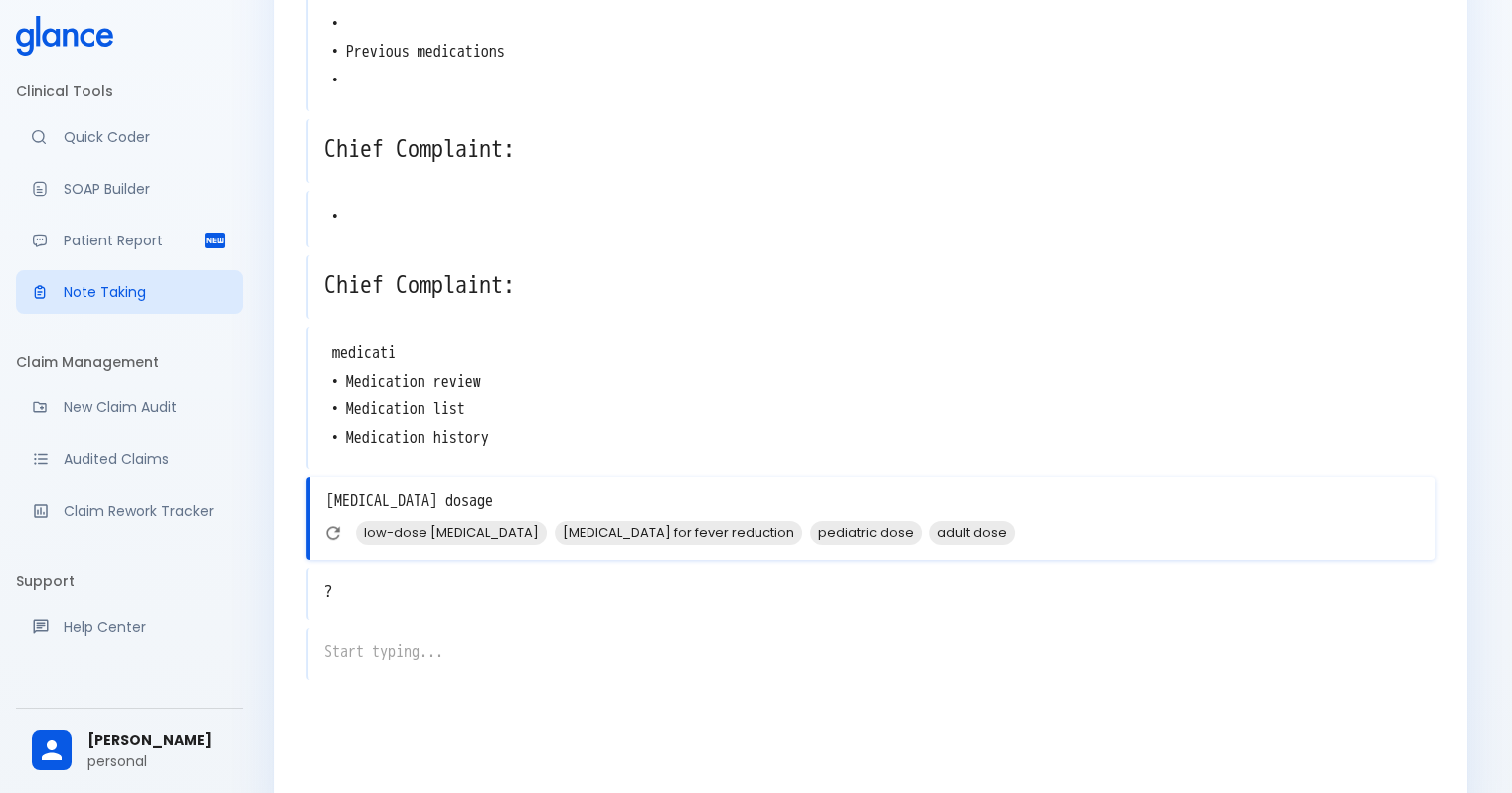 click on "Aspirin dosage" at bounding box center (873, 501) 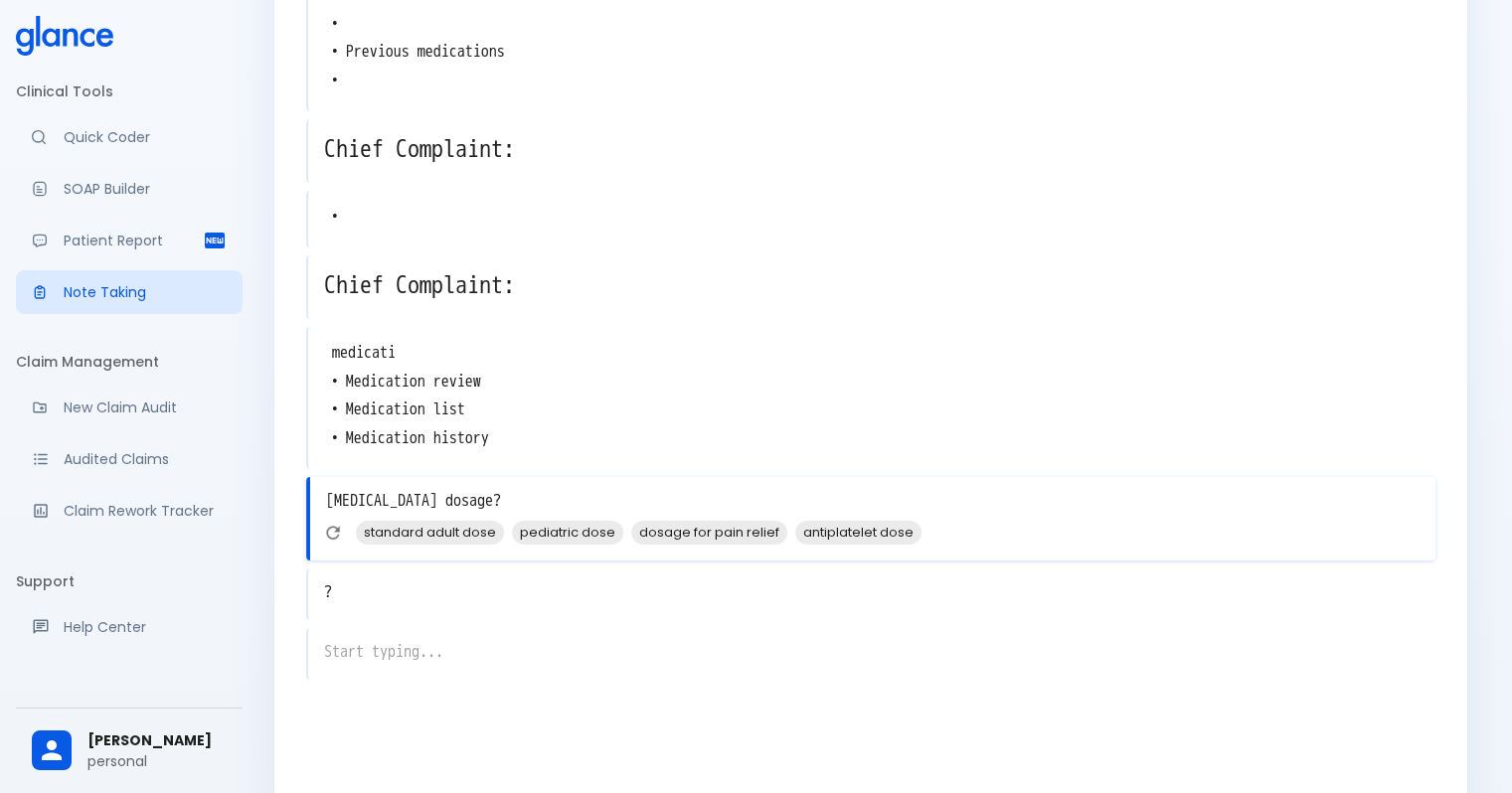 click on "Aspirin dosage?" at bounding box center (873, 501) 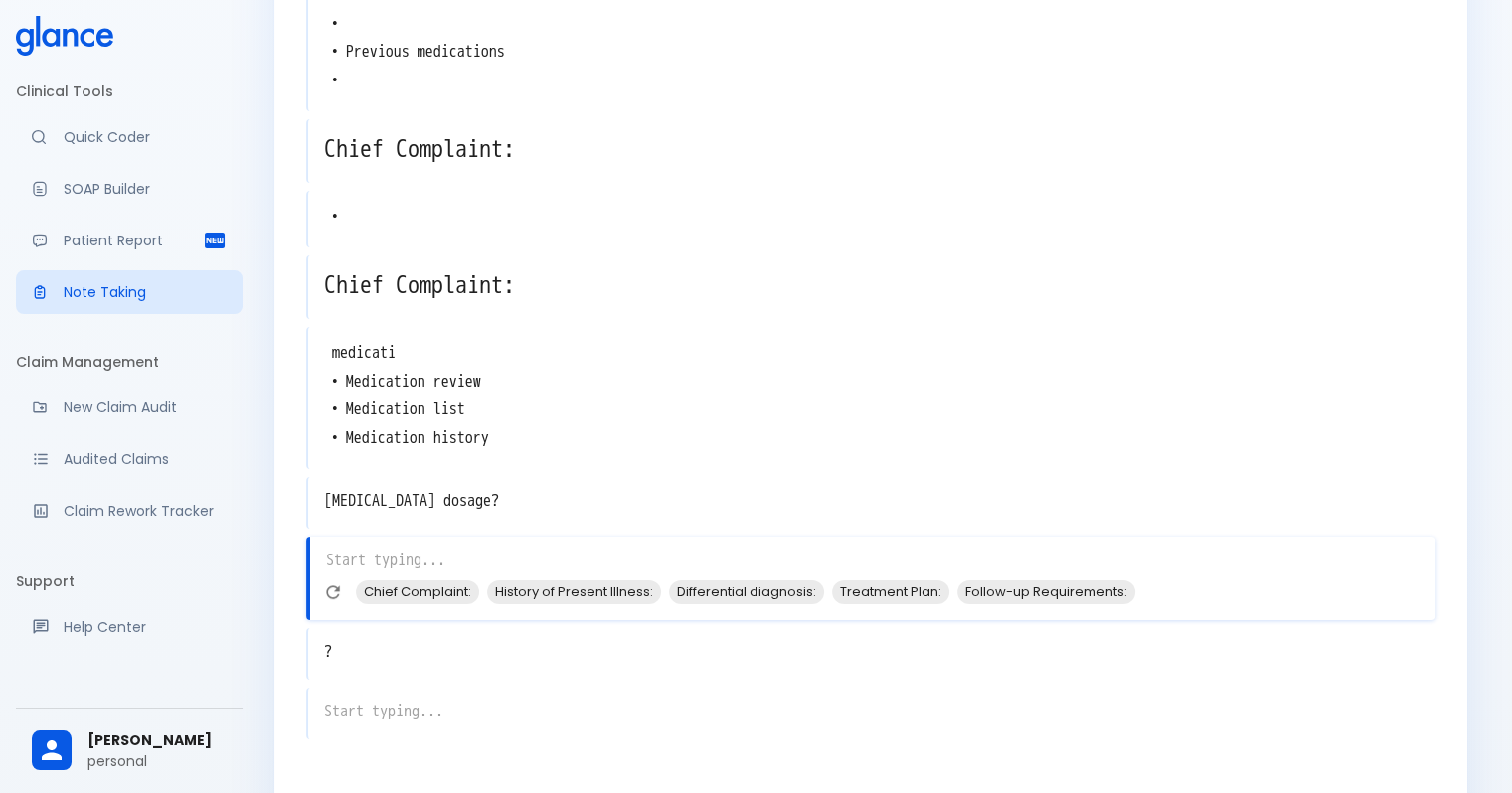 click on "Aspirin dosage?" at bounding box center (872, 501) 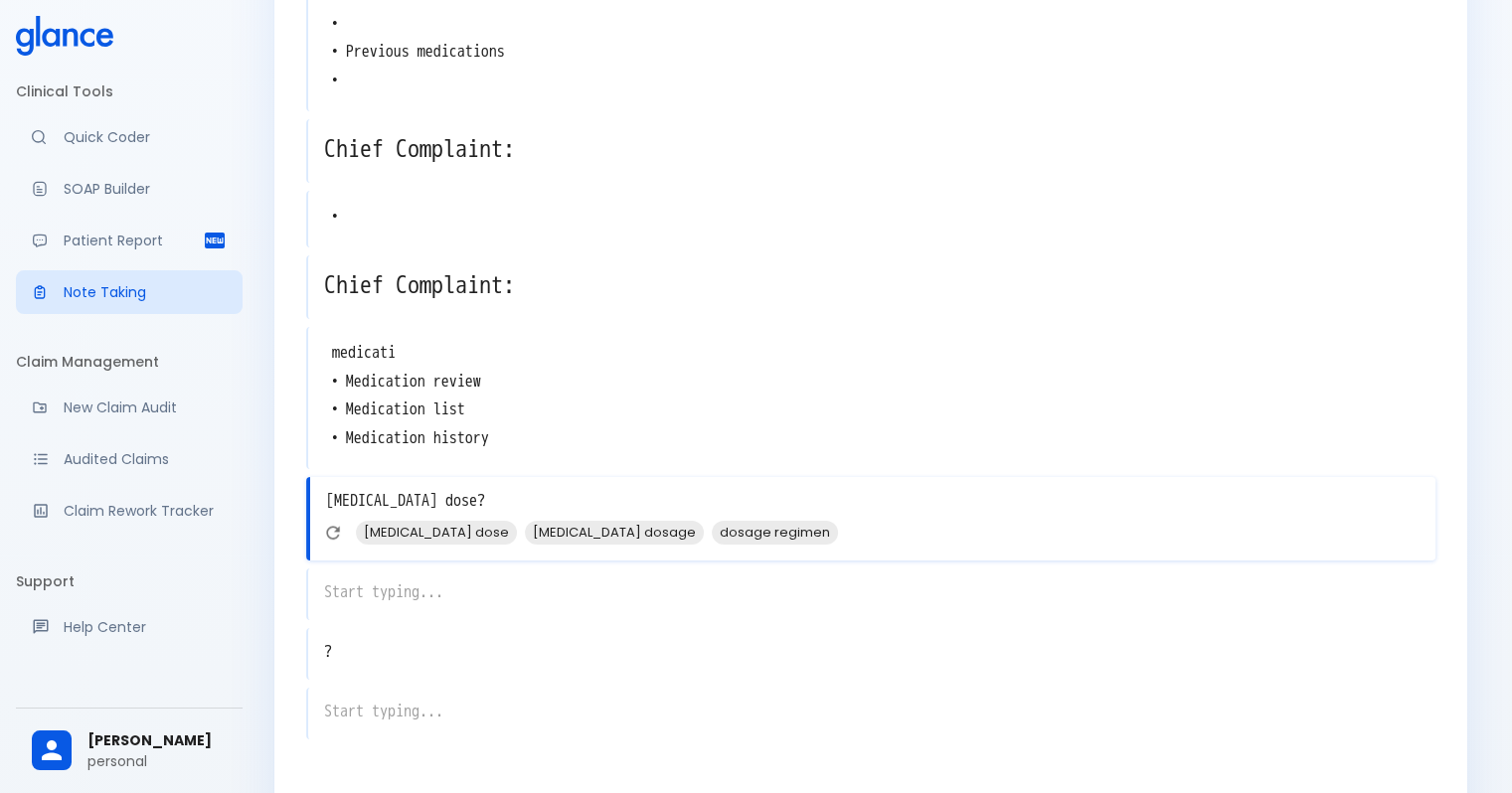 click on "Aspirin dose?" at bounding box center (873, 501) 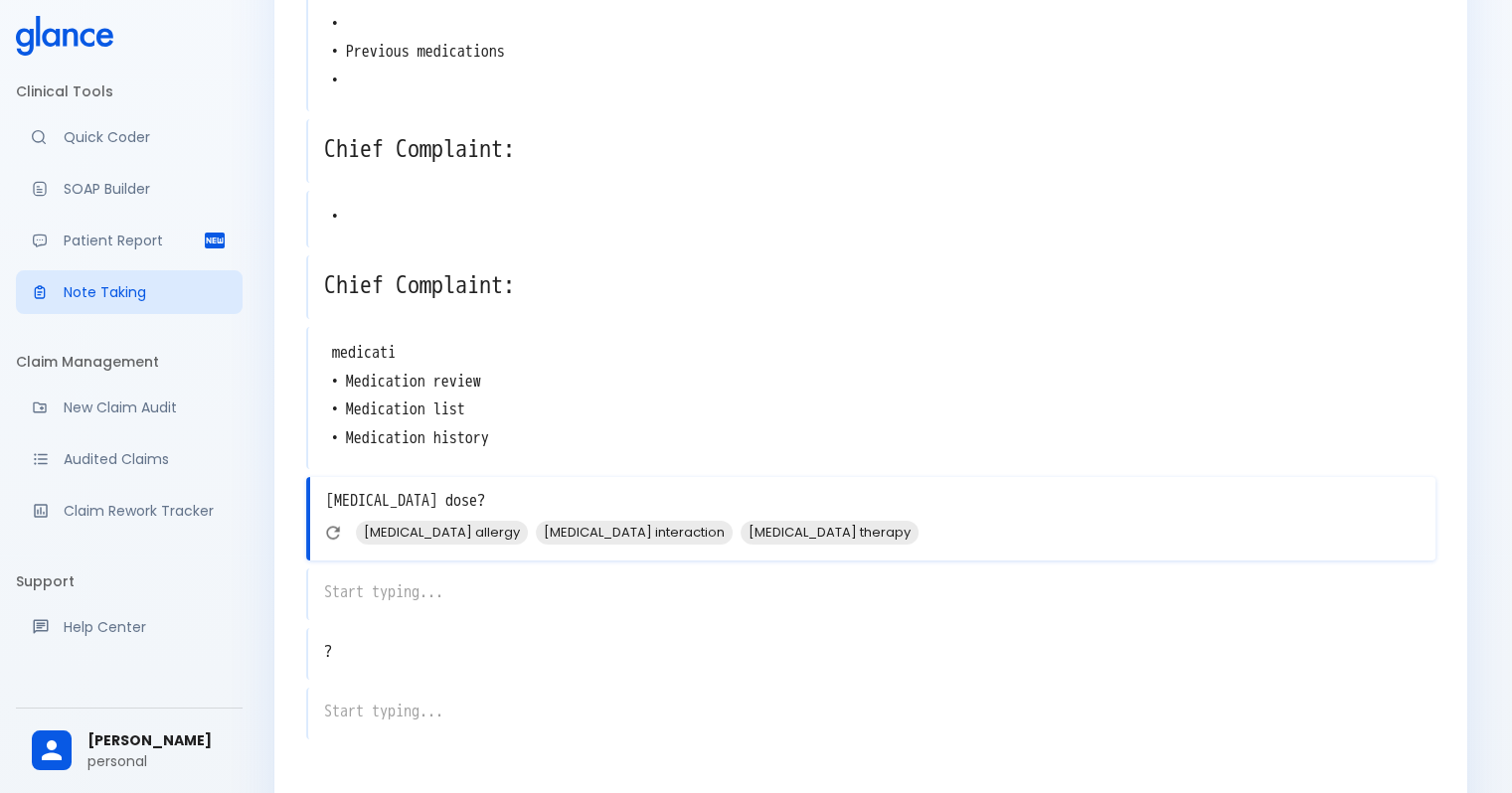 click on "Aspirin dose?" at bounding box center [873, 501] 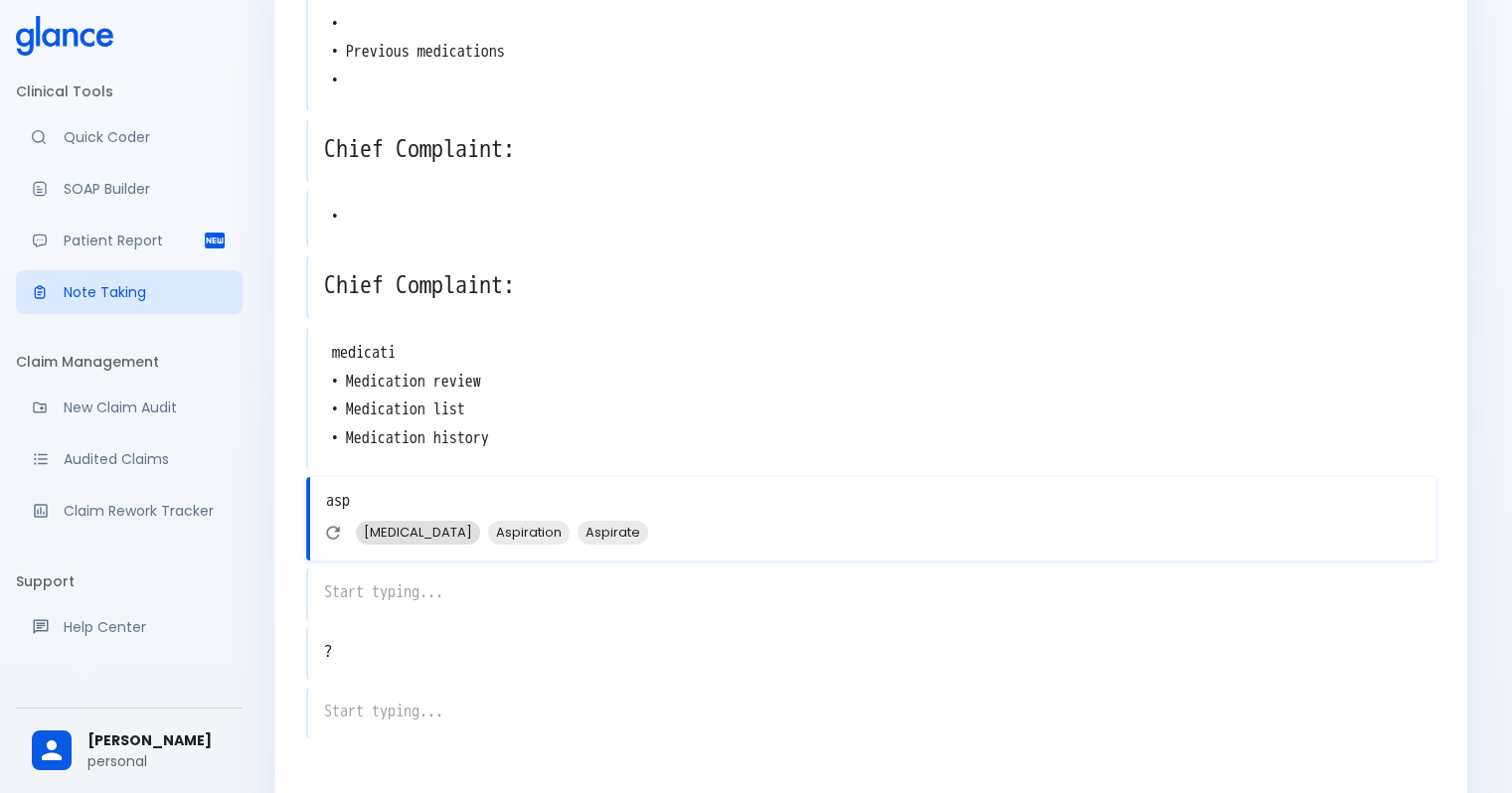 click on "Aspirin" at bounding box center [418, 532] 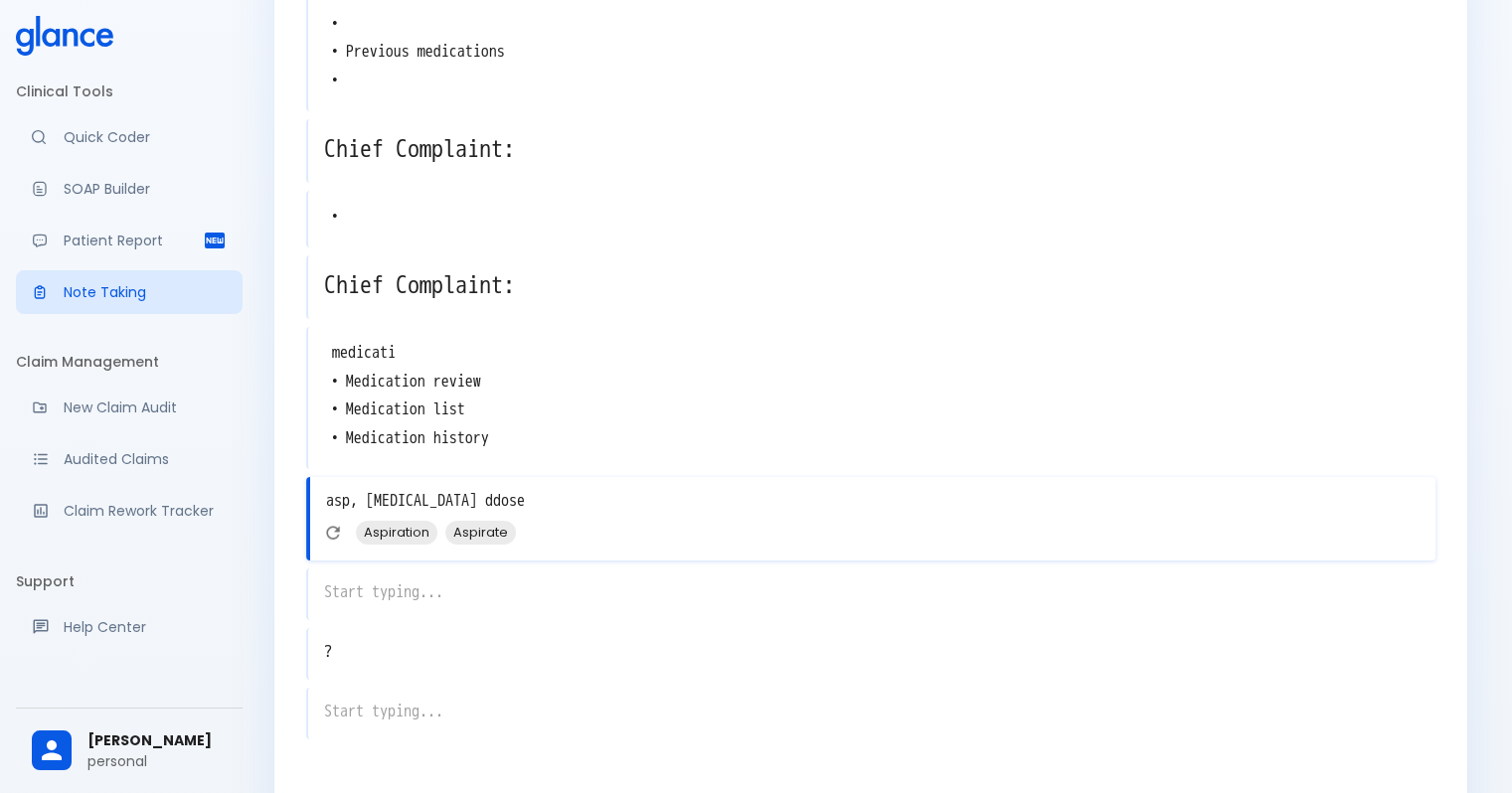 click on "asp, Aspirin ddose" at bounding box center (873, 501) 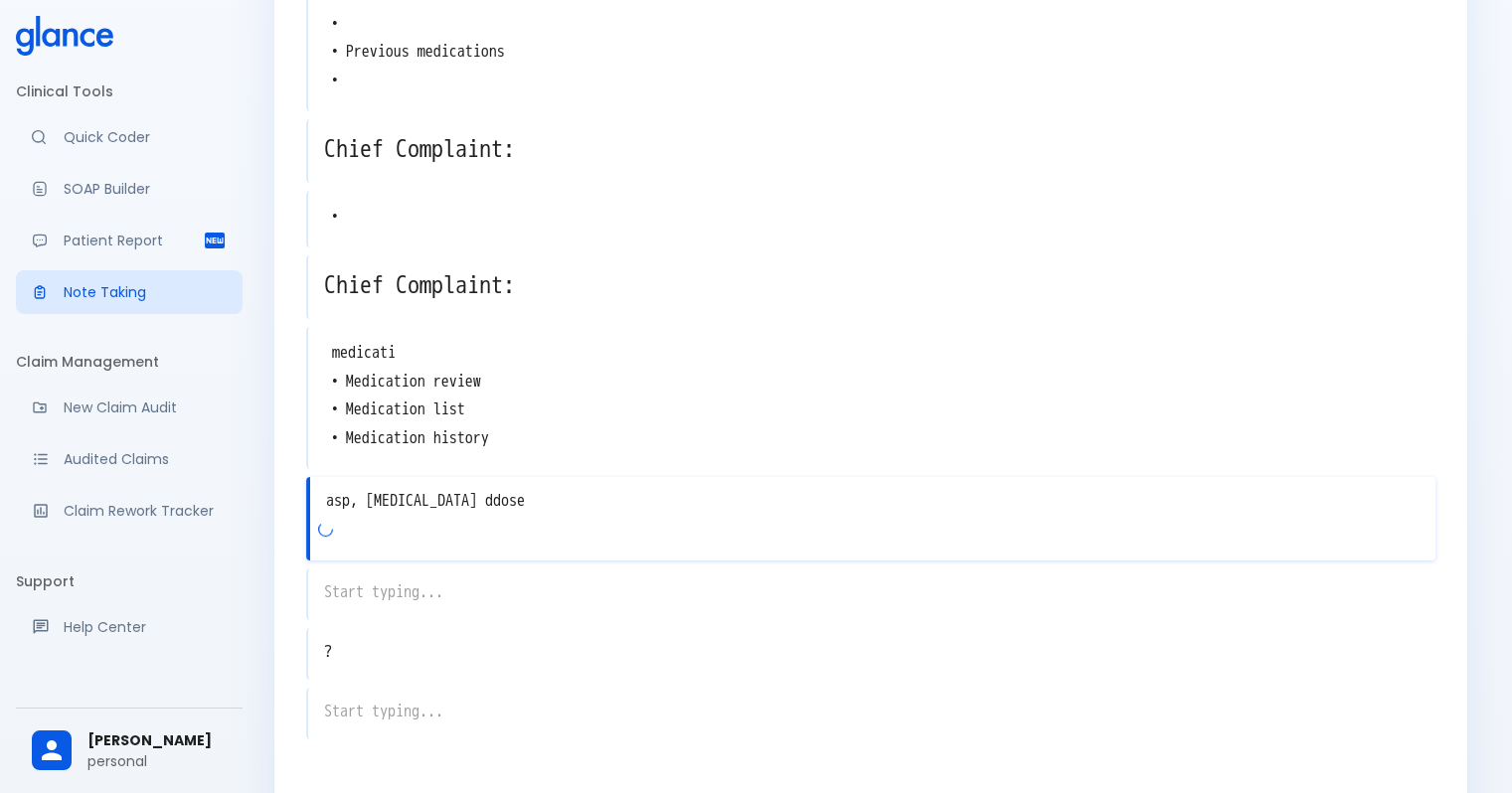 click on "asp, Aspirin ddose" at bounding box center [873, 501] 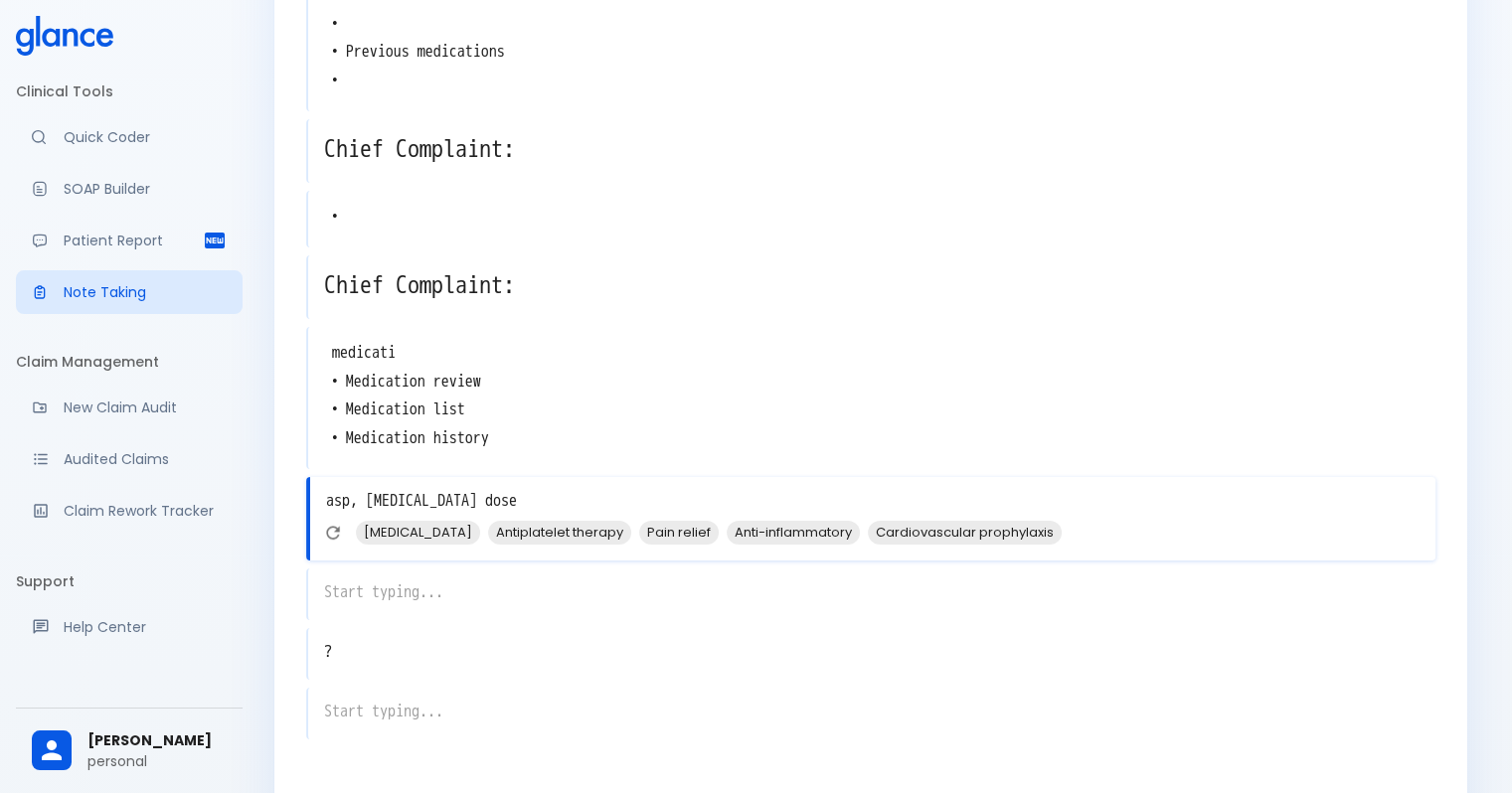 click on "asp, Aspirin dose" at bounding box center (873, 501) 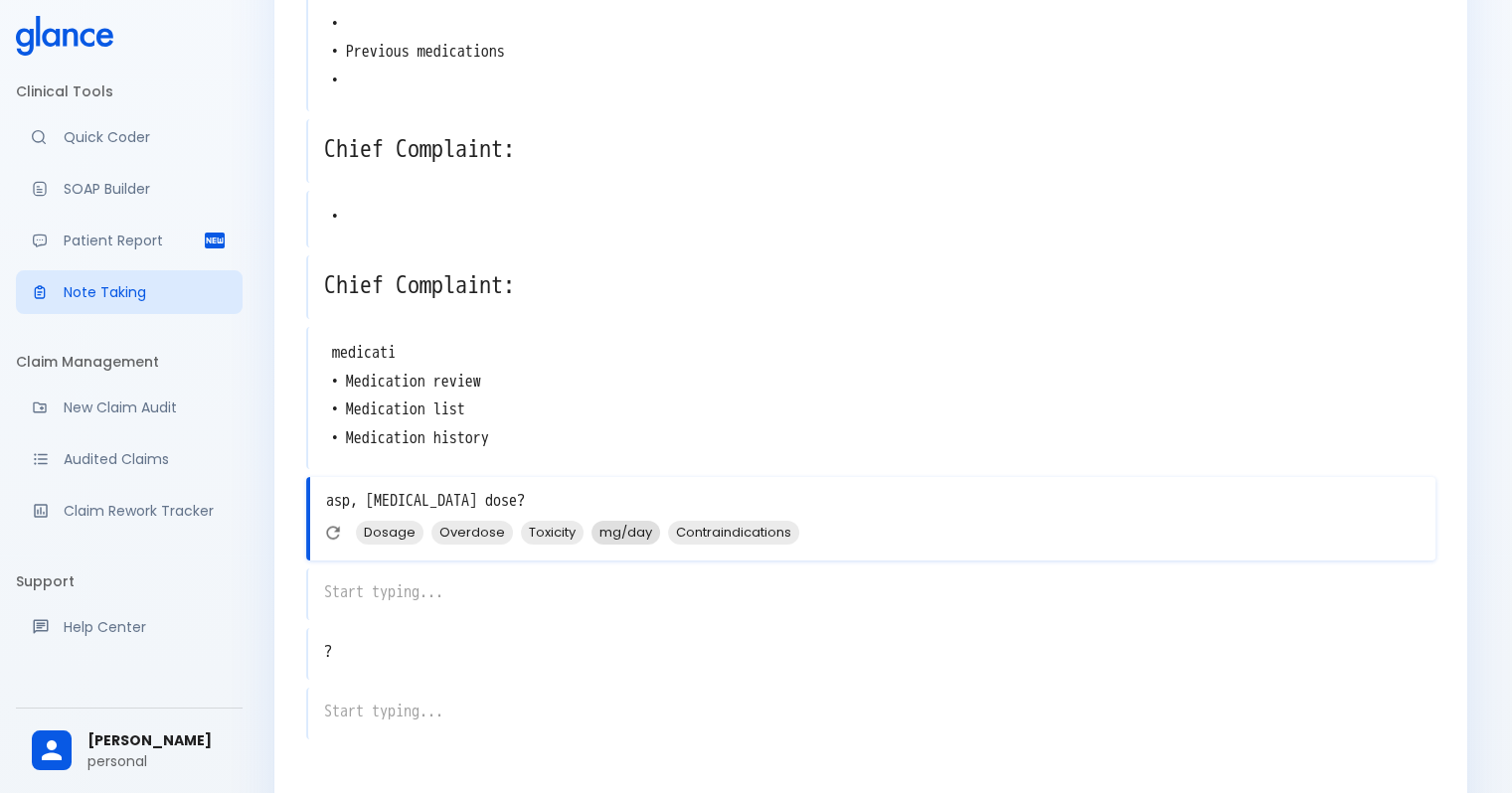 click on "mg/day" at bounding box center [625, 532] 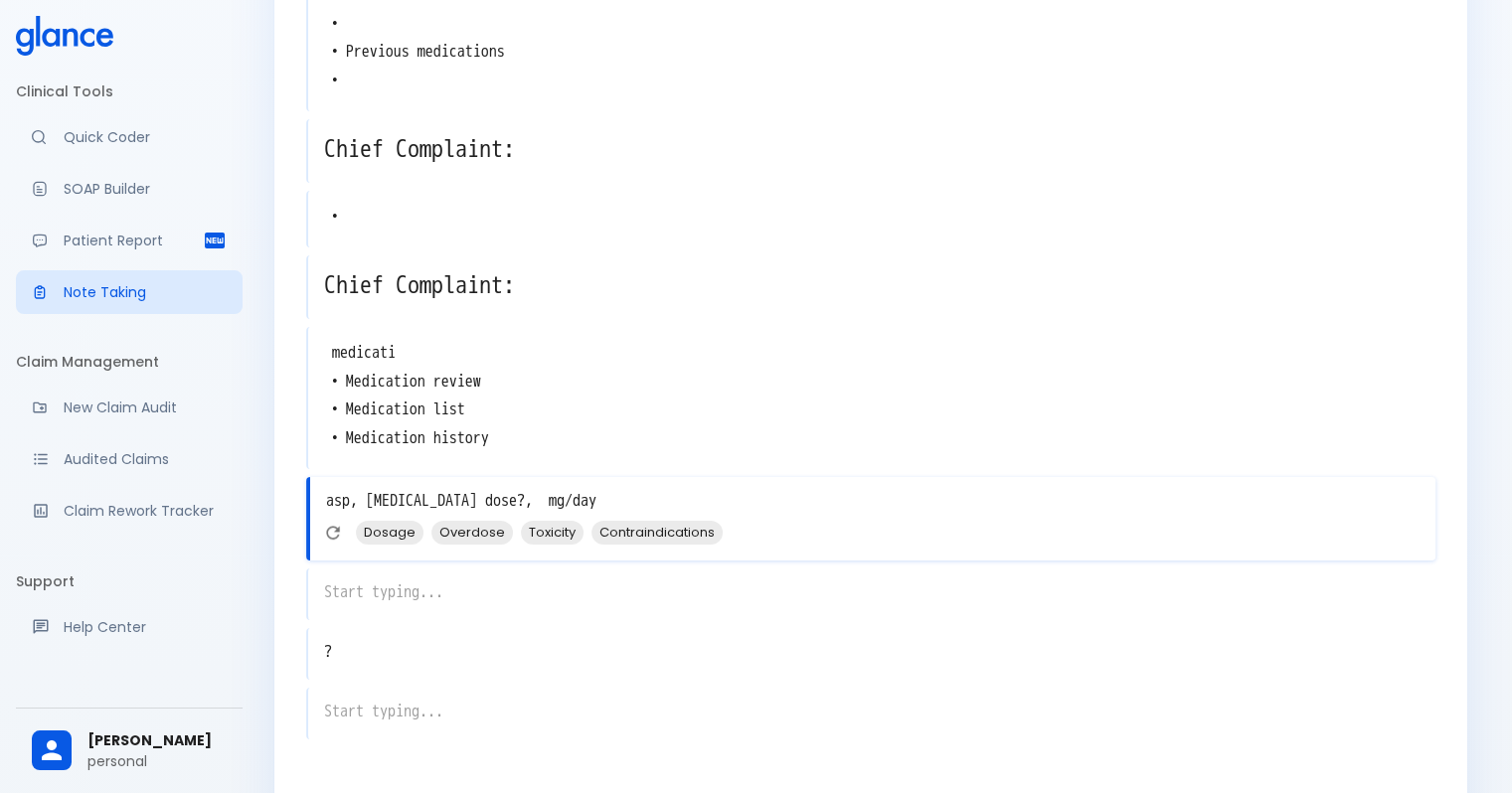 type on "asp, Aspirin dose?,  mg/day?" 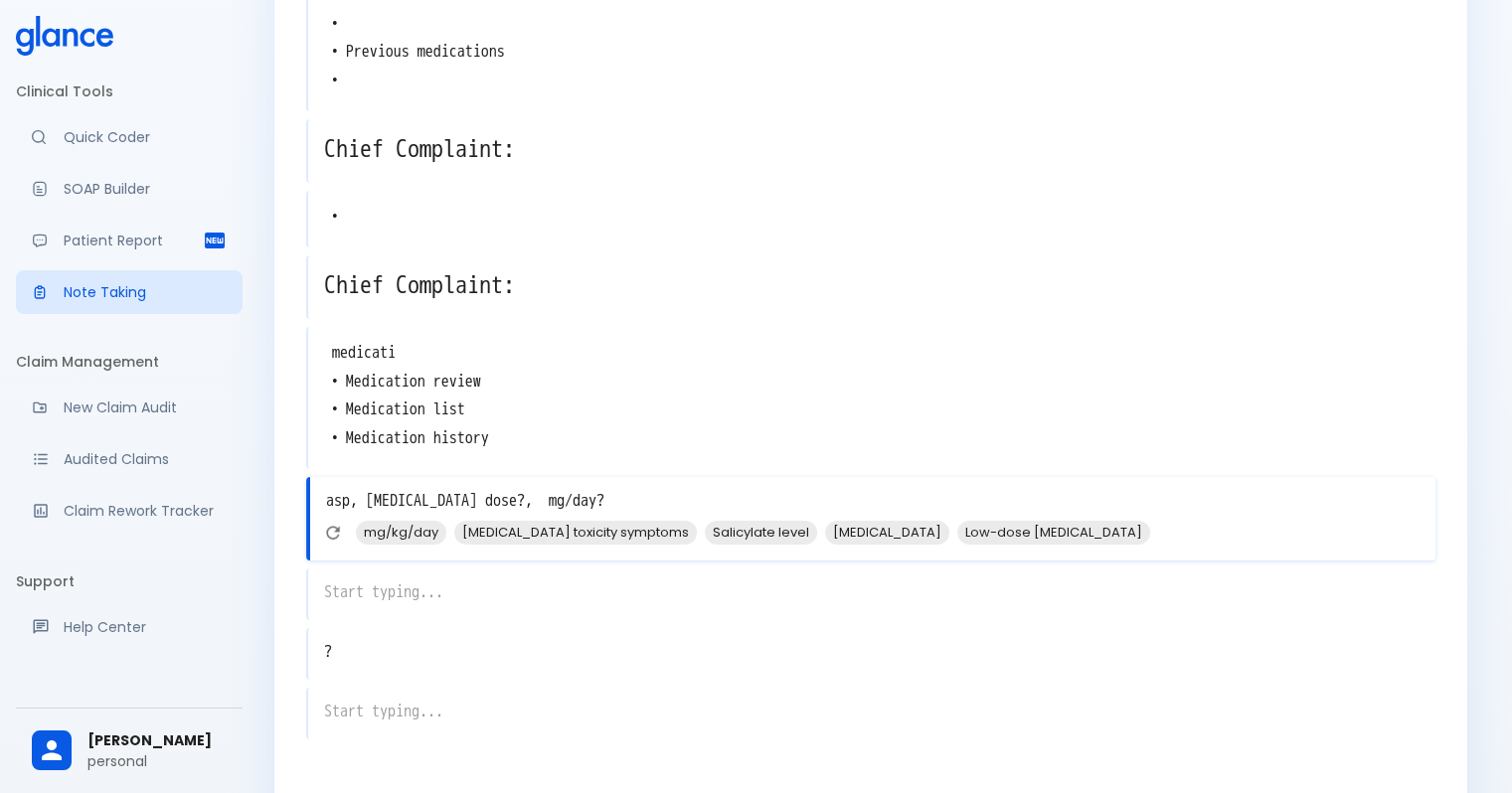 click on "asp, Aspirin dose?,  mg/day?" at bounding box center [873, 501] 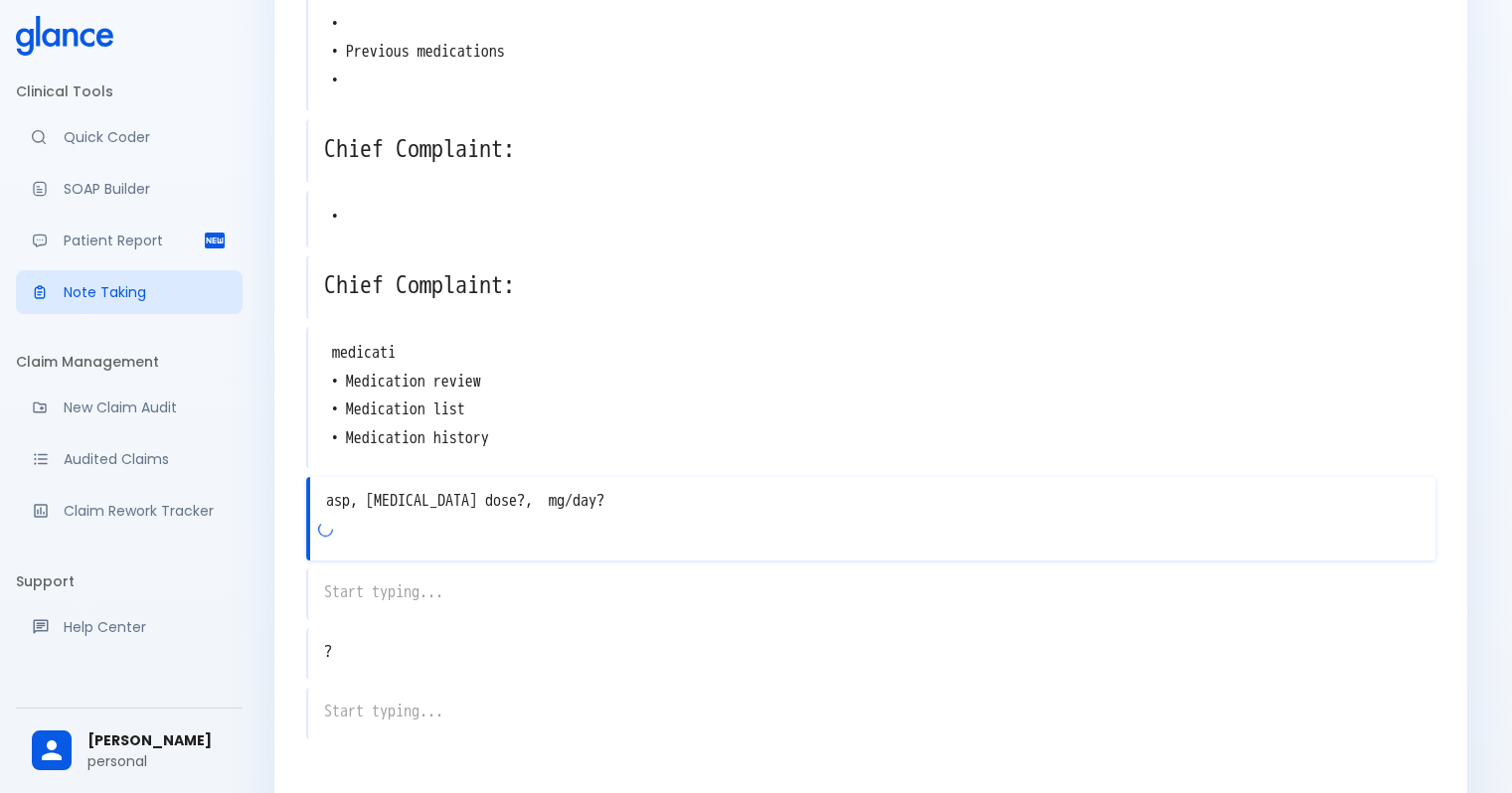 click on "asp, Aspirin dose?,  mg/day?" at bounding box center [873, 501] 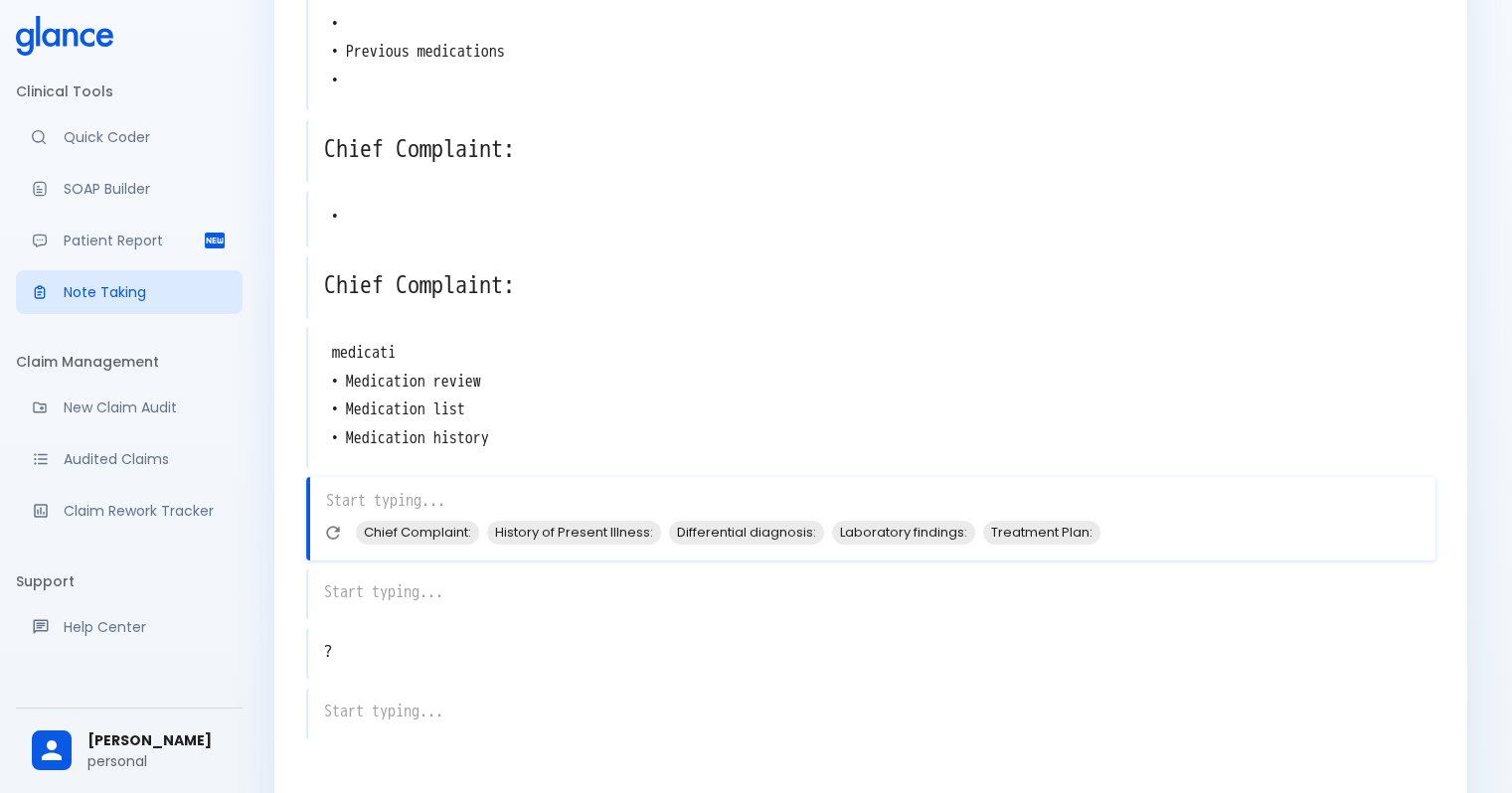 type on "m" 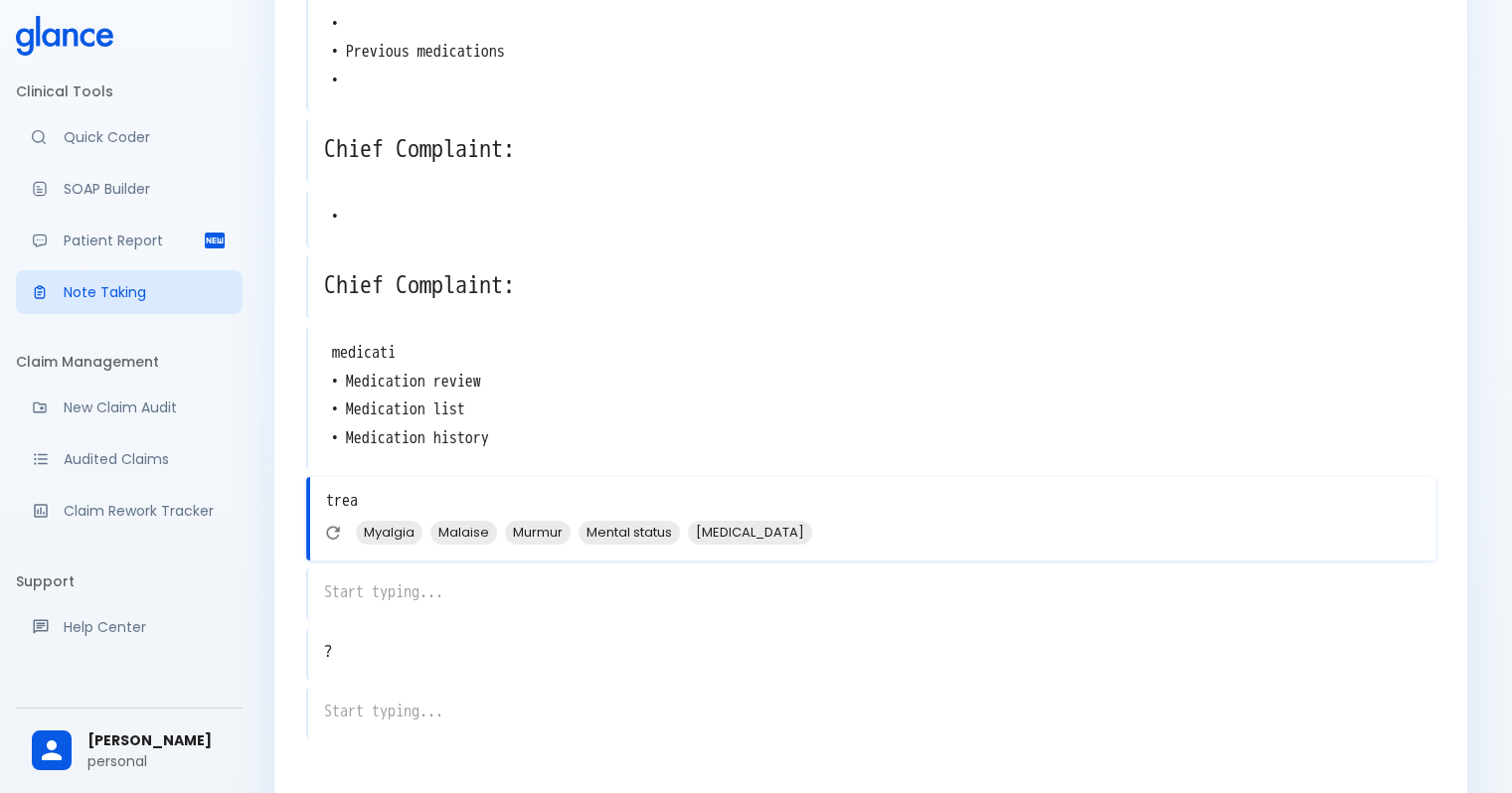 type on "tre" 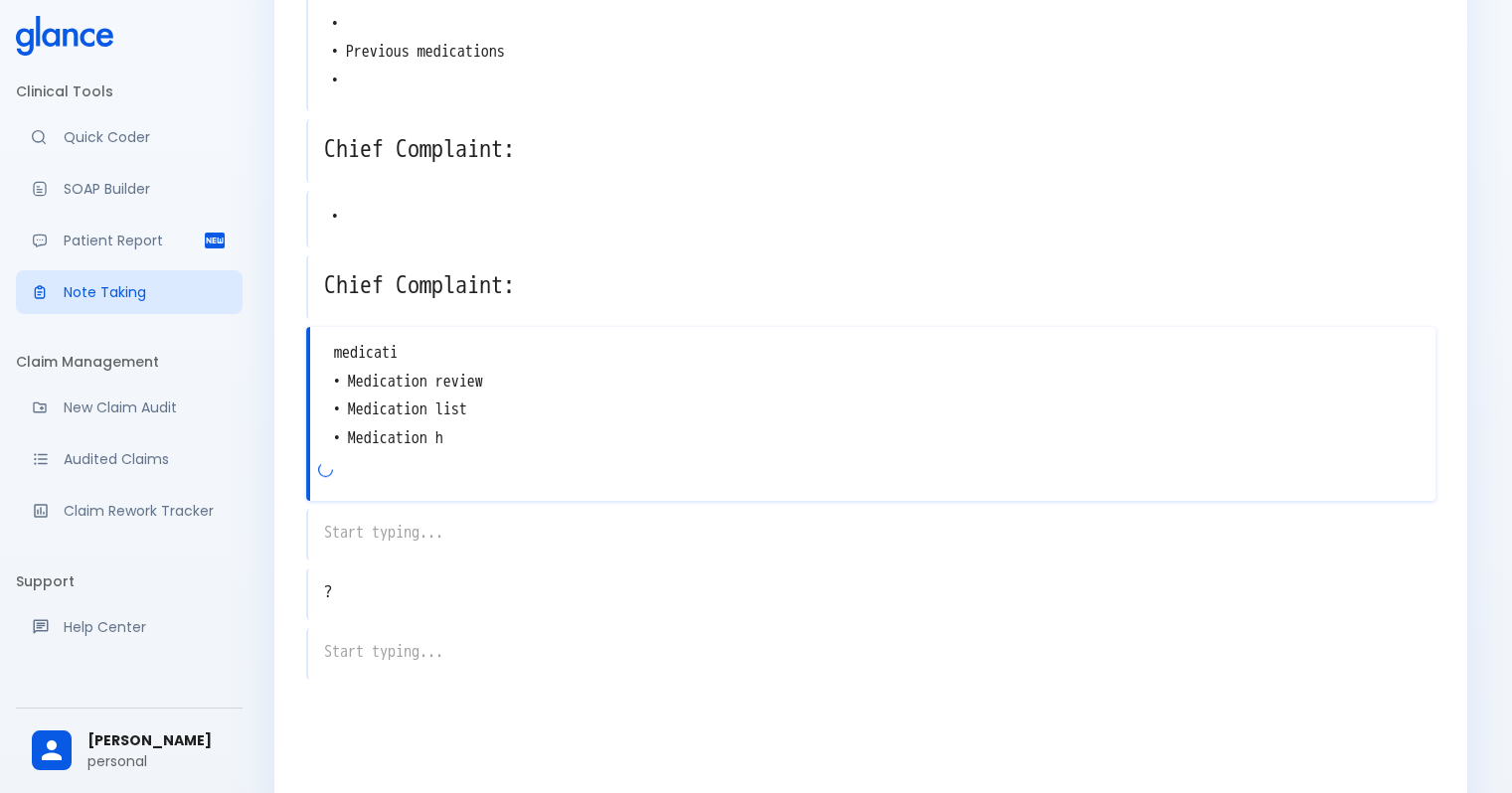 type on "medicati
• Medication review
• Medication list
• Medication h" 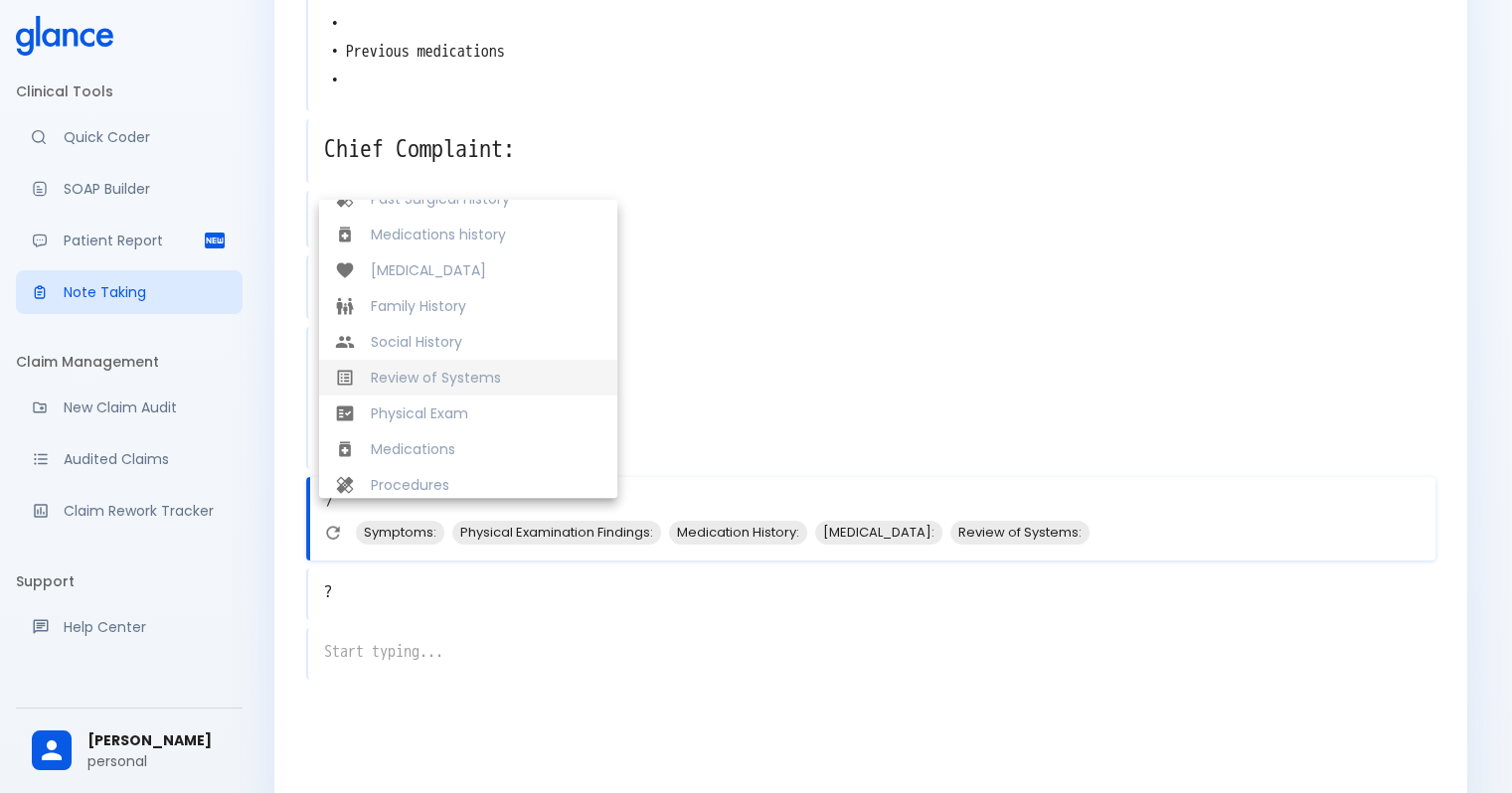 scroll, scrollTop: 382, scrollLeft: 0, axis: vertical 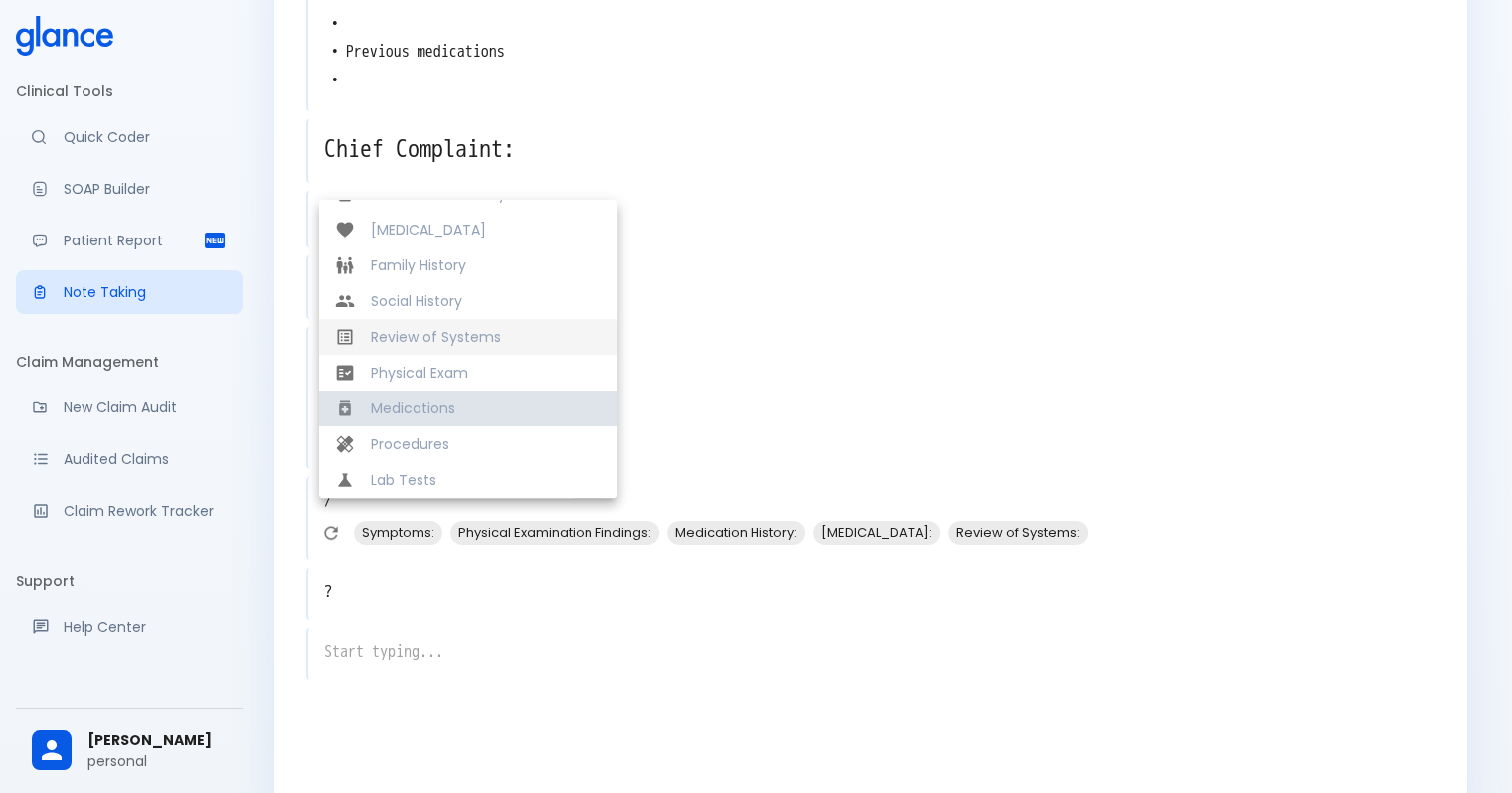 click on "Medications" at bounding box center [486, 408] 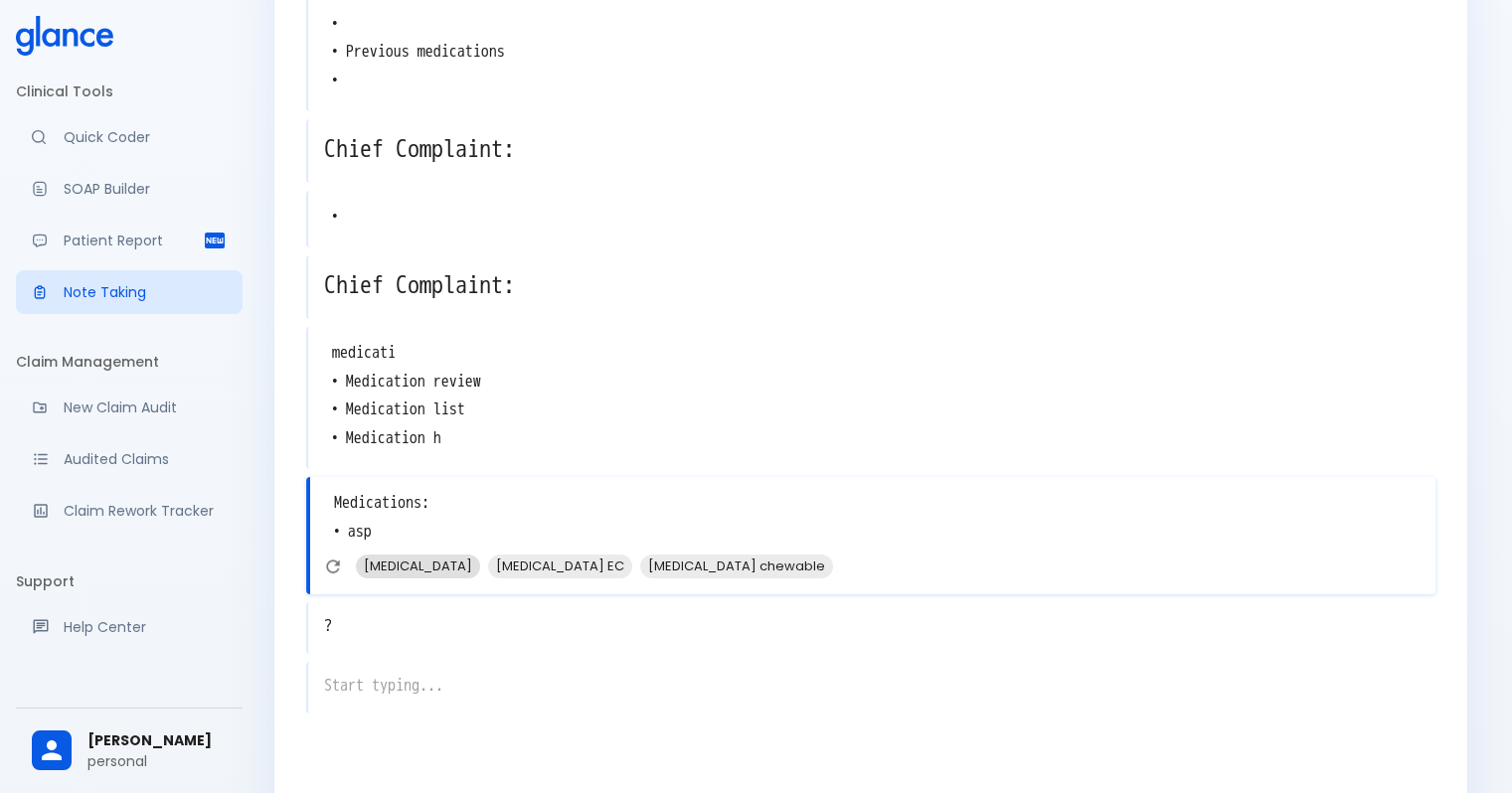 click on "aspirin" at bounding box center [418, 565] 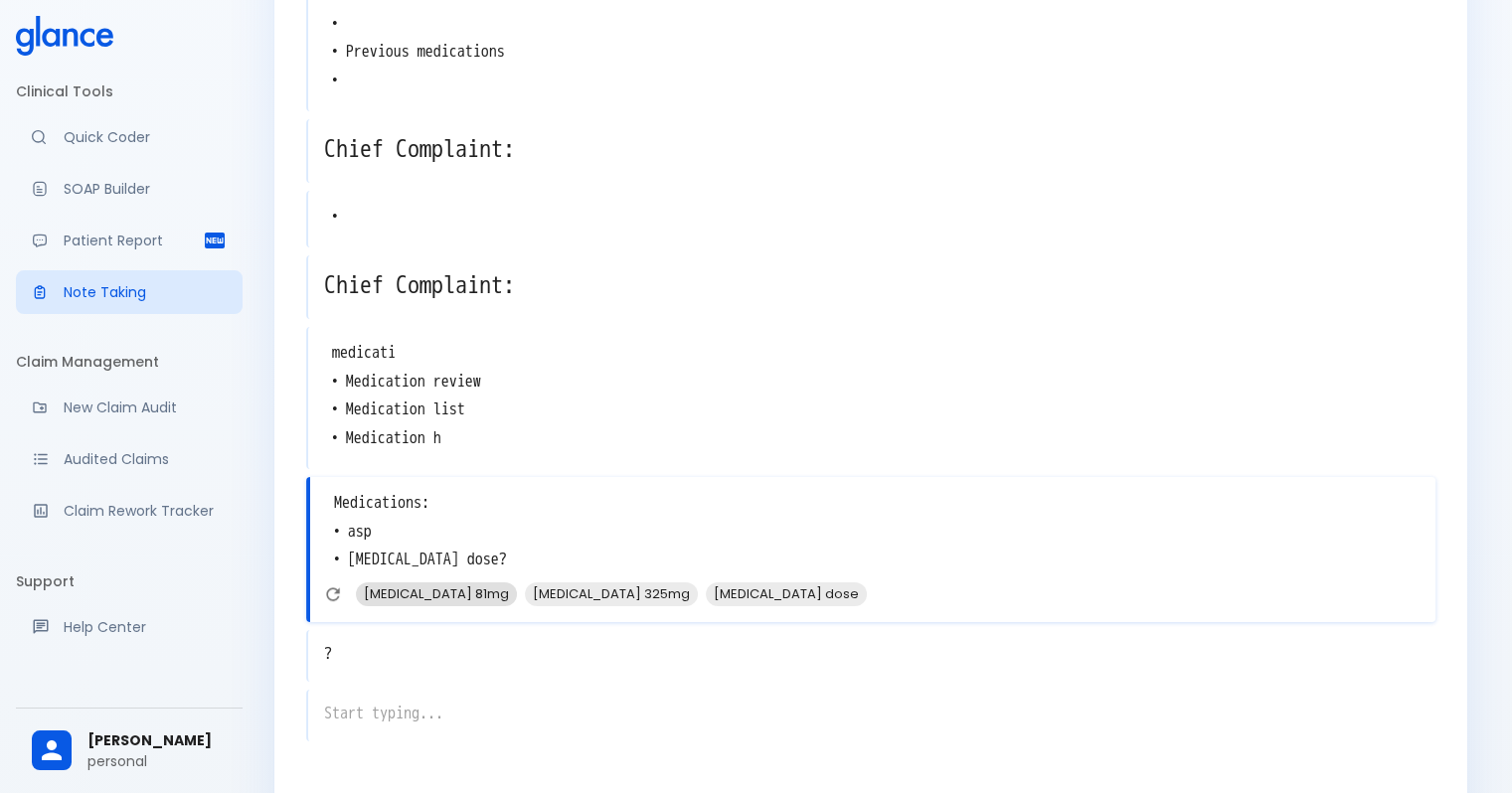 click on "aspirin 81mg" at bounding box center (436, 593) 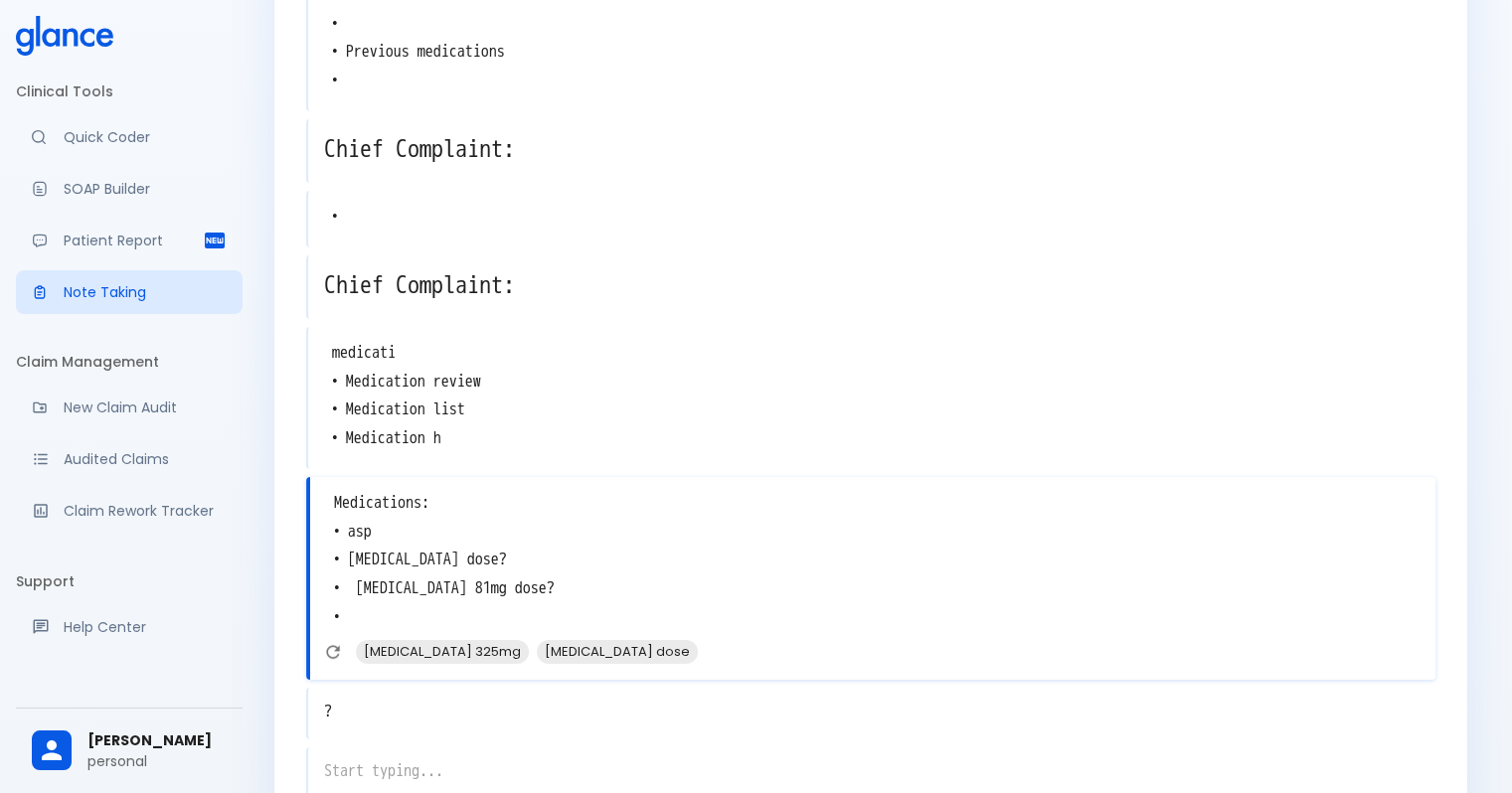 click on "Medications:
• asp
• aspirin dose?
•  aspirin 81mg dose?
•" at bounding box center [873, 560] 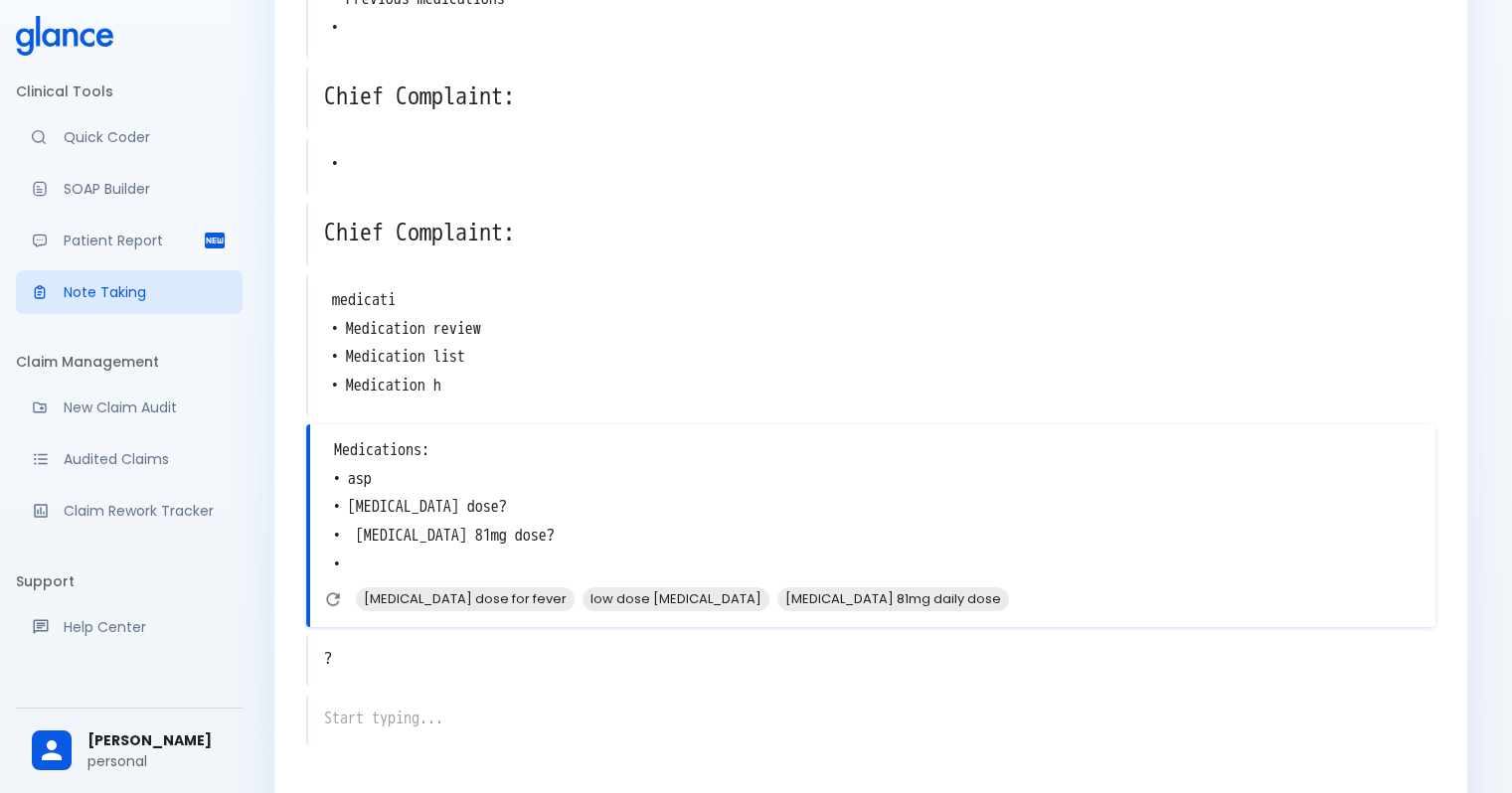 scroll, scrollTop: 651, scrollLeft: 0, axis: vertical 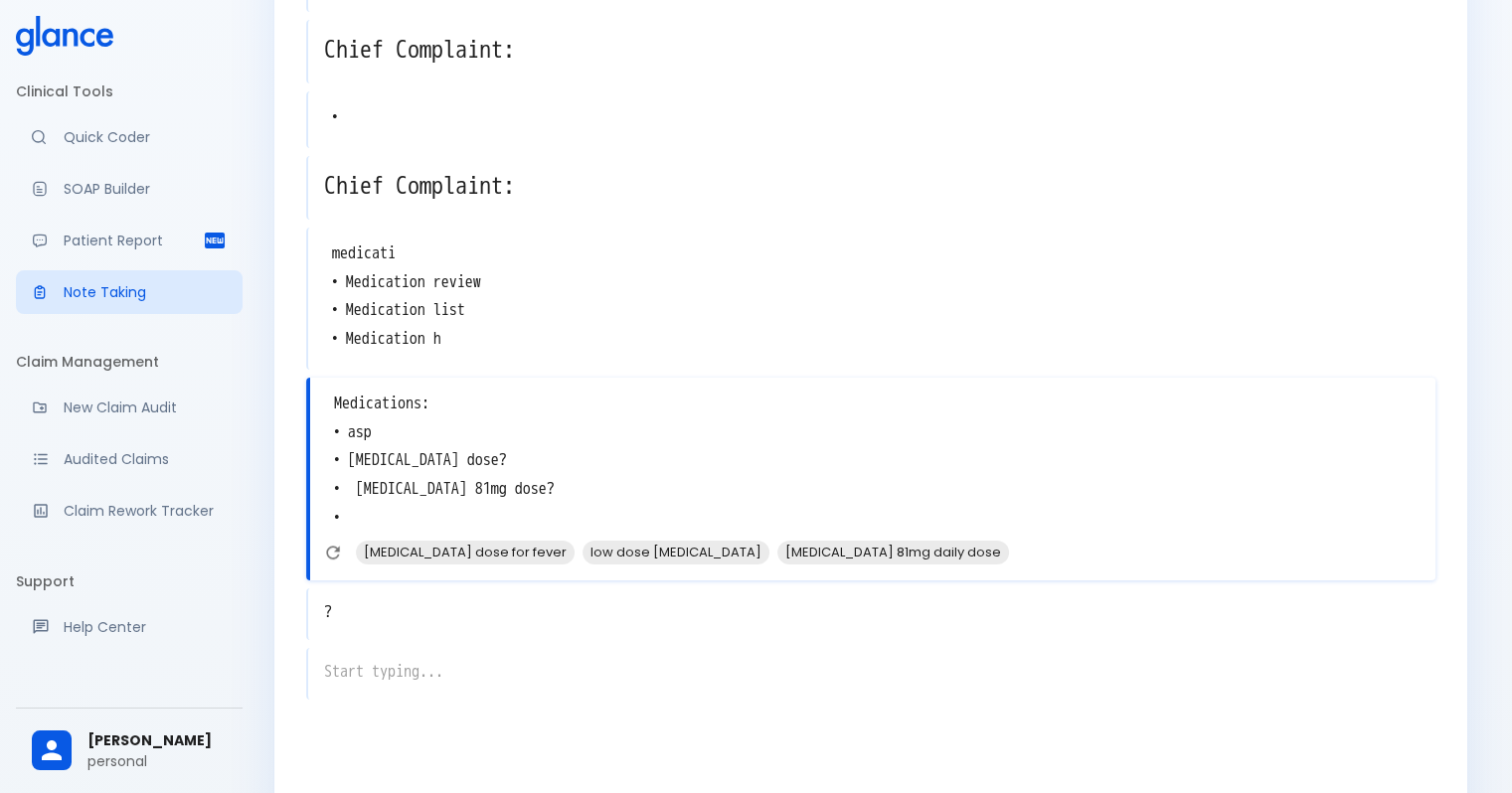 click on "Medications:
• asp
• aspirin dose?
•  aspirin 81mg dose?
•" at bounding box center [873, 461] 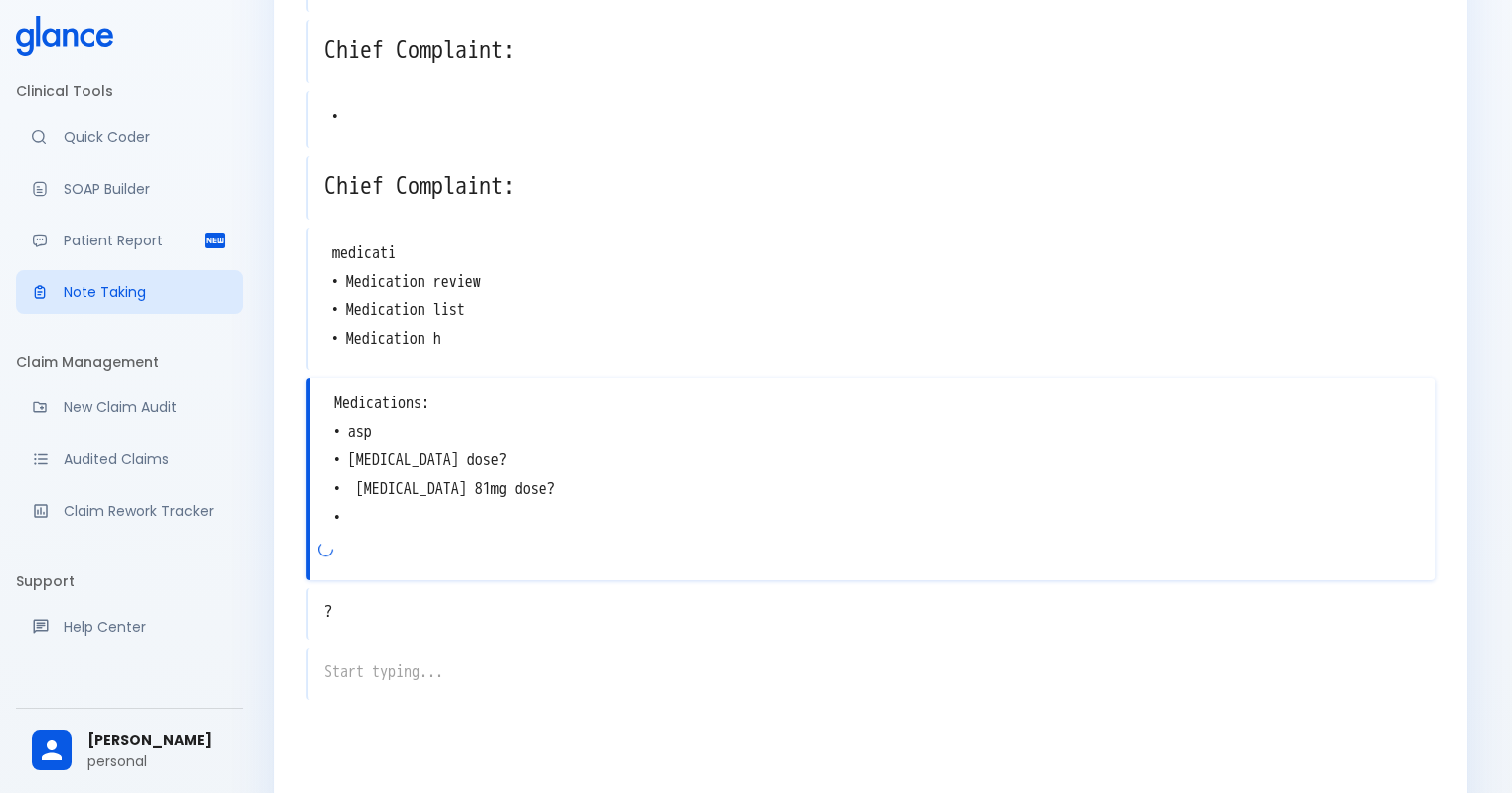 drag, startPoint x: 553, startPoint y: 483, endPoint x: 346, endPoint y: 465, distance: 207.78113 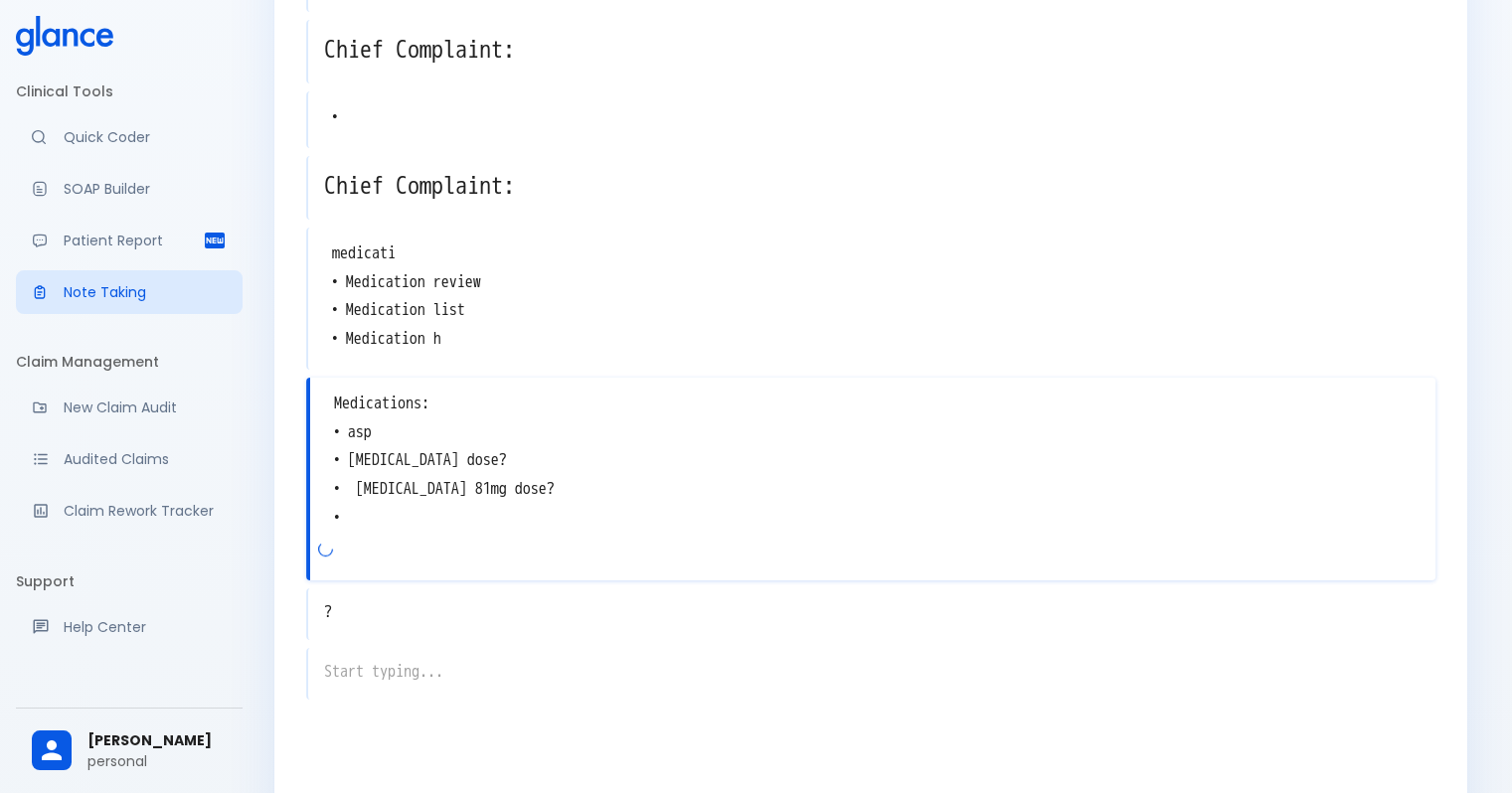 click on "Medications:
• asp
• aspirin dose?
•  aspirin 81mg dose?
•" at bounding box center (873, 461) 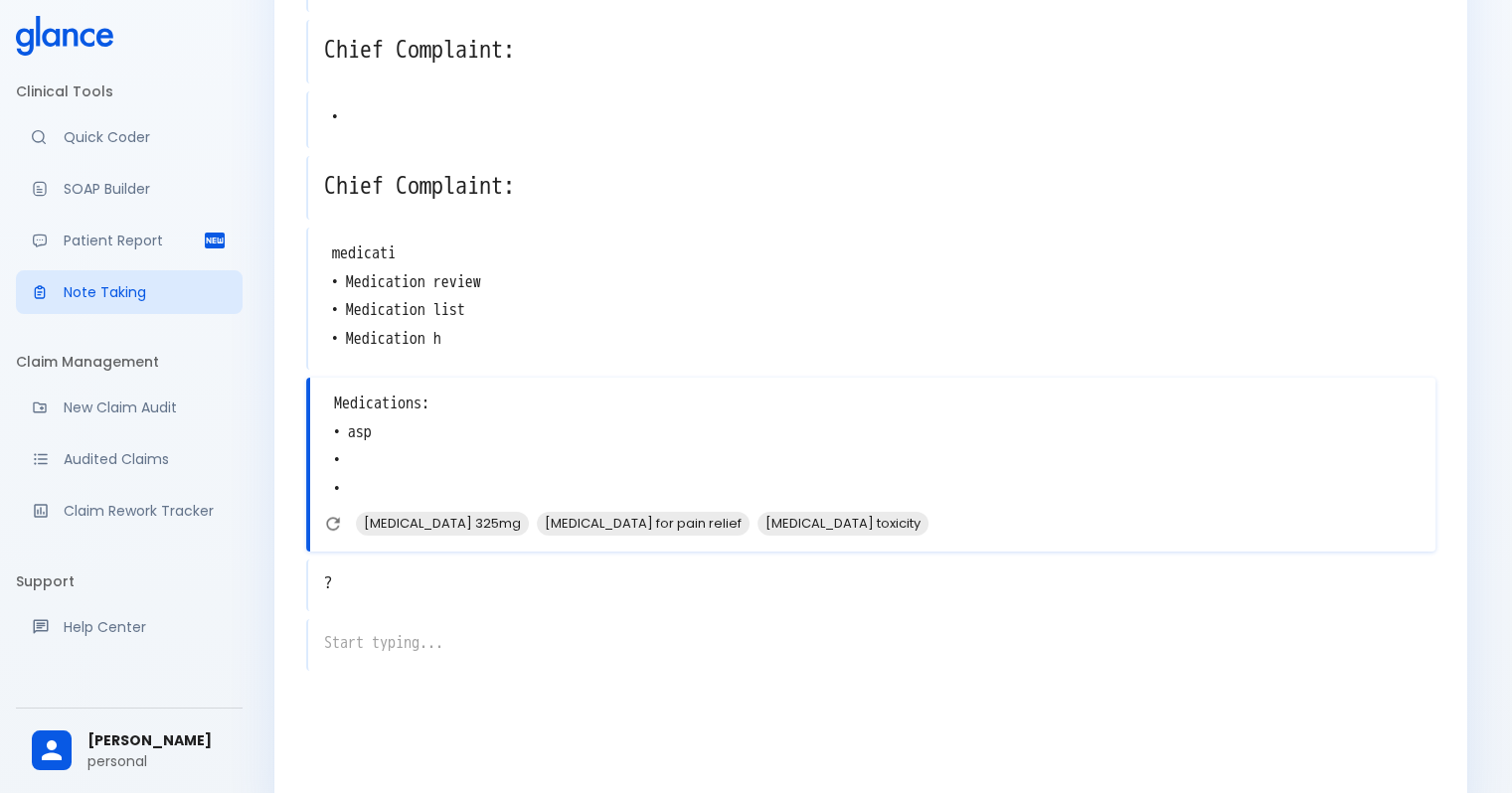 drag, startPoint x: 396, startPoint y: 432, endPoint x: 331, endPoint y: 474, distance: 77.38863 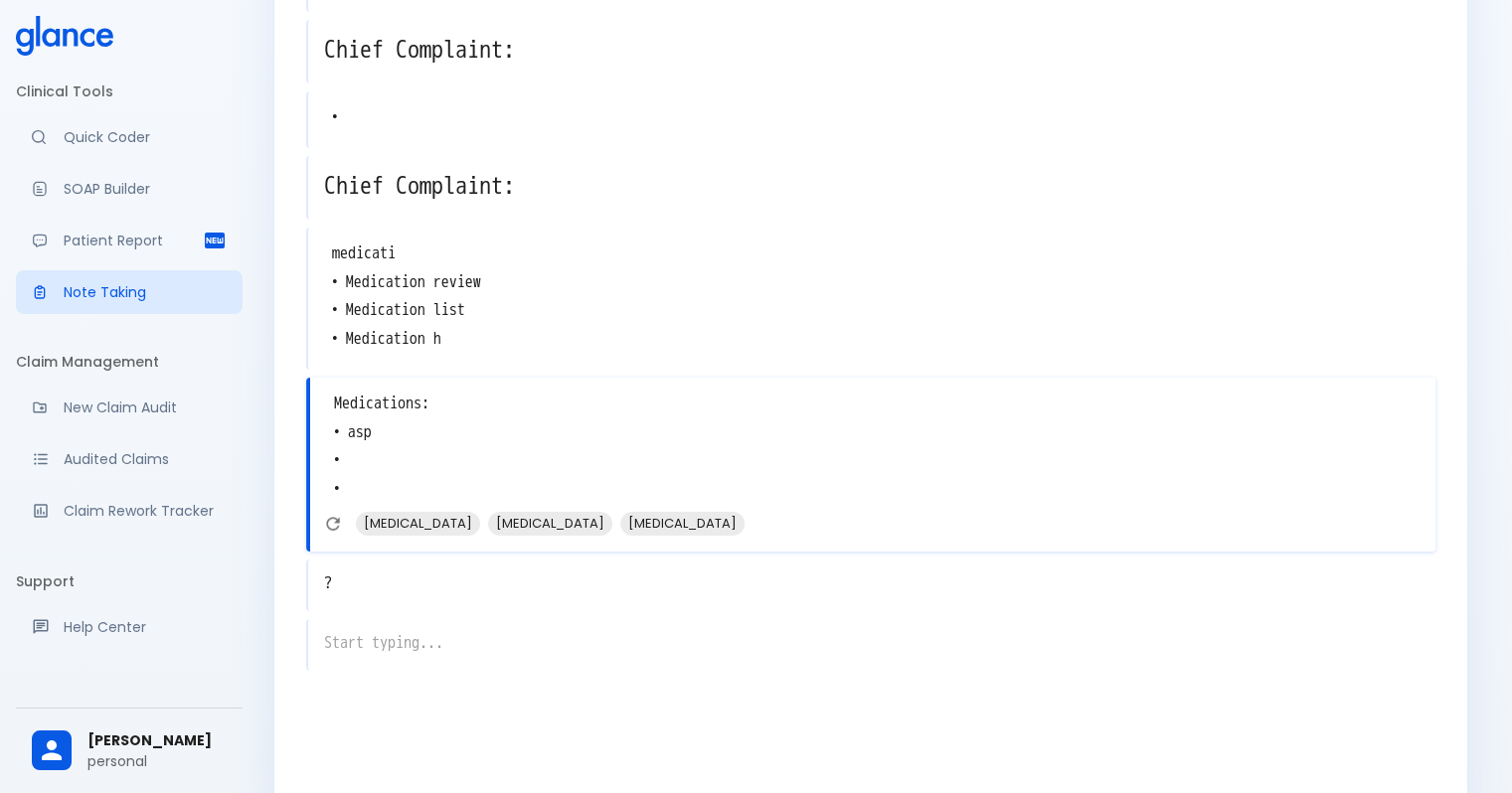 drag, startPoint x: 345, startPoint y: 490, endPoint x: 326, endPoint y: 427, distance: 65.802736 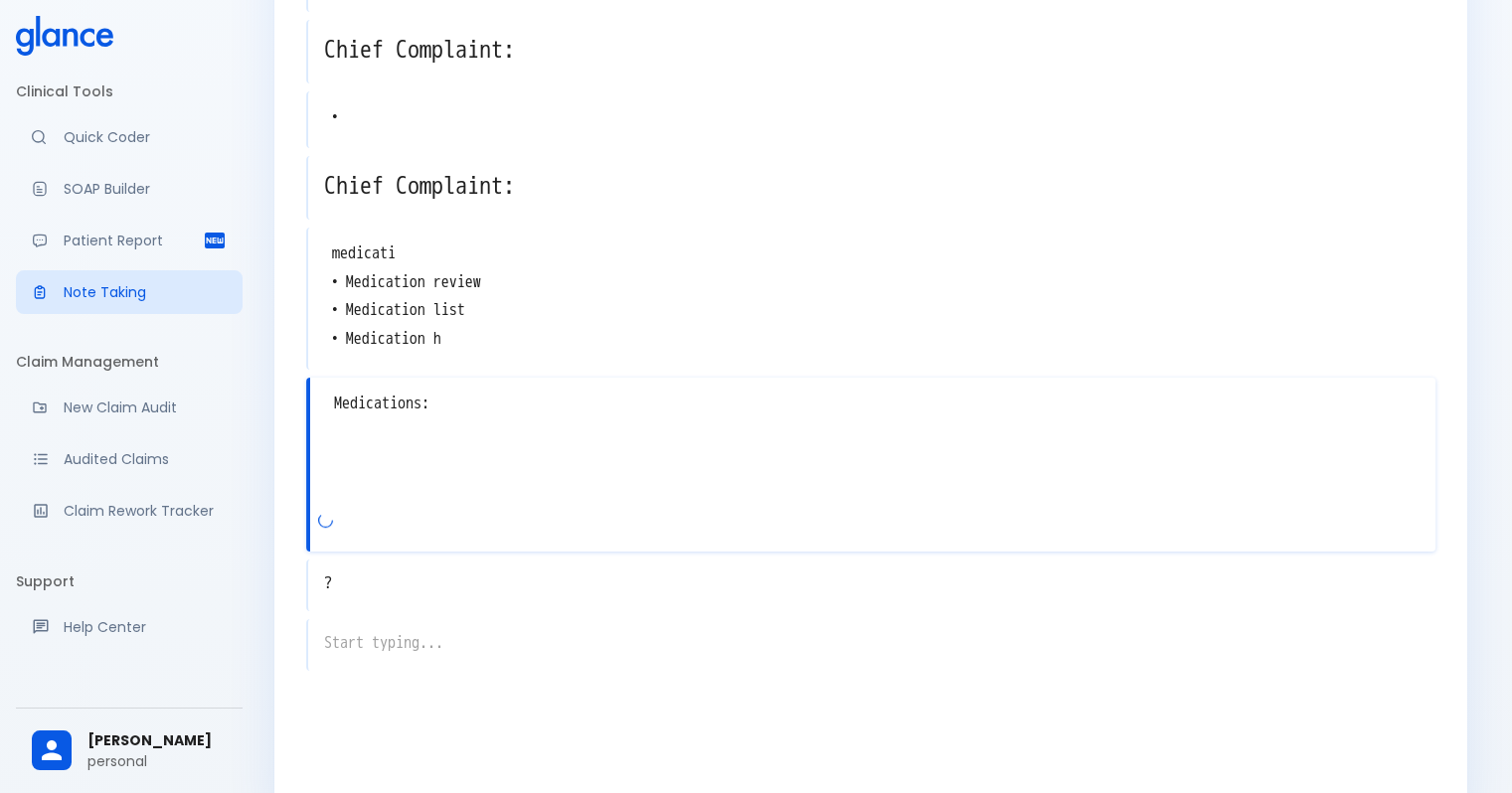 scroll, scrollTop: 645, scrollLeft: 0, axis: vertical 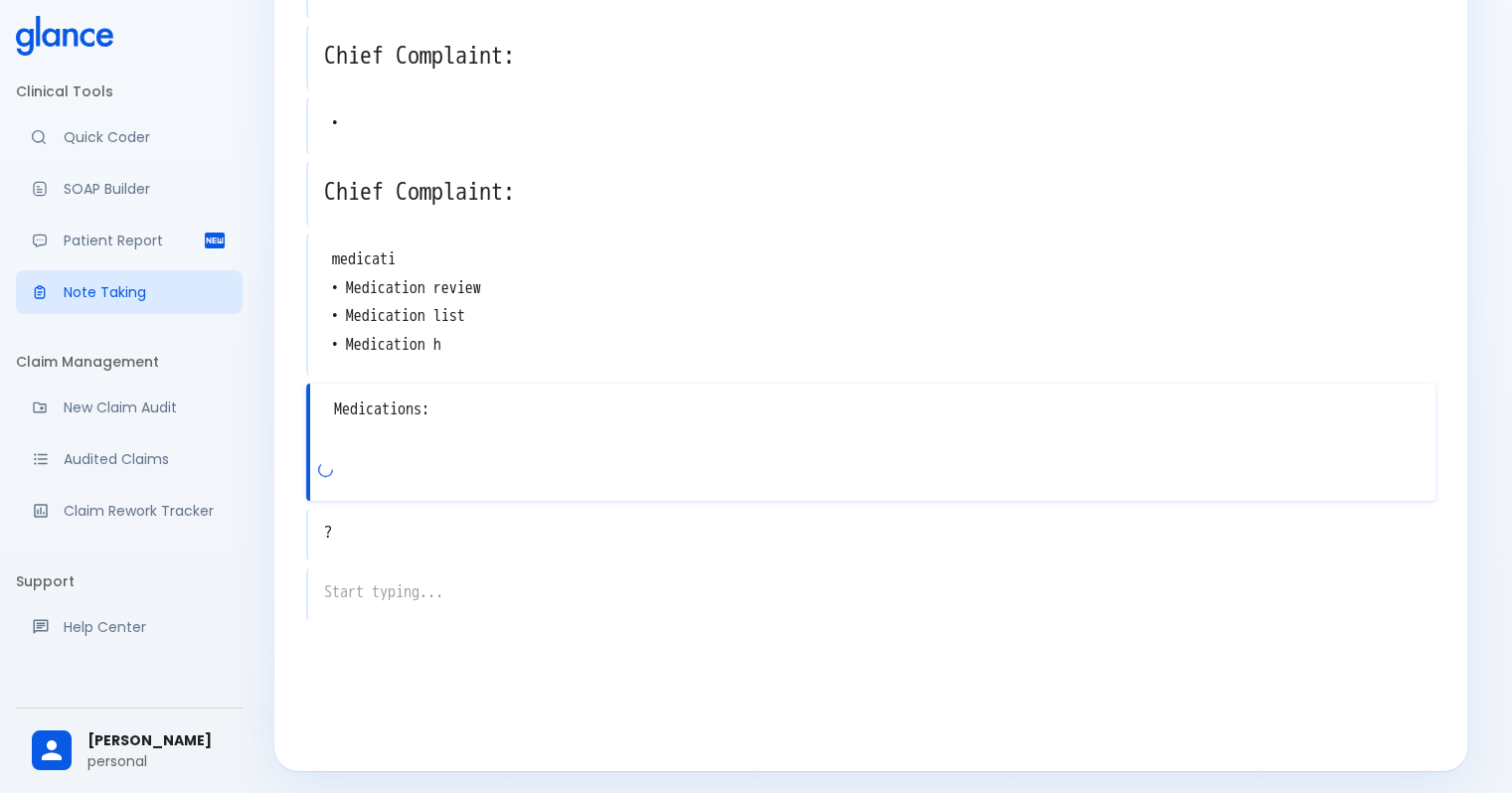 type on "Medications:" 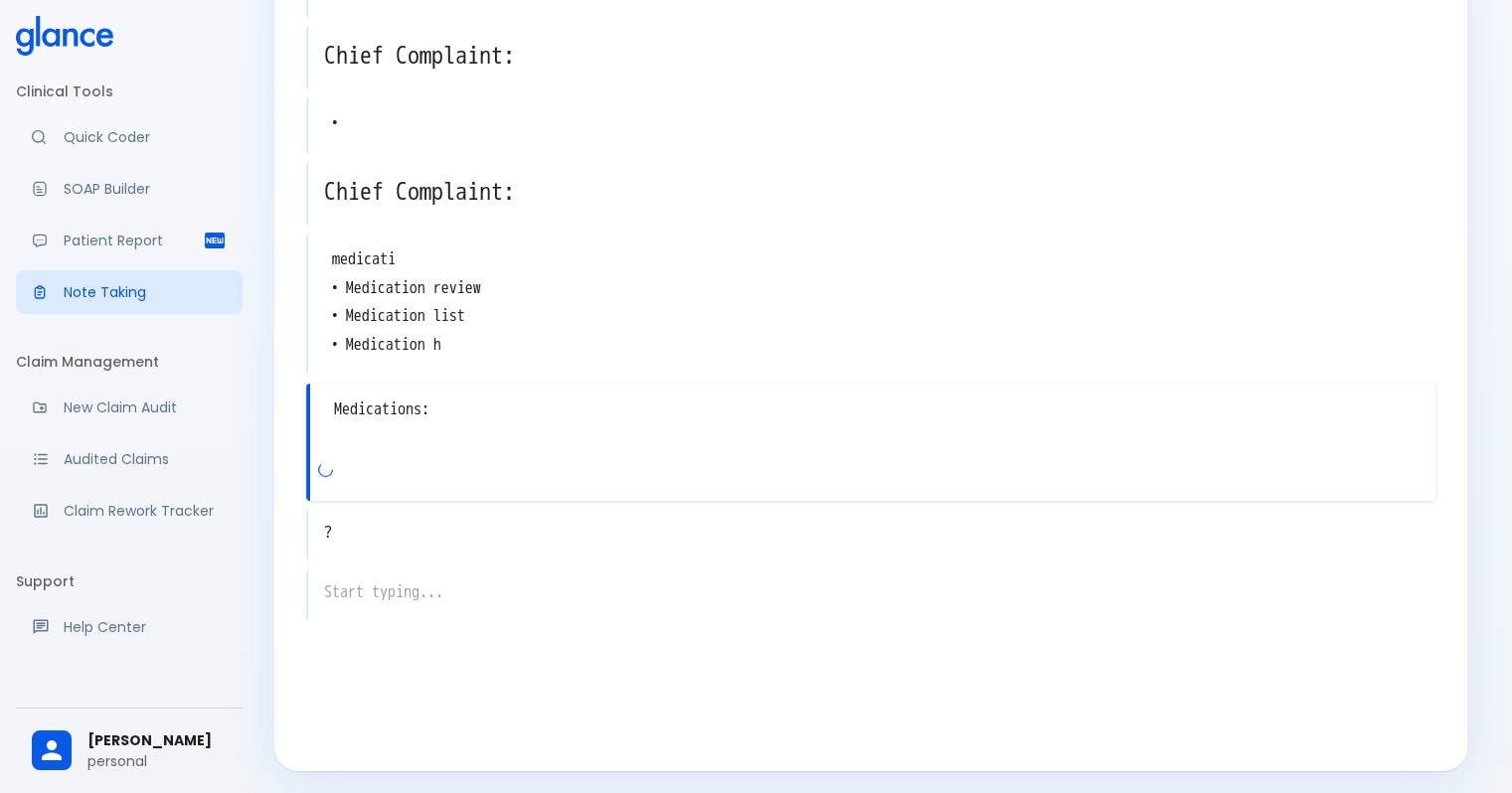 scroll, scrollTop: 651, scrollLeft: 0, axis: vertical 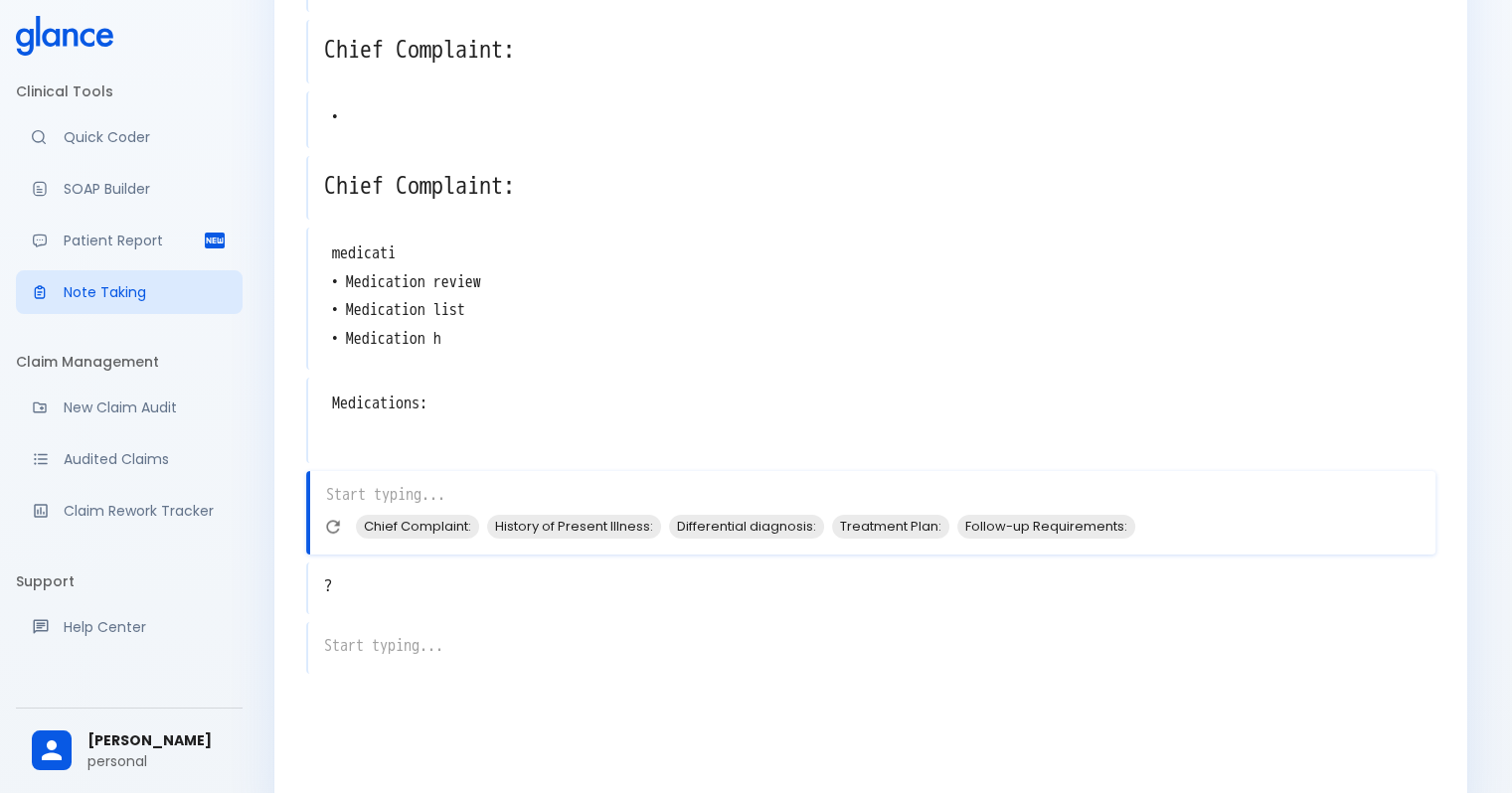 click on "Medications:" at bounding box center [872, 418] 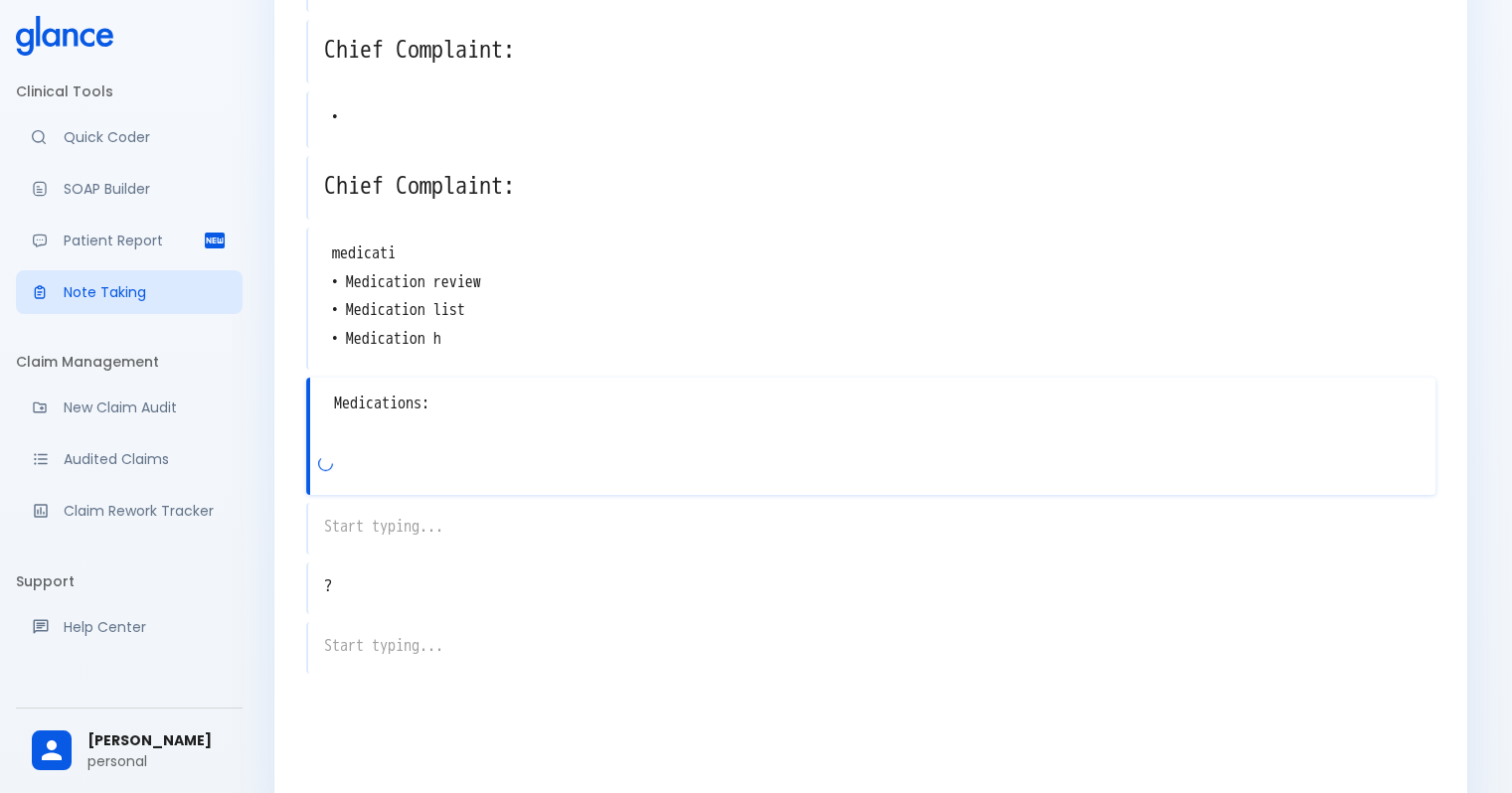 click on "Medications:" at bounding box center [873, 418] 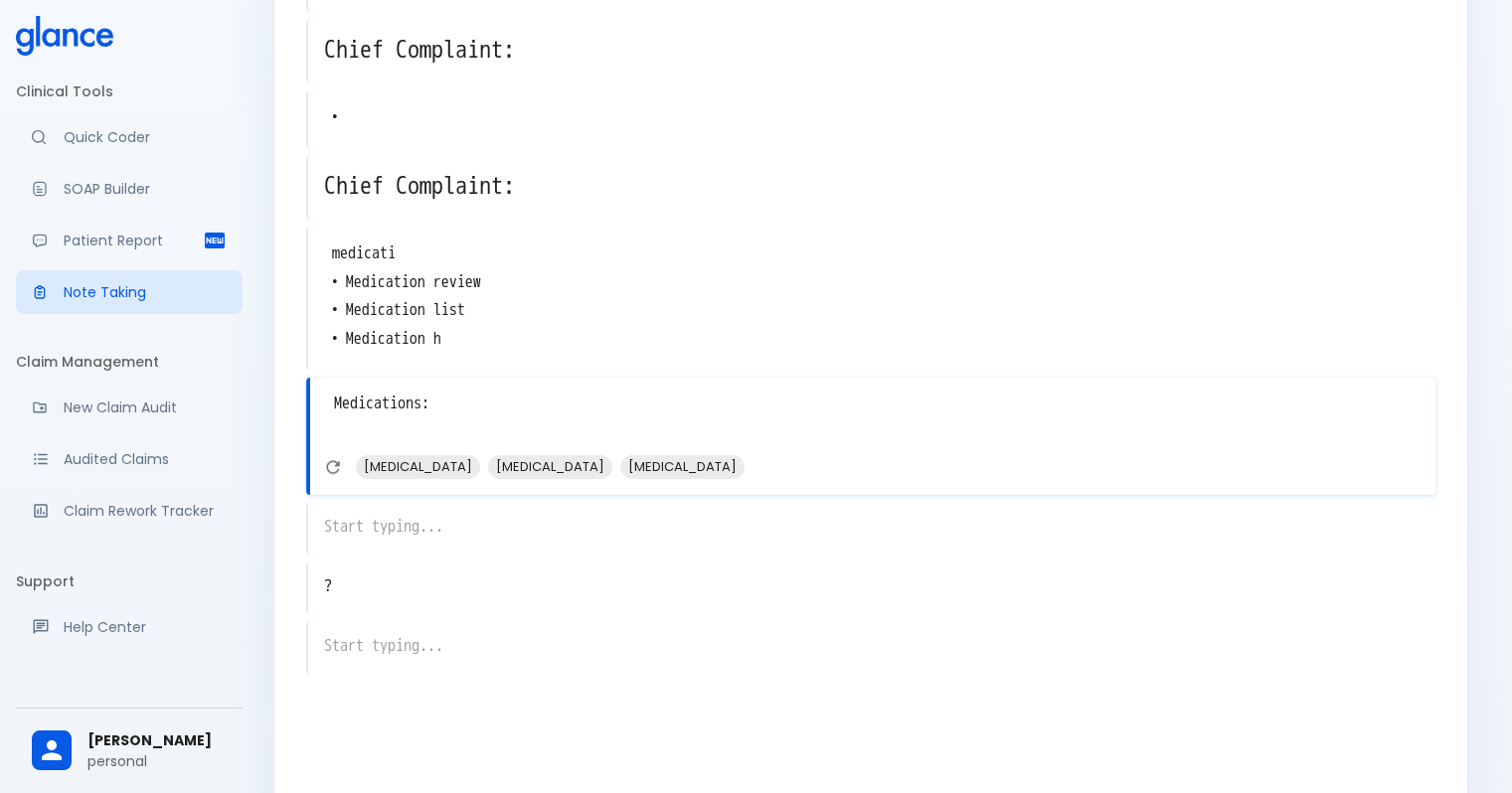 click on "Medications:" at bounding box center (873, 418) 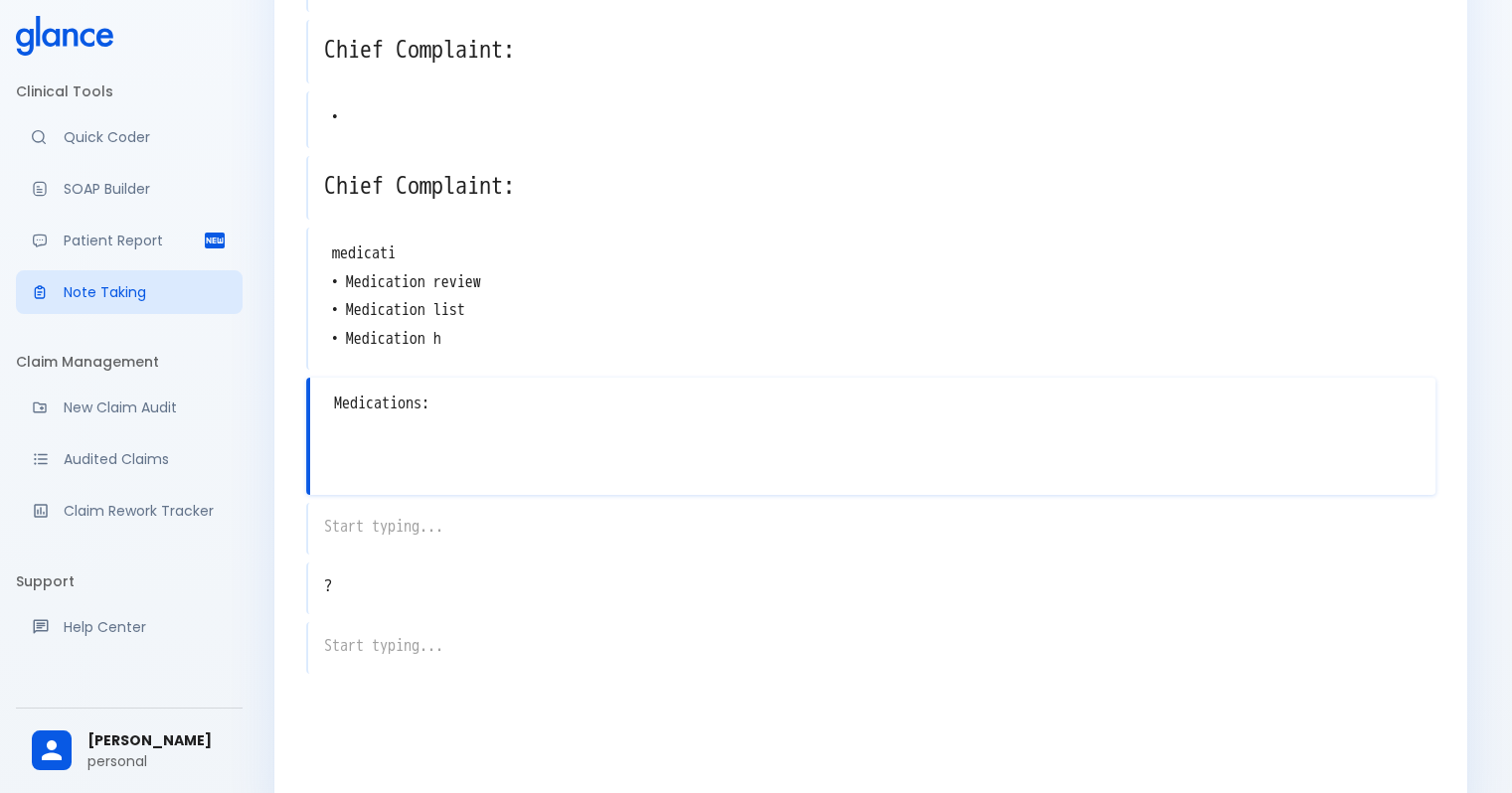 click on "Medications:" at bounding box center (873, 418) 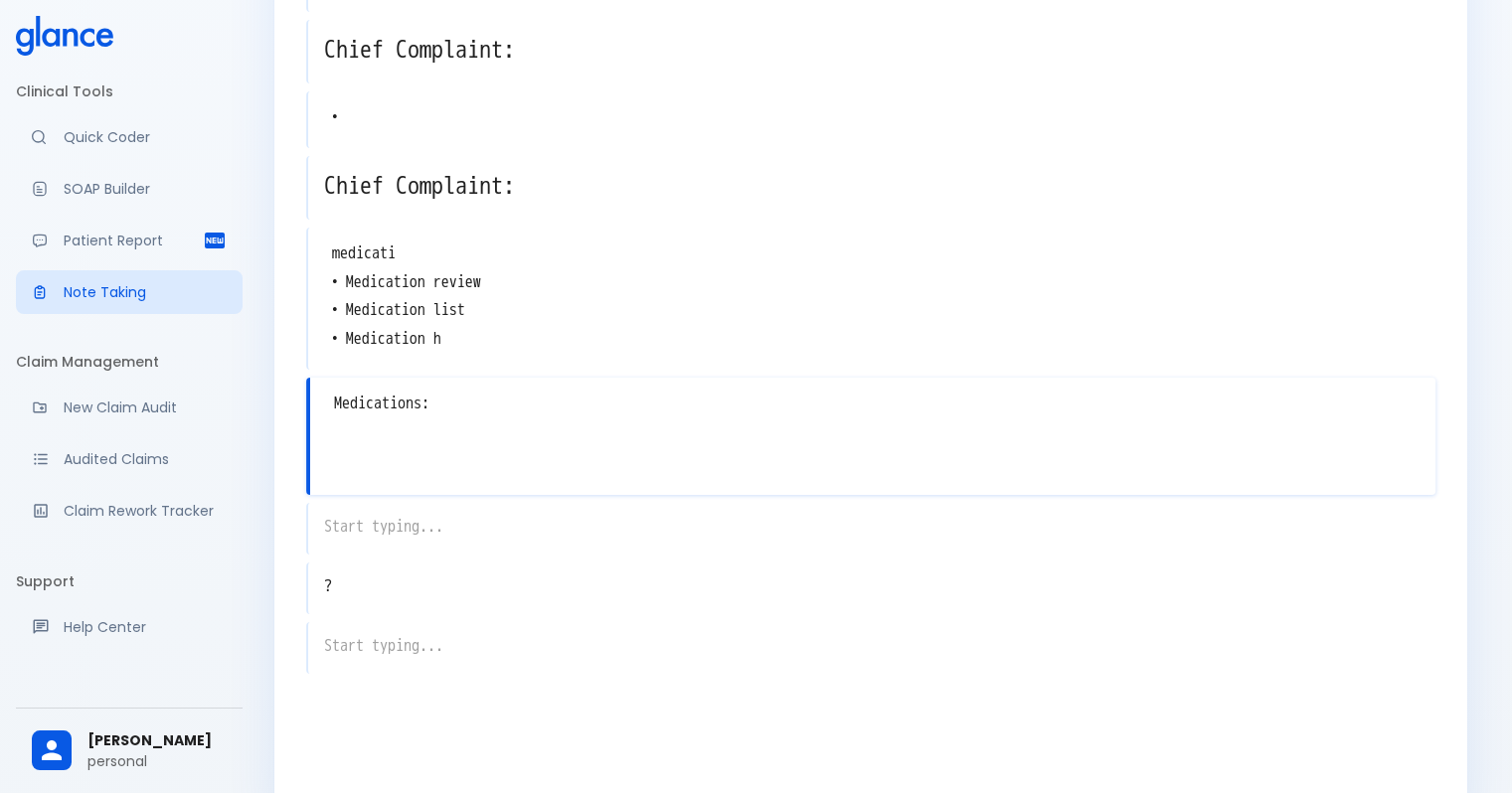 drag, startPoint x: 452, startPoint y: 400, endPoint x: 304, endPoint y: 397, distance: 148.0304 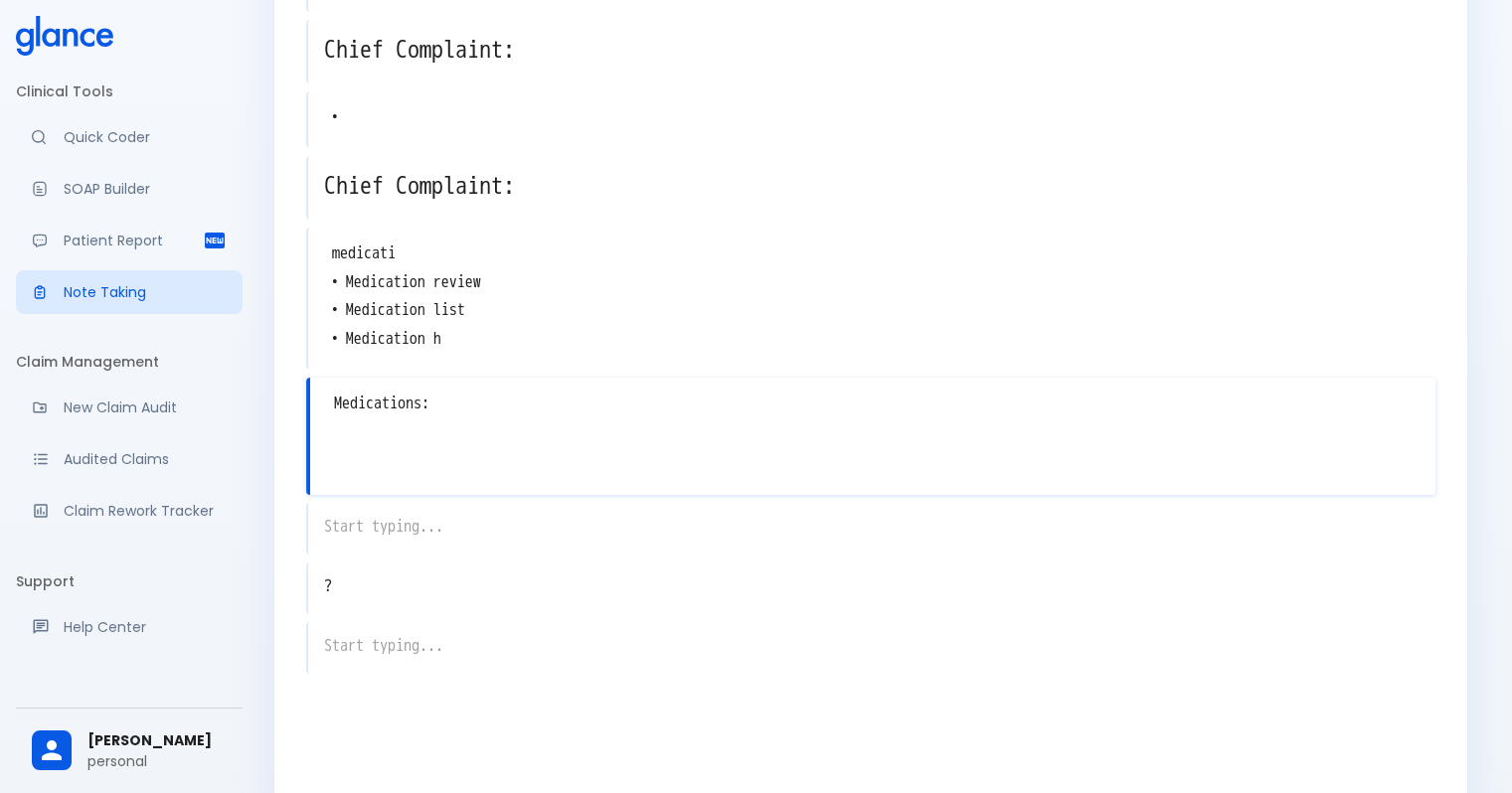 click on "35 y m fever x Physical Examination: x • Vital signs
• General appearance
• Cardiovascular examination
• Abdominal examination
• Respiratory examination
•  x Medications history: x • Antibiotics
•
• Previous medications
•  x Chief Complaint: x •  x Chief Complaint: x medicati
• Medication review
• Medication list
• Medication h x Medications:
x x ? x x" at bounding box center [871, 114] 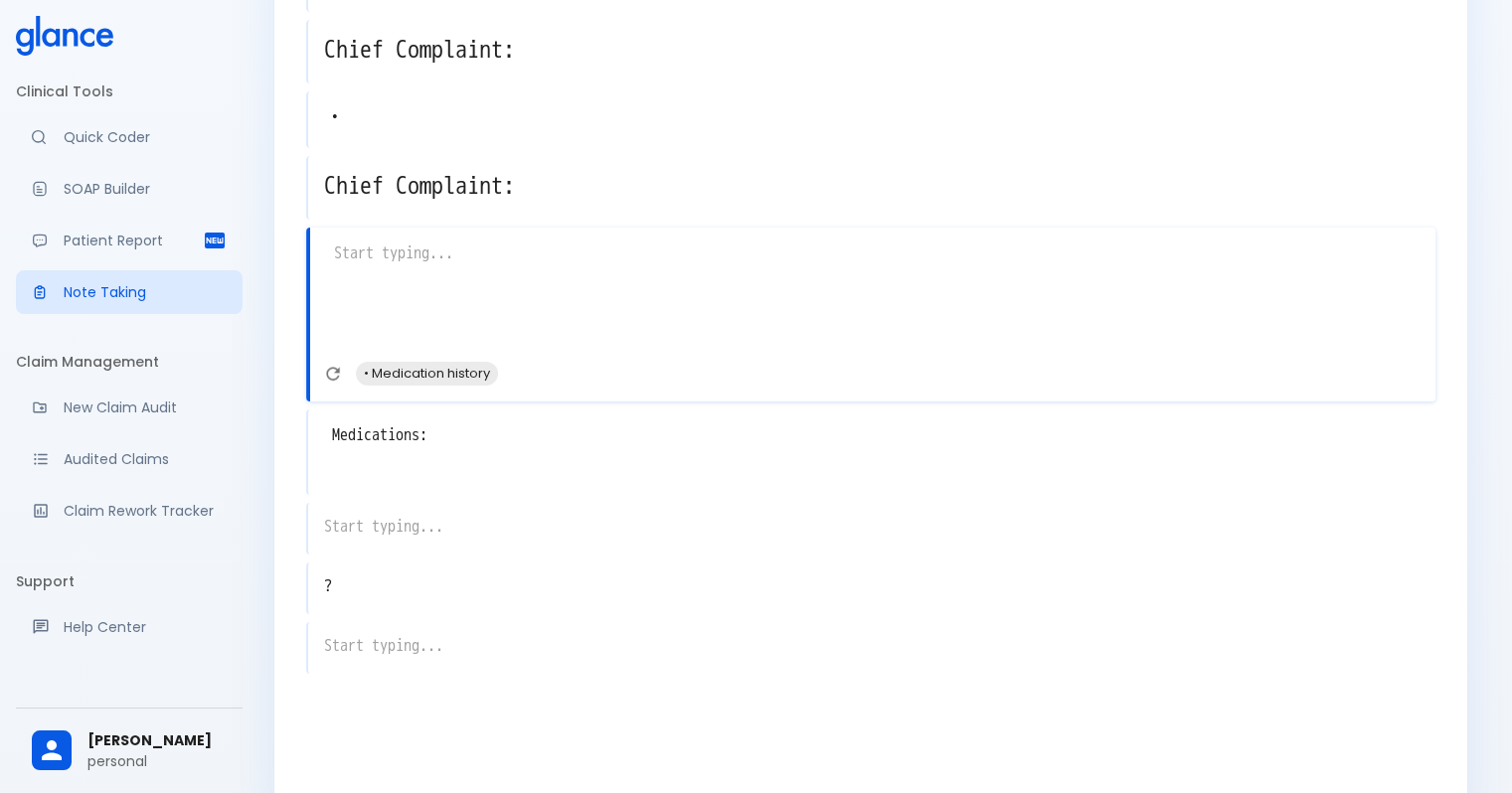 scroll, scrollTop: 619, scrollLeft: 0, axis: vertical 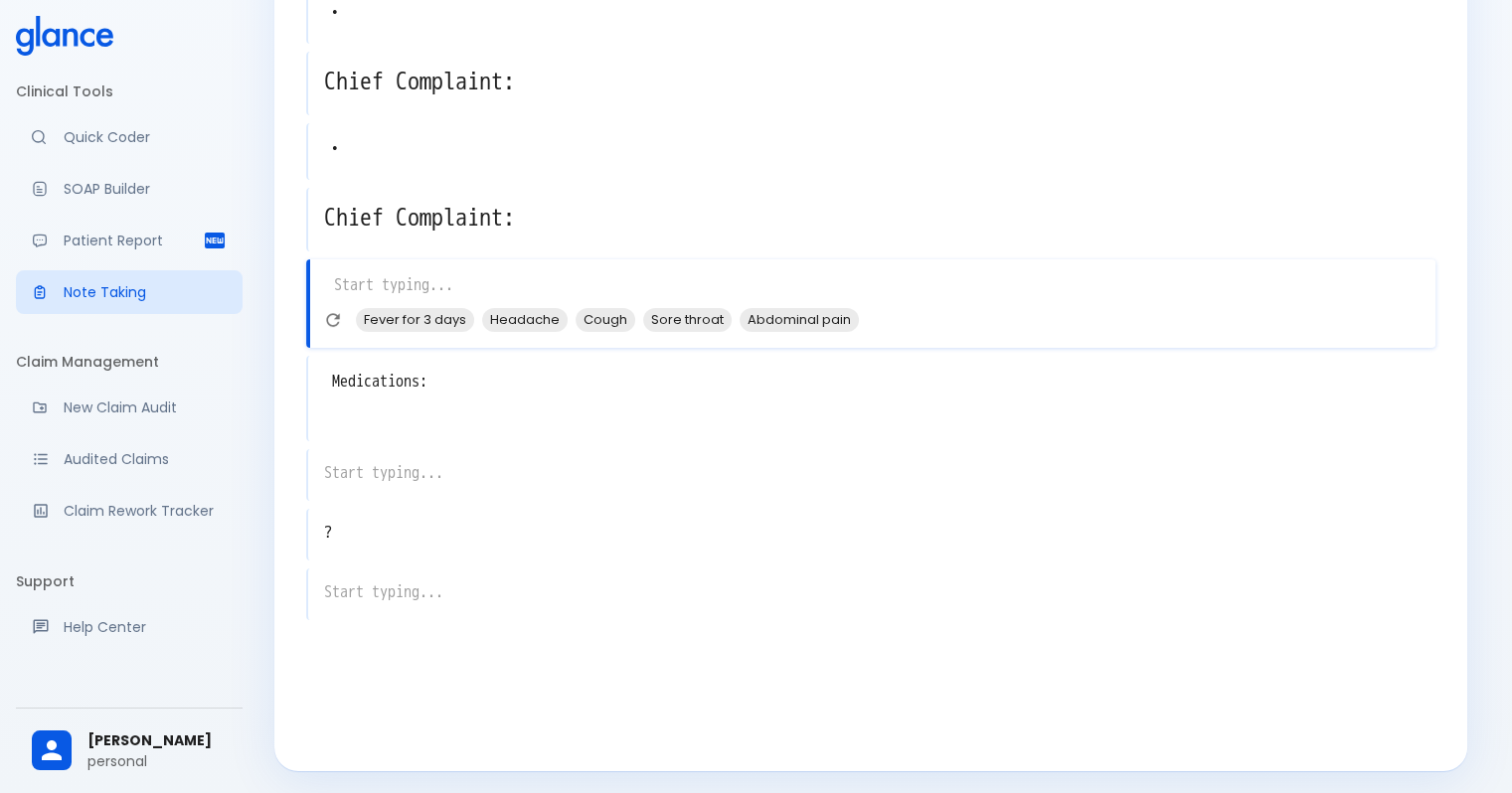 type 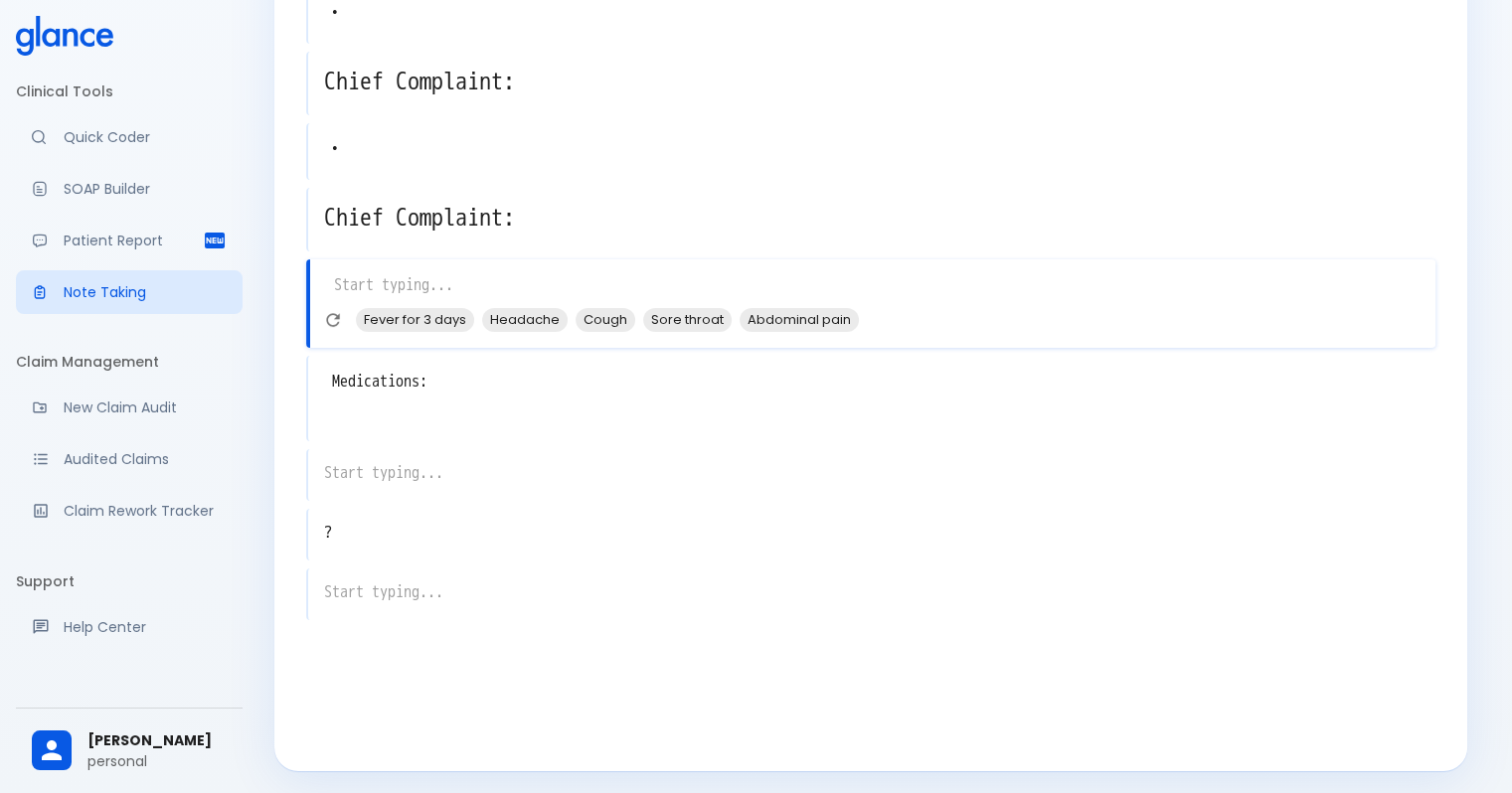 click on "Medications:
x" at bounding box center [871, 398] 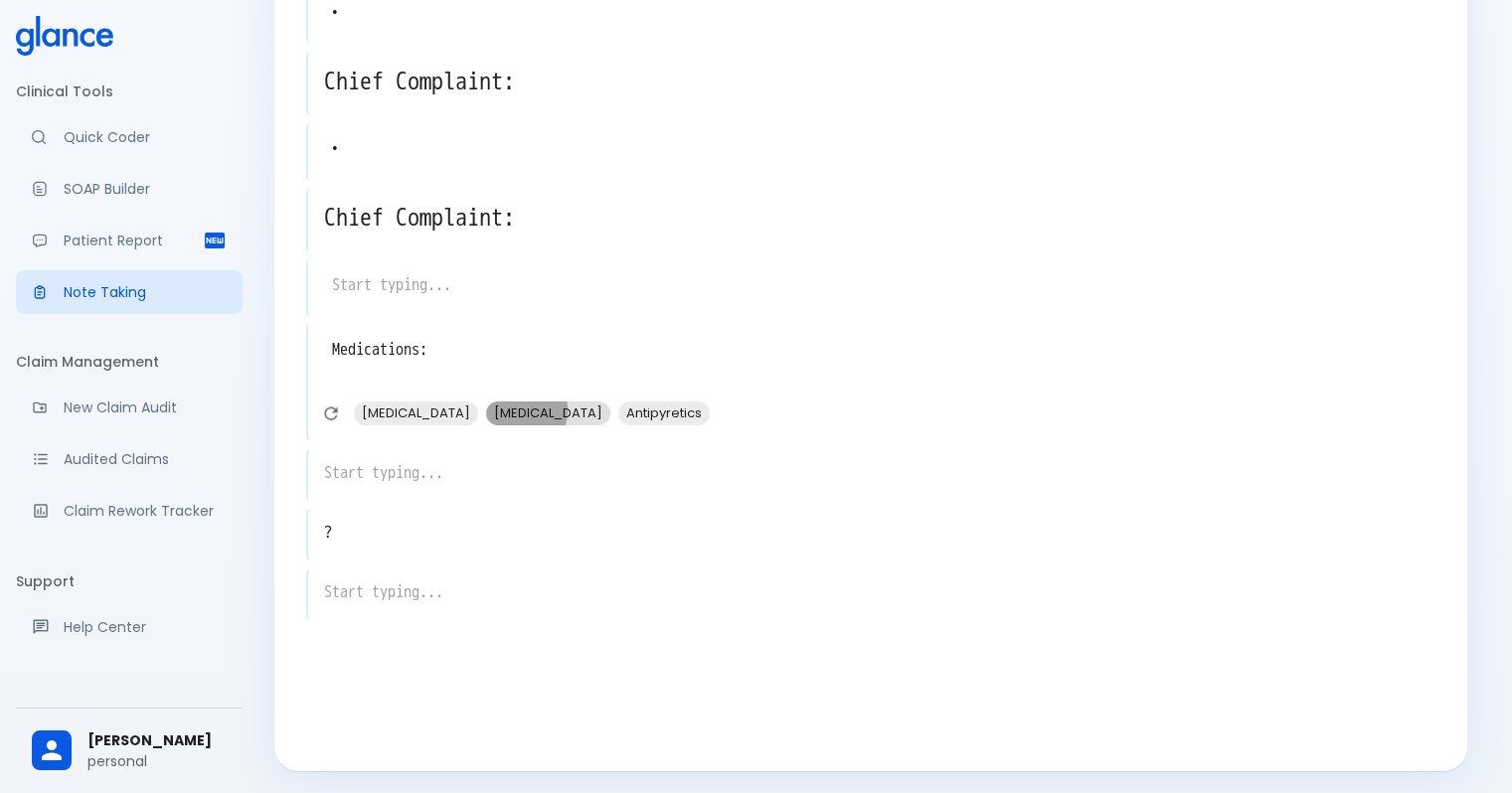 click on "Ibuprofen" at bounding box center (548, 412) 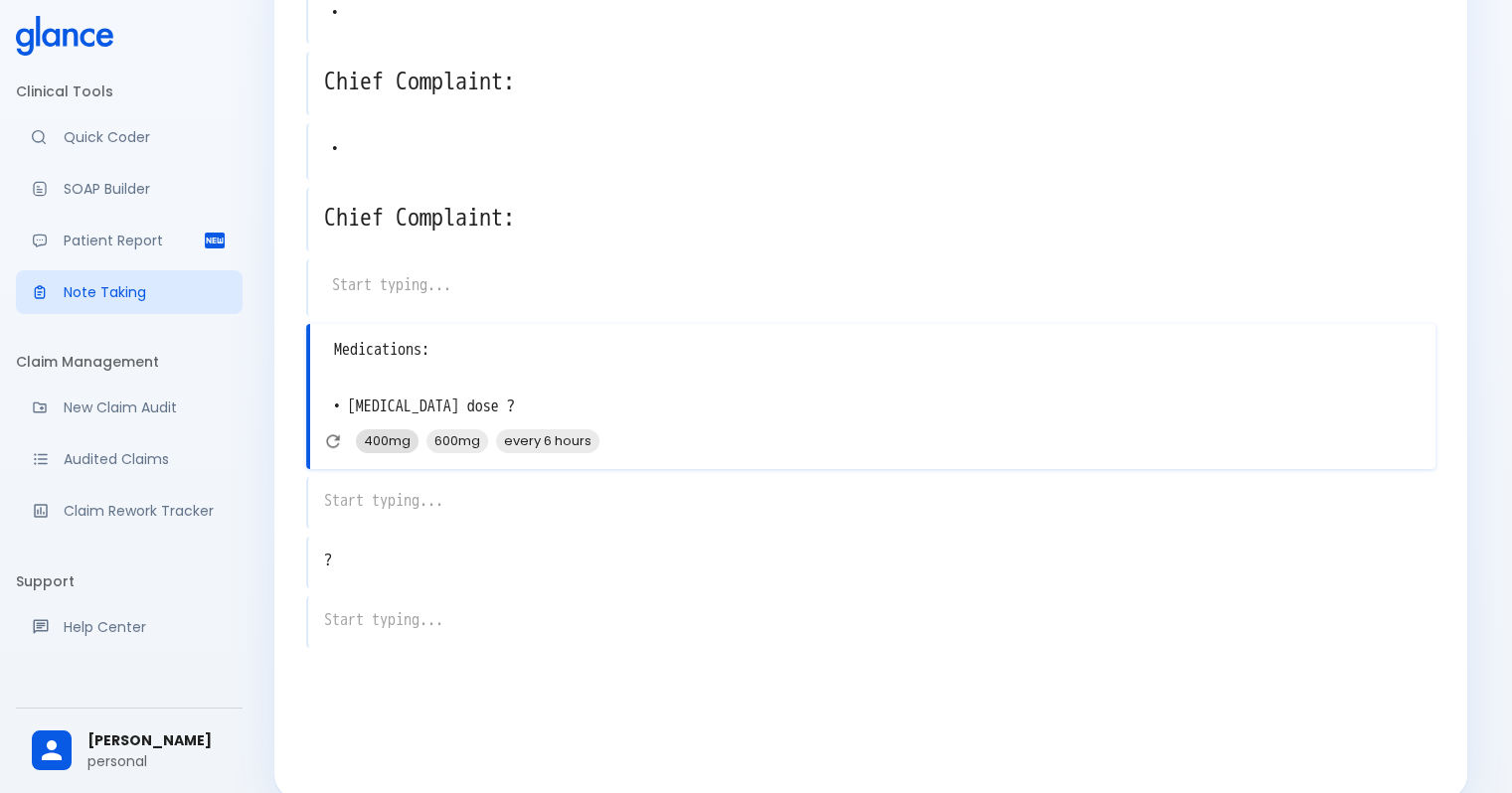 click on "400mg" at bounding box center [387, 440] 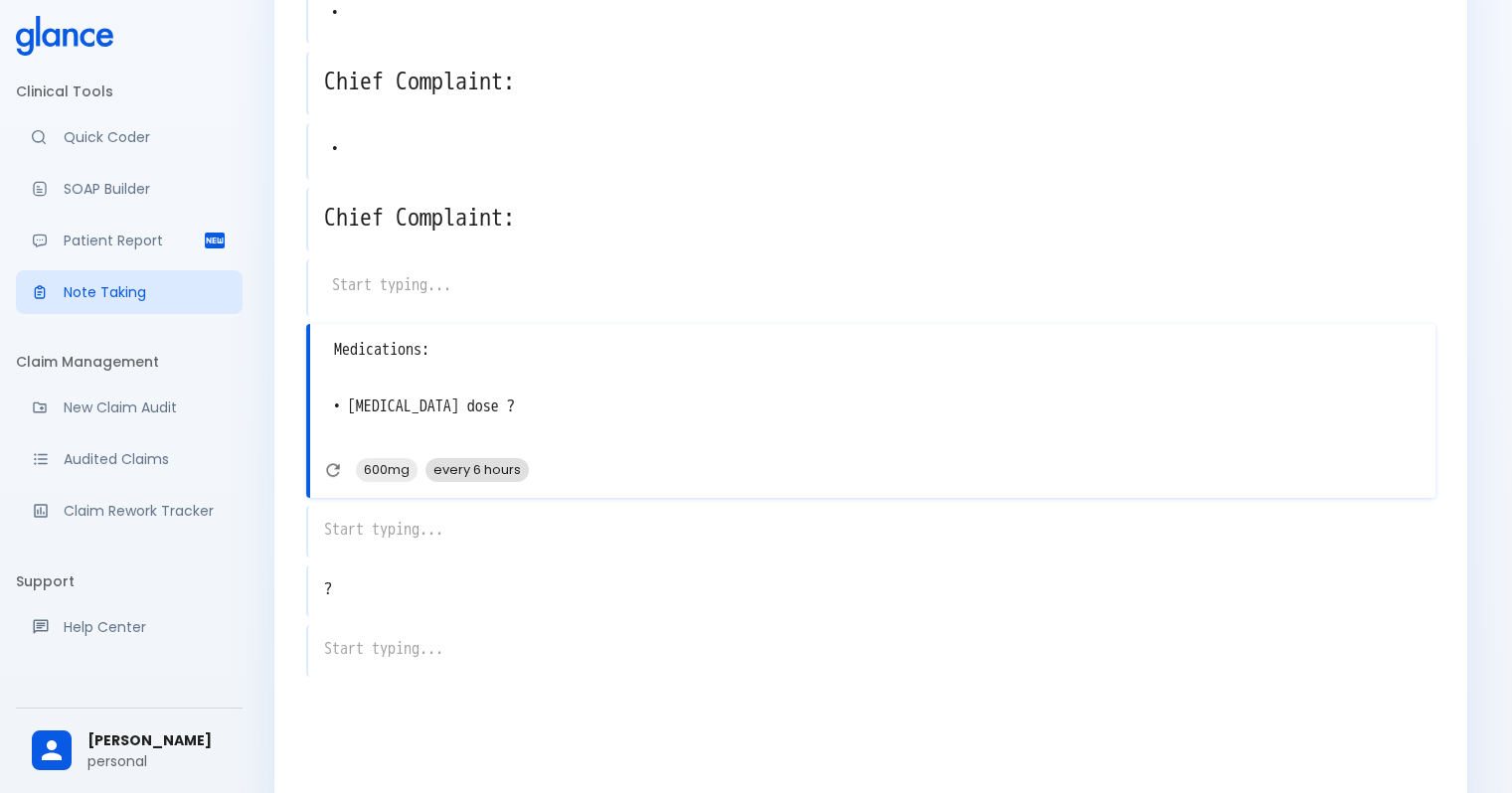 click on "every 6 hours" at bounding box center [477, 469] 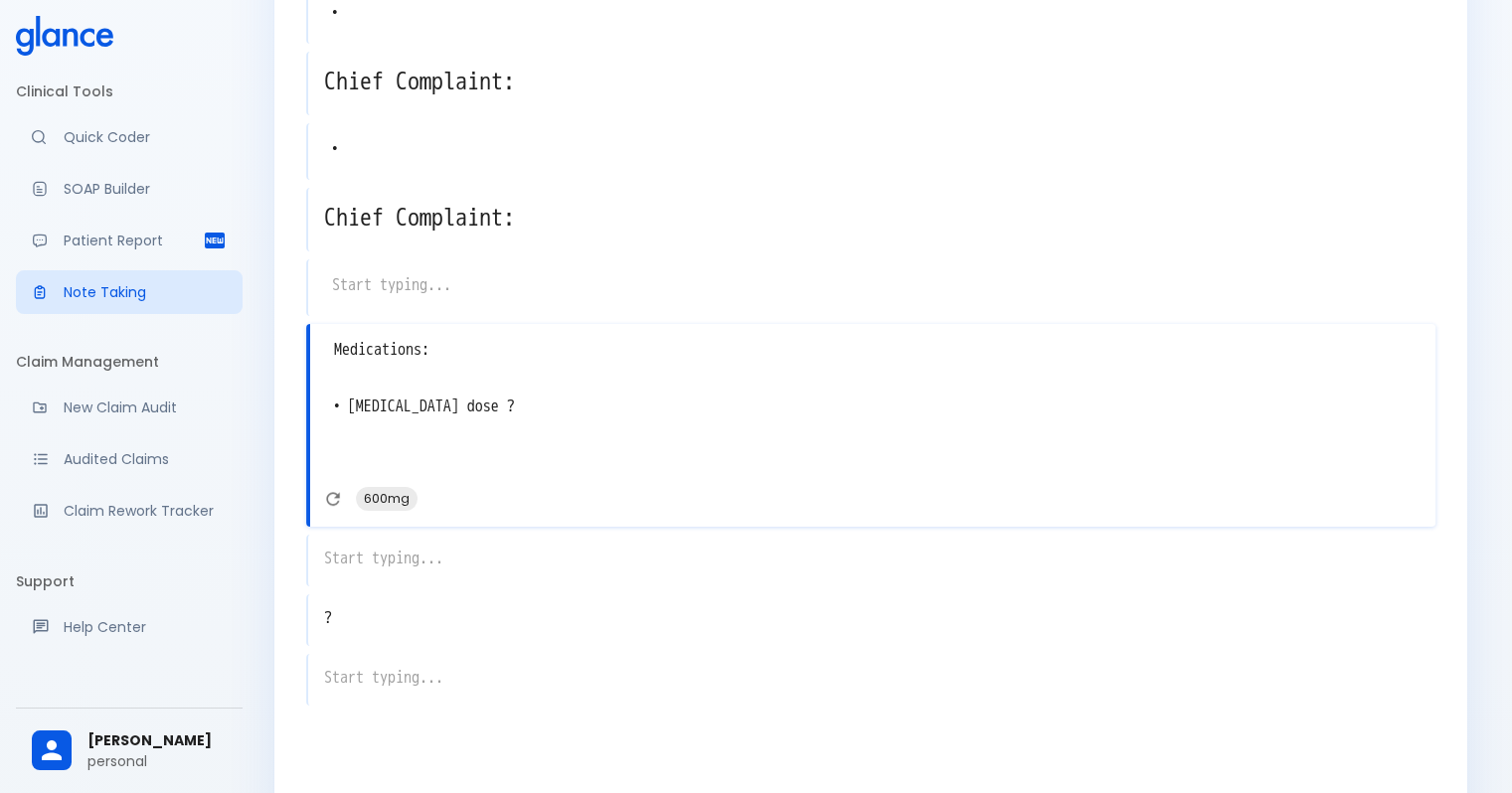 click on "Medications:
• Ibuprofen dose ?
•  every 6 hours
•  400mg" at bounding box center (873, 407) 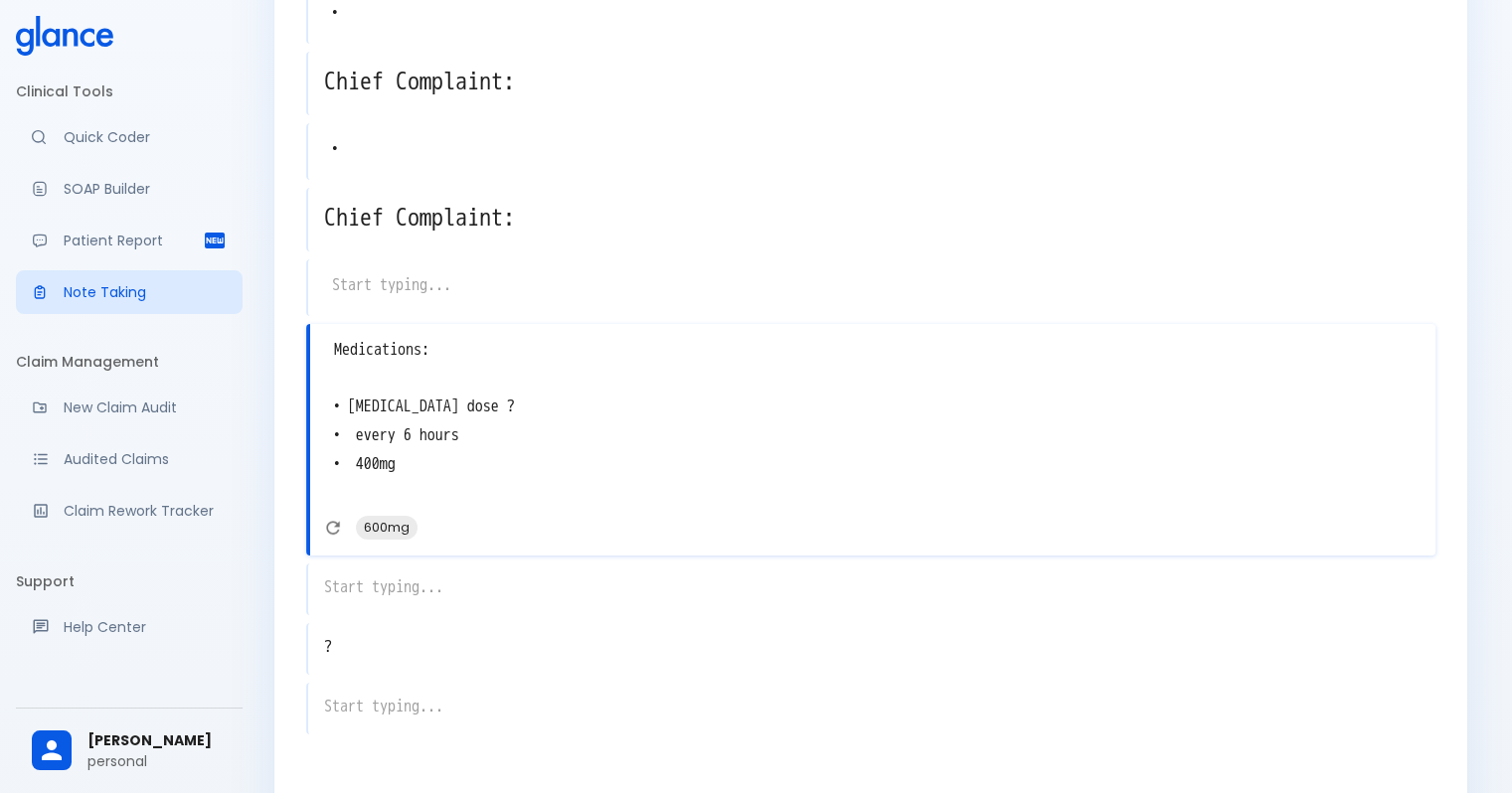 type on "Medications:
• Ibuprofen dose ?
•  every 6 hours
•  400mg
•" 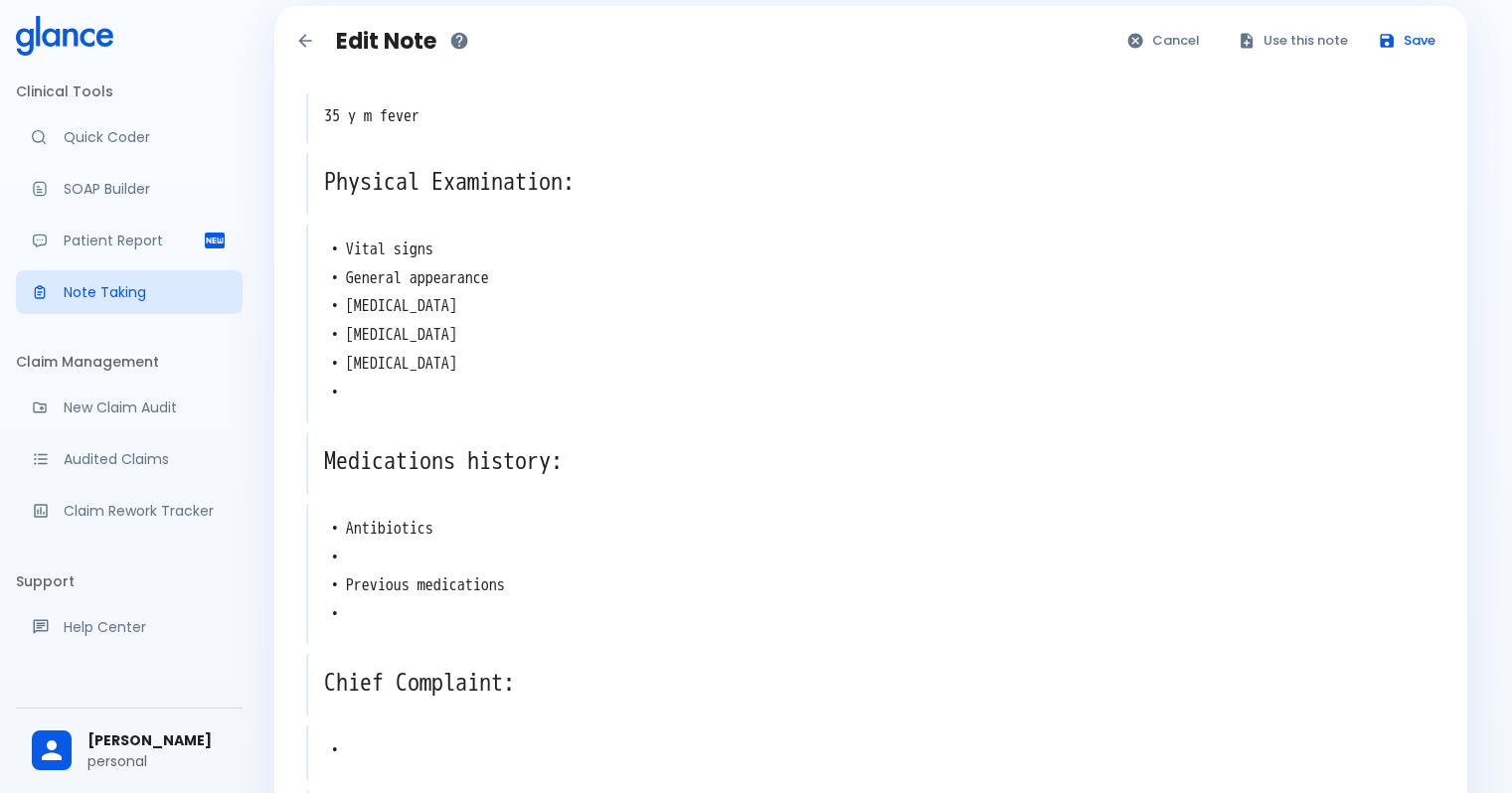 scroll, scrollTop: 0, scrollLeft: 0, axis: both 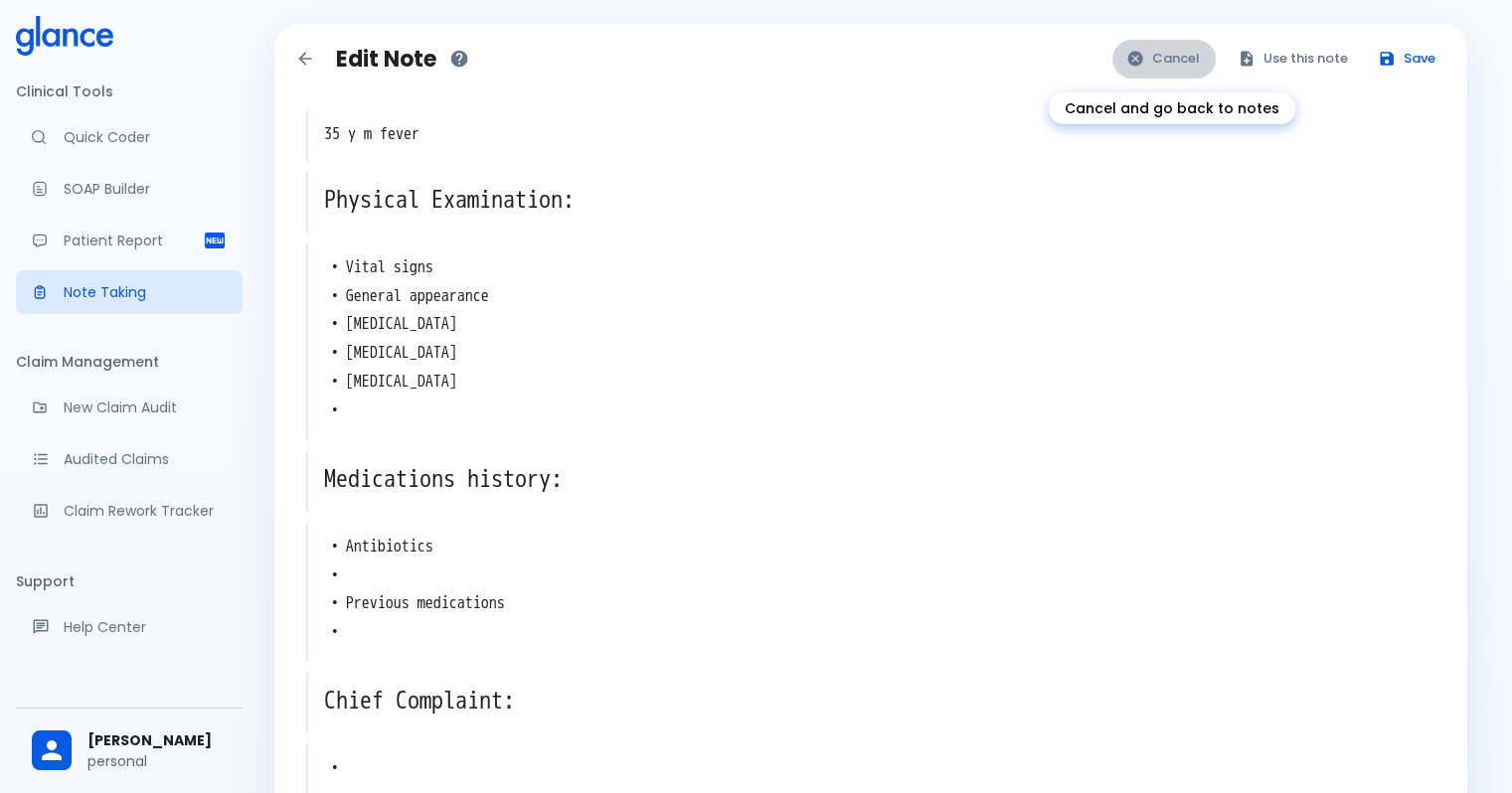 click on "Cancel" at bounding box center (1164, 59) 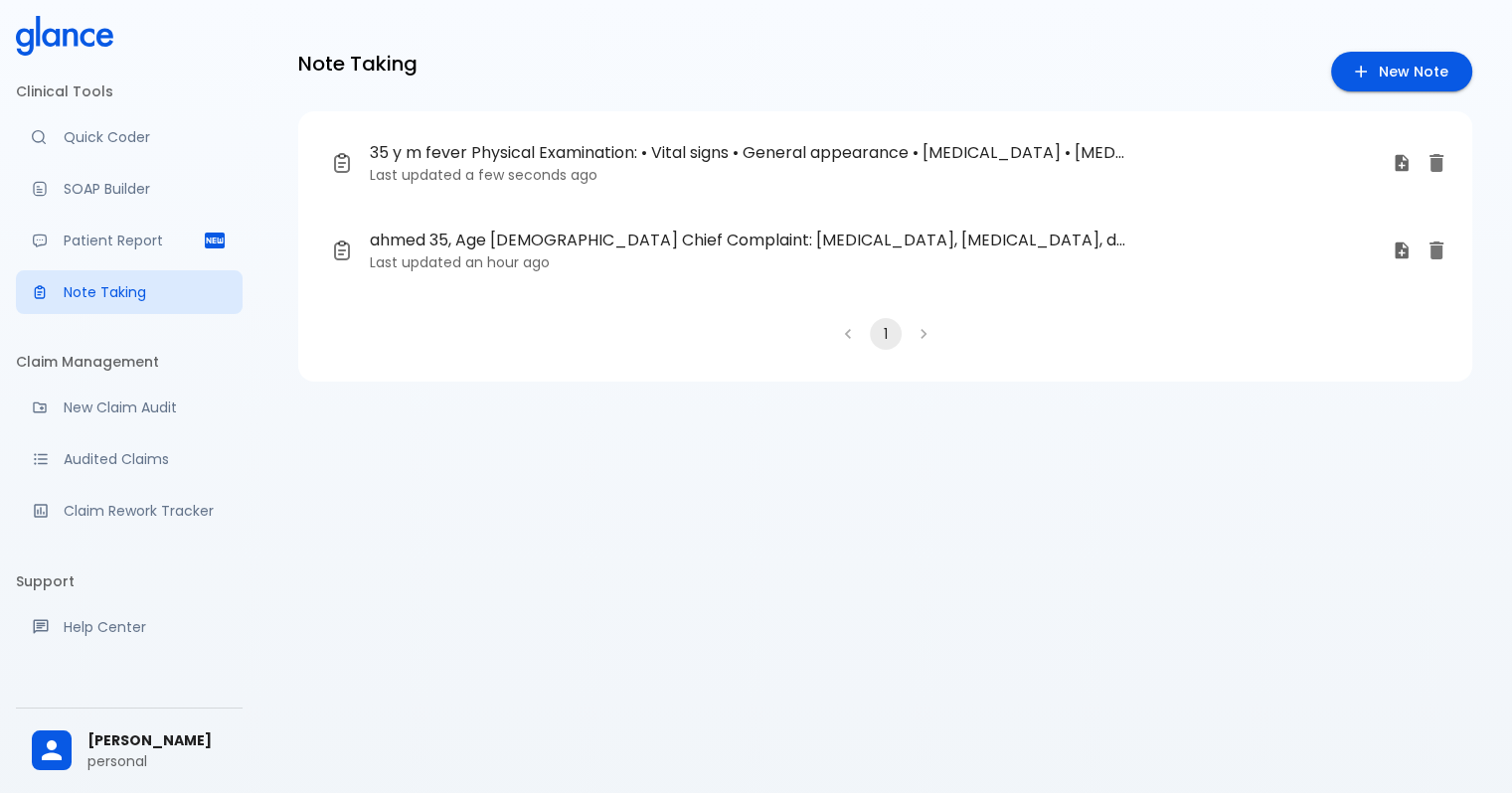 click on "Note Taking New Note 35 y m fever
Physical Examination:
• Vital signs
• General appearance
• Cardiovascular examination
• Abdominal examination
• Respiratory examination
•
Medications history:
• Antibiotics
•
• Previous medications
•
Chief Complaint:
•
Chief Complaint:
Medications:
• Ibuprofen dose ?
•  every 6 hours
•  400mg
•
?
Last updated   a few seconds ago ahmed 35, Age male
Chief Complaint:
chest pain, palpitations, dyspnea
History of Present Illness:
• Onset and duration of symptoms 10 min
Differential diagnosis:
• Myocardial Infarction
• Pulmonary Embolism
investigations, Blood Urea Nitrogen, Creatine Kinase, Coronary Angiography, CT Pulmonary Angiogram, Complete Blood Count, Stress Test, Arterial Blood Gas, Echocardiogram, D-dimer test, Chest X-ray, ECG, Troponin levels
treatment plan,
ACE inhibitors dose ,
Lisinopril oral dosage
Aspirin, Oxygen therapy, Nitrates, Beta blocker
drug drug interaction, Lisinopril-Aspirin interaction Last updated   1" at bounding box center [885, 420] 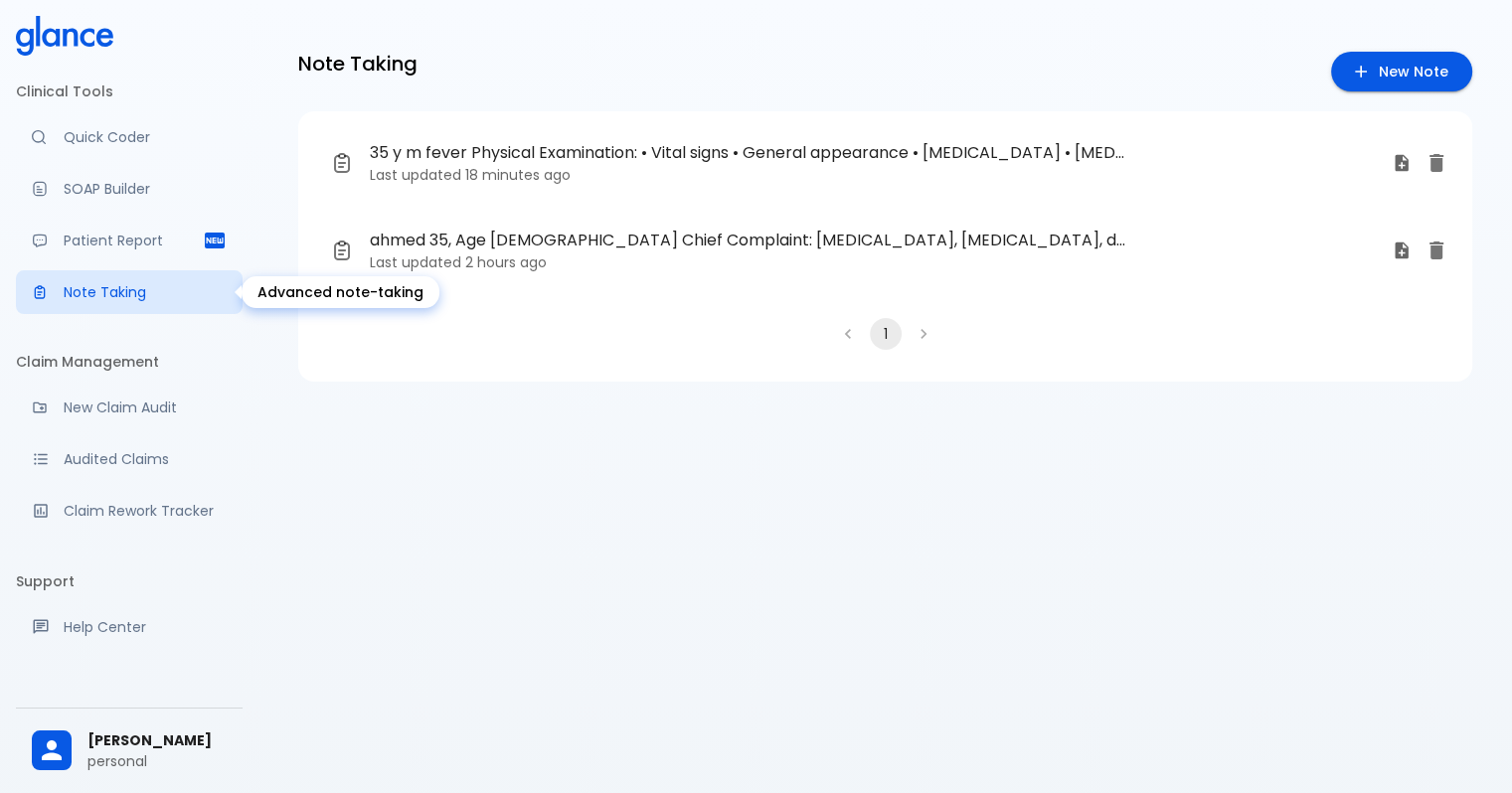 click on "Note Taking" at bounding box center (145, 292) 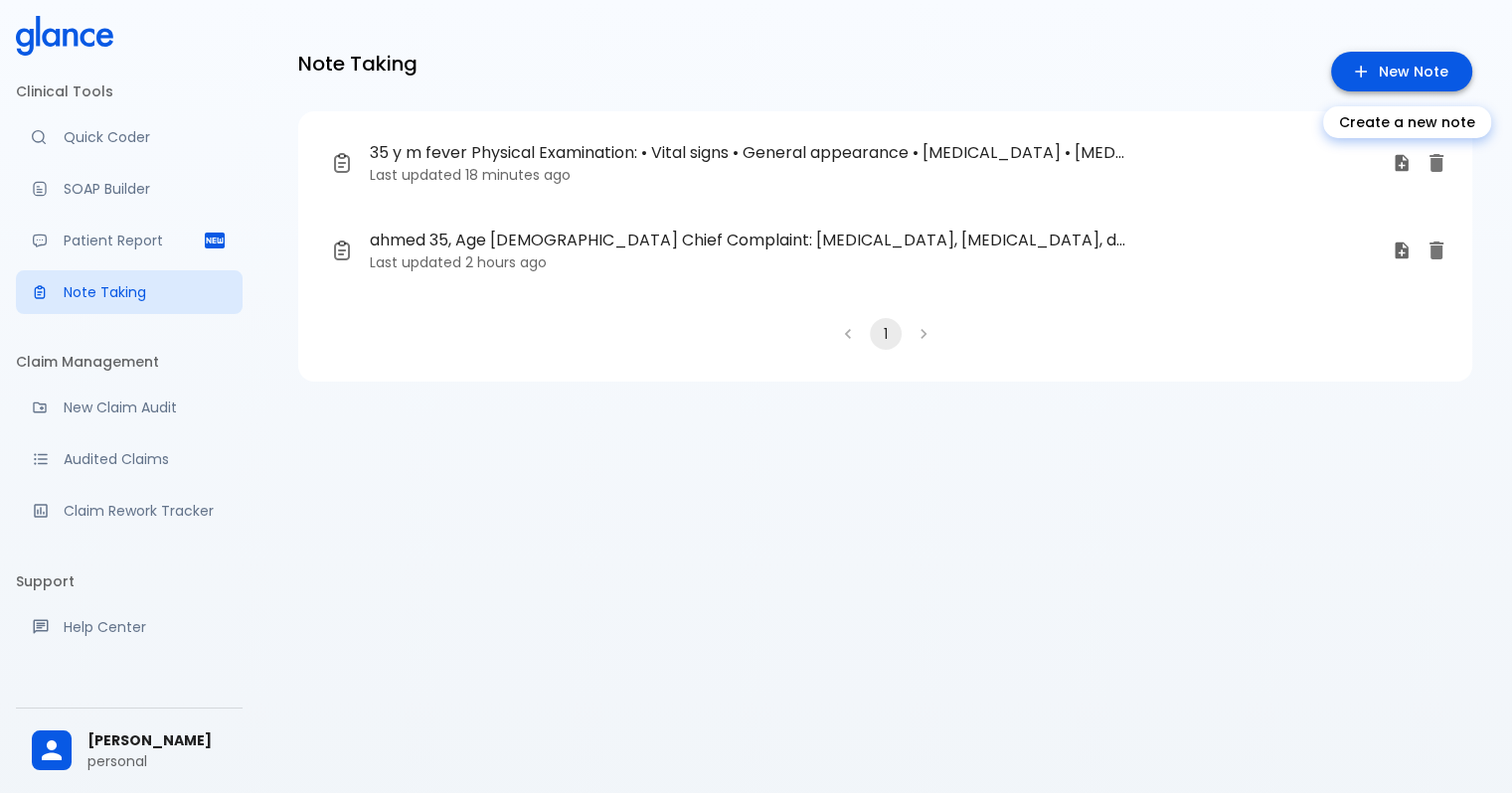 click on "New Note" at bounding box center (1402, 72) 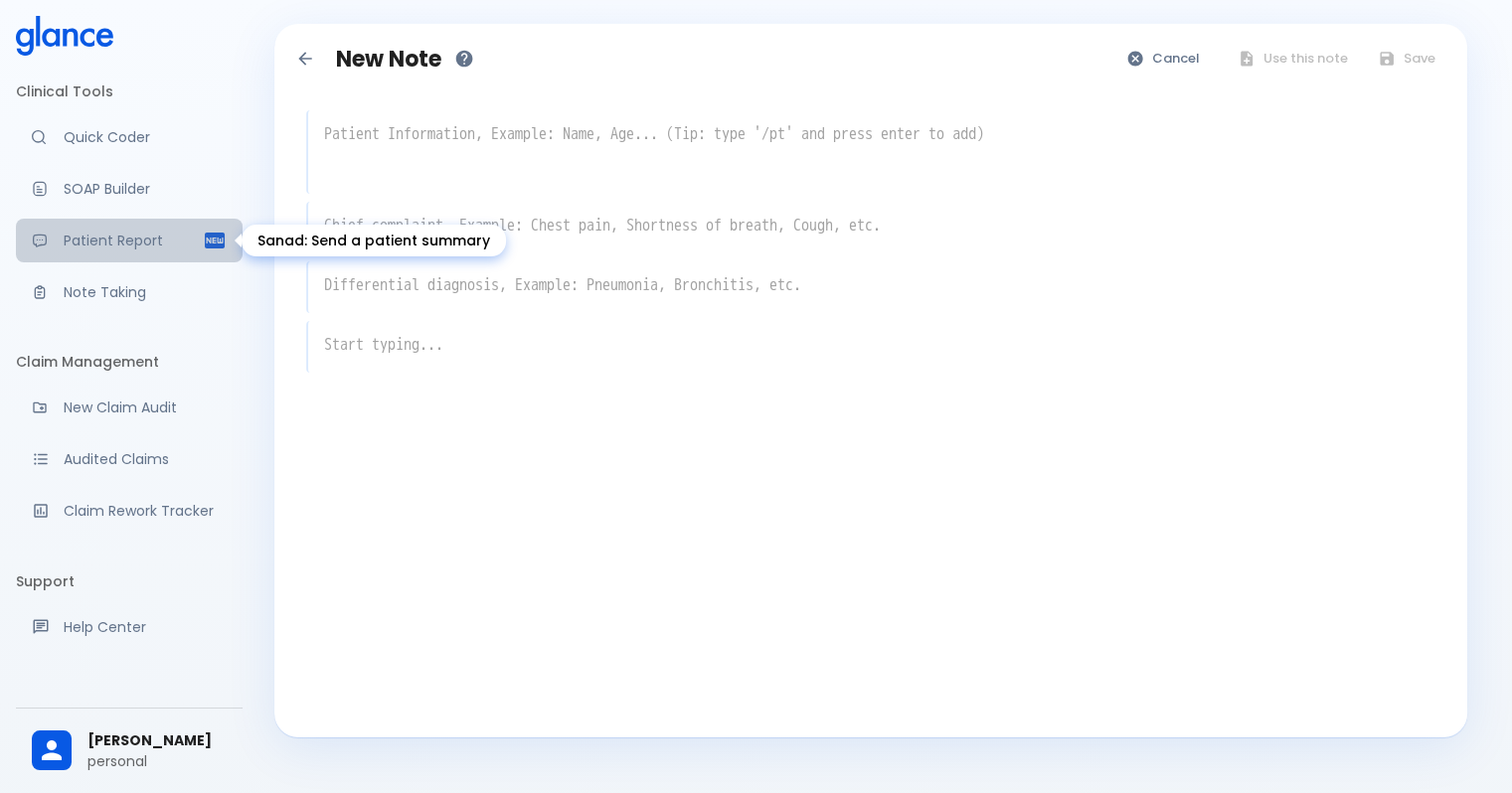 click on "Patient Report" at bounding box center (133, 240) 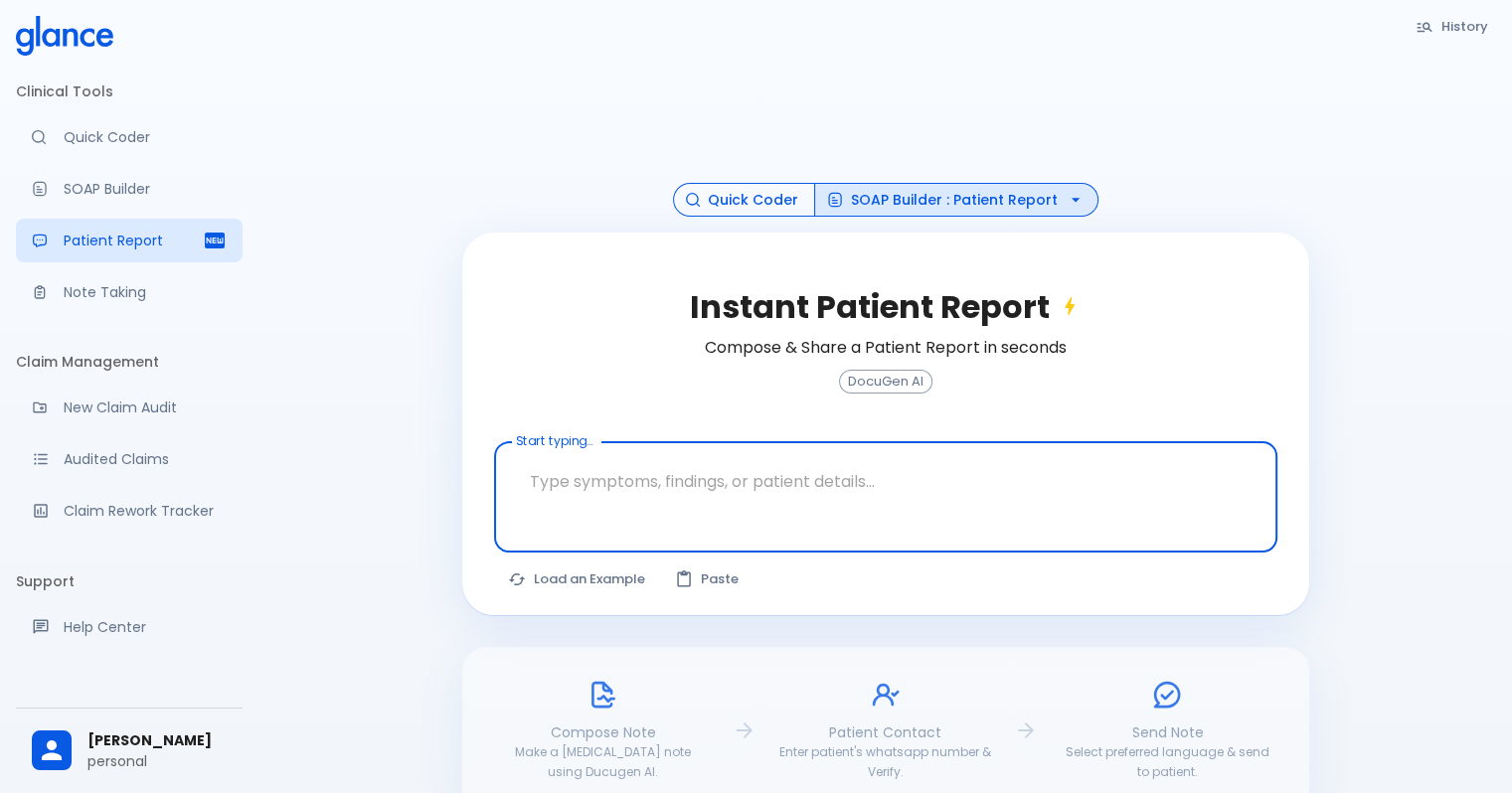 click on "Quick Coder" at bounding box center [744, 200] 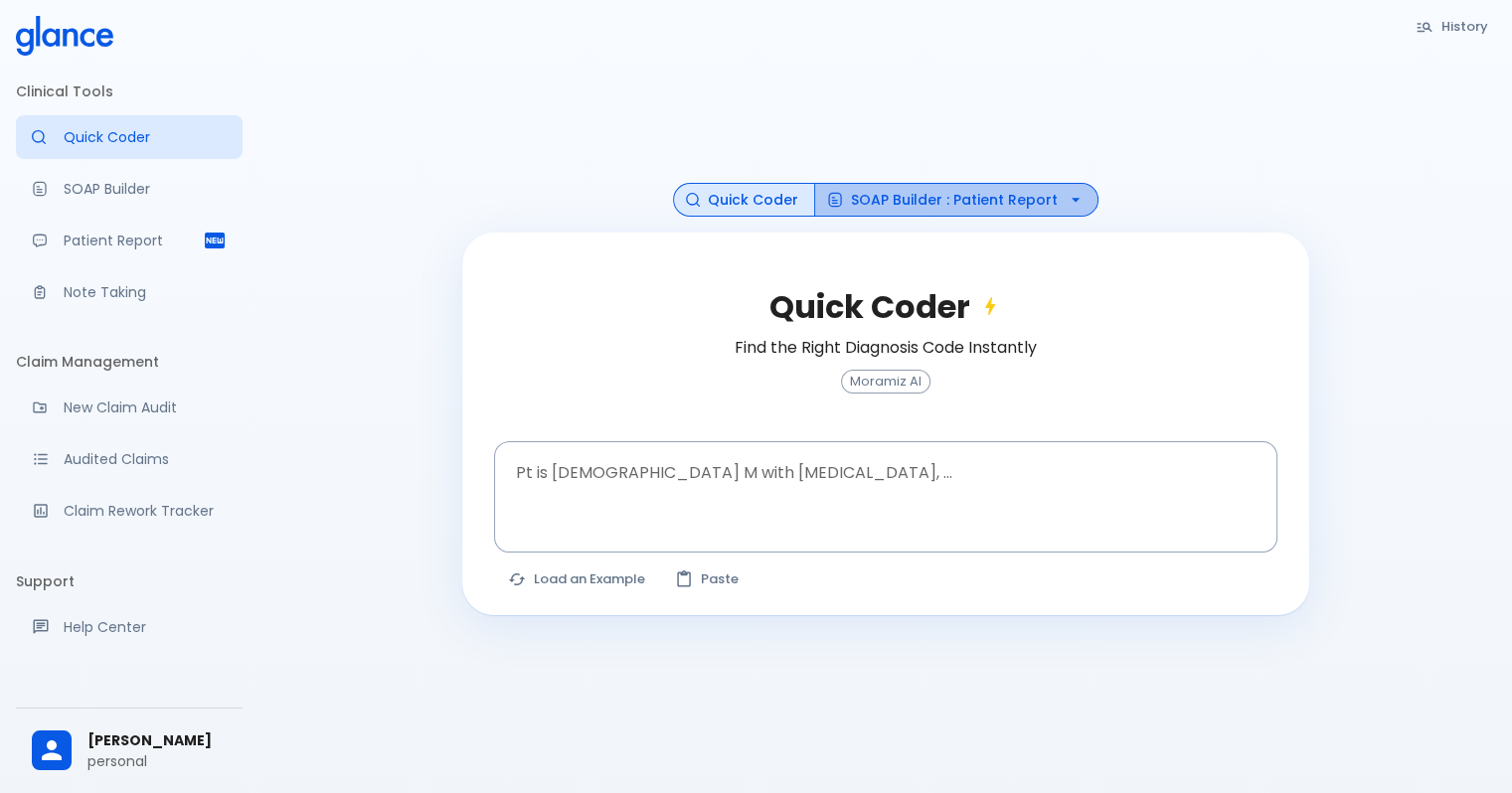 click on "SOAP Builder   : Patient Report" at bounding box center (956, 200) 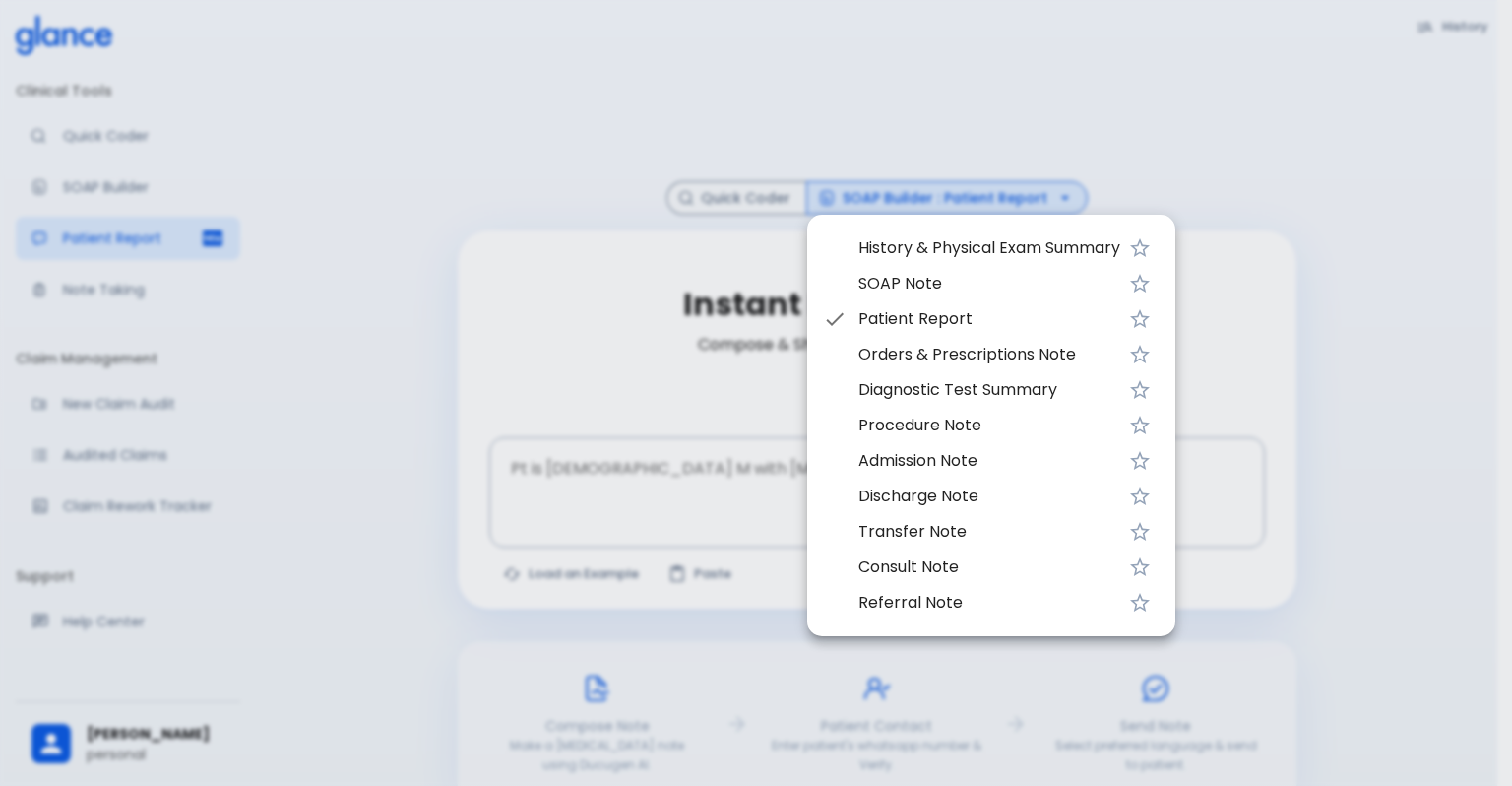click at bounding box center [756, 393] 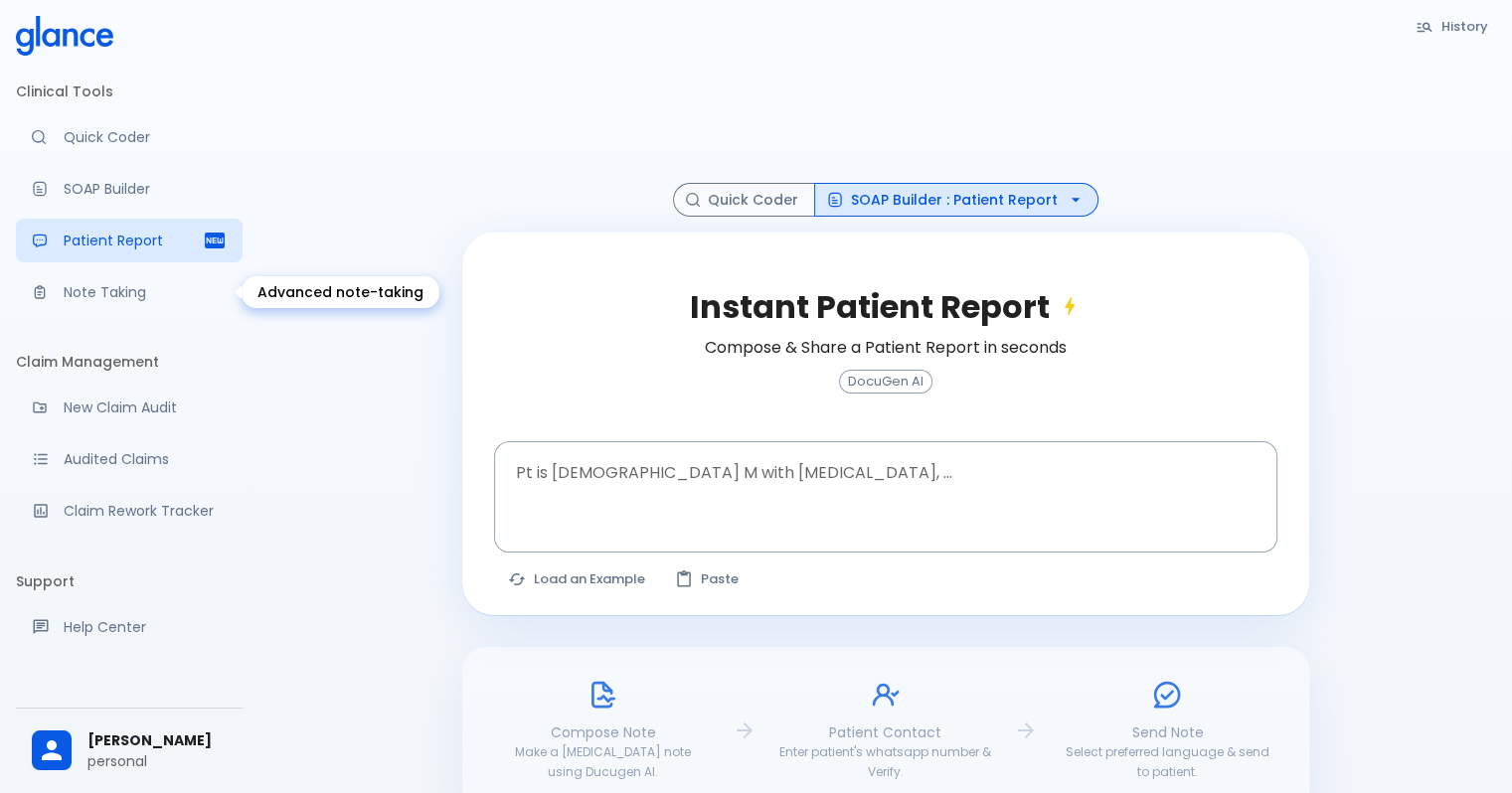 click on "Note Taking" at bounding box center [145, 292] 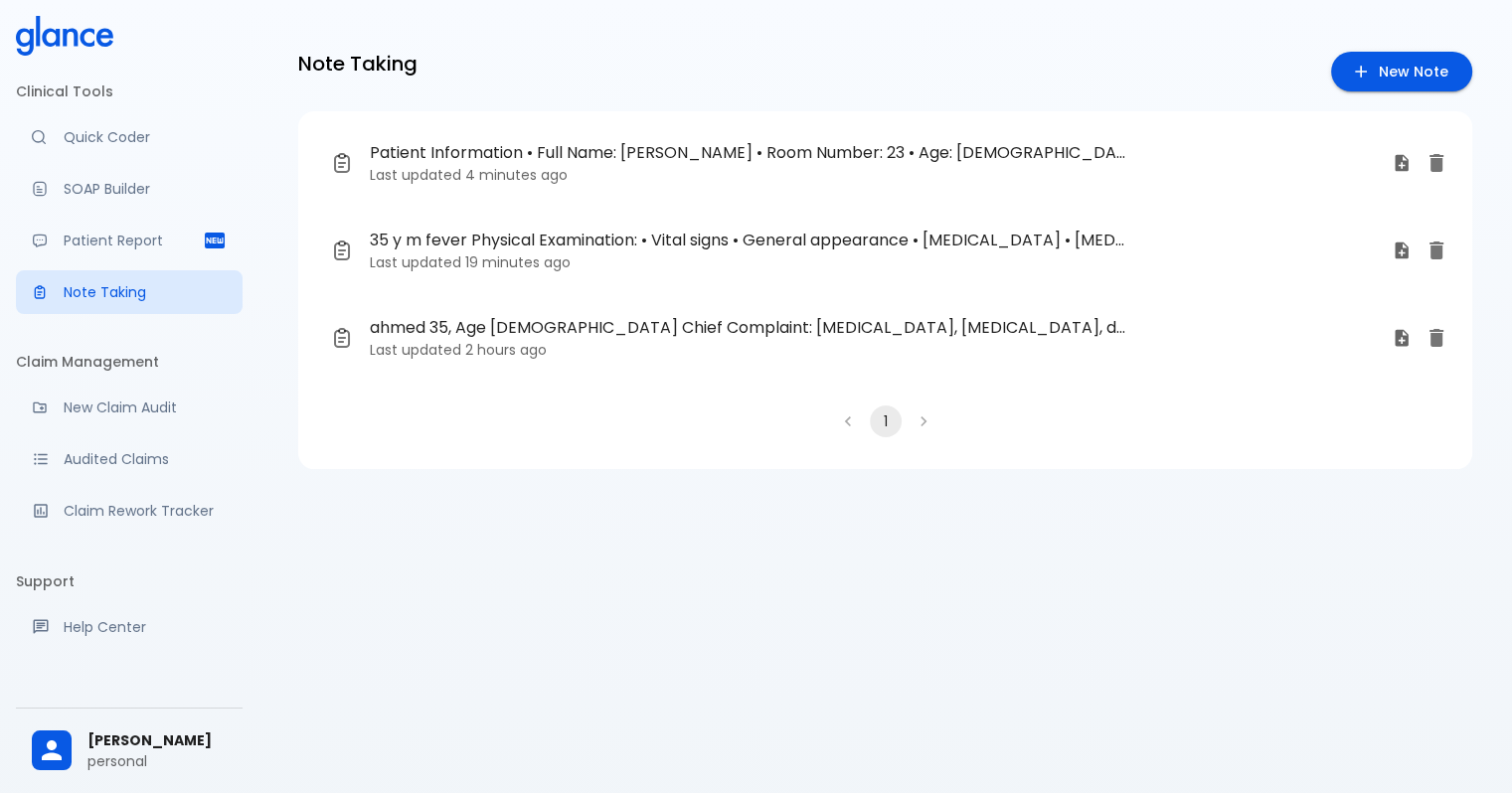 click on "Last updated   4 minutes ago" at bounding box center [873, 175] 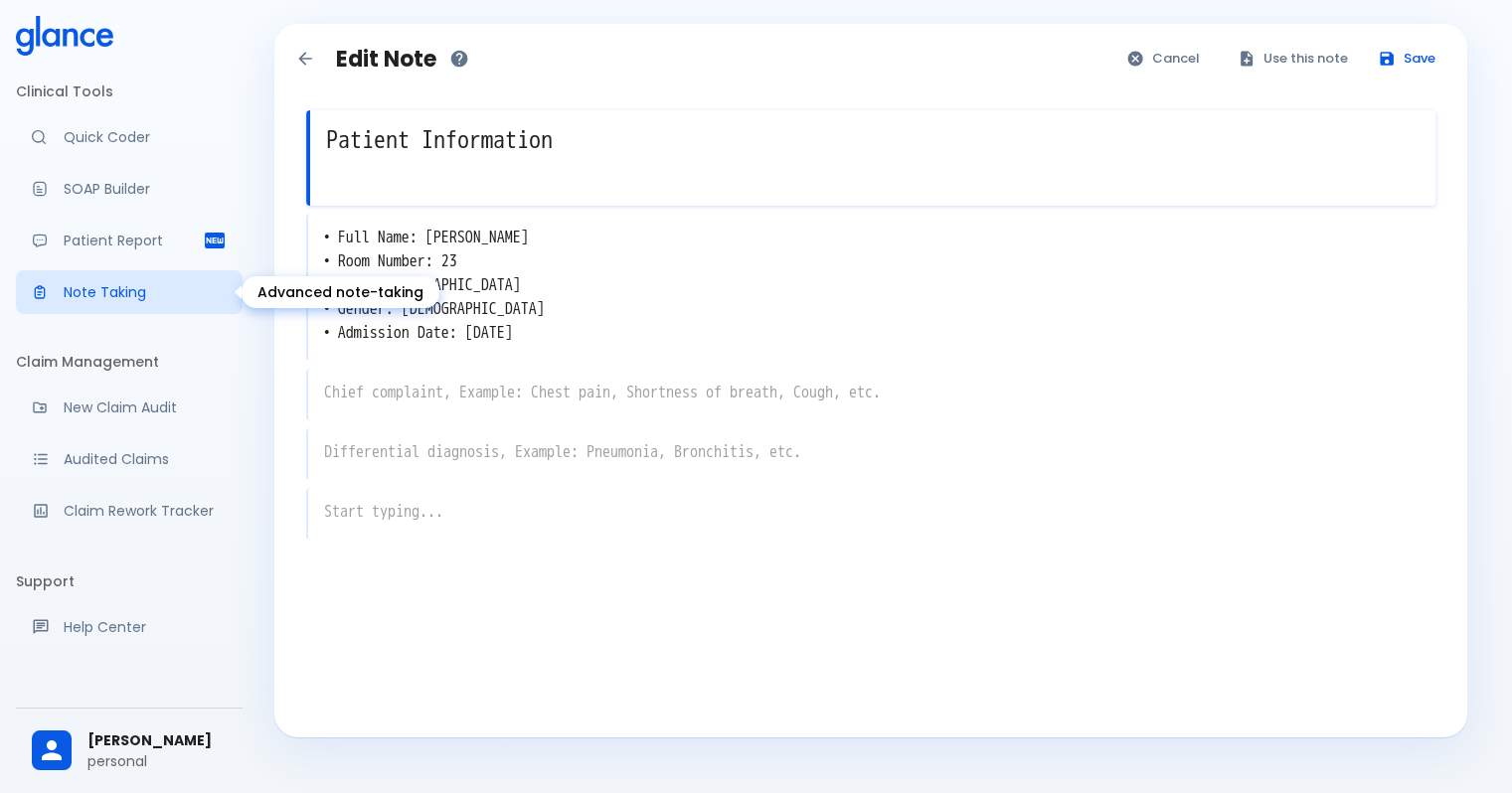 click on "Note Taking" at bounding box center [145, 292] 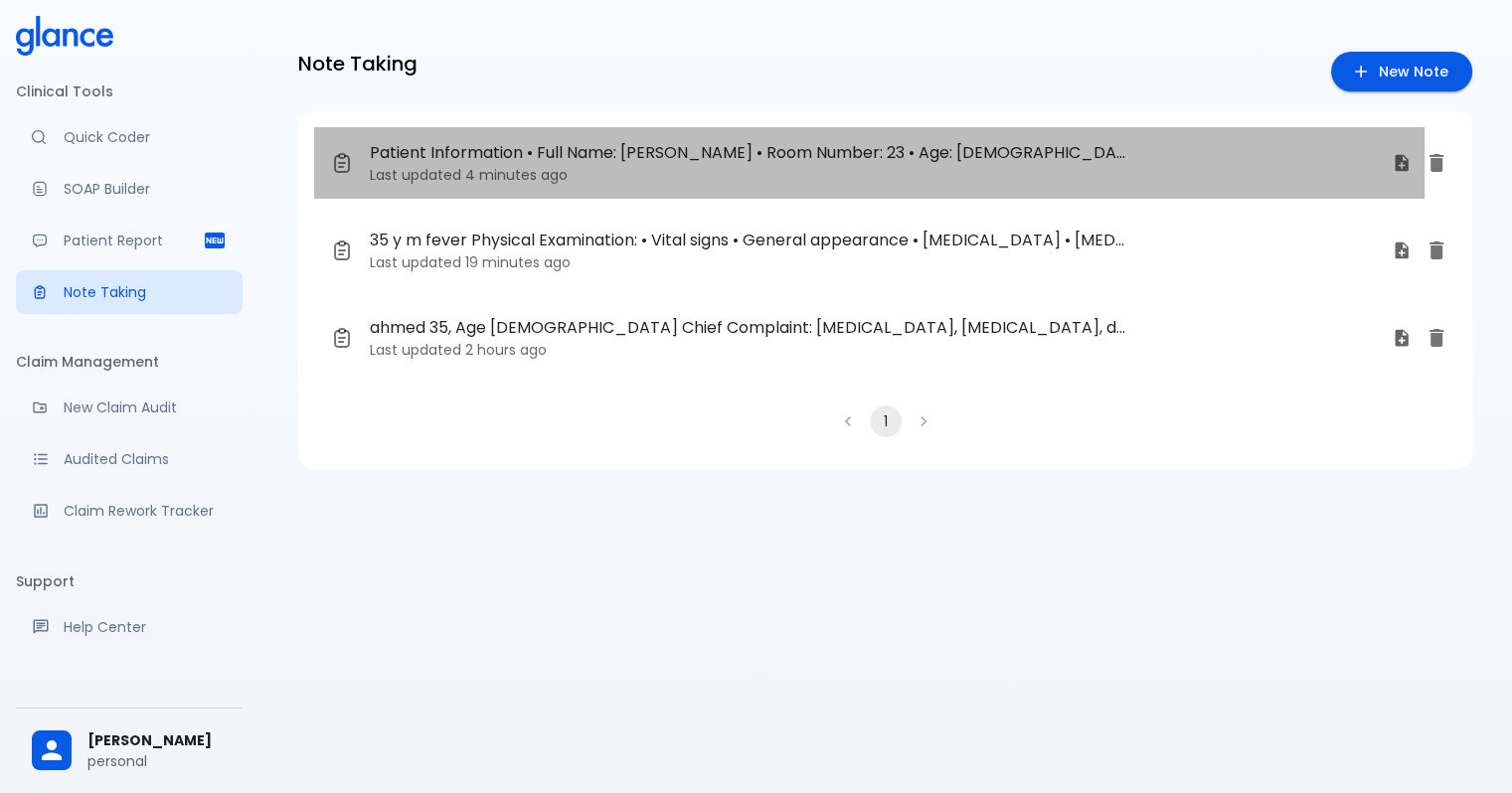 click on "Last updated   4 minutes ago" at bounding box center [873, 175] 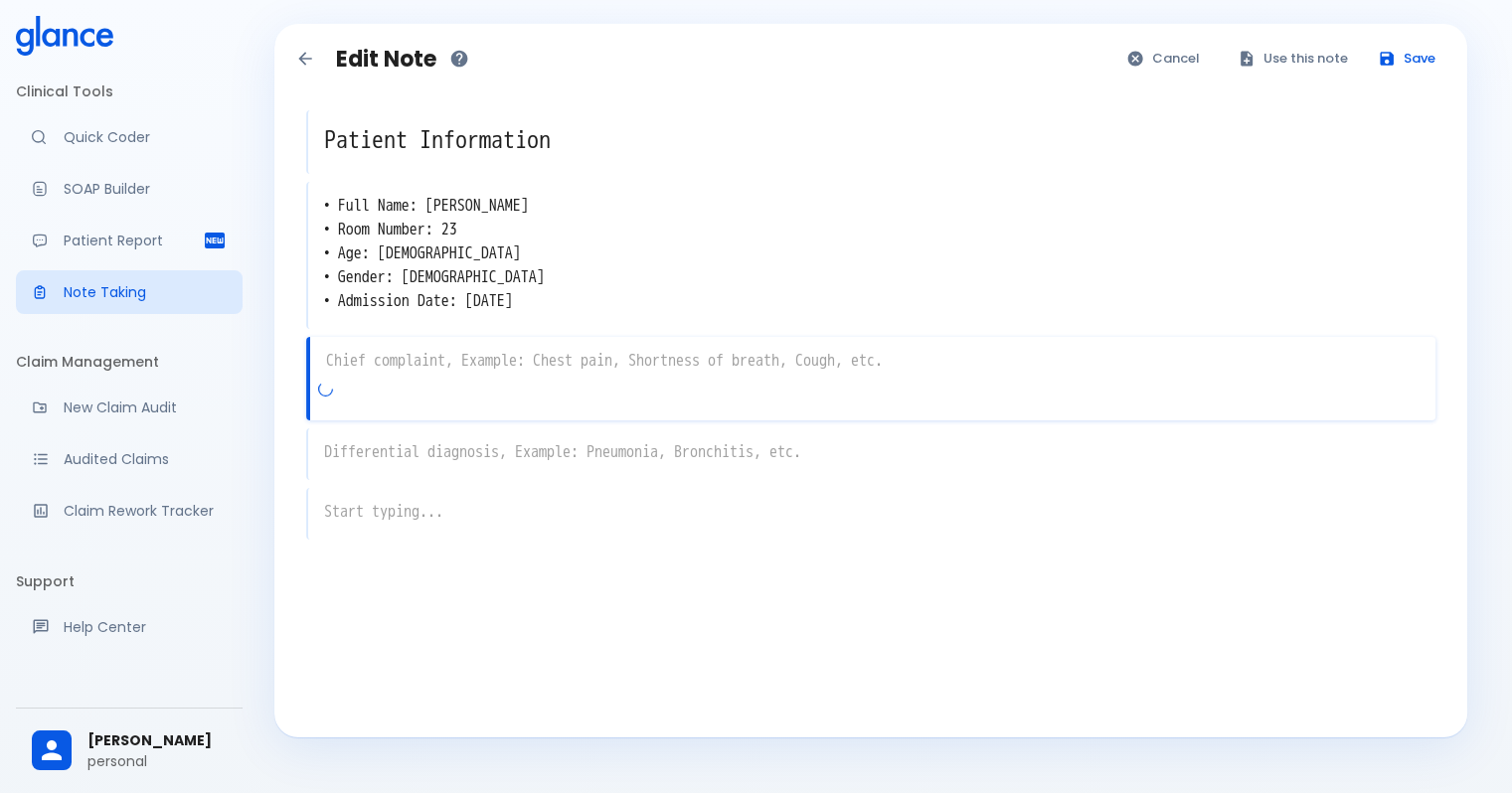 click on "x" at bounding box center (871, 379) 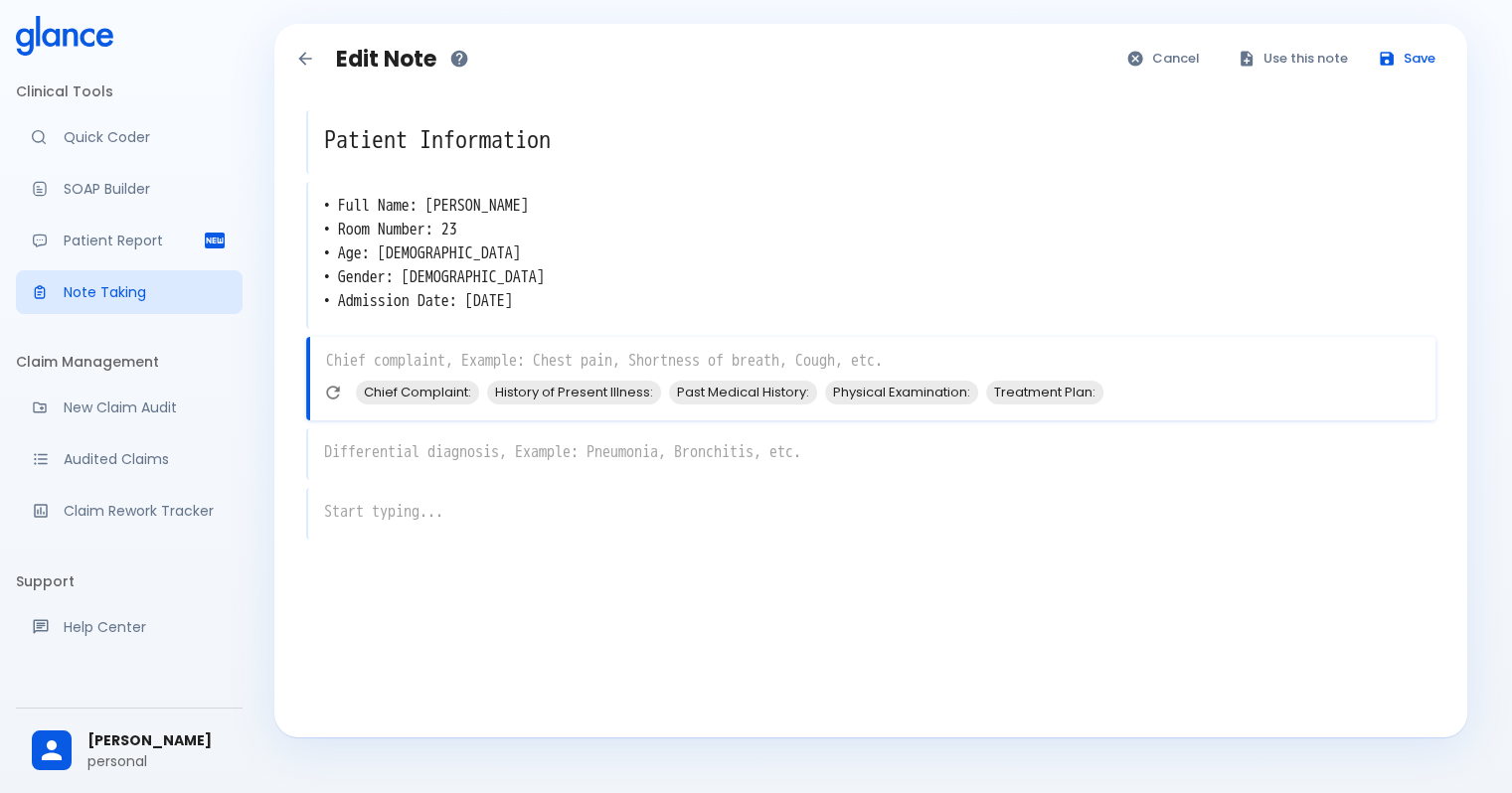 click on "Chief Complaint:" at bounding box center [418, 392] 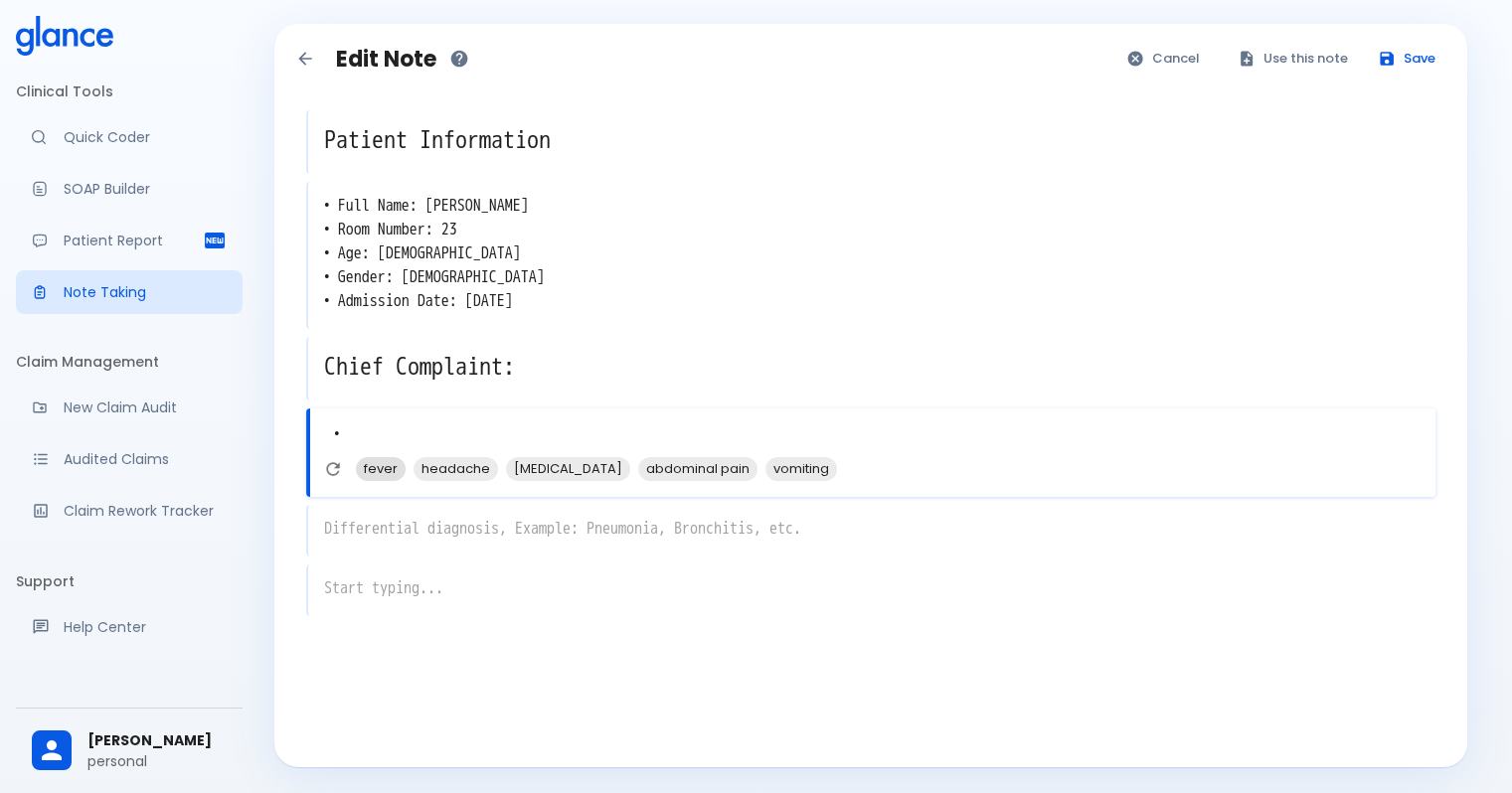 click on "fever" at bounding box center [381, 468] 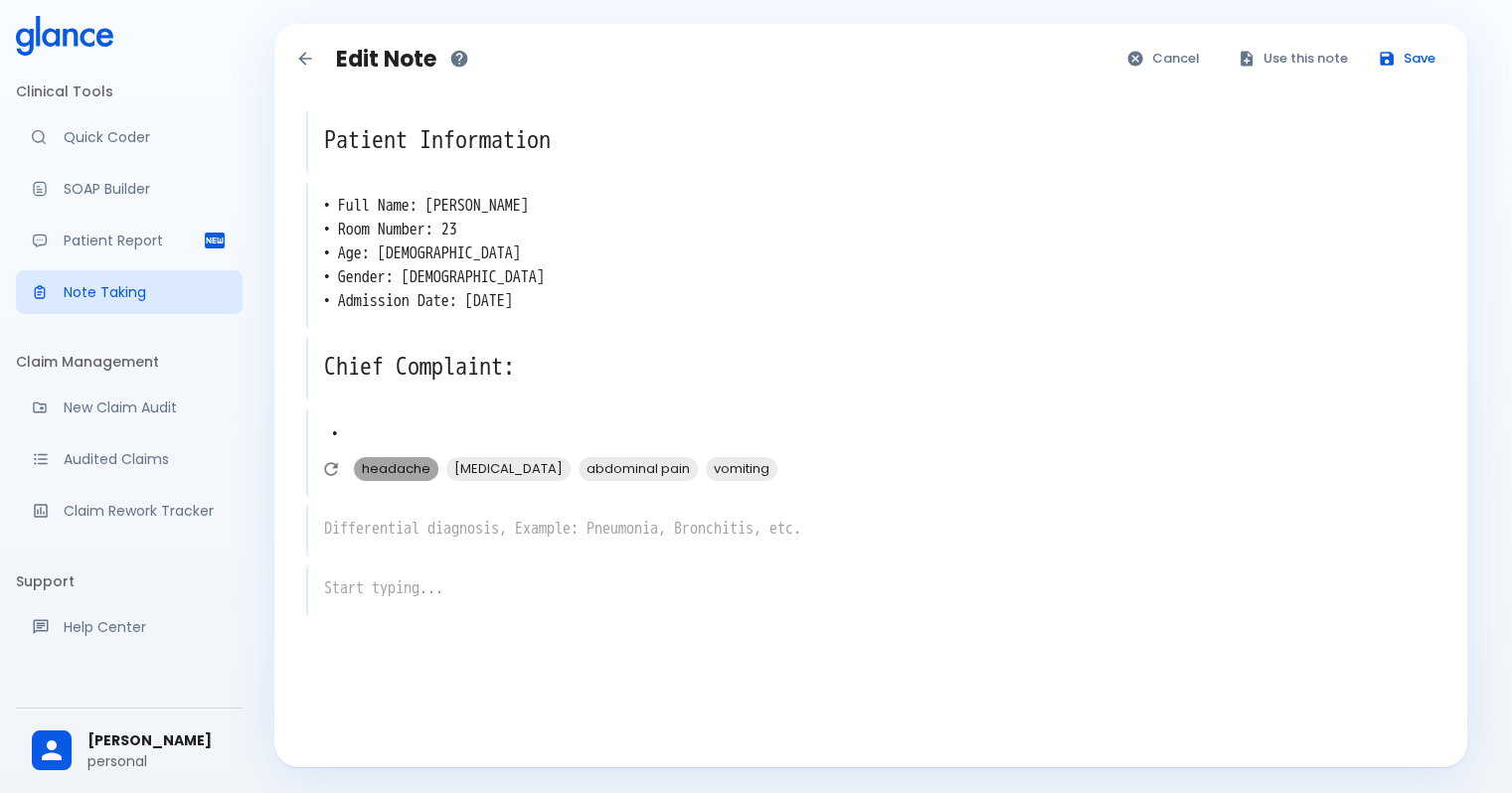 click on "headache" at bounding box center (396, 468) 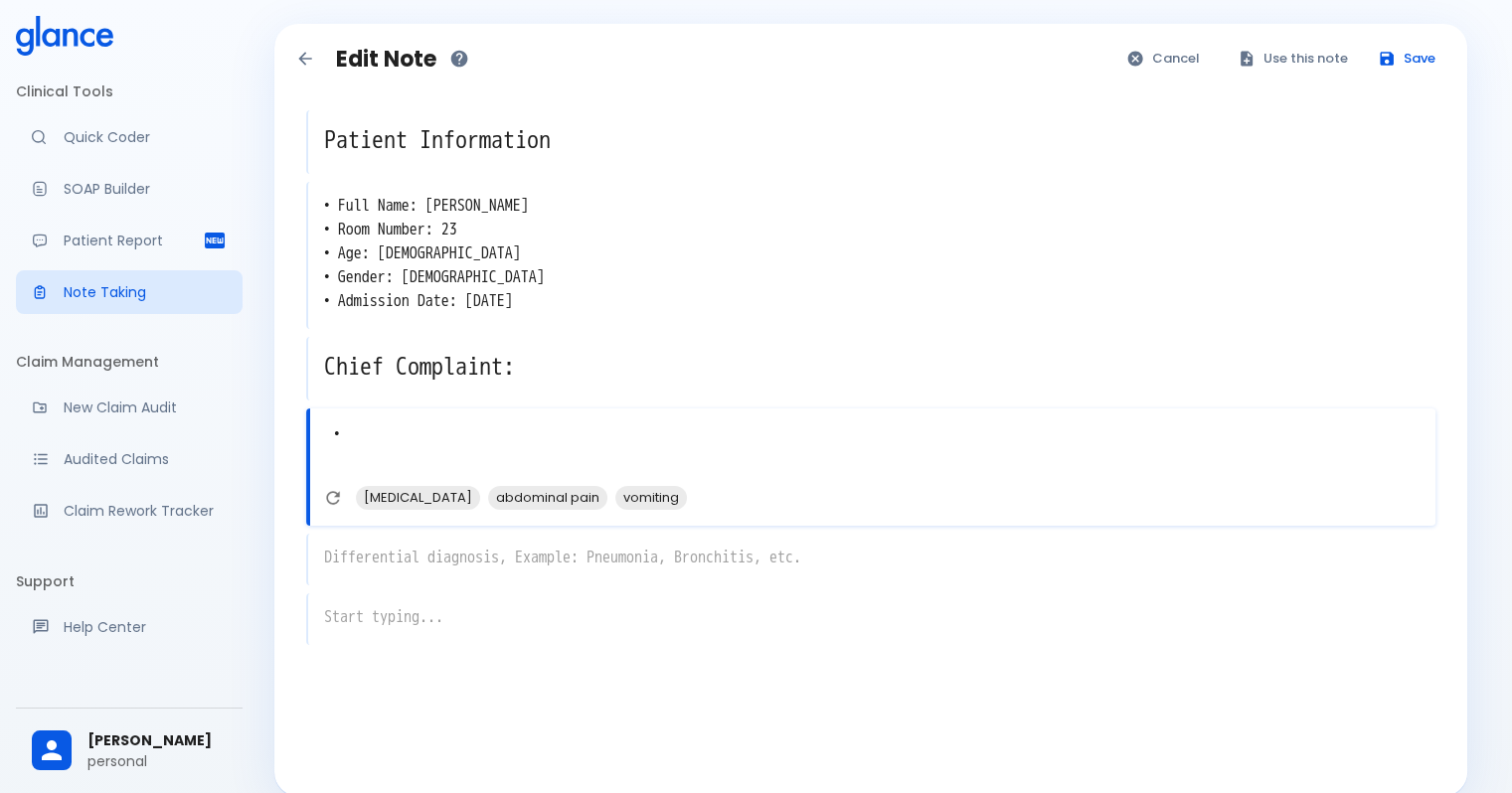 click on "x" at bounding box center (871, 559) 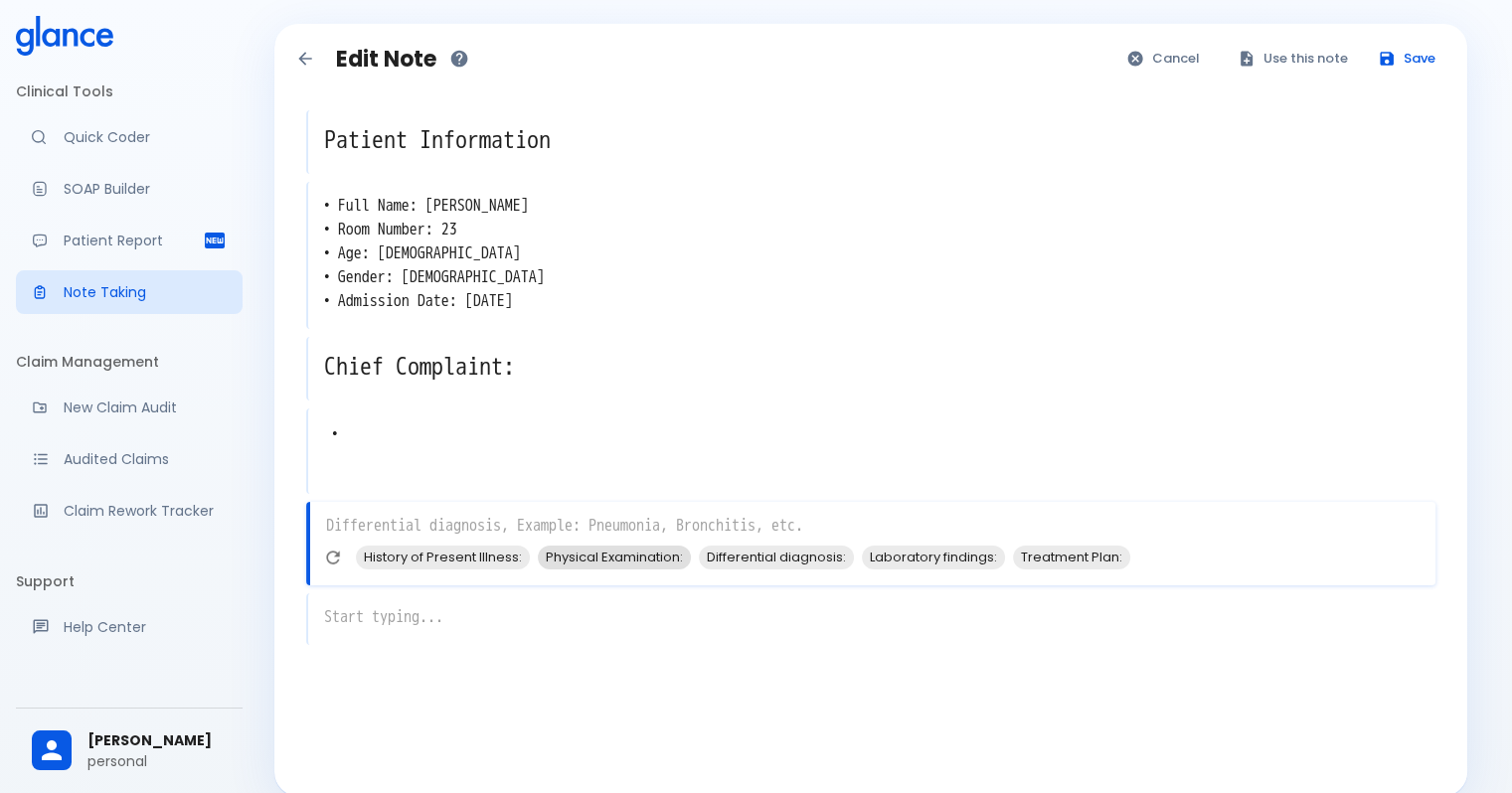 click on "Physical Examination:" at bounding box center (614, 556) 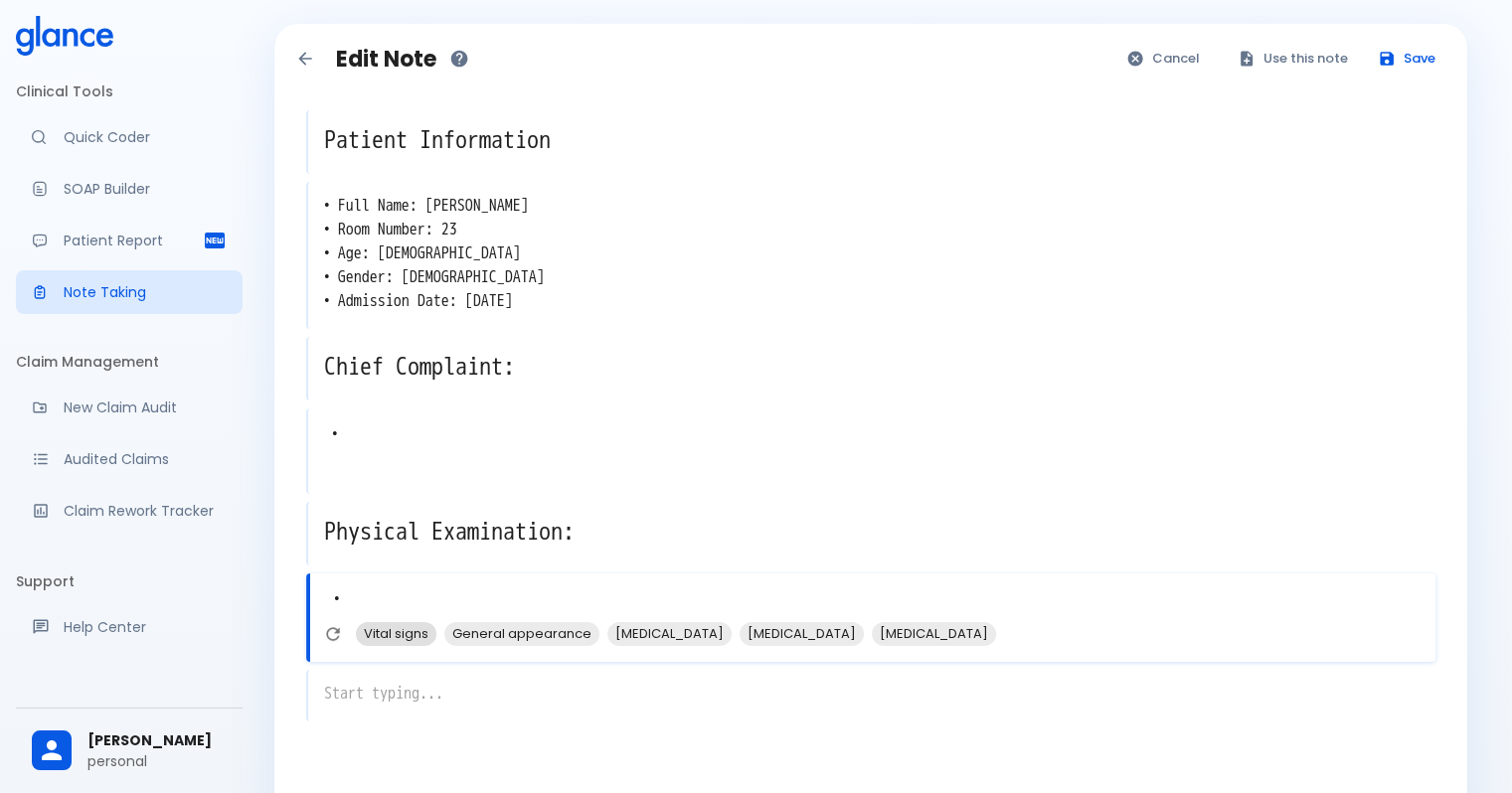 click on "Vital signs" at bounding box center [396, 633] 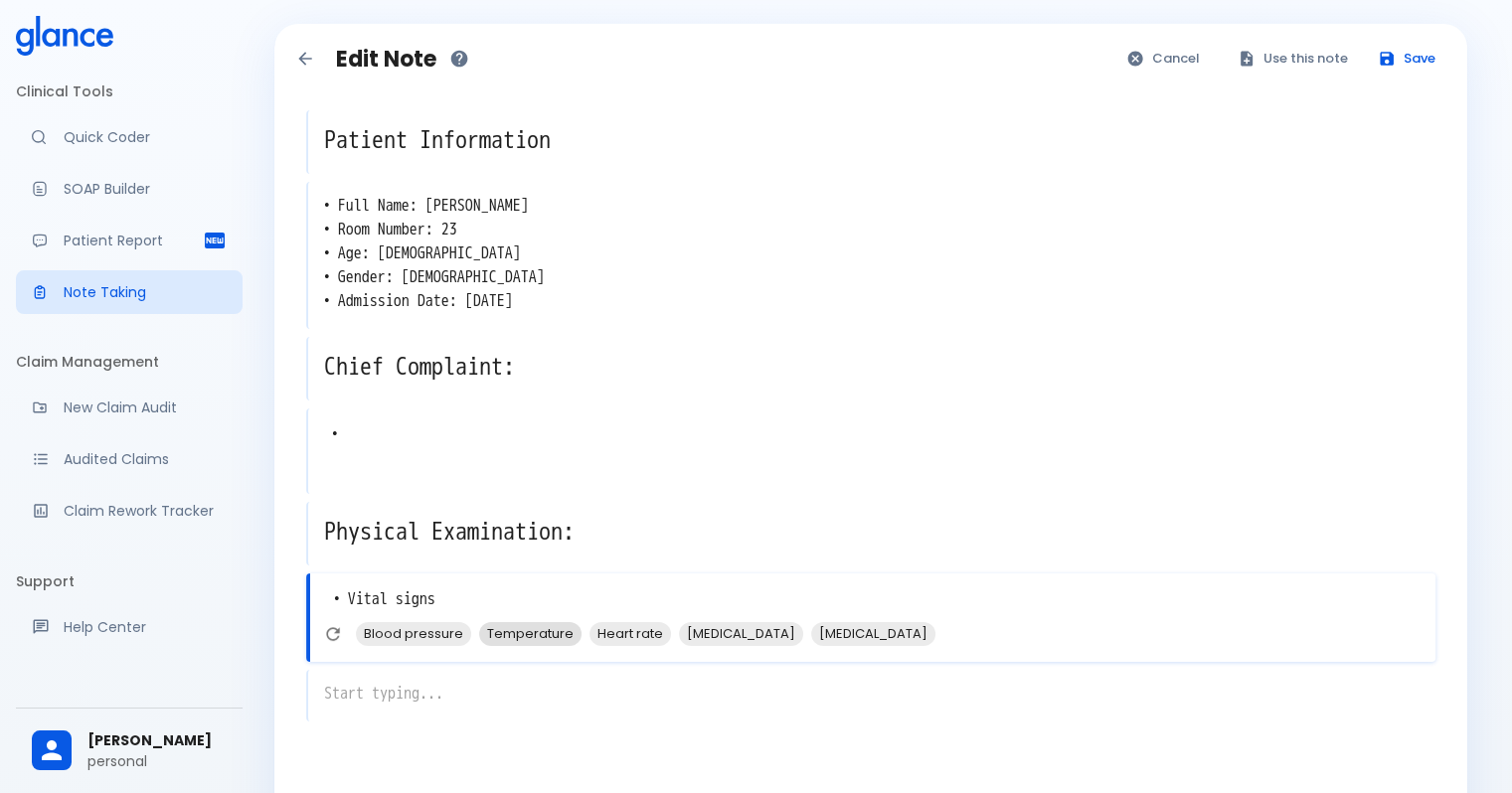 click on "Temperature" at bounding box center [530, 633] 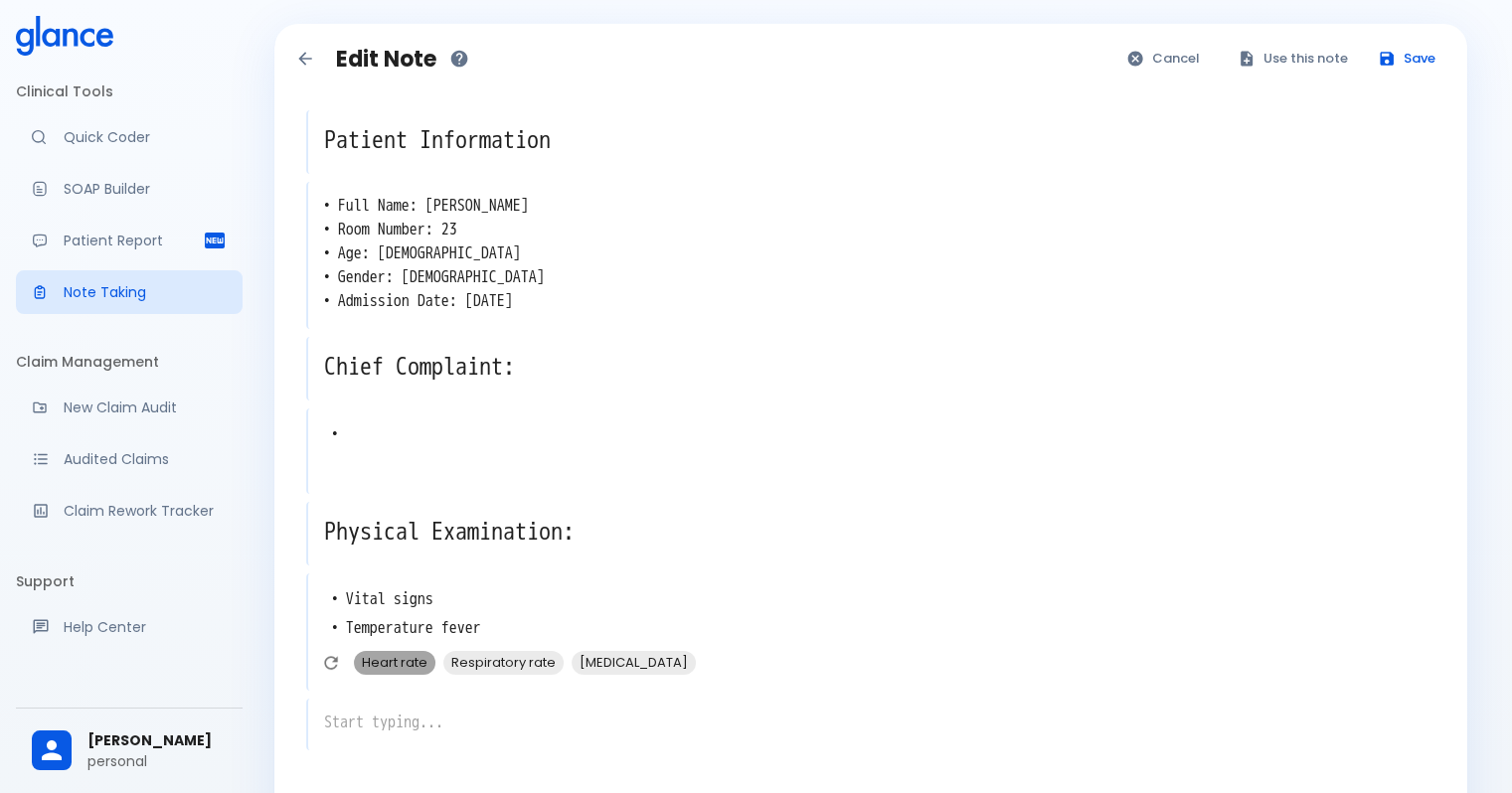 click on "Heart rate" at bounding box center (395, 662) 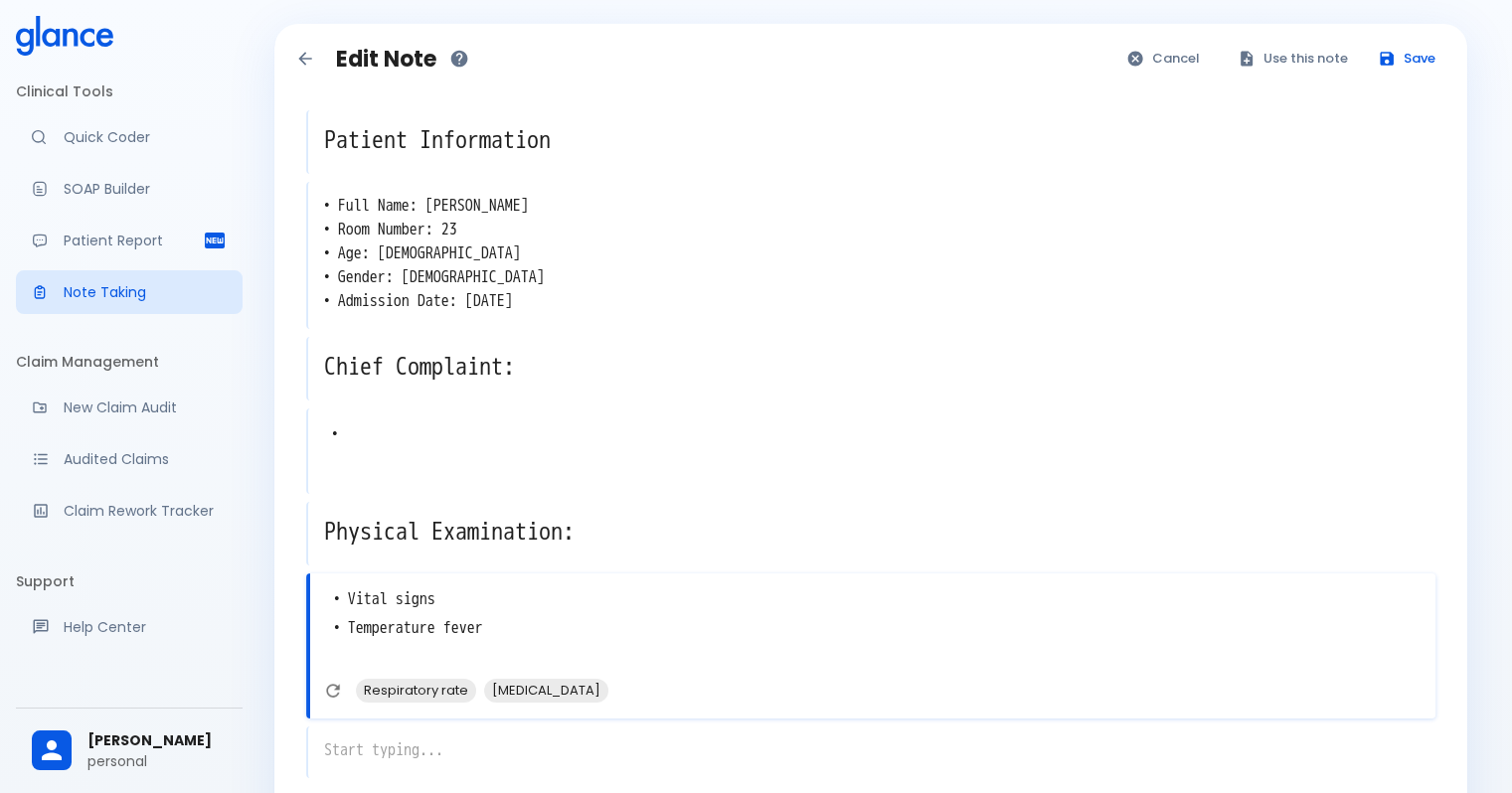 click on "• Vital signs
• Temperature fever
• Heart rate" at bounding box center (873, 628) 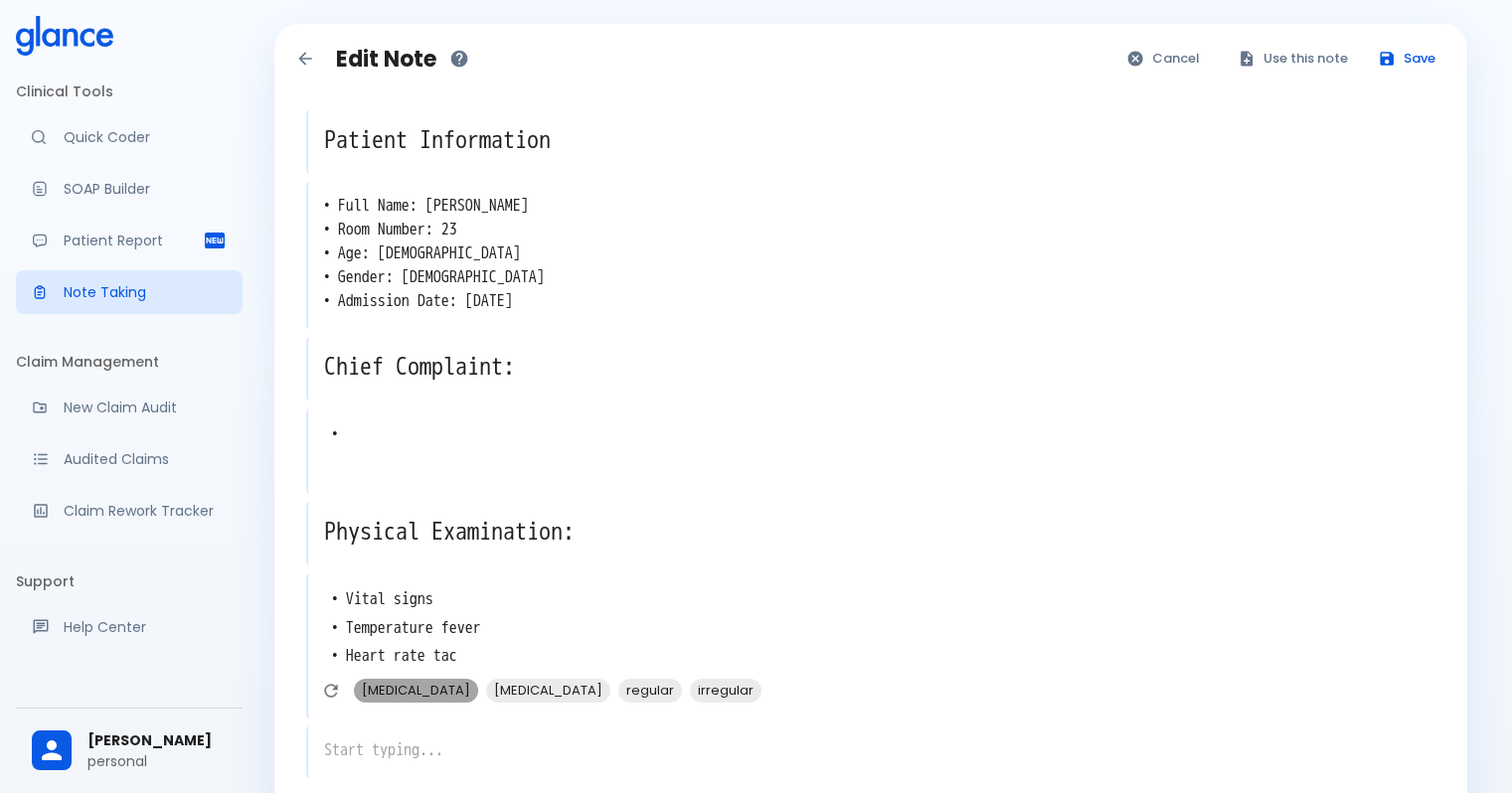 click on "tachycardia" at bounding box center [416, 690] 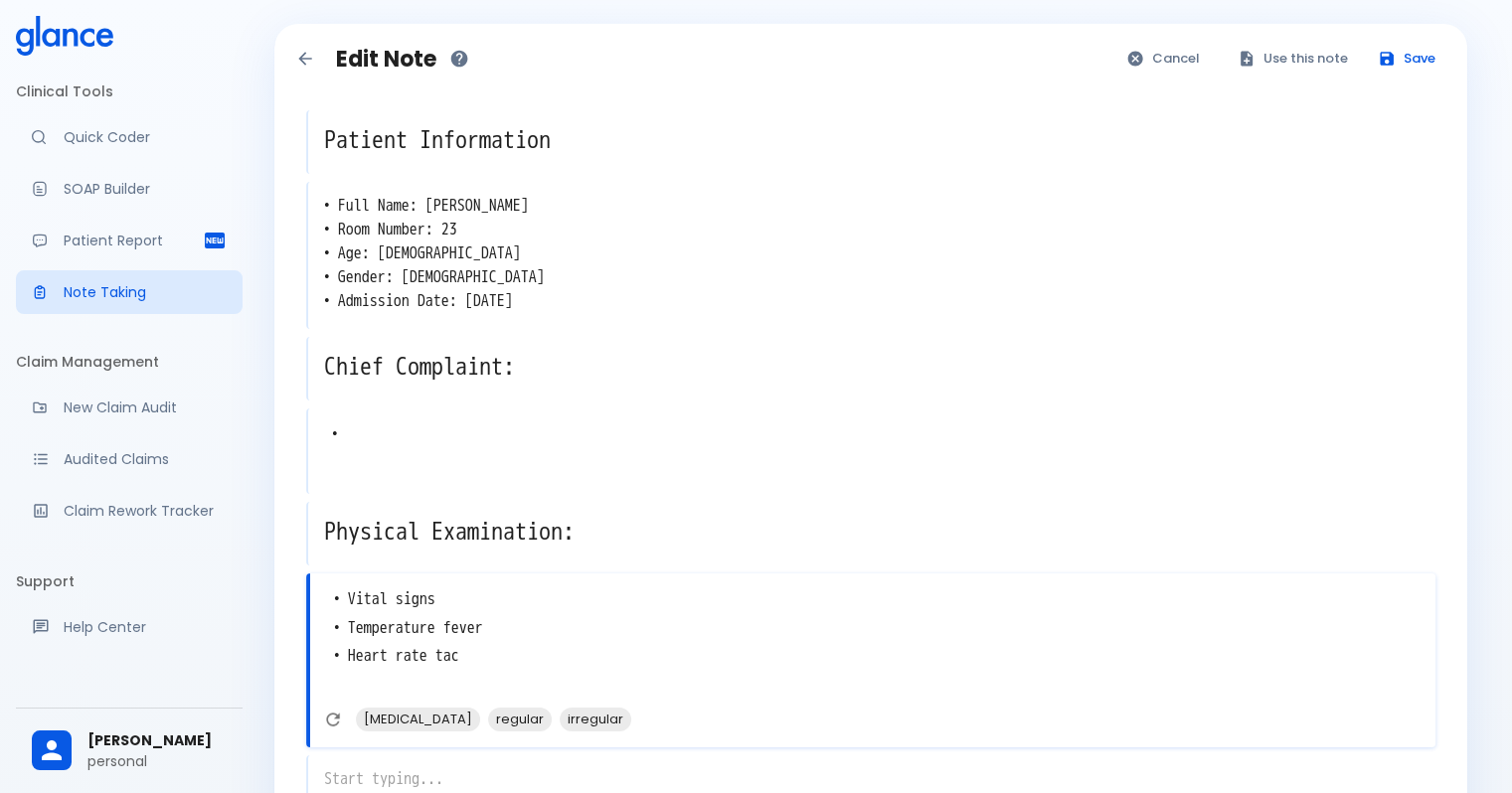 click on "• Vital signs
• Temperature fever
• Heart rate tac
• tachycardia" at bounding box center [873, 642] 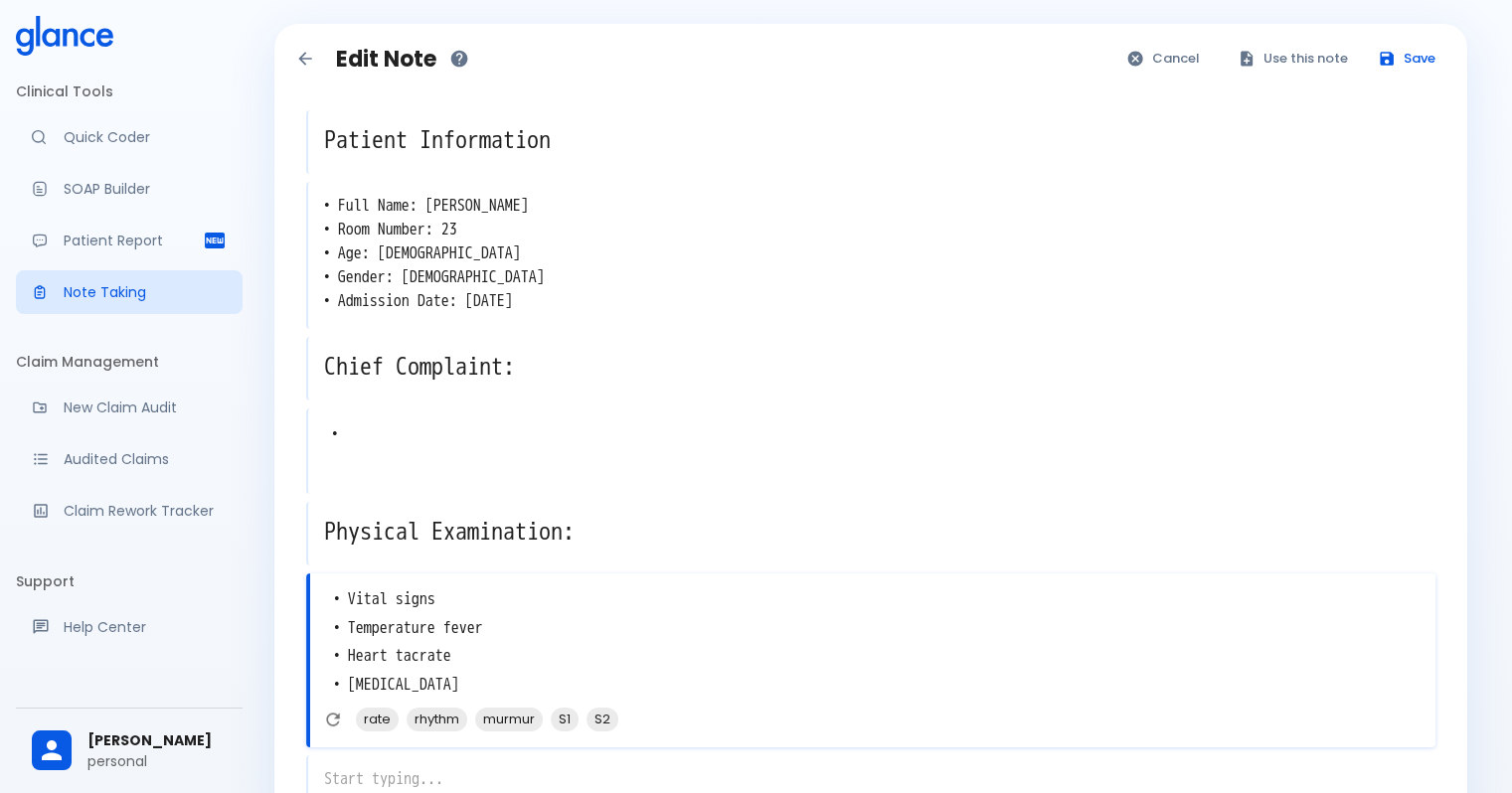 drag, startPoint x: 502, startPoint y: 626, endPoint x: 350, endPoint y: 677, distance: 160.32779 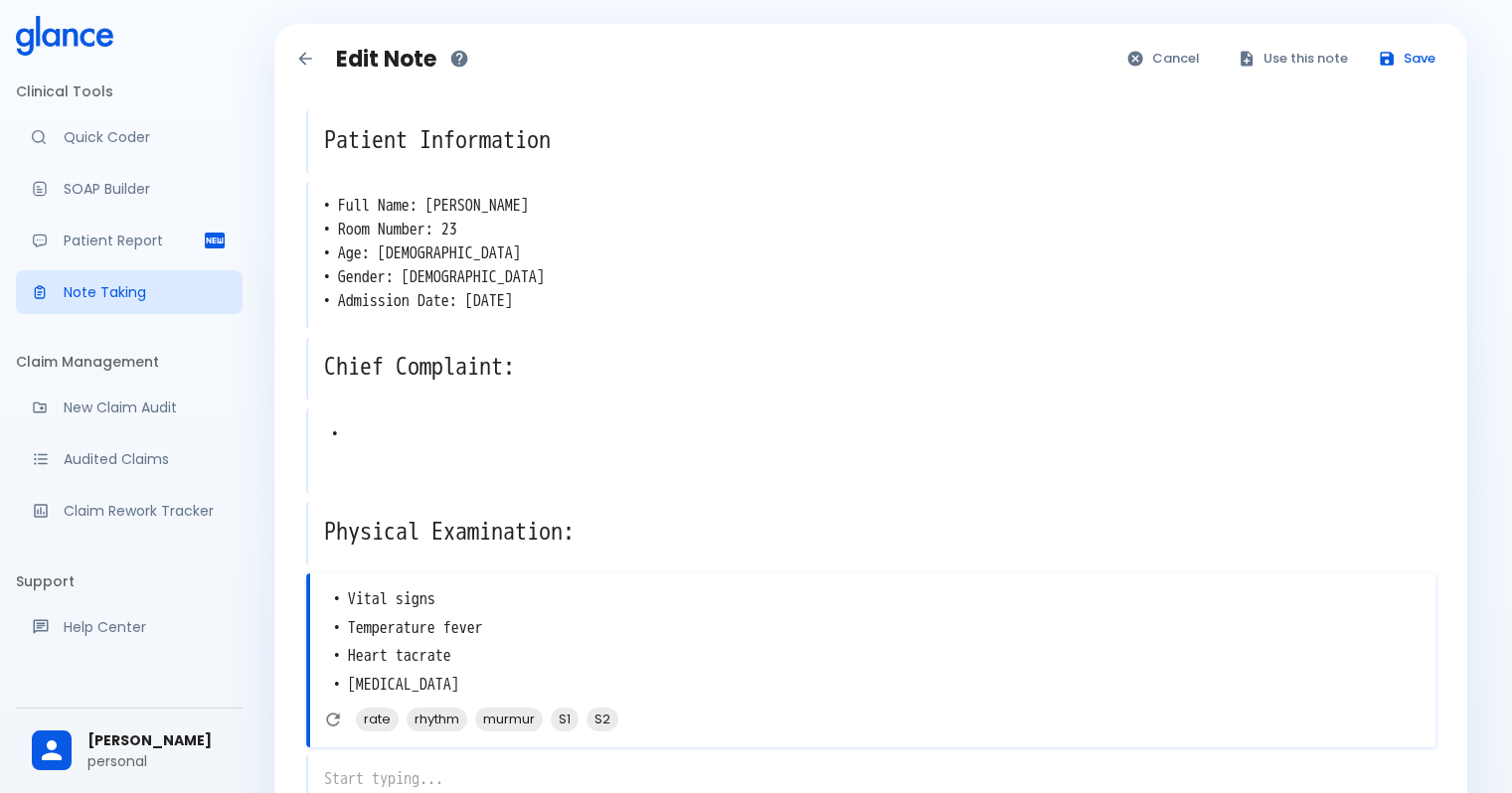 click on "• Vital signs
• Temperature fever
• Heart tacrate
• tachycardia" at bounding box center [873, 642] 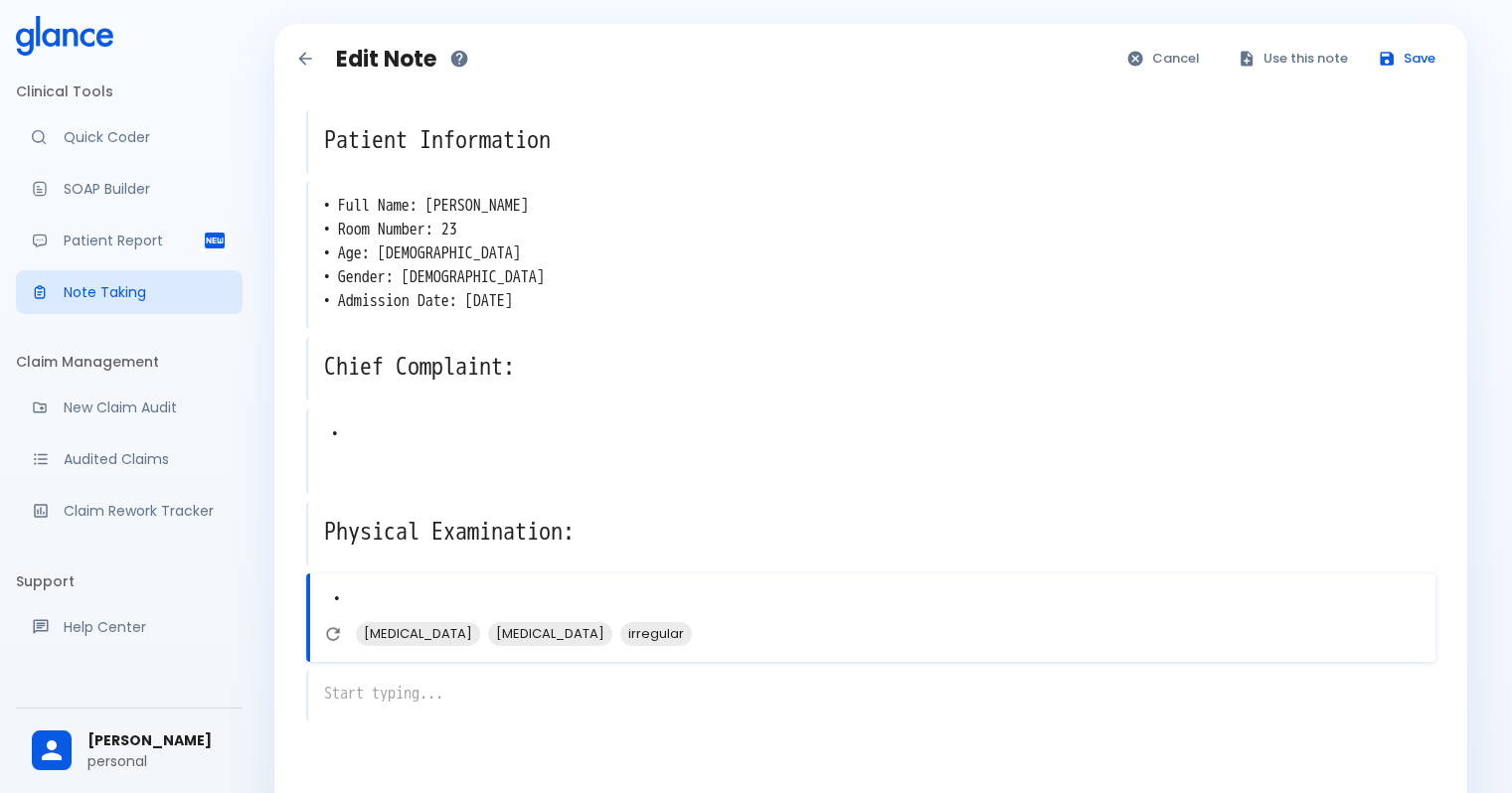 type on "•" 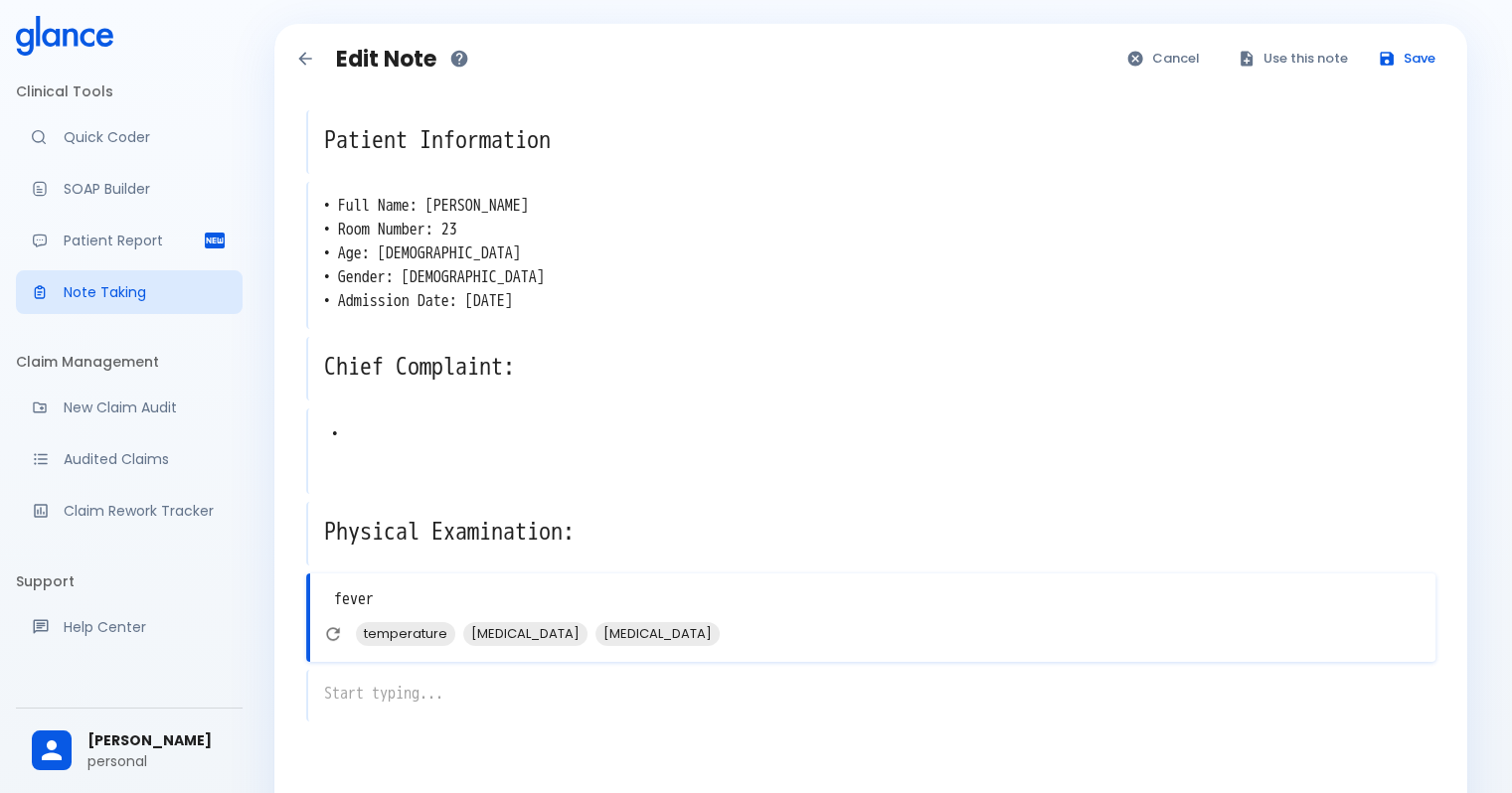 type on "fever" 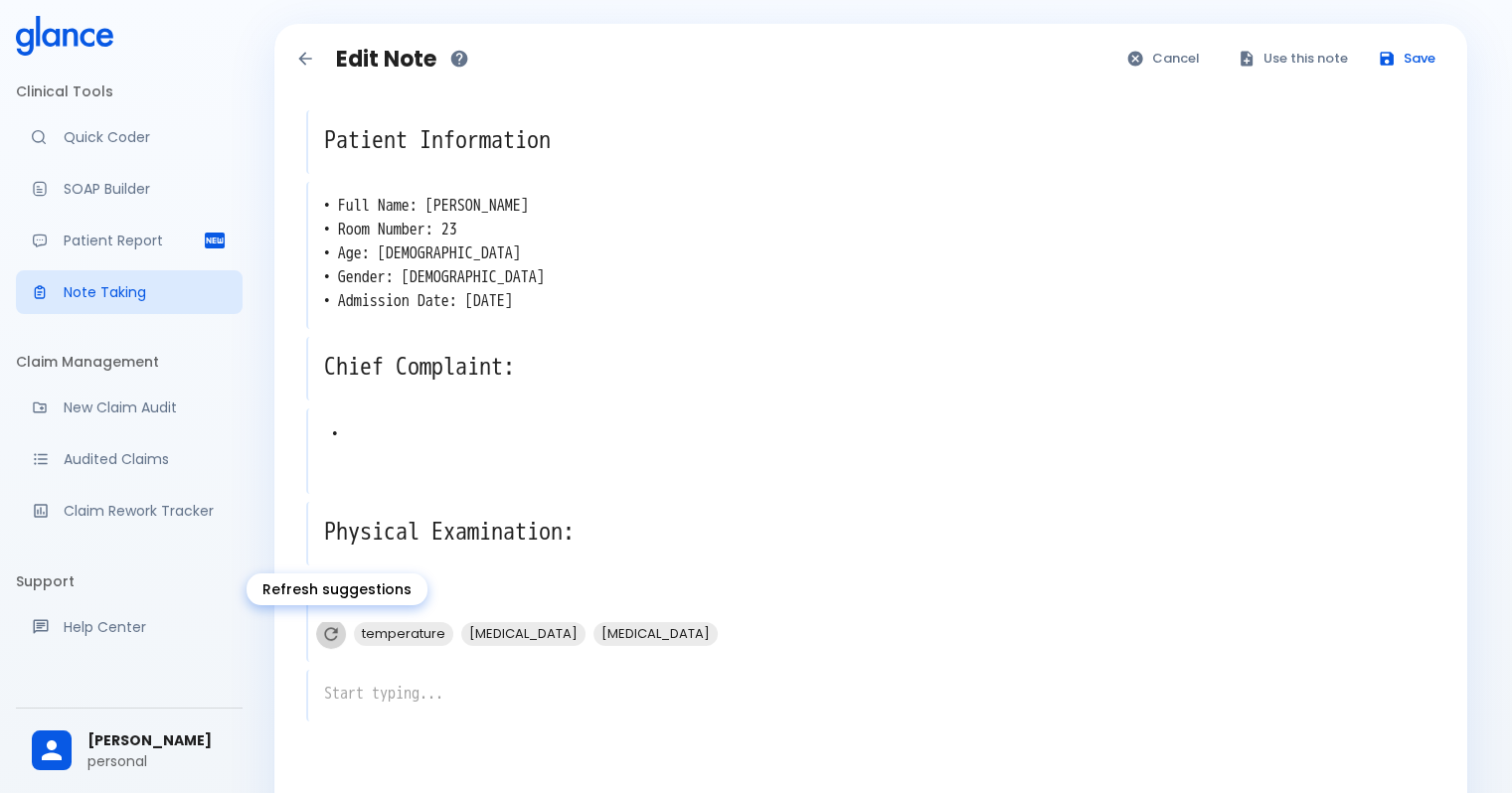 click 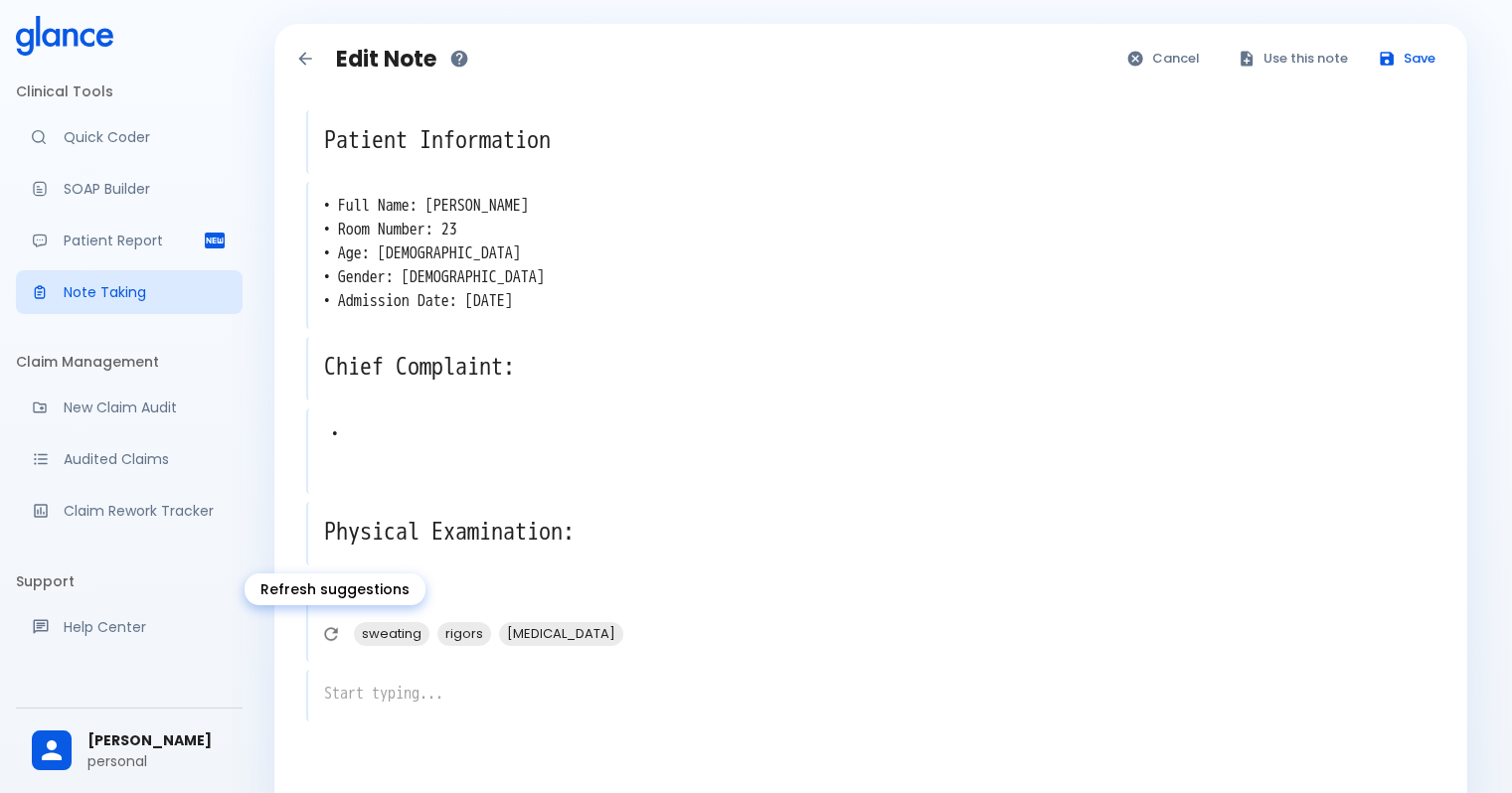 click 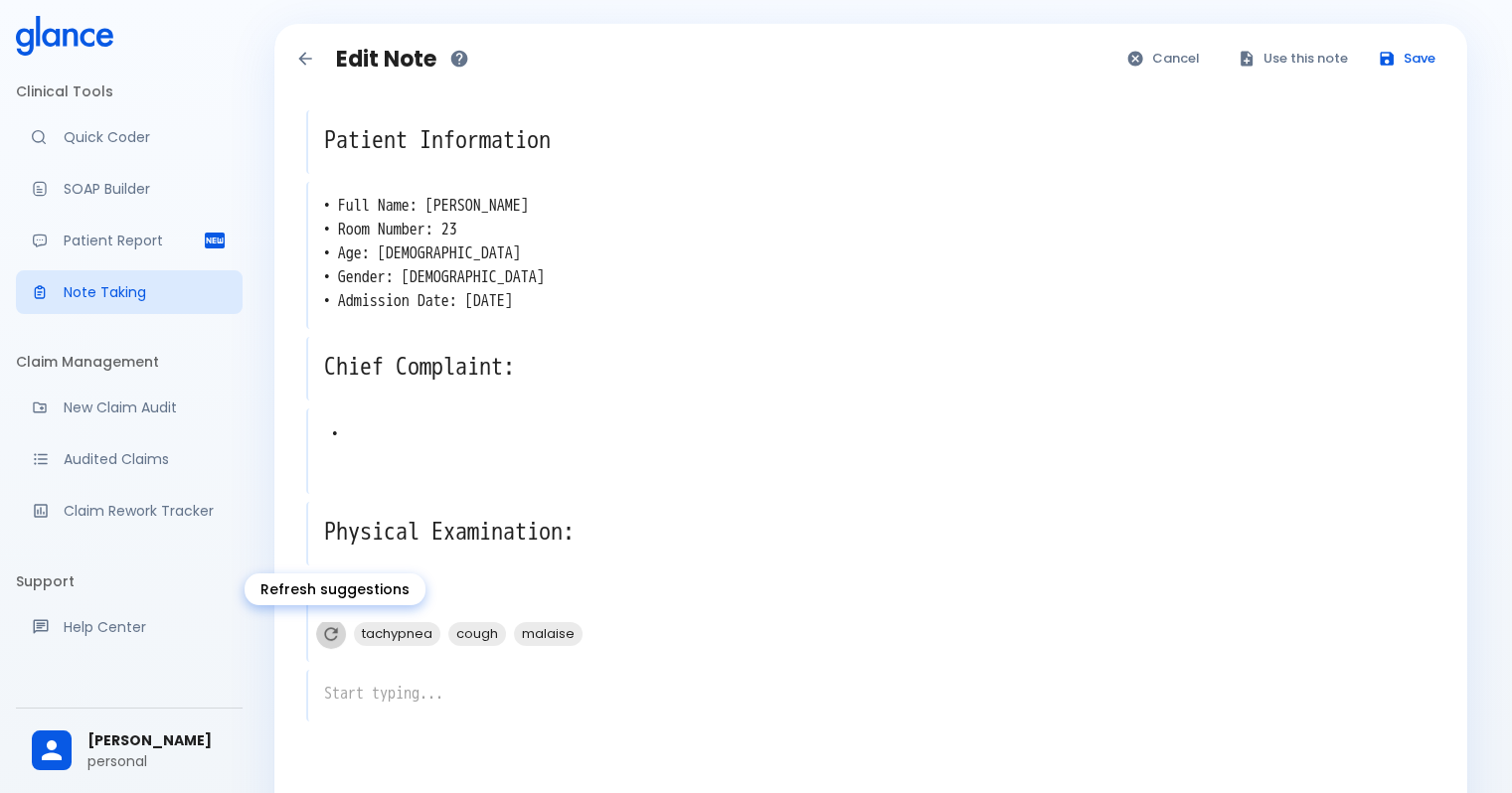 click 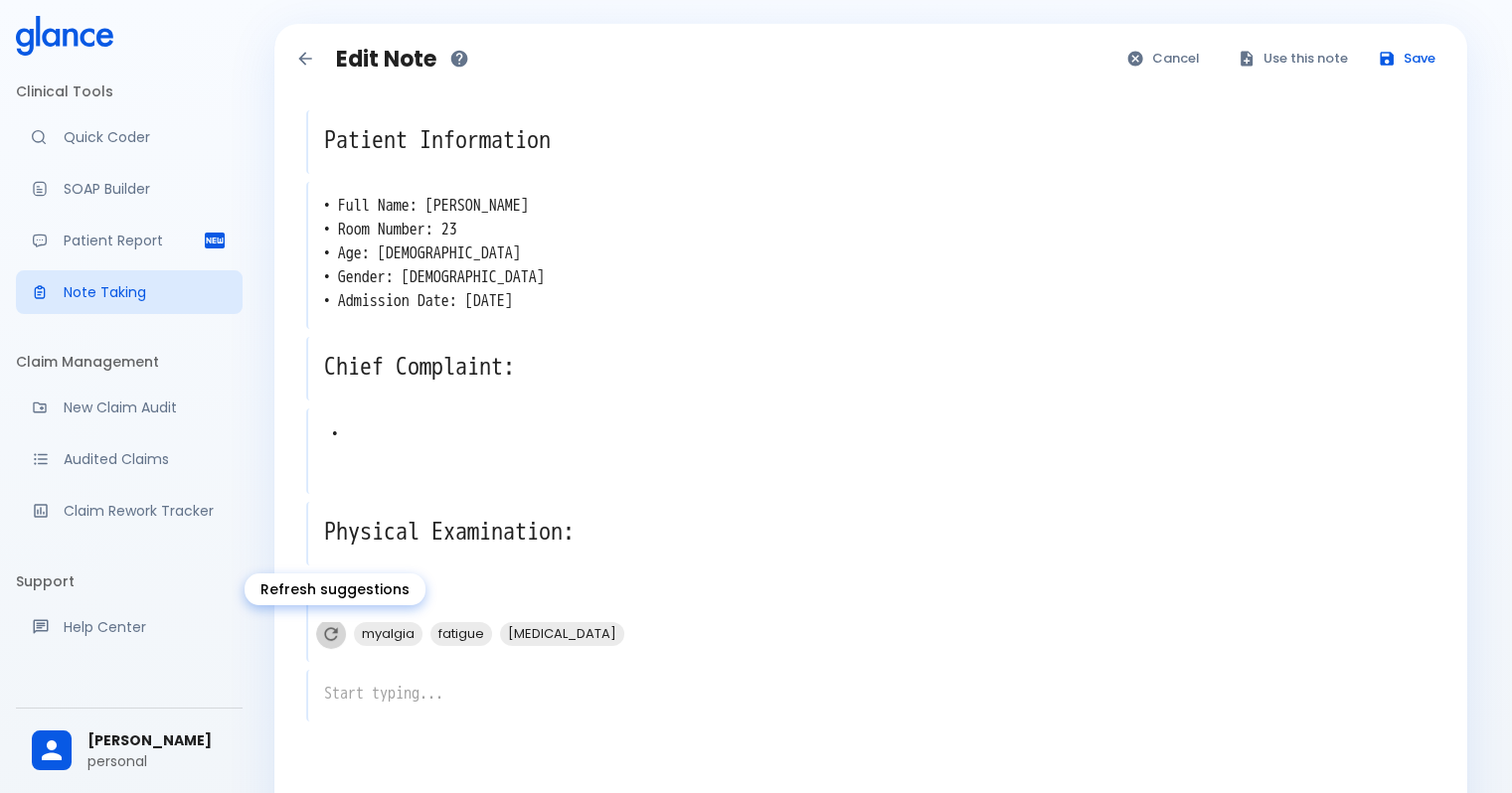 click 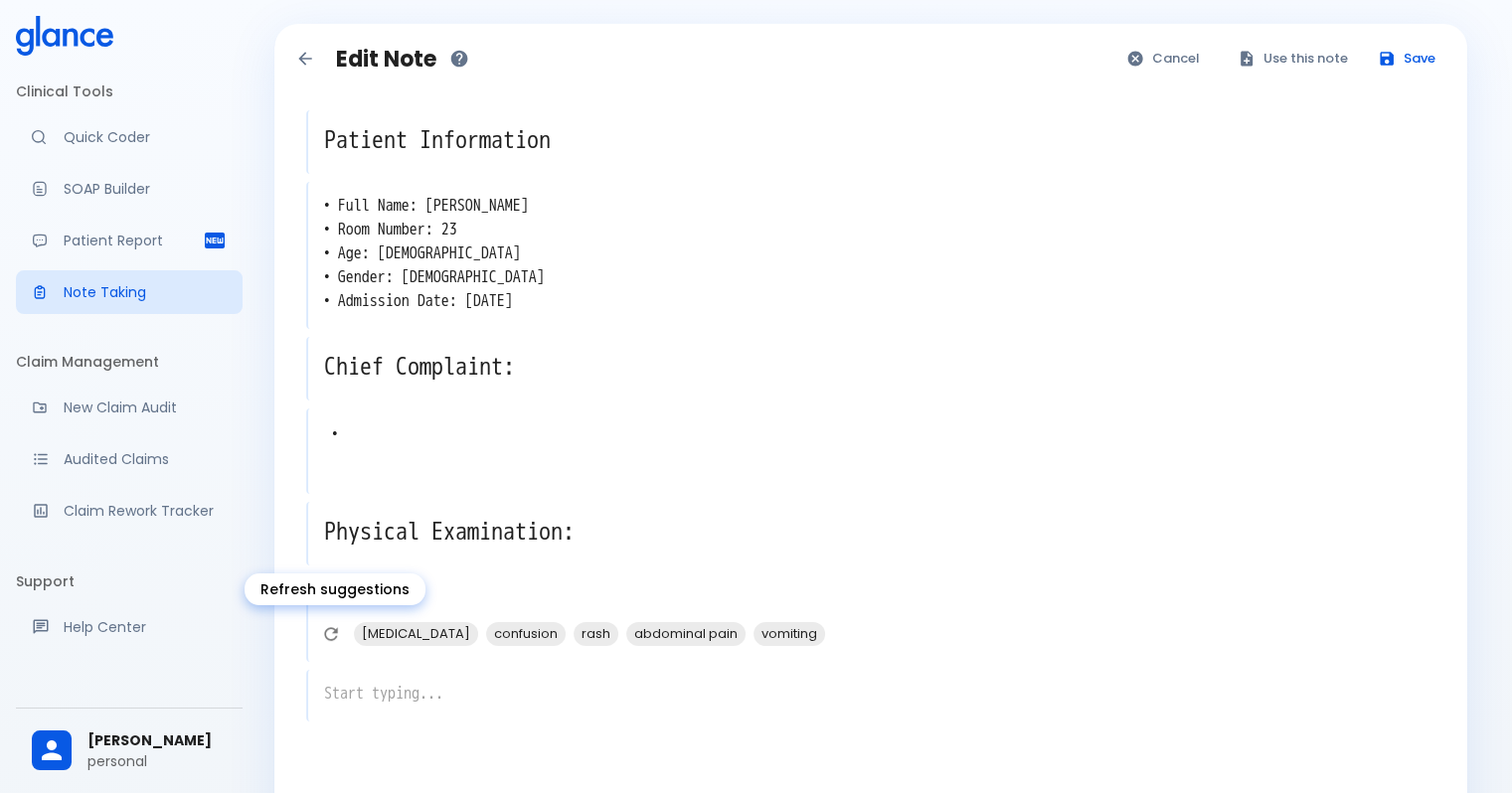 click 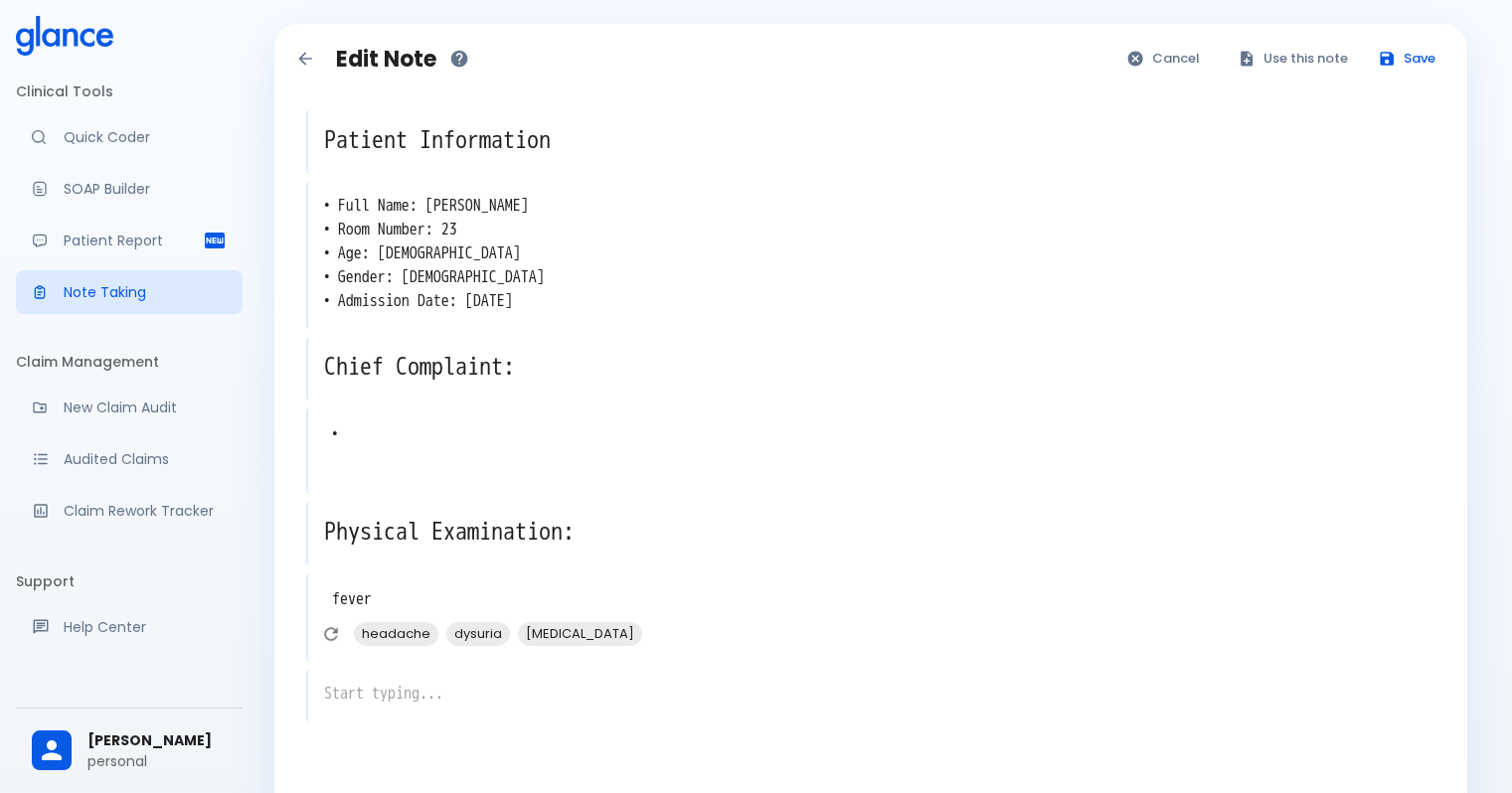 click on "fever" at bounding box center (872, 599) 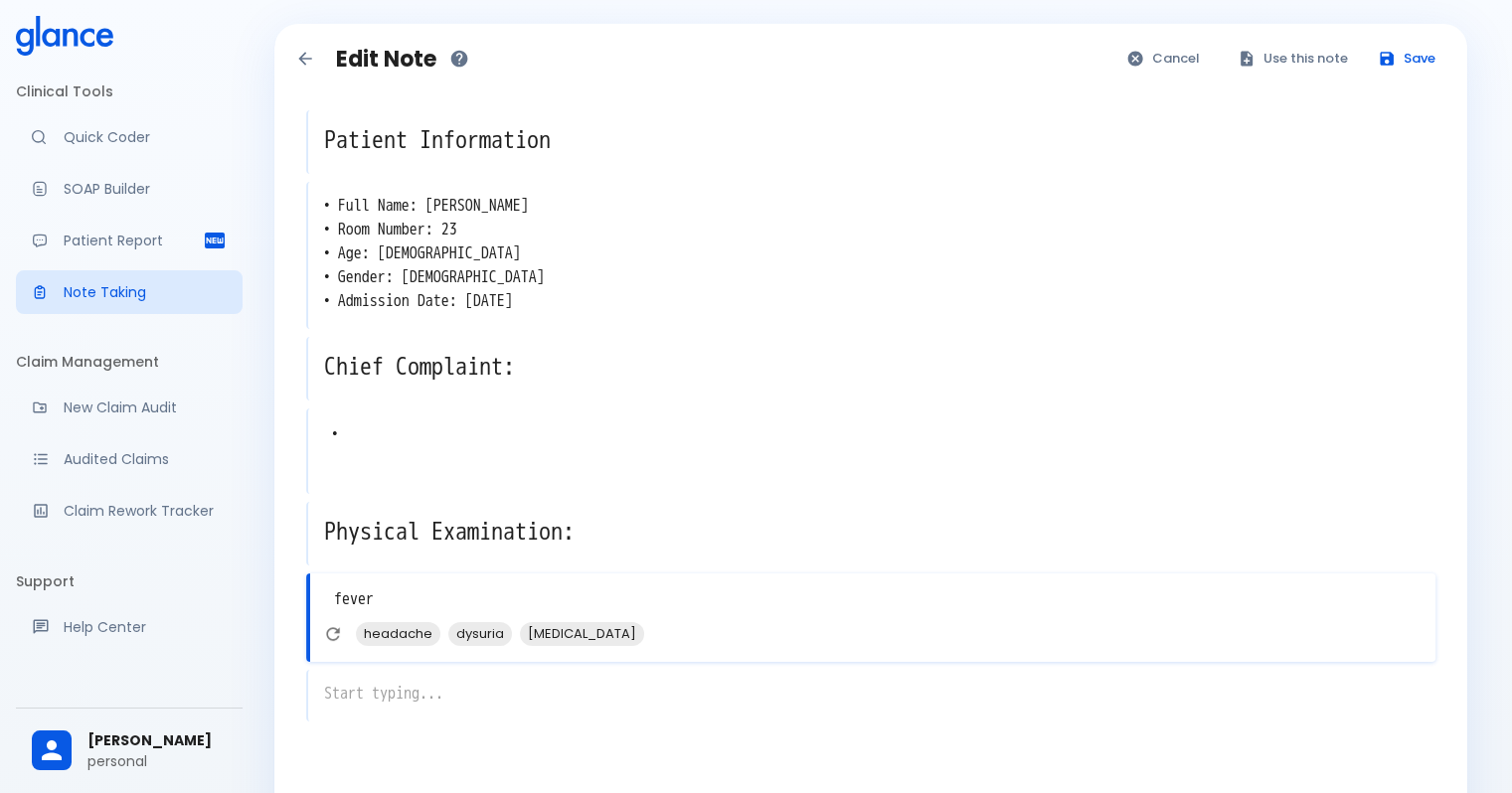 click on "fever" at bounding box center [873, 599] 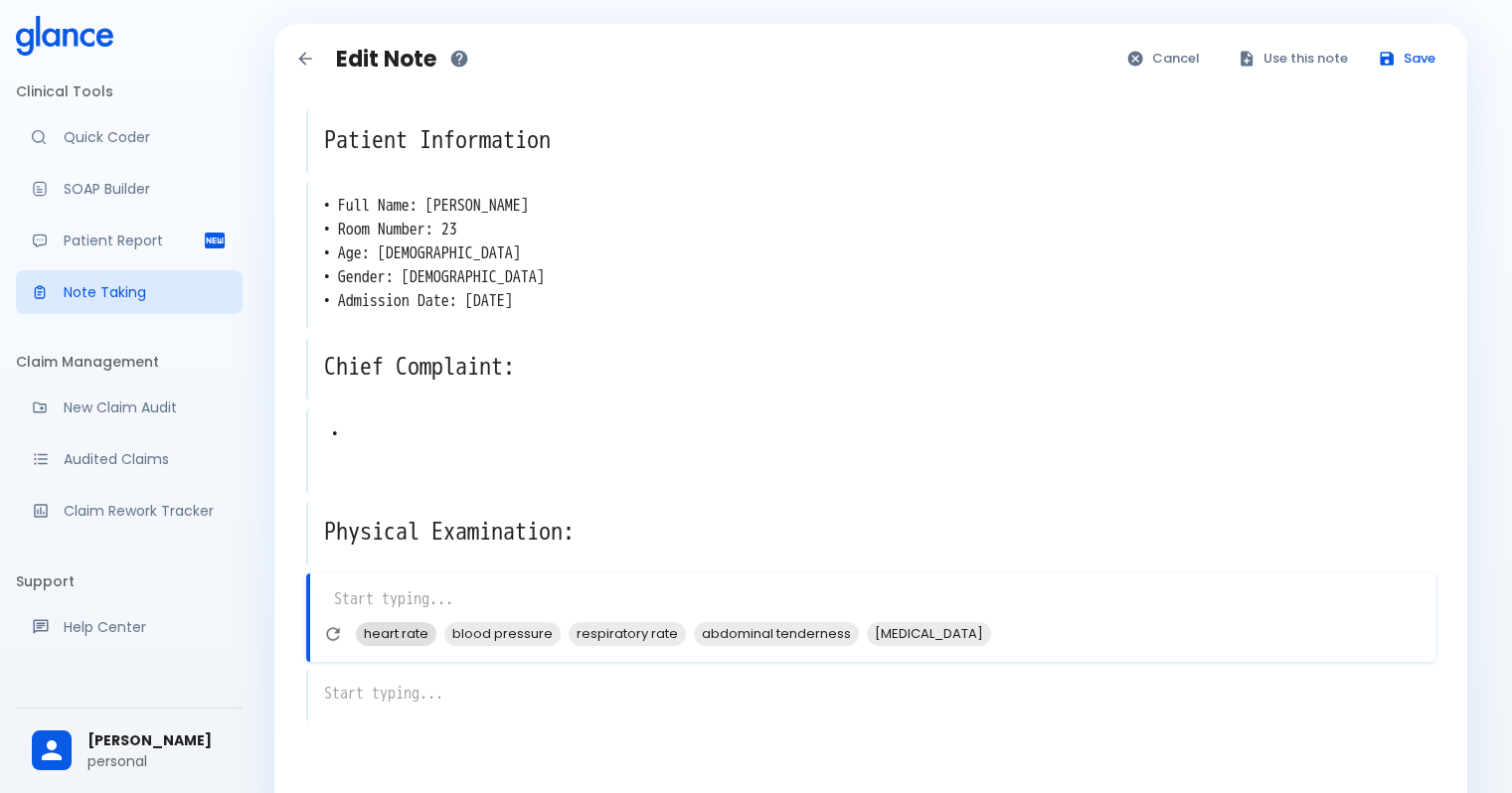 click on "heart rate" at bounding box center [396, 633] 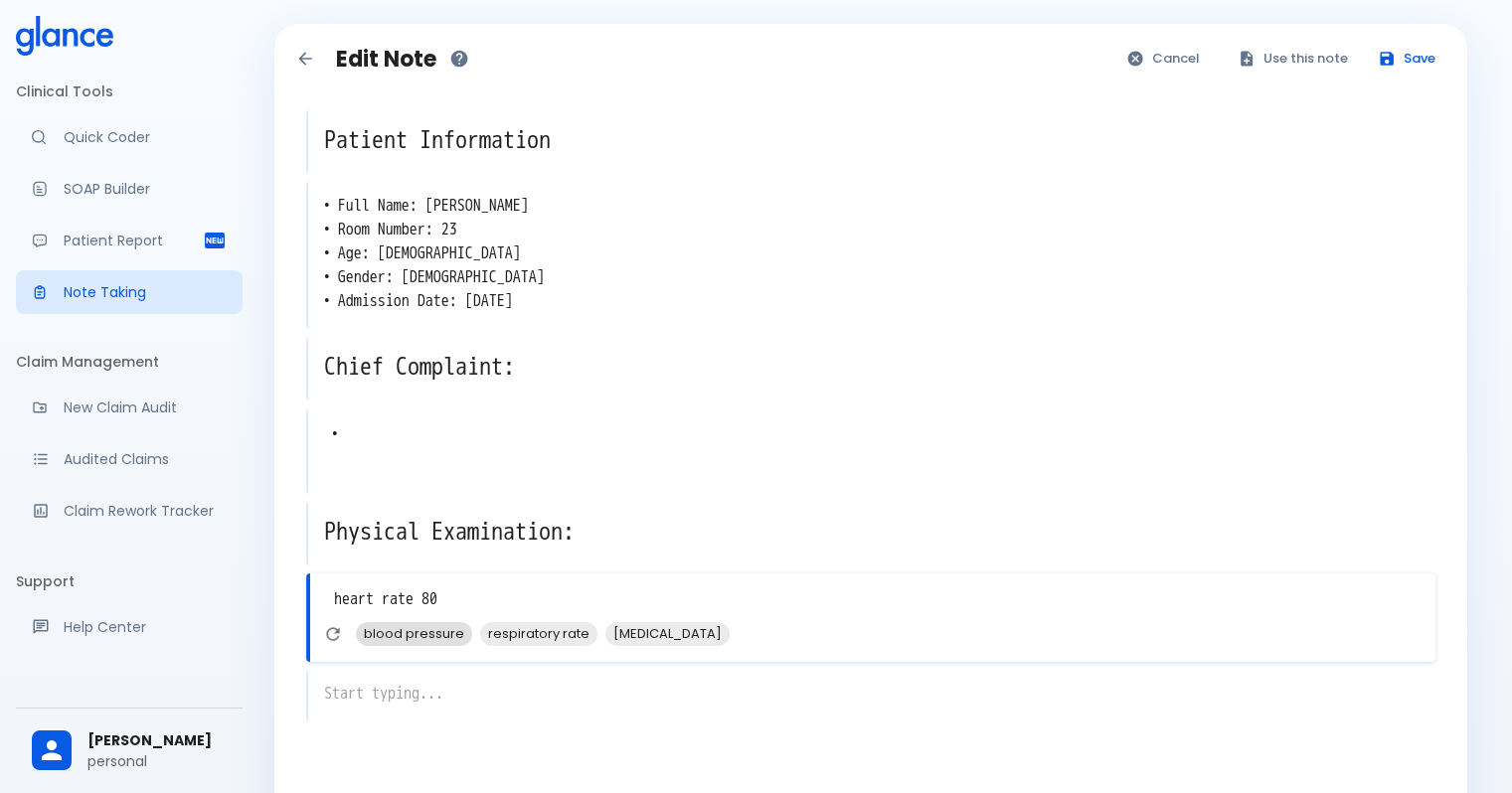 click on "blood pressure" at bounding box center [414, 633] 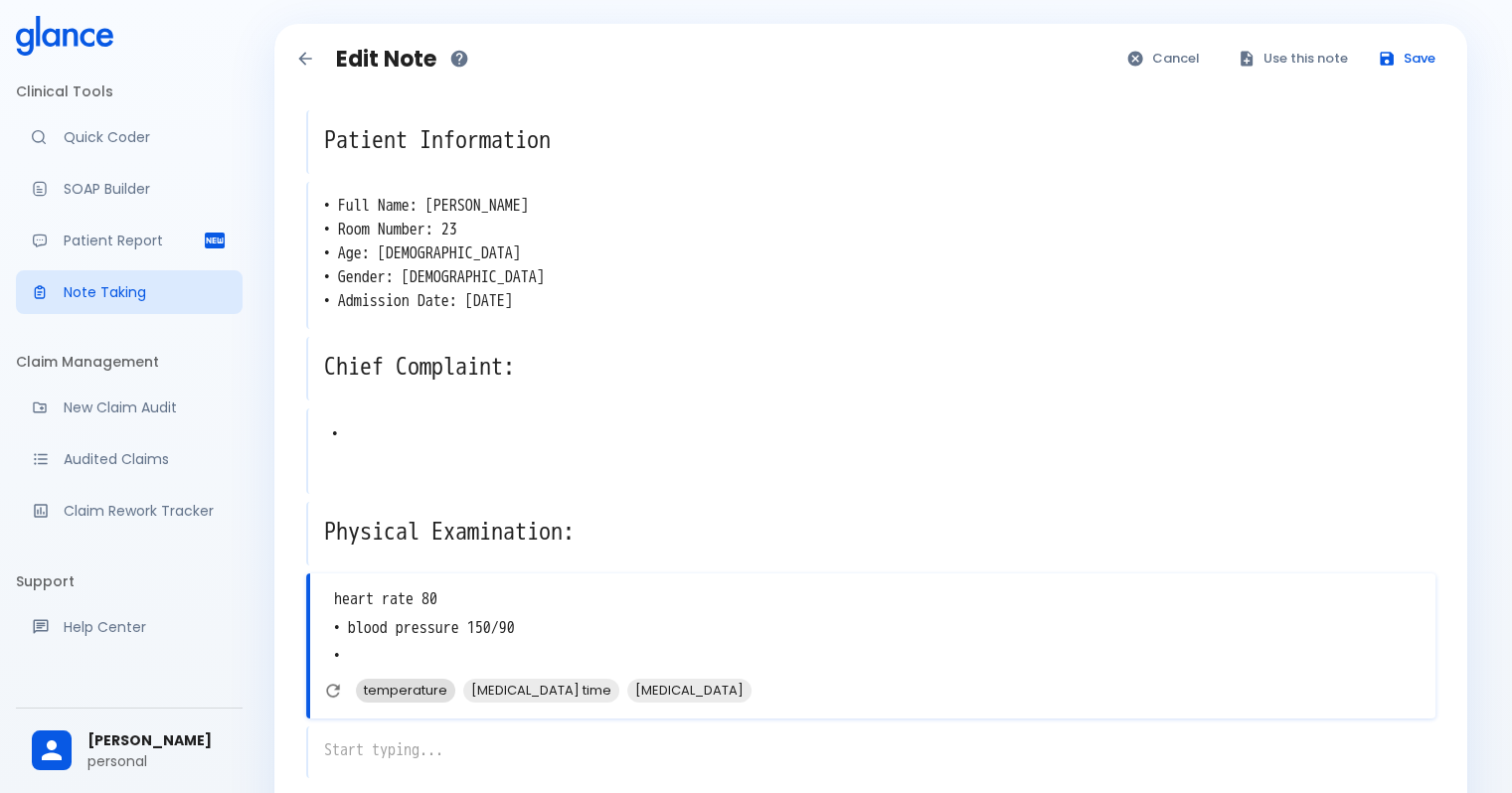 click on "temperature" at bounding box center (406, 690) 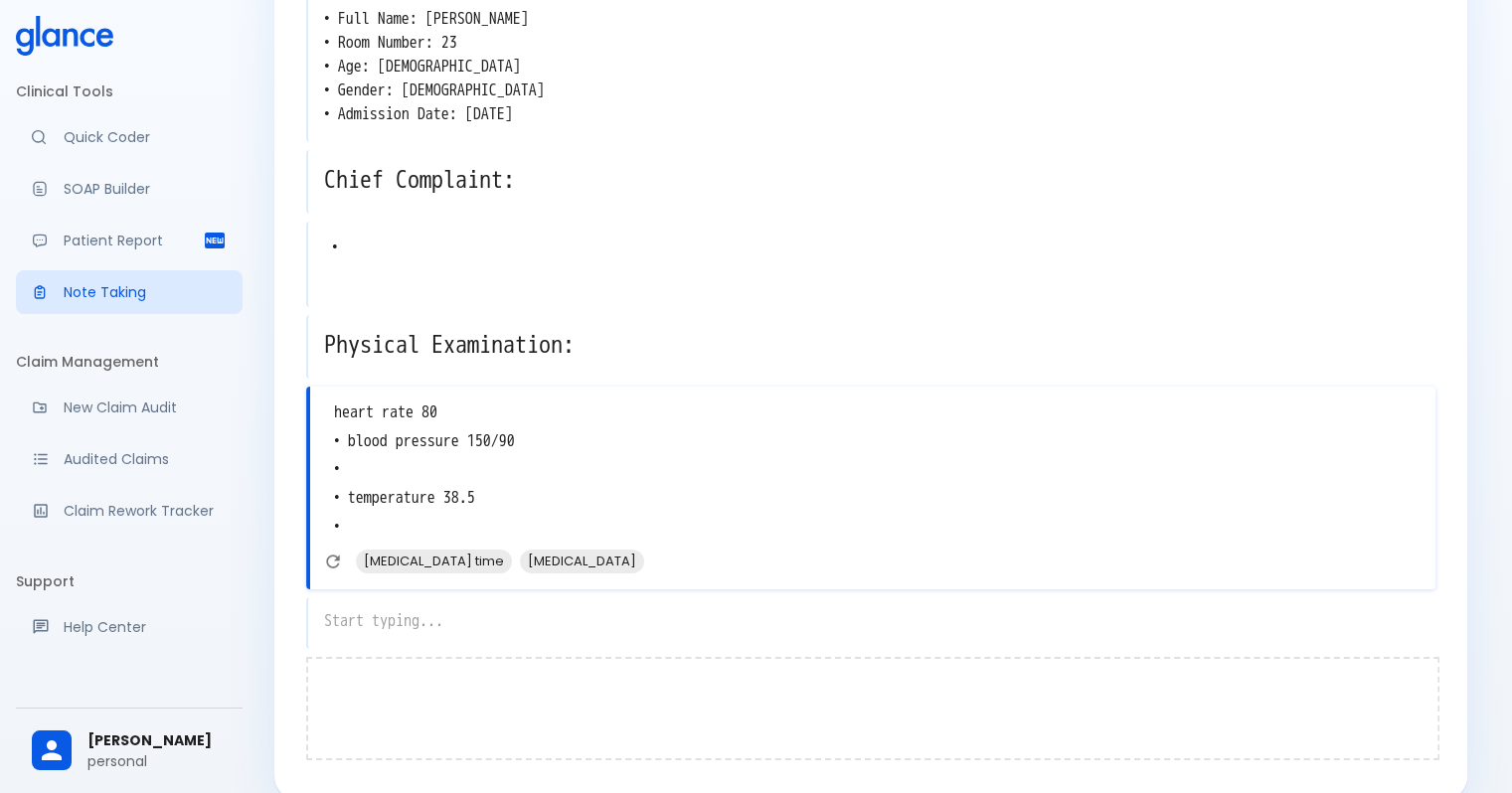 scroll, scrollTop: 199, scrollLeft: 0, axis: vertical 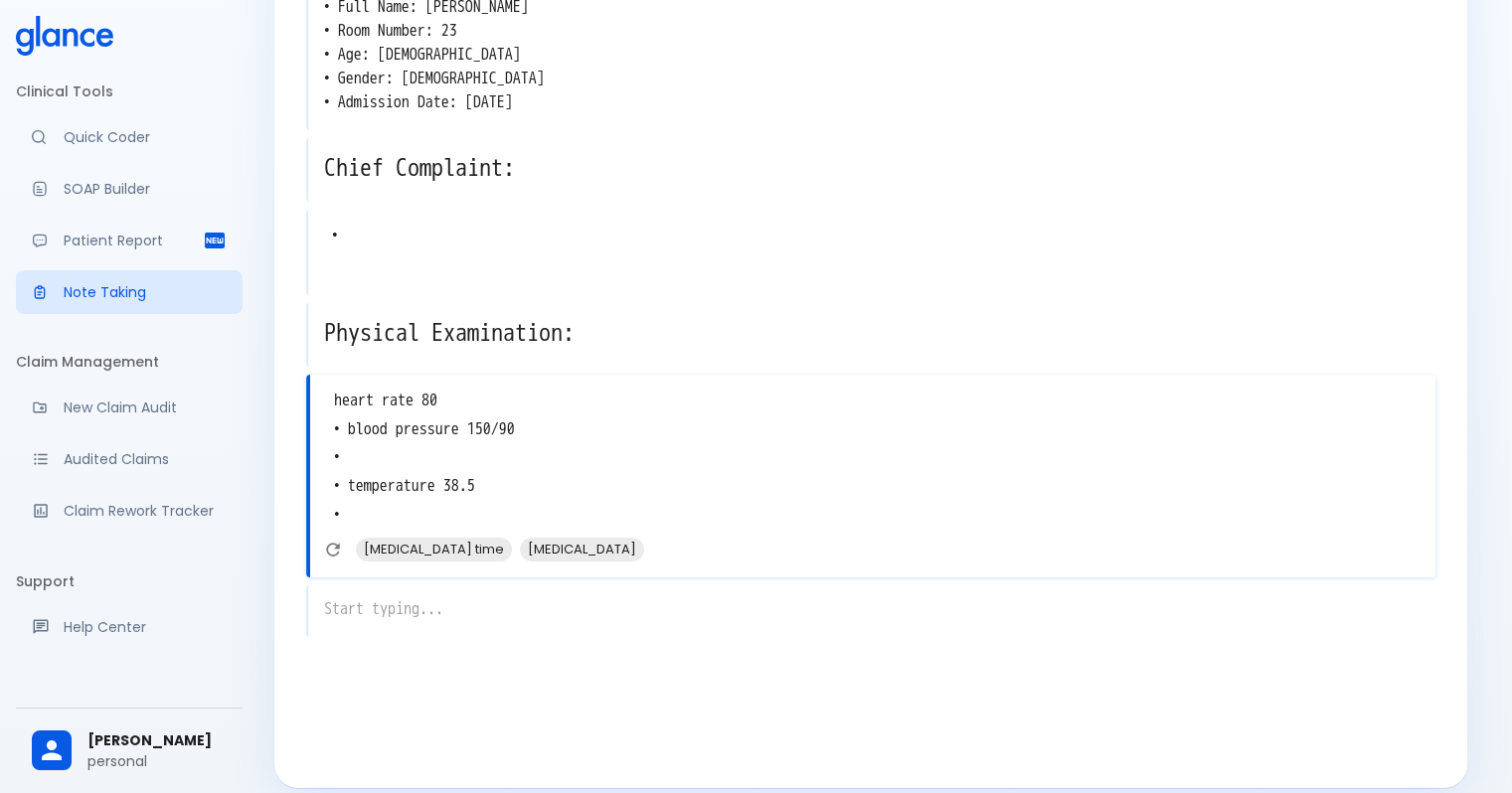 type on "heart rate 80
• blood pressure 150/90
•
• temperature 38.5
•" 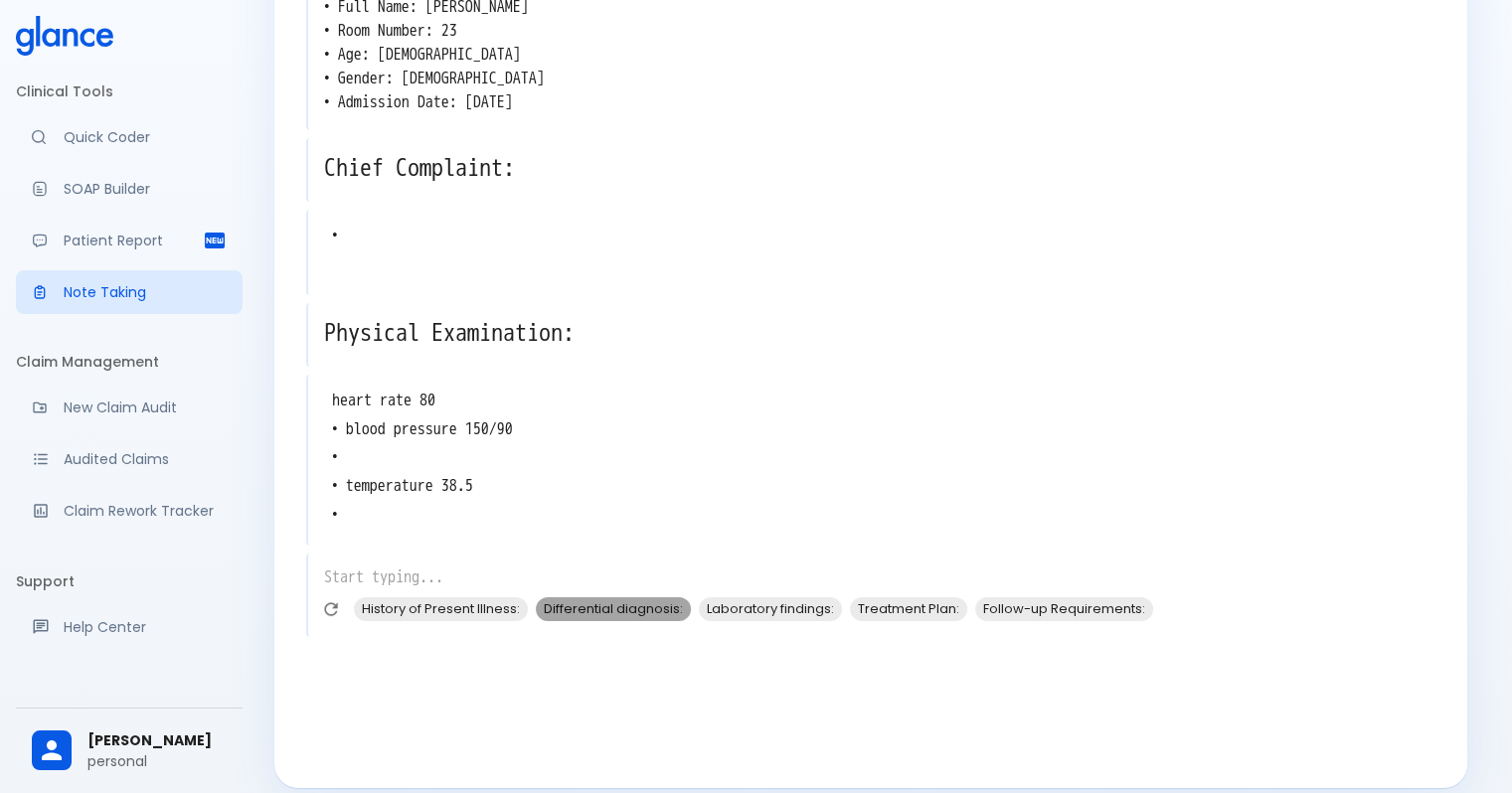 click on "Differential diagnosis:" at bounding box center [613, 608] 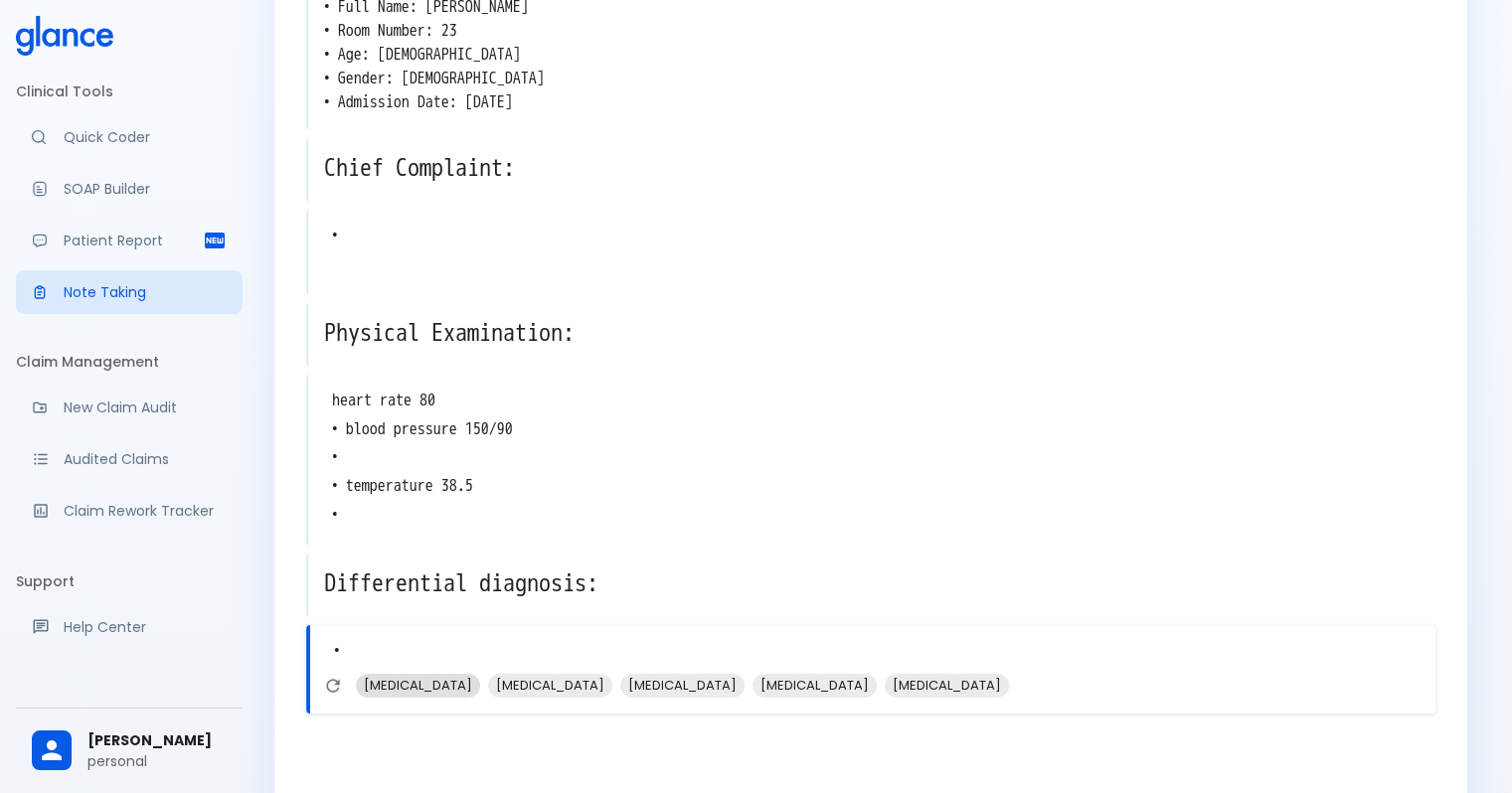 click on "Influenza" at bounding box center [418, 685] 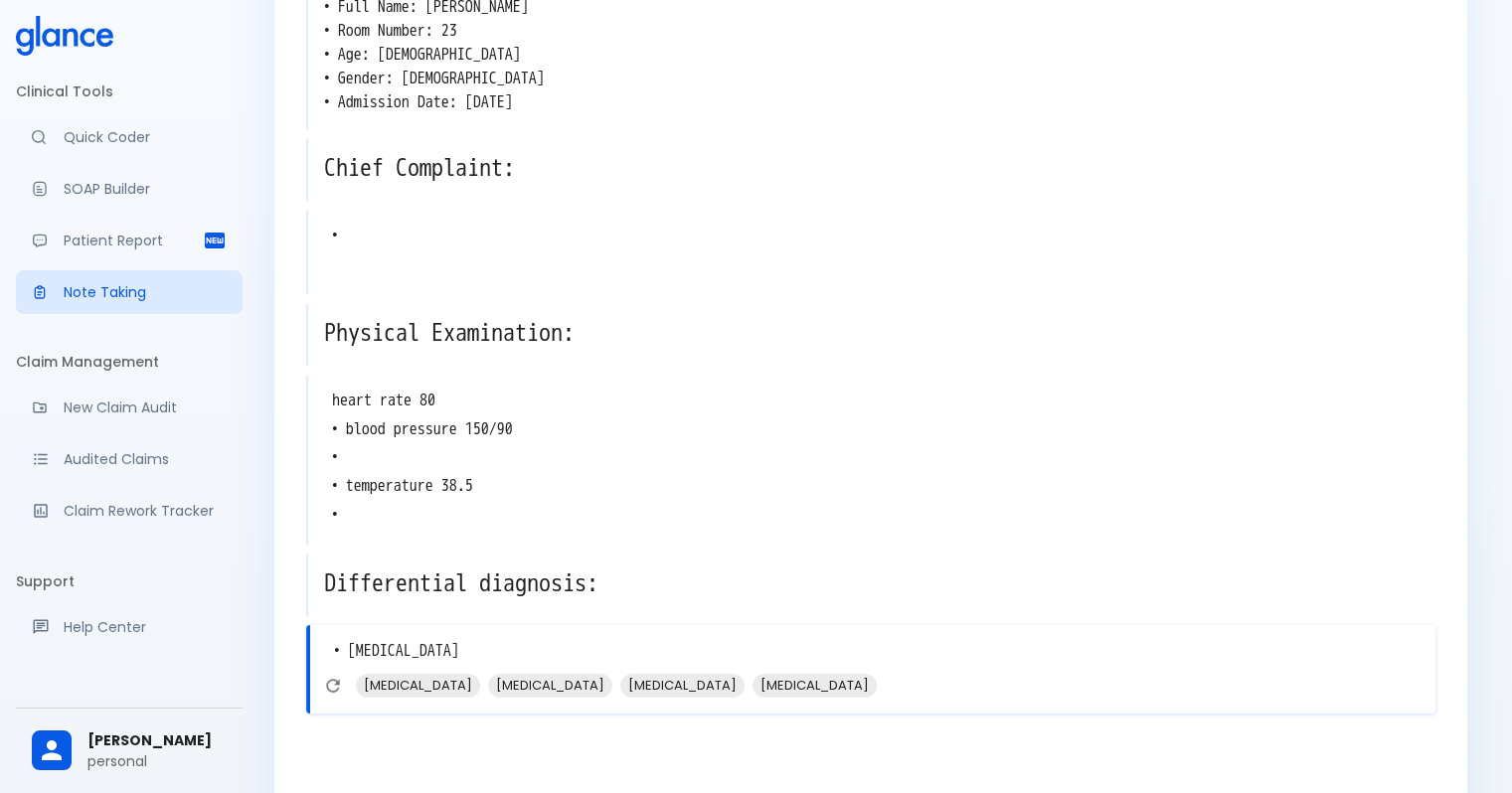 type on "• Influenza
•" 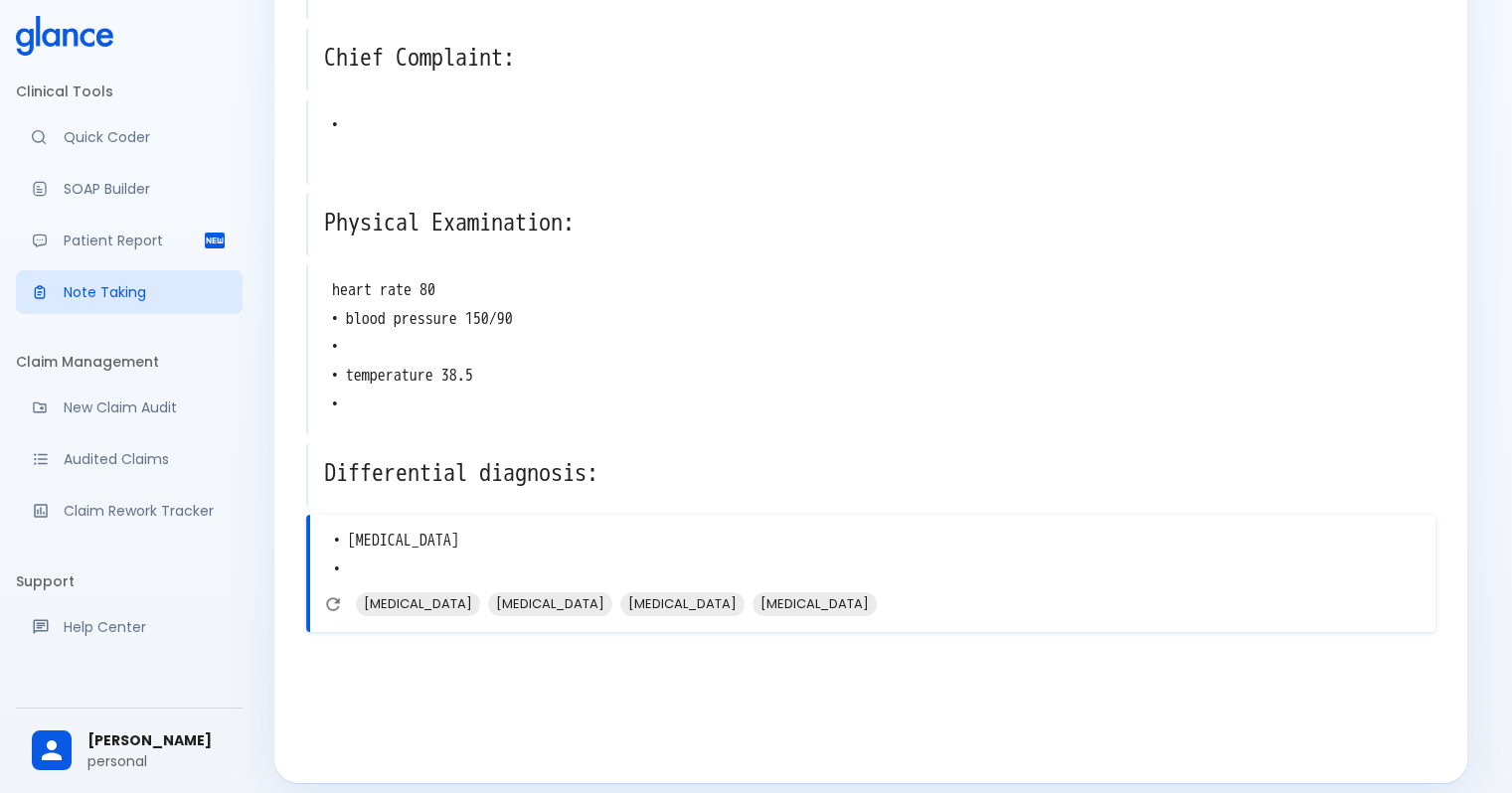 scroll, scrollTop: 321, scrollLeft: 0, axis: vertical 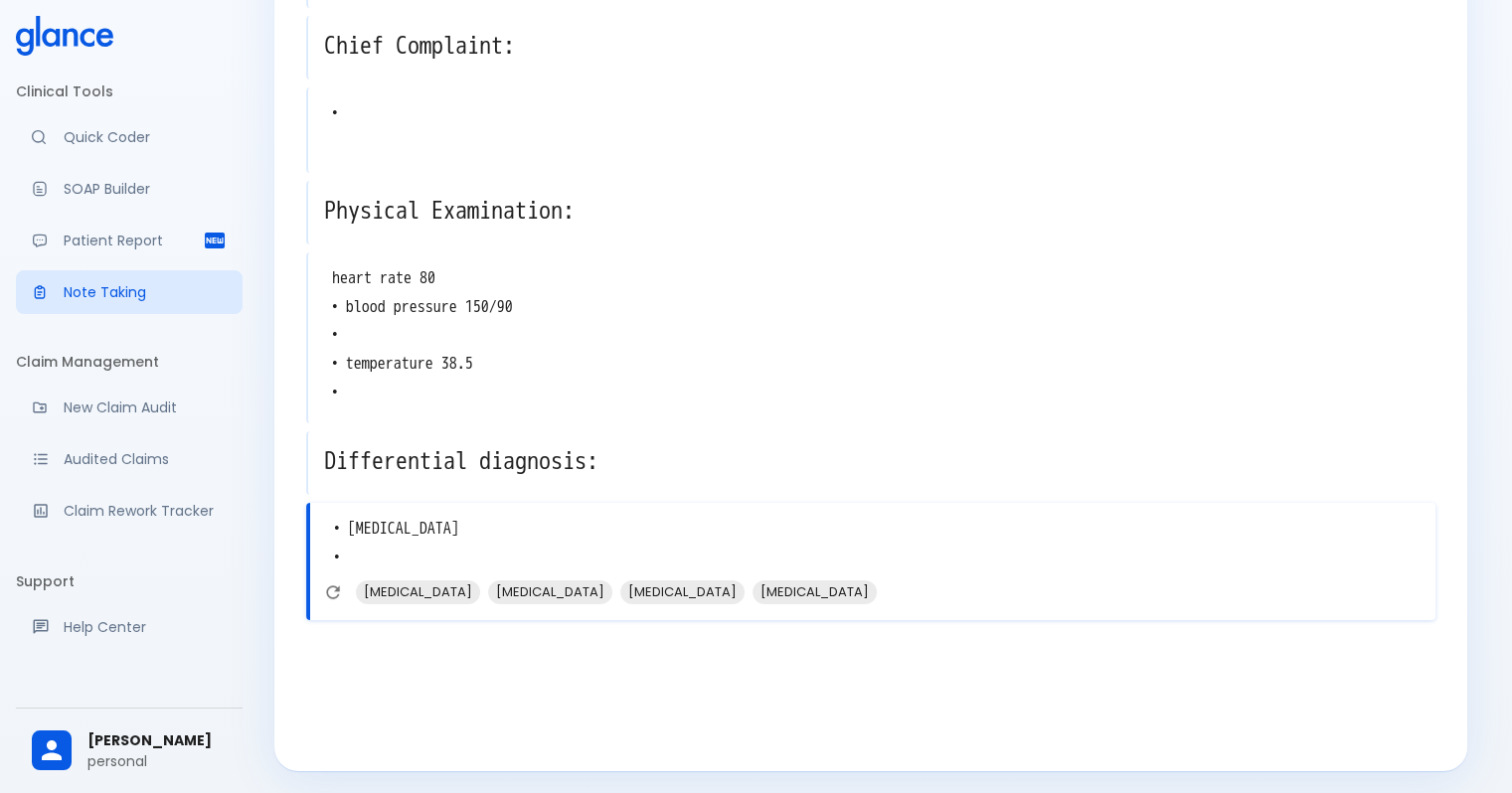 click at bounding box center [873, 680] 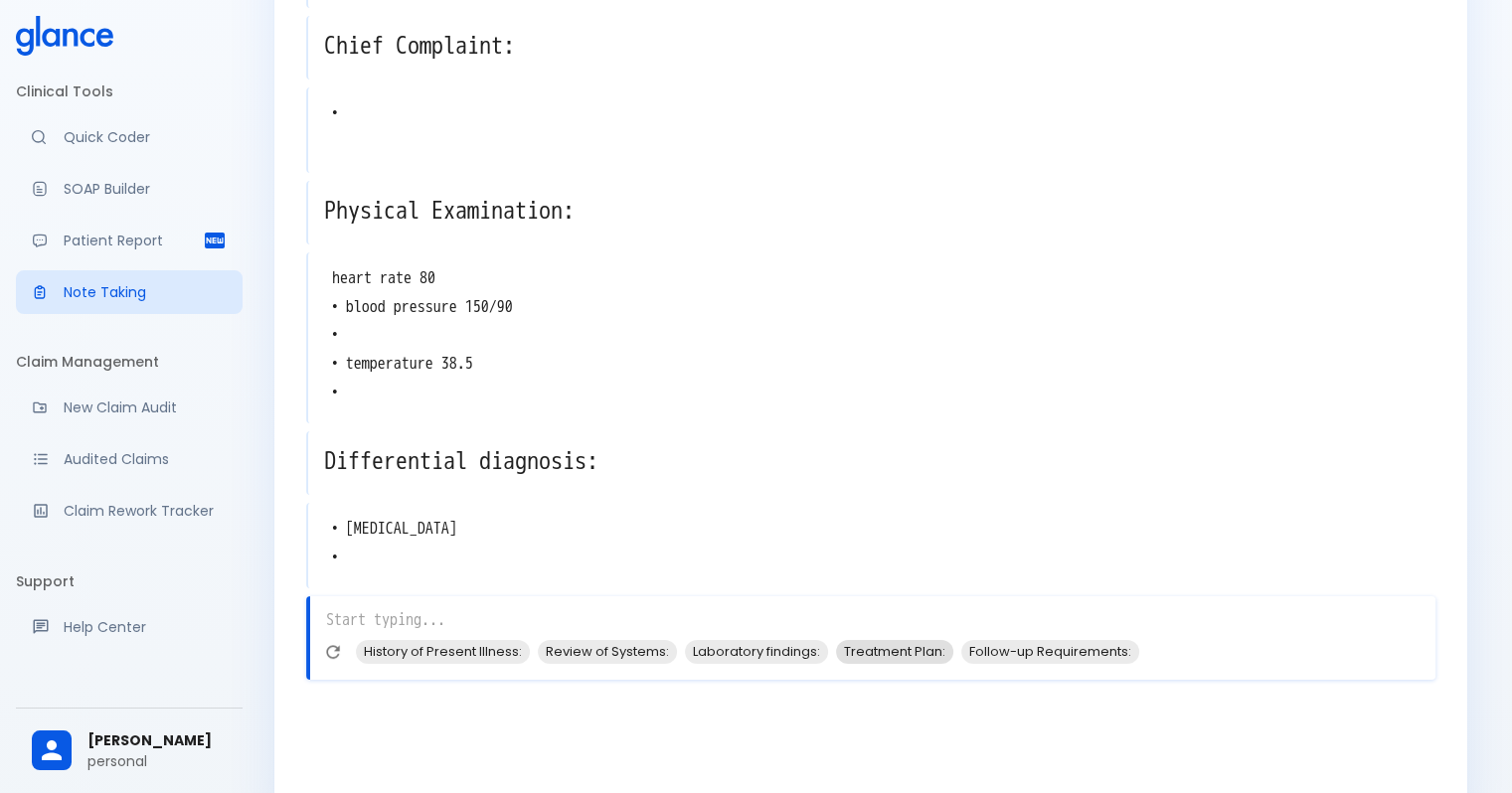 click on "Treatment Plan:" at bounding box center [895, 651] 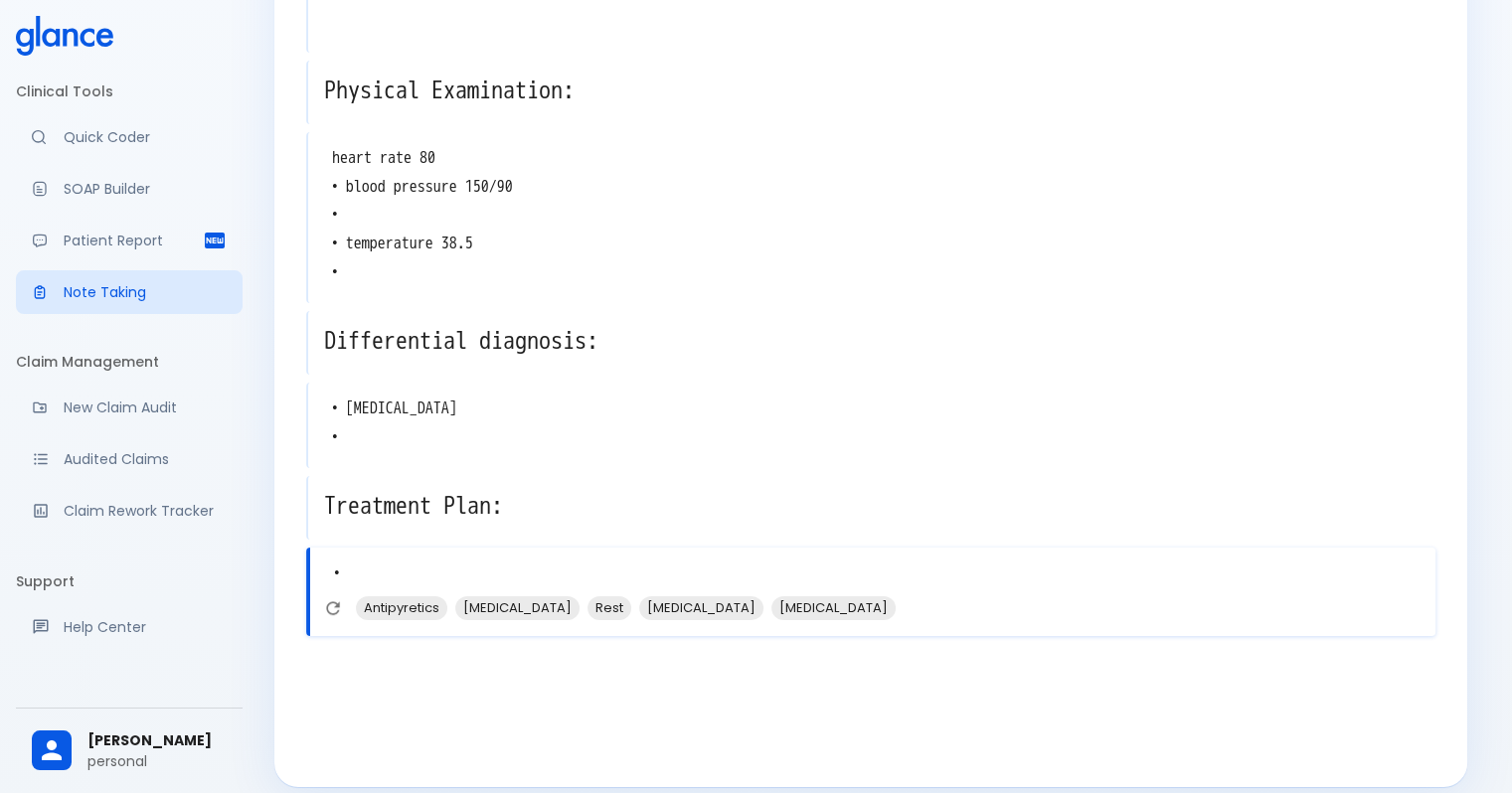 scroll, scrollTop: 457, scrollLeft: 0, axis: vertical 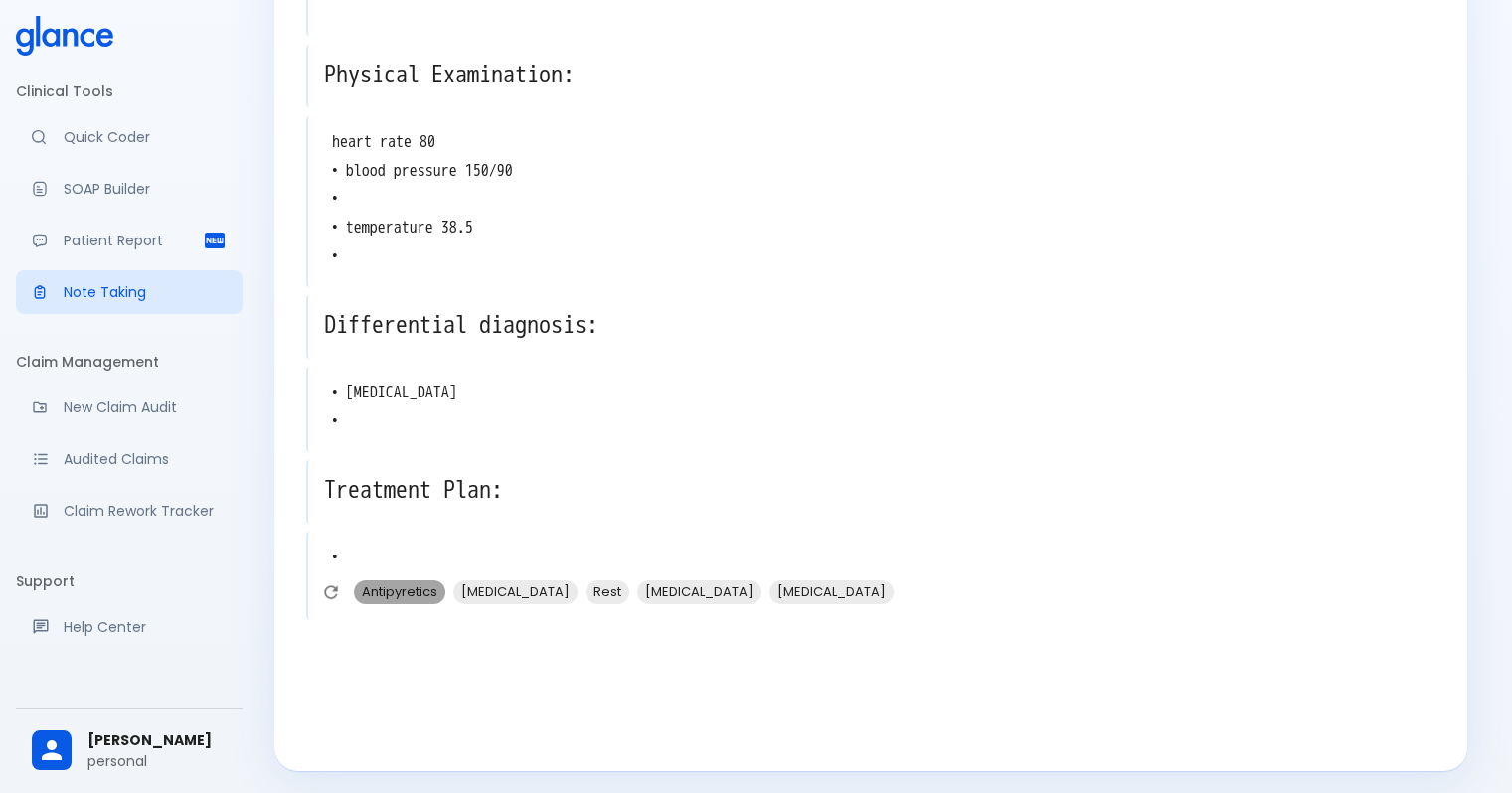 click on "Antipyretics" at bounding box center (400, 591) 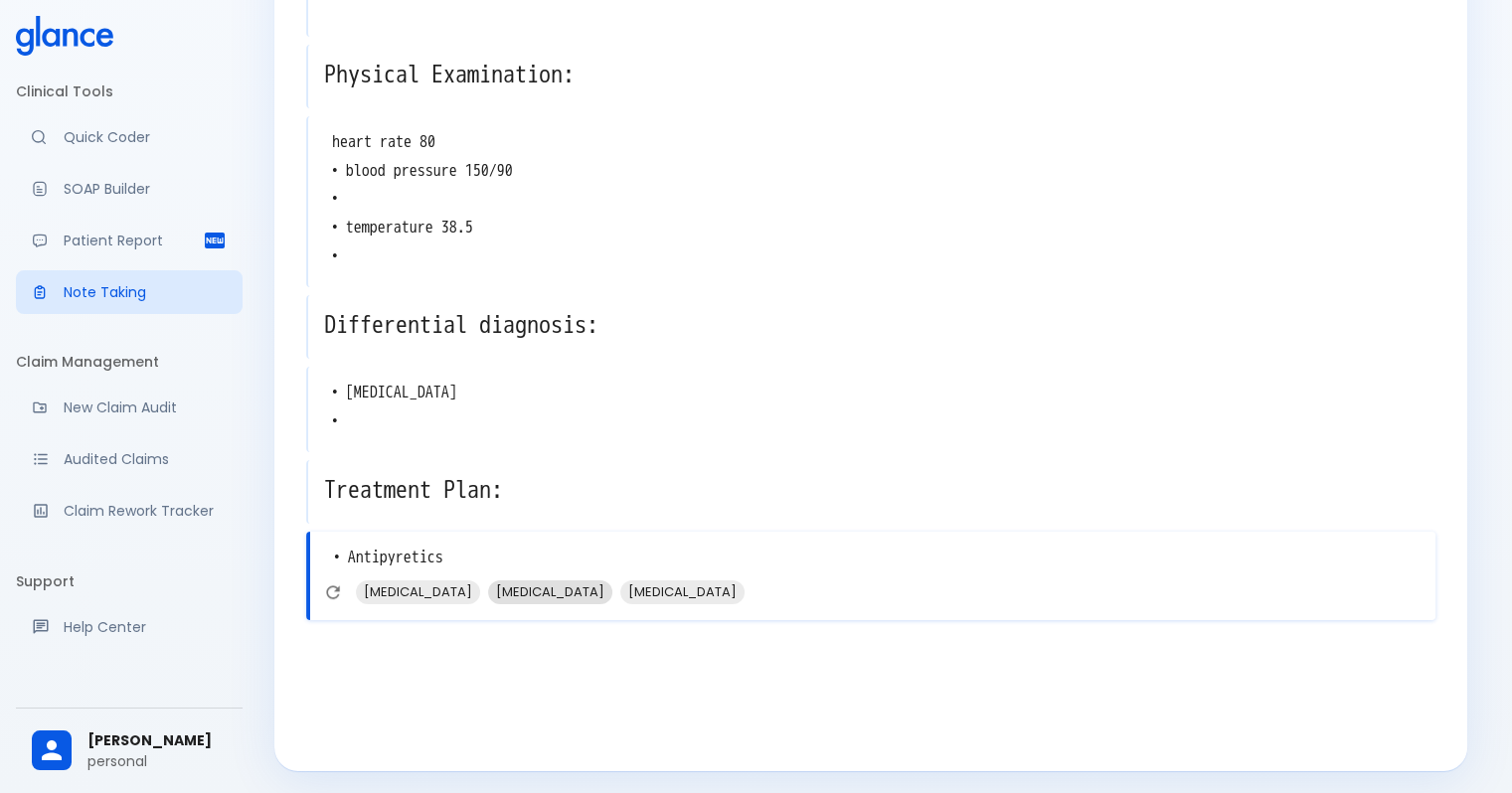 click on "Ibuprofen" at bounding box center [550, 591] 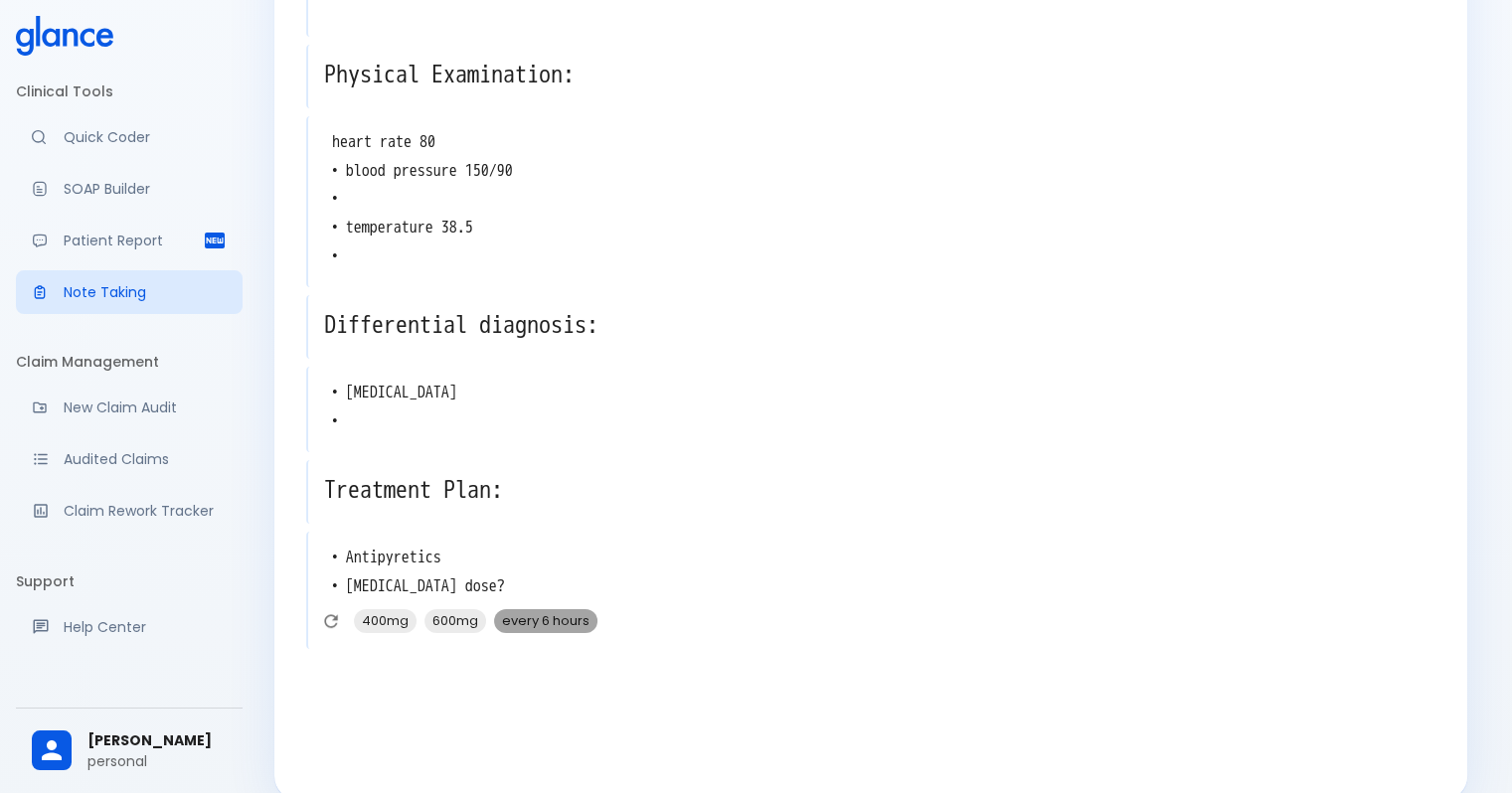 click on "every 6 hours" at bounding box center [546, 620] 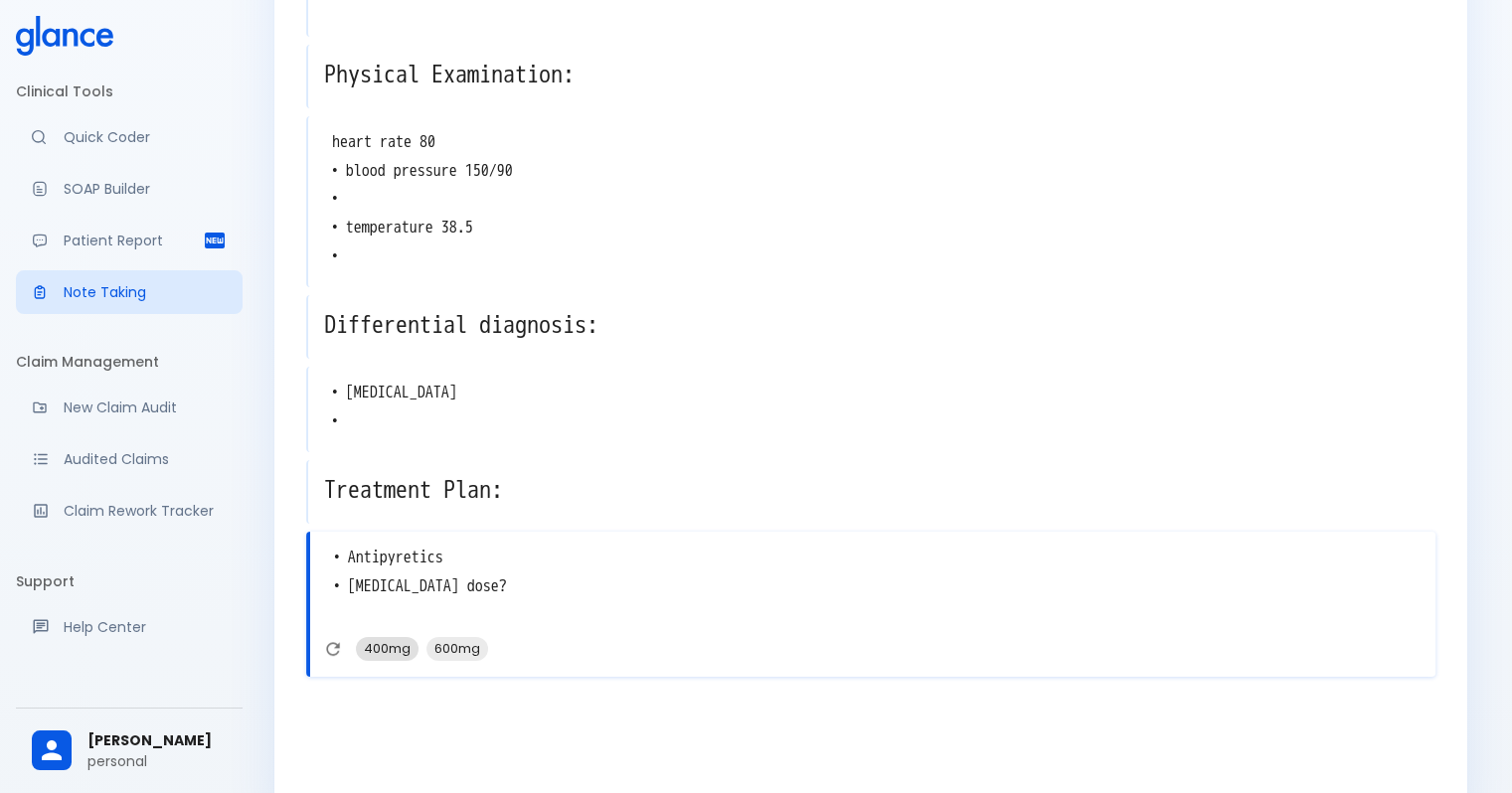 click on "400mg" at bounding box center [387, 648] 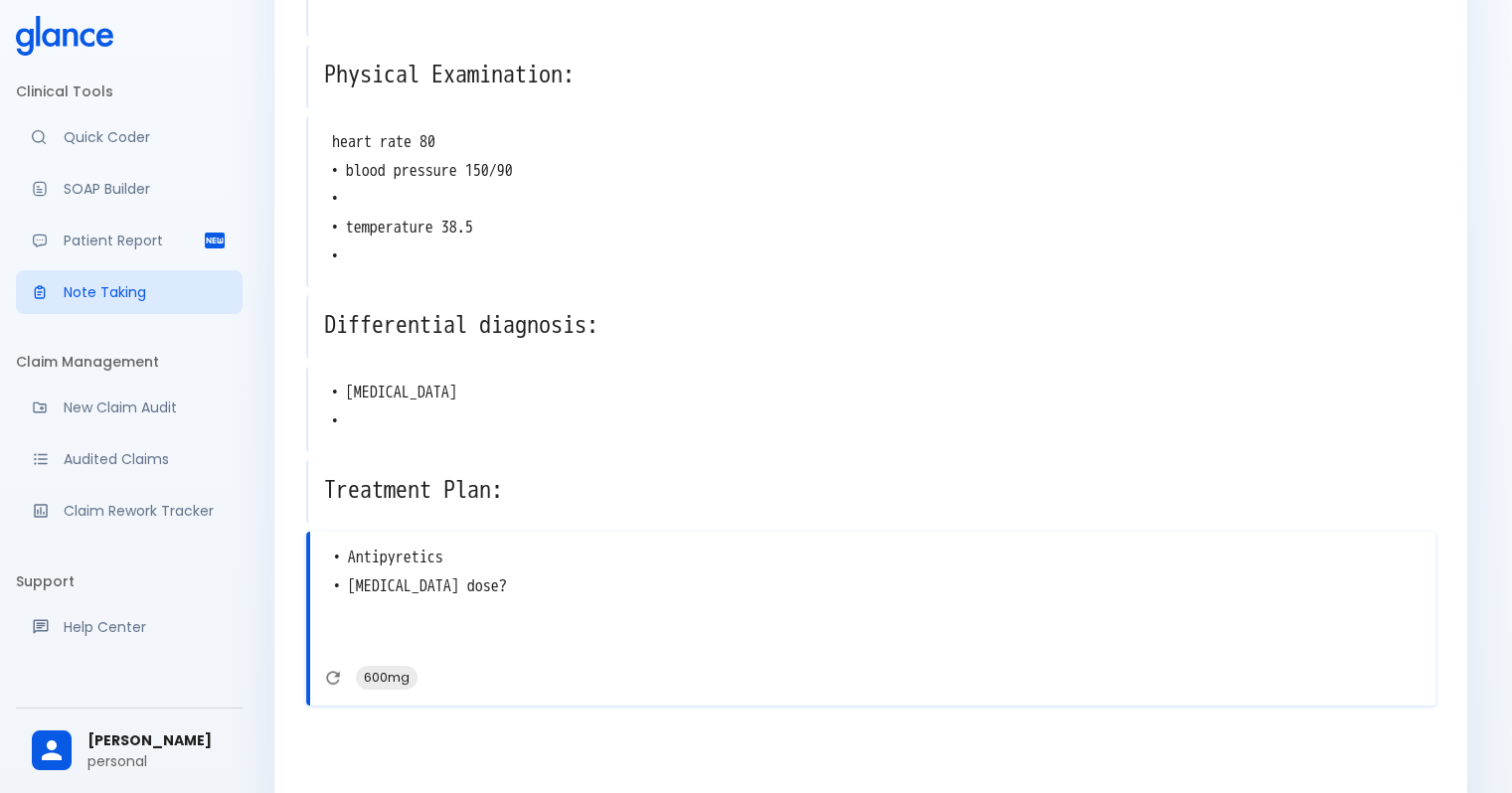 click on "• Antipyretics
• Ibuprofen dose?
•  400mg
•  every 6 hours" at bounding box center [873, 600] 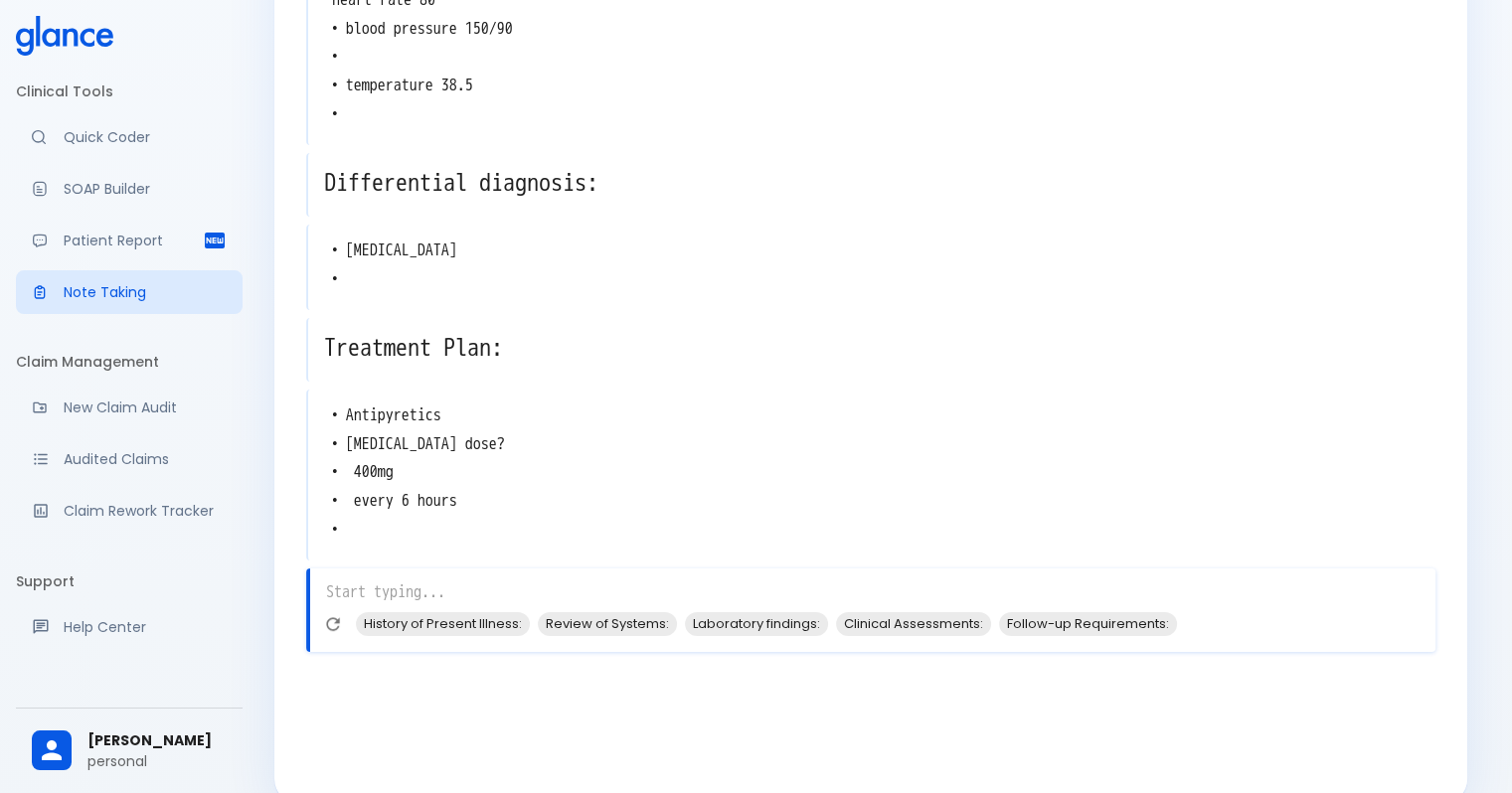 scroll, scrollTop: 631, scrollLeft: 0, axis: vertical 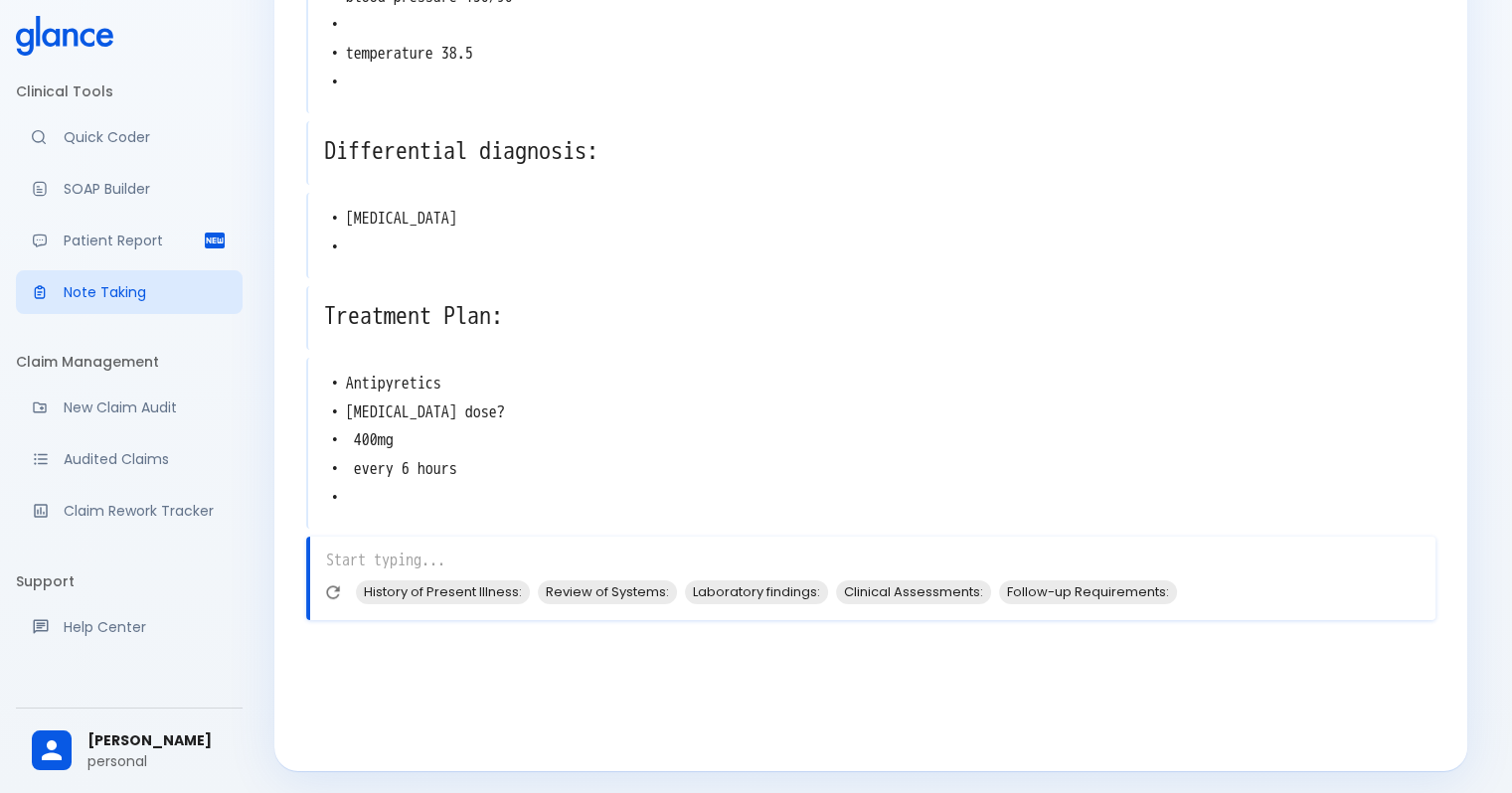 click on "• Antipyretics
• Ibuprofen dose?
•  400mg
•  every 6 hours
•" at bounding box center [872, 441] 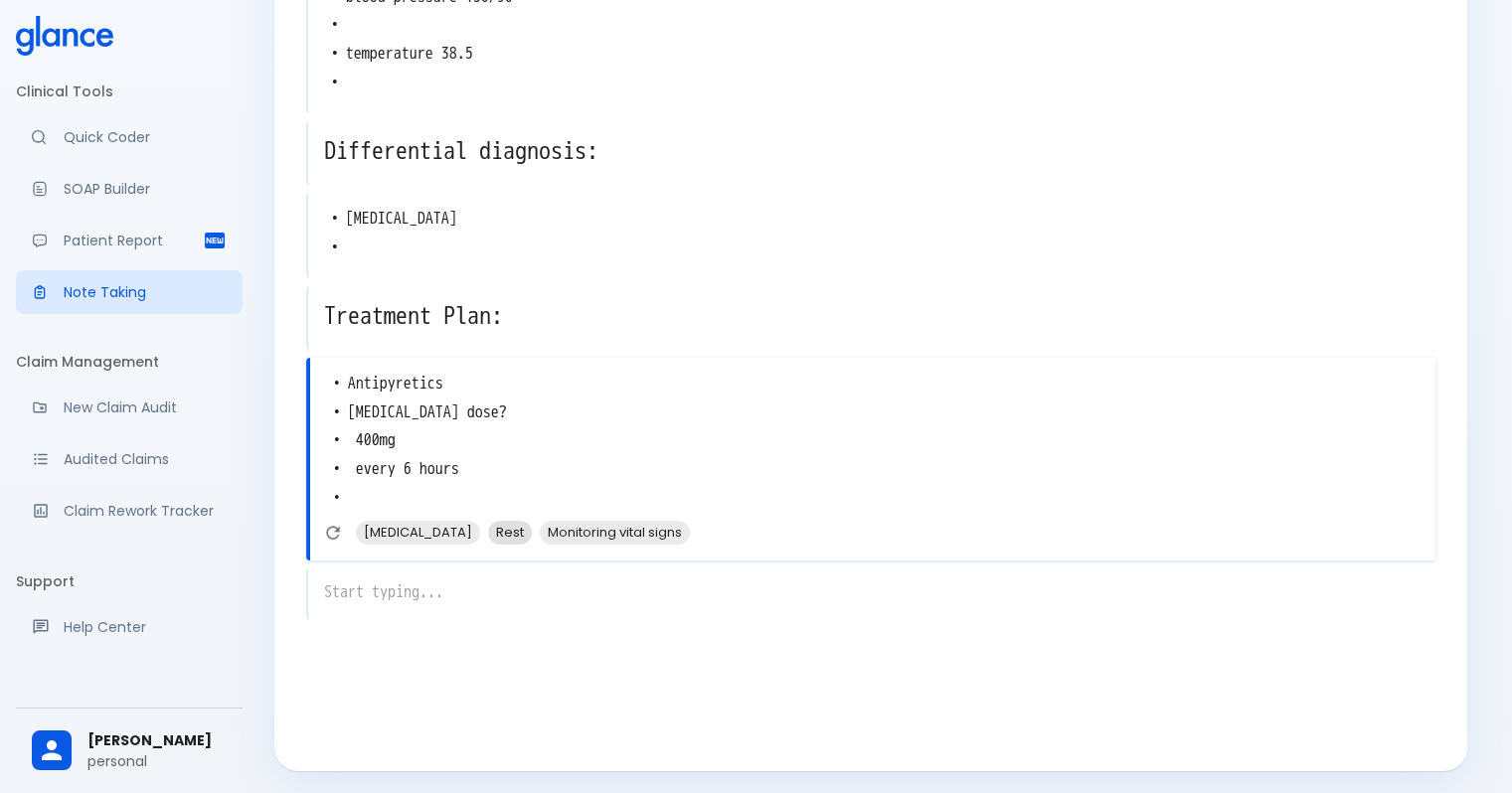 click on "Rest" at bounding box center [510, 532] 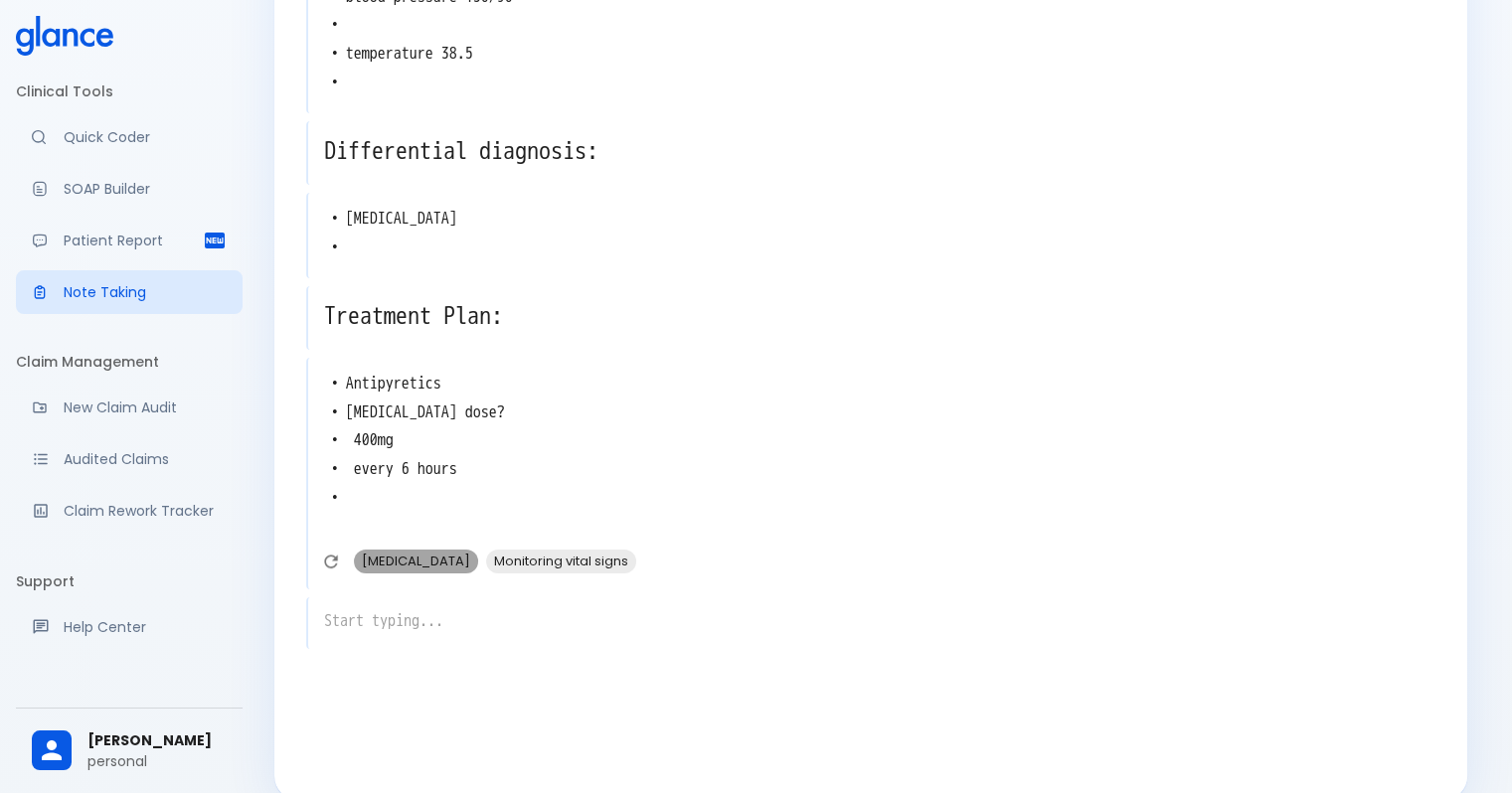 click on "Fluid replacement" at bounding box center [416, 560] 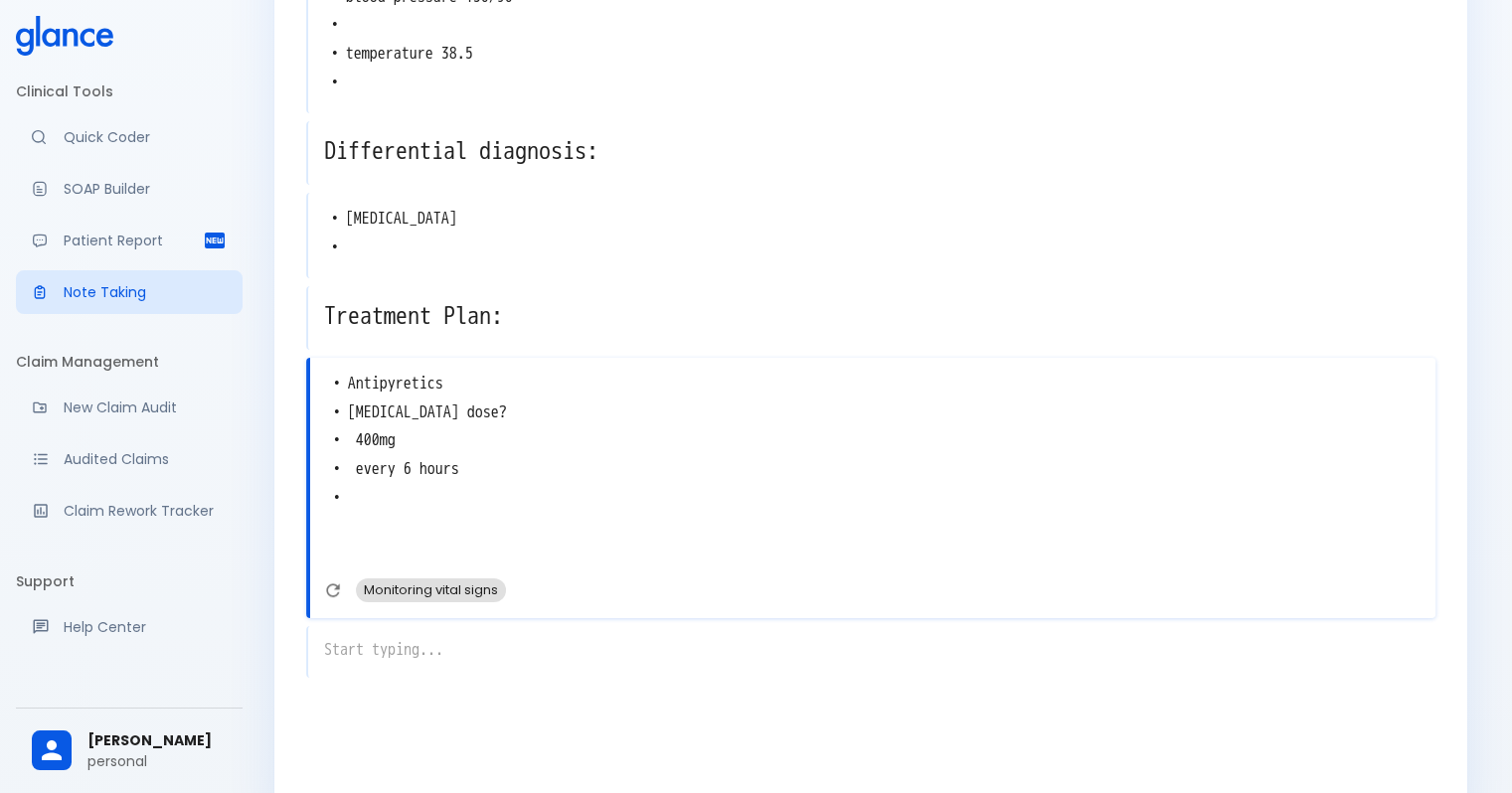 click on "Monitoring vital signs" at bounding box center (430, 589) 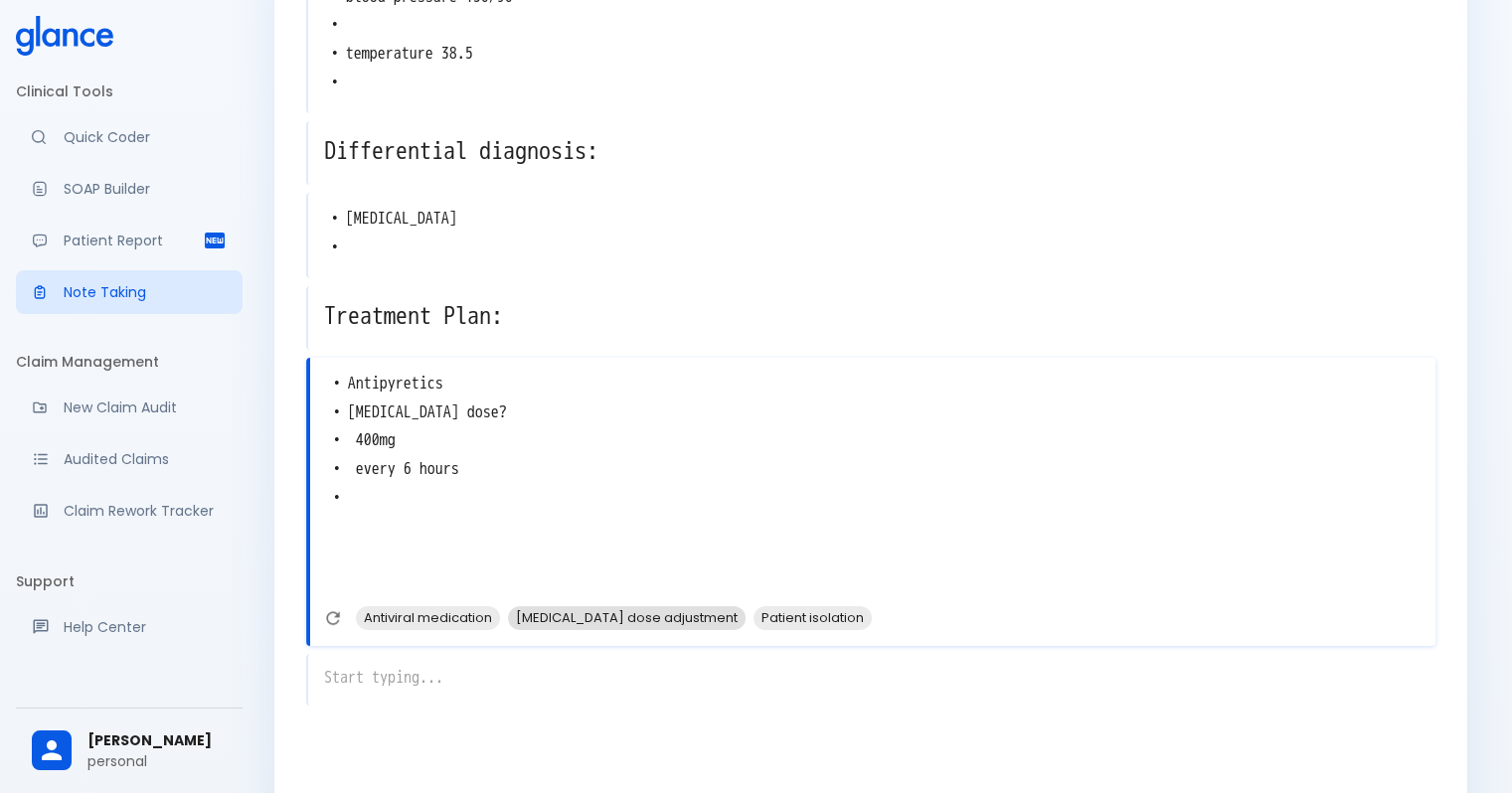 click on "Paracetamol dose adjustment" at bounding box center (626, 617) 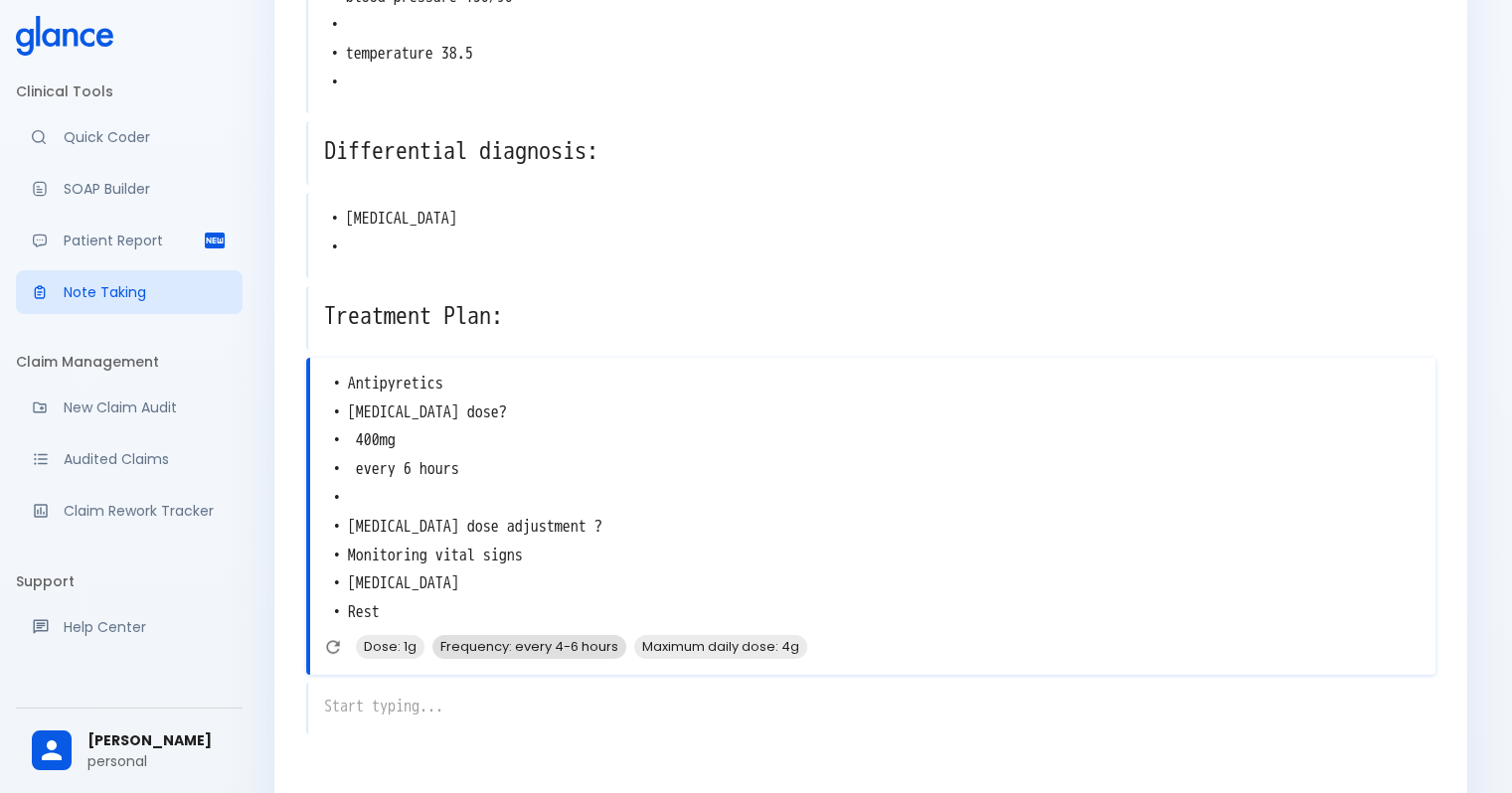 type on "• Antipyretics
• Ibuprofen dose?
•  400mg
•  every 6 hours
•
• Paracetamol dose adjustment ?
• Monitoring vital signs
• Fluid replacement
• Rest" 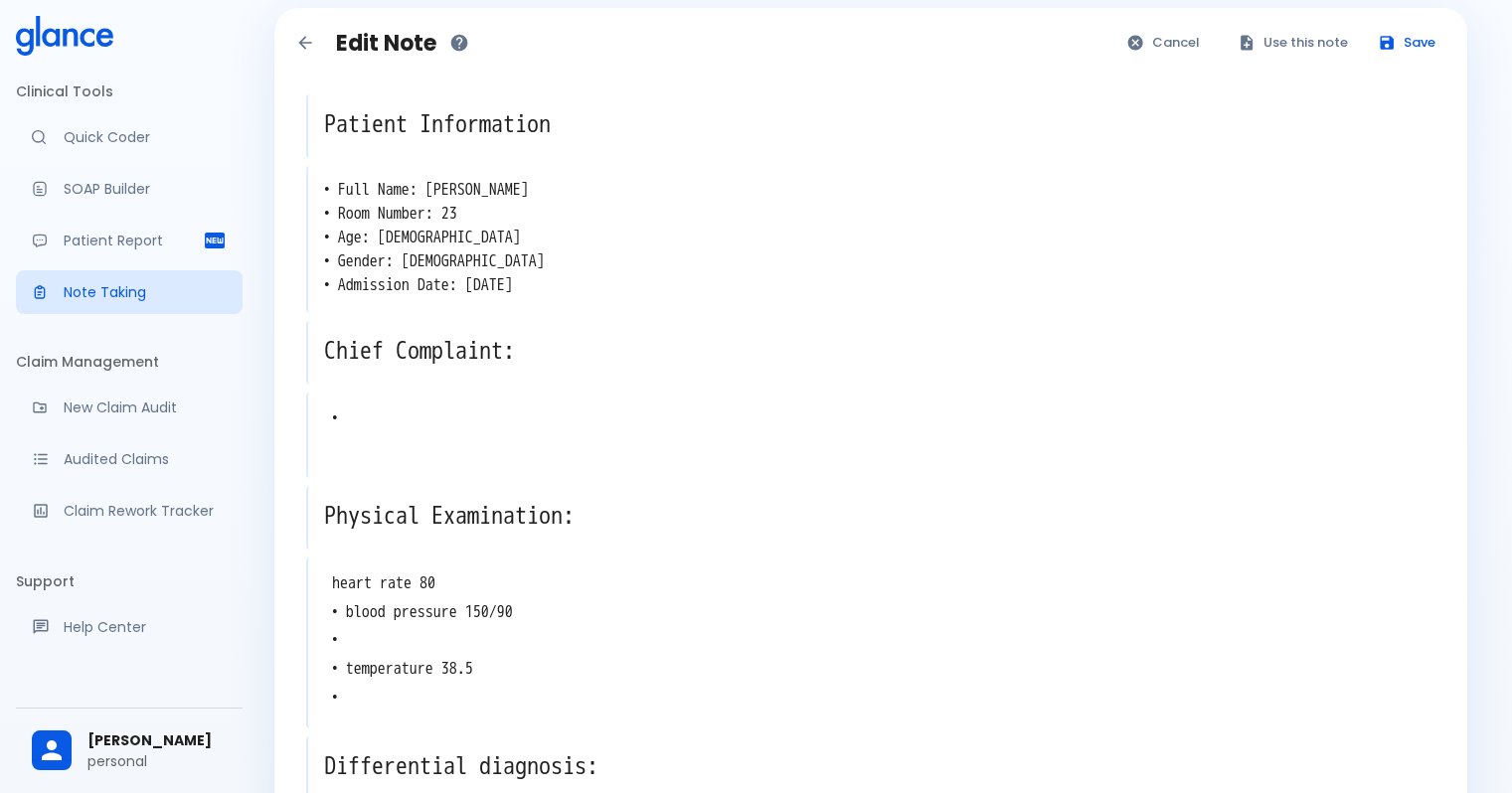 scroll, scrollTop: 0, scrollLeft: 0, axis: both 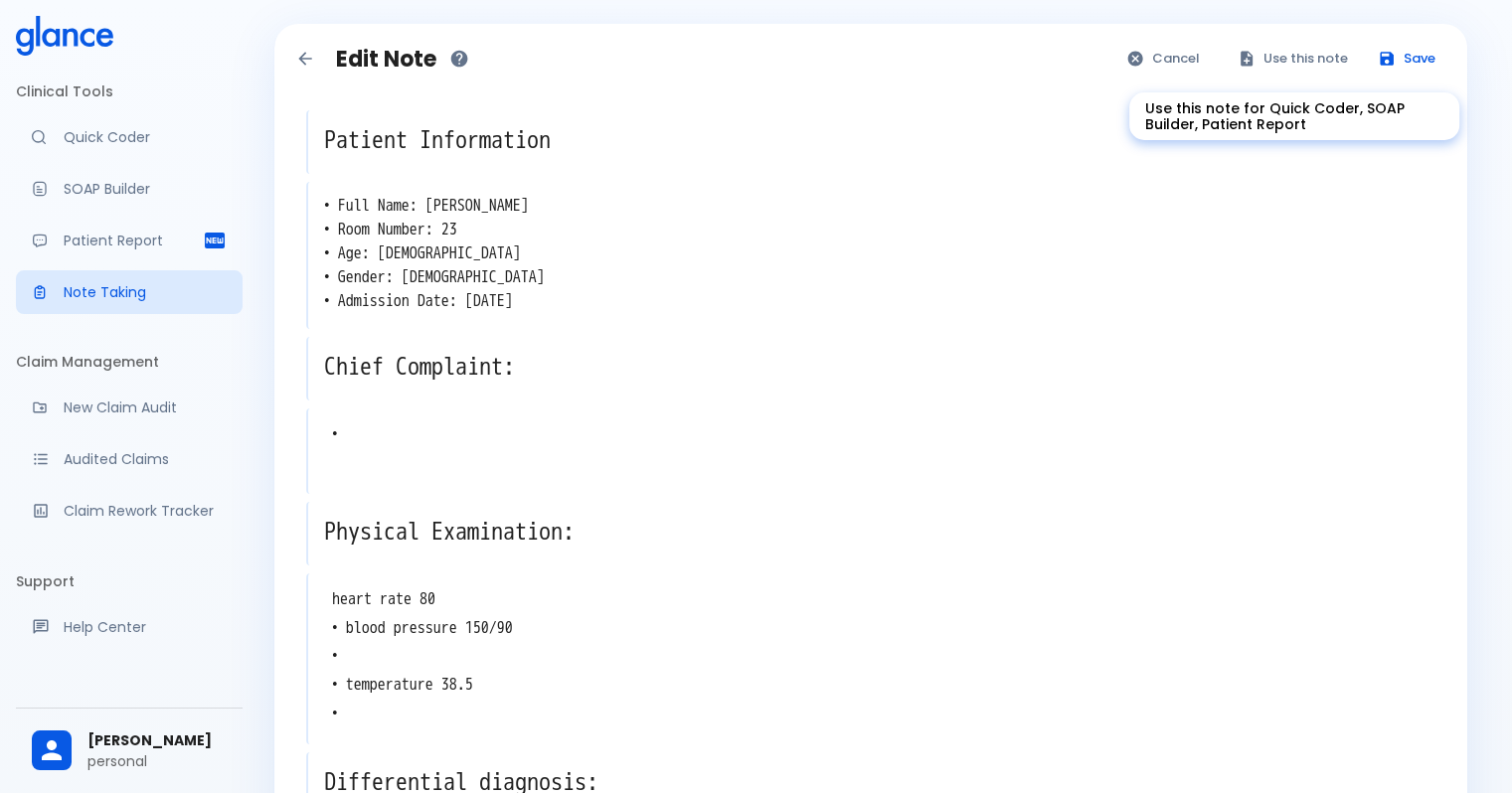 click on "Use this note" at bounding box center [1293, 59] 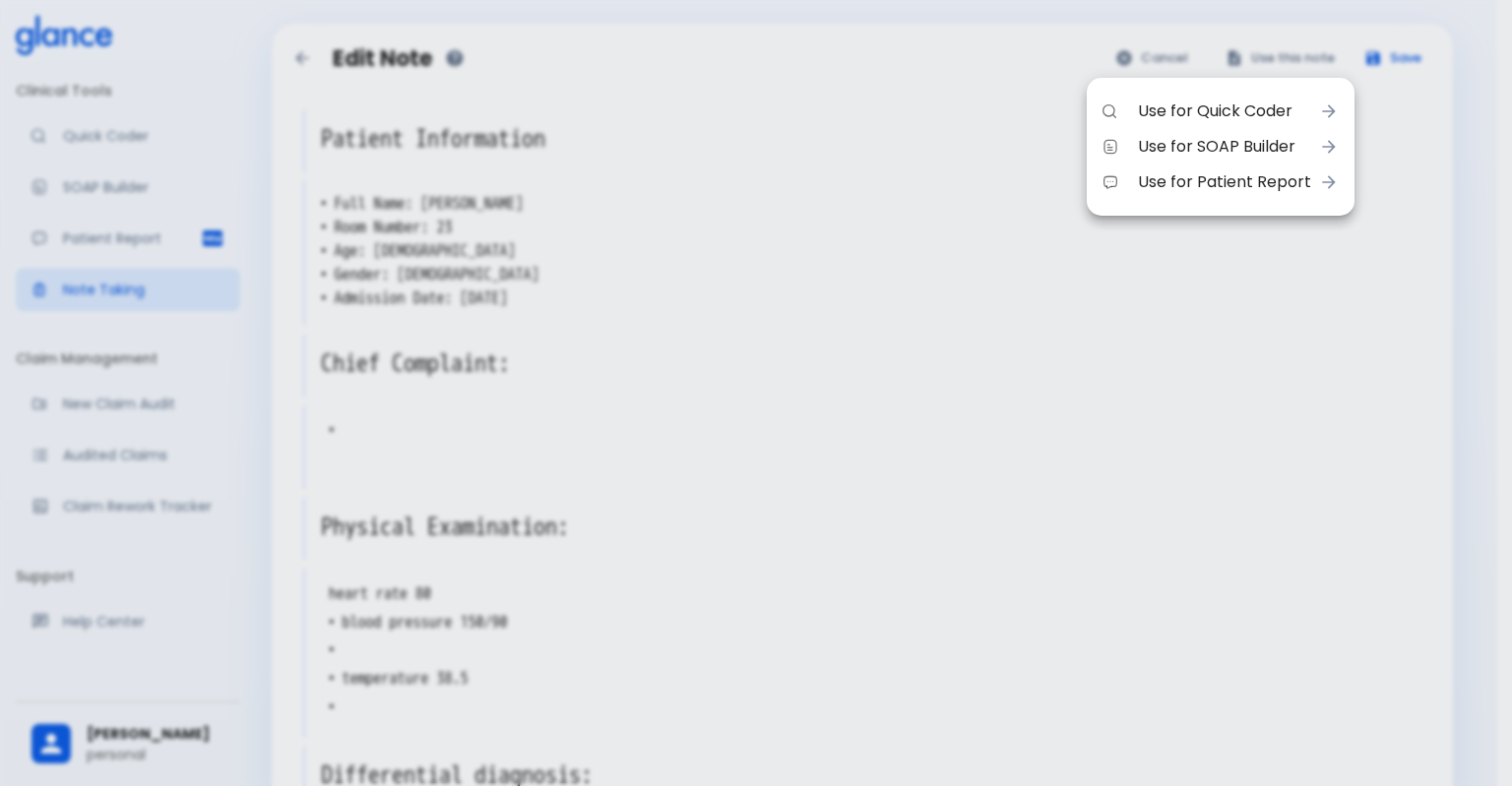 click at bounding box center (756, 393) 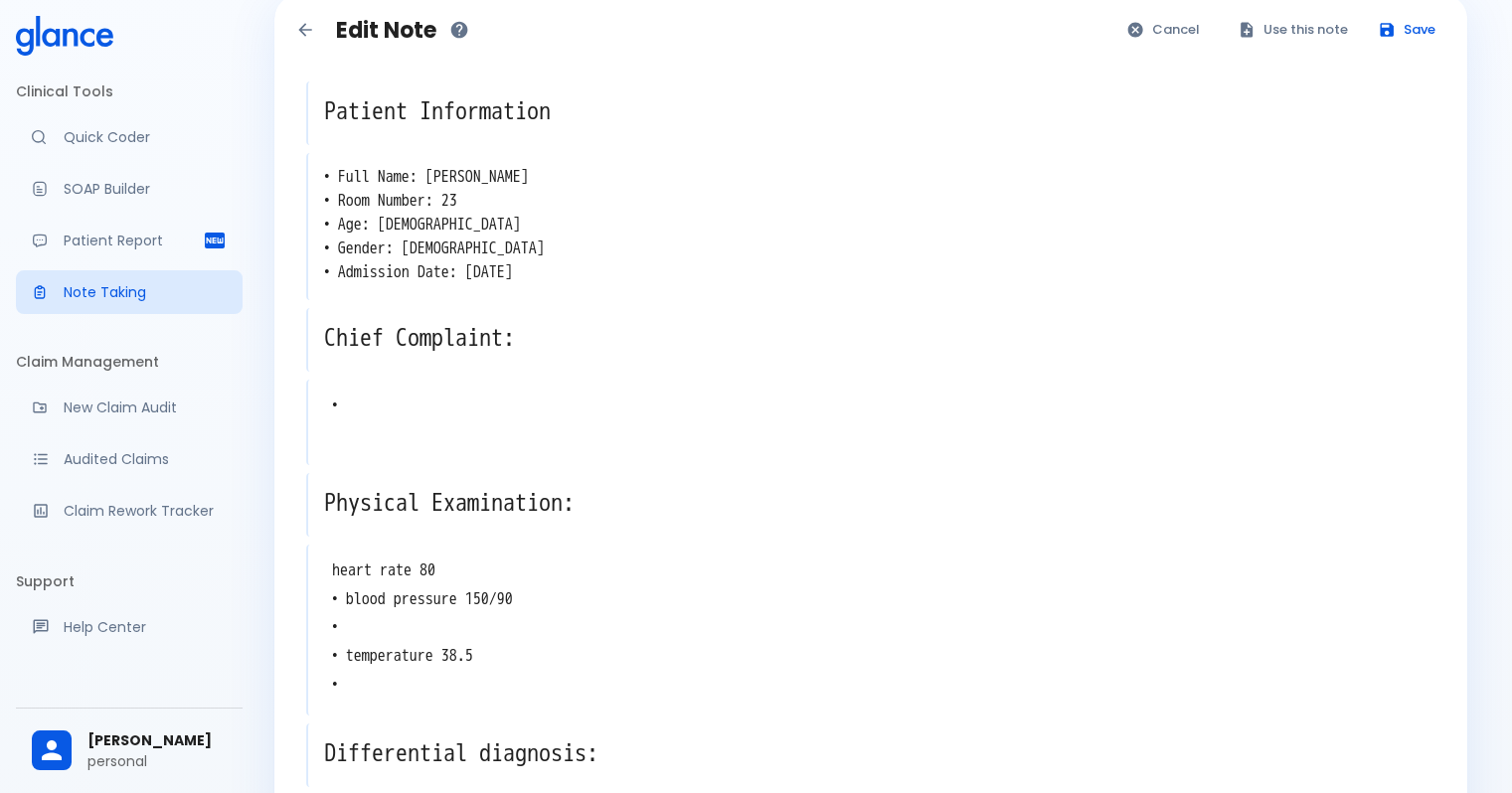 scroll, scrollTop: 0, scrollLeft: 0, axis: both 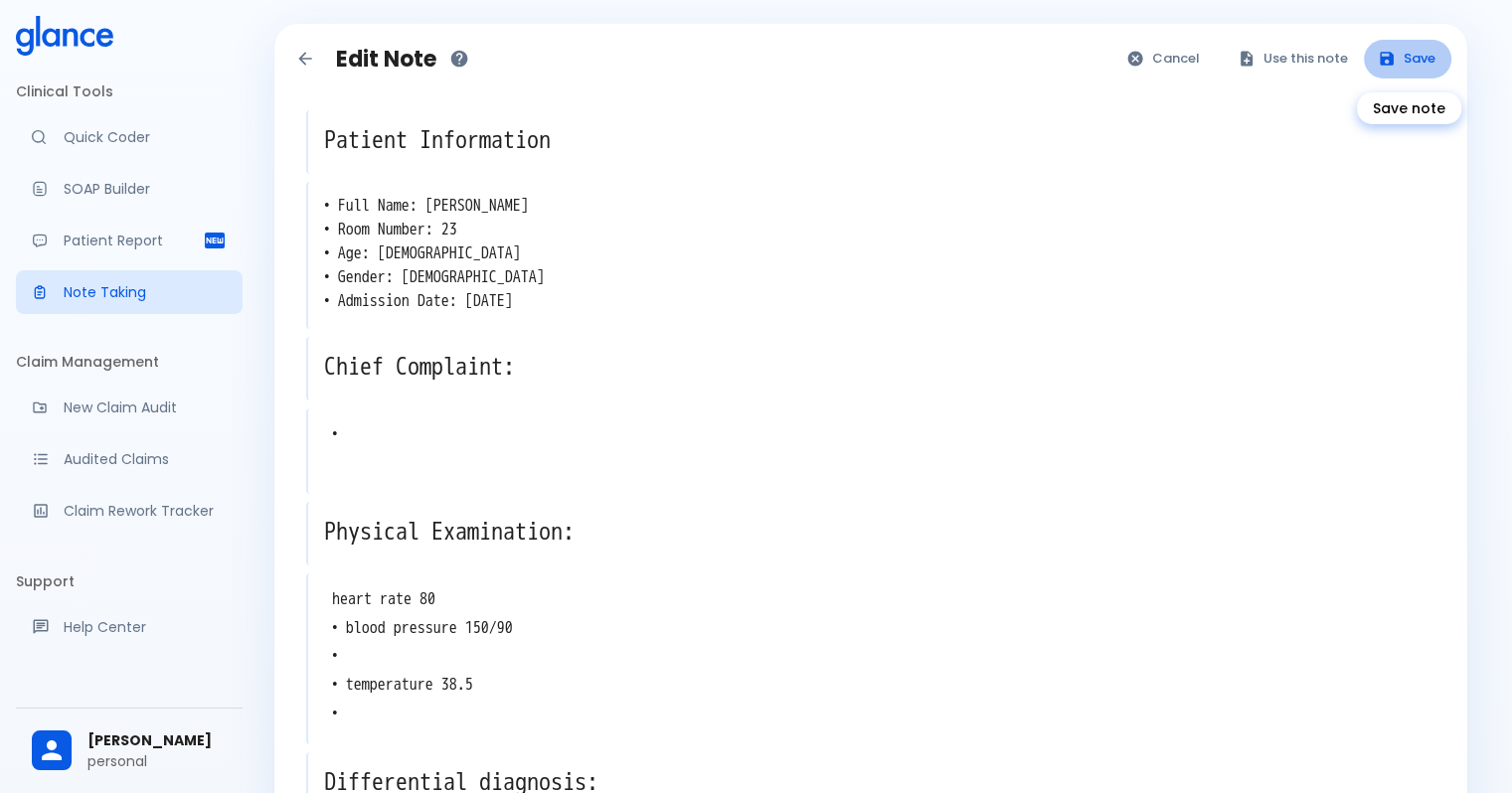 click on "Save" at bounding box center (1408, 59) 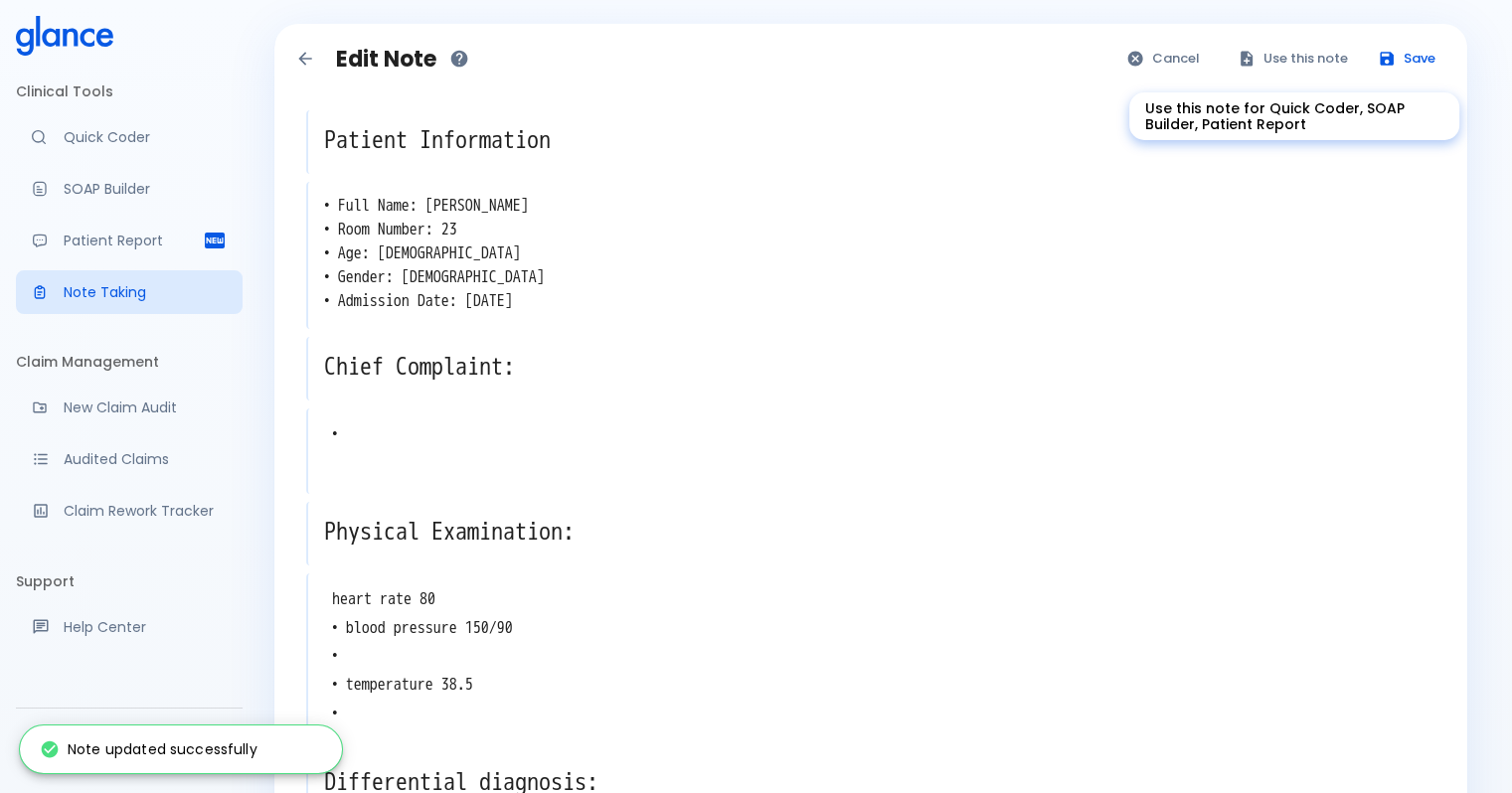 click on "Use this note" at bounding box center [1293, 59] 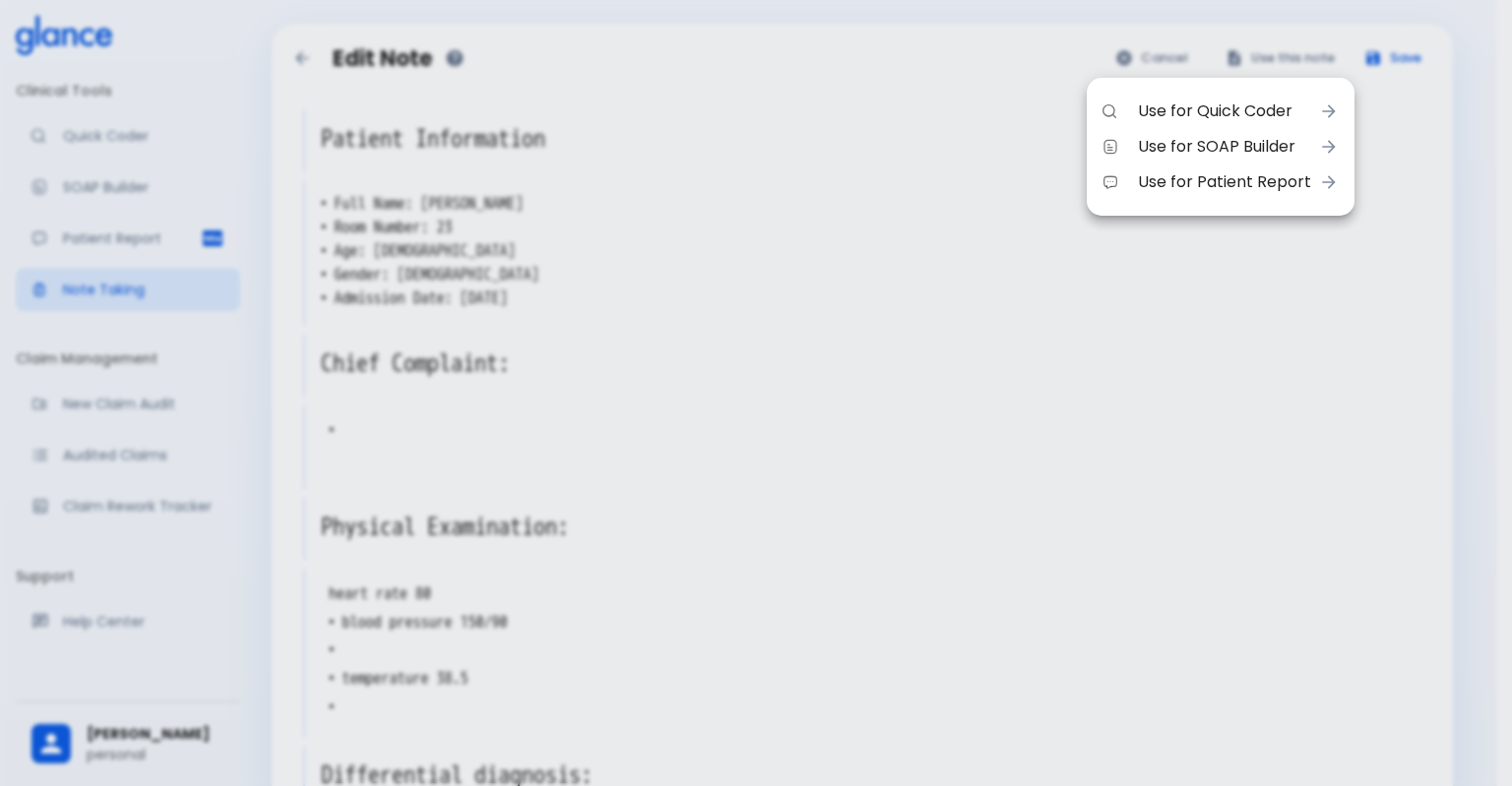 click on "Use for SOAP Builder" at bounding box center (1225, 147) 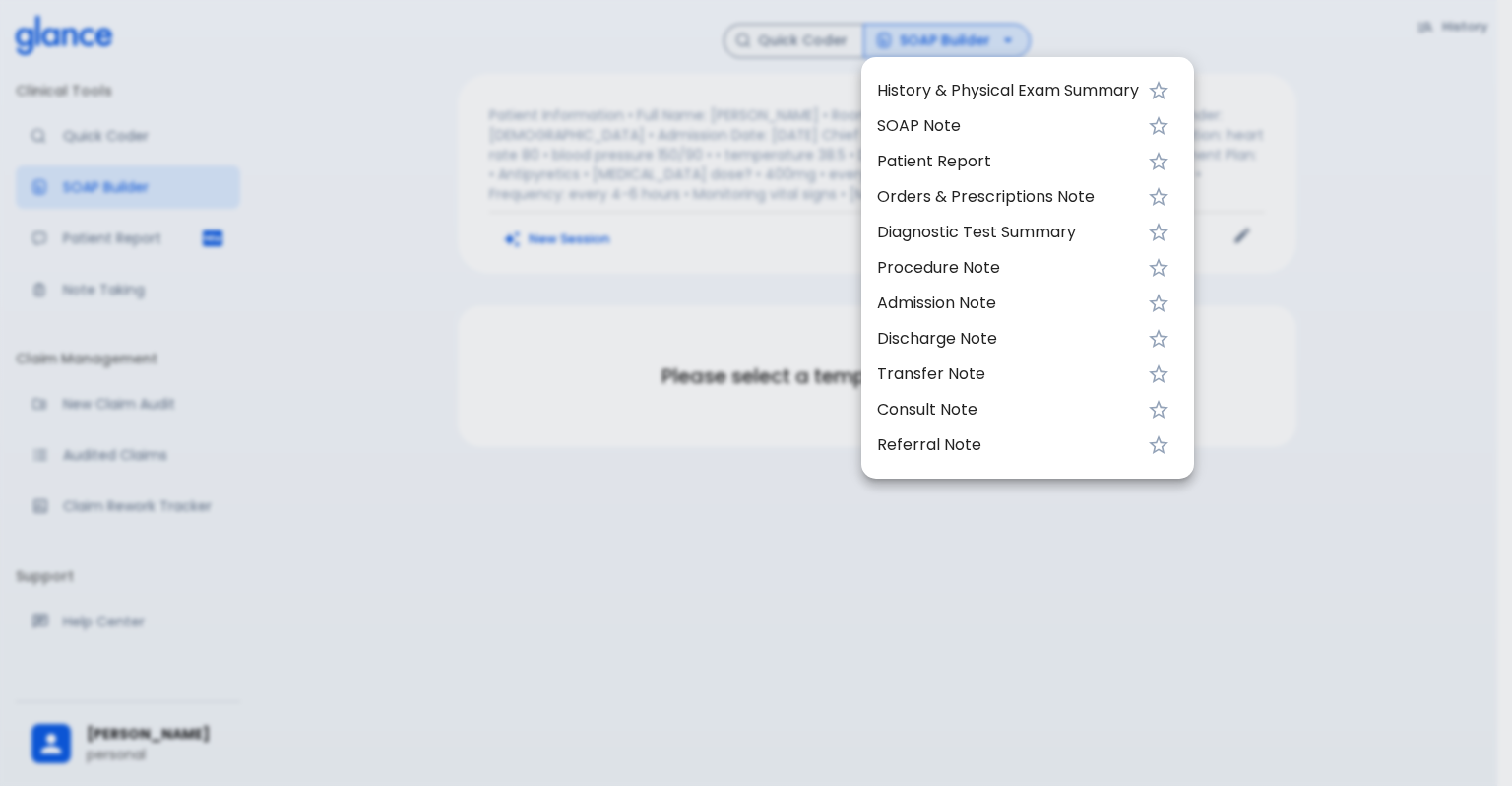click at bounding box center (756, 393) 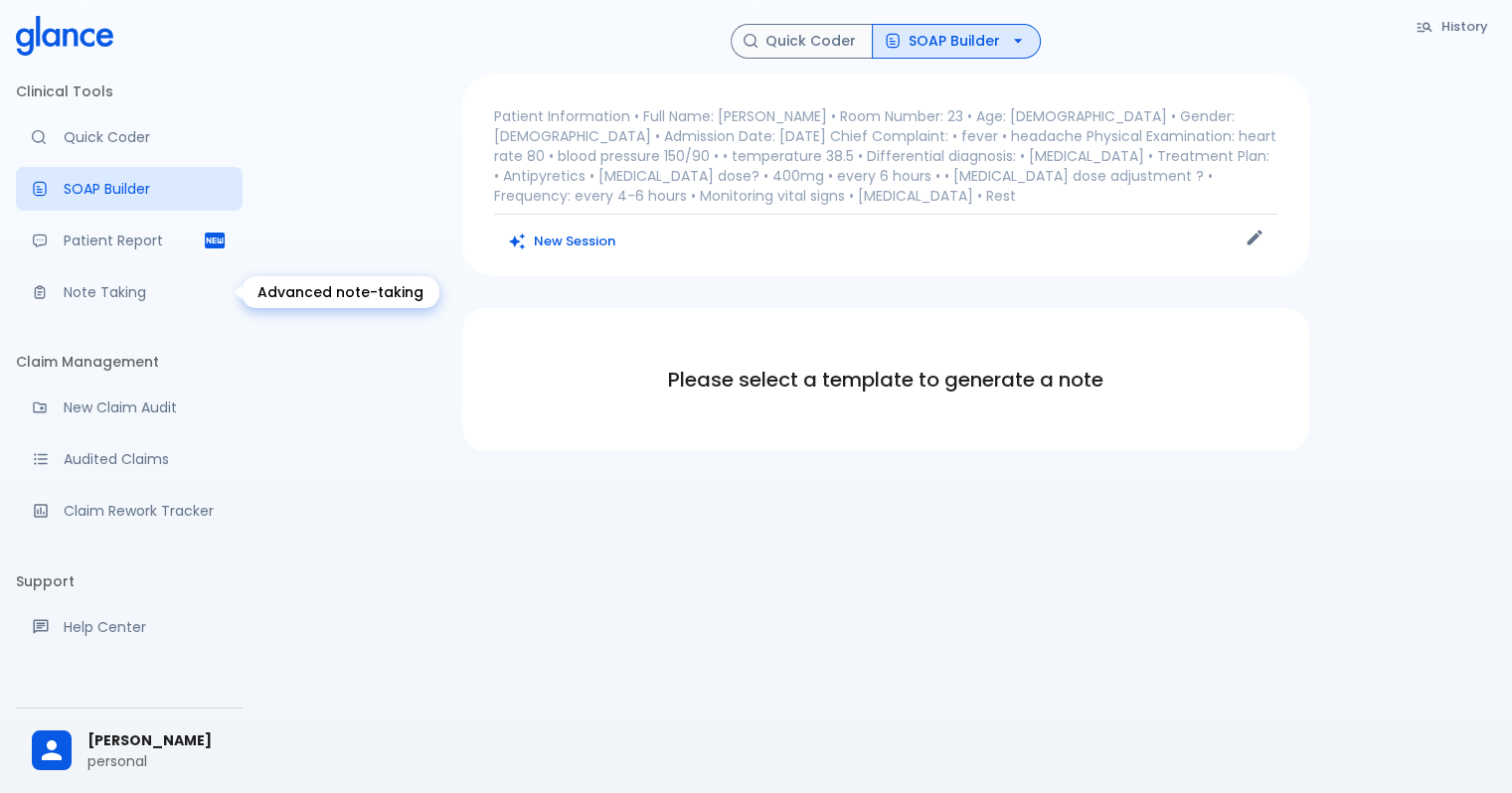 click on "Note Taking" at bounding box center [129, 292] 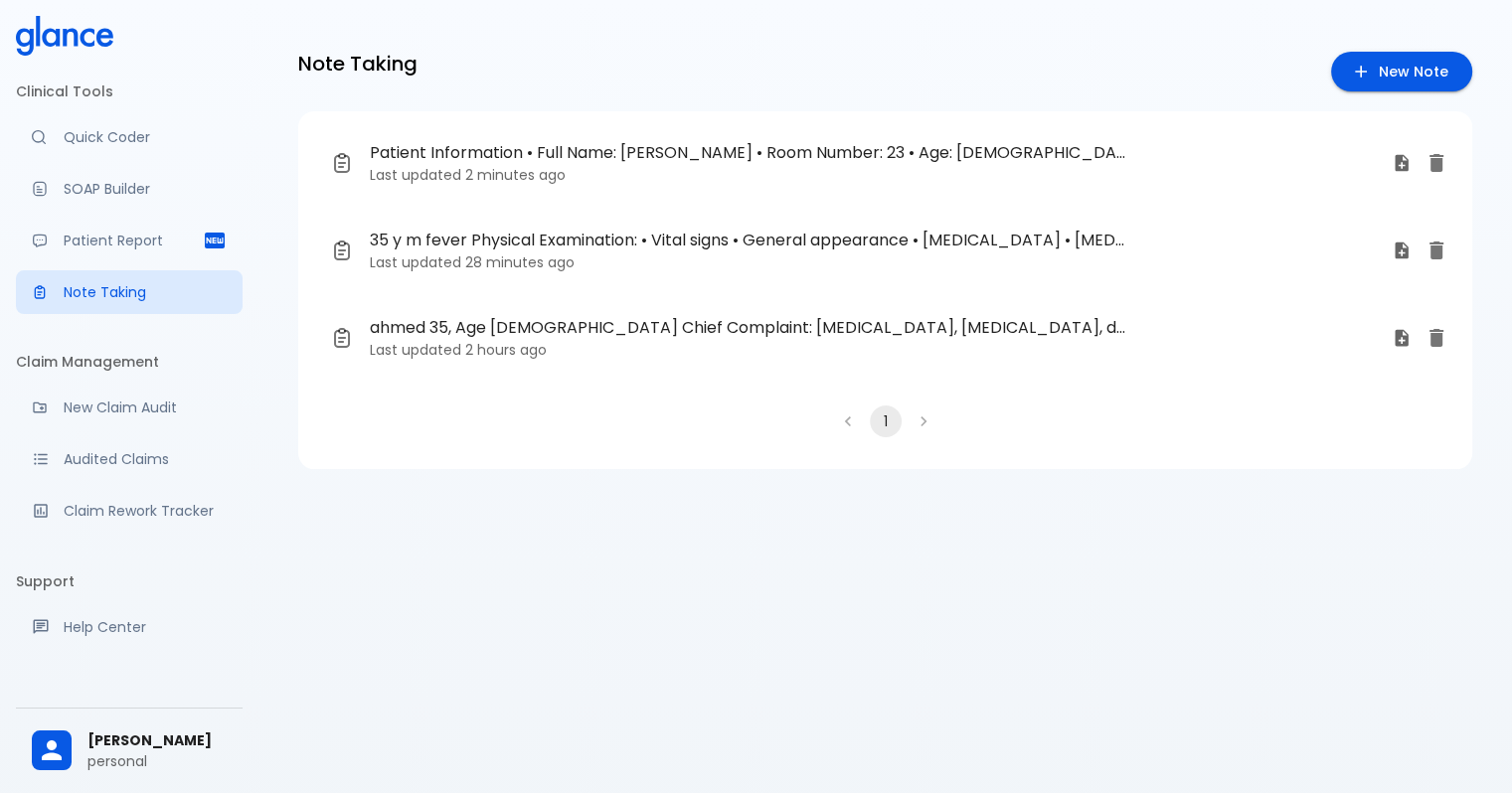 click on "Patient Information
• Full Name: [PERSON_NAME]
• Room Number: 23
• Age: [DEMOGRAPHIC_DATA]
• Gender: [DEMOGRAPHIC_DATA]
• Admission Date: [DATE]
Chief Complaint:
• fever
• headache
Physical Examination:
heart rate 80
• blood pressure 150/90
•
• temperature 38.5
•
Differential diagnosis:
• [MEDICAL_DATA]
•
Treatment Plan:
• Antipyretics
• [MEDICAL_DATA] dose?
•  400mg
•  every 6 hours
•
• [MEDICAL_DATA] dose adjustment ?
•  Frequency: every 4-6 hours
• Monitoring vital signs
• [MEDICAL_DATA]
• Rest" at bounding box center [748, 153] 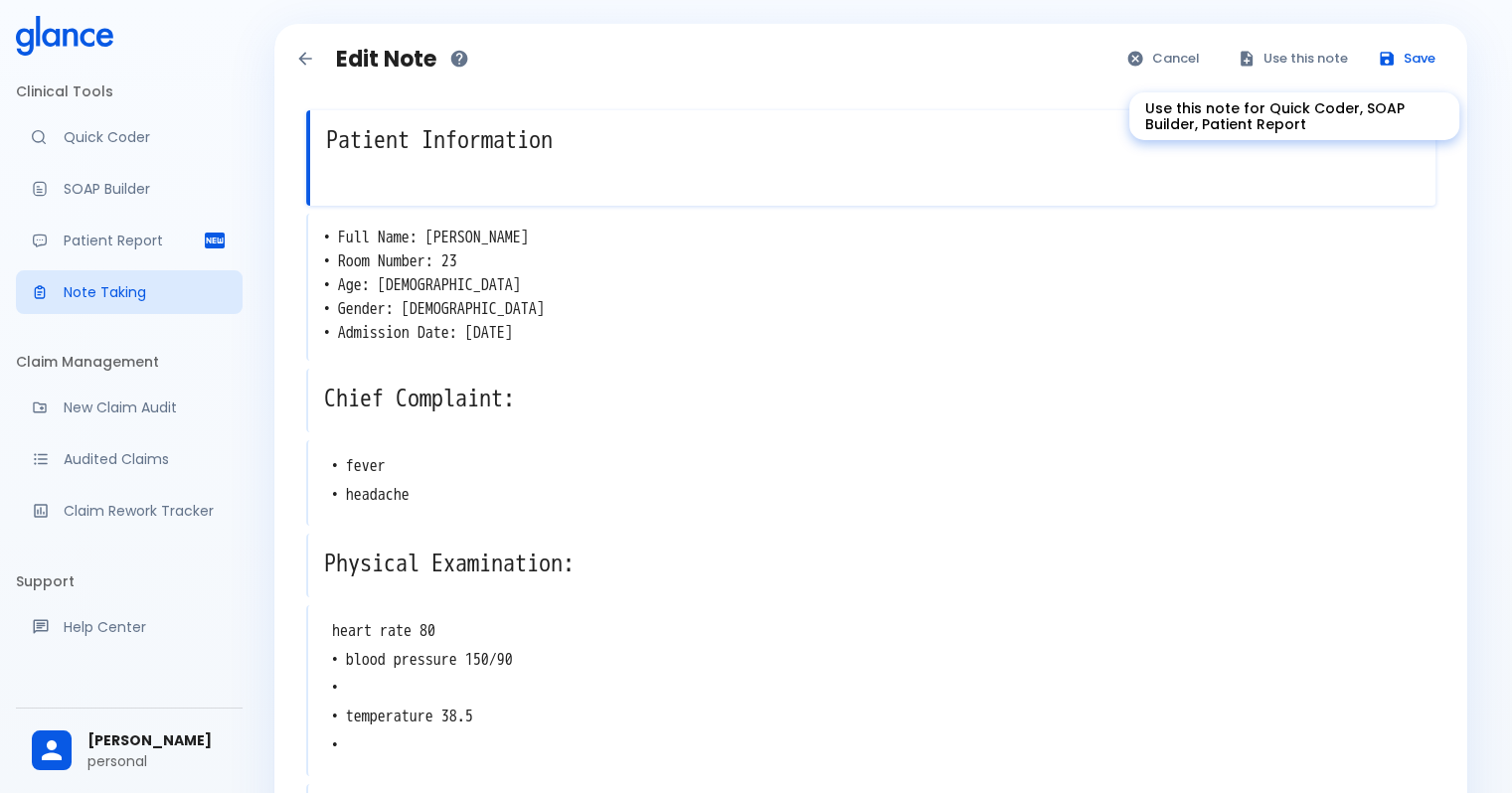 click on "Use this note" at bounding box center (1293, 59) 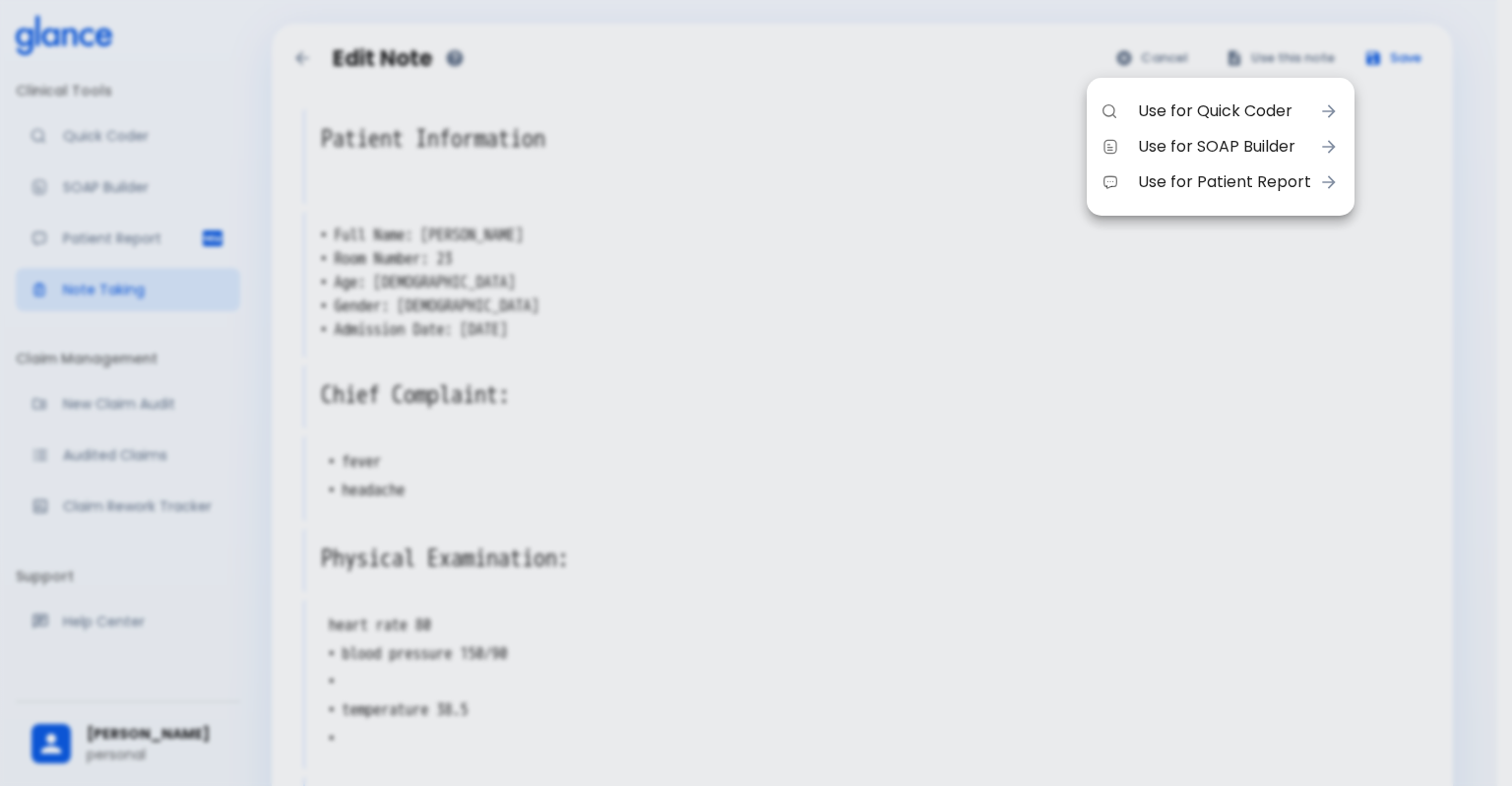 click on "Use for Patient Report" at bounding box center (1225, 182) 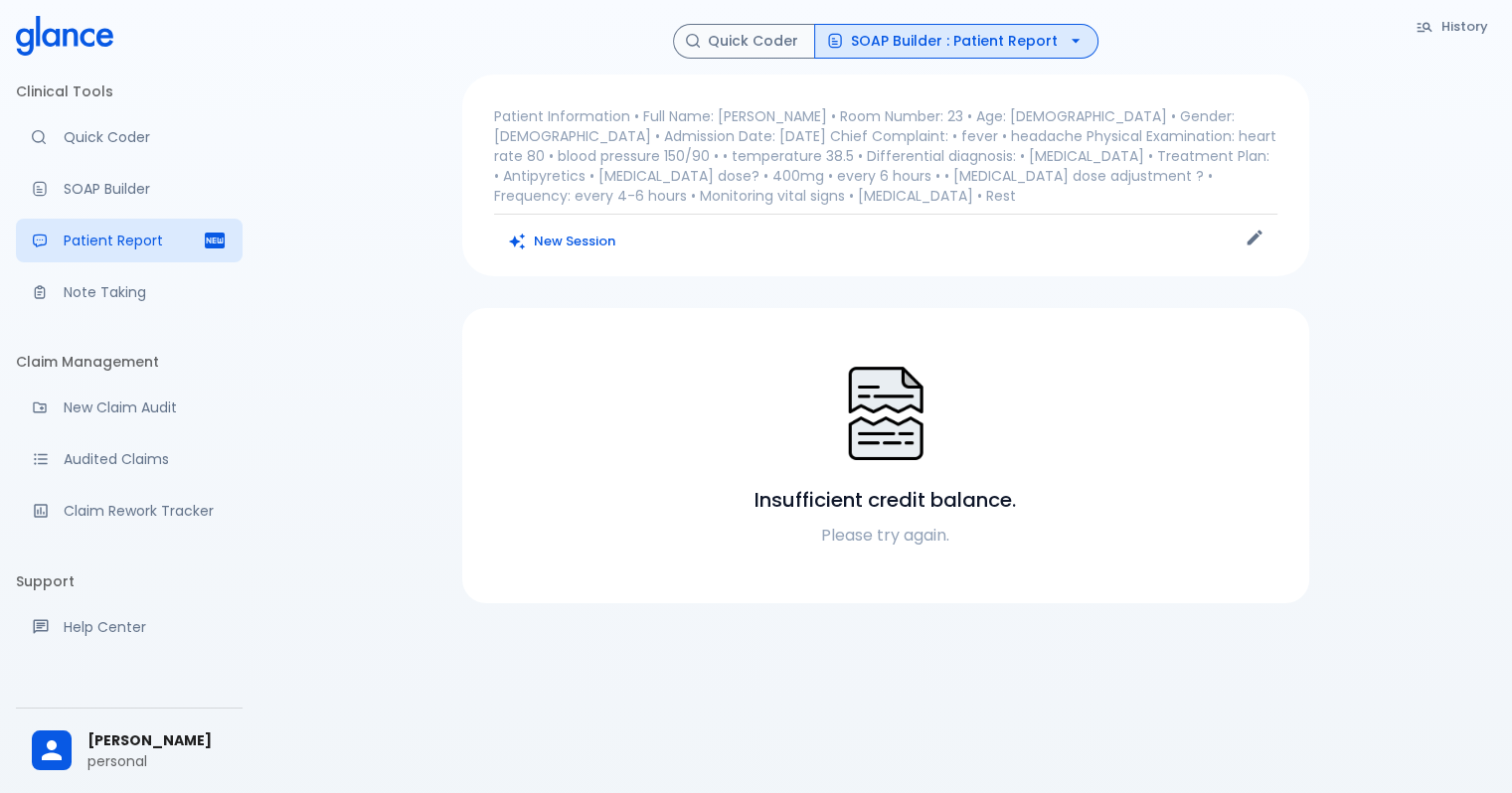 click on "History Quick Coder SOAP Builder   : Patient Report Patient Information
• Full Name: ahmed
• Room Number: 23
• Age: 35
• Gender: m
• Admission Date: 13/7/2025
Chief Complaint:
• fever
• headache
Physical Examination:
heart rate 80
• blood pressure 150/90
•
• temperature 38.5
•
Differential diagnosis:
• Influenza
•
Treatment Plan:
• Antipyretics
• Ibuprofen dose?
•  400mg
•  every 6 hours
•
• Paracetamol dose adjustment ?
•  Frequency: every 4-6 hours
• Monitoring vital signs
• Fluid replacement
• Rest
New Session Insufficient credit balance. Please try again." at bounding box center (885, 420) 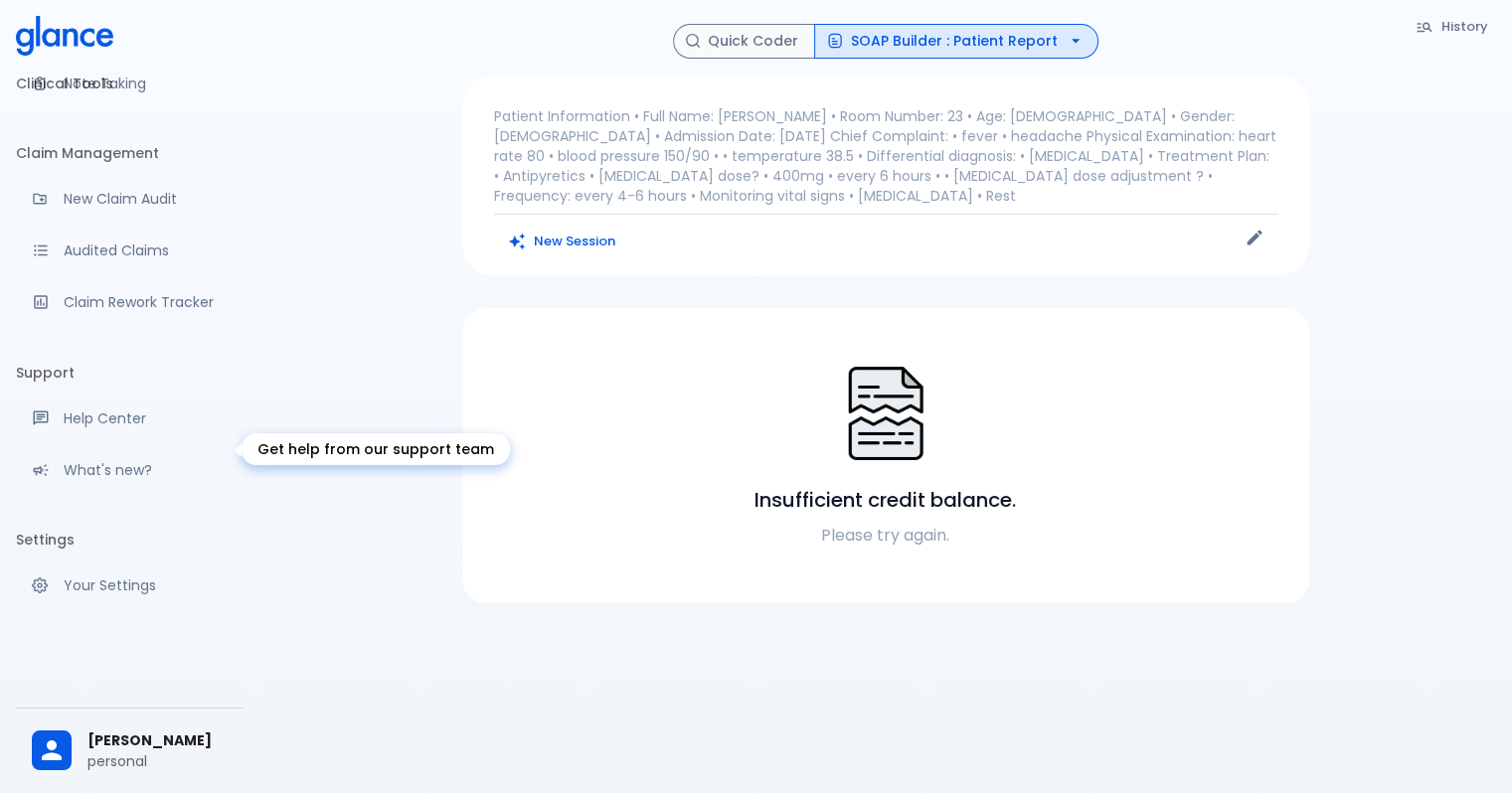 scroll, scrollTop: 0, scrollLeft: 0, axis: both 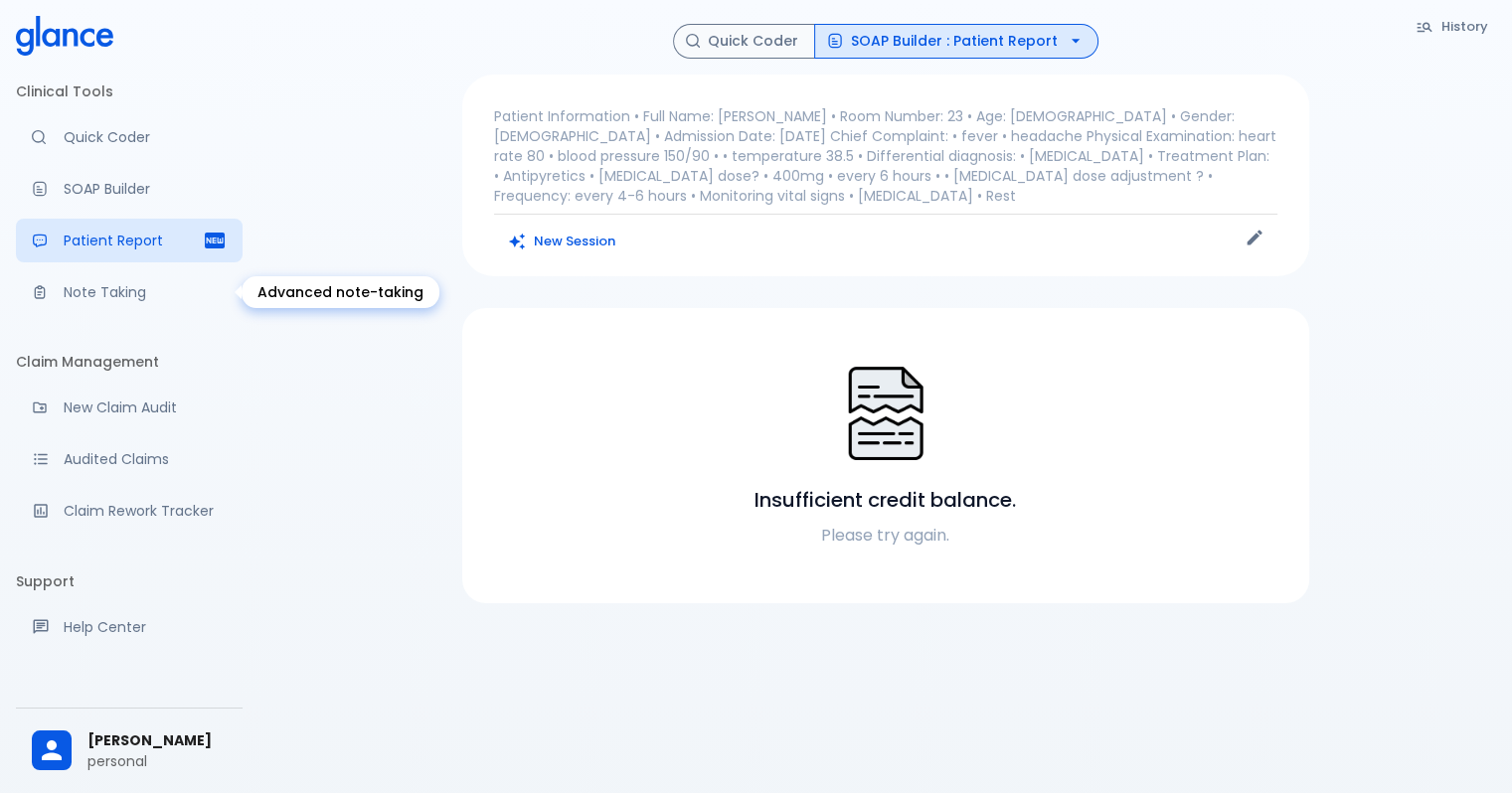 click on "Note Taking" at bounding box center (145, 292) 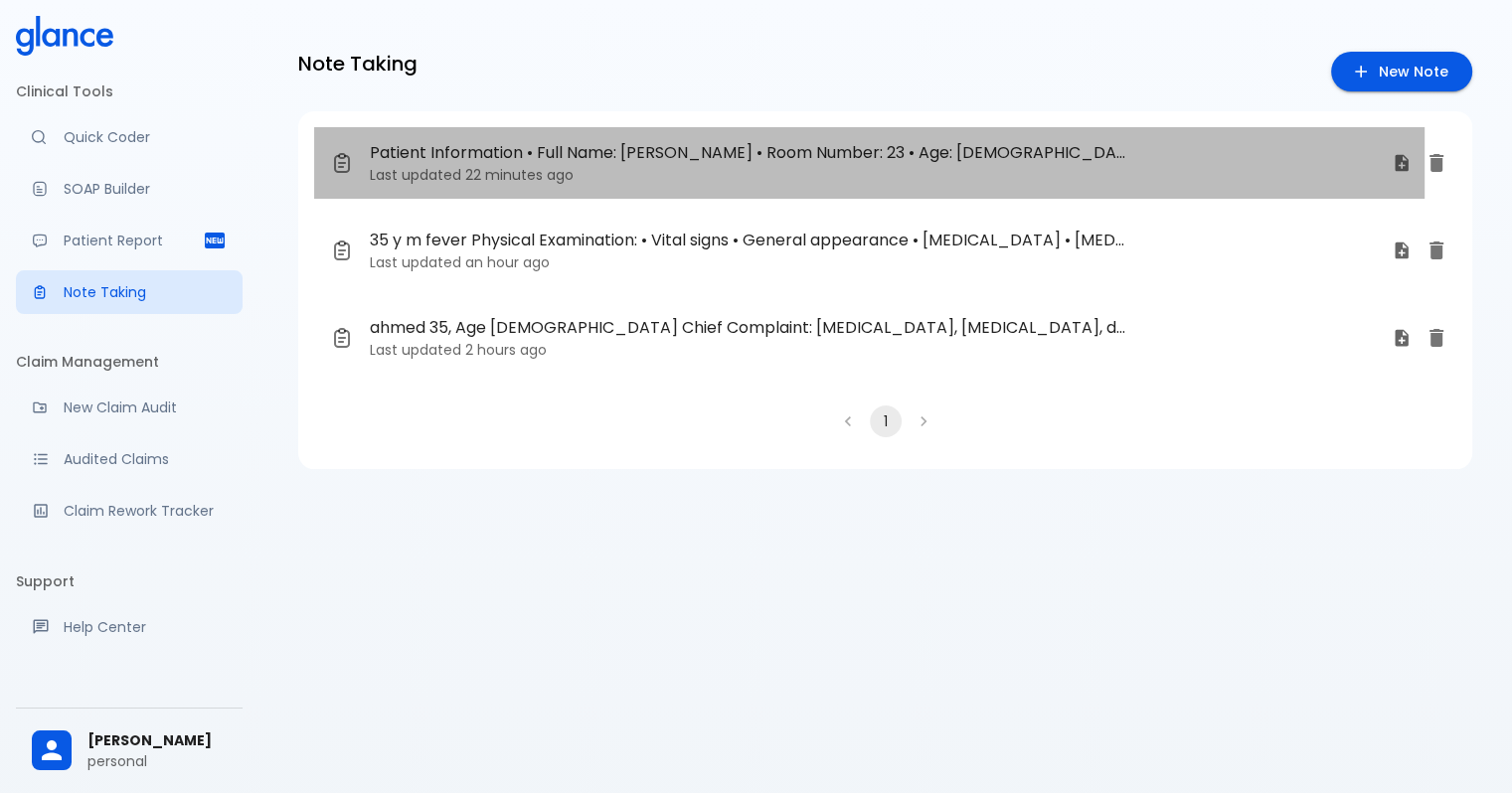 click on "Last updated   22 minutes ago" at bounding box center [873, 175] 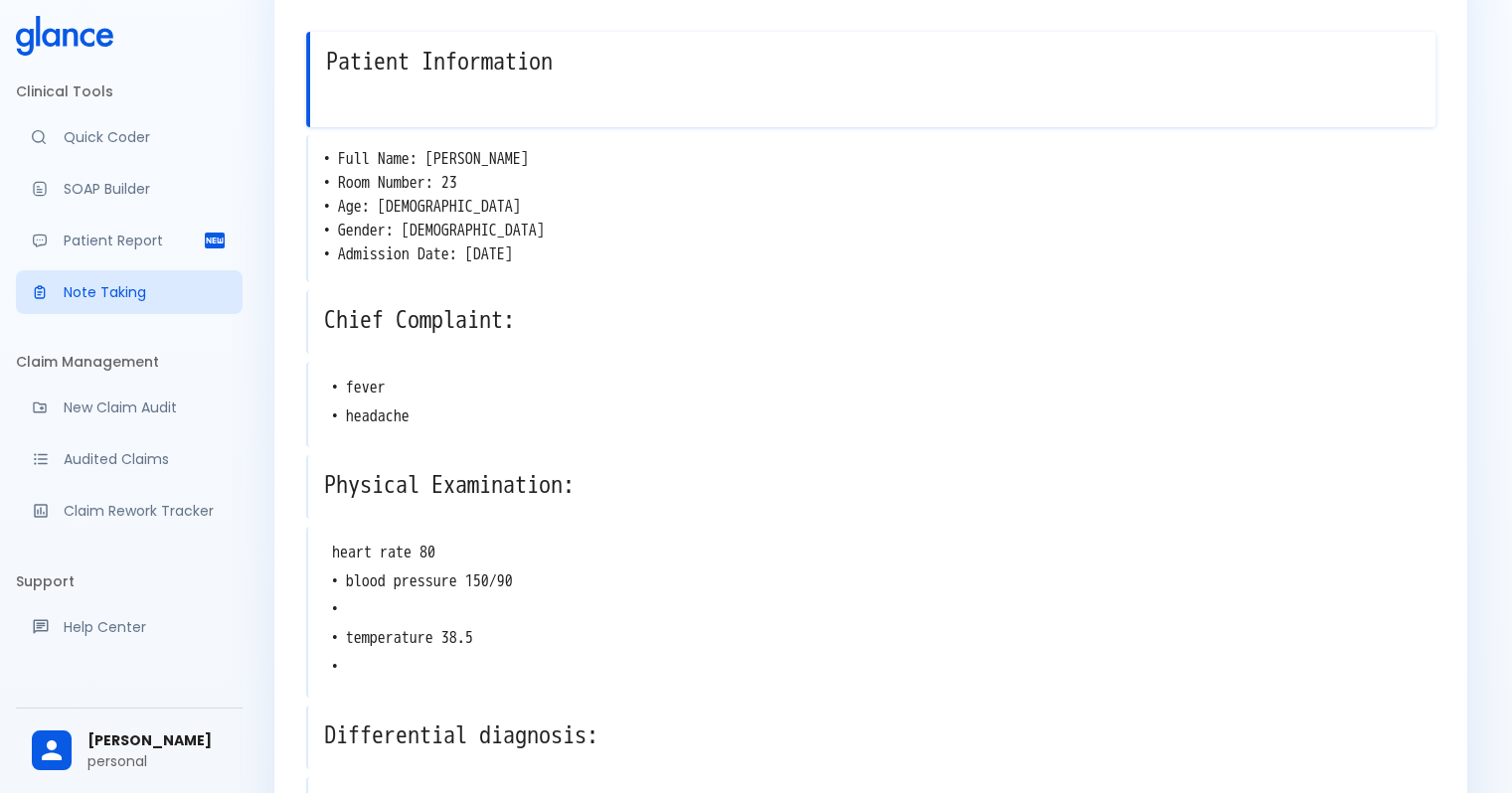 scroll, scrollTop: 0, scrollLeft: 0, axis: both 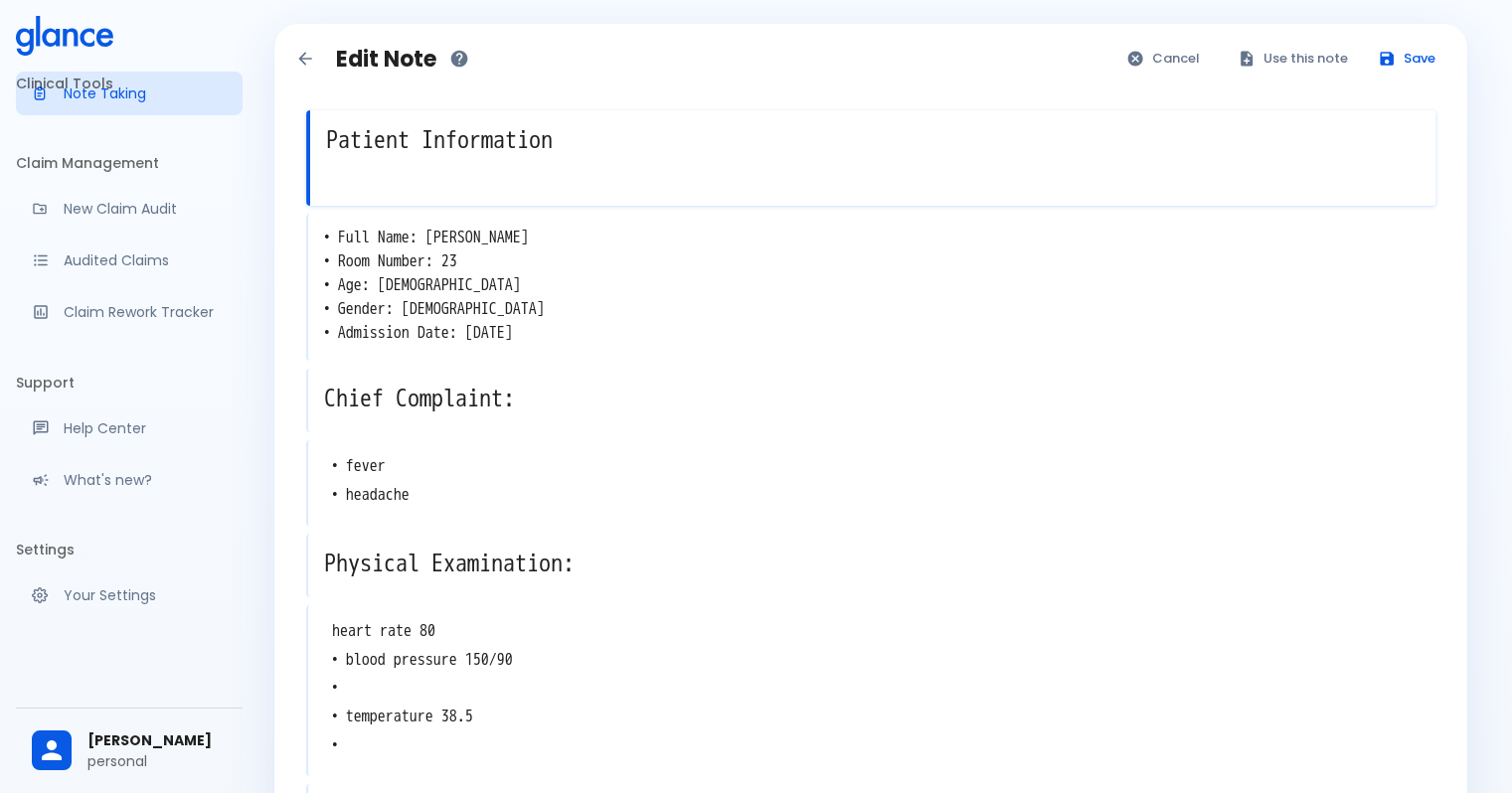 click on "personal" at bounding box center [157, 761] 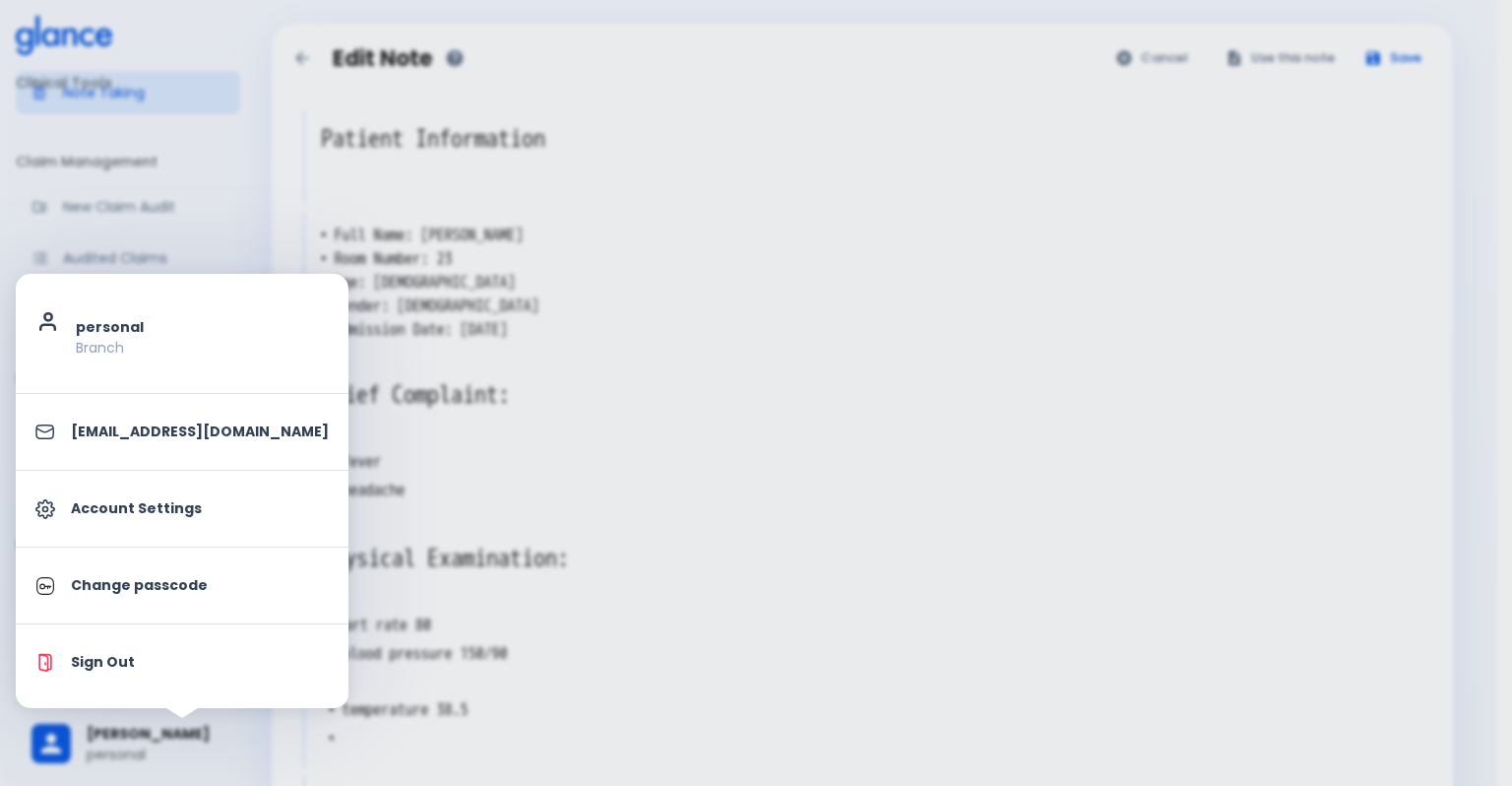 click at bounding box center (756, 393) 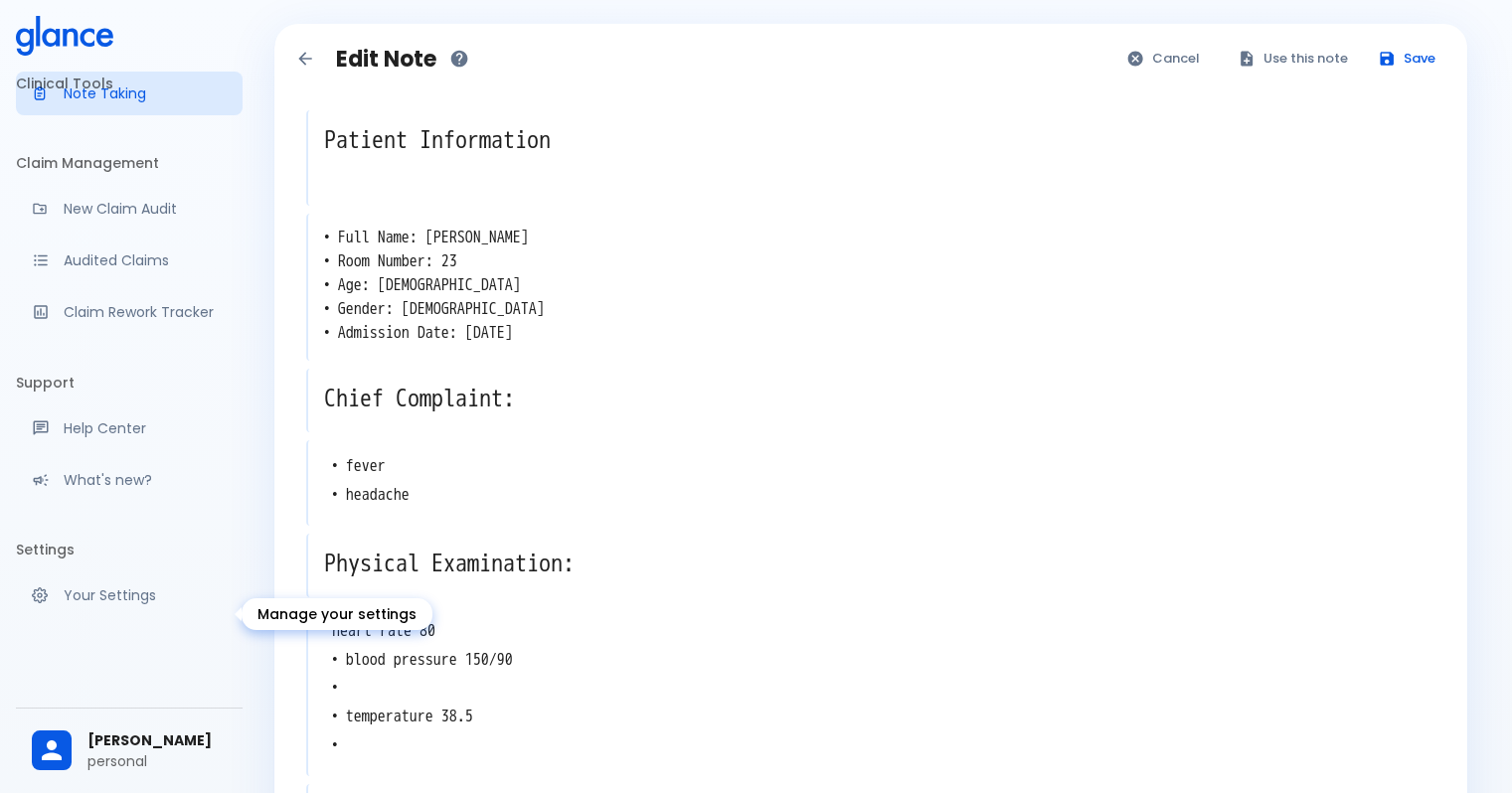 click on "Your Settings" at bounding box center (145, 595) 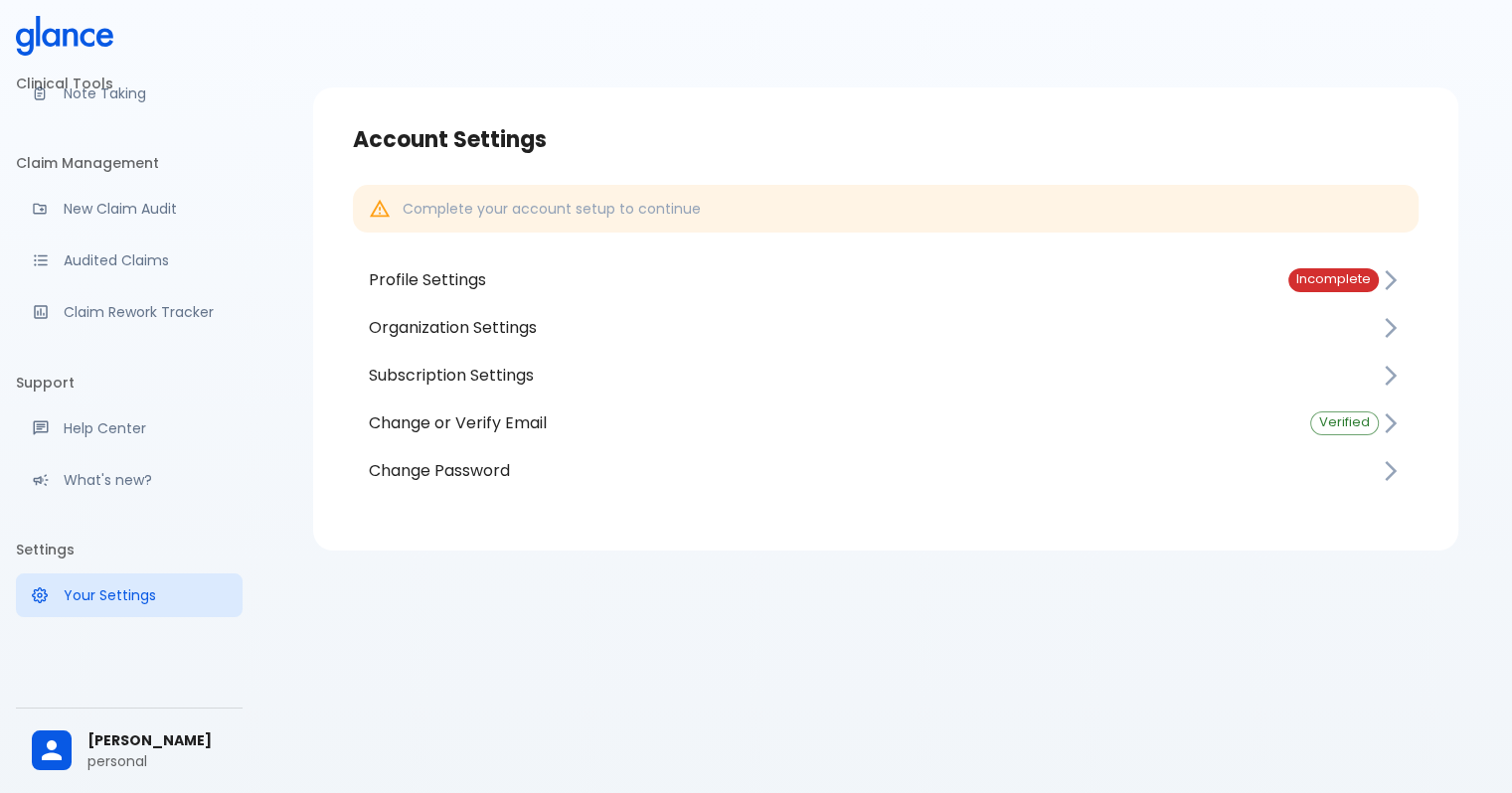 click on "Profile Settings" at bounding box center (812, 280) 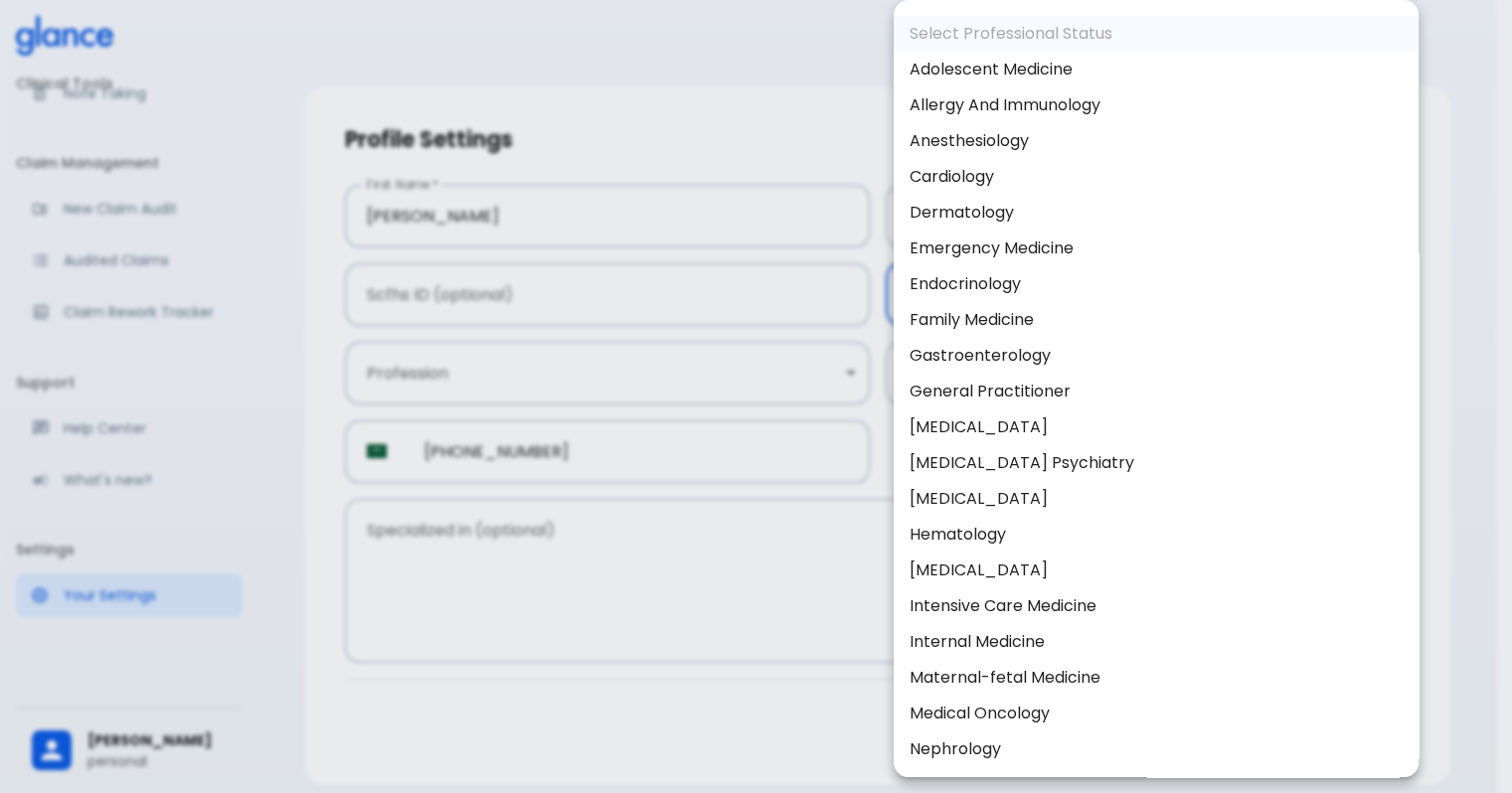 click on "↧  pull to refresh  ↧ Clinical Tools Quick Coder SOAP Builder Patient Report Note Taking Claim Management New Claim Audit Audited Claims Claim Rework Tracker Support Help Center What's new? Settings Your Settings Ahmed Fouad personal Profile Settings First Name   * Ahmed First Name  * Last Name   * Fouad Last Name  * Scfhs ID (optional) Scfhs ID (optional) Speciality   (optional) ​ Speciality (optional) Profession ​ Profession Medical School (optional) Medical School (optional) ​ SA +966 54 662 5810 ​ Specialized in (optional) x Specialized in (optional) Cancel Save Changes
Select Professional Status Adolescent Medicine Allergy And Immunology Anesthesiology Cardiology Dermatology Emergency Medicine Endocrinology Family Medicine Gastroenterology General Practitioner General Surgery Geriatric Psychiatry Geriatrics Hematology Infectious Disease Intensive Care Medicine Internal Medicine Maternal-fetal Medicine Medical Oncology Nephrology Neurology Neuropathology Pediatrics" at bounding box center [756, 436] 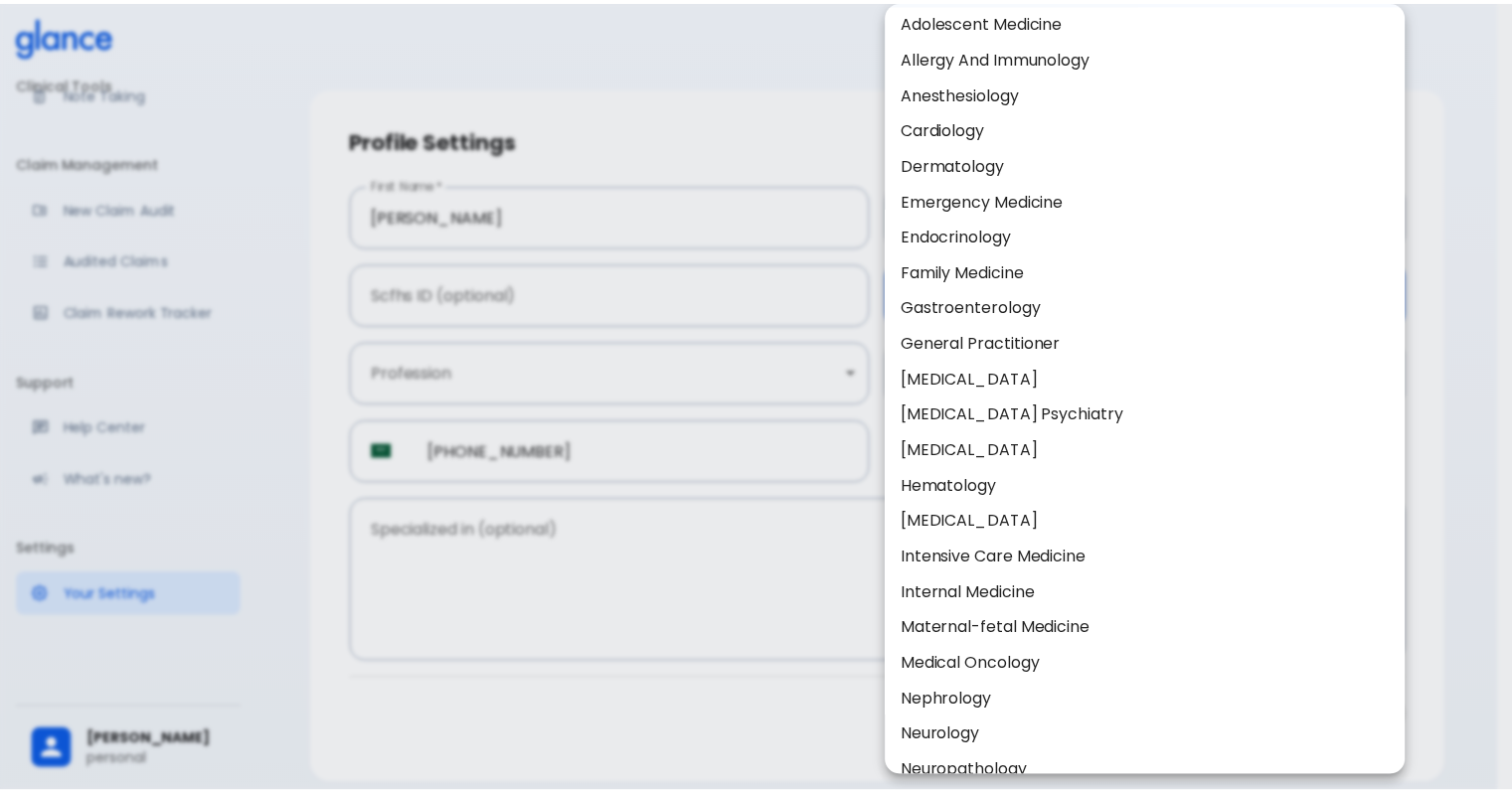 scroll, scrollTop: 0, scrollLeft: 0, axis: both 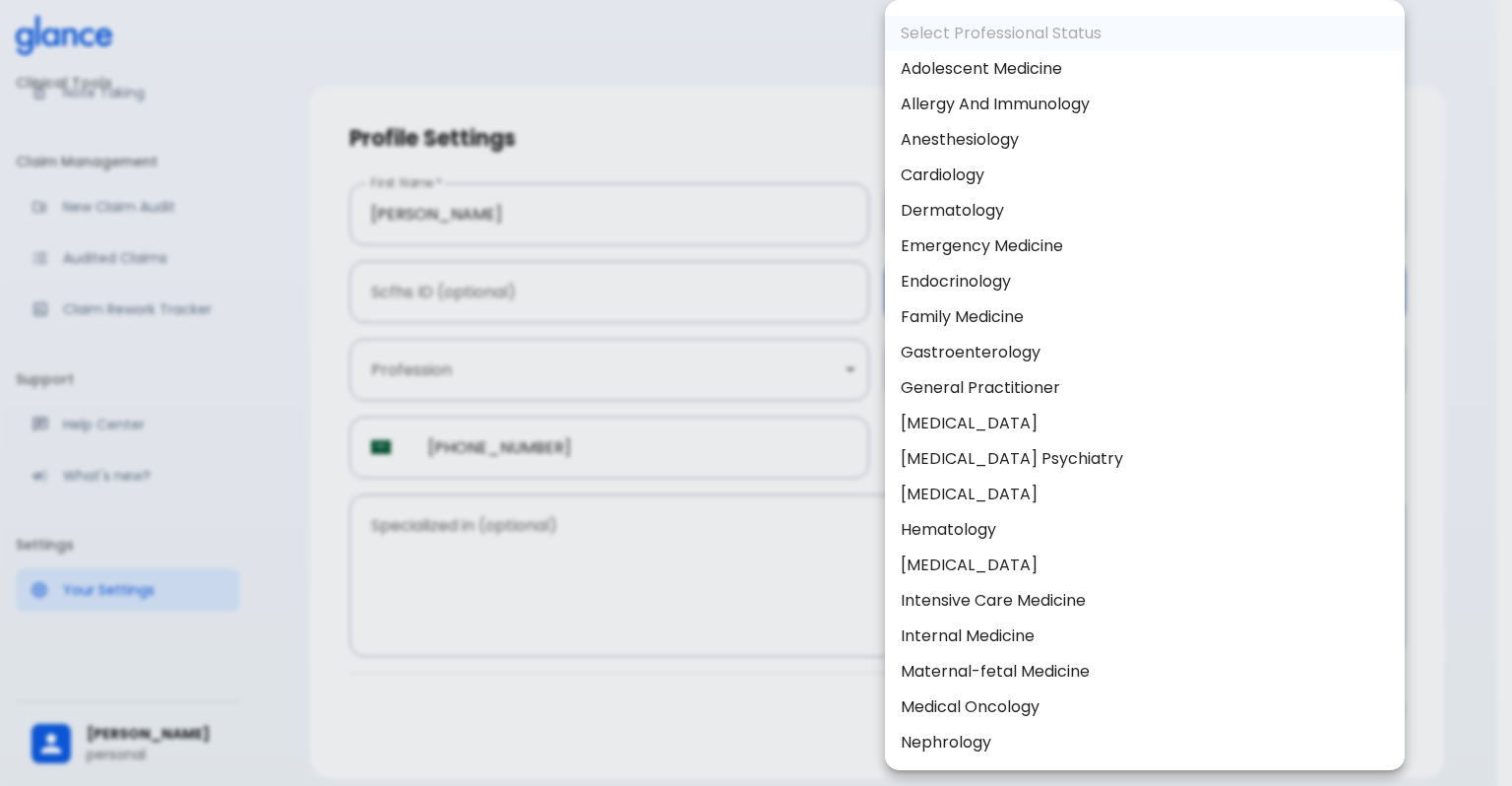 click at bounding box center [756, 393] 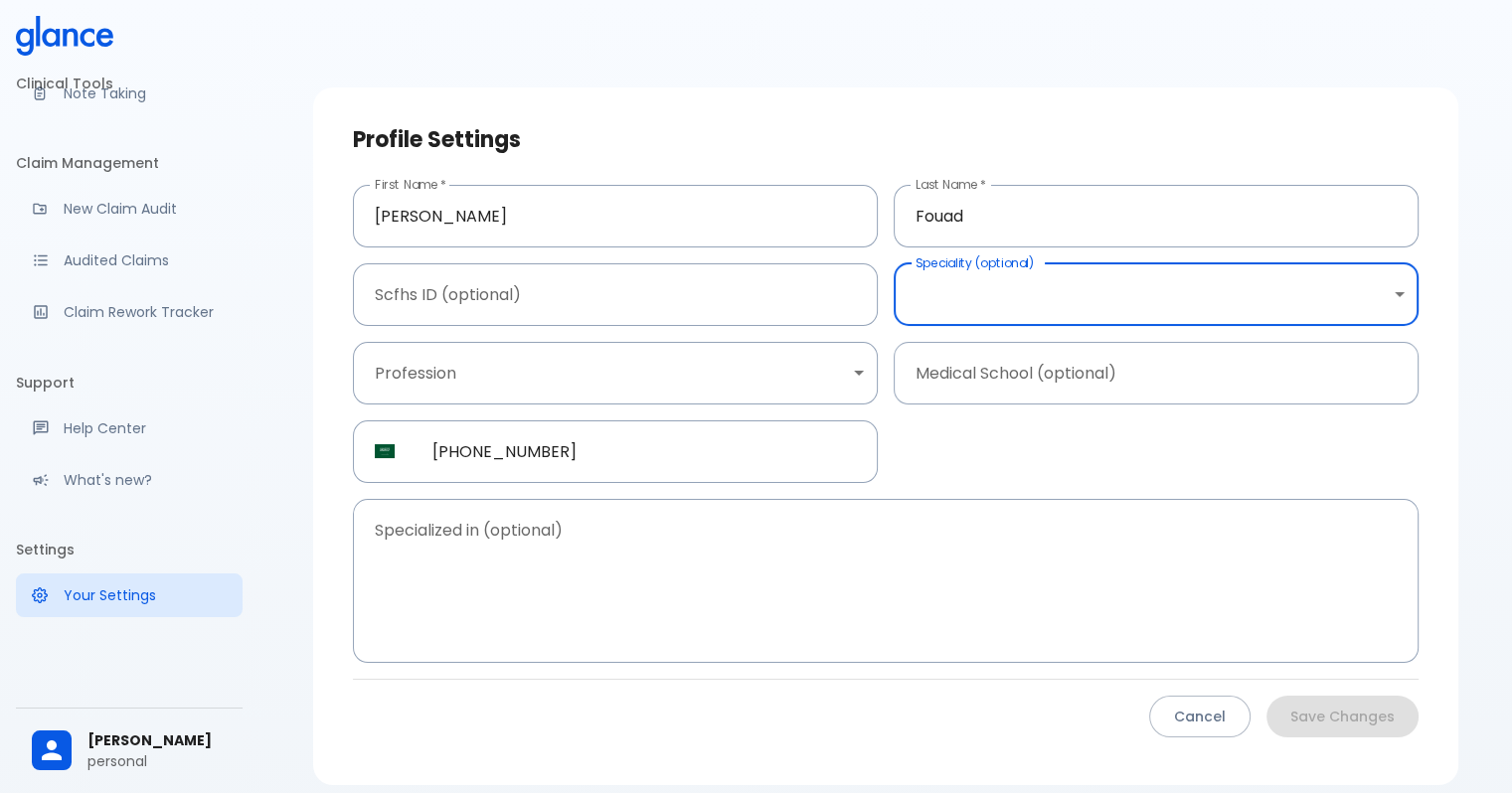 click on "↧  pull to refresh  ↧ Clinical Tools Quick Coder SOAP Builder Patient Report Note Taking Claim Management New Claim Audit Audited Claims Claim Rework Tracker Support Help Center What's new? Settings Your Settings Ahmed Fouad personal Profile Settings First Name   * Ahmed First Name  * Last Name   * Fouad Last Name  * Scfhs ID (optional) Scfhs ID (optional) Speciality   (optional) ​ Speciality (optional) Profession ​ Profession Medical School (optional) Medical School (optional) ​ SA +966 54 662 5810 ​ Specialized in (optional) x Specialized in (optional) Cancel Save Changes" at bounding box center (756, 436) 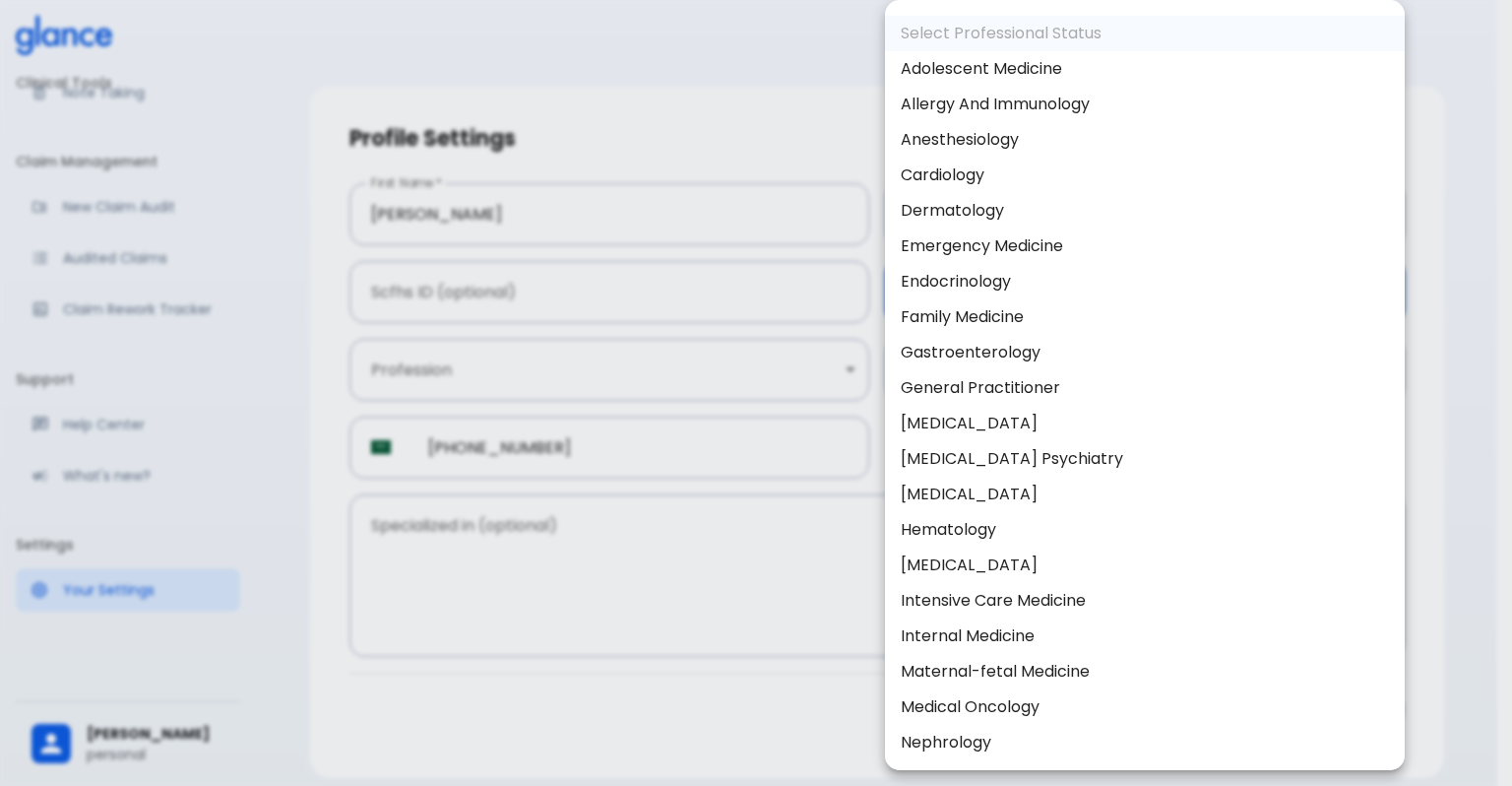 click on "Cardiology" at bounding box center (1145, 175) 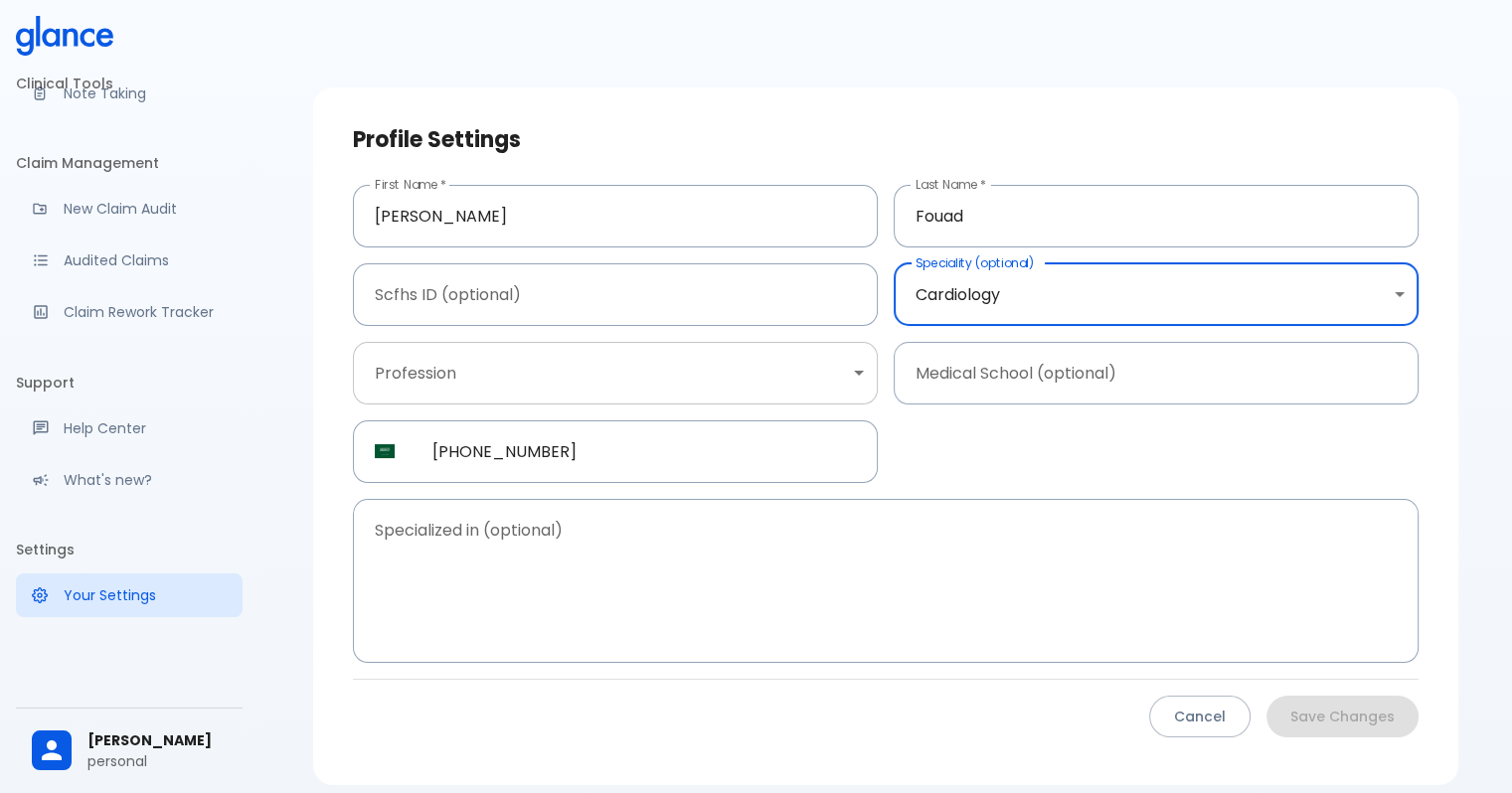 click on "↧  pull to refresh  ↧ Clinical Tools Quick Coder SOAP Builder Patient Report Note Taking Claim Management New Claim Audit Audited Claims Claim Rework Tracker Support Help Center What's new? Settings Your Settings Ahmed Fouad personal Profile Settings First Name   * Ahmed First Name  * Last Name   * Fouad Last Name  * Scfhs ID (optional) Scfhs ID (optional) Speciality   (optional) Cardiology Cardiology Speciality (optional) Profession ​ Profession Medical School (optional) Medical School (optional) ​ SA +966 54 662 5810 ​ Specialized in (optional) x Specialized in (optional) Cancel Save Changes" at bounding box center (756, 436) 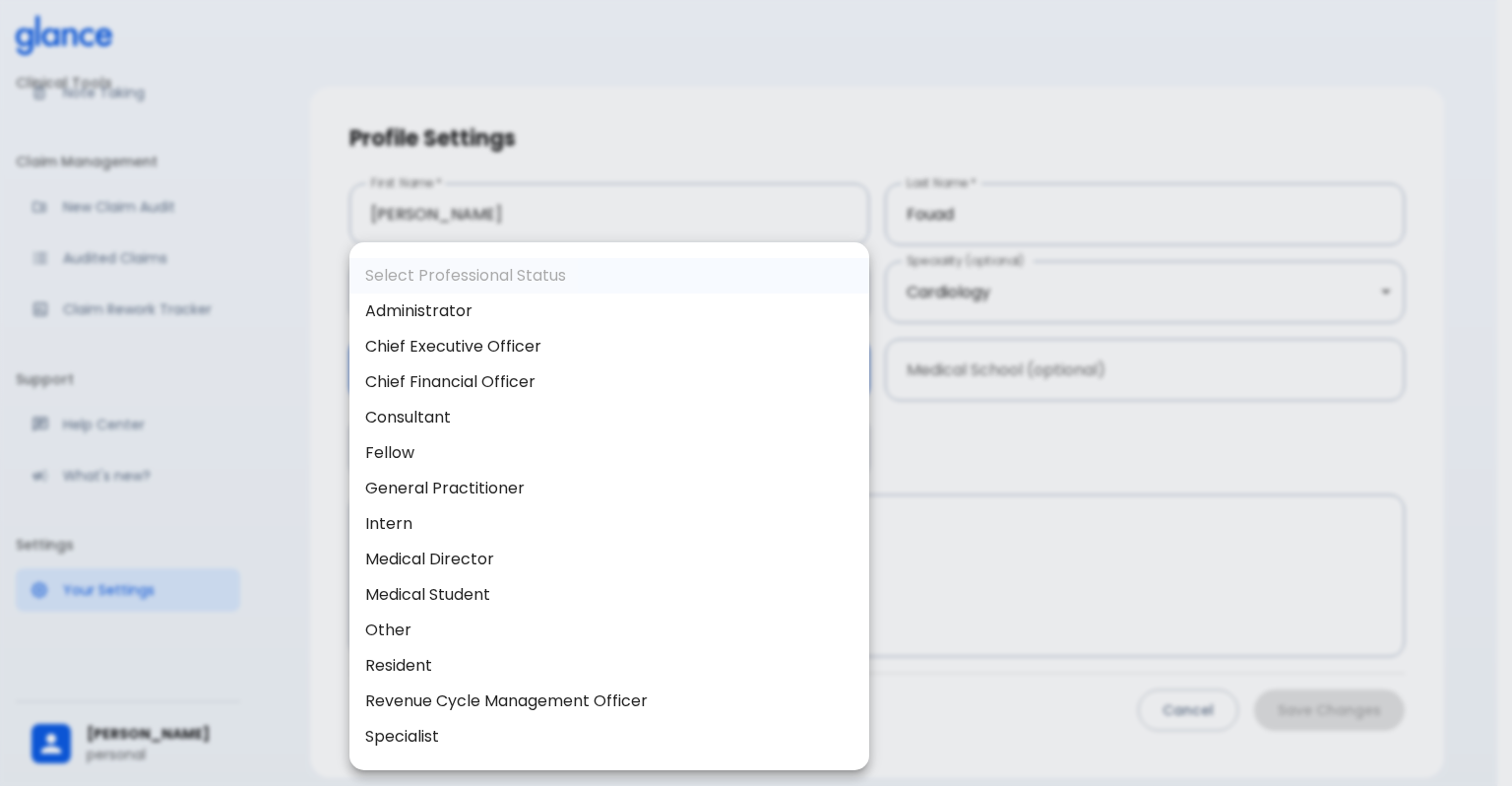 click at bounding box center (756, 393) 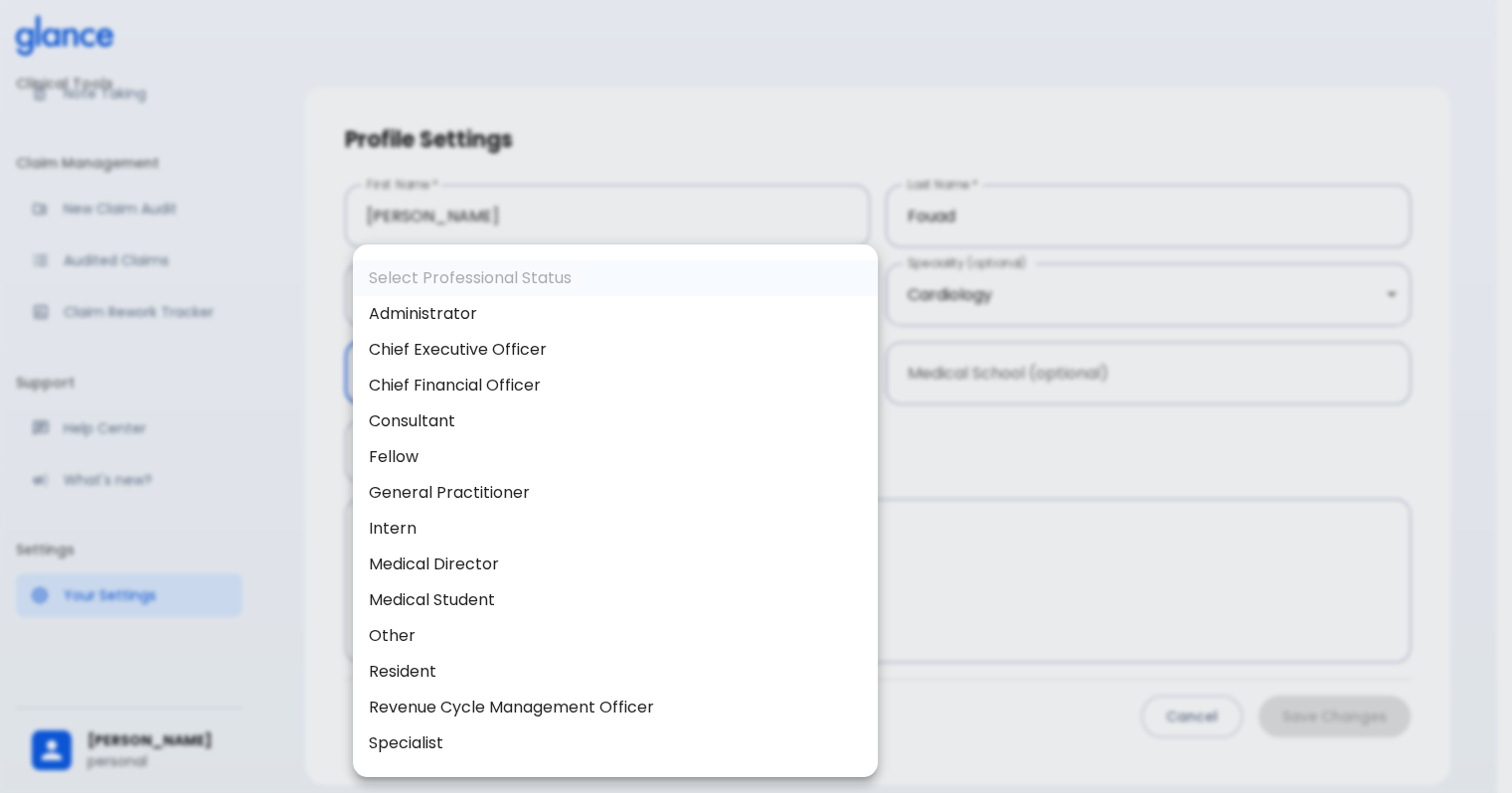click on "↧  pull to refresh  ↧ Clinical Tools Quick Coder SOAP Builder Patient Report Note Taking Claim Management New Claim Audit Audited Claims Claim Rework Tracker Support Help Center What's new? Settings Your Settings Ahmed Fouad personal Profile Settings First Name   * Ahmed First Name  * Last Name   * Fouad Last Name  * Scfhs ID (optional) Scfhs ID (optional) Speciality   (optional) Cardiology Cardiology Speciality (optional) Profession ​ Profession Medical School (optional) Medical School (optional) ​ SA +966 54 662 5810 ​ Specialized in (optional) x Specialized in (optional) Cancel Save Changes
Select Professional Status Administrator Chief Executive Officer Chief Financial Officer Consultant Fellow General Practitioner Intern Medical Director Medical Student Other Resident Revenue Cycle Management Officer Specialist" at bounding box center (756, 436) 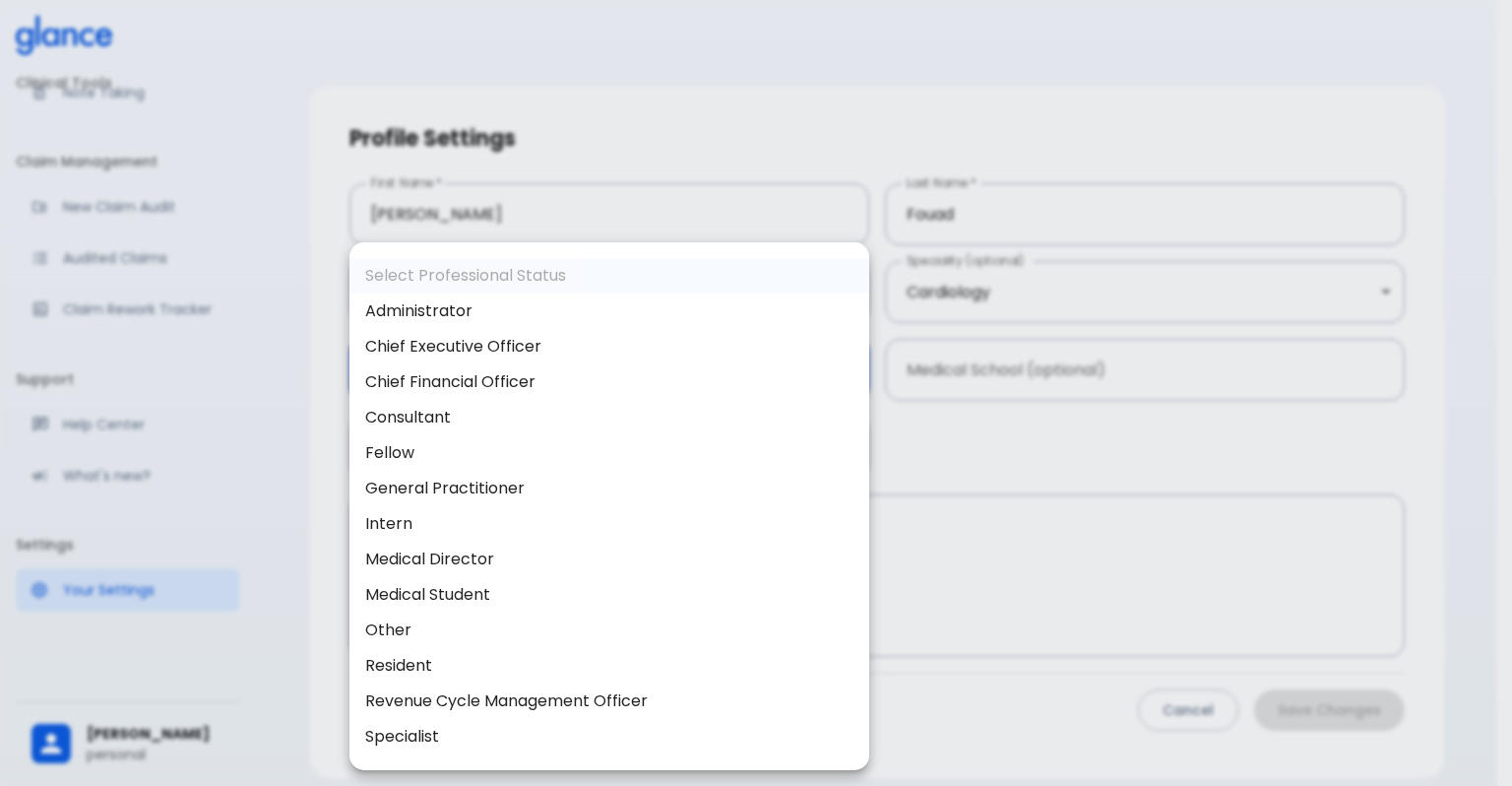 click at bounding box center (756, 393) 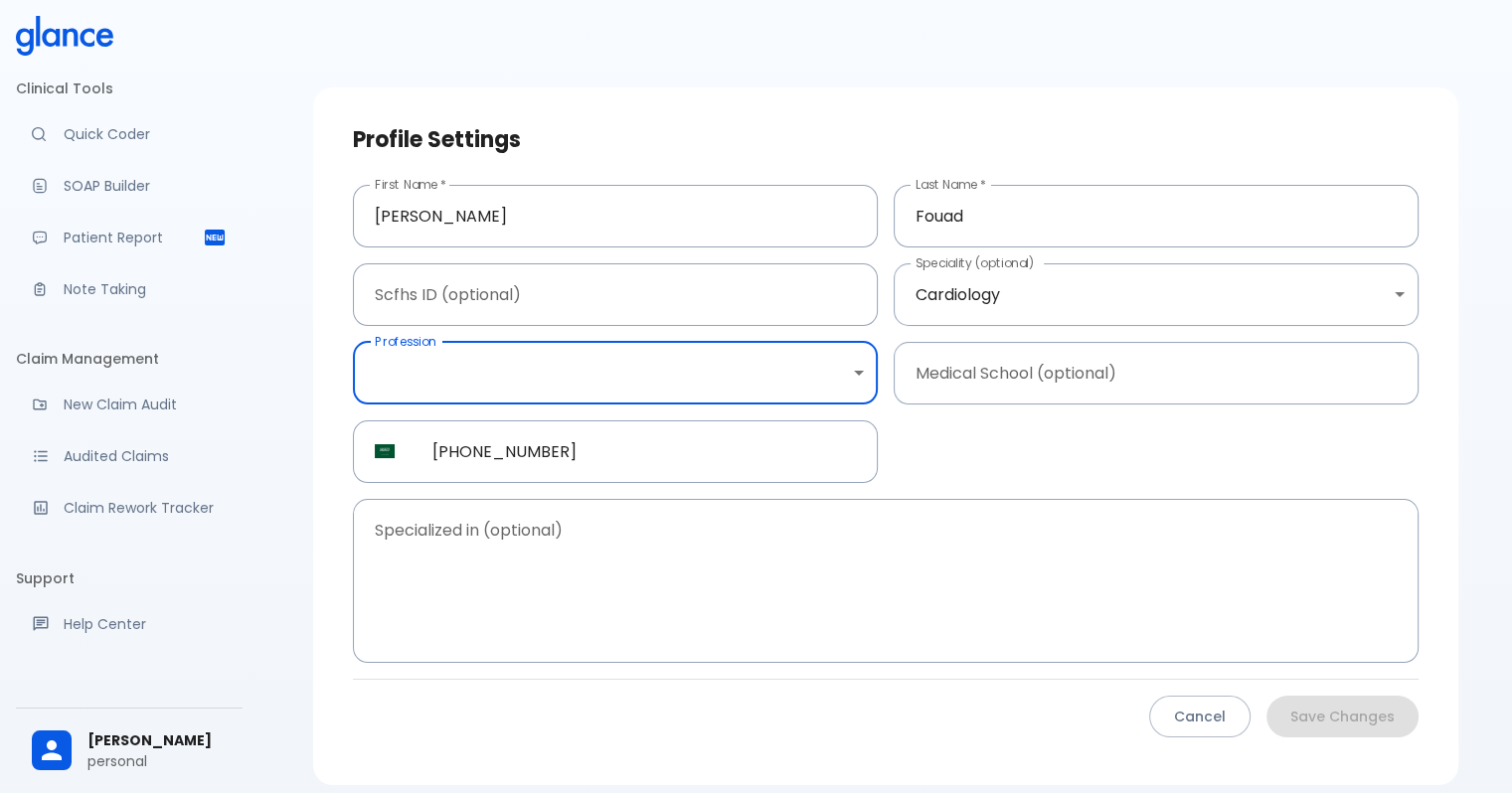 scroll, scrollTop: 0, scrollLeft: 0, axis: both 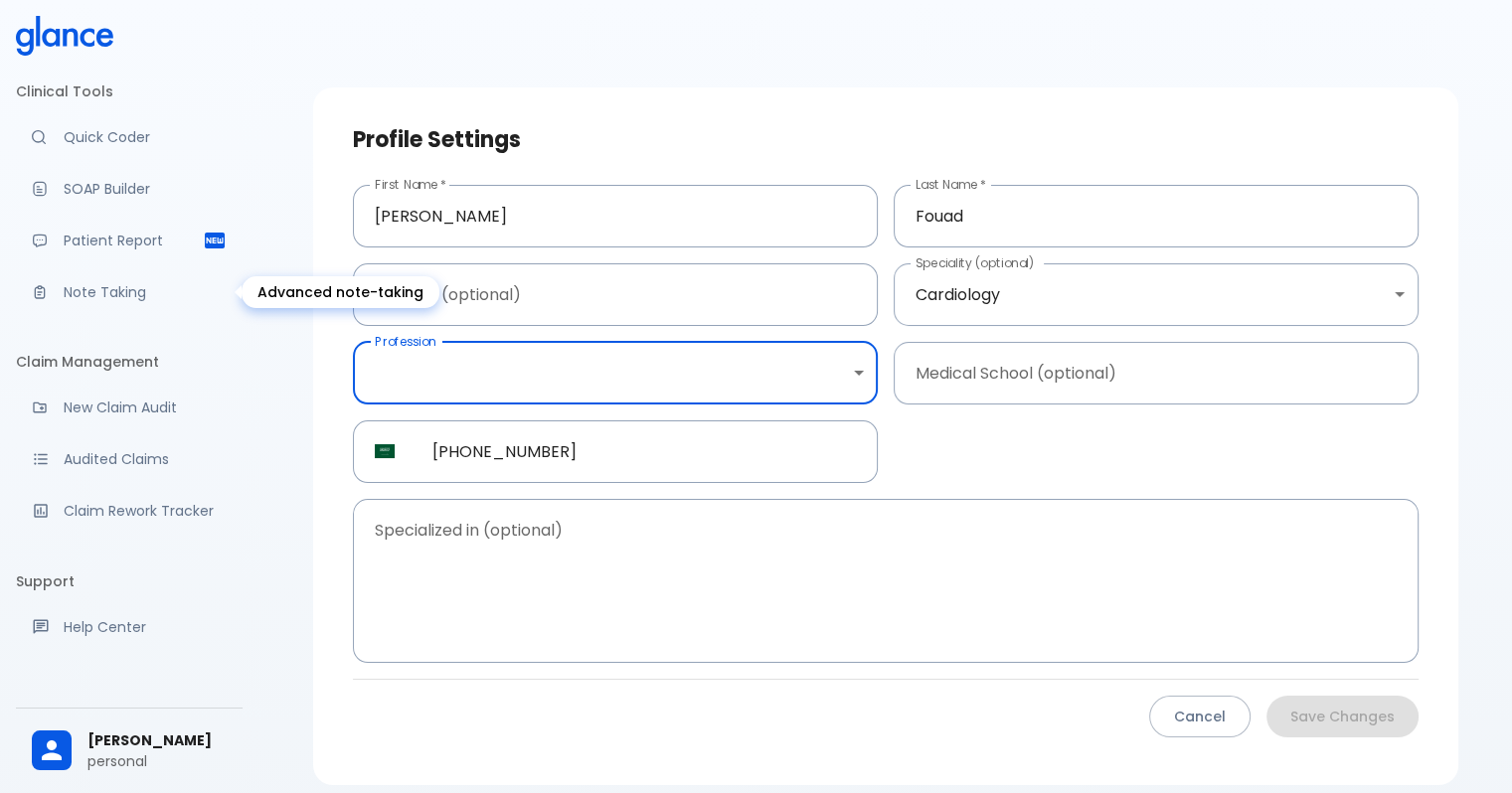 click on "Note Taking" at bounding box center (145, 292) 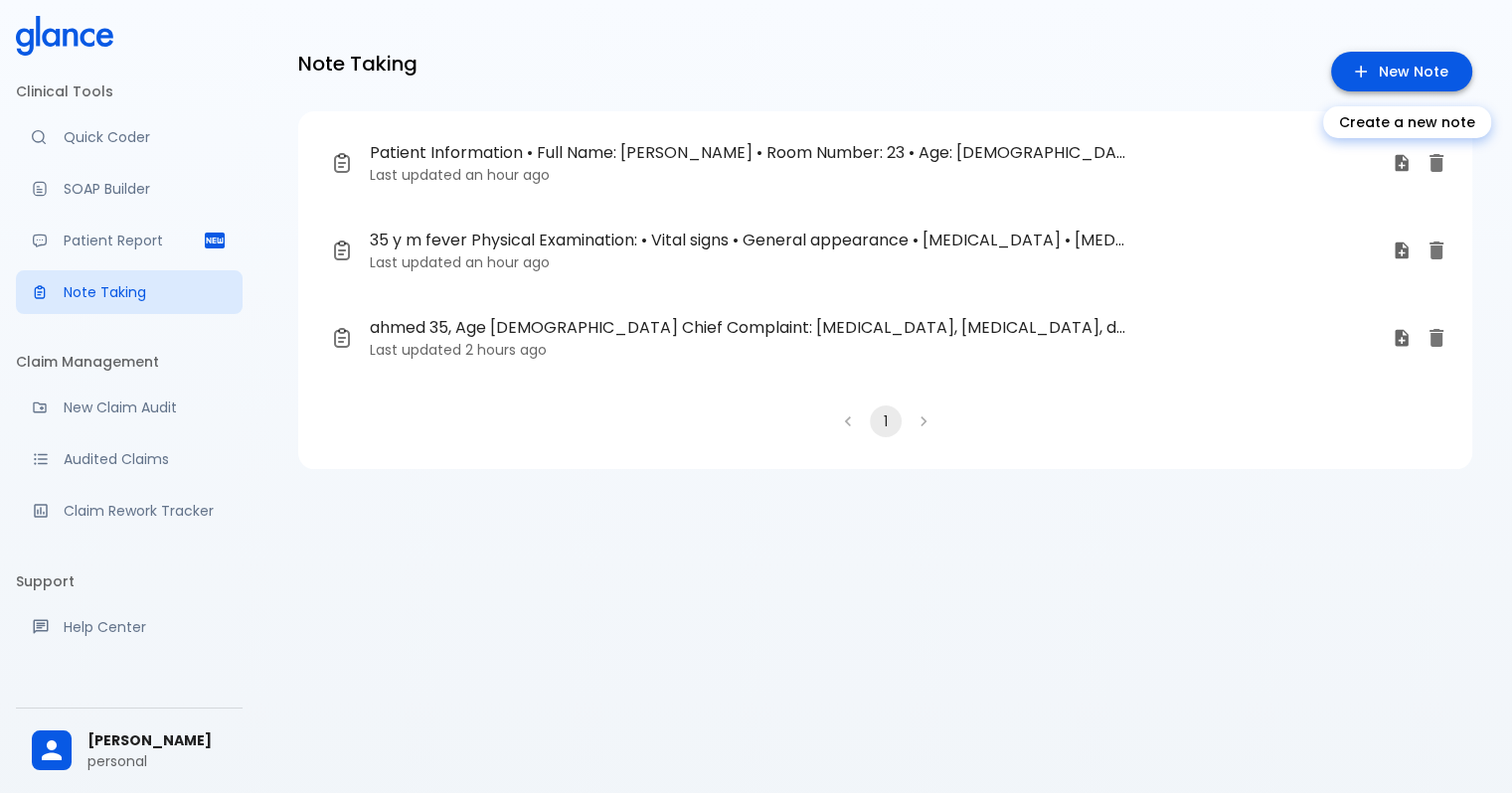 click on "New Note" at bounding box center [1402, 72] 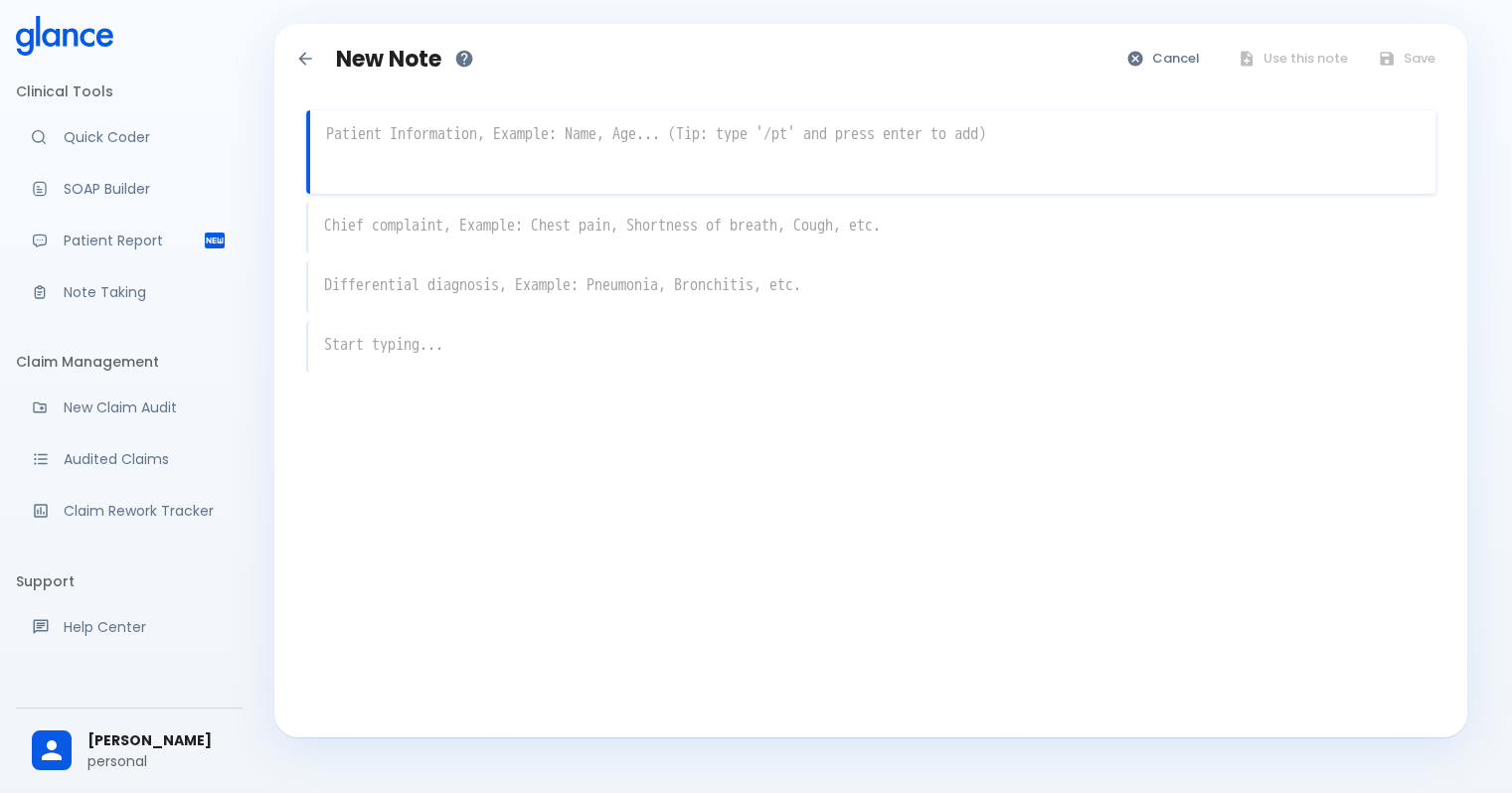 click at bounding box center [873, 134] 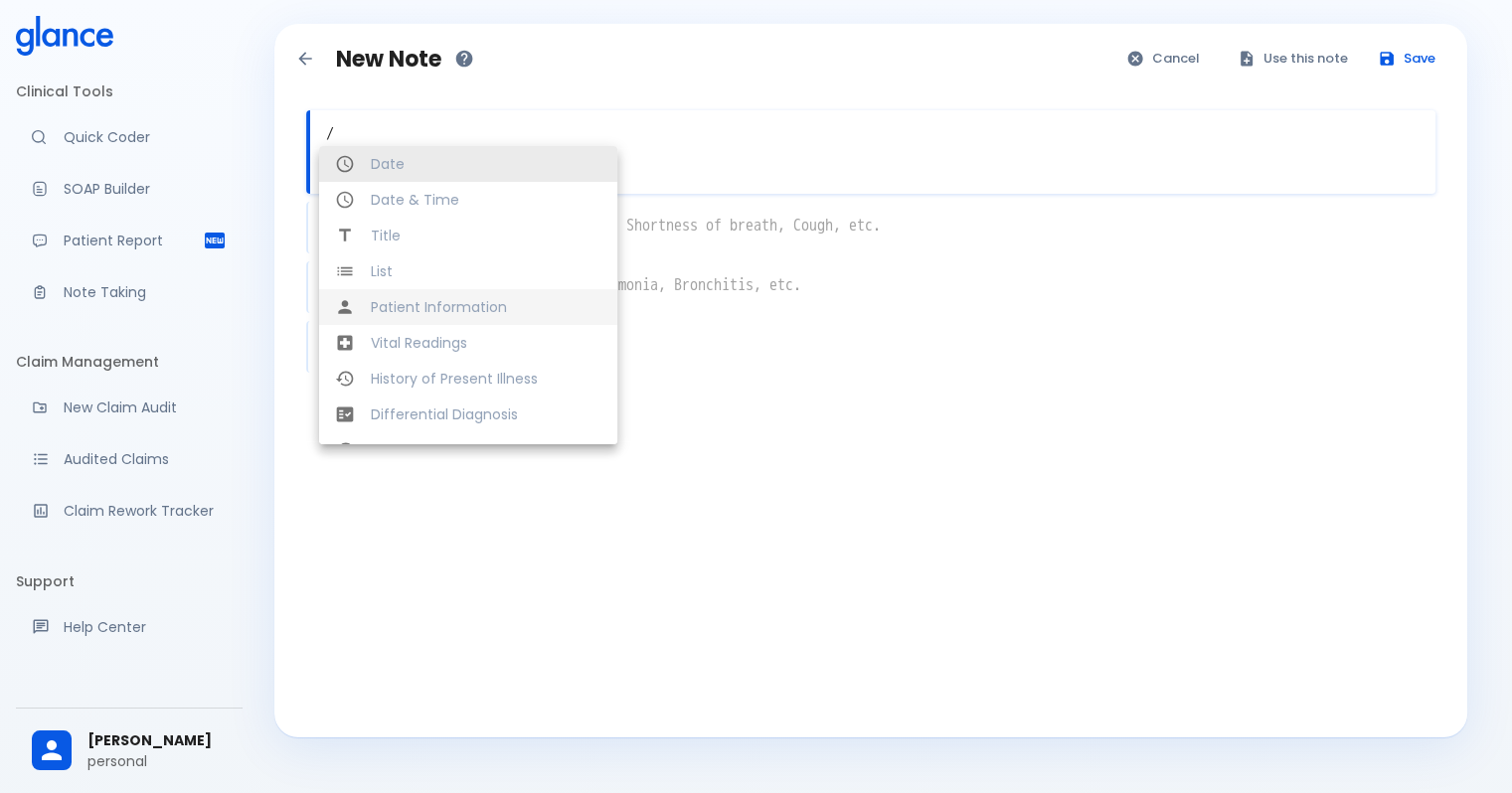 type on "/" 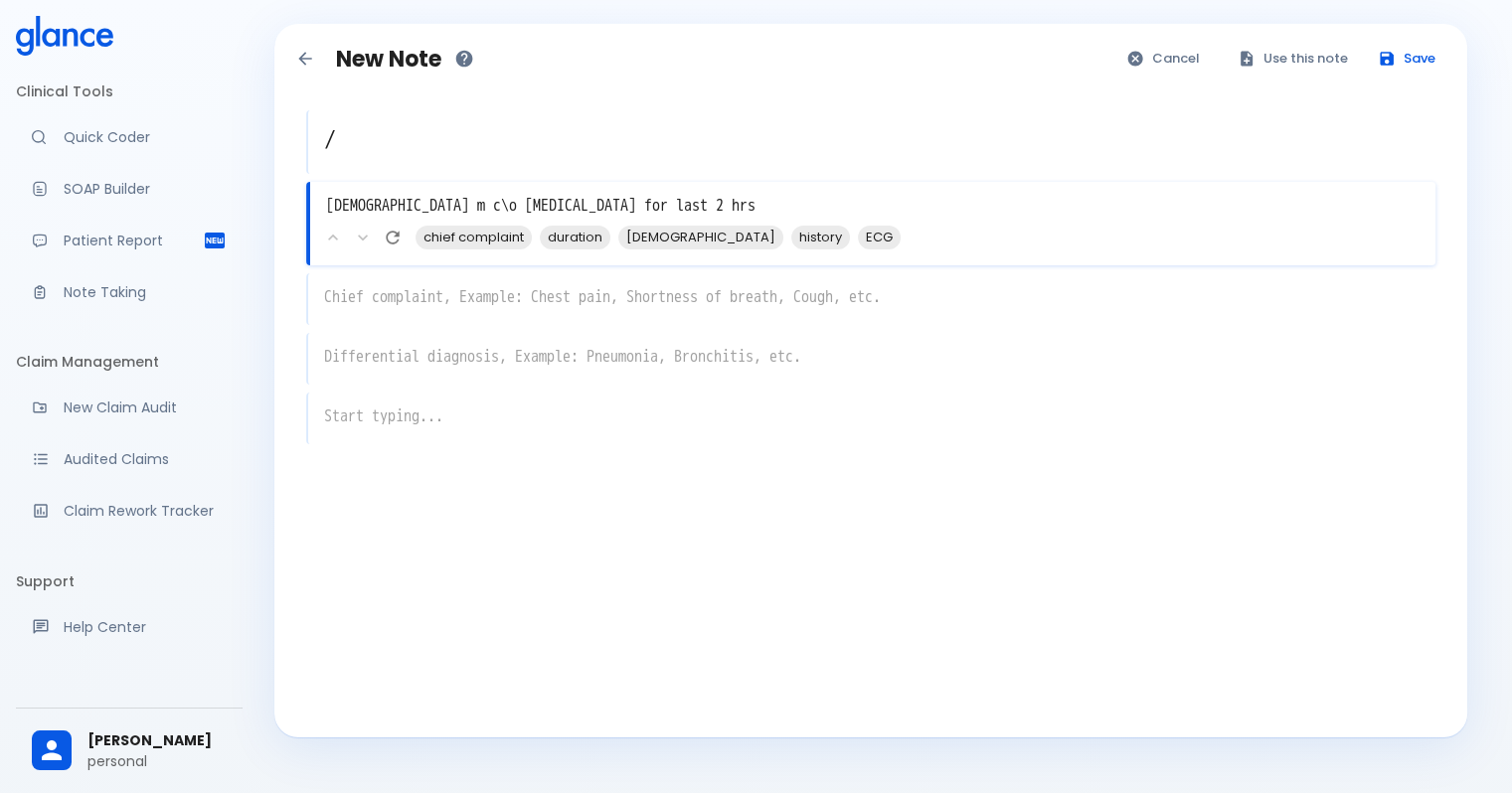 type on "57 yo m c\o chest pain for last 2 hrs" 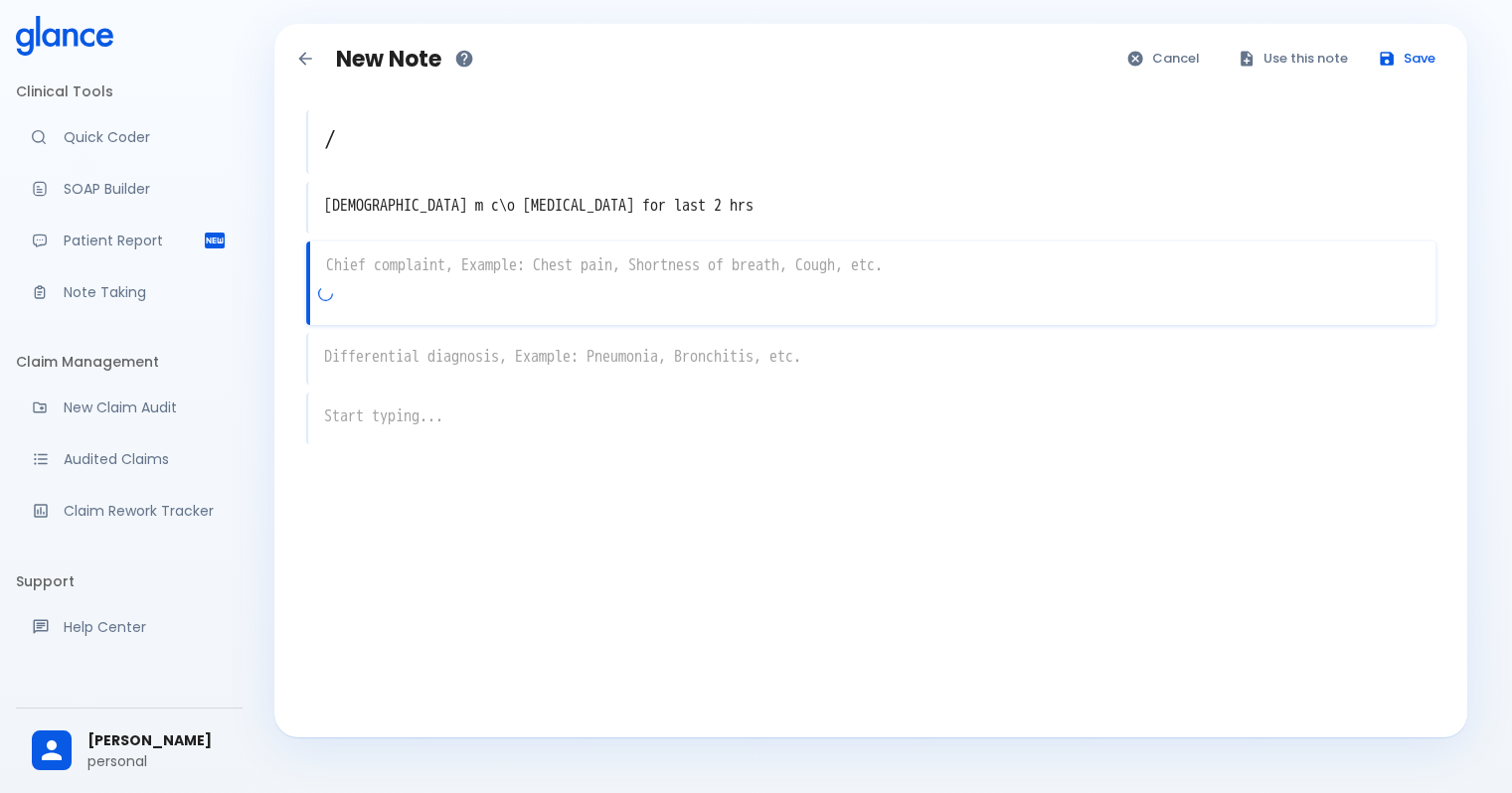 click on "x" at bounding box center (871, 283) 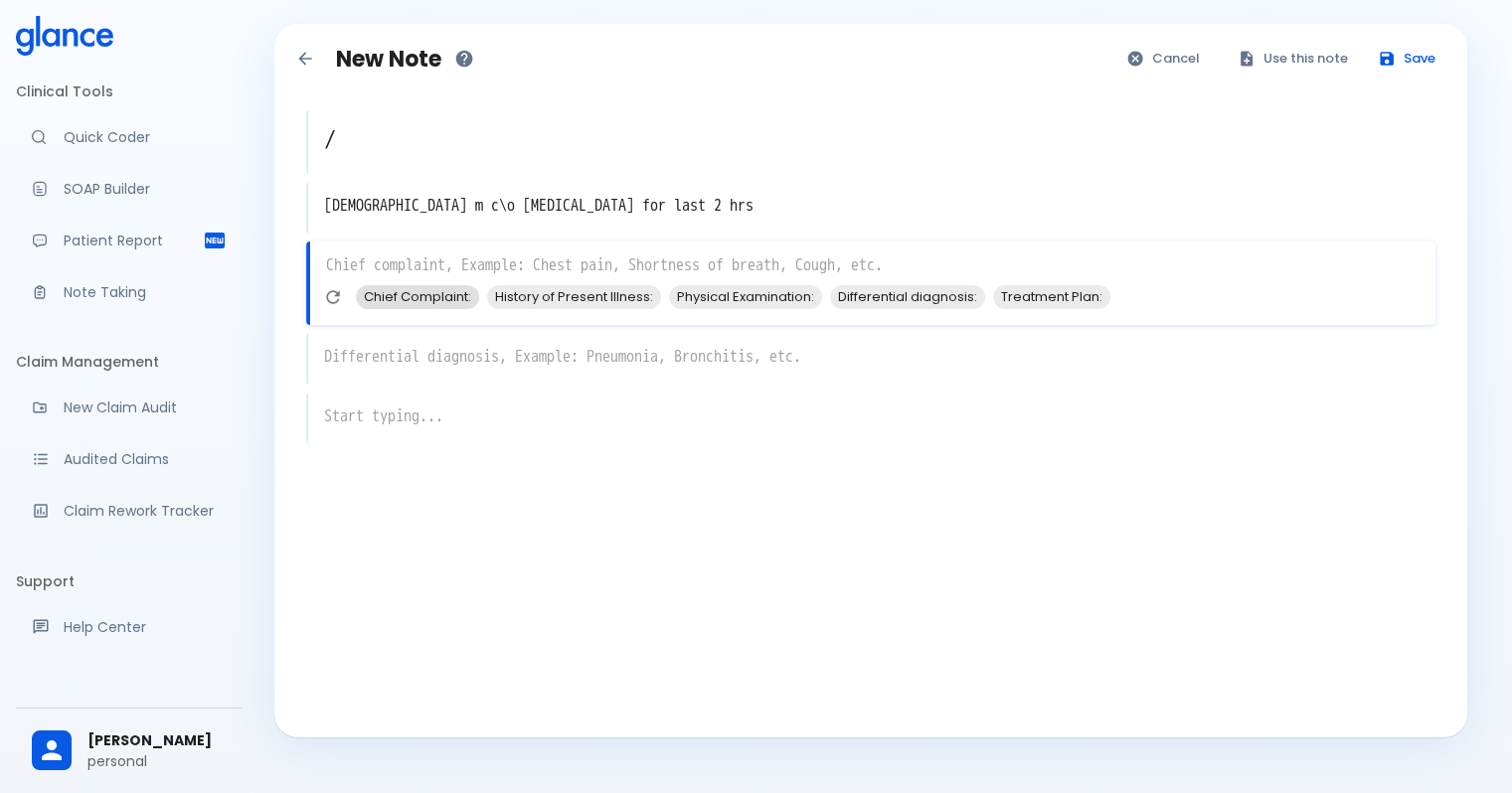 click on "Chief Complaint:" at bounding box center [418, 296] 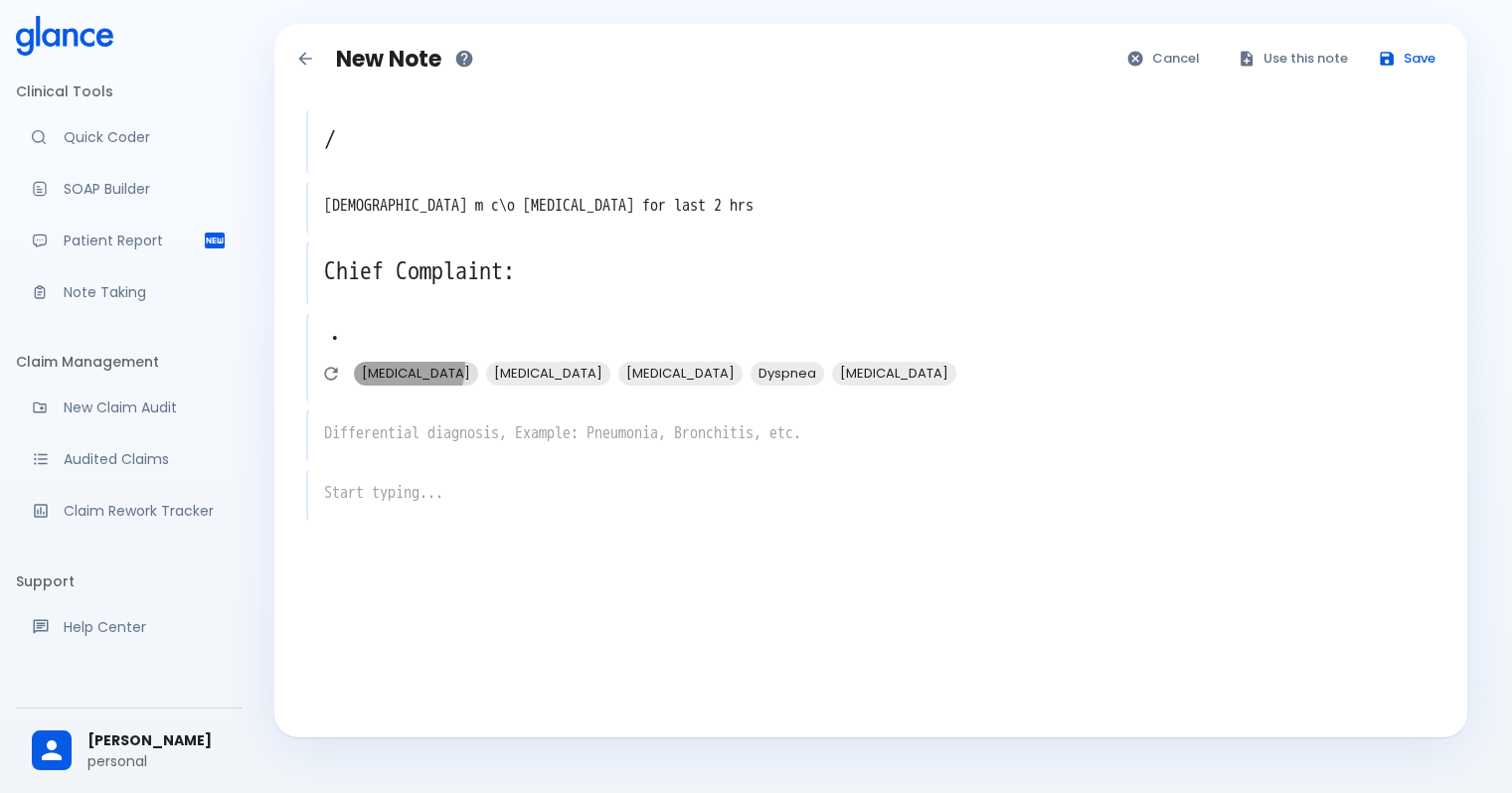 click on "Chest pain" at bounding box center (416, 373) 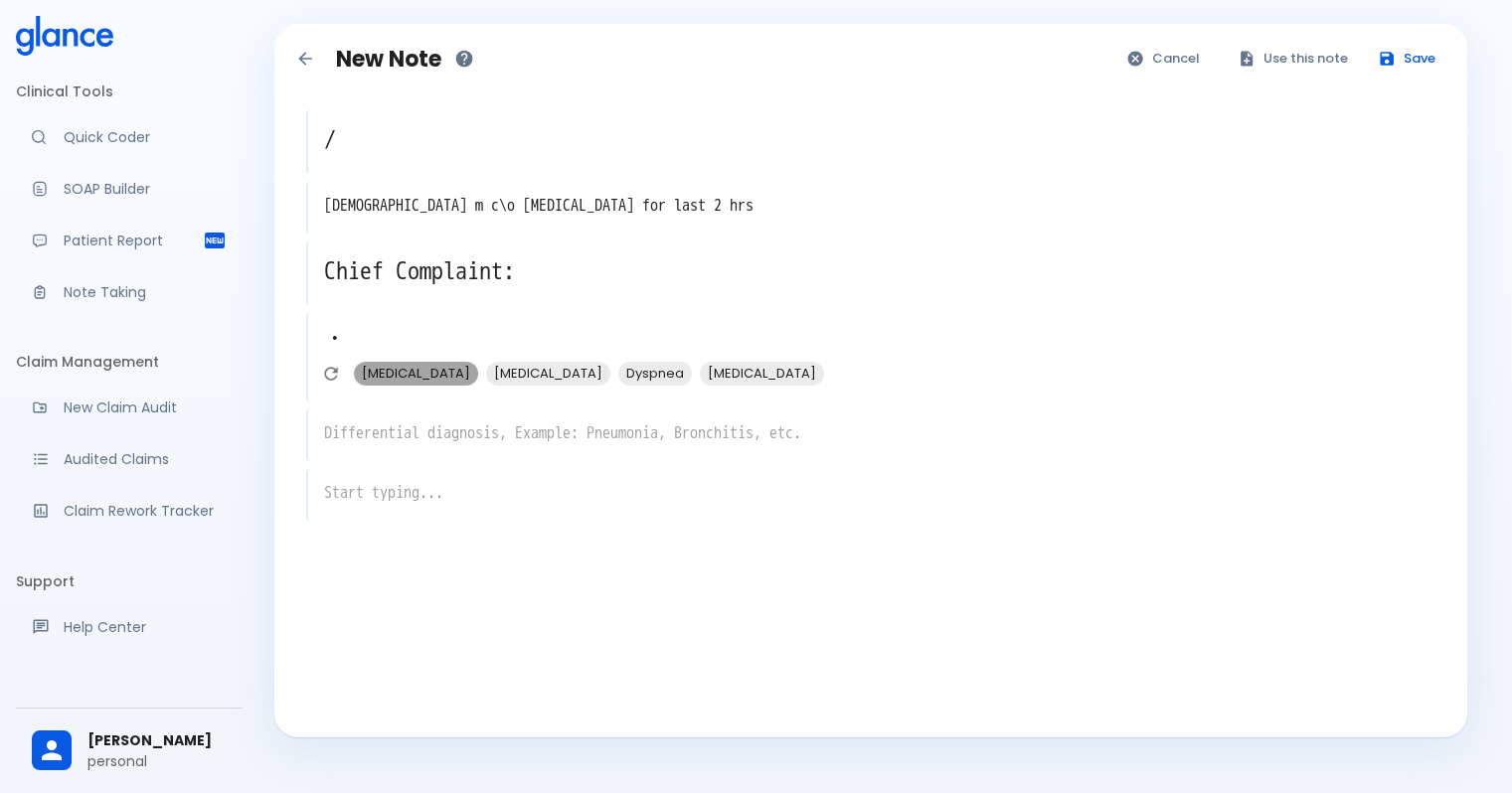 click on "Shortness of breath" at bounding box center (416, 373) 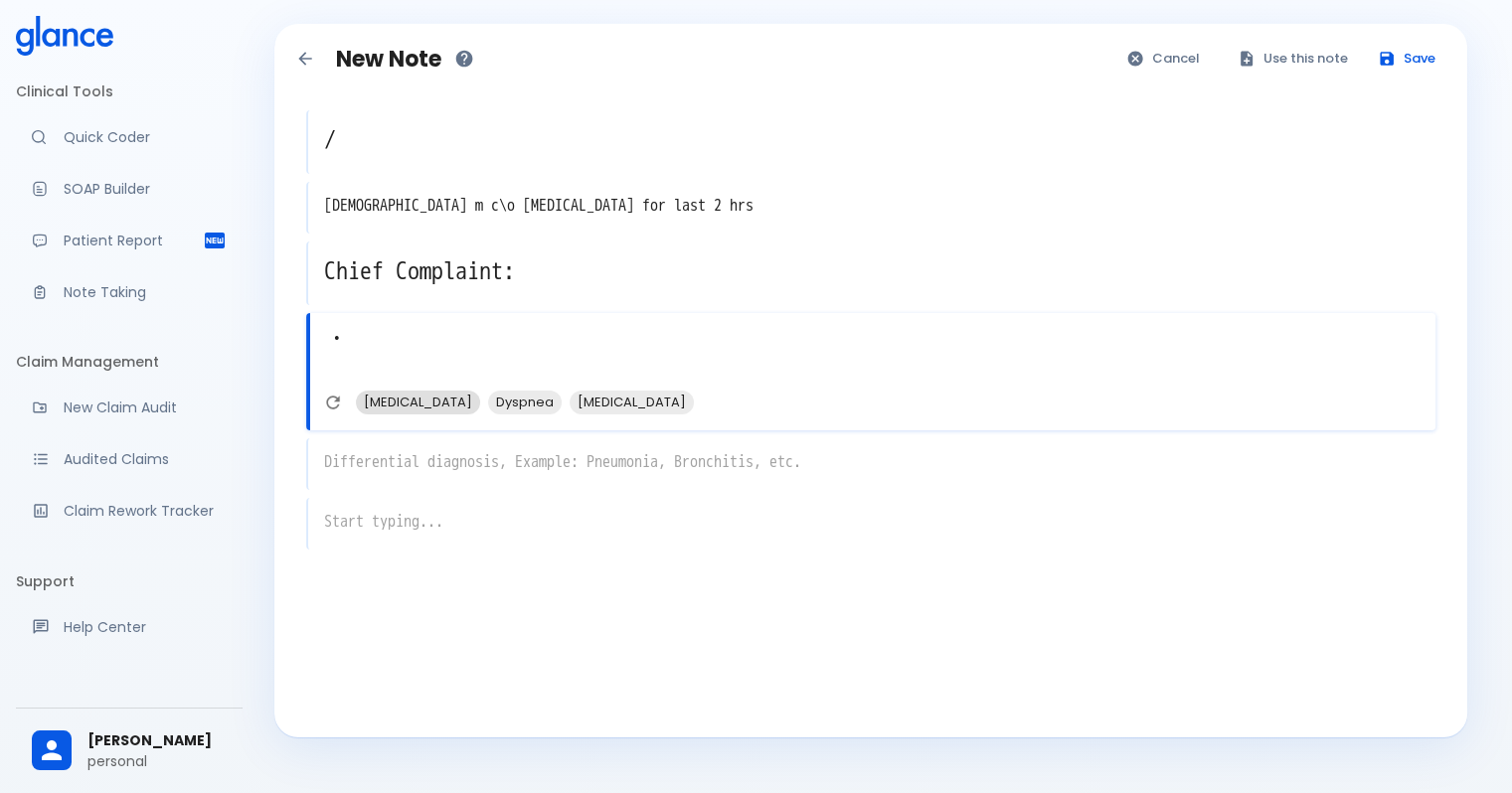 click on "Palpitations" at bounding box center [418, 401] 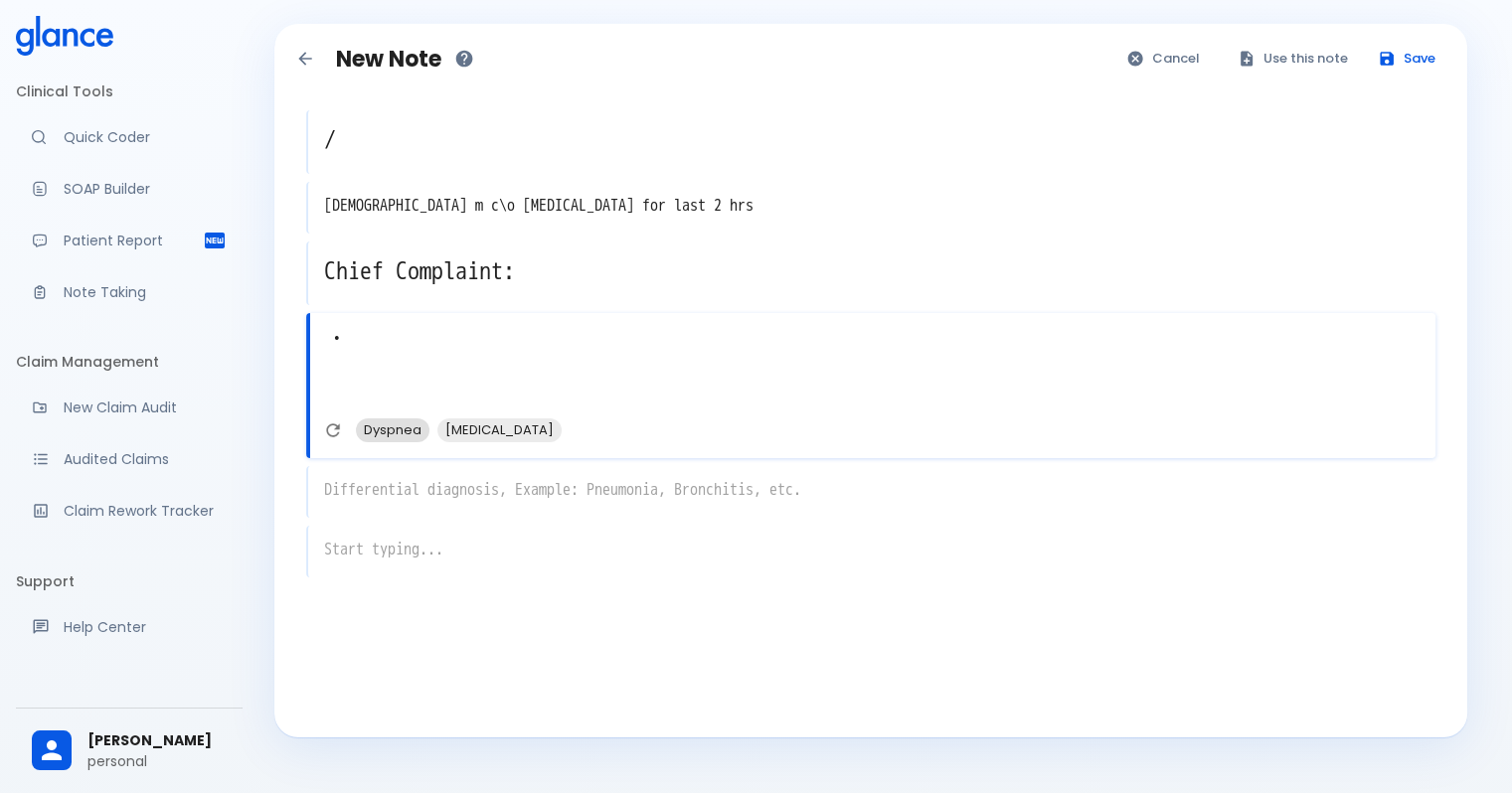 click on "Dyspnea" at bounding box center (393, 429) 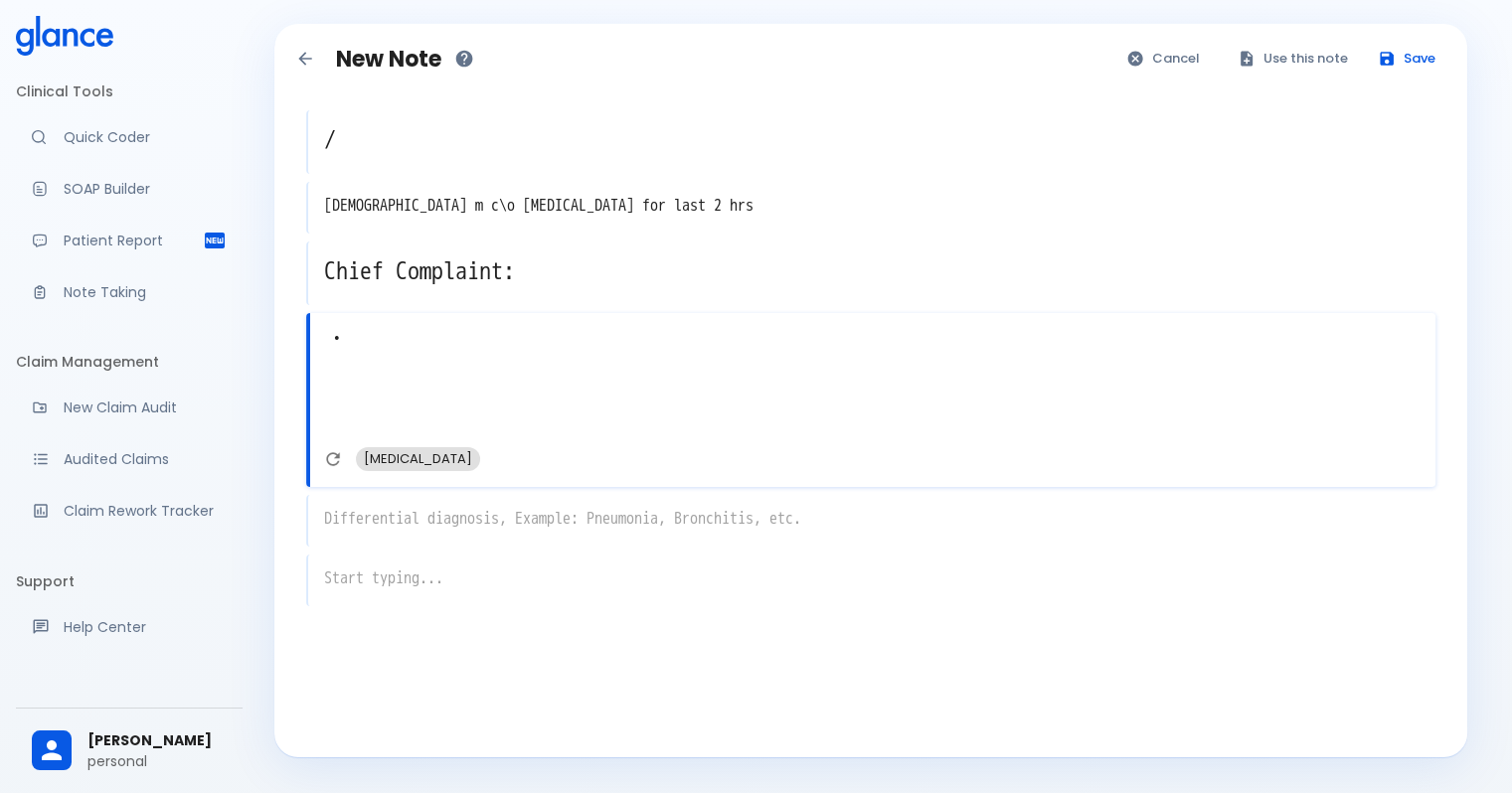 click on "Angina" at bounding box center [418, 458] 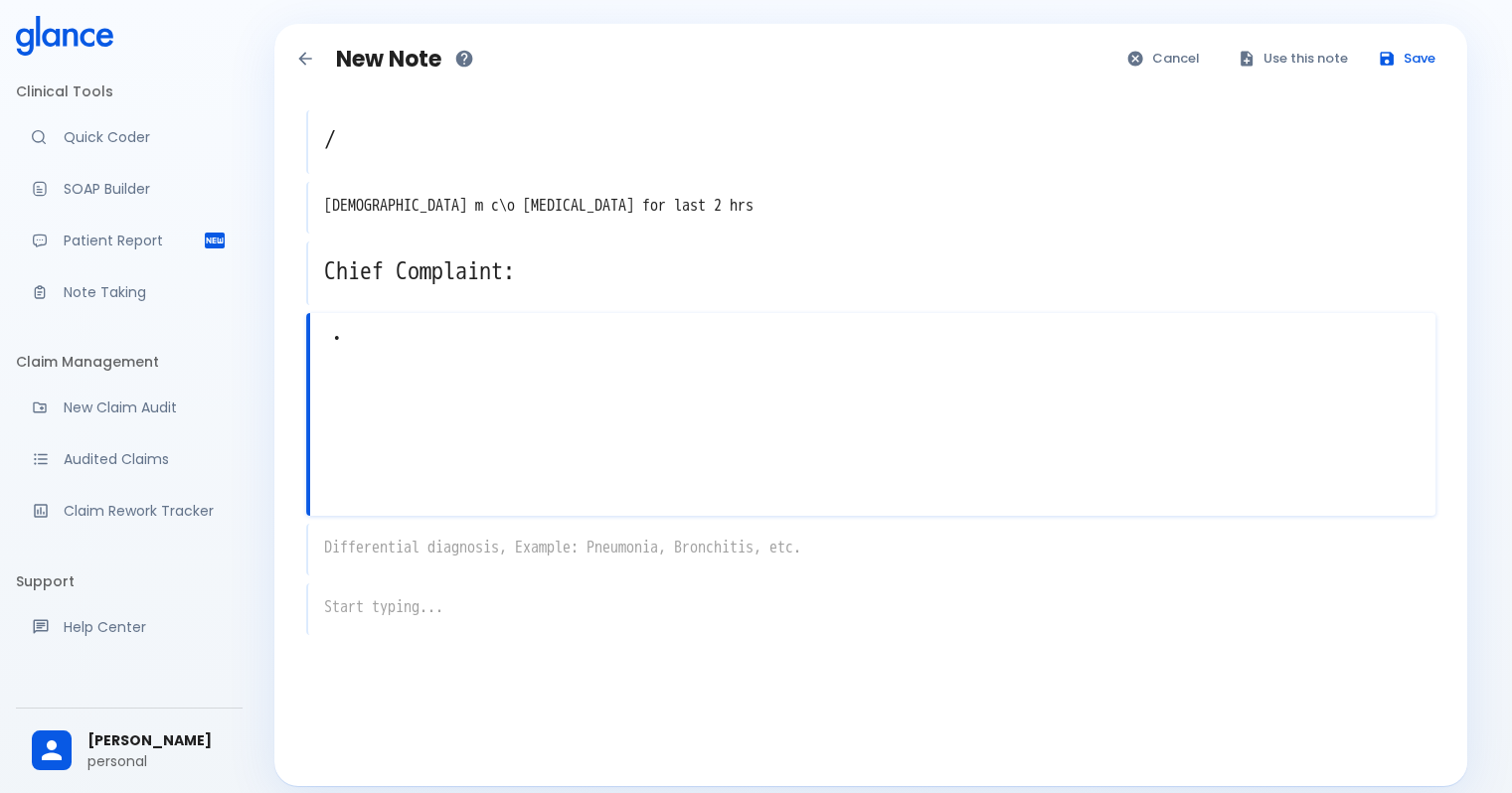 click on "x" at bounding box center [871, 550] 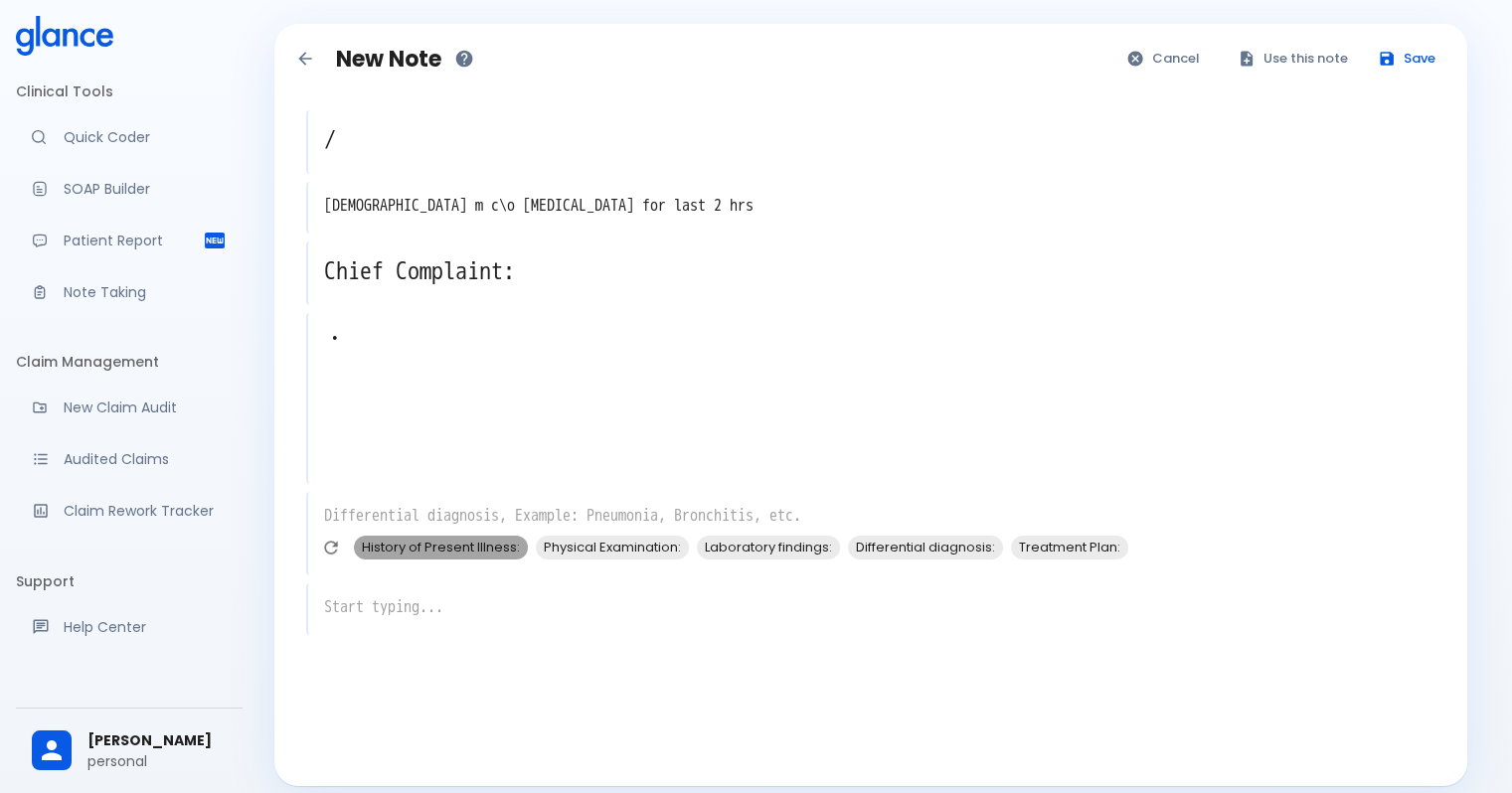 click on "History of Present Illness:" at bounding box center (440, 547) 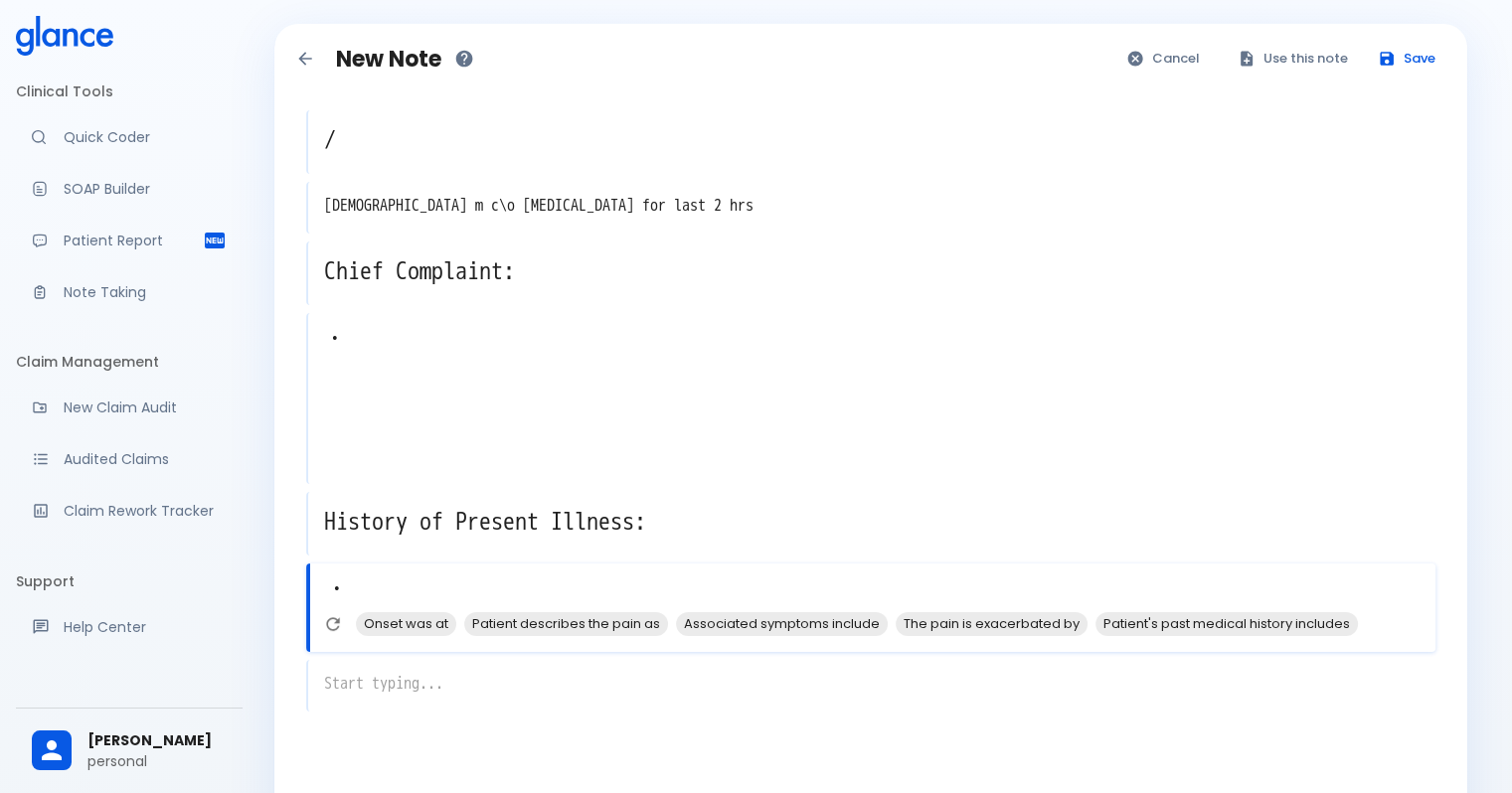 scroll, scrollTop: 91, scrollLeft: 0, axis: vertical 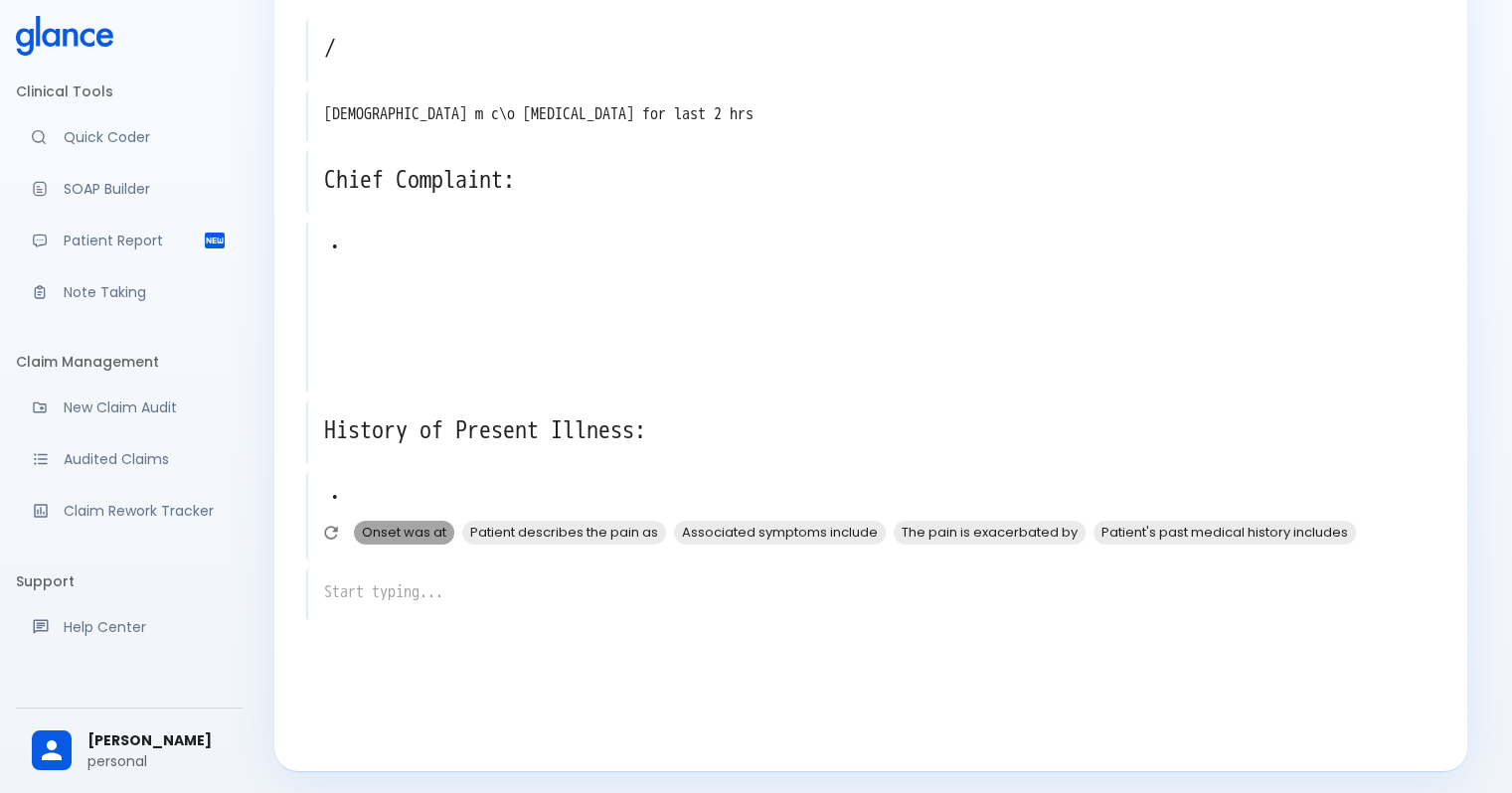 click on "Onset was at" at bounding box center [404, 532] 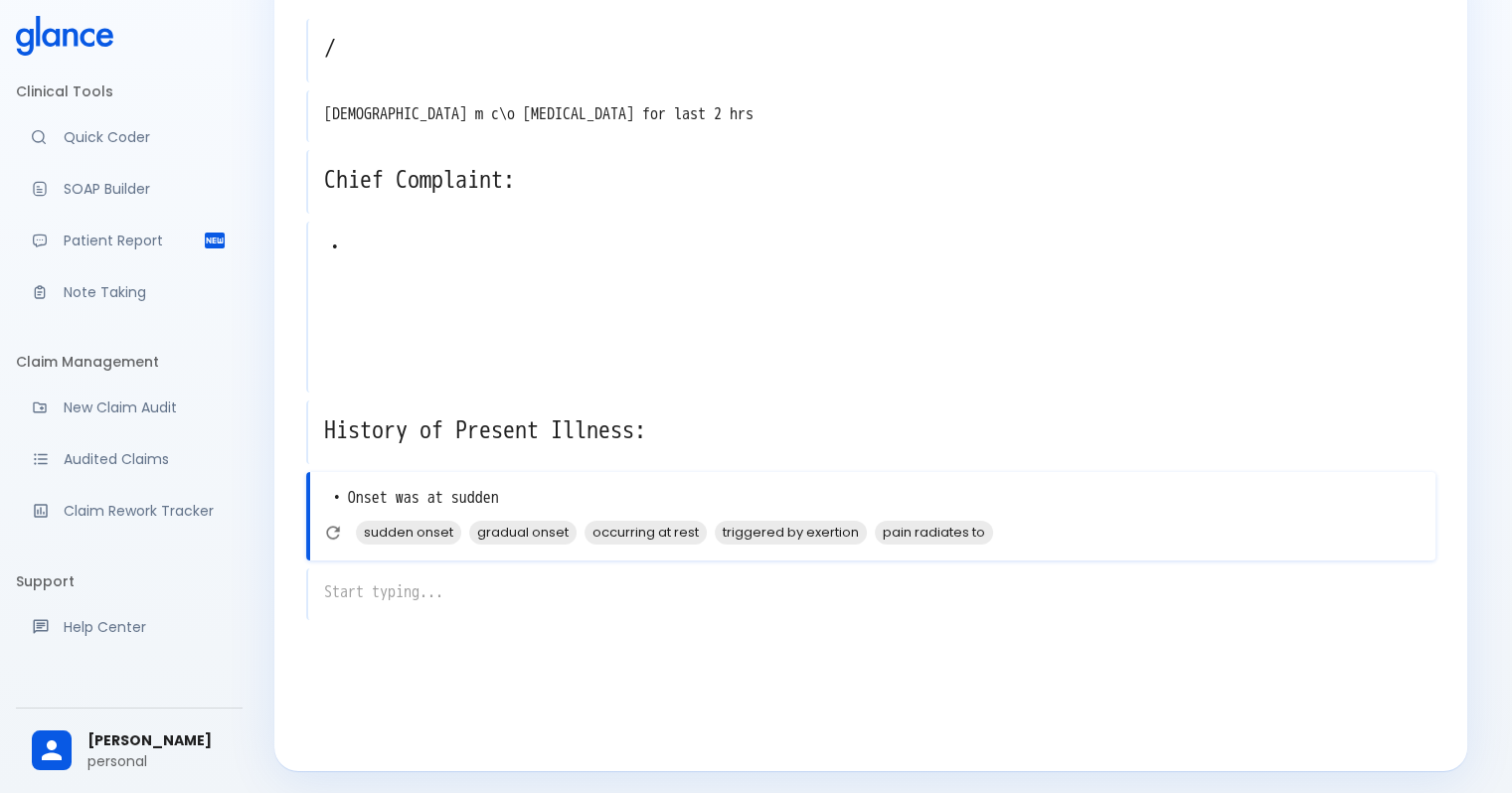 click on "sudden onset" at bounding box center (409, 532) 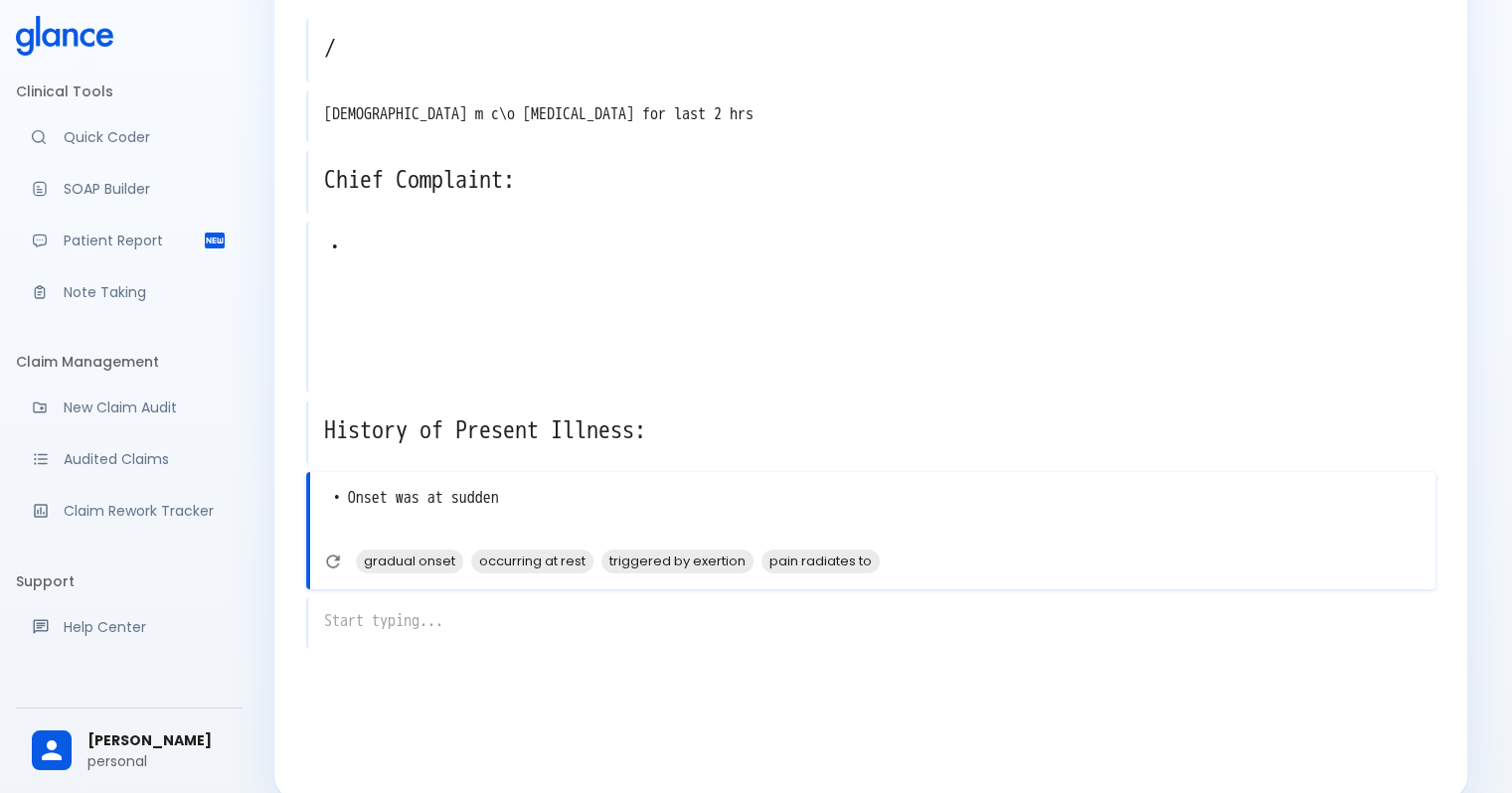 drag, startPoint x: 476, startPoint y: 523, endPoint x: 308, endPoint y: 533, distance: 168.2974 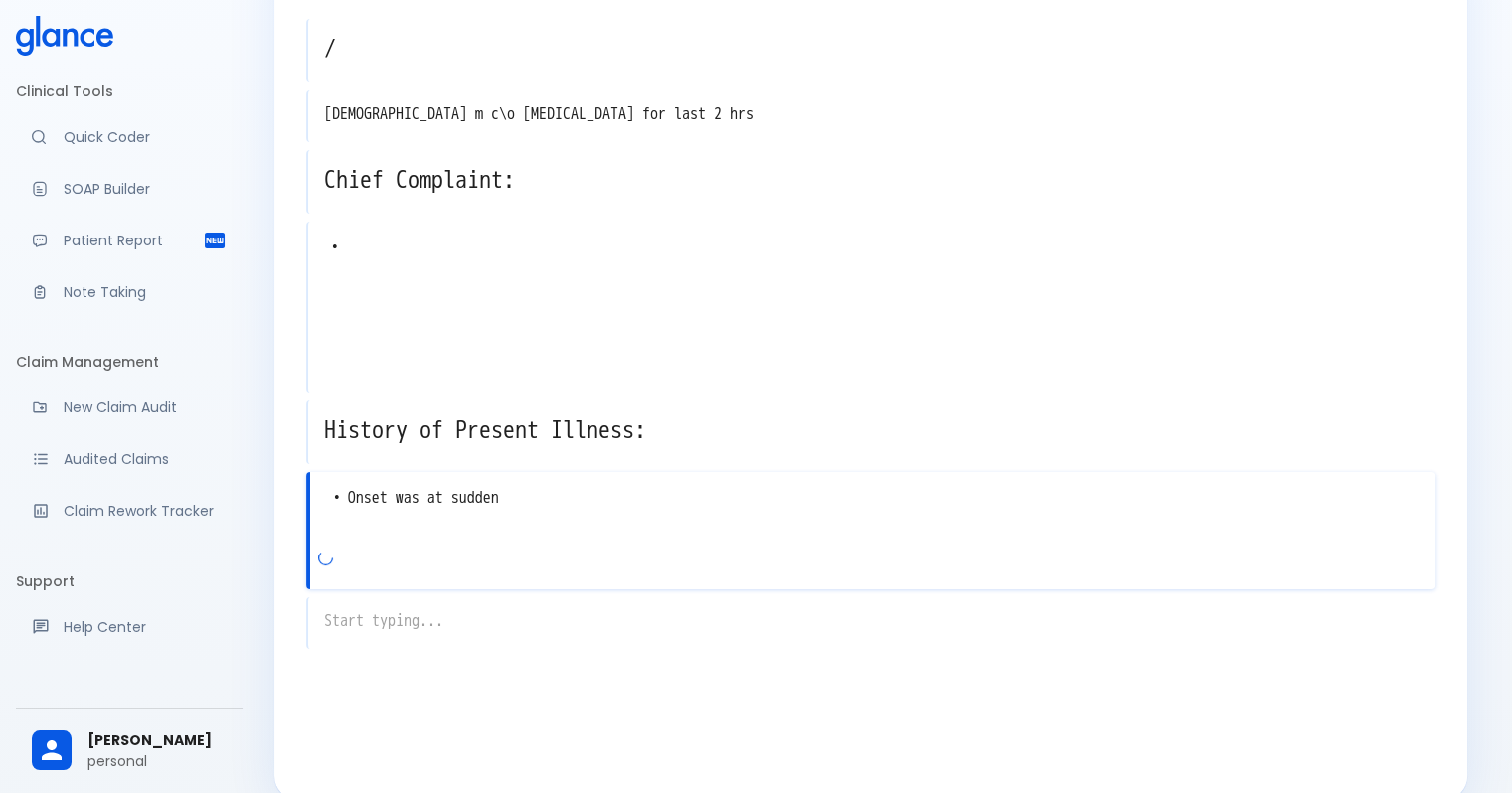 click on "• Onset was at sudden" at bounding box center (873, 513) 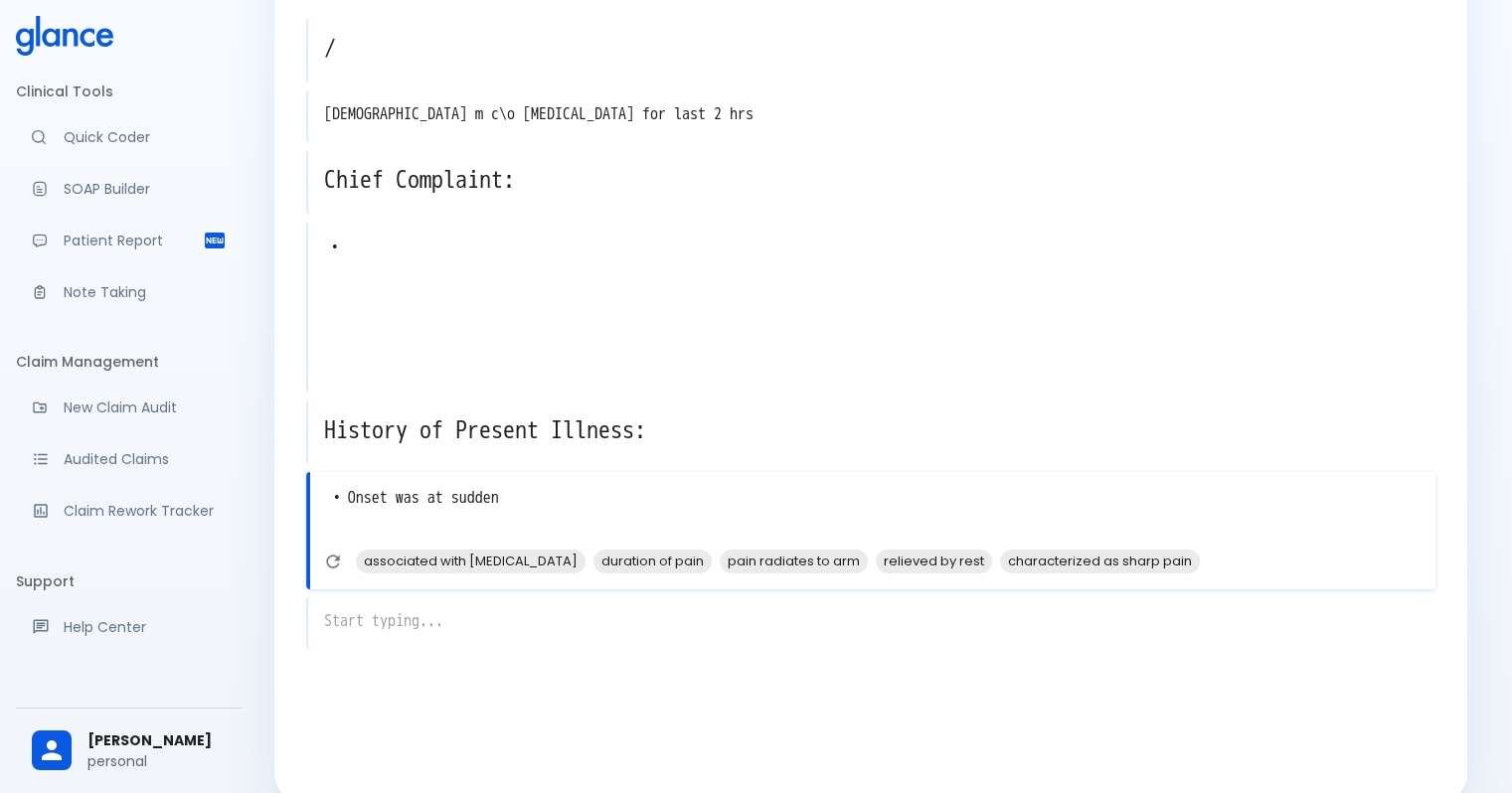 click on "• Onset was at sudden" at bounding box center (873, 513) 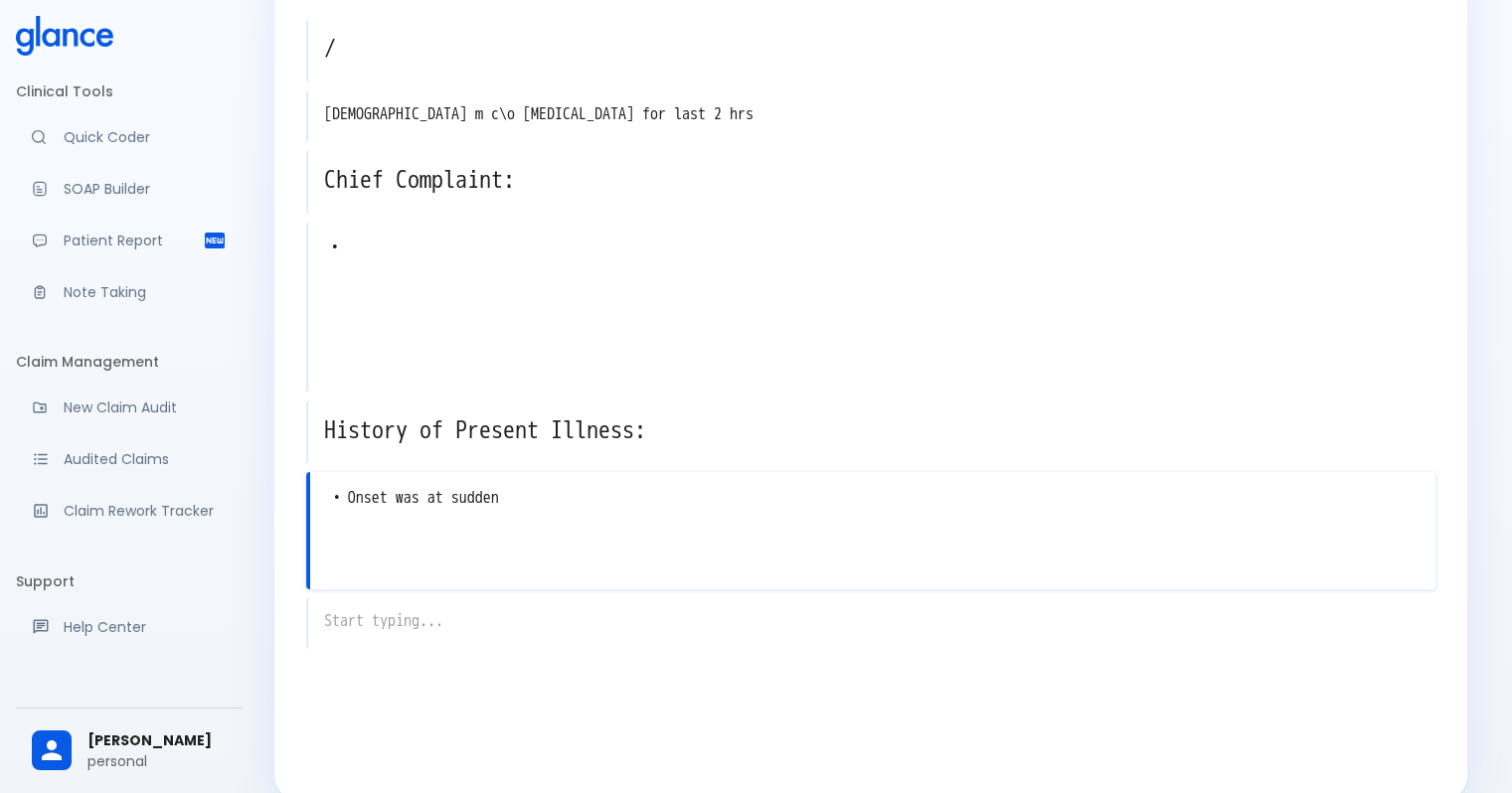 click on "• Onset was at sudden" at bounding box center [873, 513] 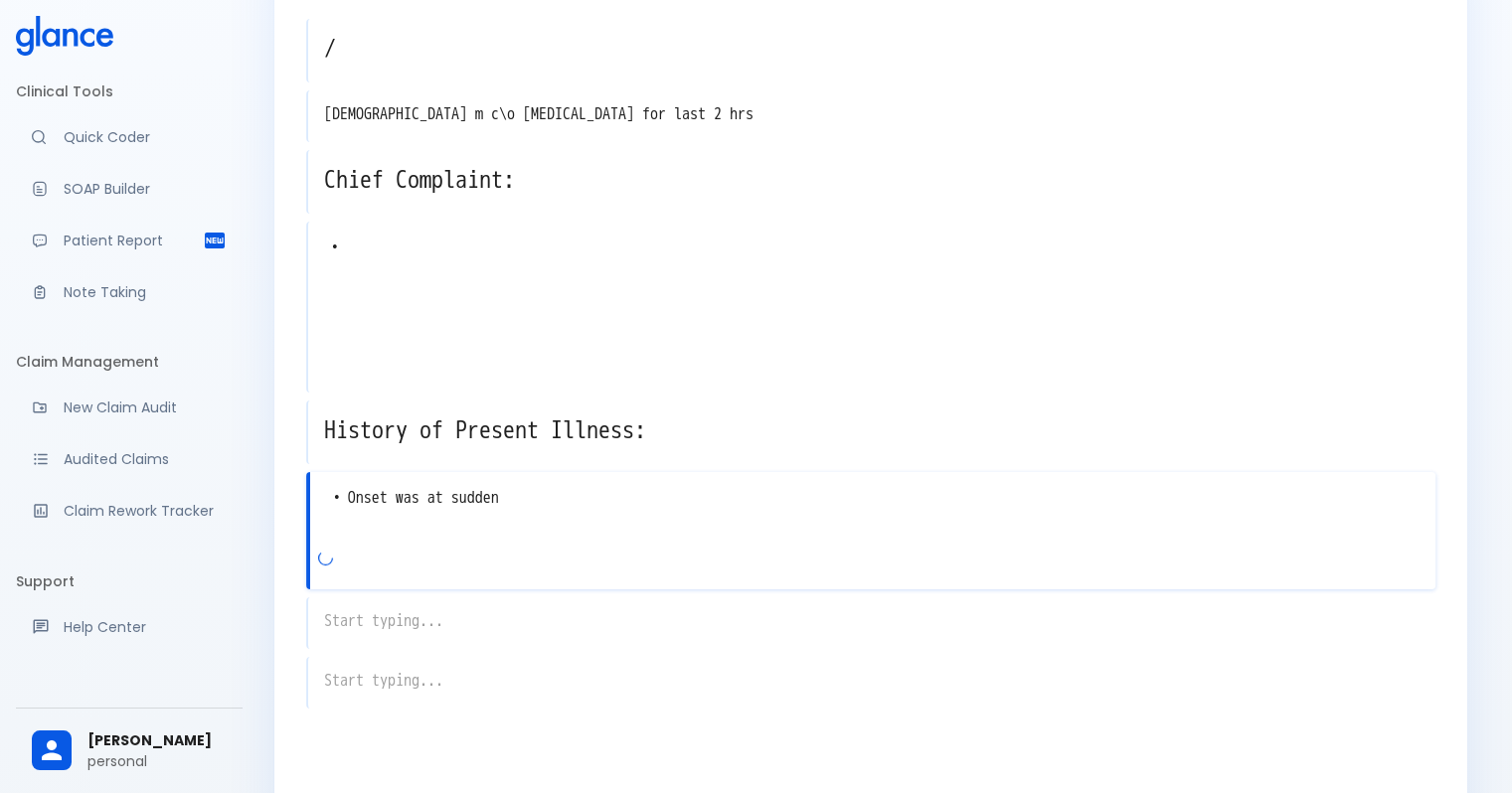 click on "• Onset was at sudden" at bounding box center [873, 513] 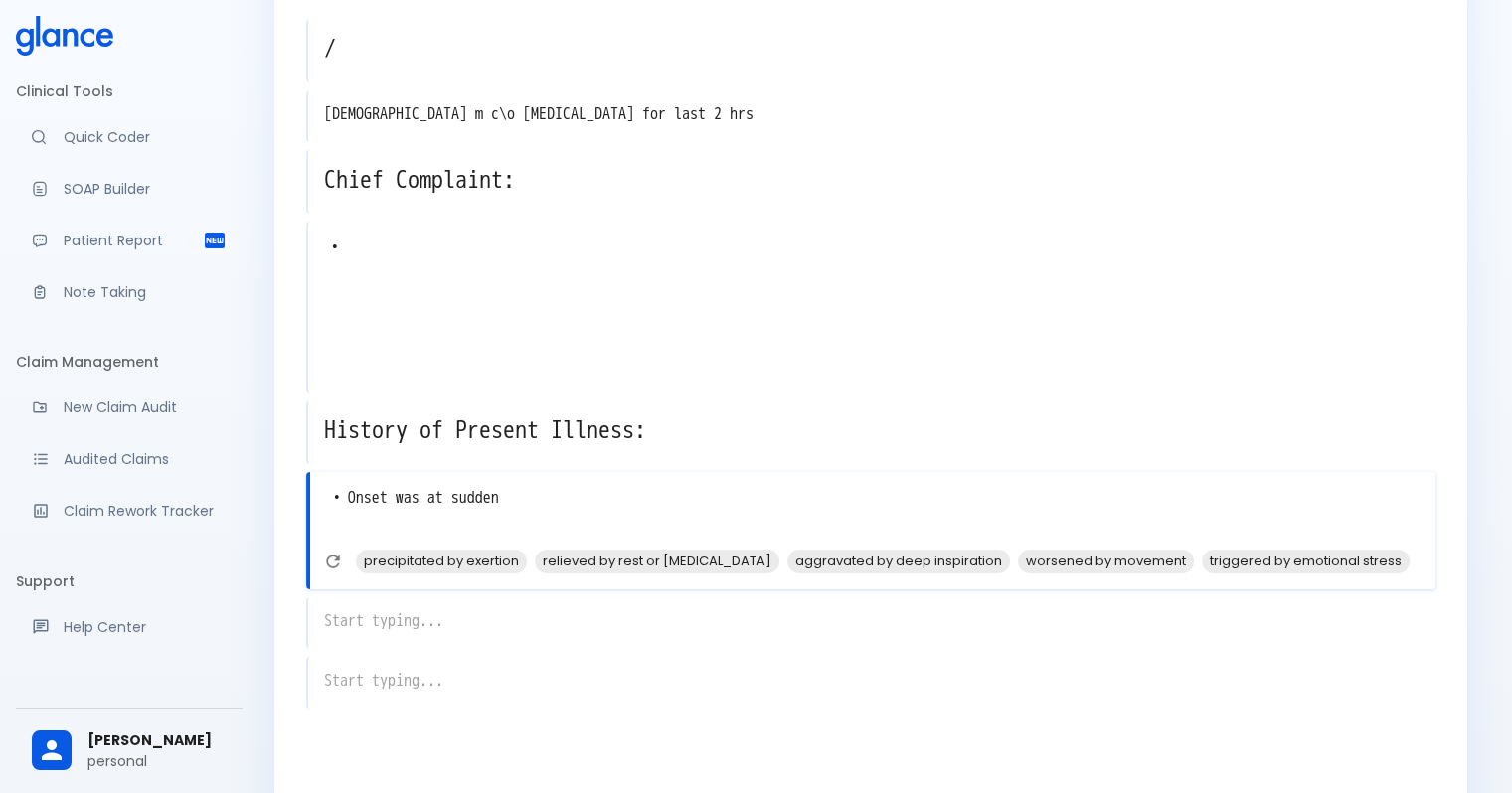 click on "relieved by rest or nitroglycerin" at bounding box center (657, 560) 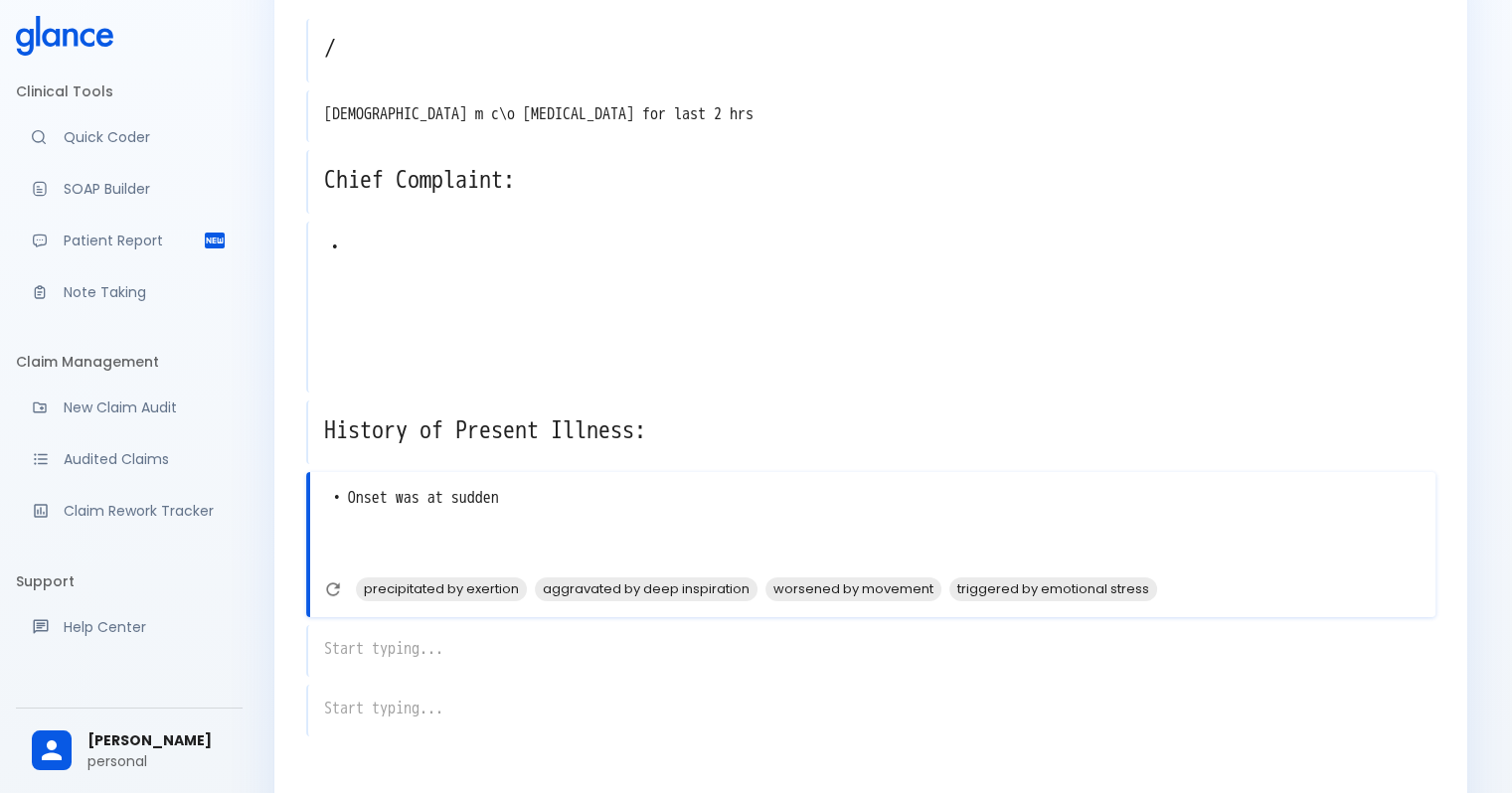 click on "x" at bounding box center [871, 651] 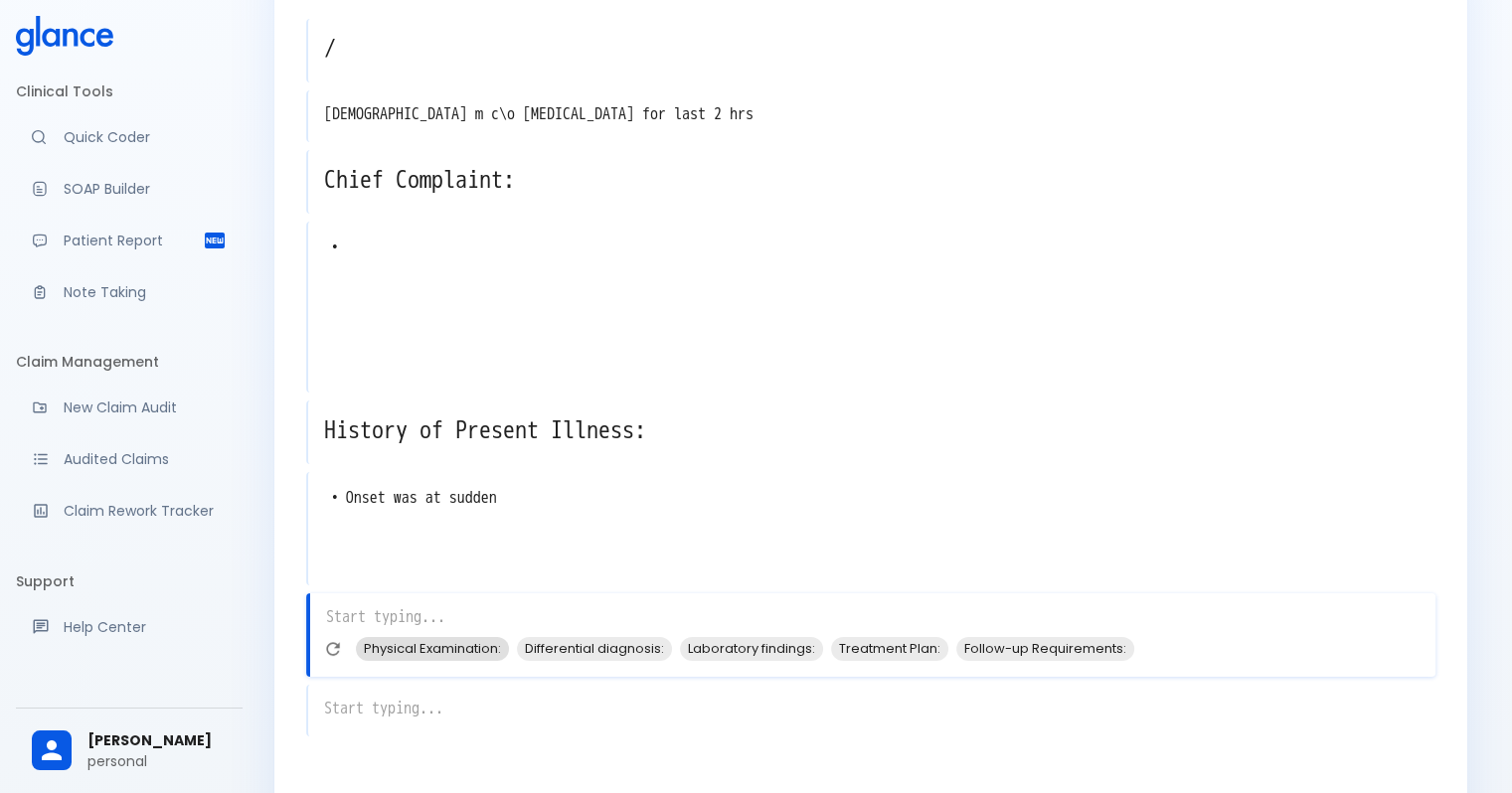 click on "Physical Examination:" at bounding box center [432, 648] 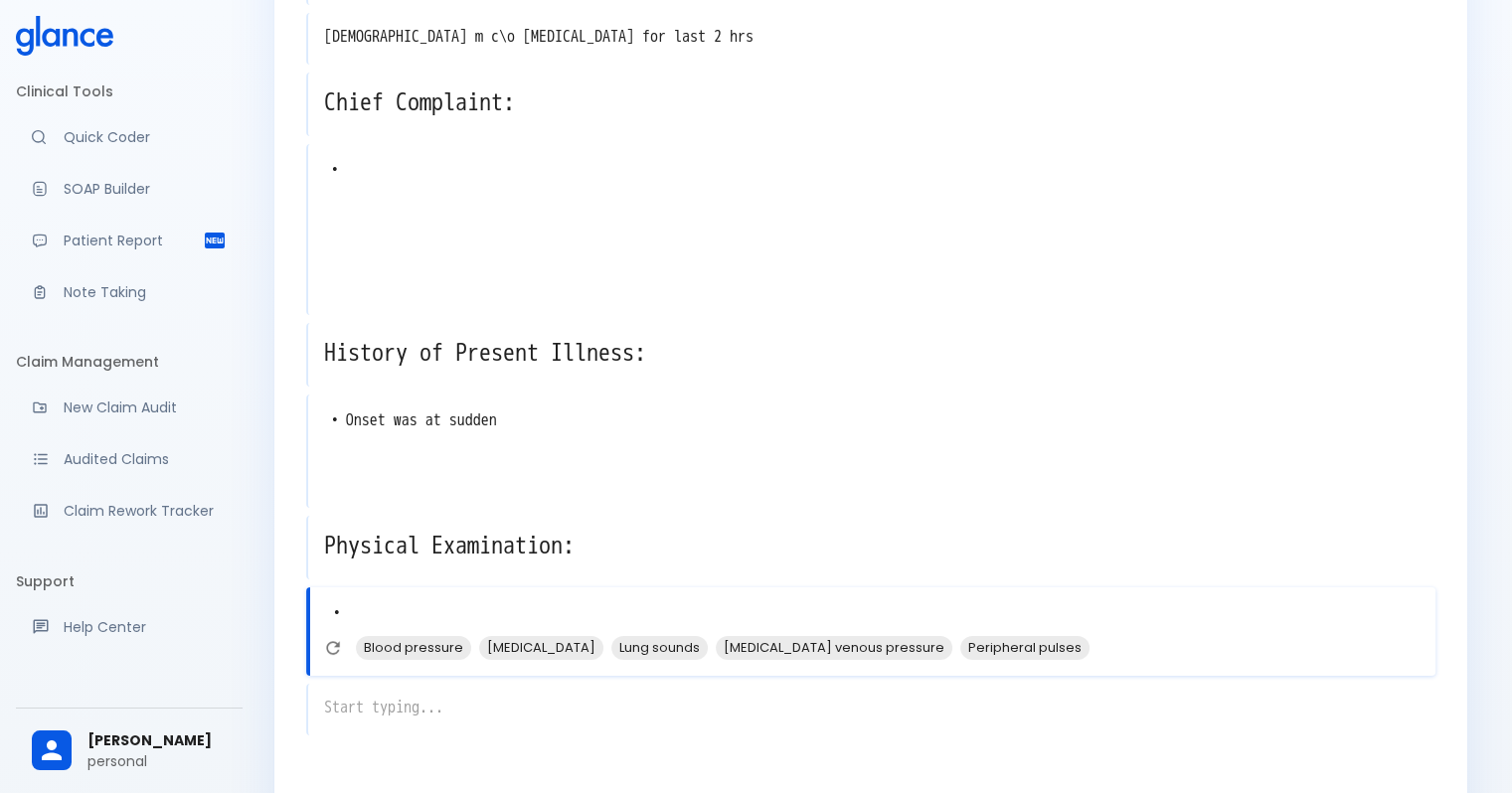 scroll, scrollTop: 284, scrollLeft: 0, axis: vertical 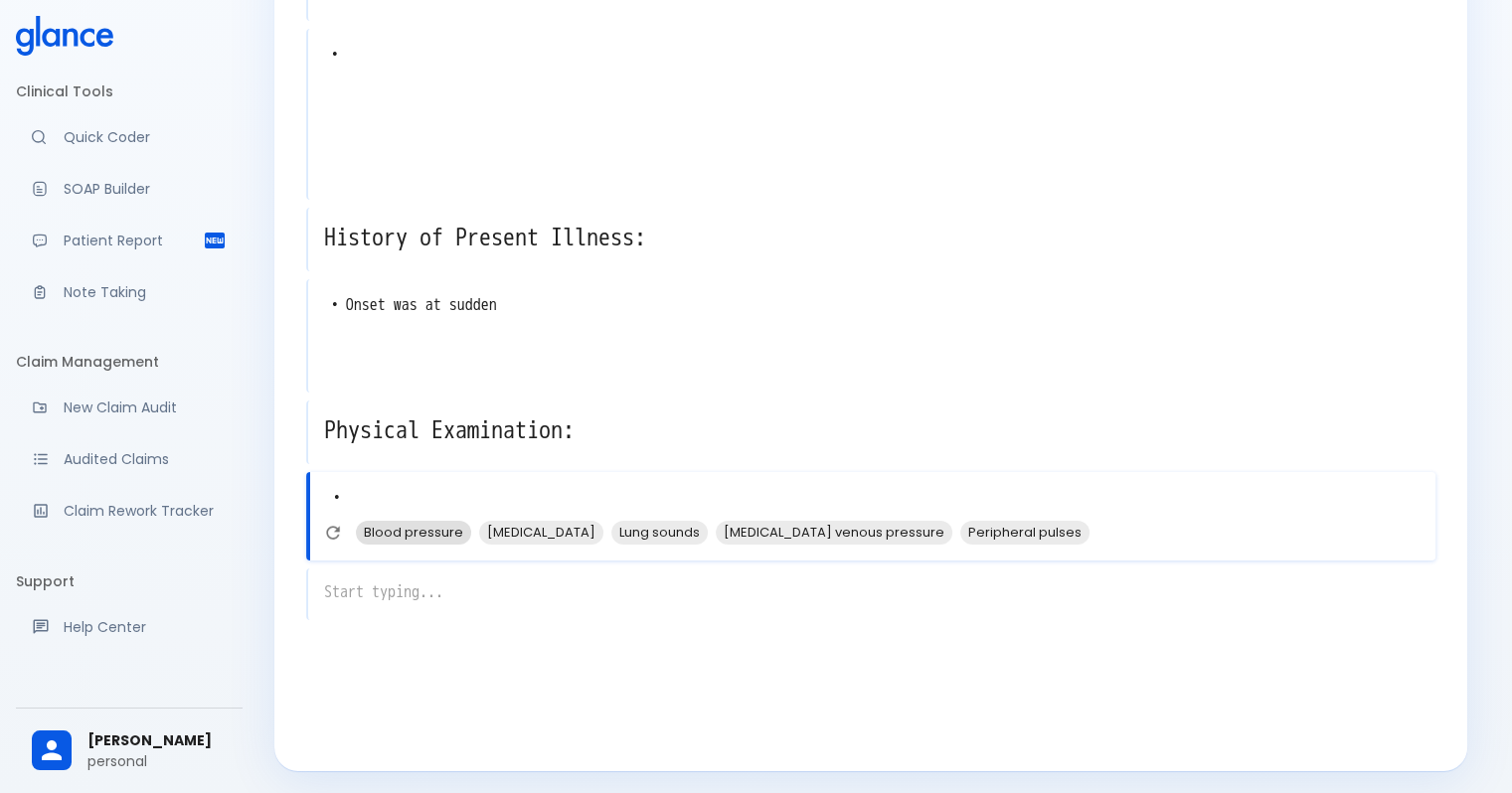 click on "Blood pressure" at bounding box center [414, 532] 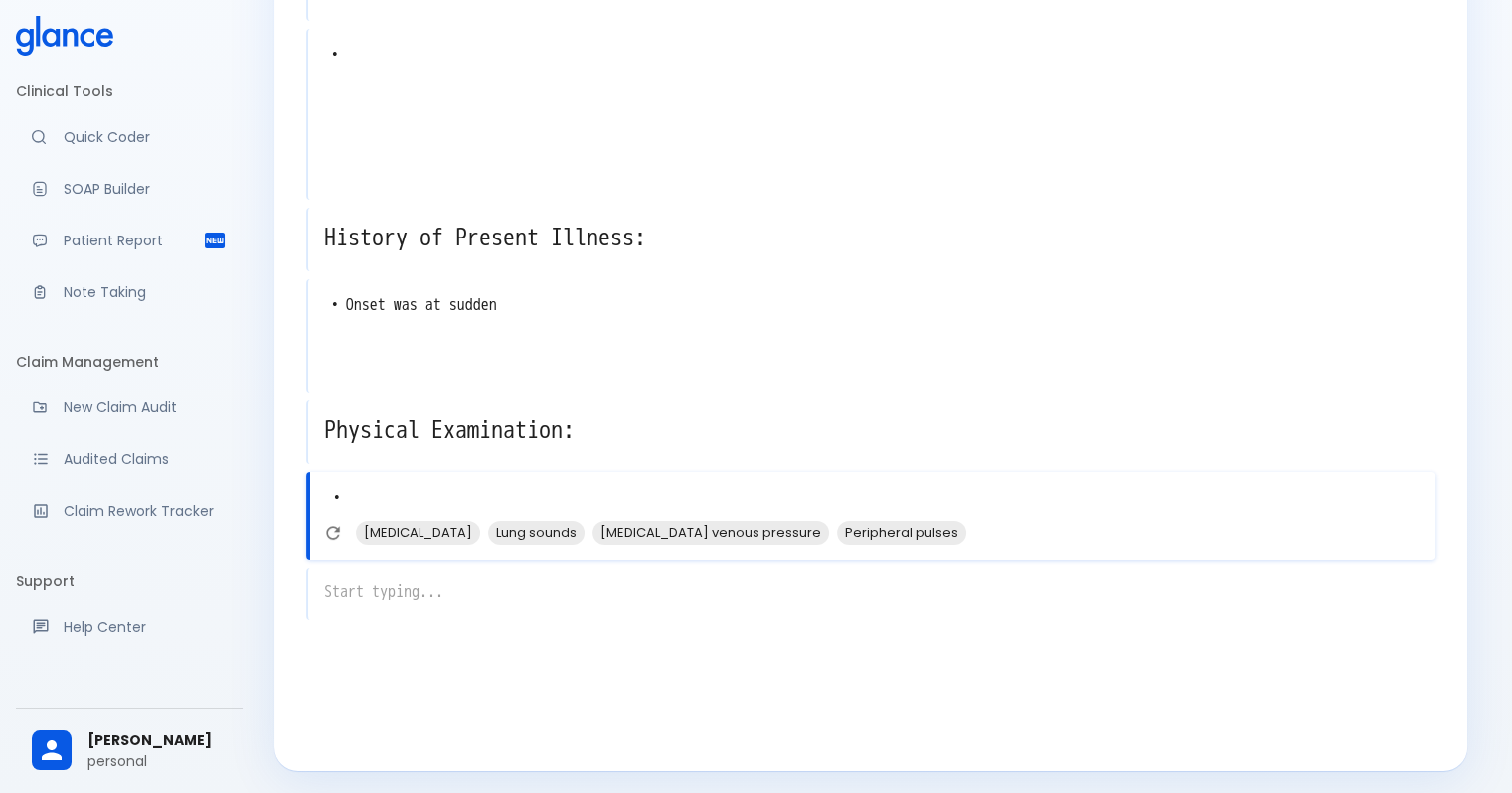 type on "•" 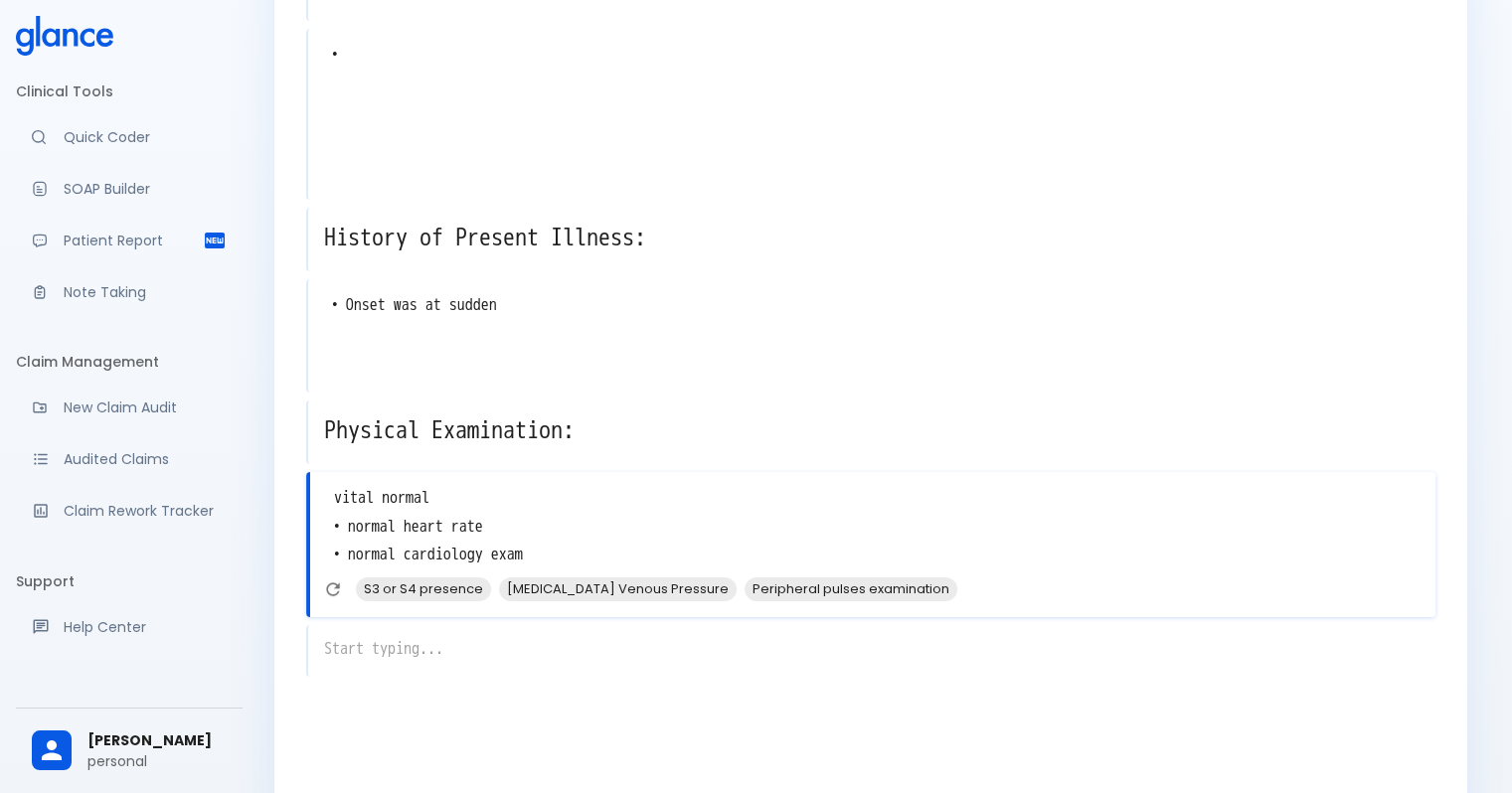 type on "vital normal
• normal heart rate
• normal cardiology exam" 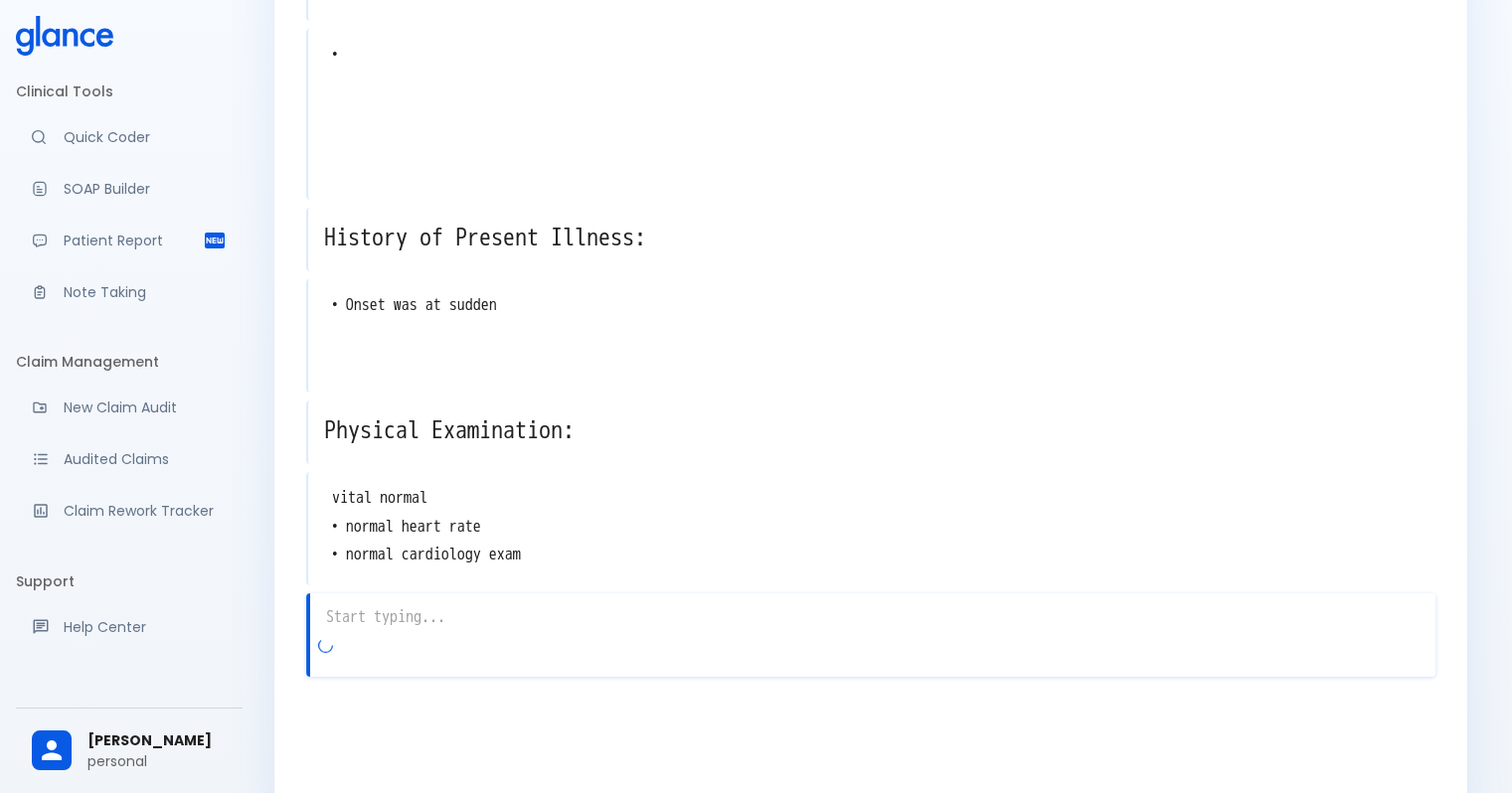 click on "x" at bounding box center (871, 635) 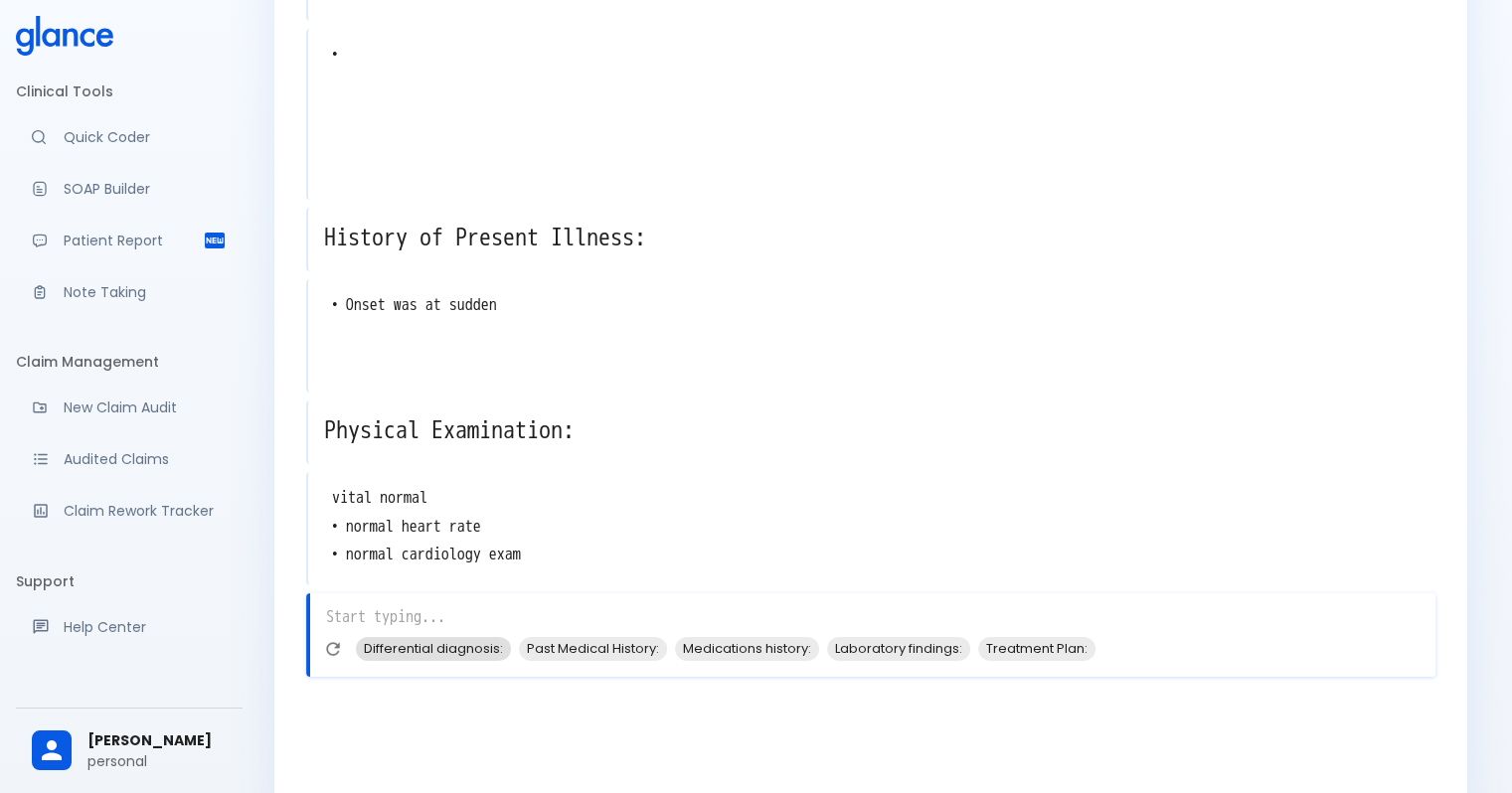 click on "Differential diagnosis:" at bounding box center (433, 648) 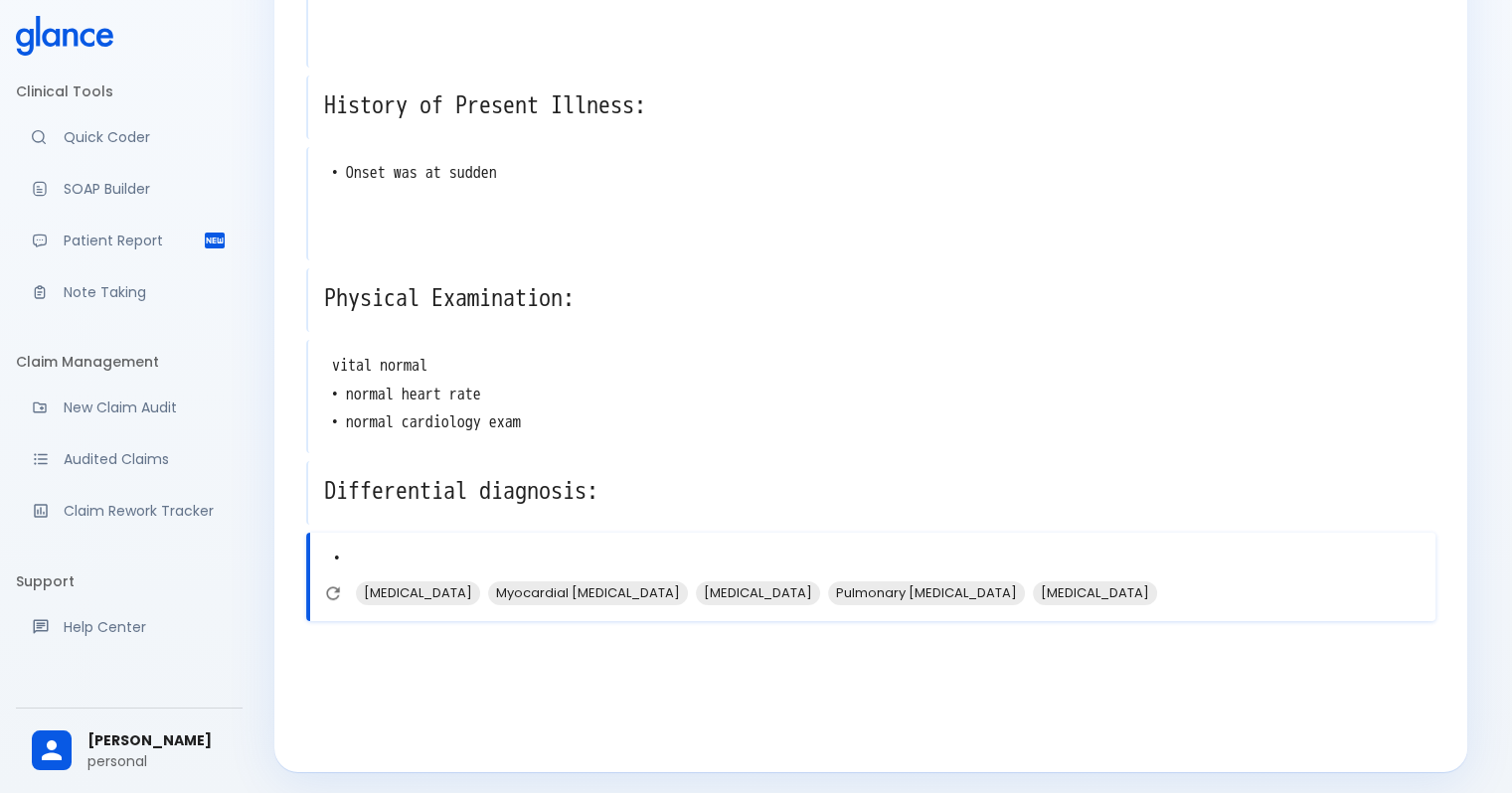 scroll, scrollTop: 417, scrollLeft: 0, axis: vertical 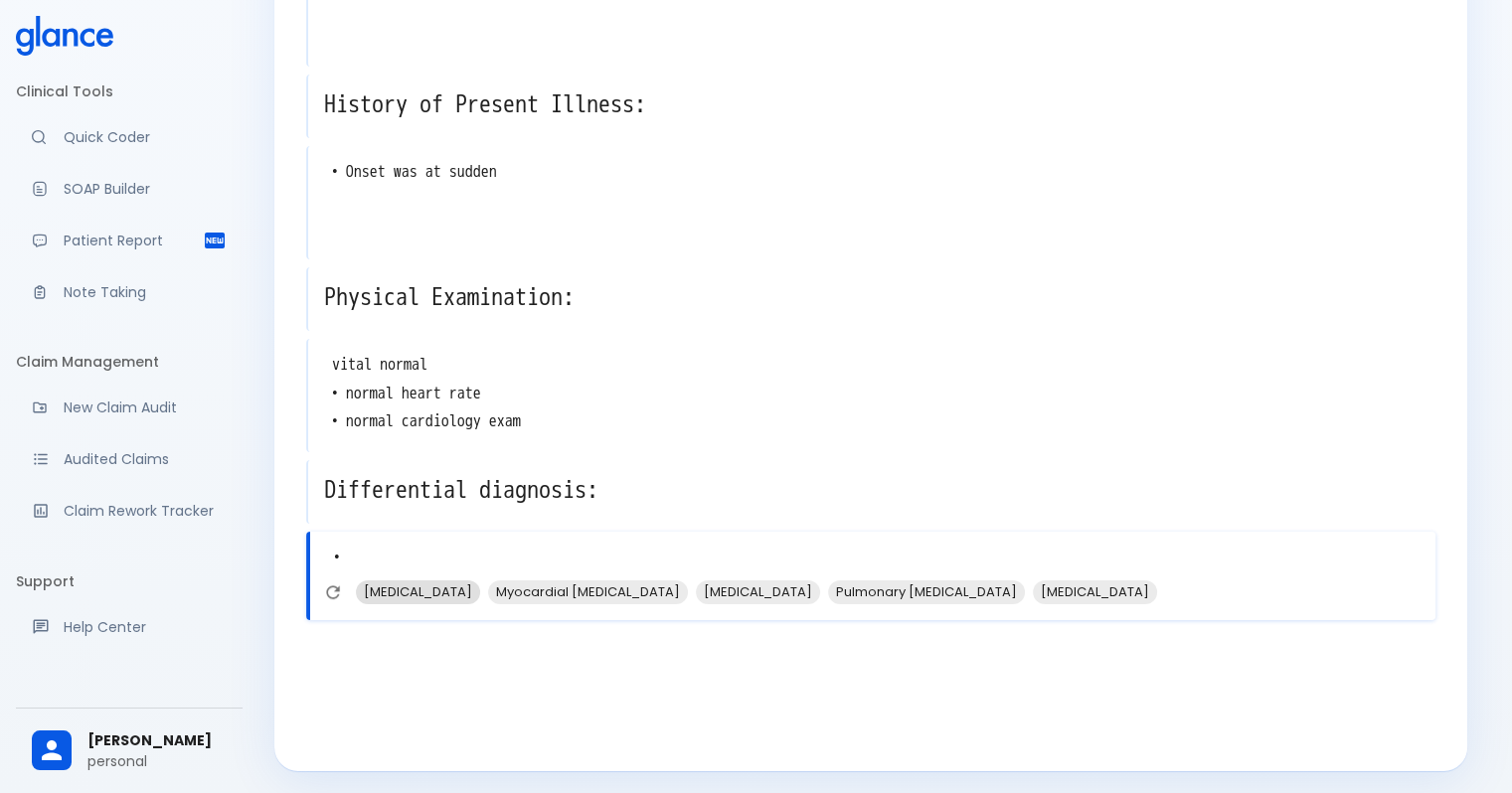 click on "Acute Coronary Syndrome" at bounding box center (418, 591) 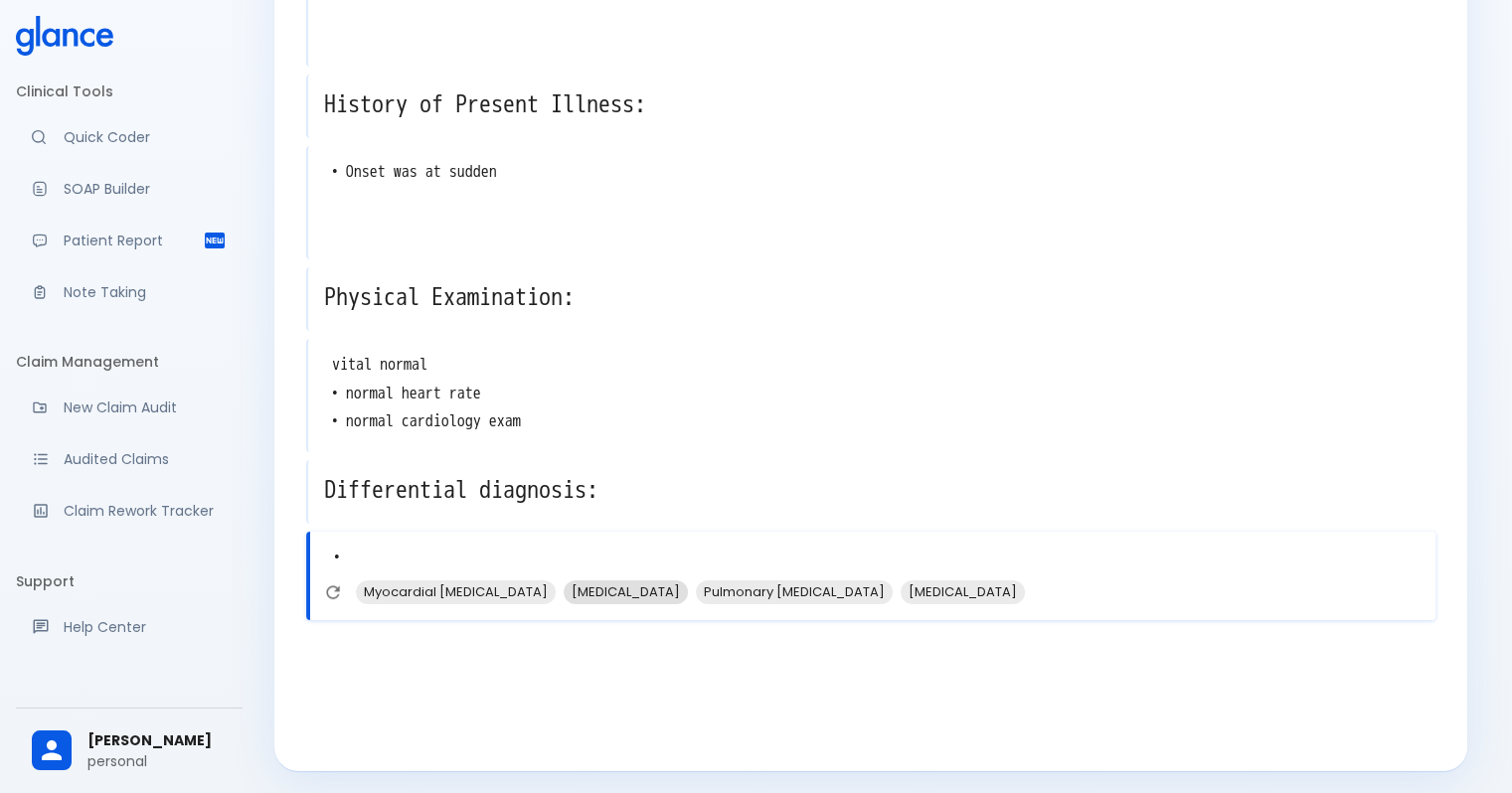 click on "Unstable Angina" at bounding box center [625, 591] 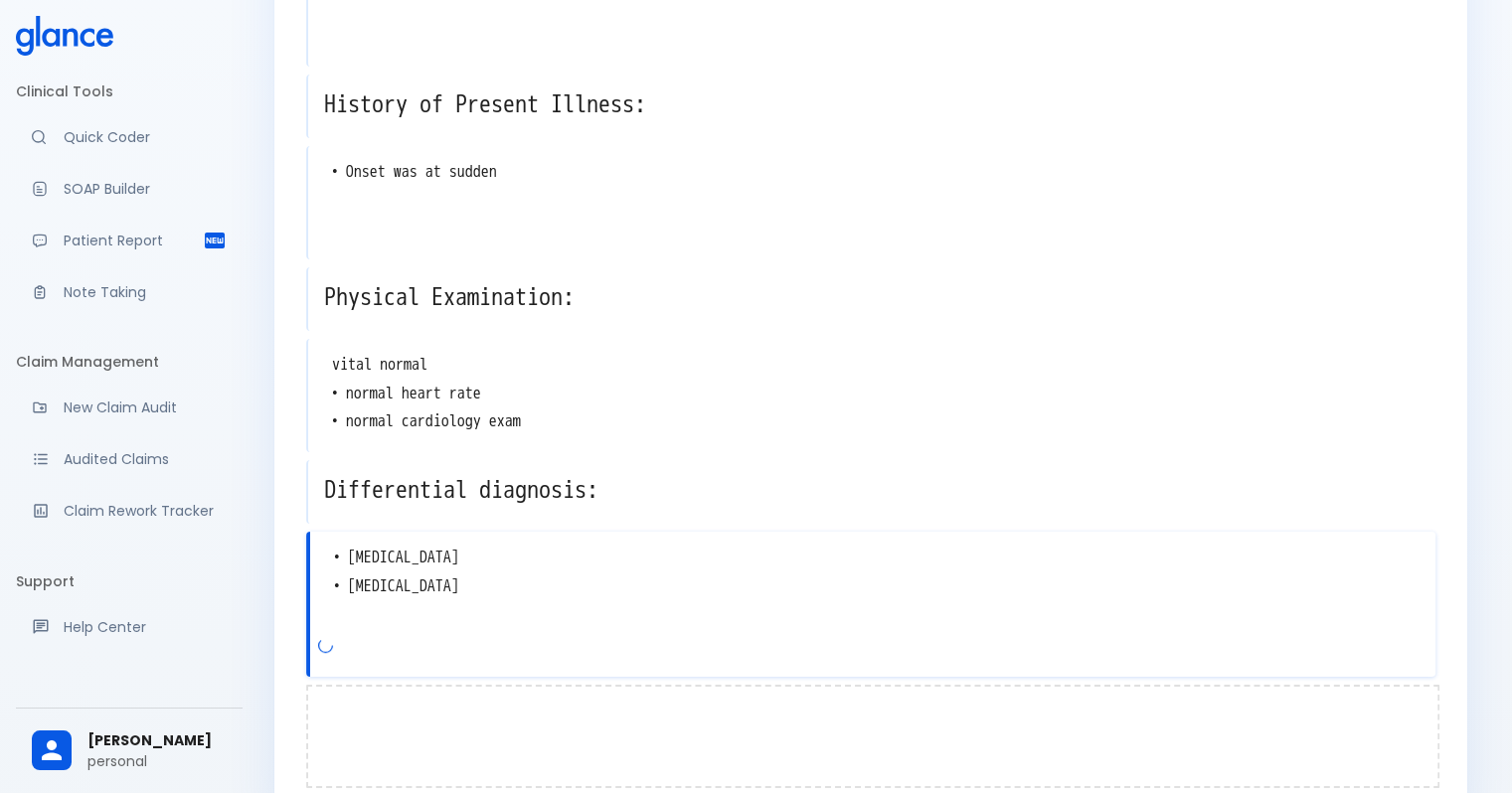 type on "• Acute Coronary Syndrome
• Unstable Angina" 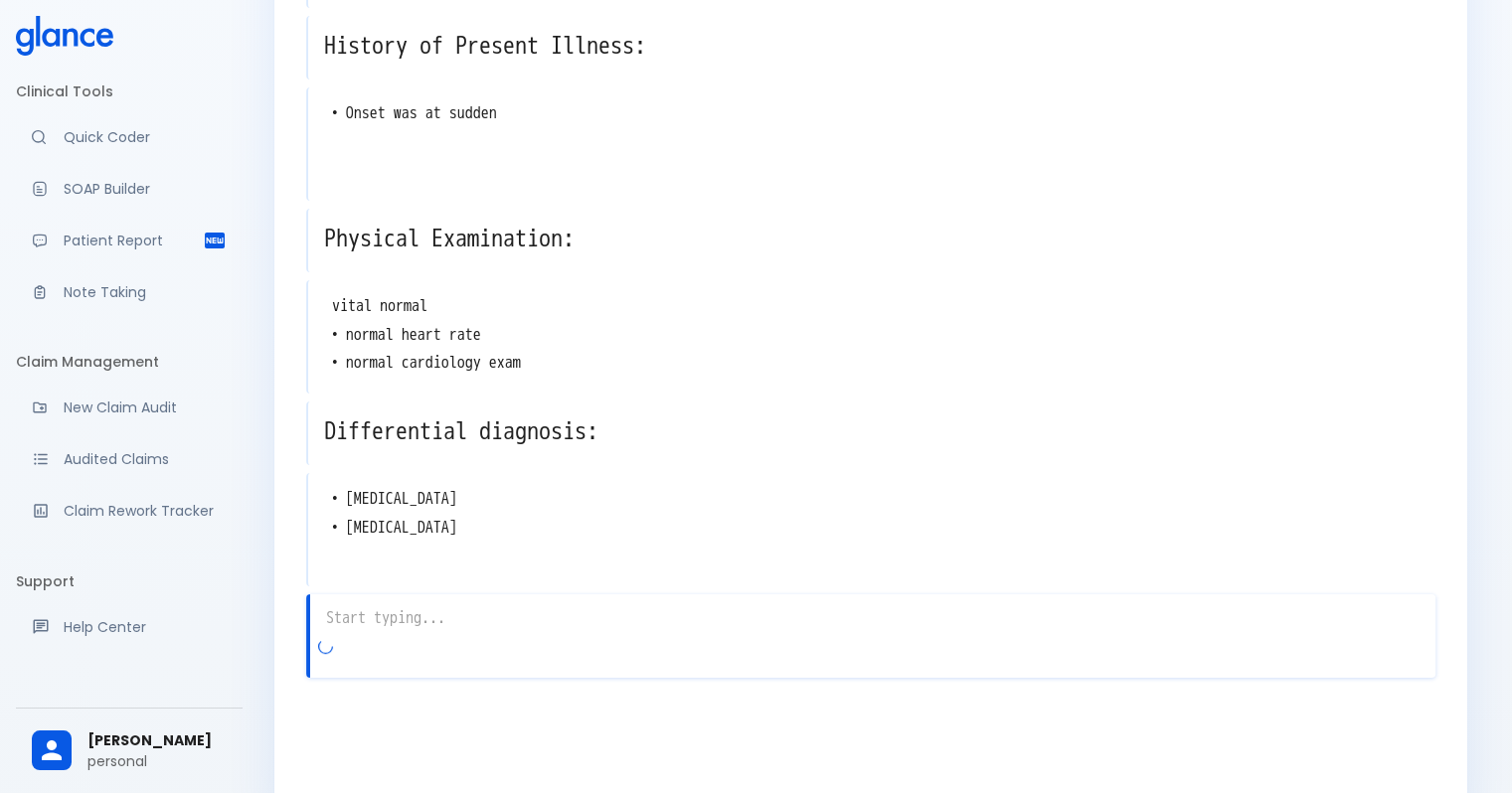 scroll, scrollTop: 534, scrollLeft: 0, axis: vertical 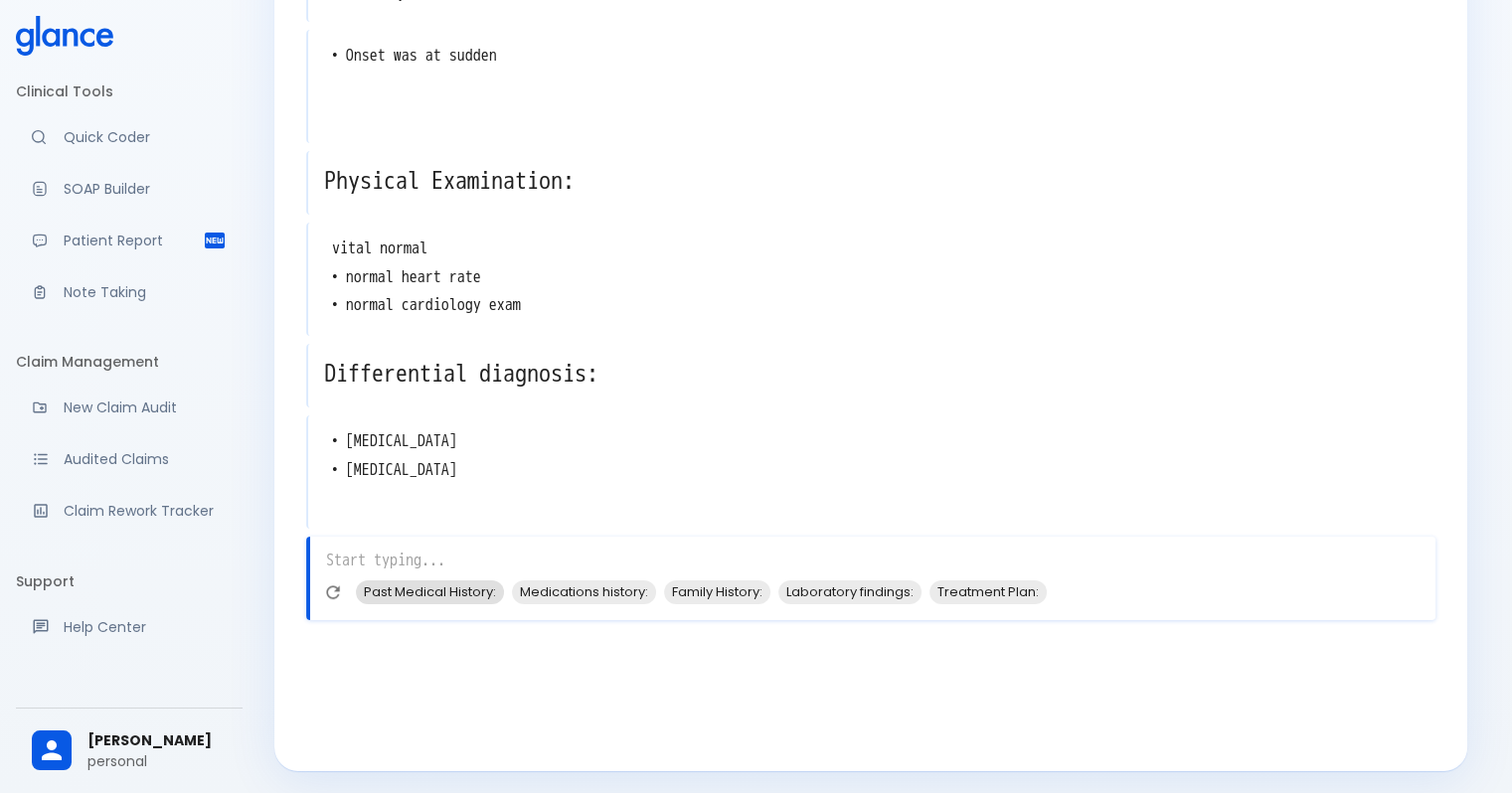 click on "Past Medical History:" at bounding box center [429, 591] 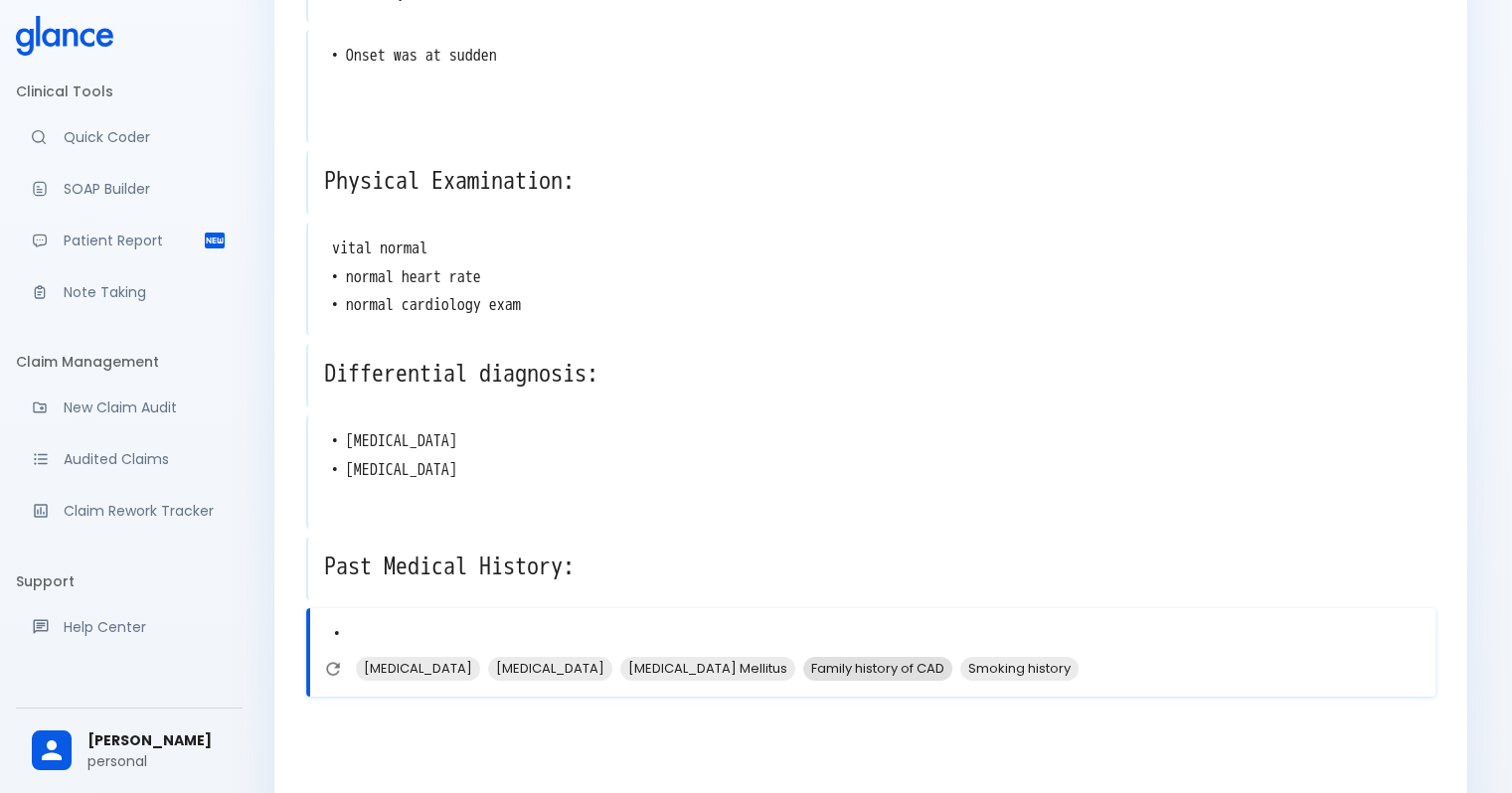 click on "Family history of CAD" at bounding box center [878, 668] 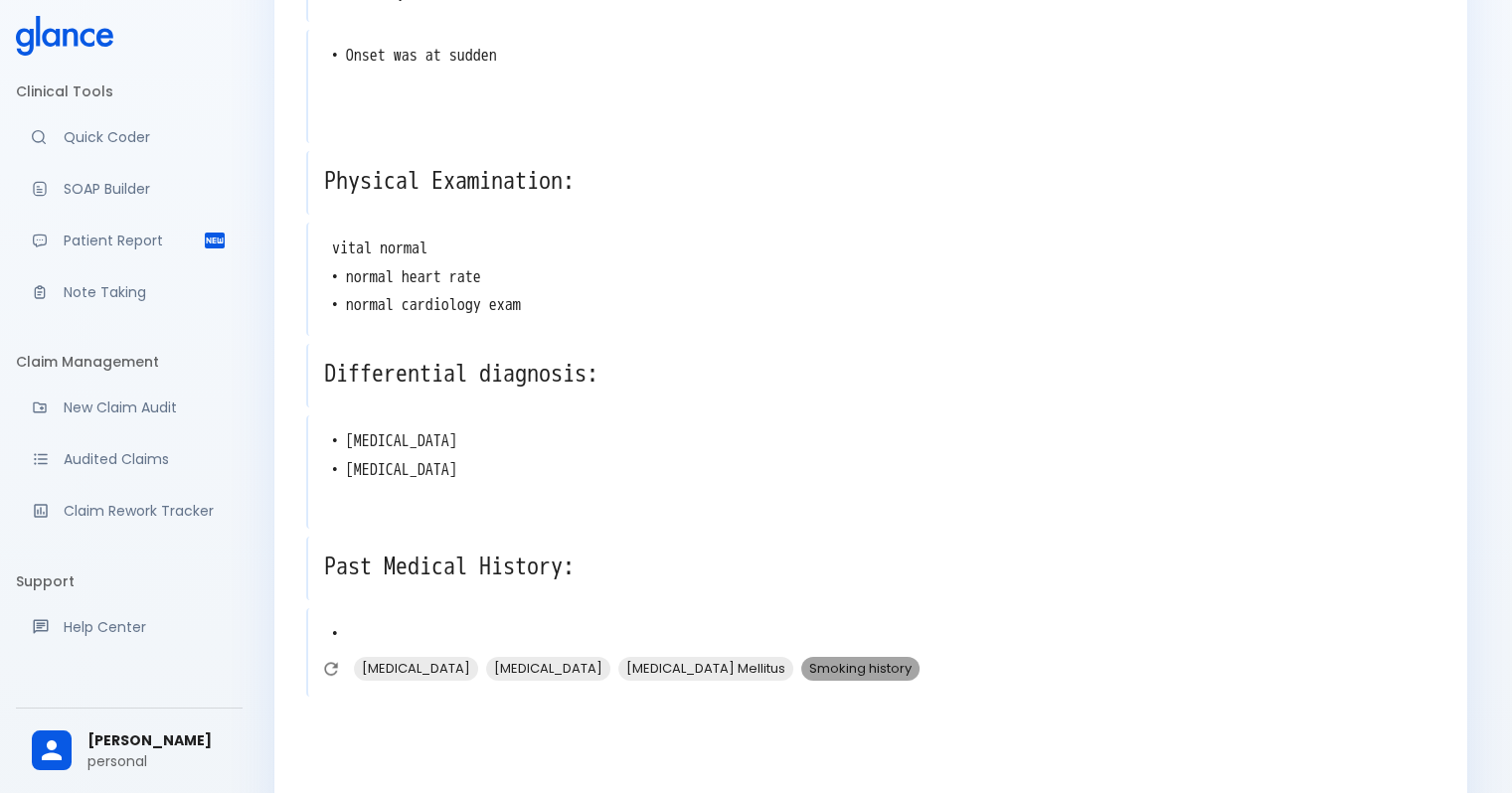 click on "Smoking history" at bounding box center (860, 668) 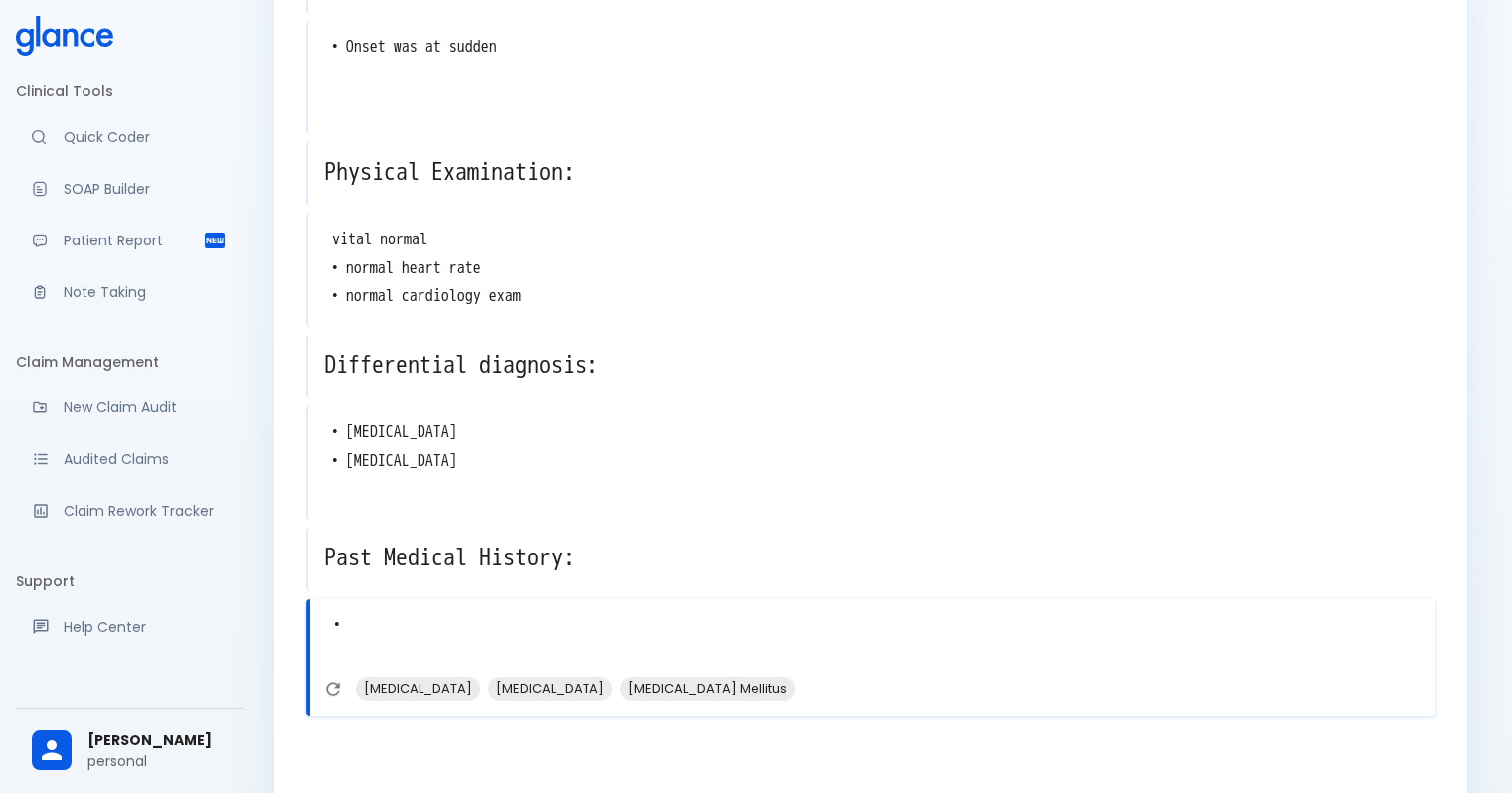 scroll, scrollTop: 633, scrollLeft: 0, axis: vertical 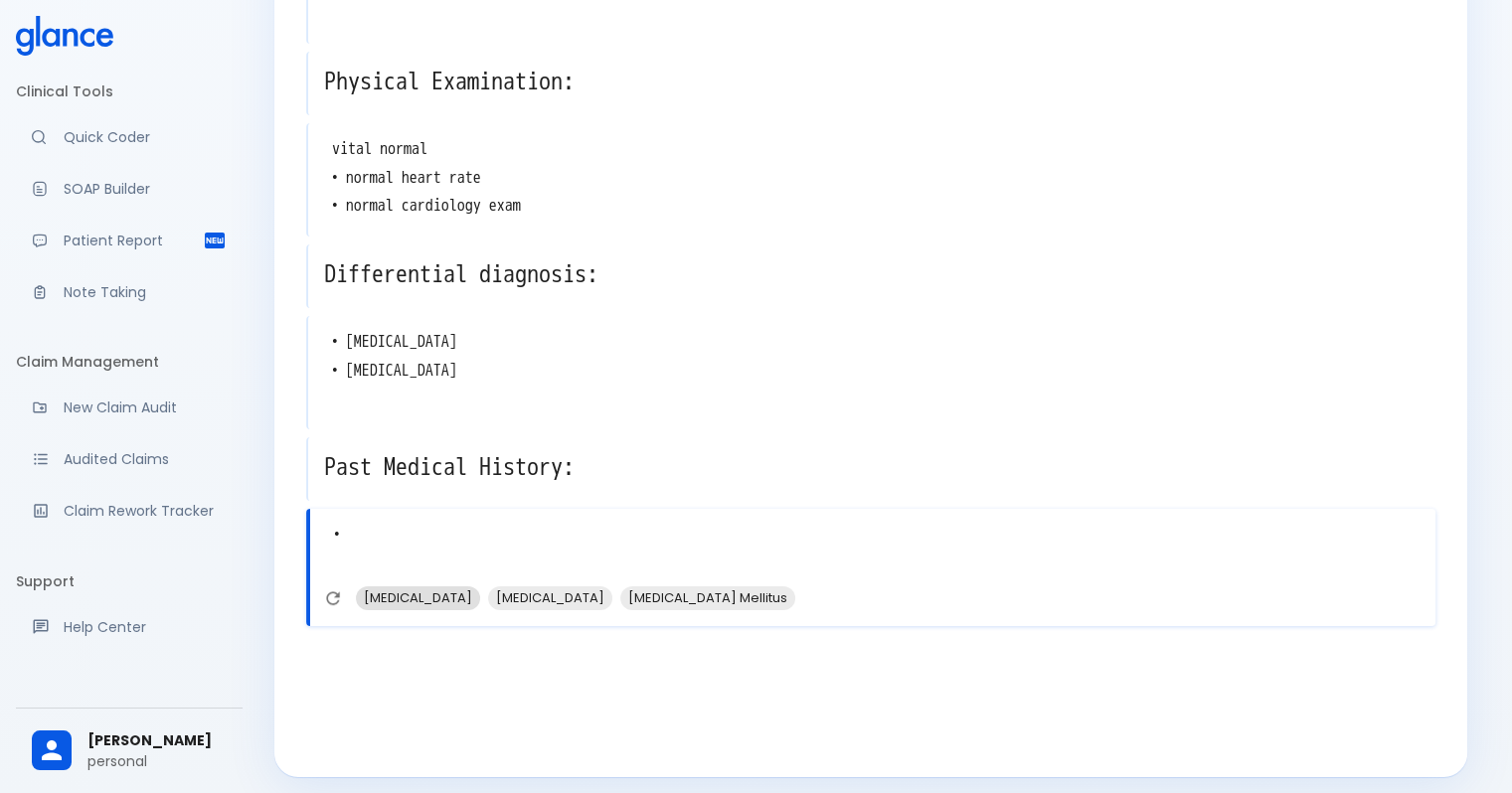 click on "Hypertension" at bounding box center [418, 597] 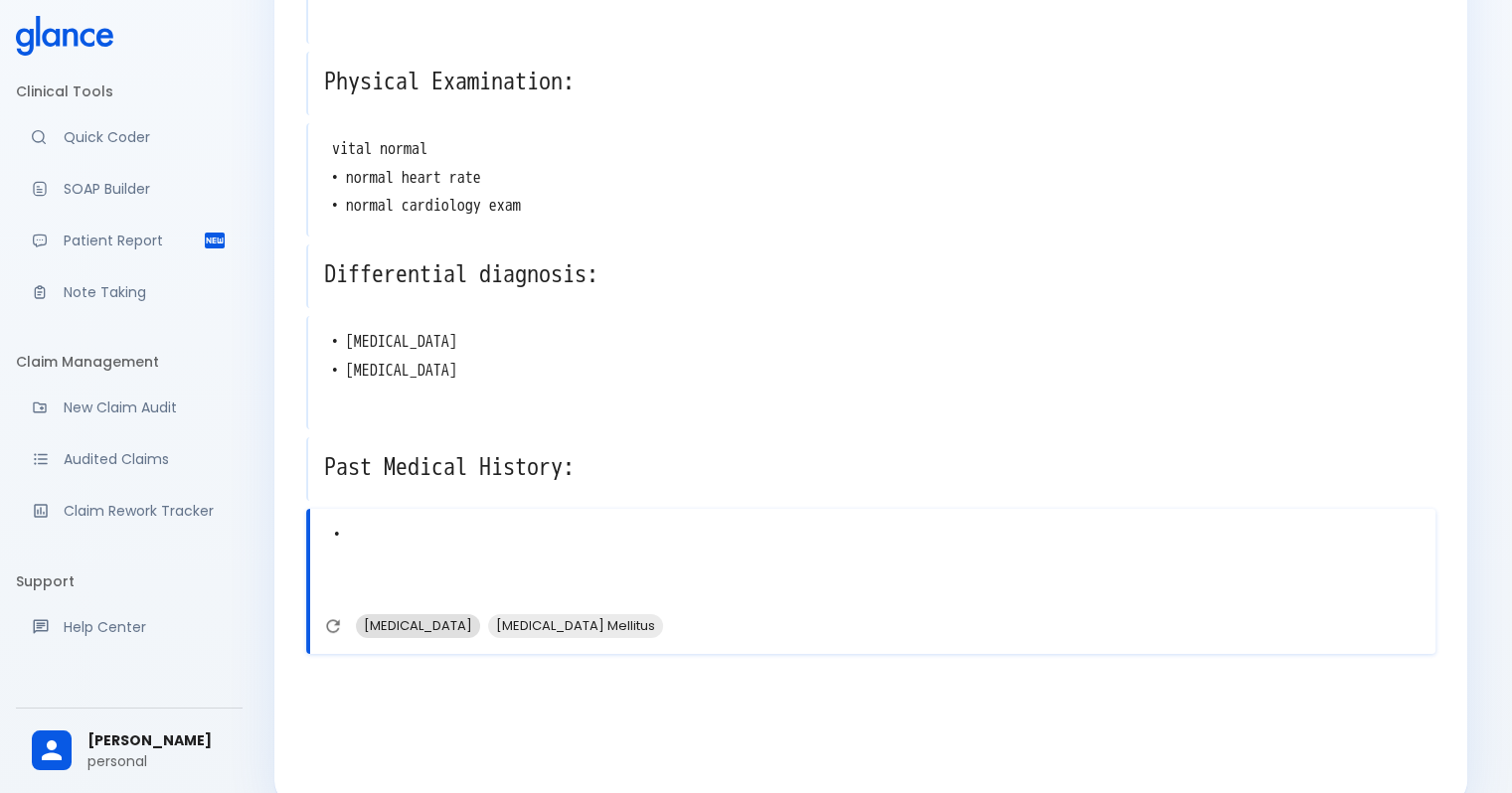 click on "Hyperlipidemia" at bounding box center [418, 625] 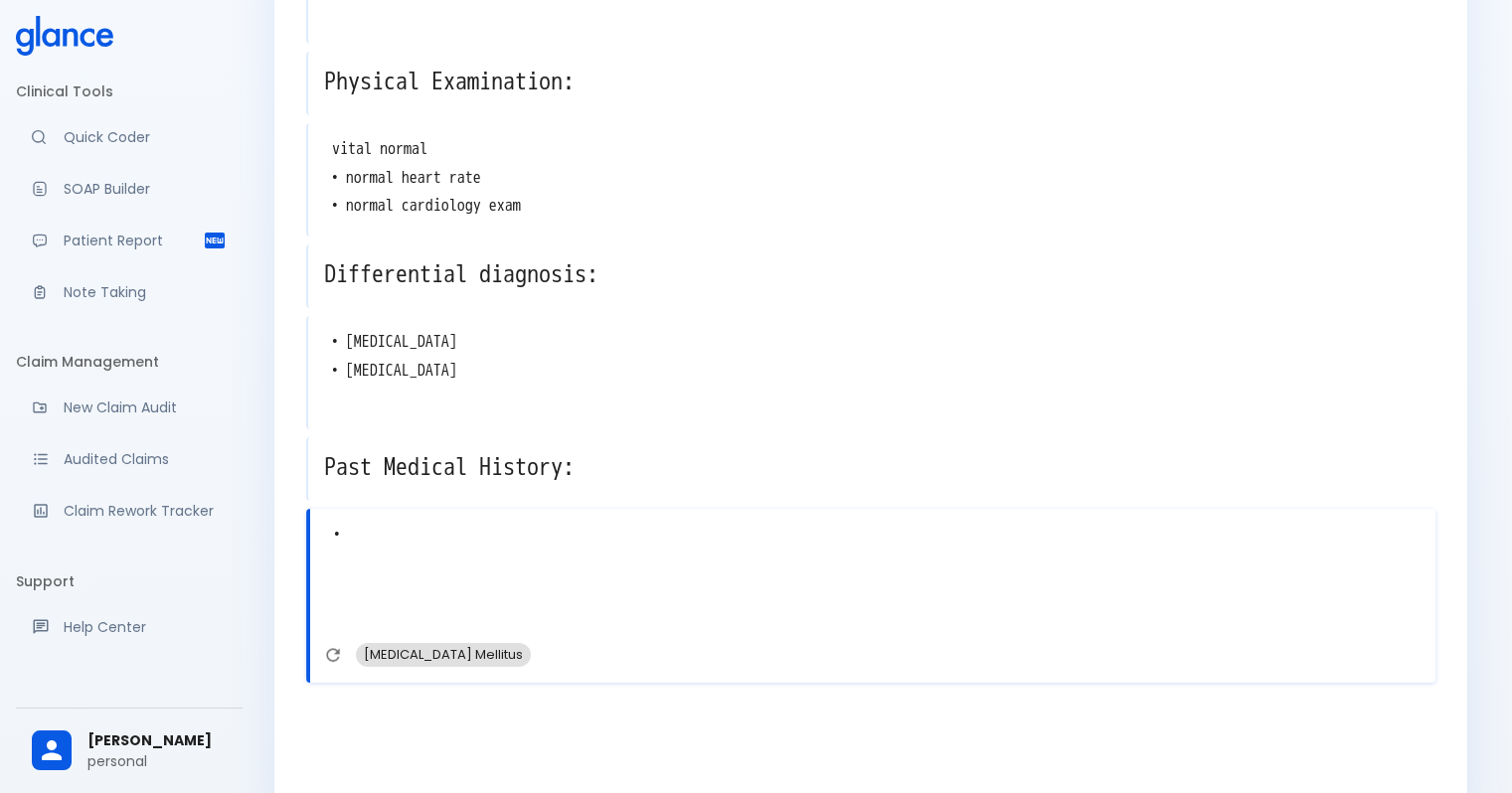 click on "Diabetes Mellitus" at bounding box center (443, 654) 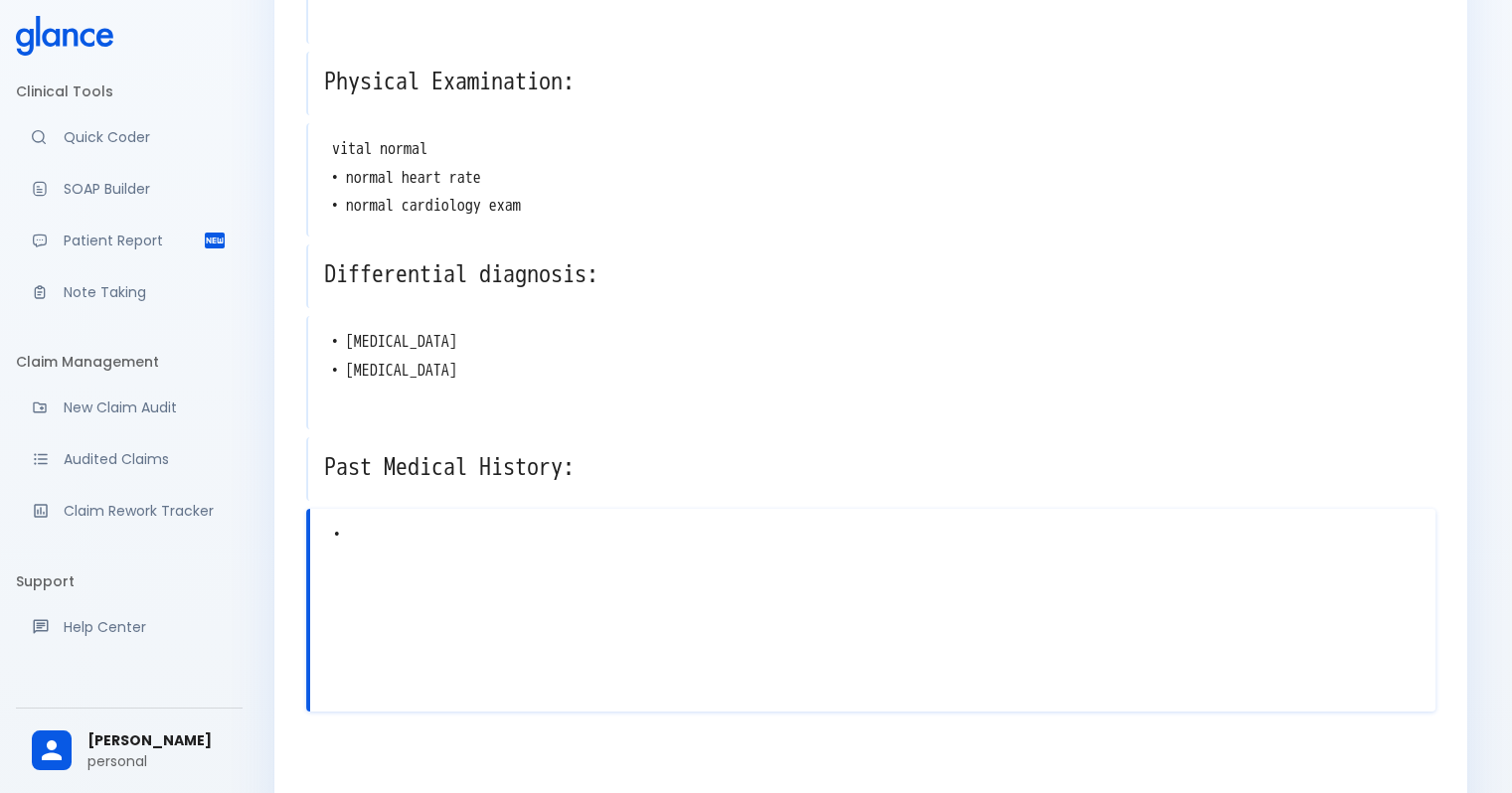 scroll, scrollTop: 724, scrollLeft: 0, axis: vertical 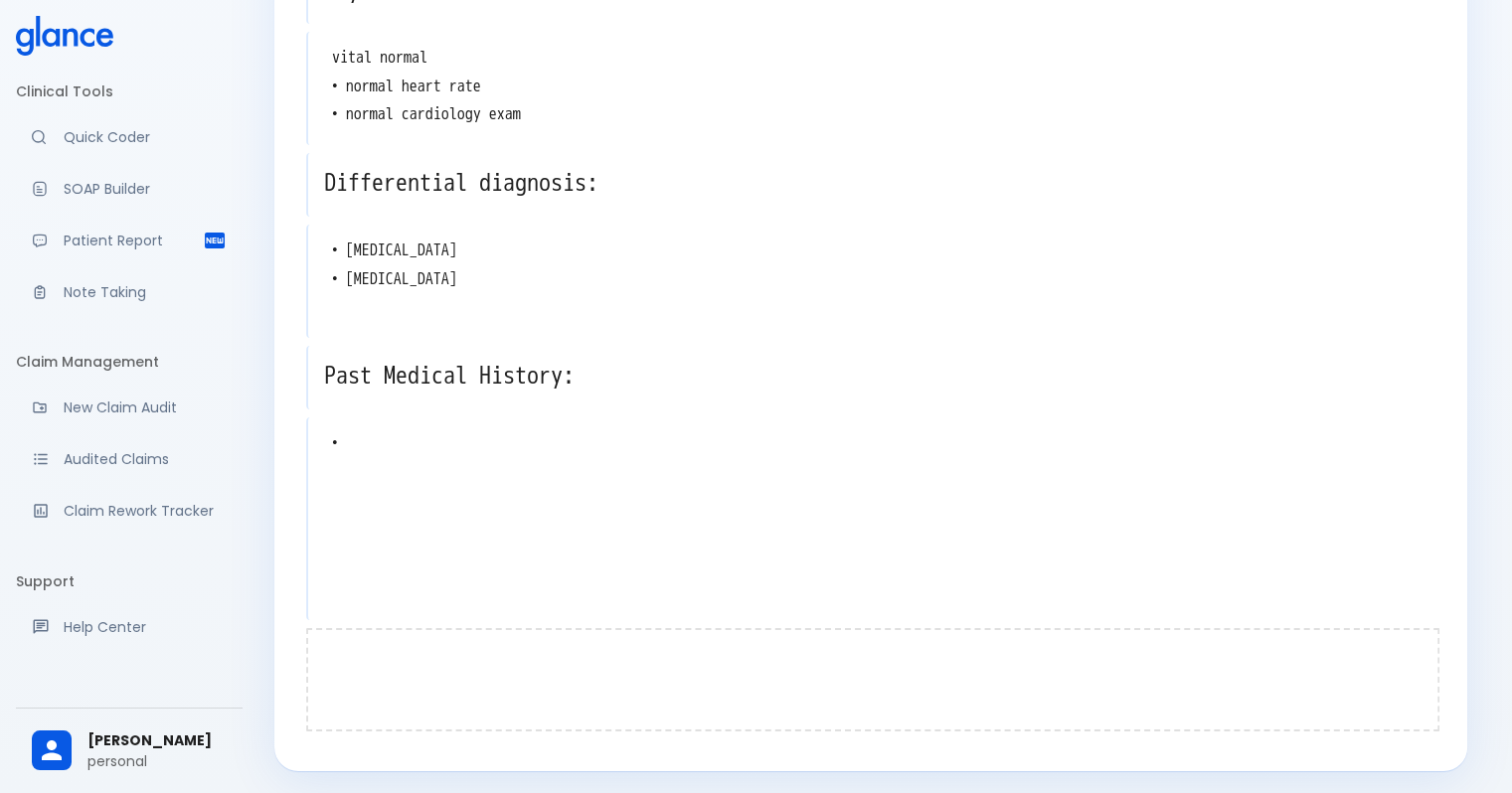 click at bounding box center [873, 680] 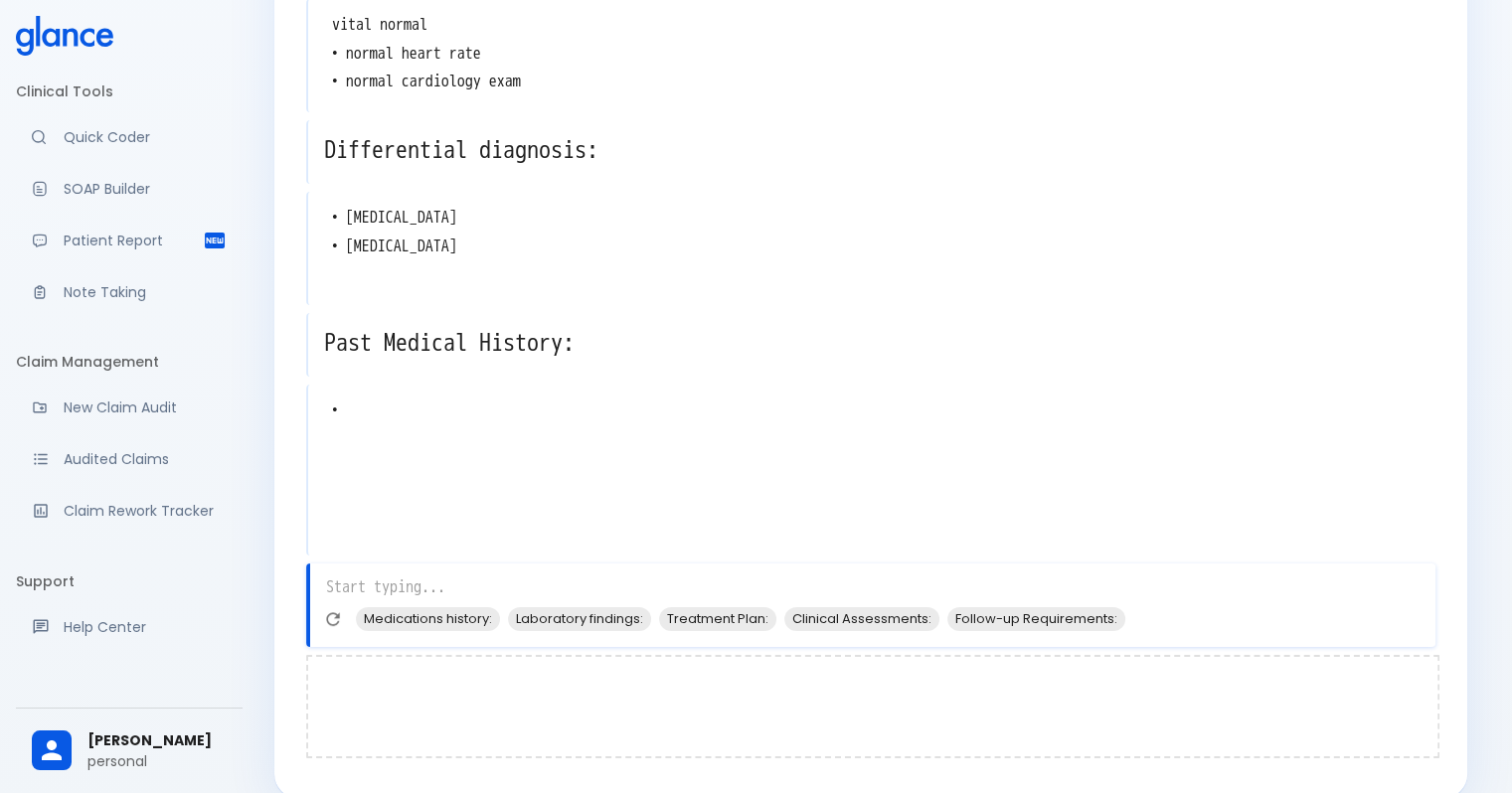 scroll, scrollTop: 784, scrollLeft: 0, axis: vertical 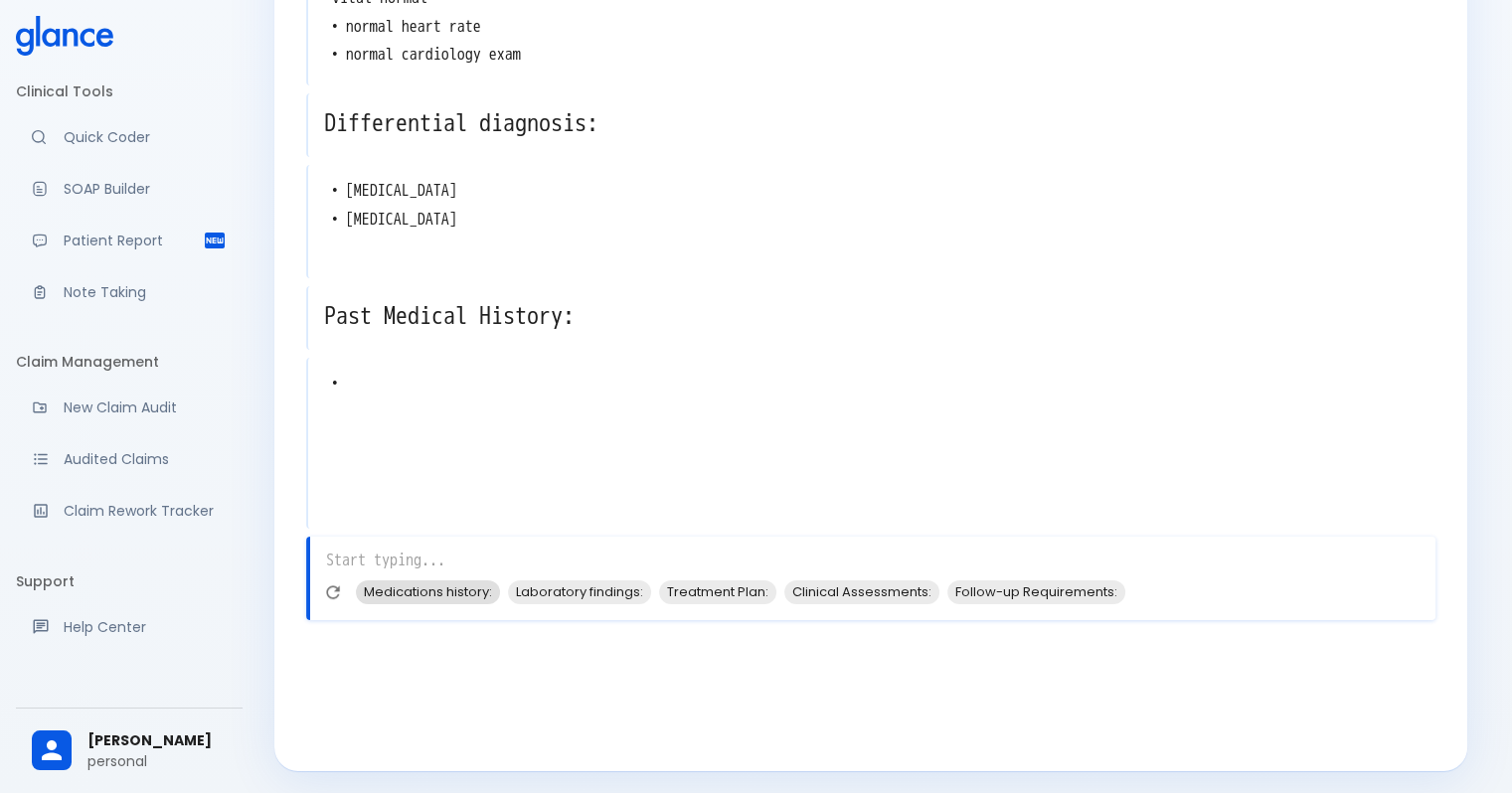 click on "Medications history:" at bounding box center (427, 591) 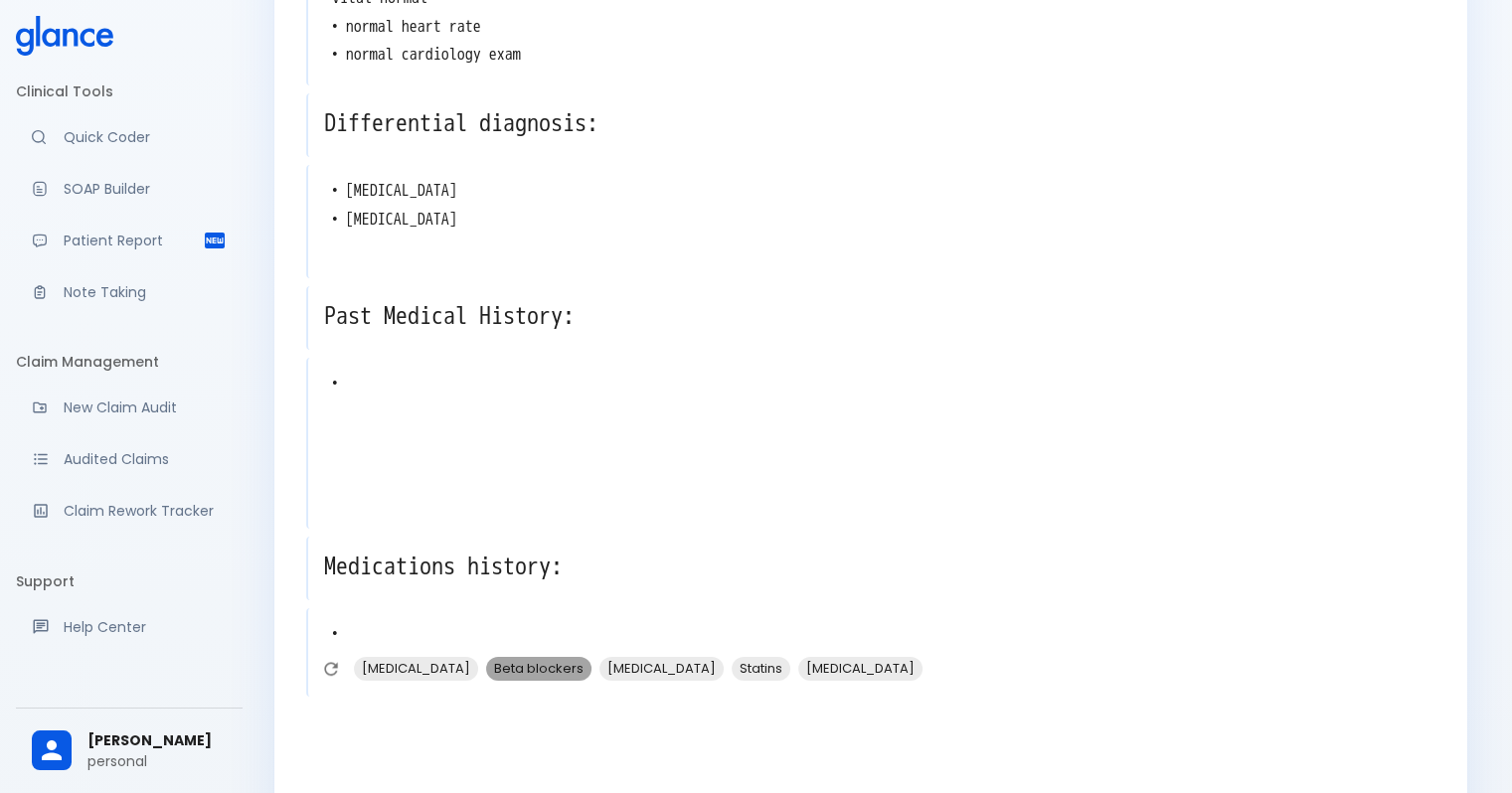 click on "Beta blockers" at bounding box center (539, 668) 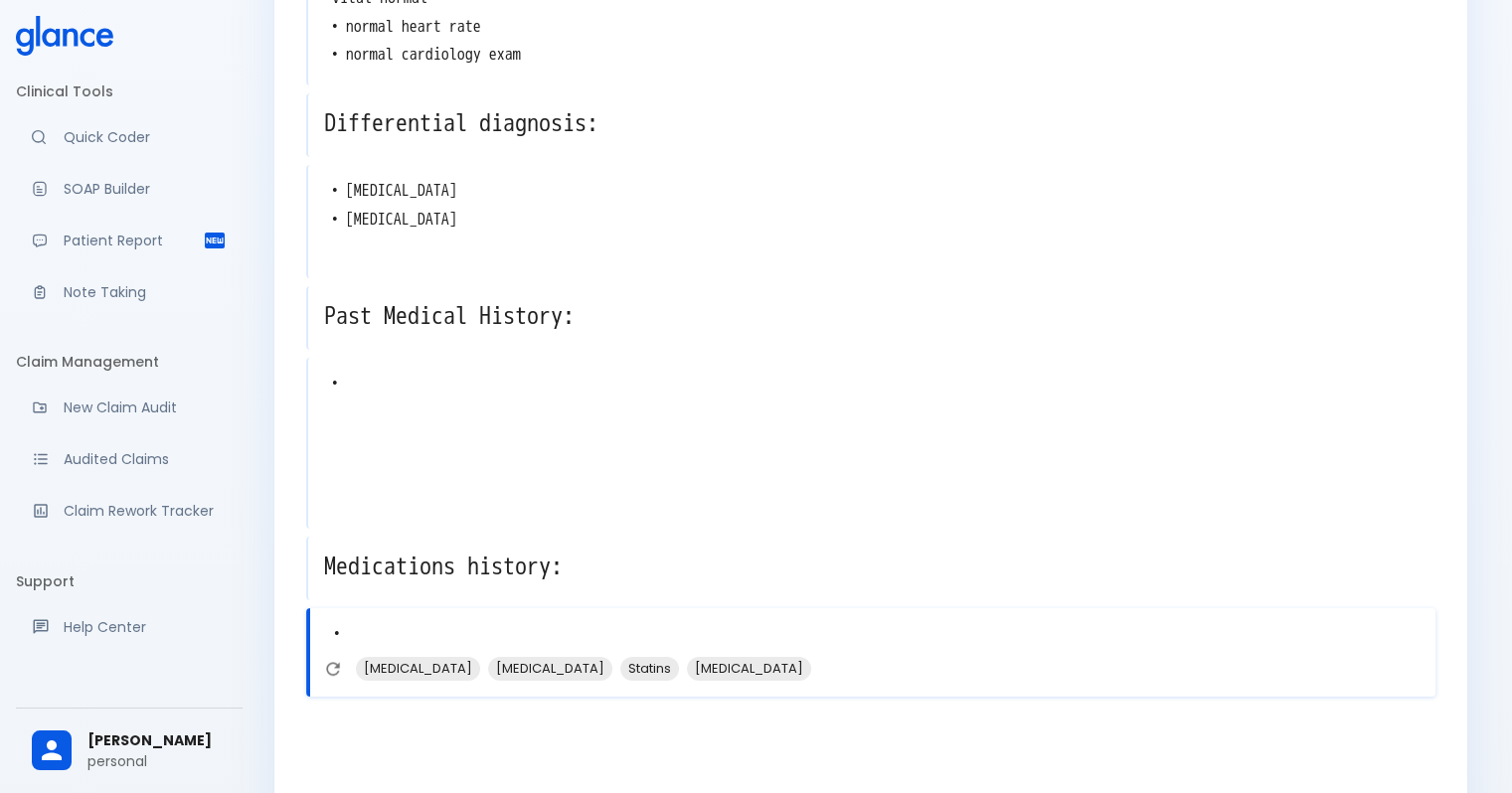 click on "Clopidogrel" at bounding box center [749, 668] 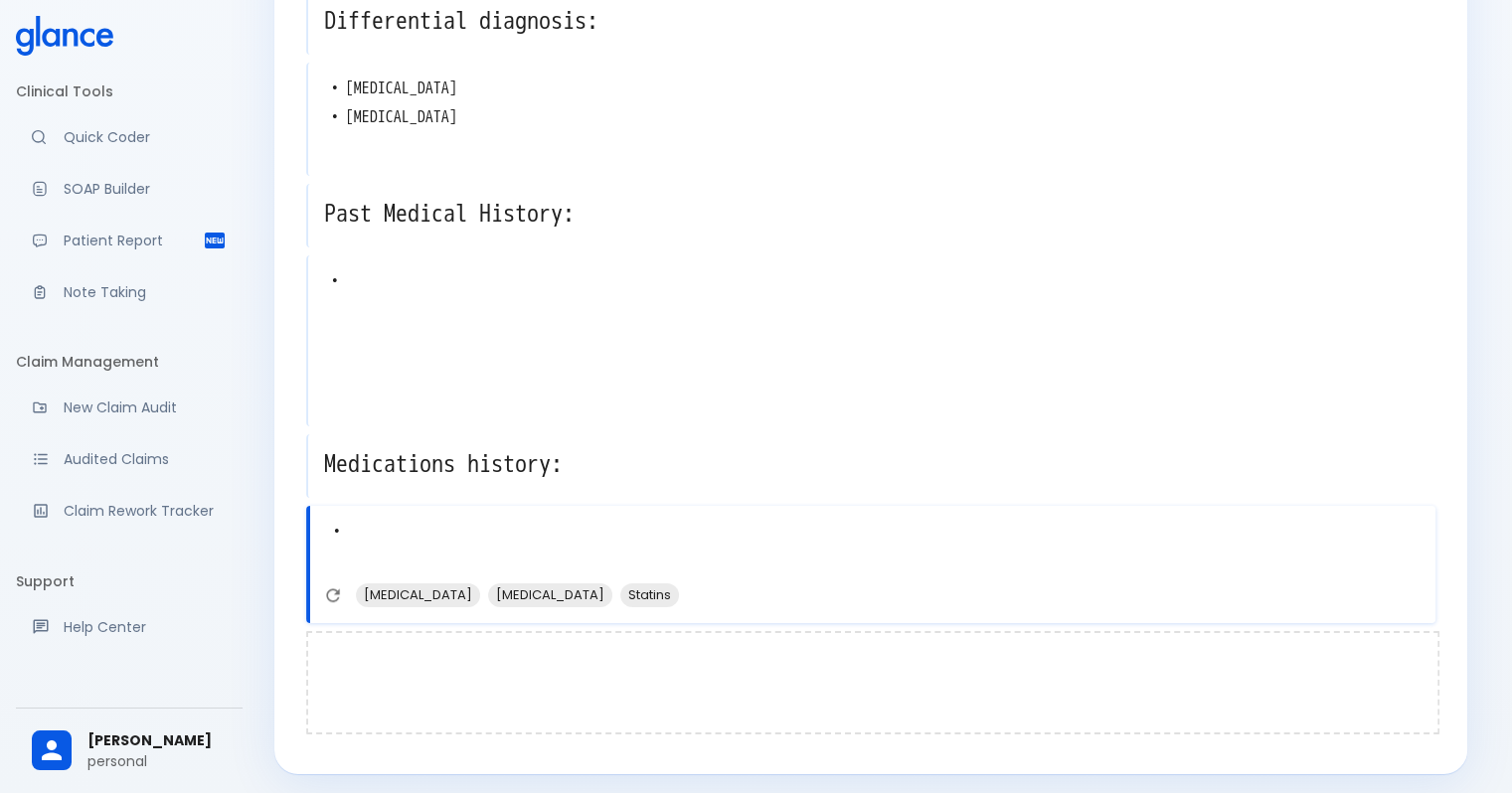 scroll, scrollTop: 889, scrollLeft: 0, axis: vertical 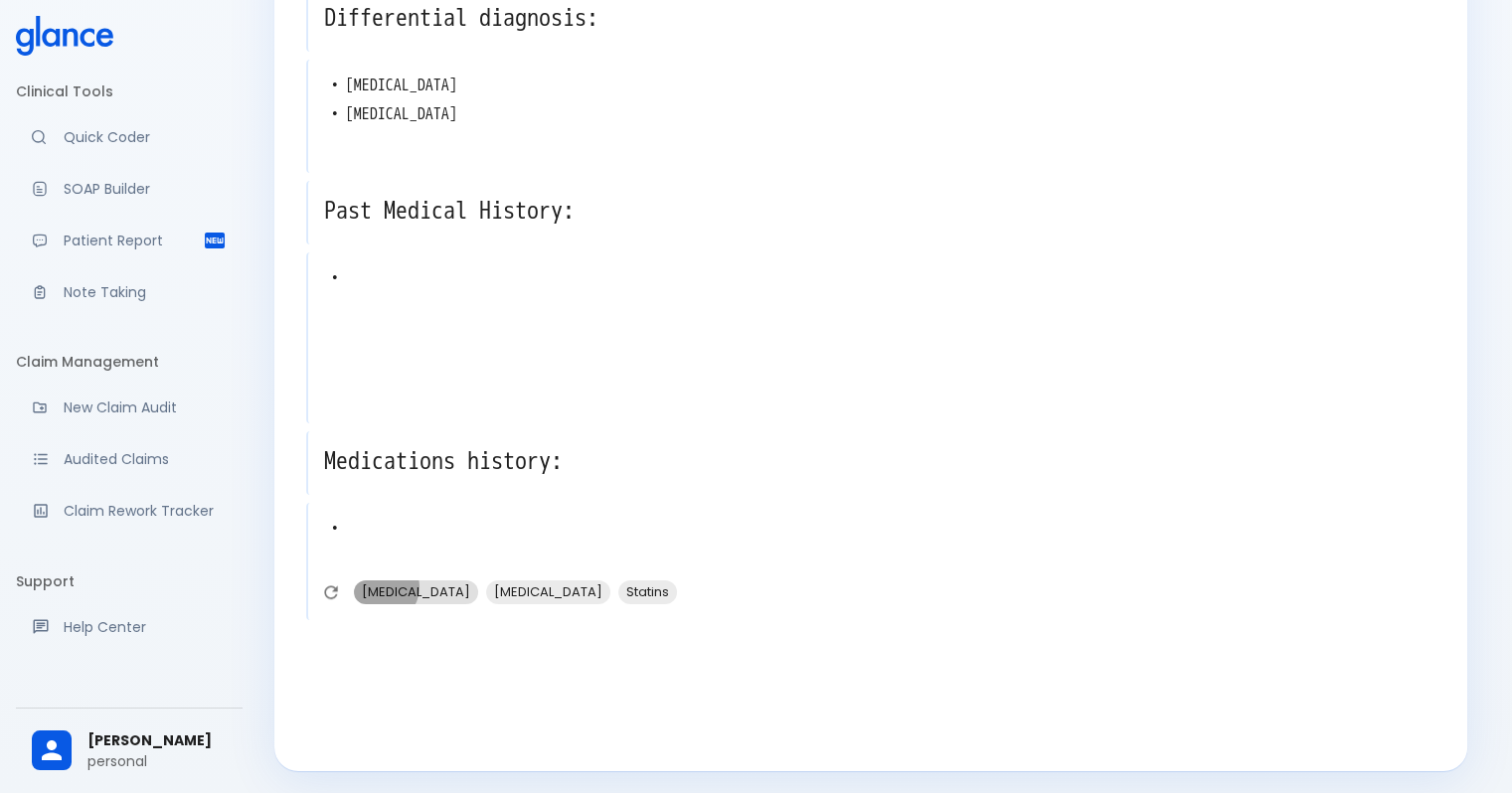click on "Aspirin" at bounding box center [416, 591] 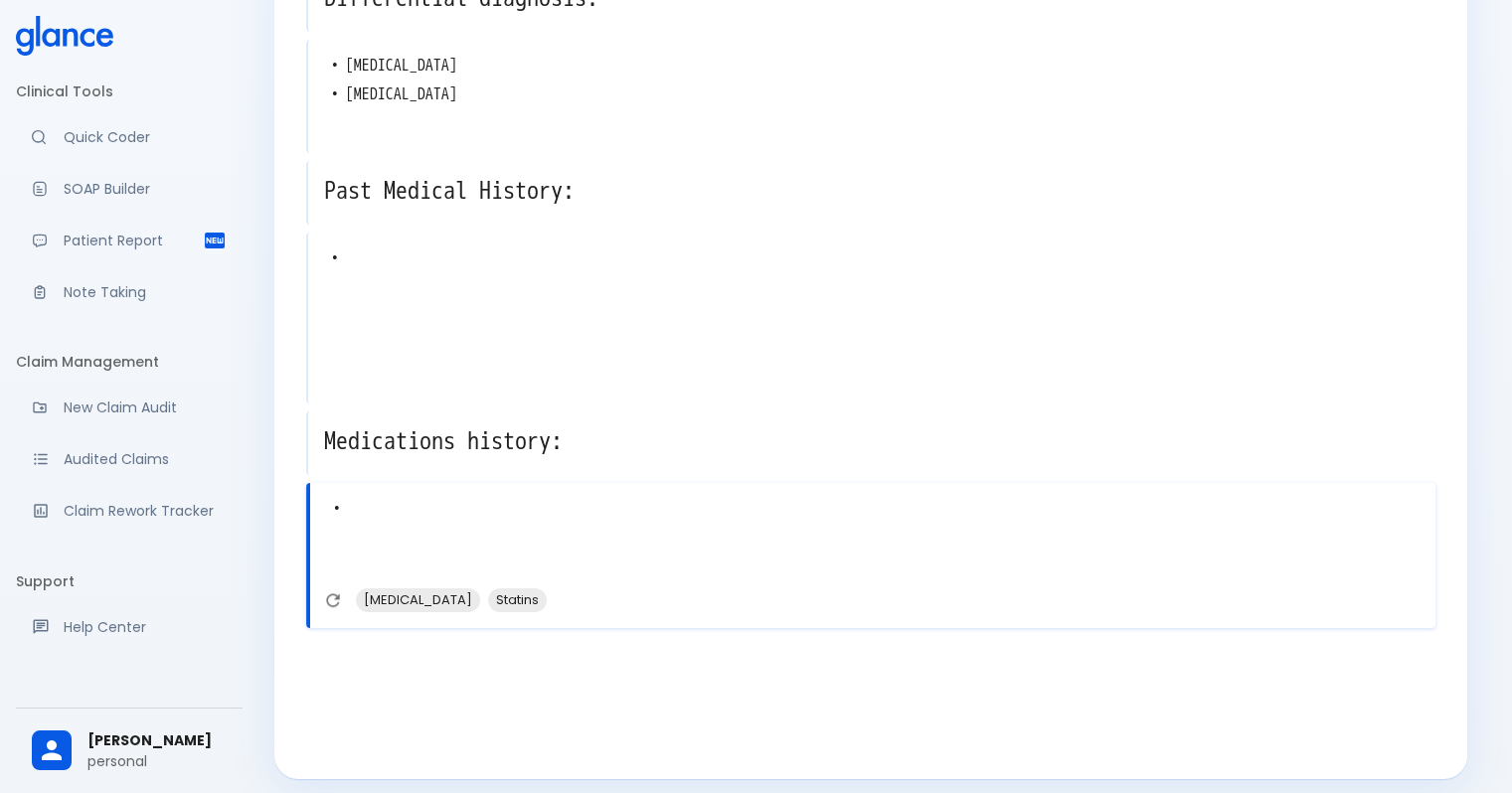 scroll, scrollTop: 917, scrollLeft: 0, axis: vertical 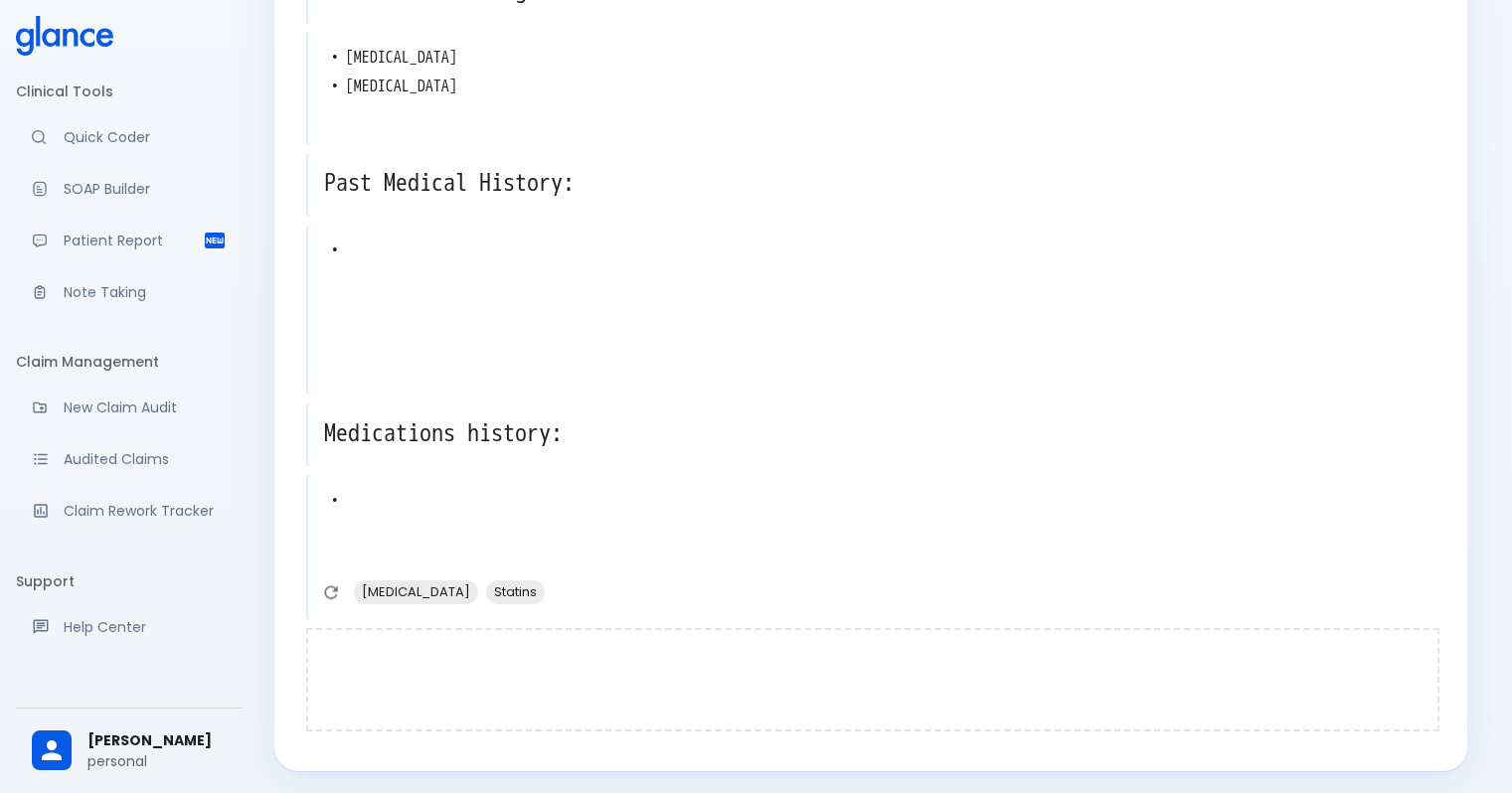 click at bounding box center (873, 680) 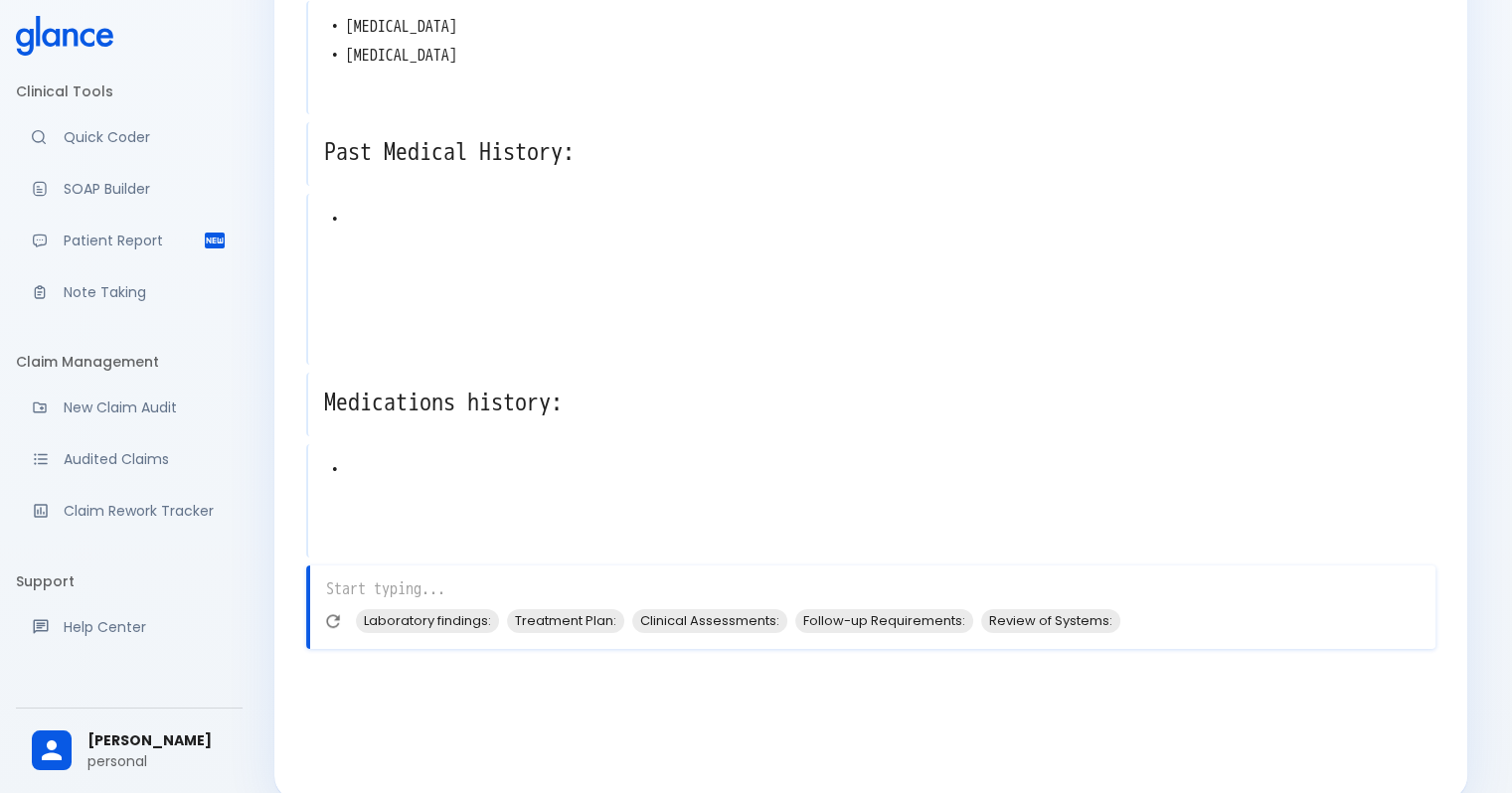 scroll, scrollTop: 977, scrollLeft: 0, axis: vertical 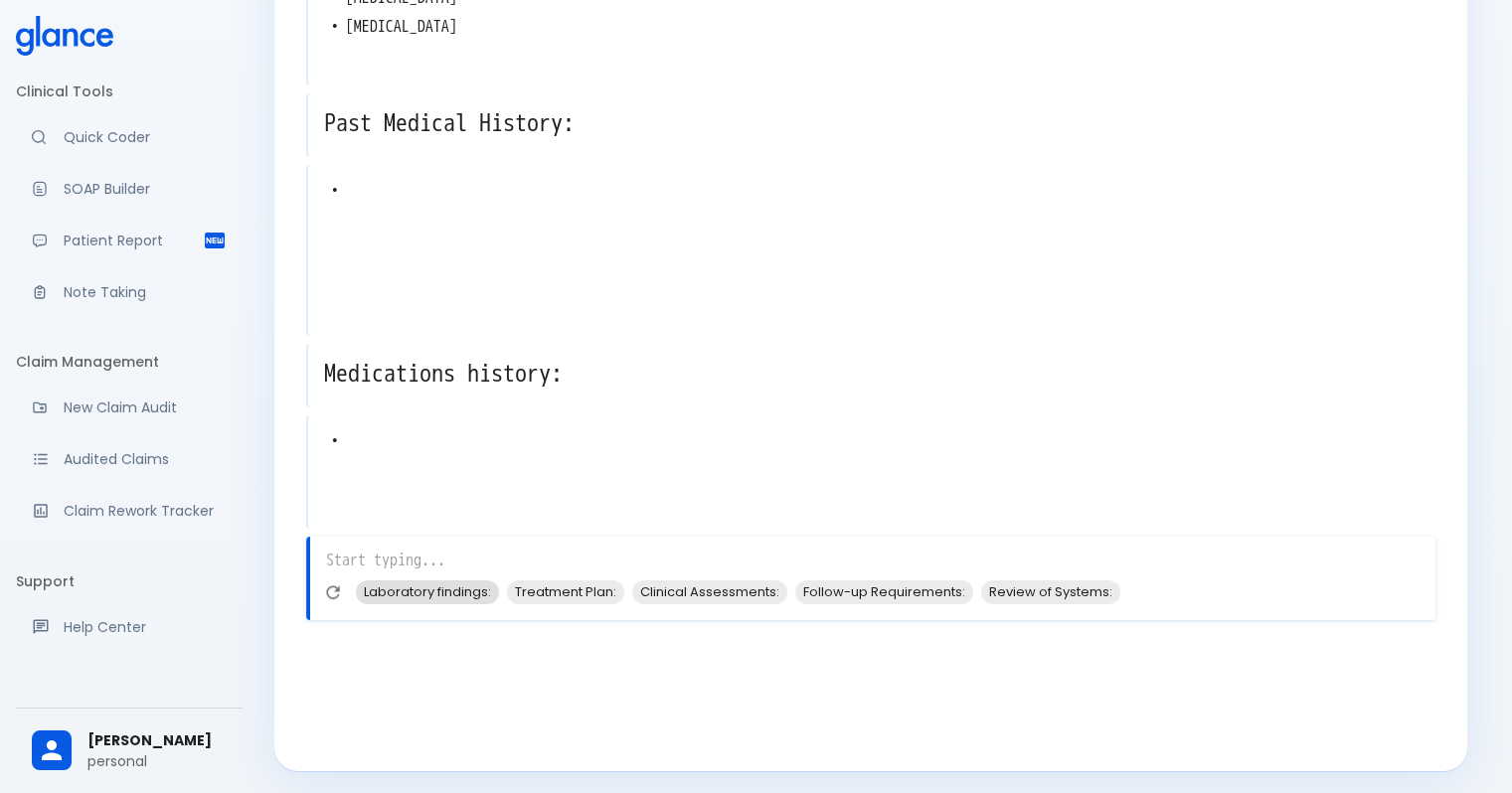 click on "Laboratory findings:" at bounding box center (427, 591) 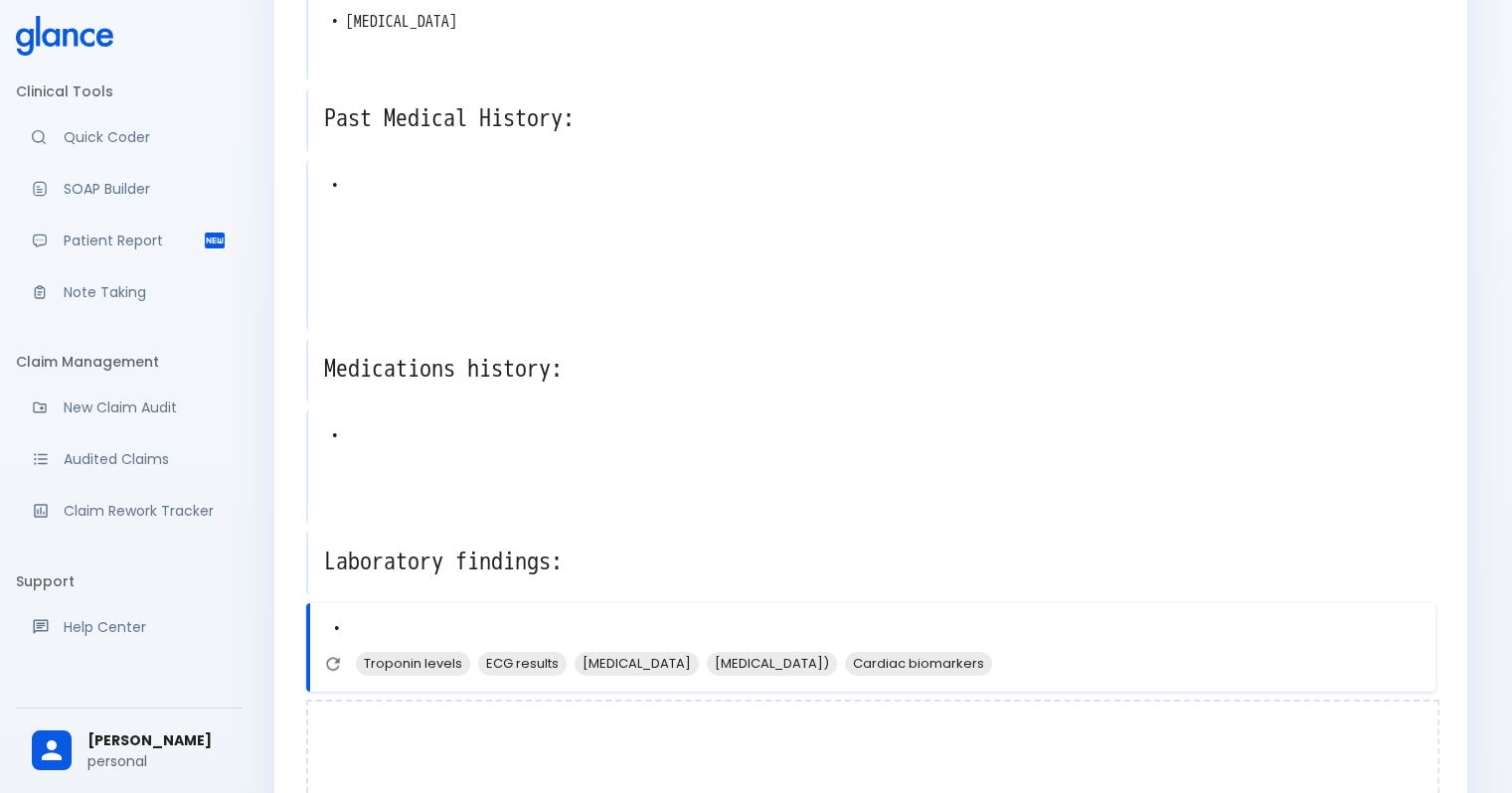 scroll, scrollTop: 1053, scrollLeft: 0, axis: vertical 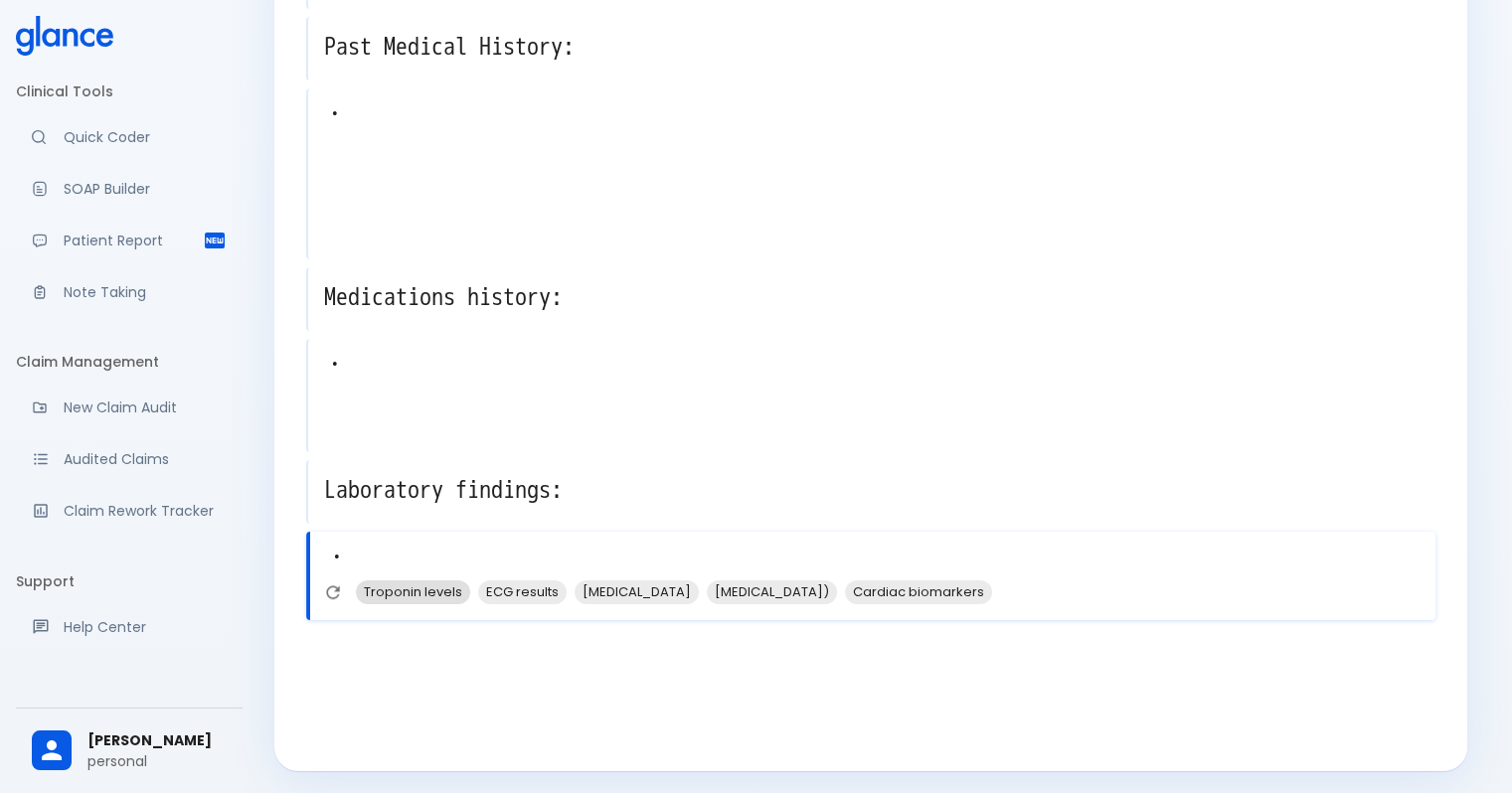 click on "Troponin levels" at bounding box center (413, 591) 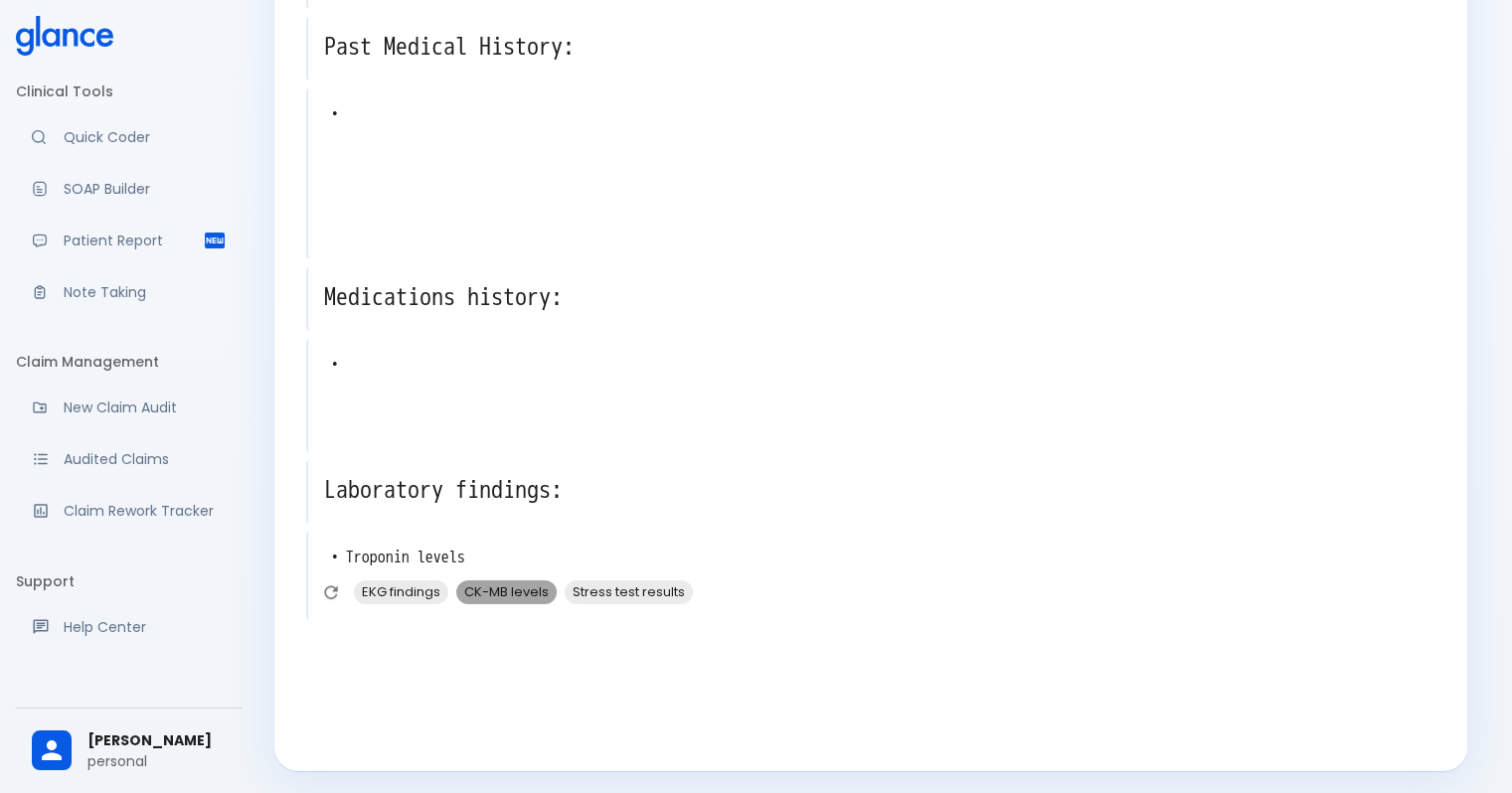 click on "CK-MB levels" at bounding box center [506, 591] 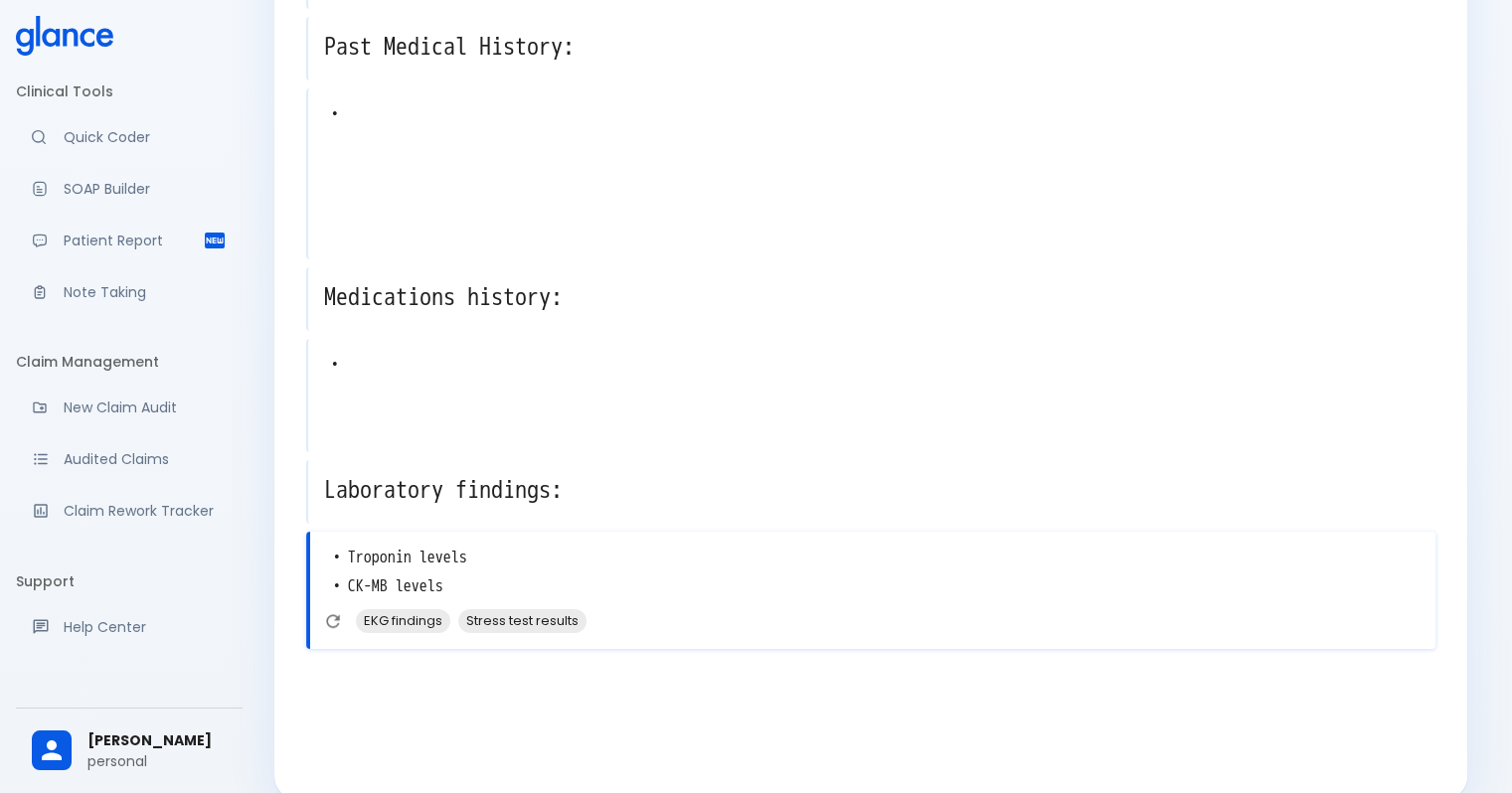 type on "• Troponin levels
• CK-MB level" 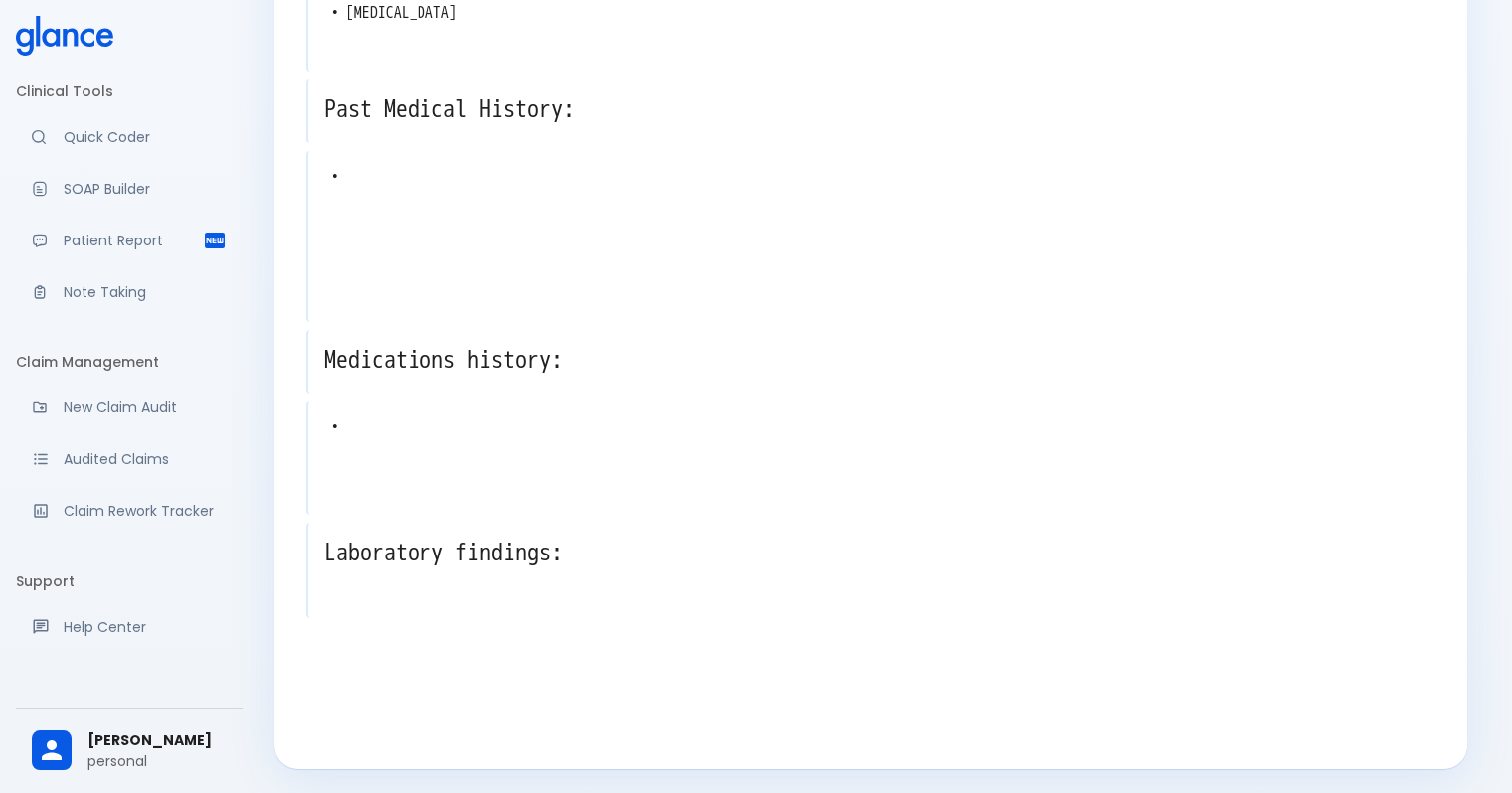 scroll, scrollTop: 989, scrollLeft: 0, axis: vertical 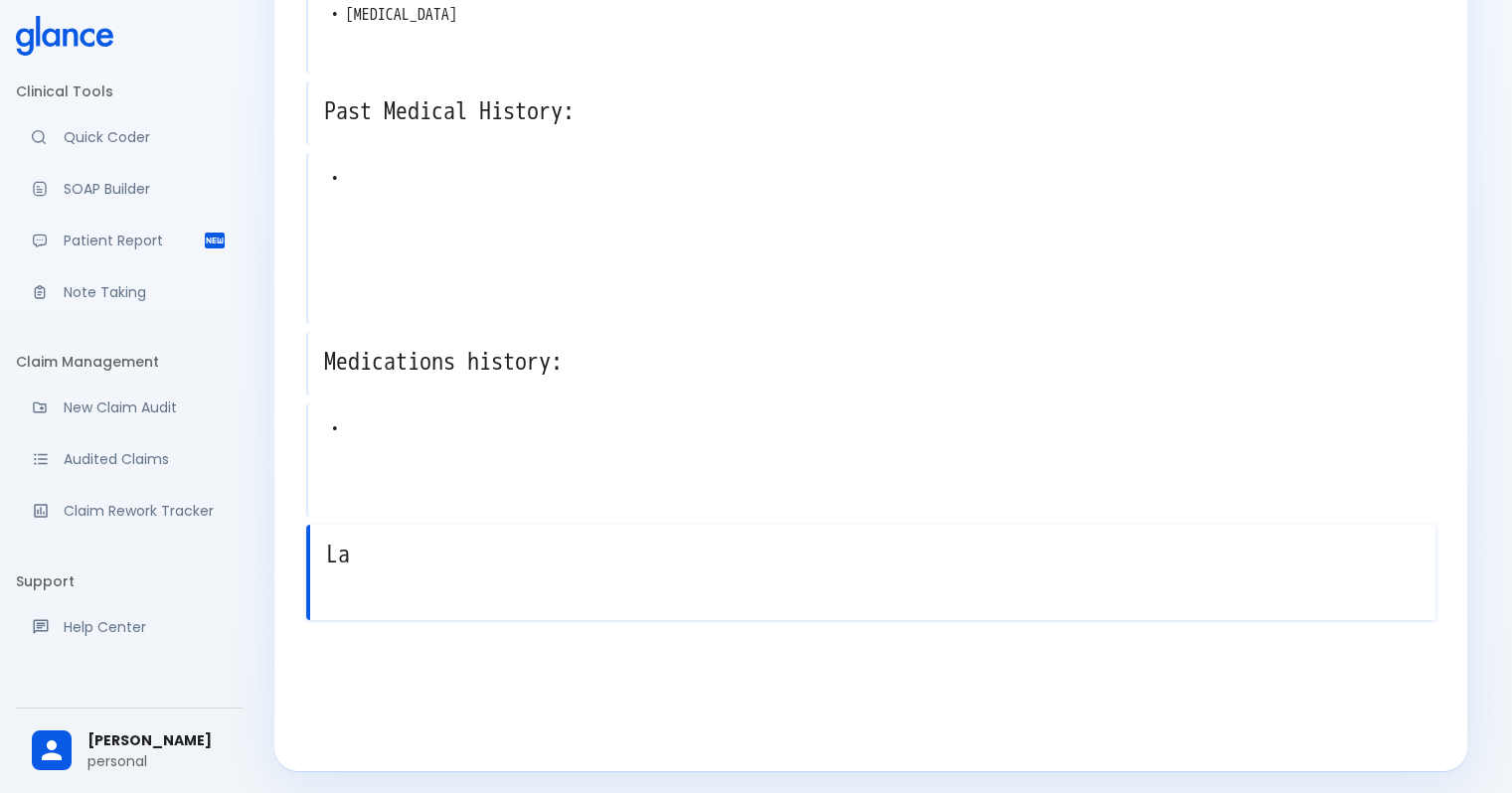 type on "L" 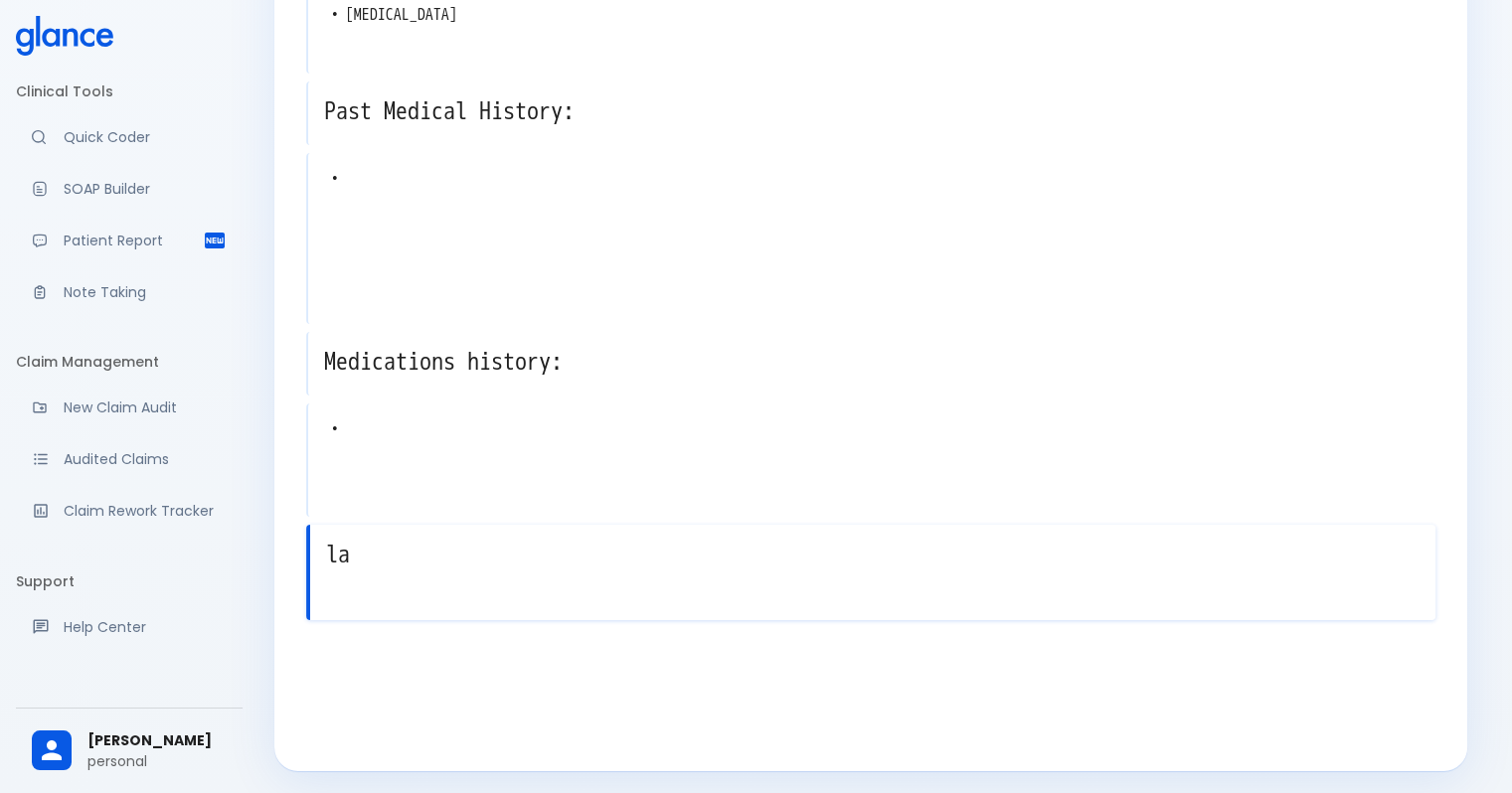type on "l" 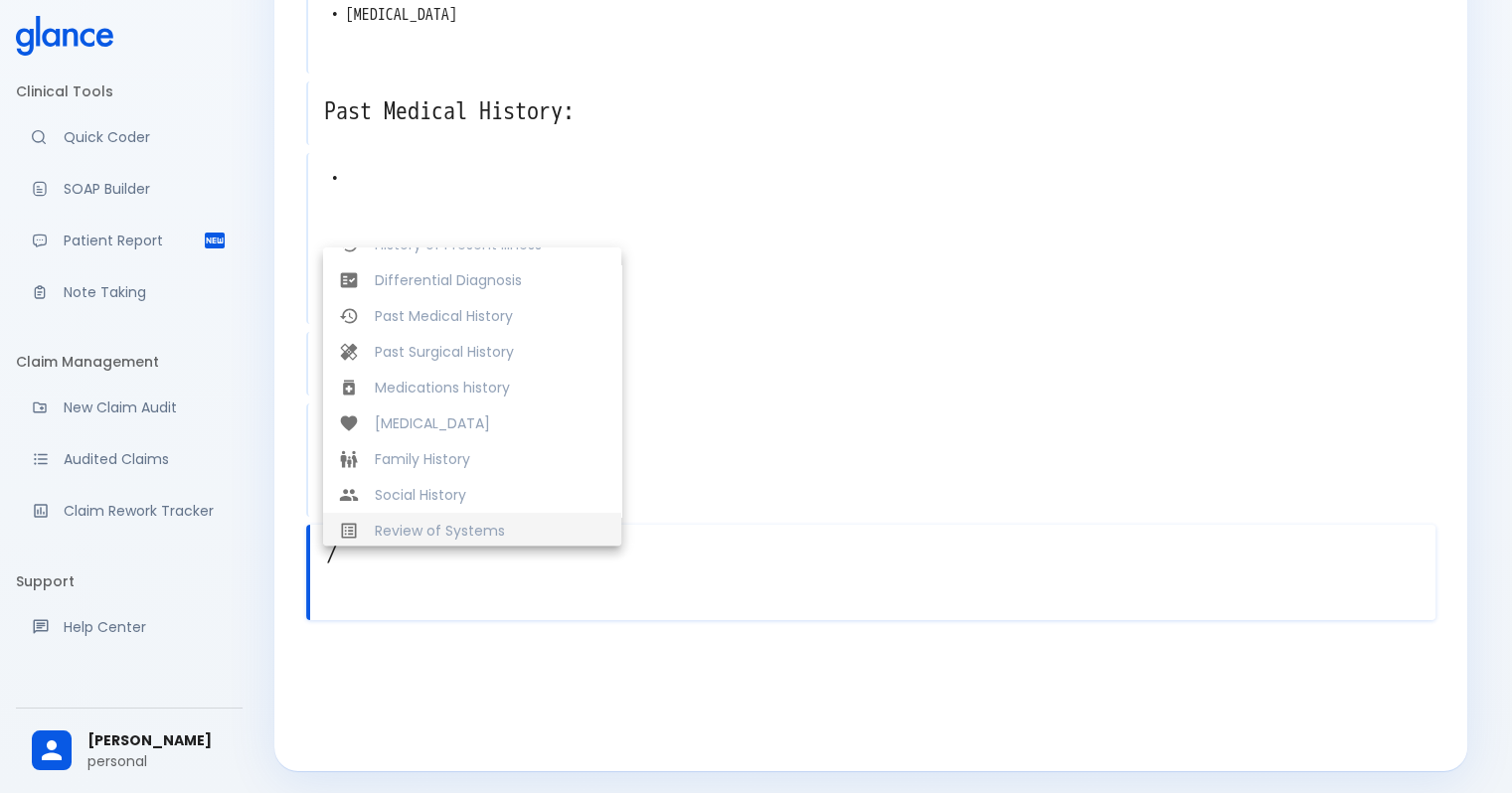 scroll, scrollTop: 382, scrollLeft: 0, axis: vertical 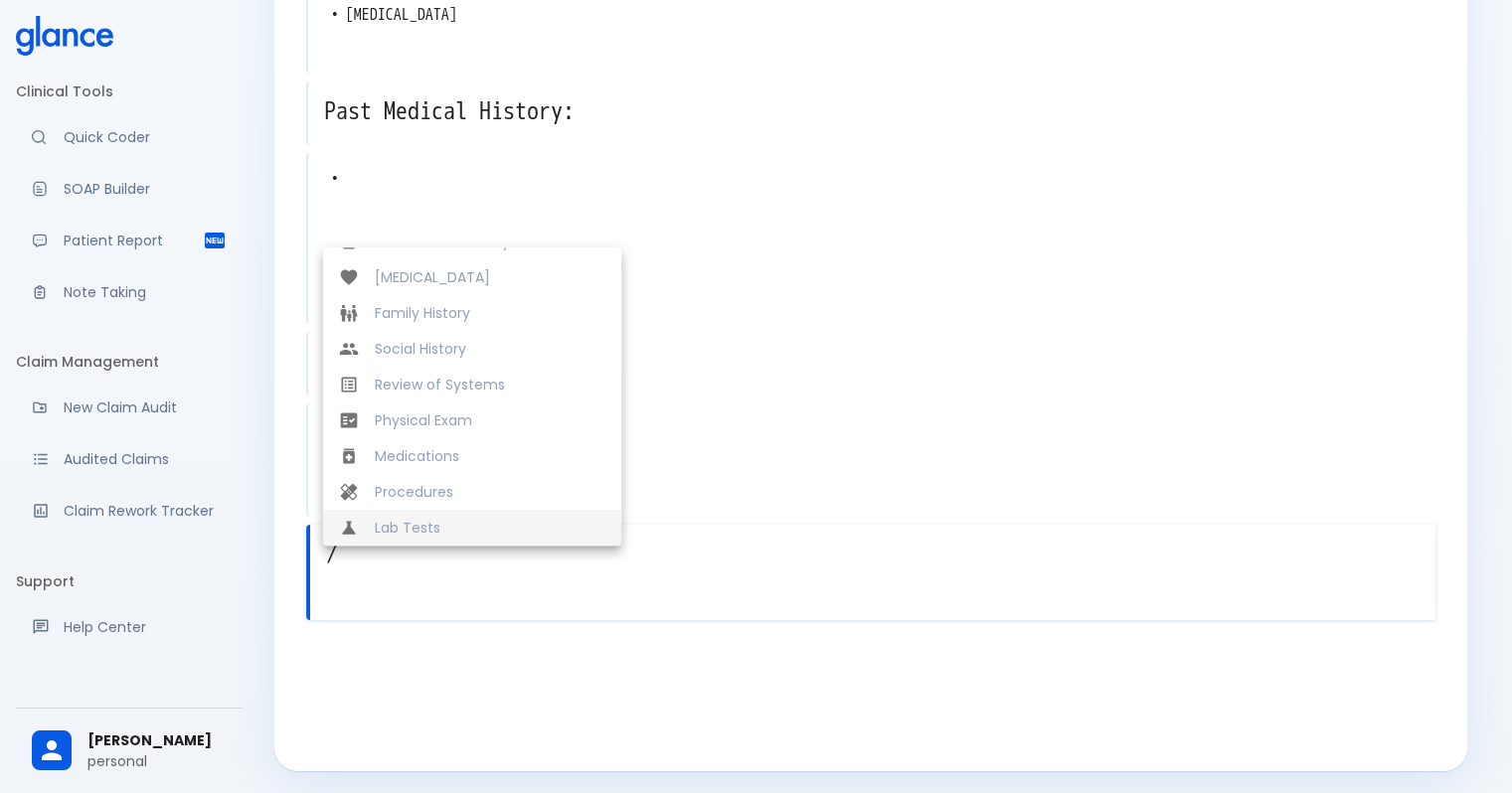 type on "/" 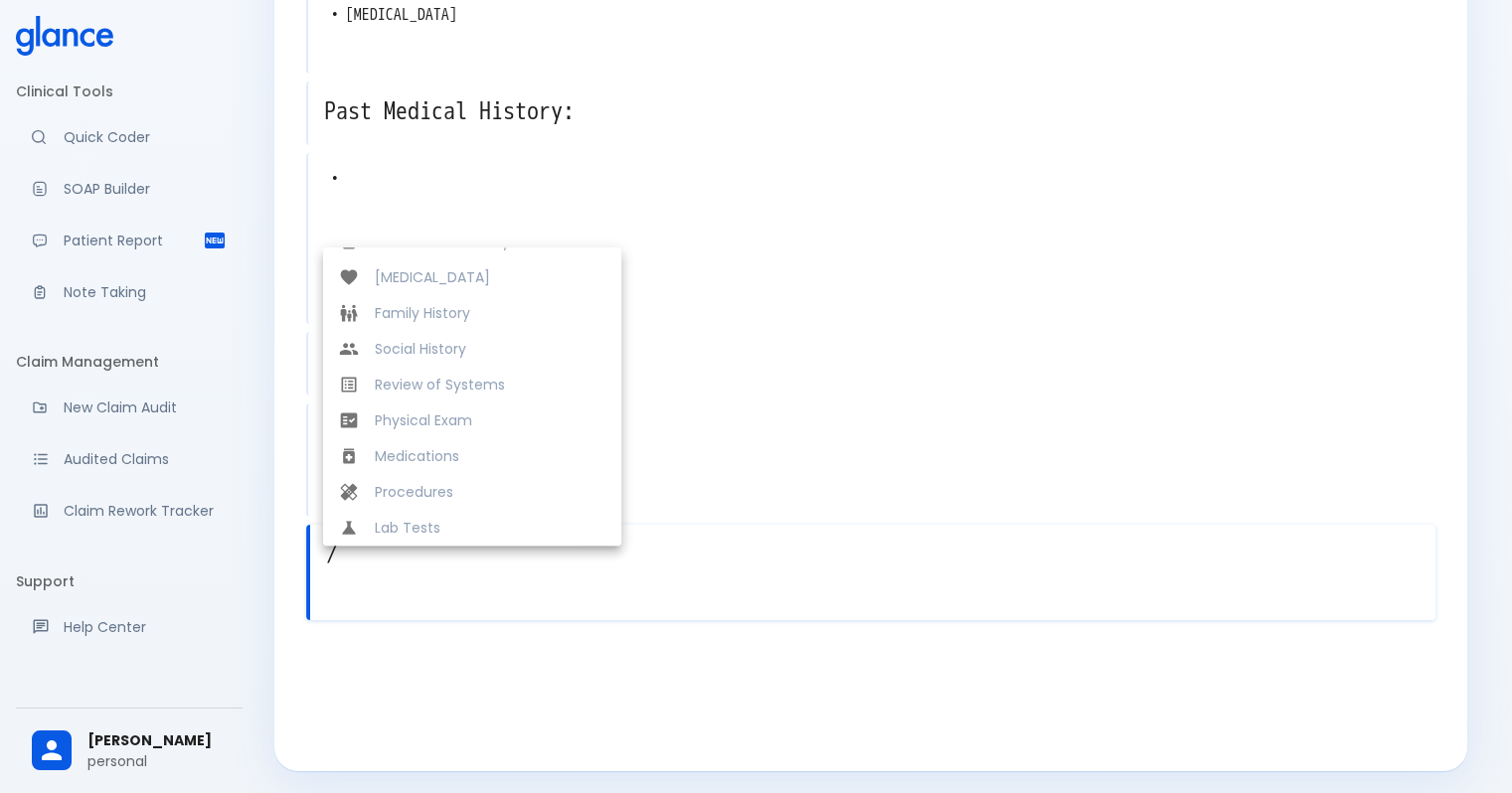 click on "Lab Tests" at bounding box center (490, 528) 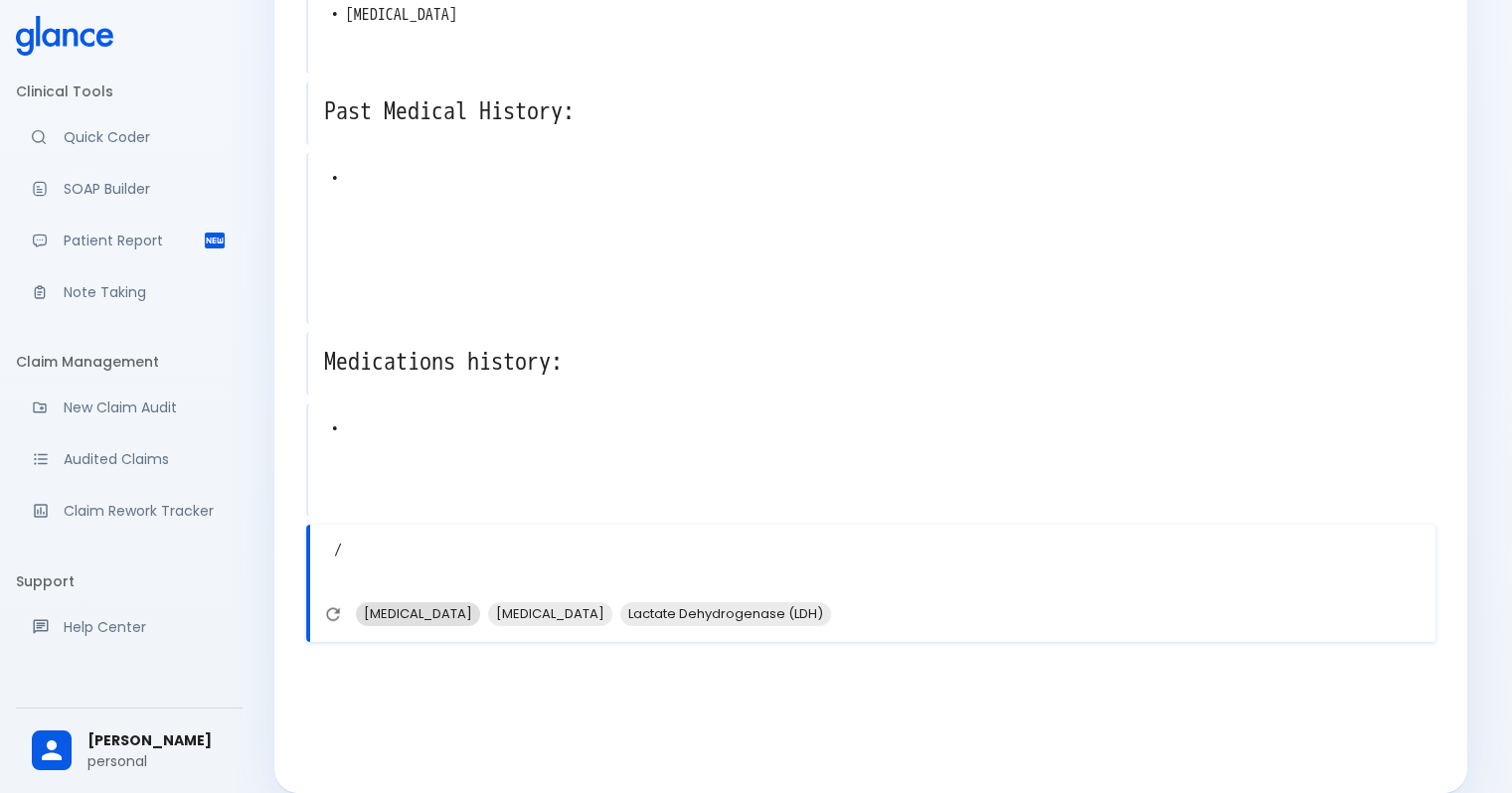 click on "Lipid Profile" at bounding box center (418, 613) 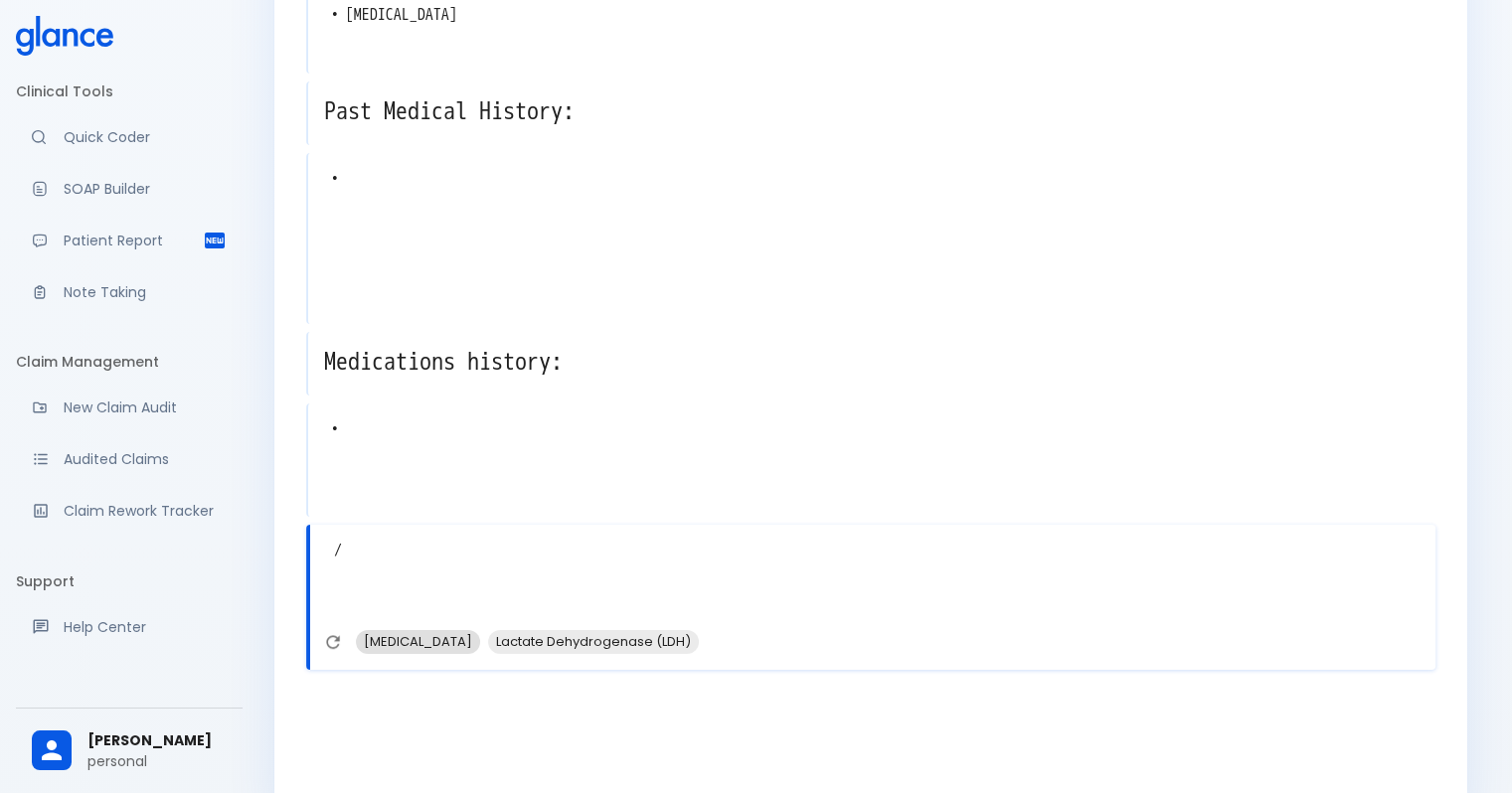click on "Liver Function Tests" at bounding box center [418, 642] 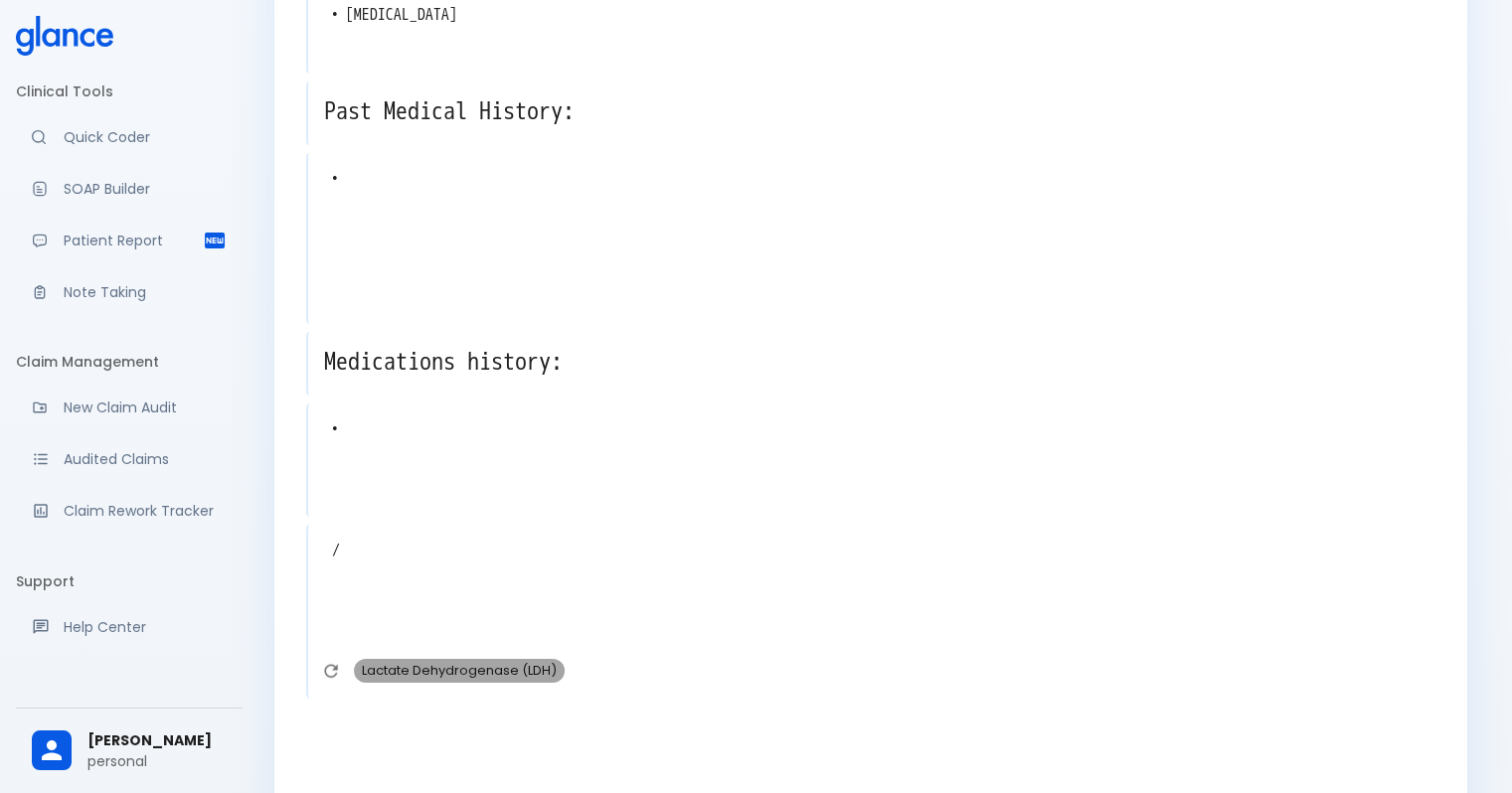 click on "Lactate Dehydrogenase (LDH)" at bounding box center (459, 670) 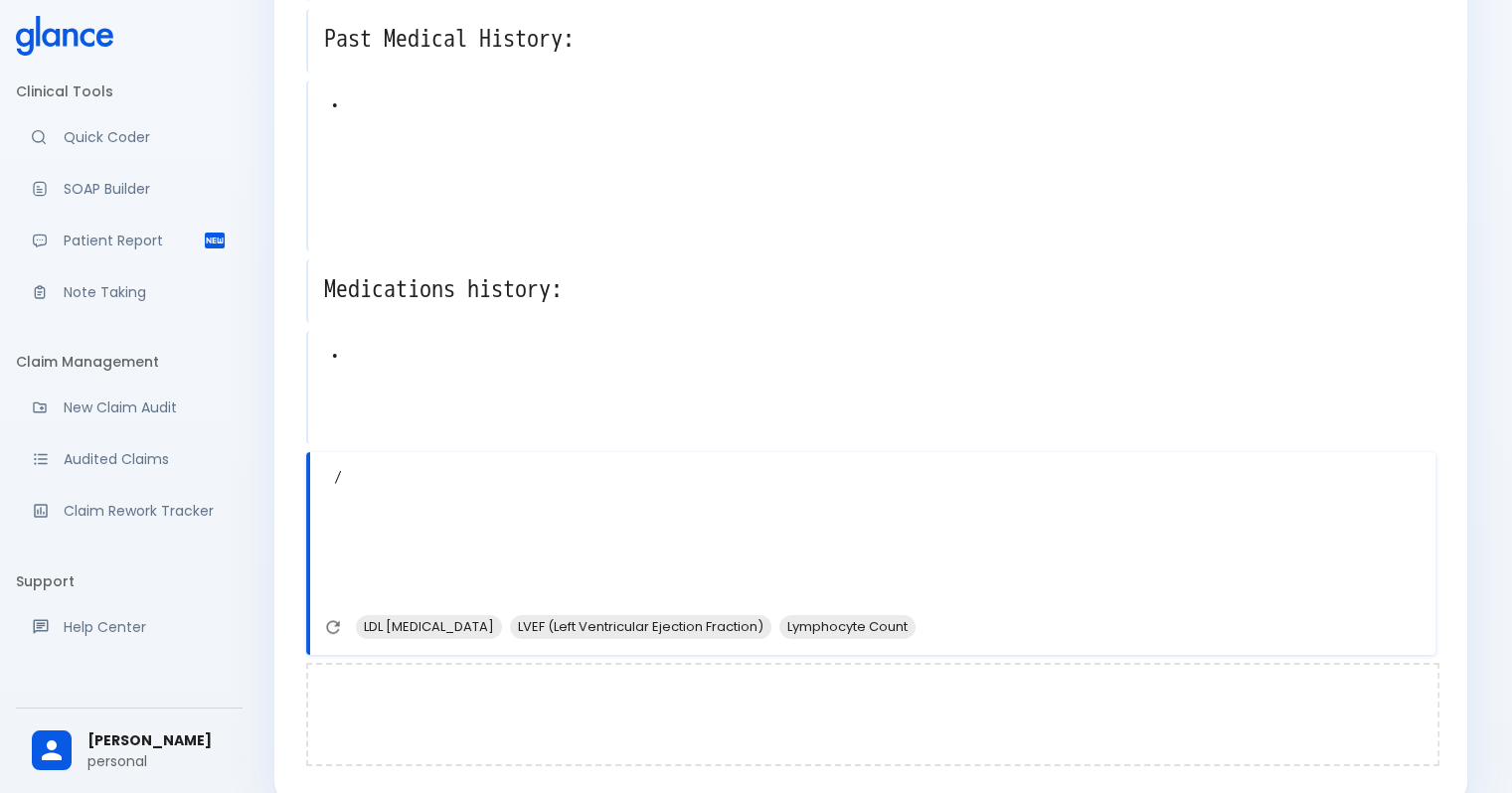 scroll, scrollTop: 1096, scrollLeft: 0, axis: vertical 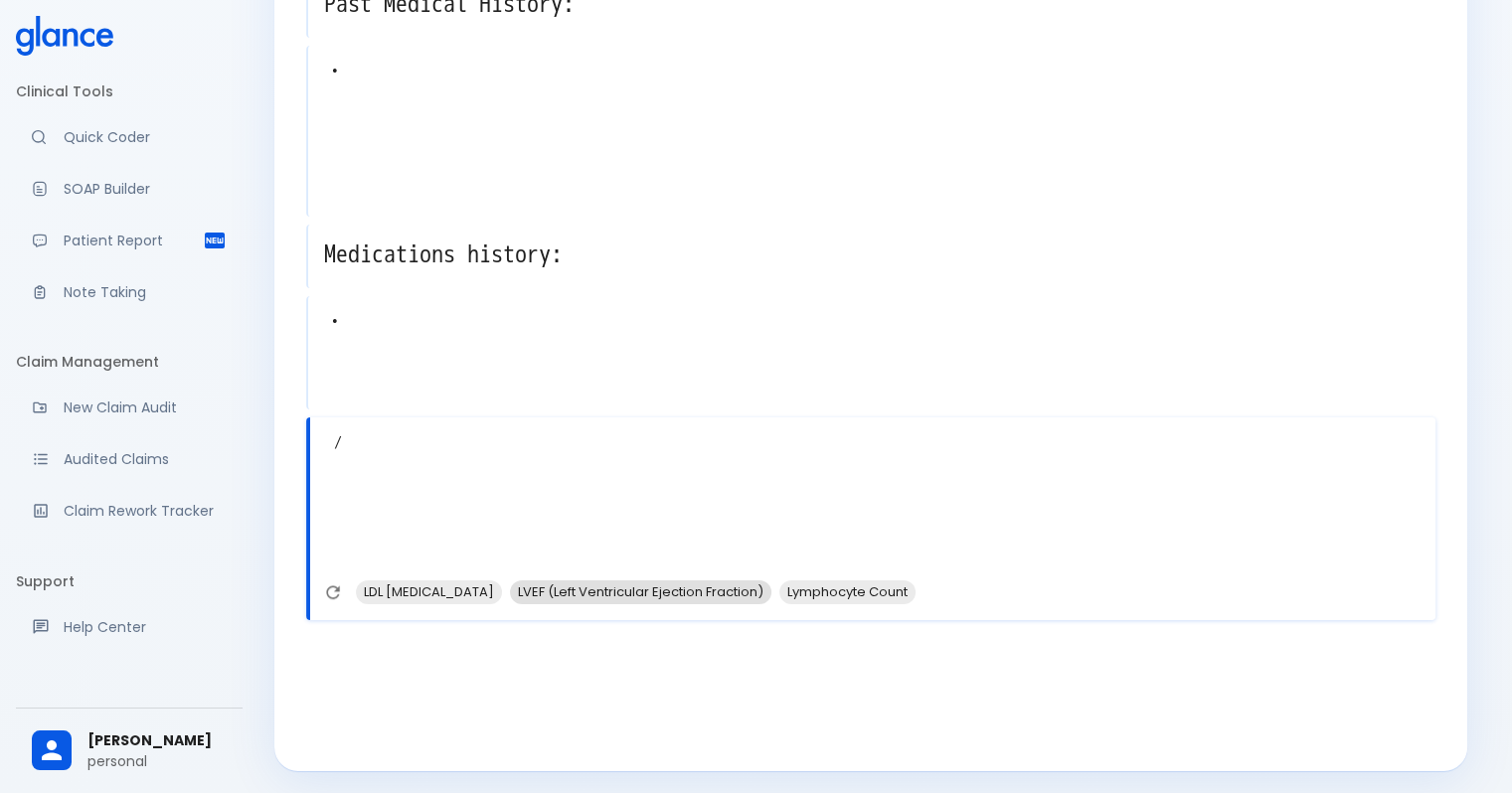 click on "LVEF (Left Ventricular Ejection Fraction)" at bounding box center [640, 591] 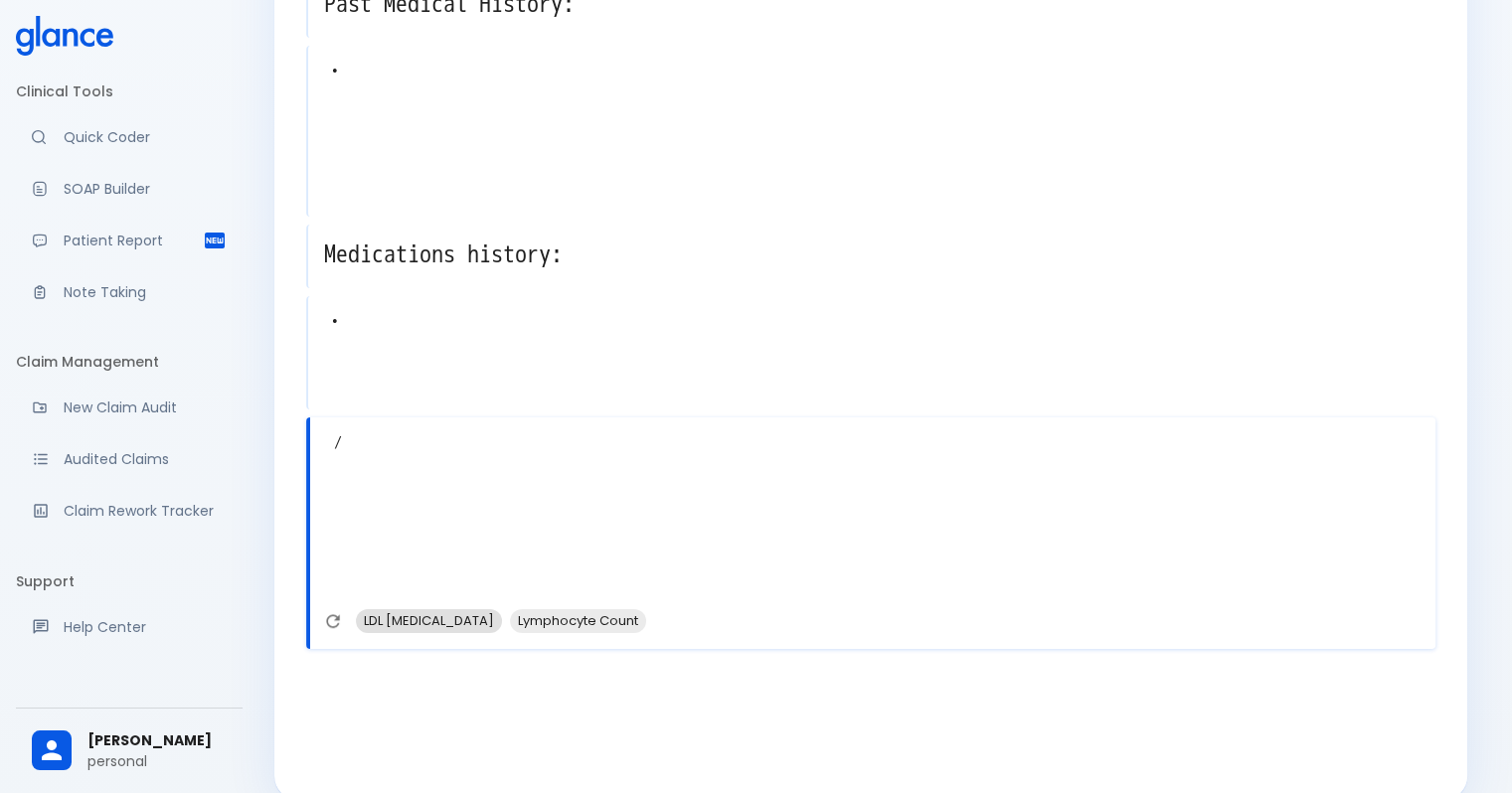 click on "LDL Cholesterol" at bounding box center [428, 620] 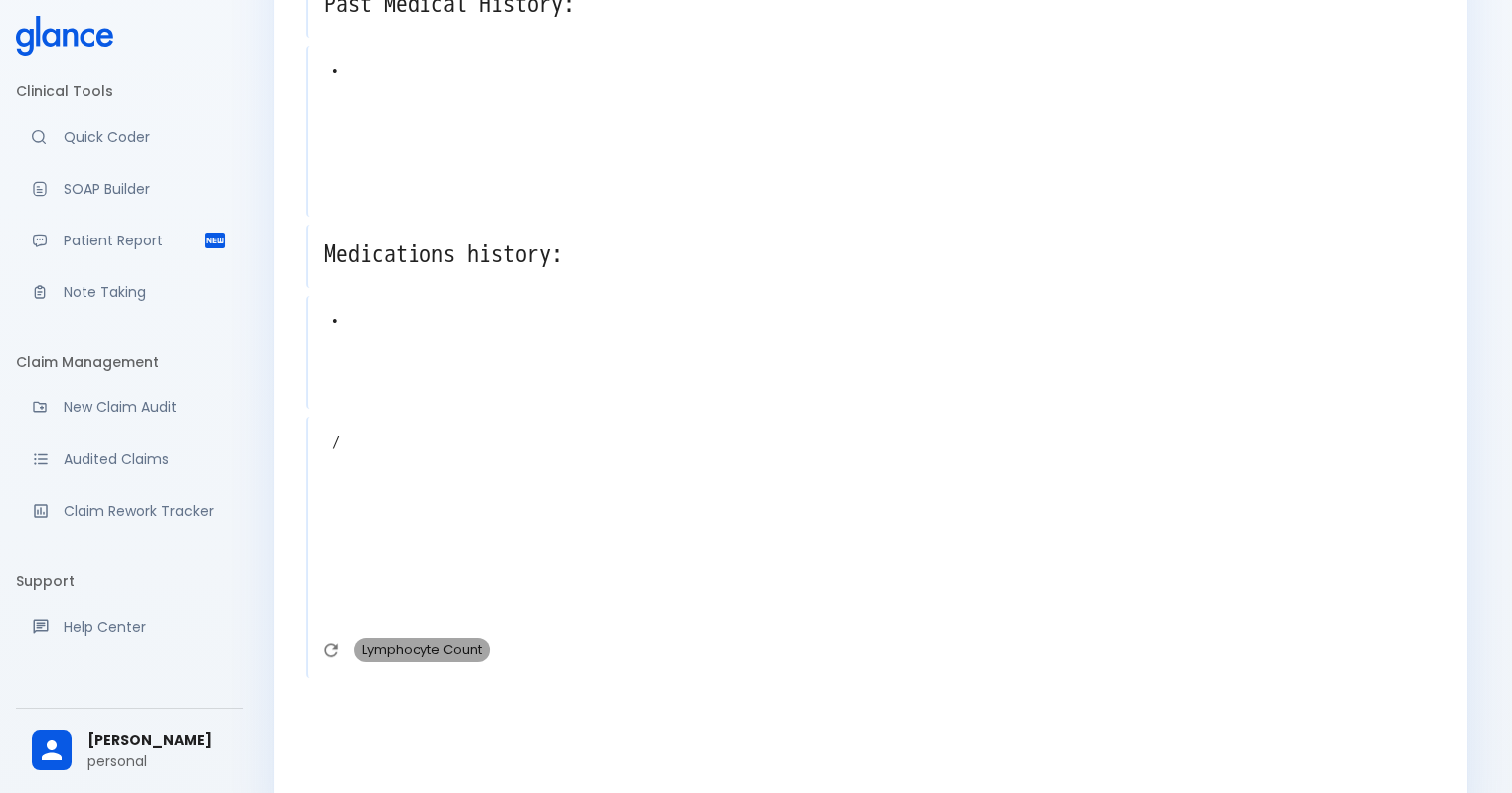 click on "Lymphocyte Count" at bounding box center (421, 649) 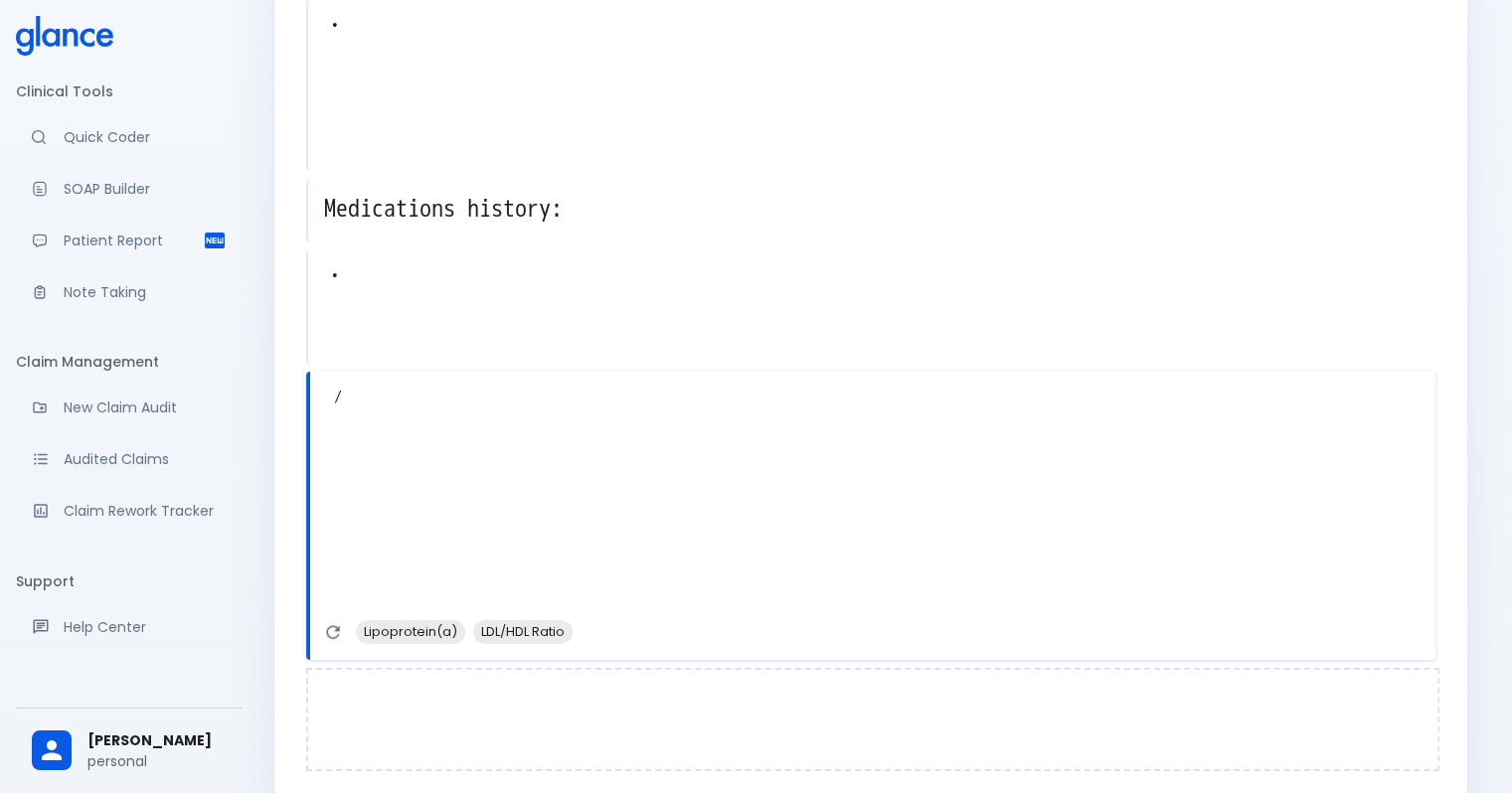 scroll, scrollTop: 1182, scrollLeft: 0, axis: vertical 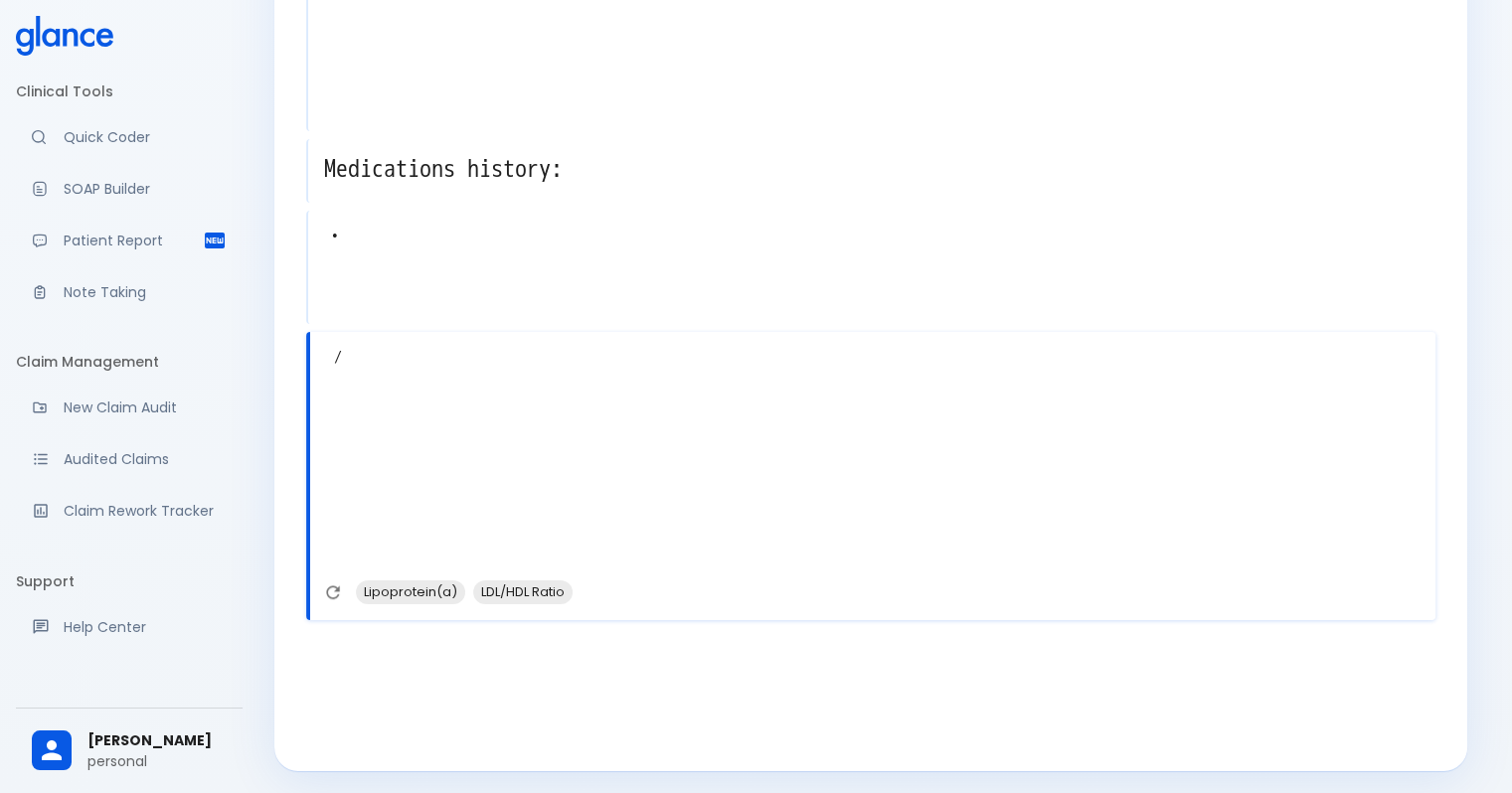 click on "Lipoprotein(a)" at bounding box center [411, 591] 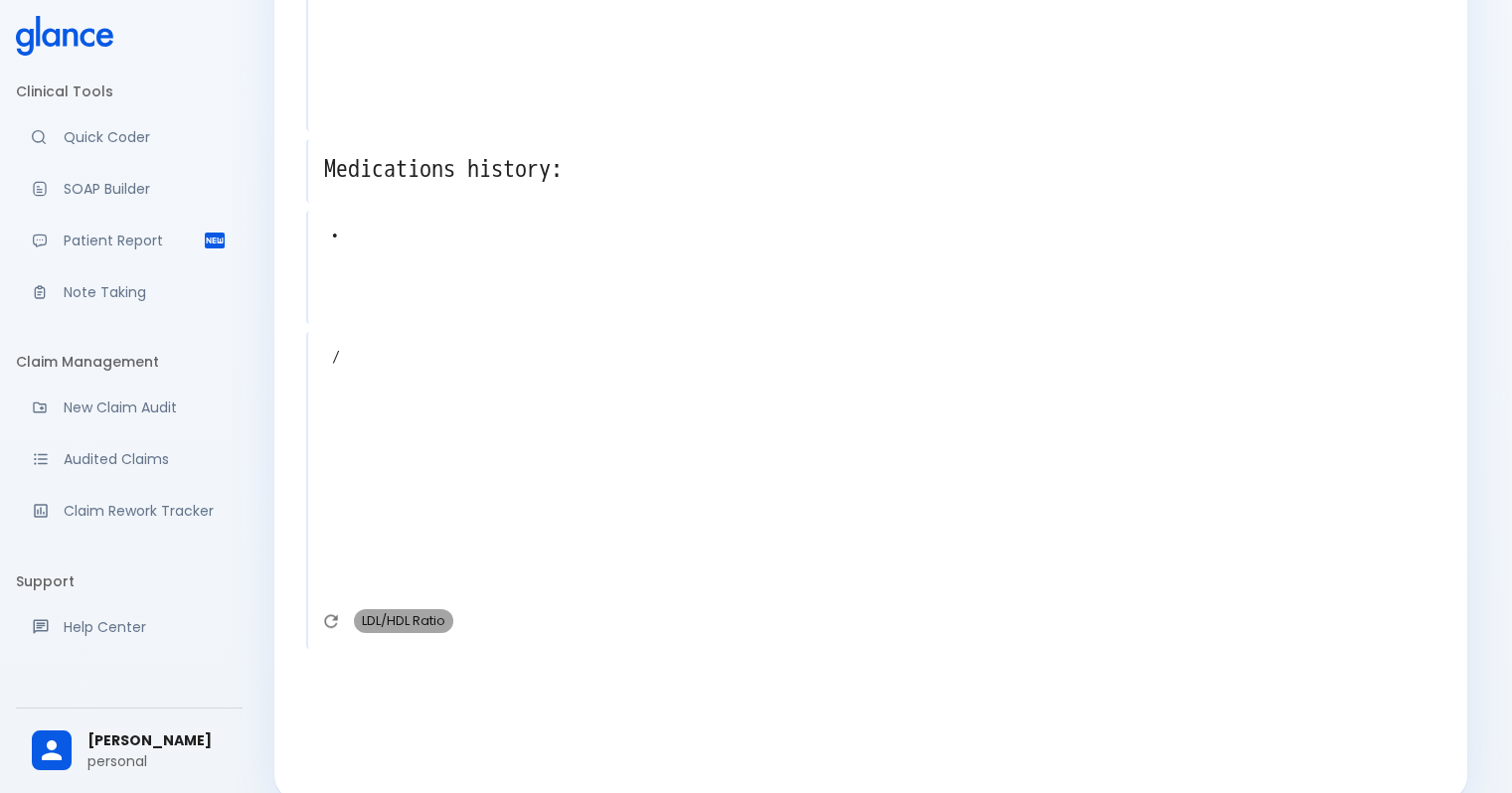 click on "LDL/HDL Ratio" at bounding box center (404, 620) 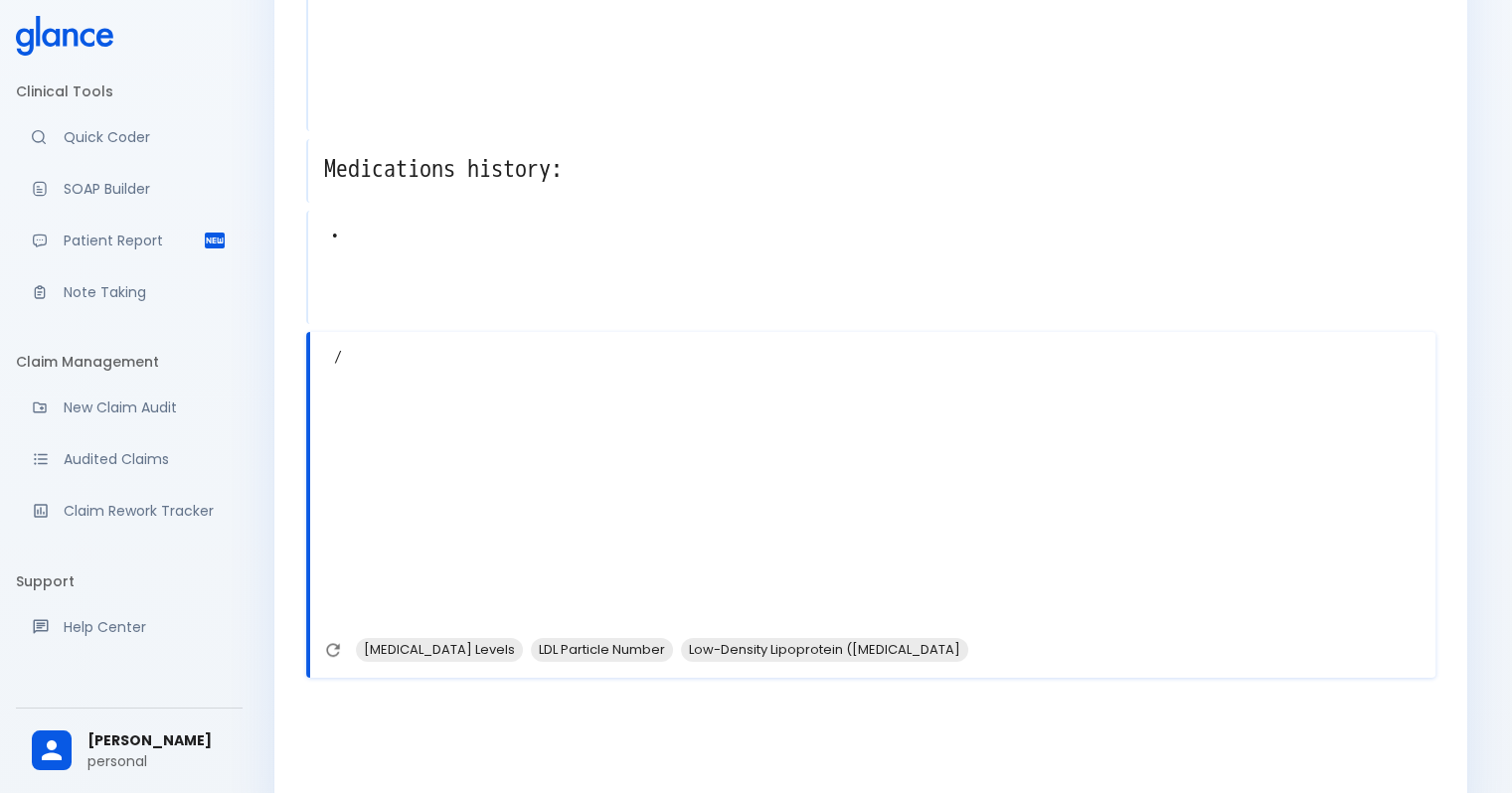 scroll, scrollTop: 1239, scrollLeft: 0, axis: vertical 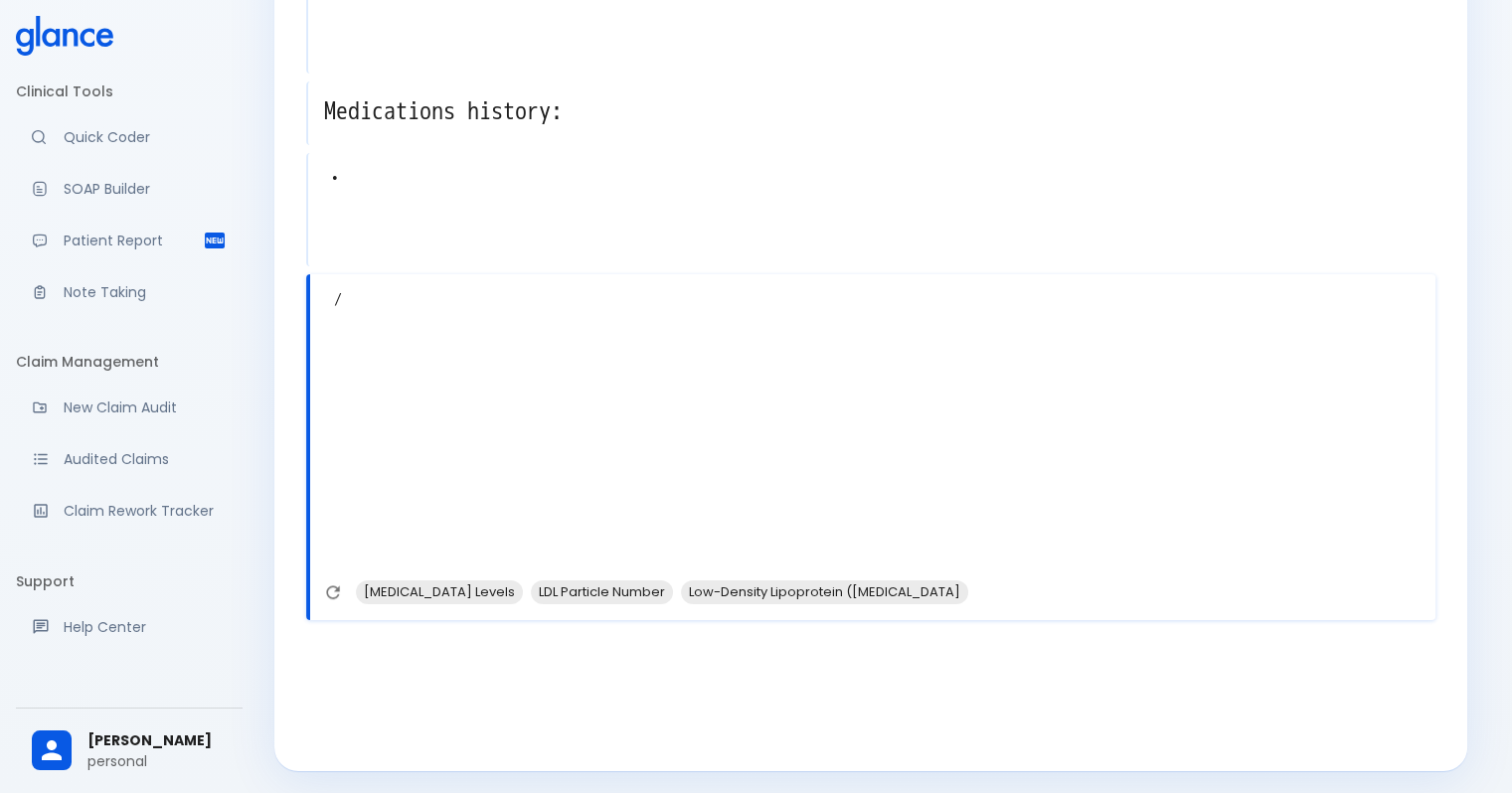 click 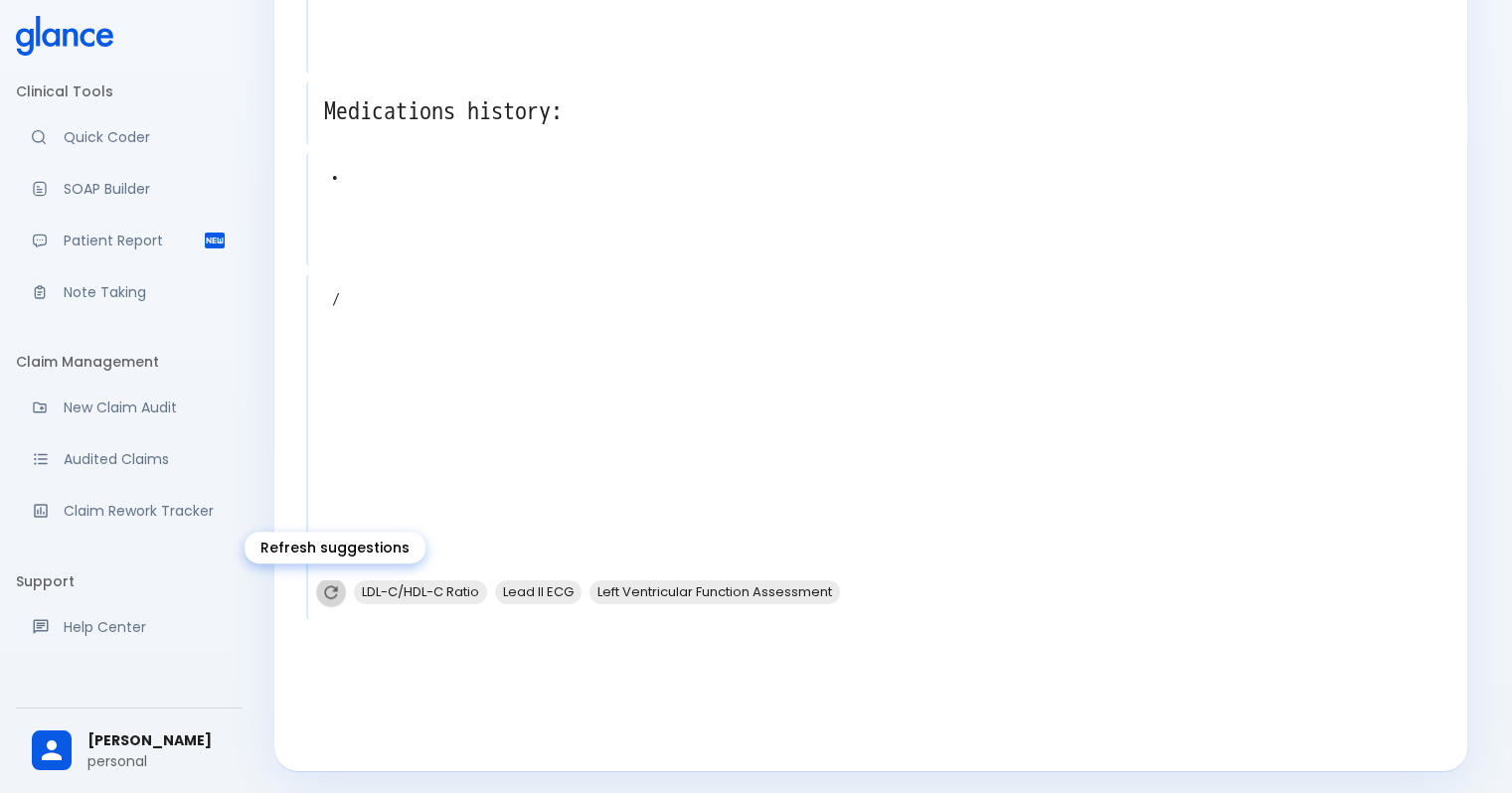 click 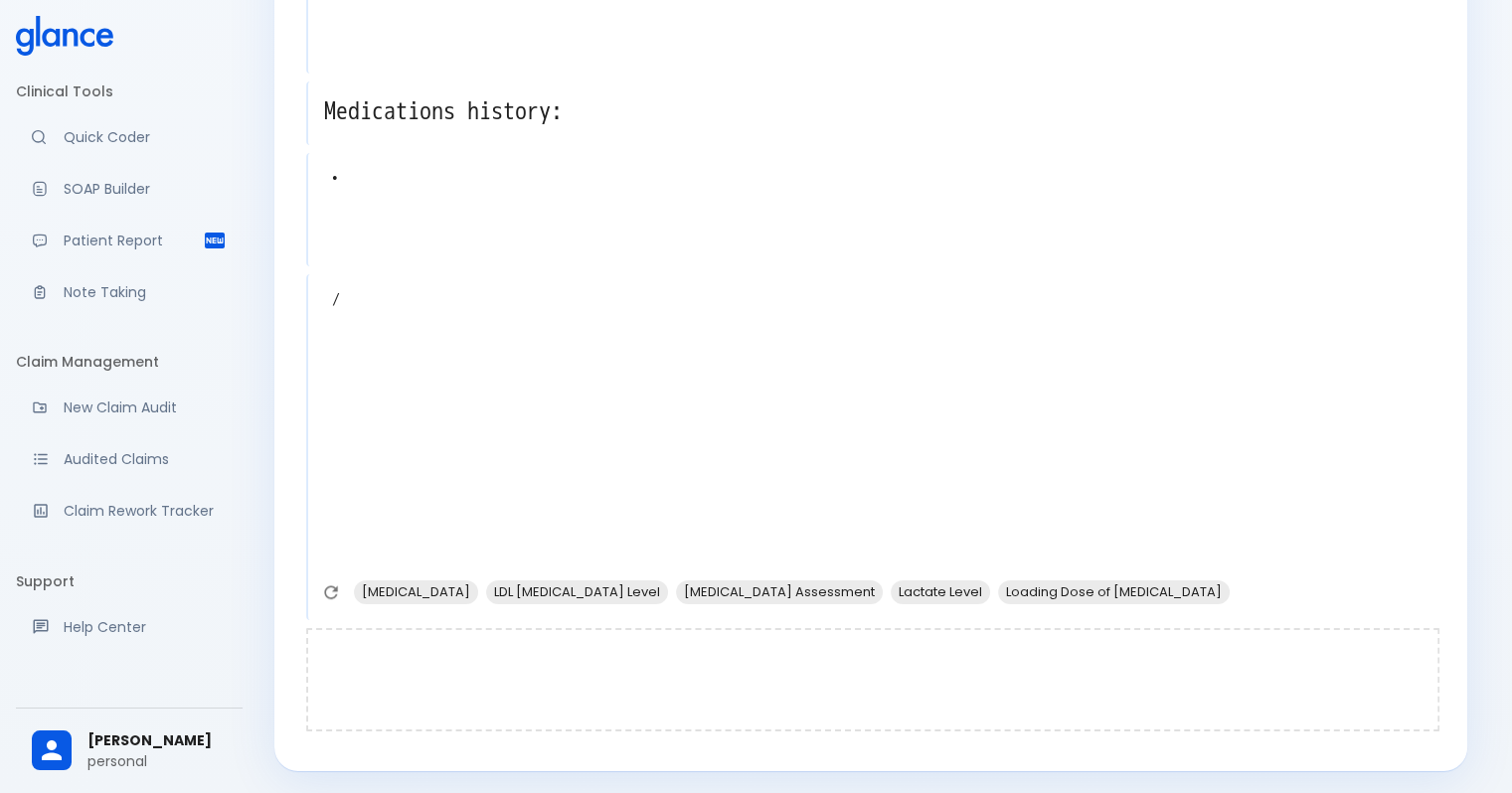 click at bounding box center [873, 680] 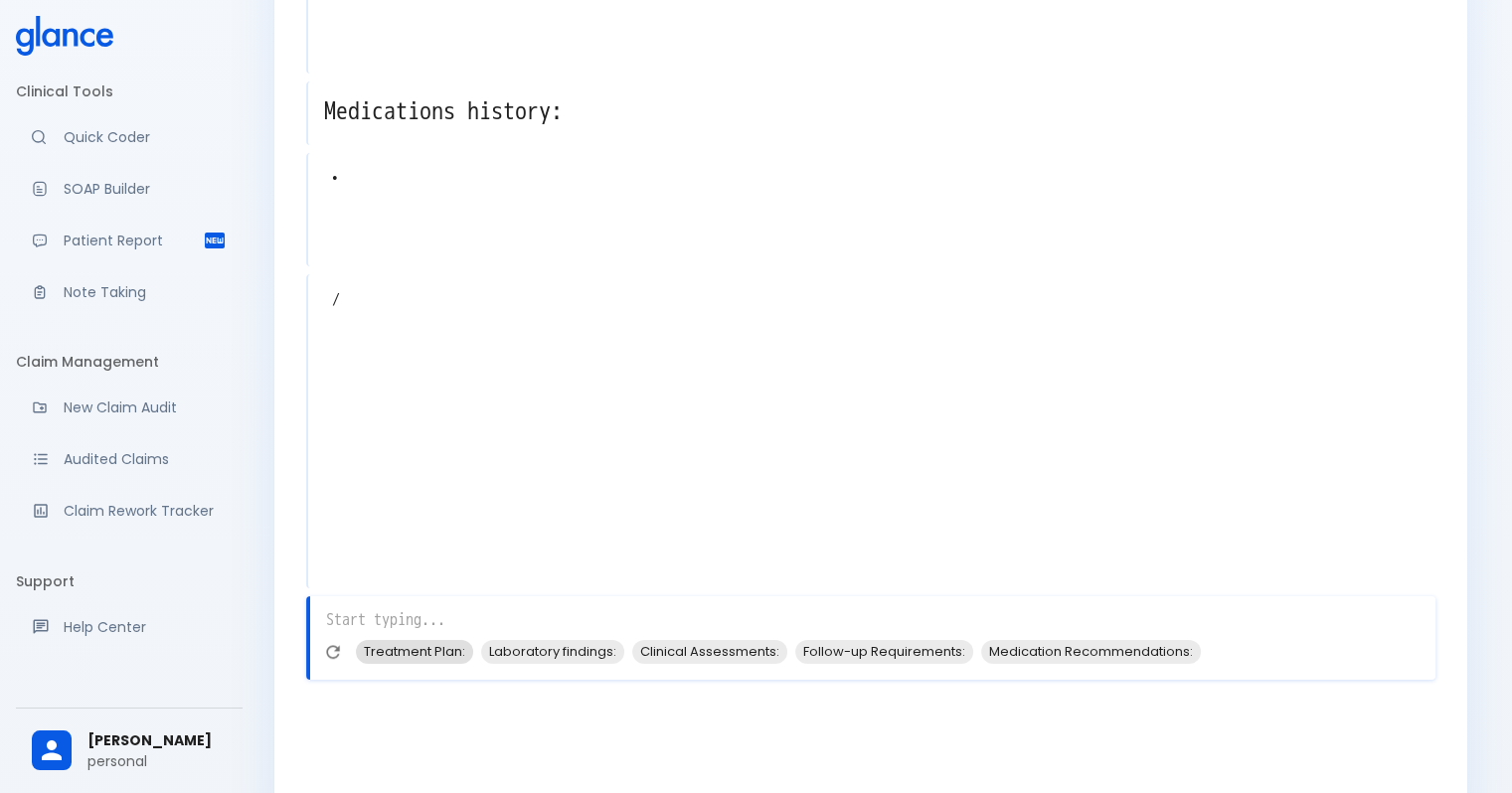 click on "Treatment Plan:" at bounding box center [415, 651] 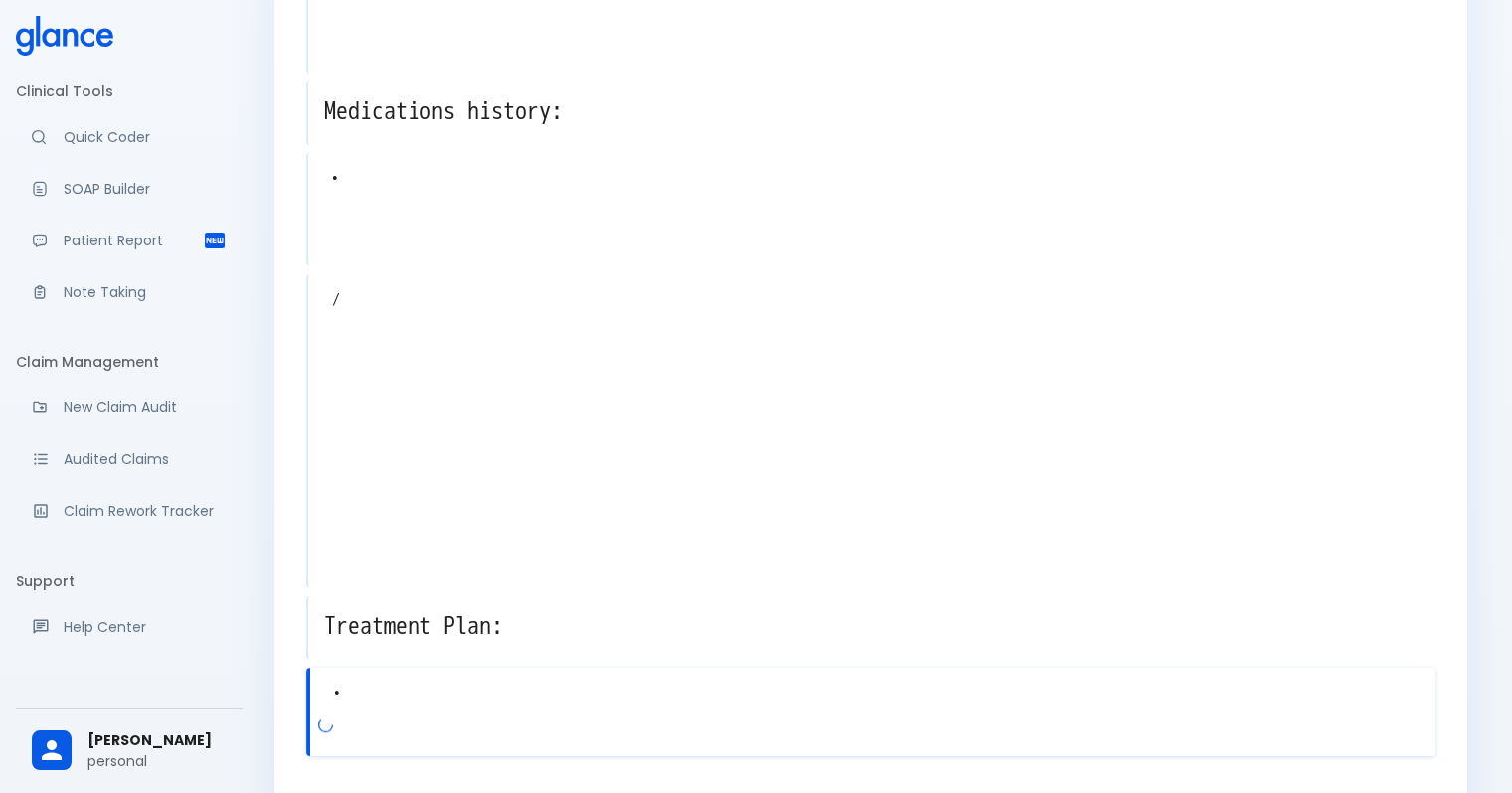 scroll, scrollTop: 1375, scrollLeft: 0, axis: vertical 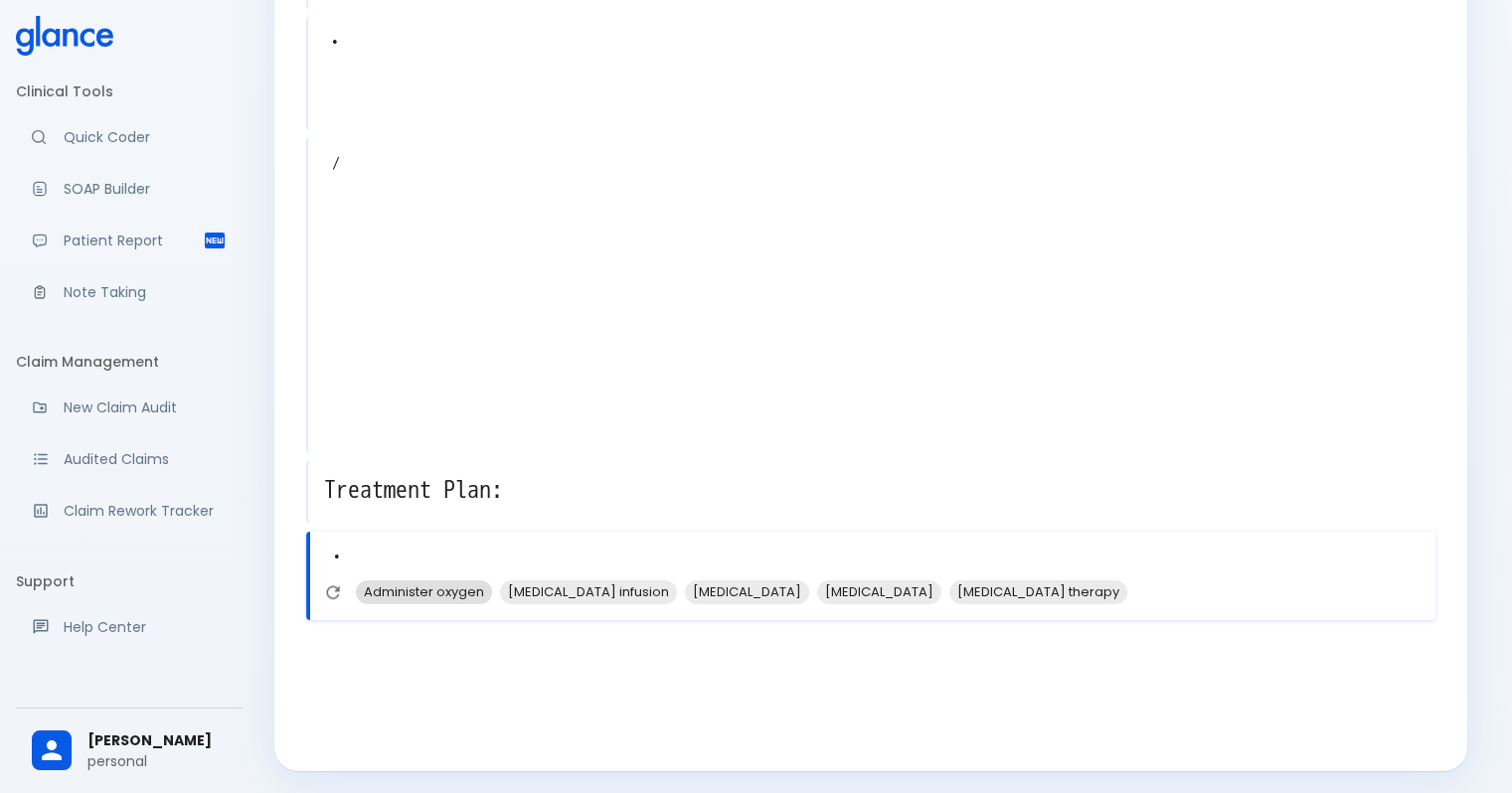 click on "Administer oxygen" at bounding box center (423, 591) 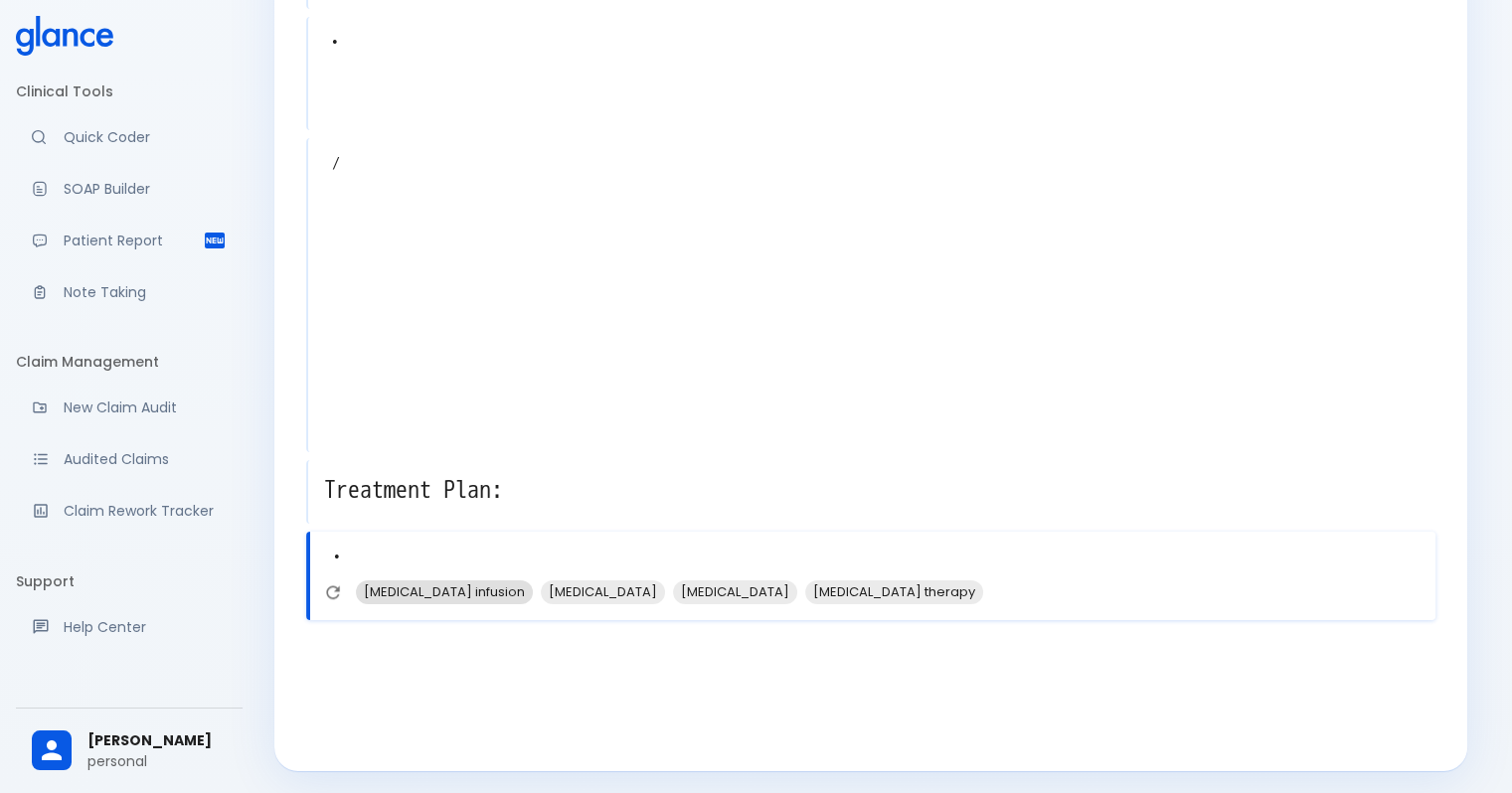 click on "Nitroglycerin infusion" at bounding box center [444, 591] 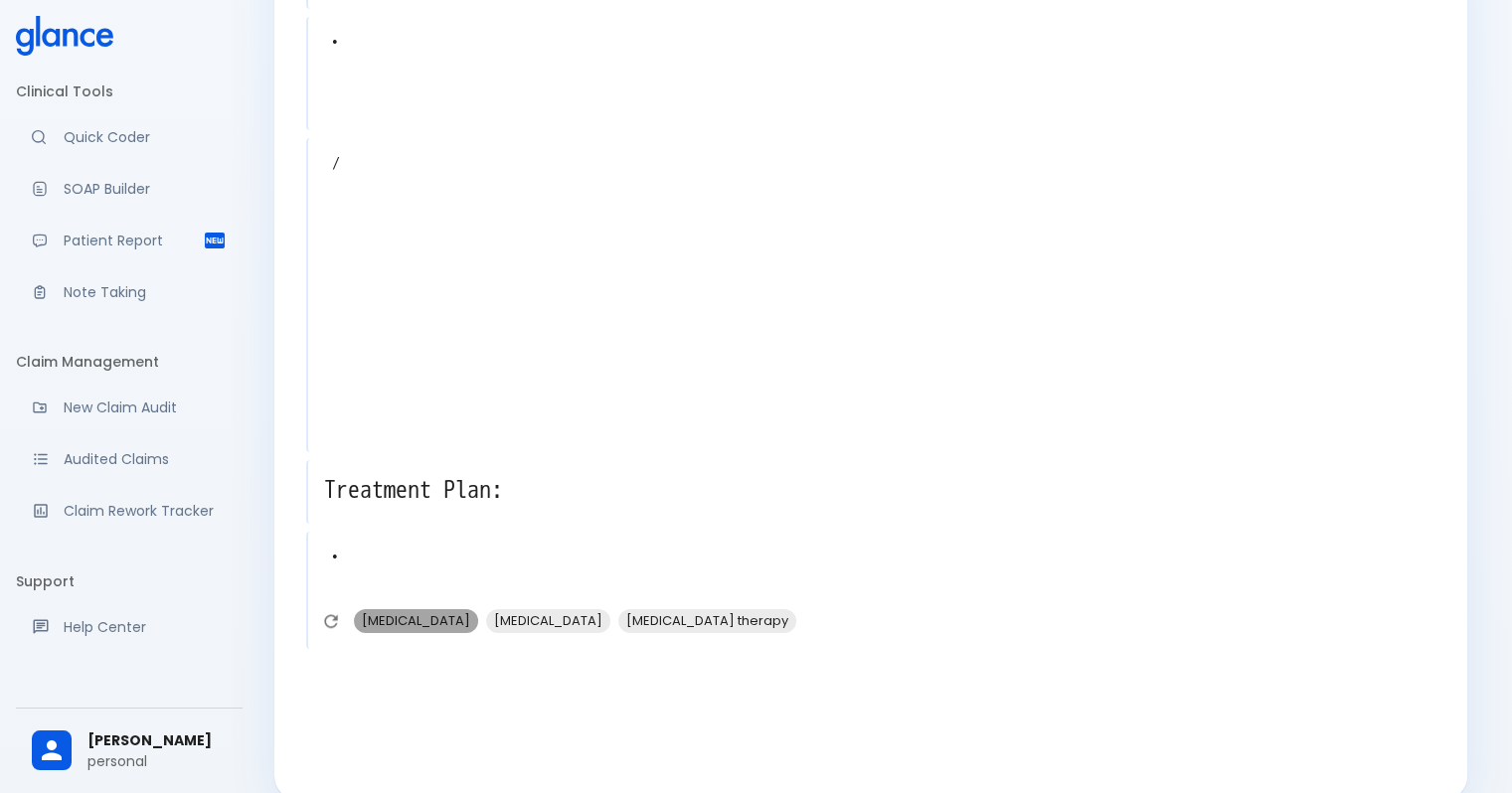 click on "Cardiac catheterization" at bounding box center (416, 620) 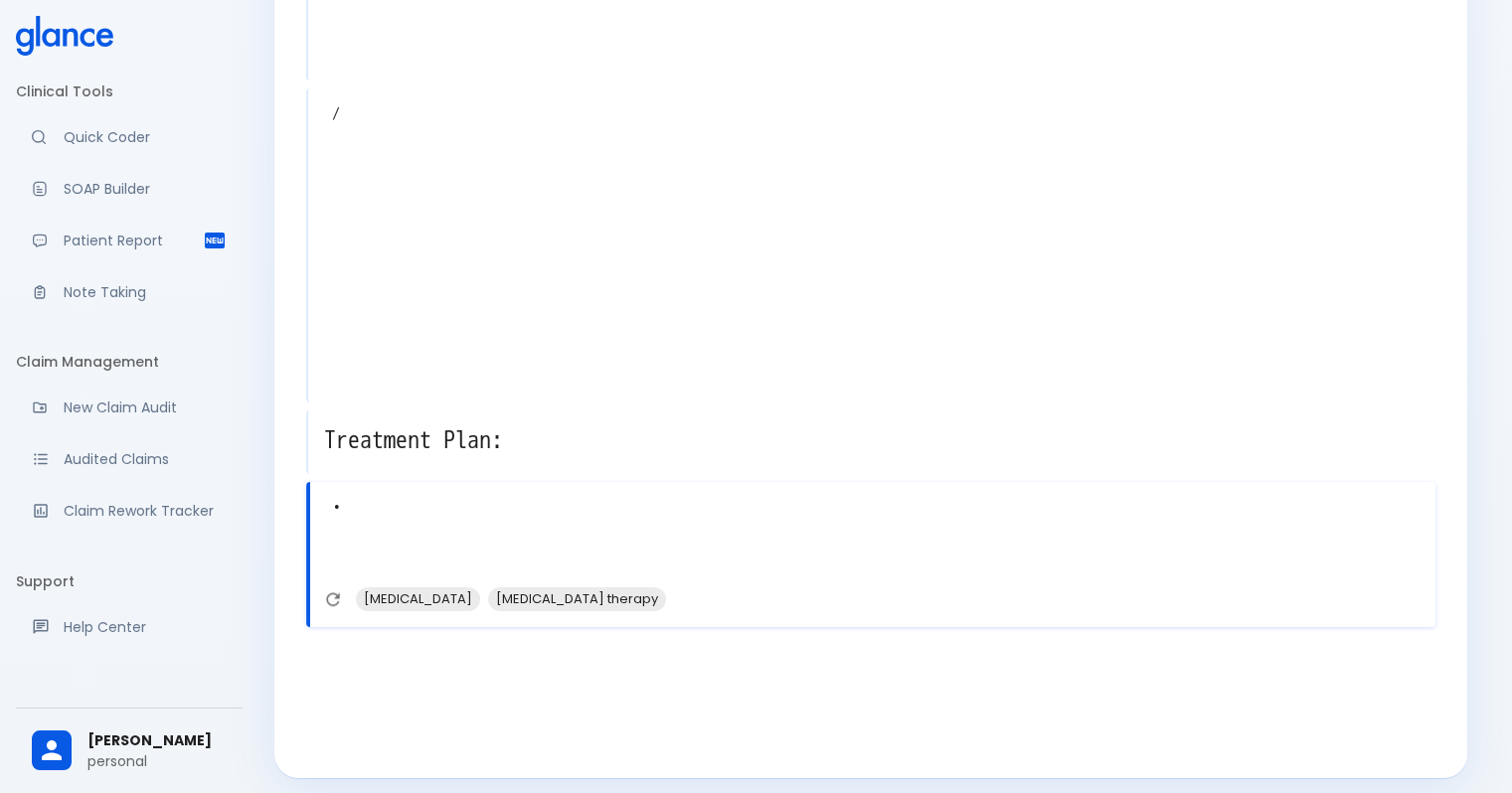 scroll, scrollTop: 1432, scrollLeft: 0, axis: vertical 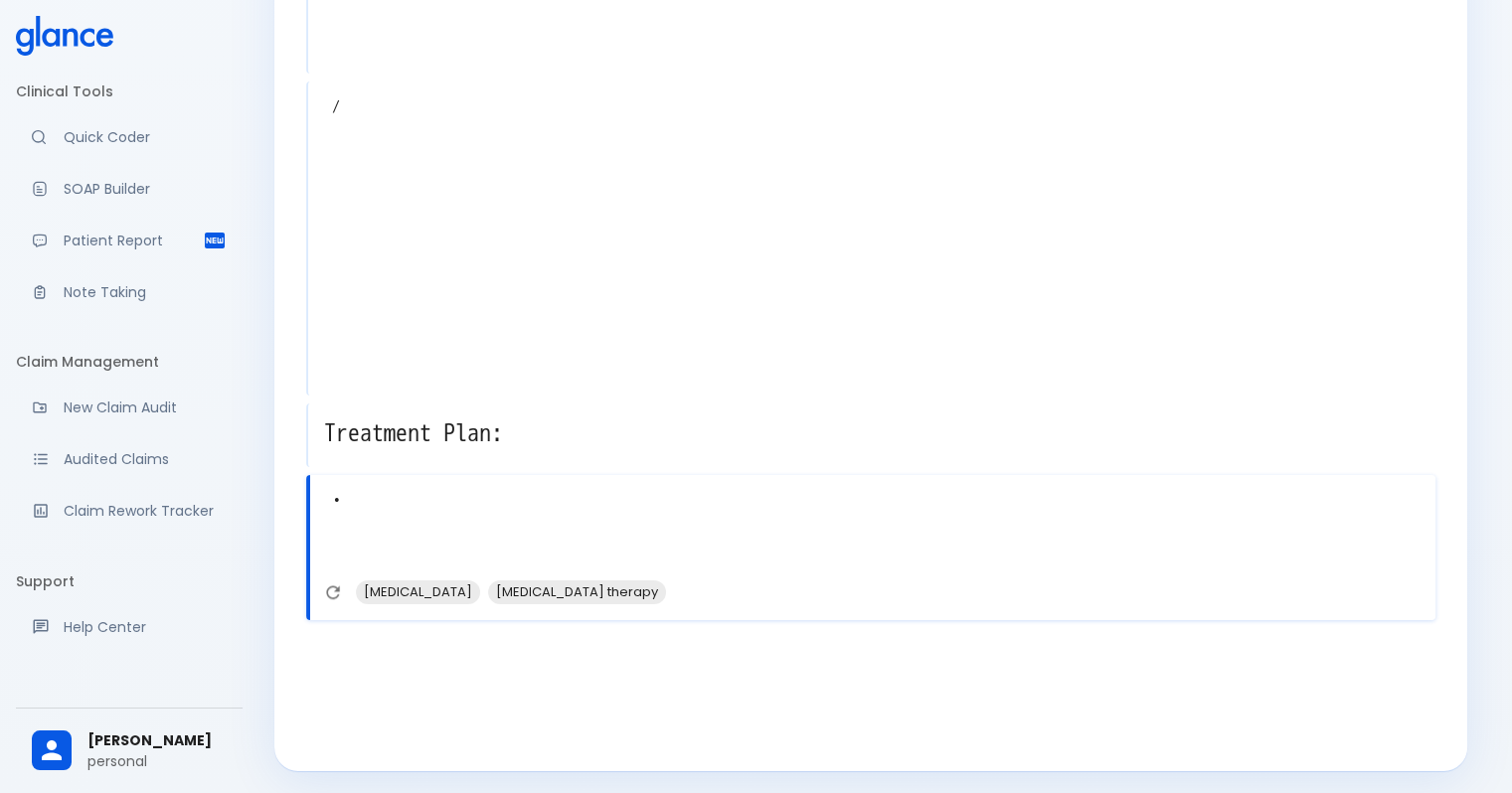 click on "Statin therapy" at bounding box center [577, 591] 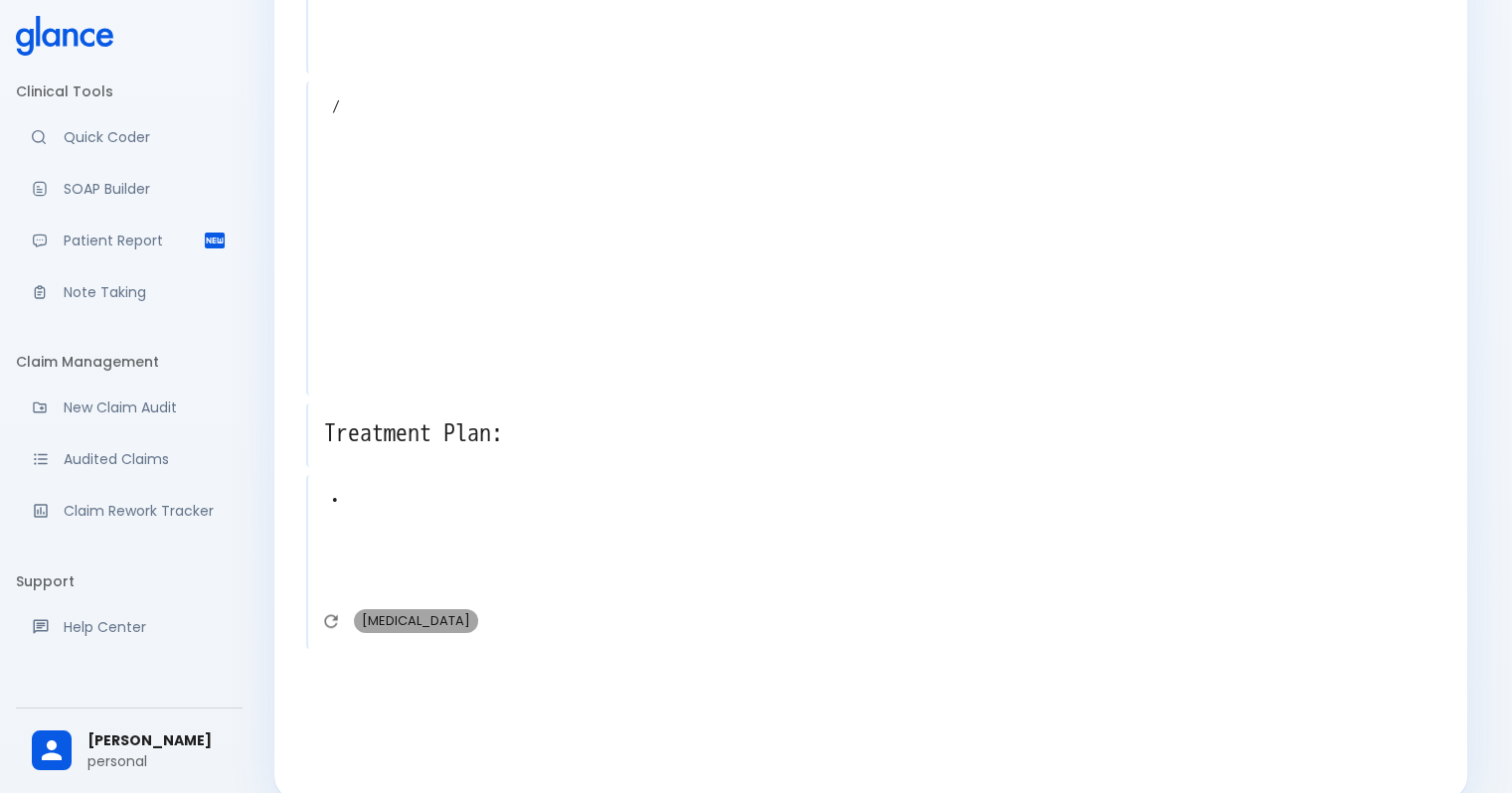 click on "Dual antiplatelet therapy" at bounding box center (416, 620) 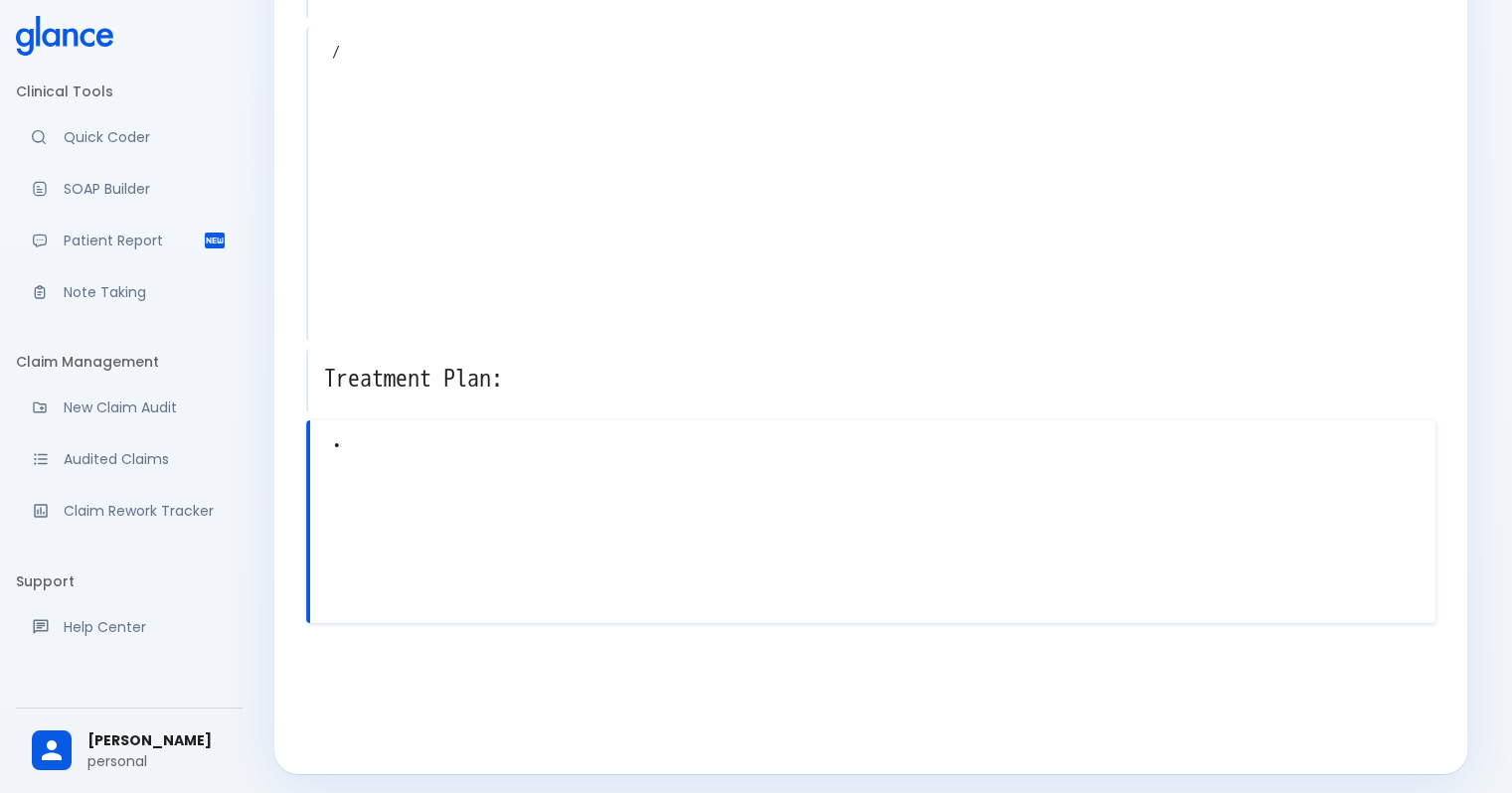 scroll, scrollTop: 1490, scrollLeft: 0, axis: vertical 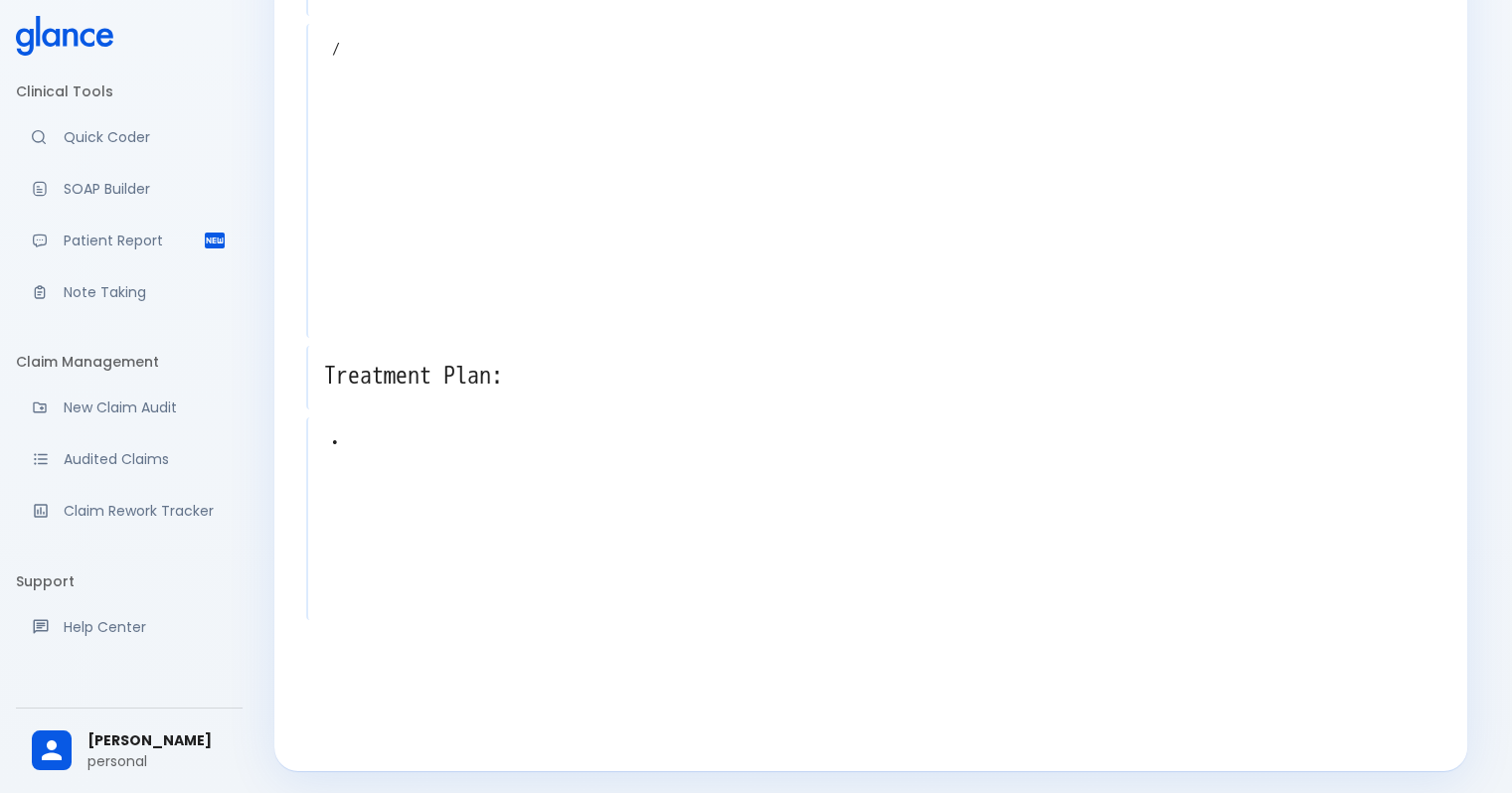 click at bounding box center (876, 598) 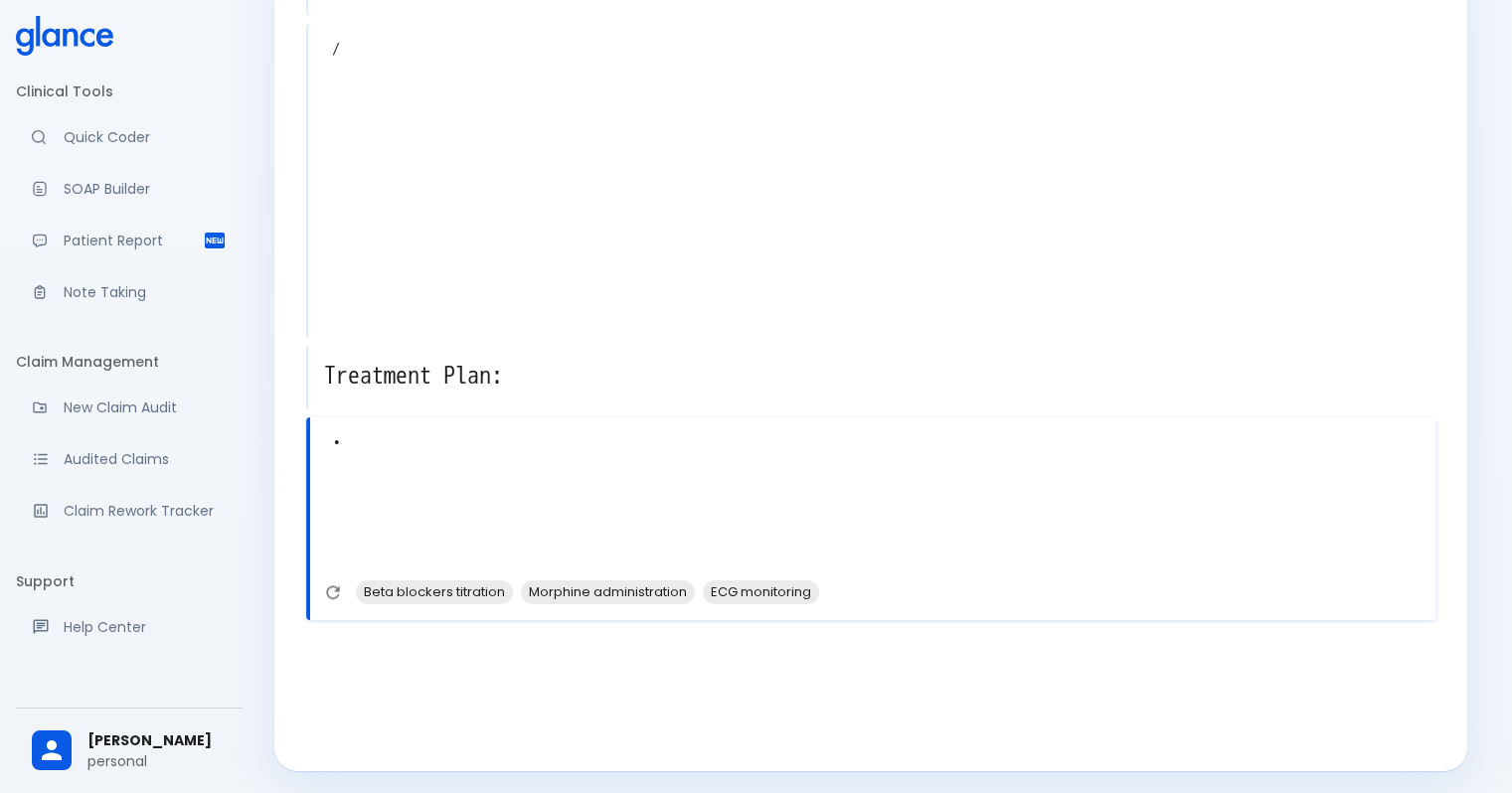 click on "• Administer oxygen
• Dual antiplatelet therapy
• Statin therapy
• Cardiac catheterization
• Nitroglycerin infusion" at bounding box center (873, 501) 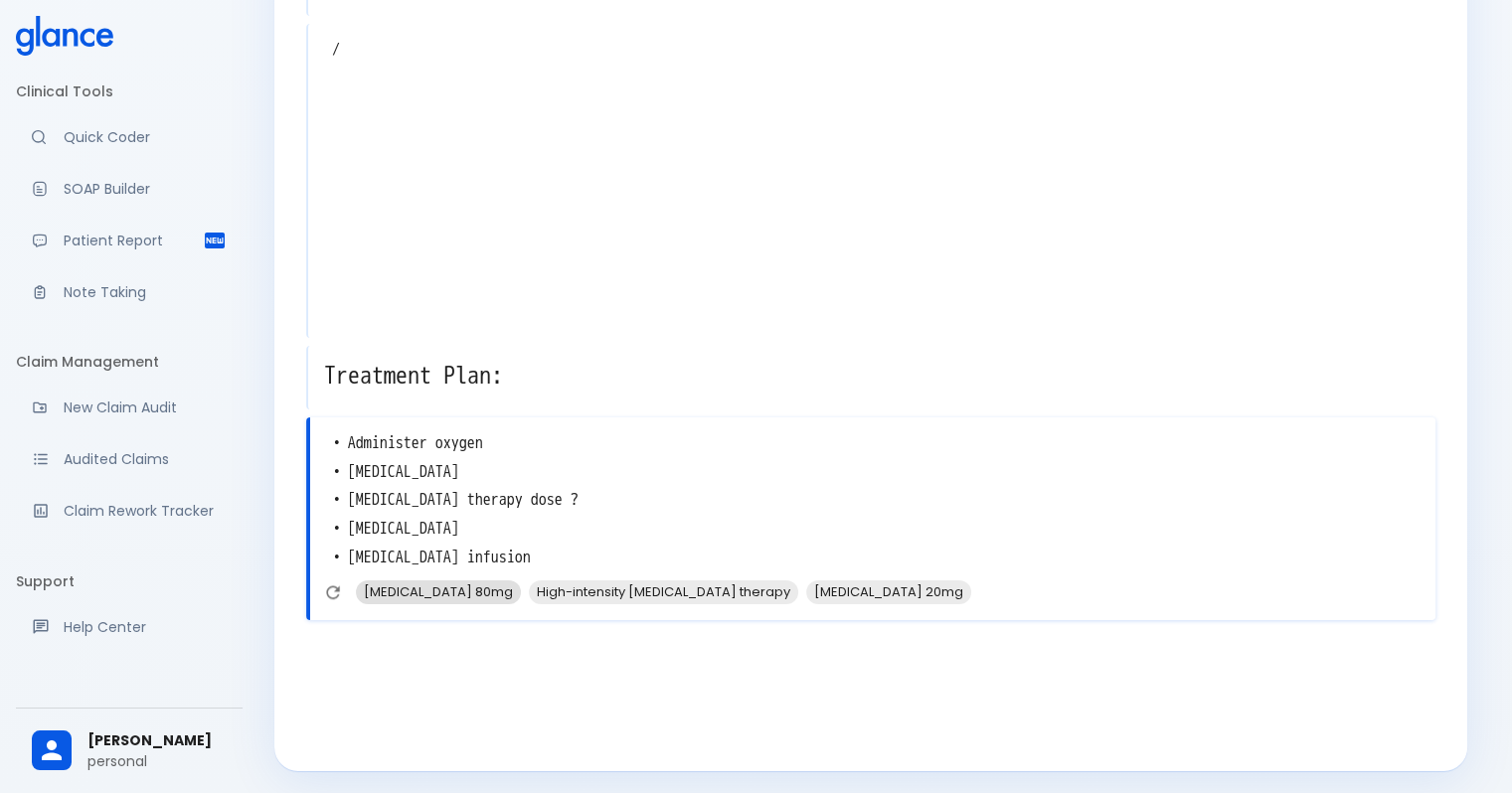 type on "• Administer oxygen
• Dual antiplatelet therapy
• Statin therapy dose ?
• Cardiac catheterization
• Nitroglycerin infusion" 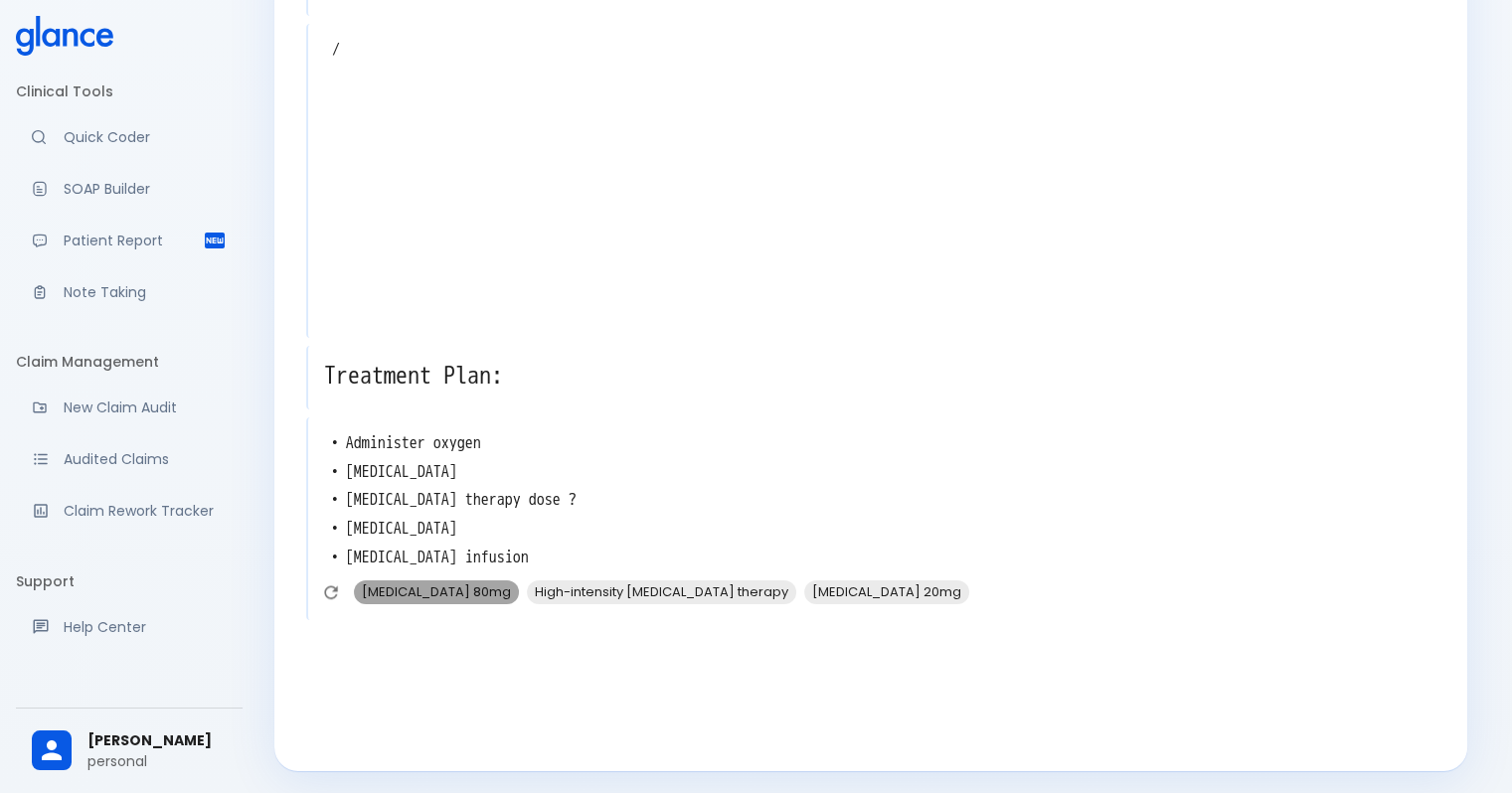 click on "Atorvastatin 80mg" at bounding box center [436, 591] 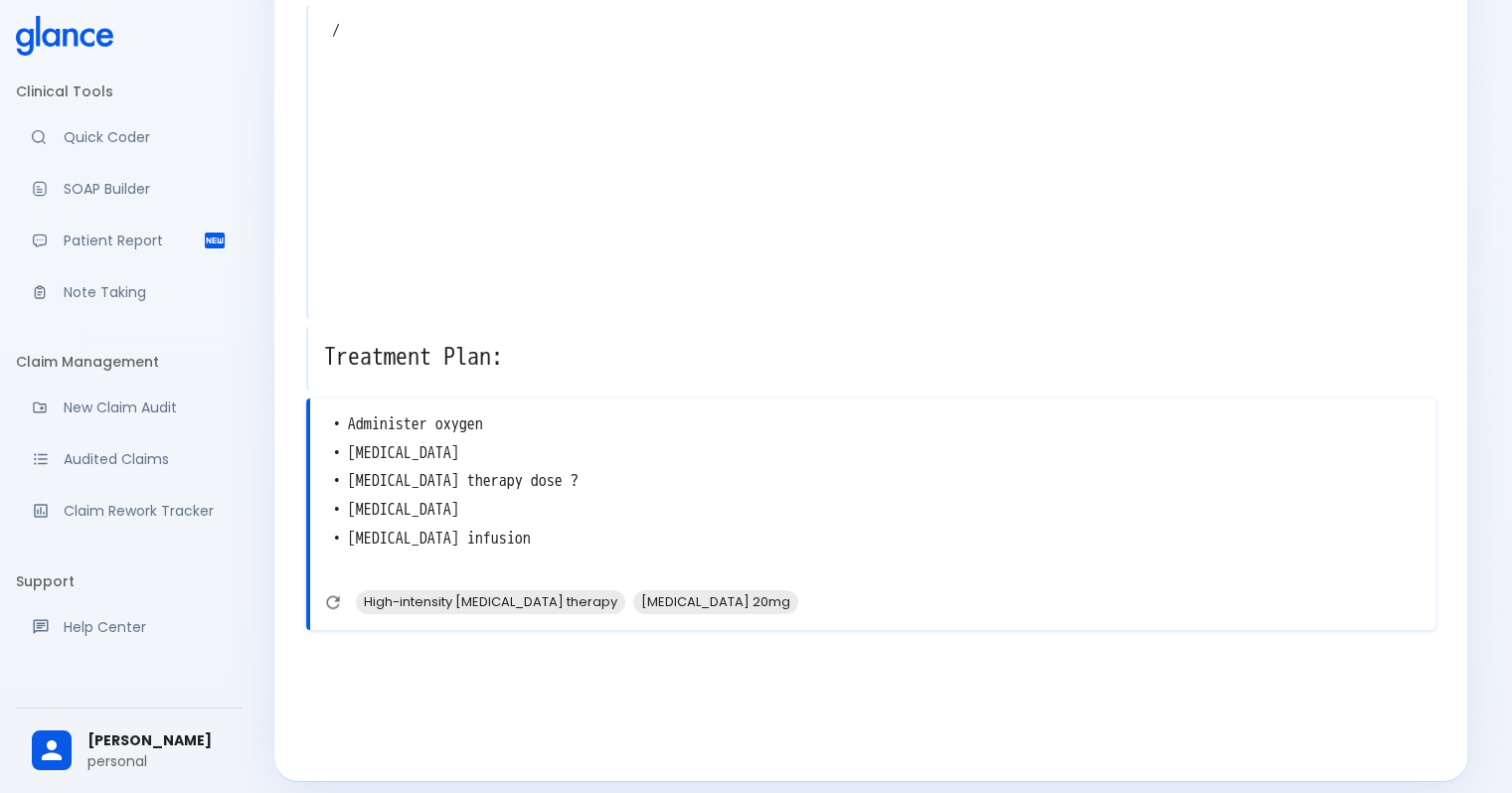 scroll, scrollTop: 1518, scrollLeft: 0, axis: vertical 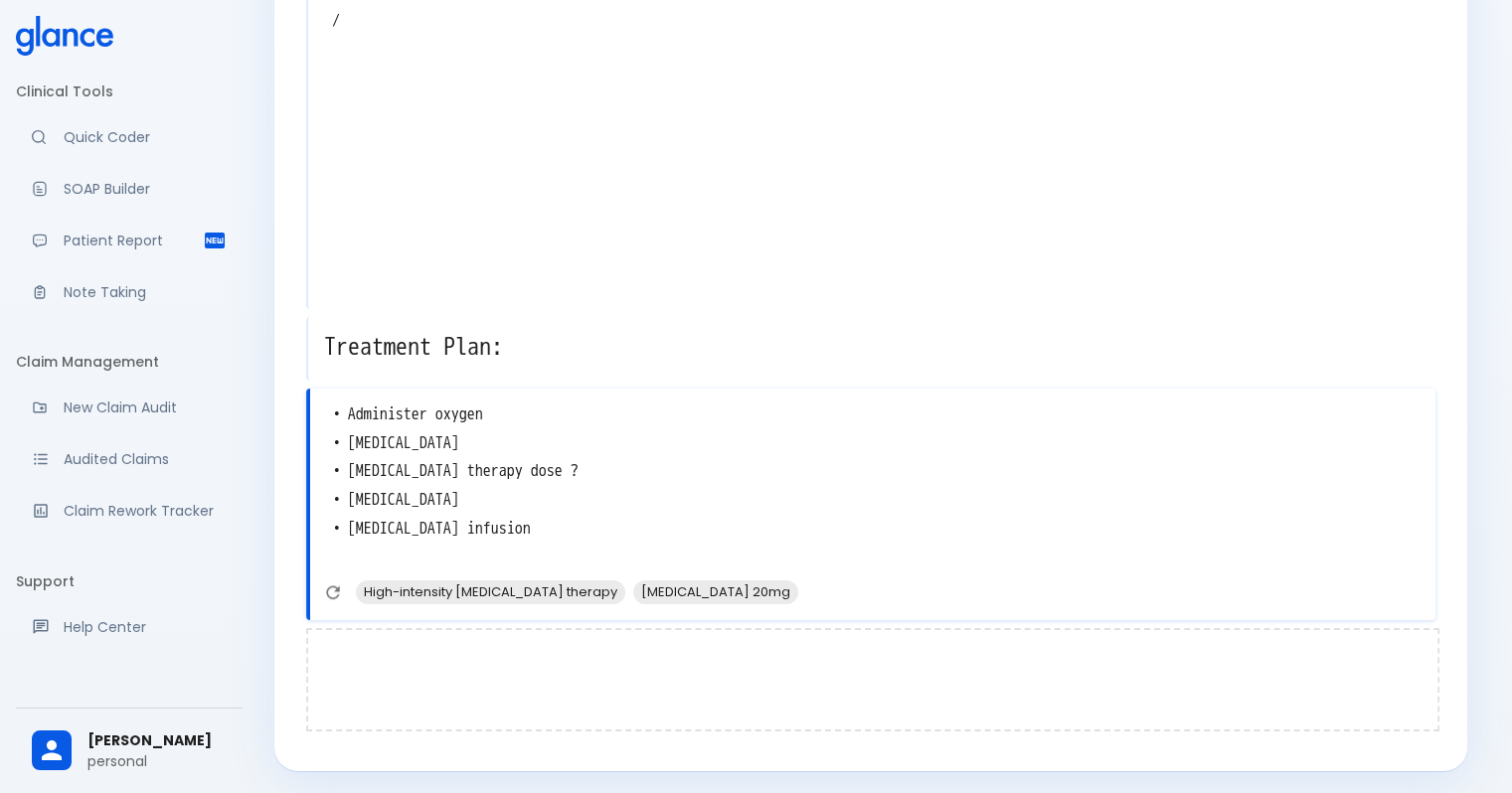 click at bounding box center [873, 680] 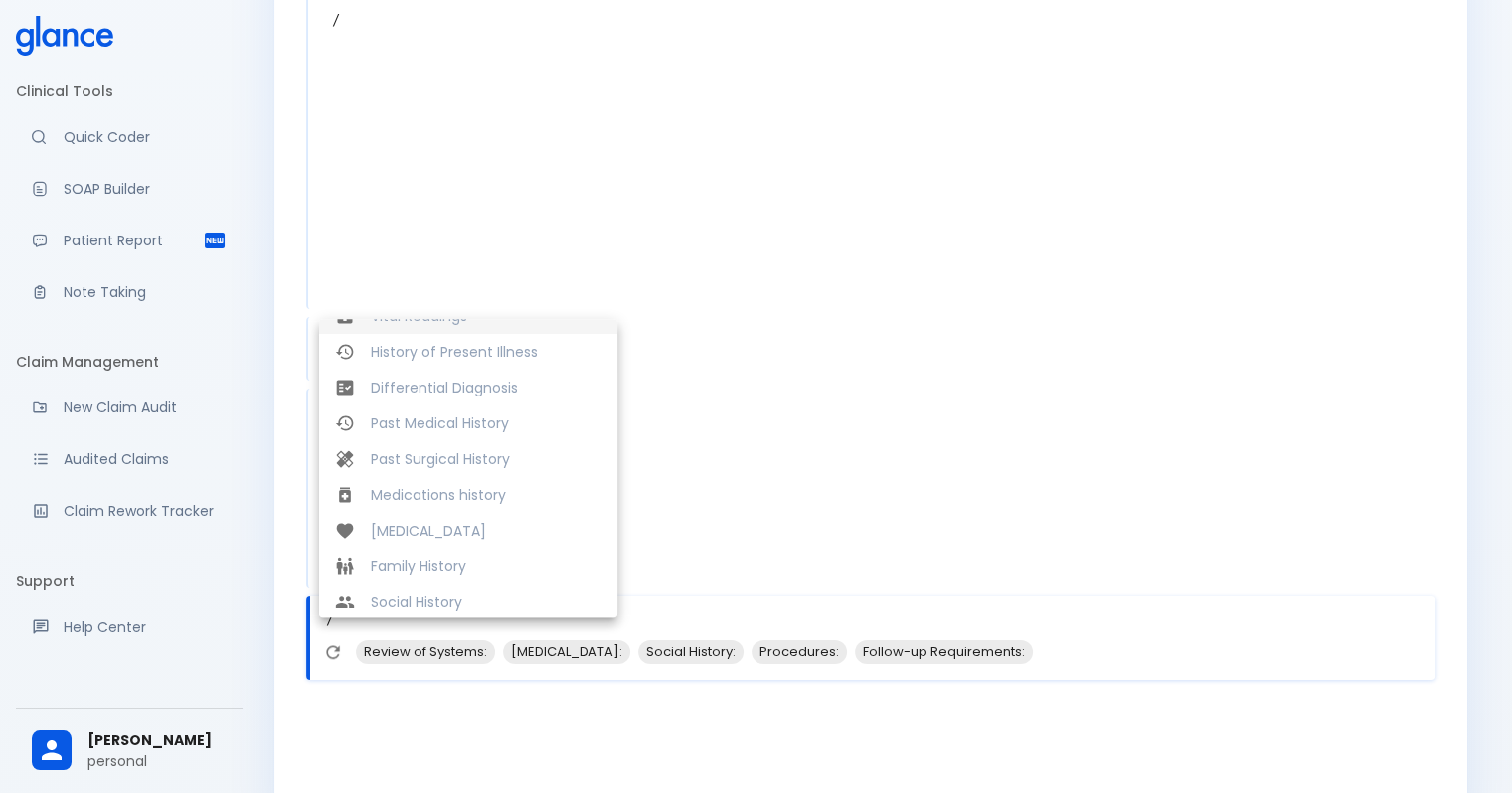 scroll, scrollTop: 382, scrollLeft: 0, axis: vertical 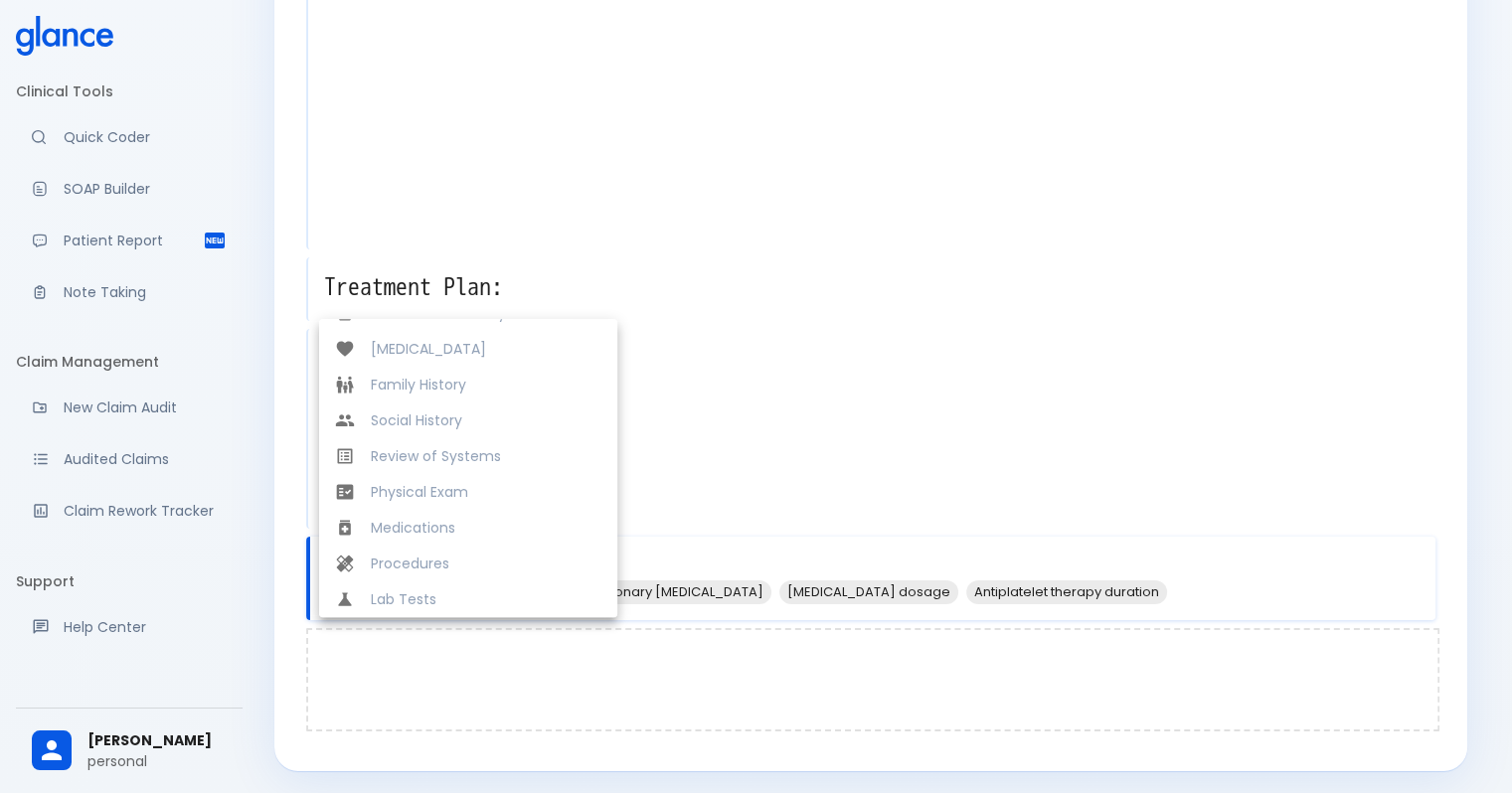 type on "/" 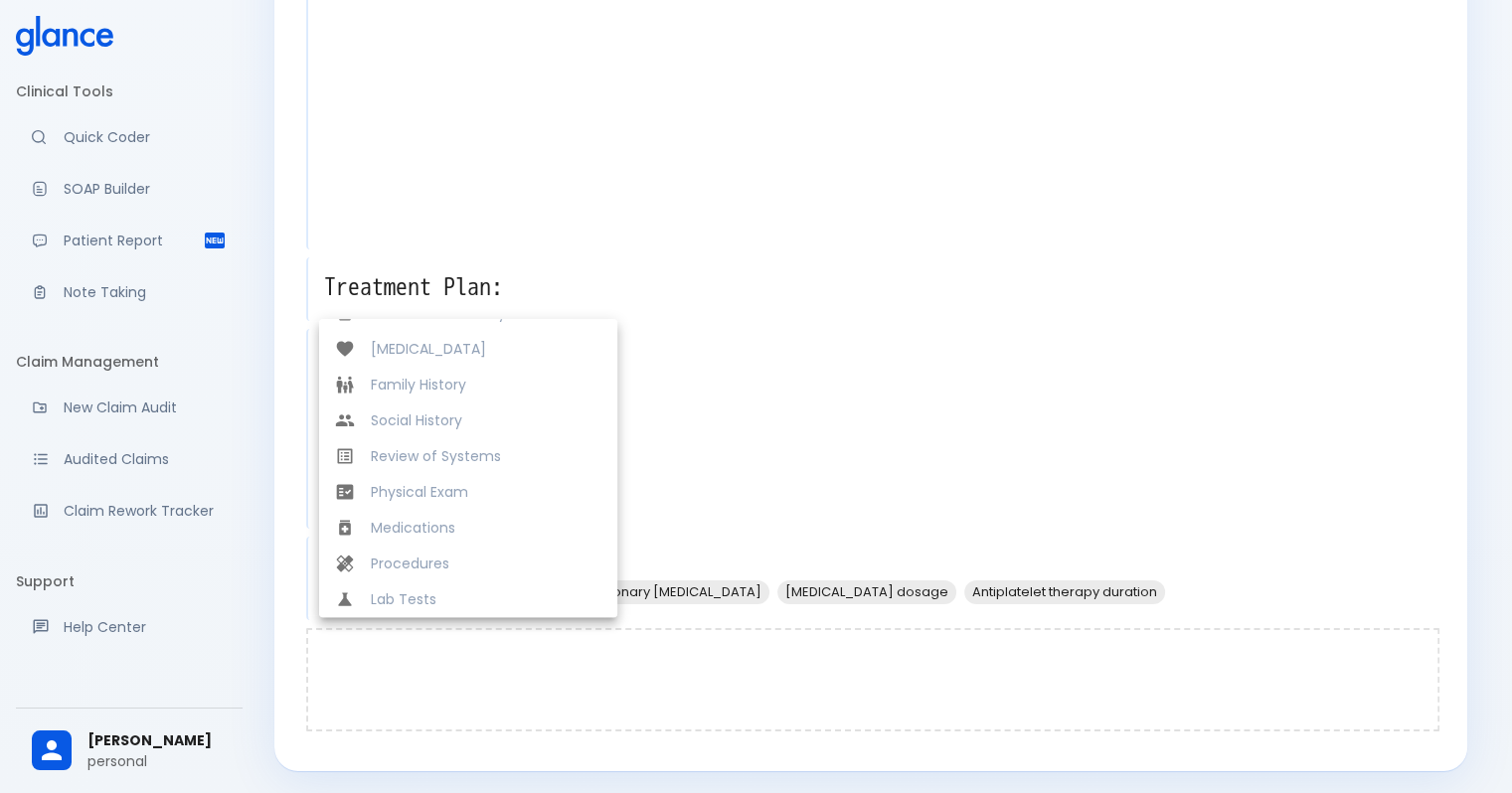 click at bounding box center [873, 680] 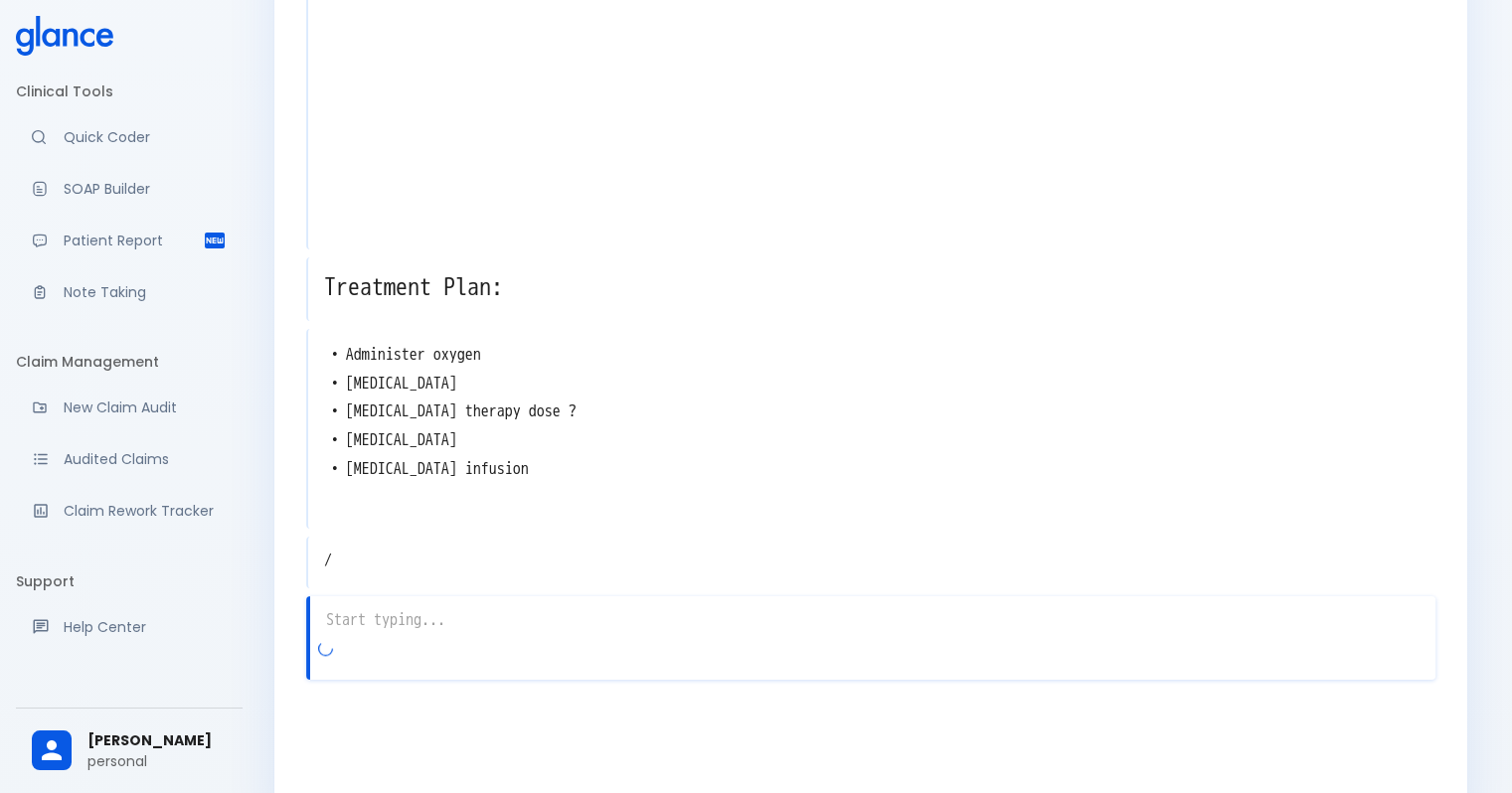 click on "/" at bounding box center (872, 560) 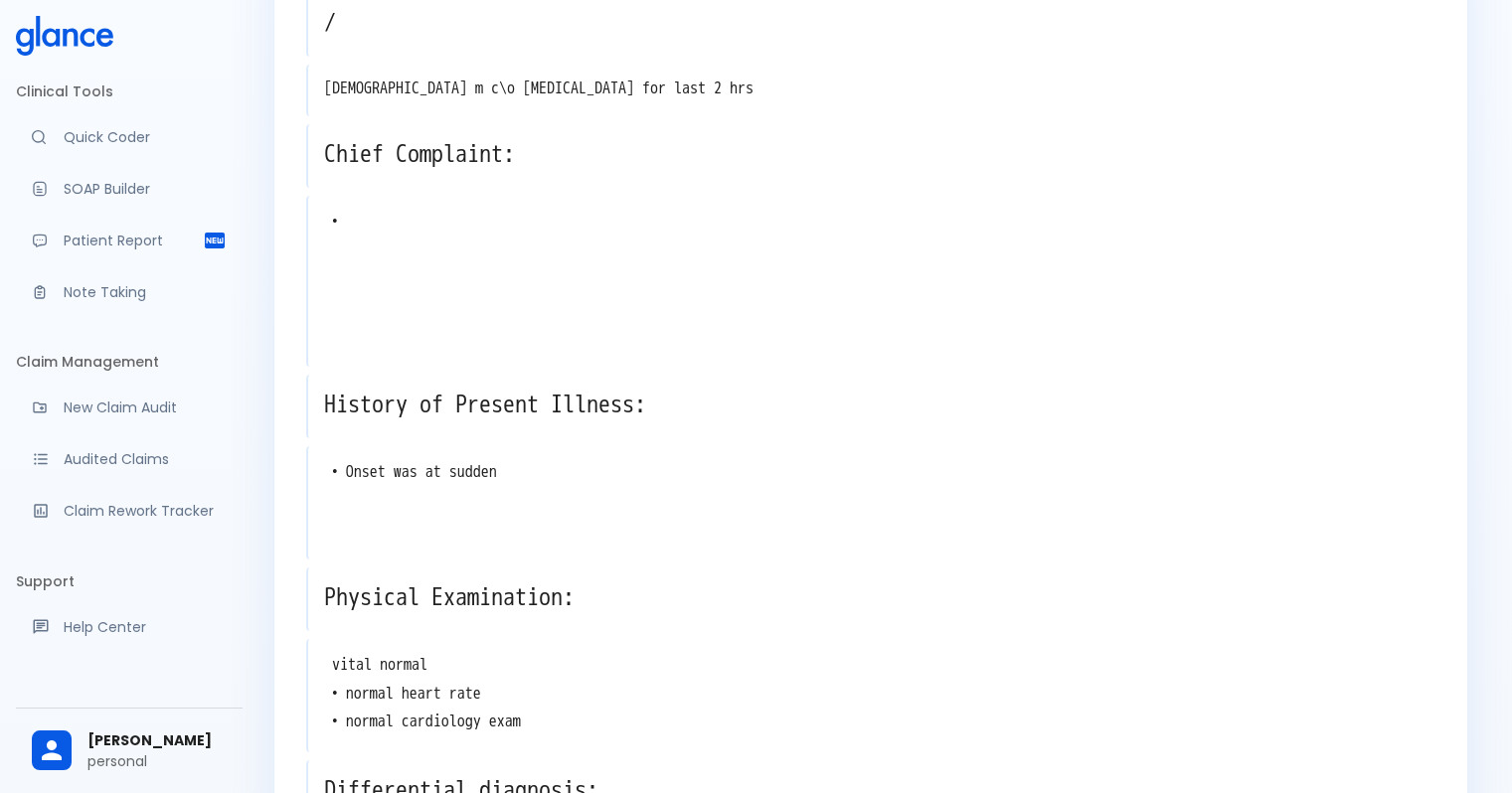 scroll, scrollTop: 0, scrollLeft: 0, axis: both 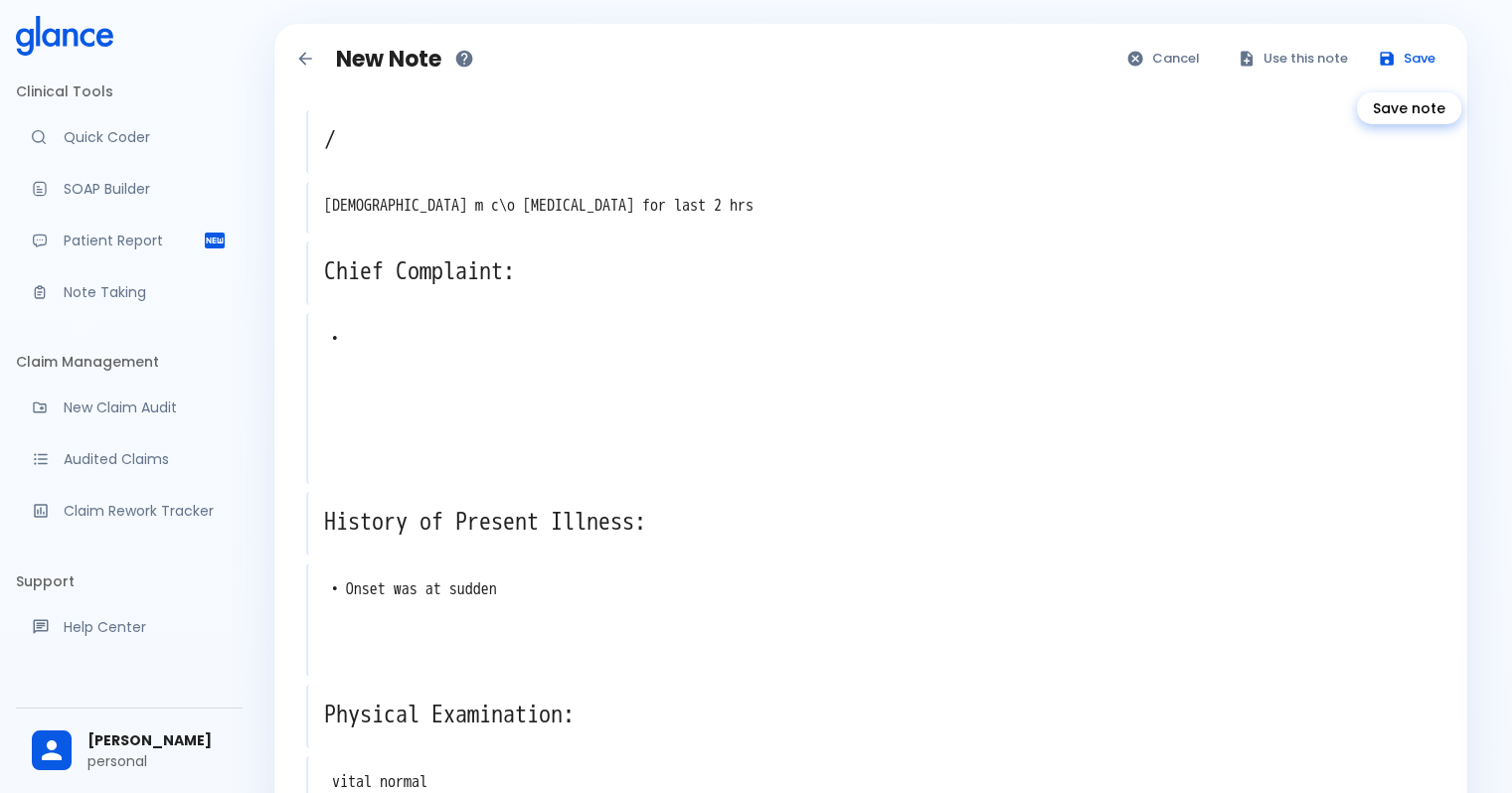 type 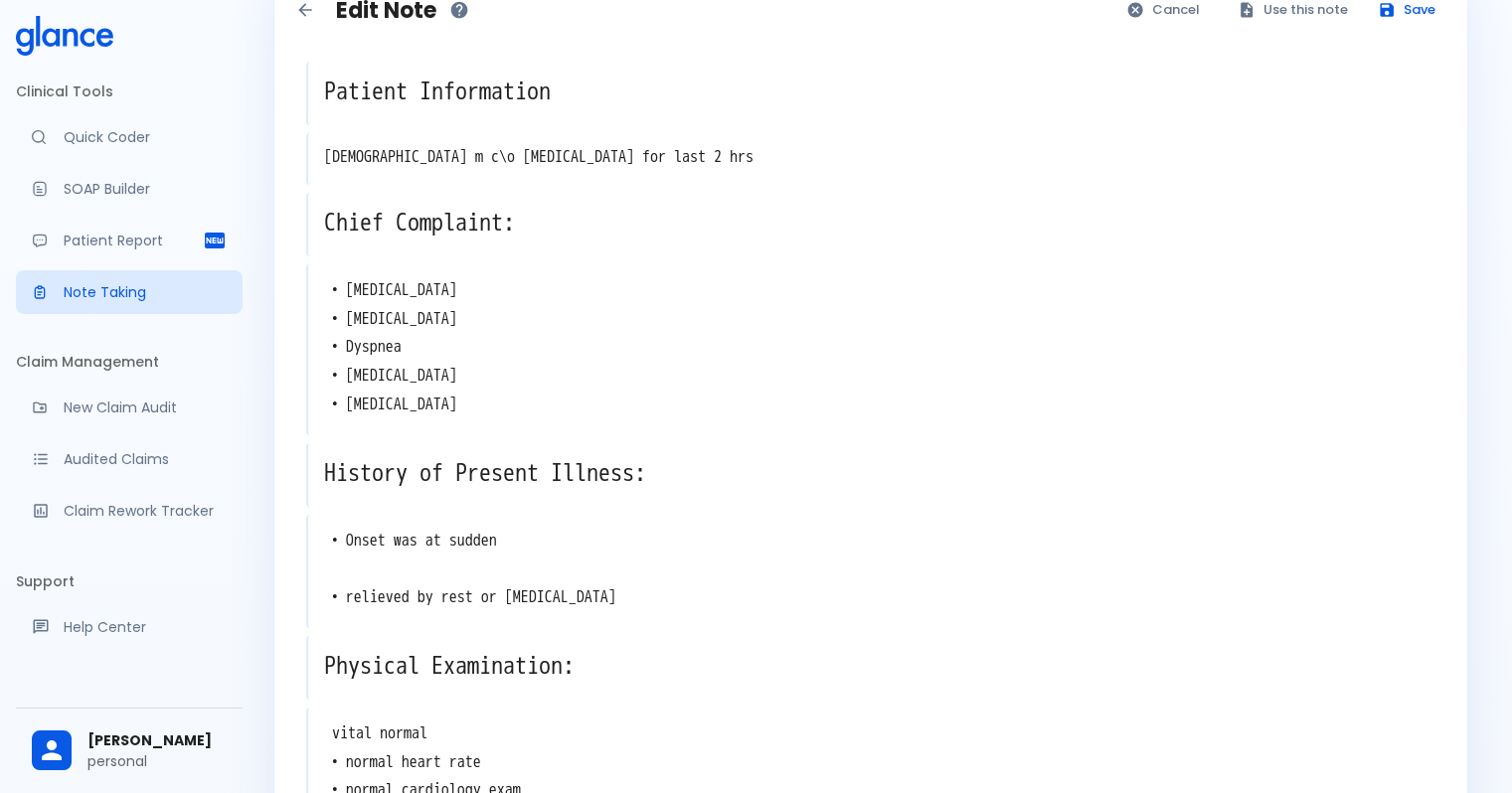scroll, scrollTop: 0, scrollLeft: 0, axis: both 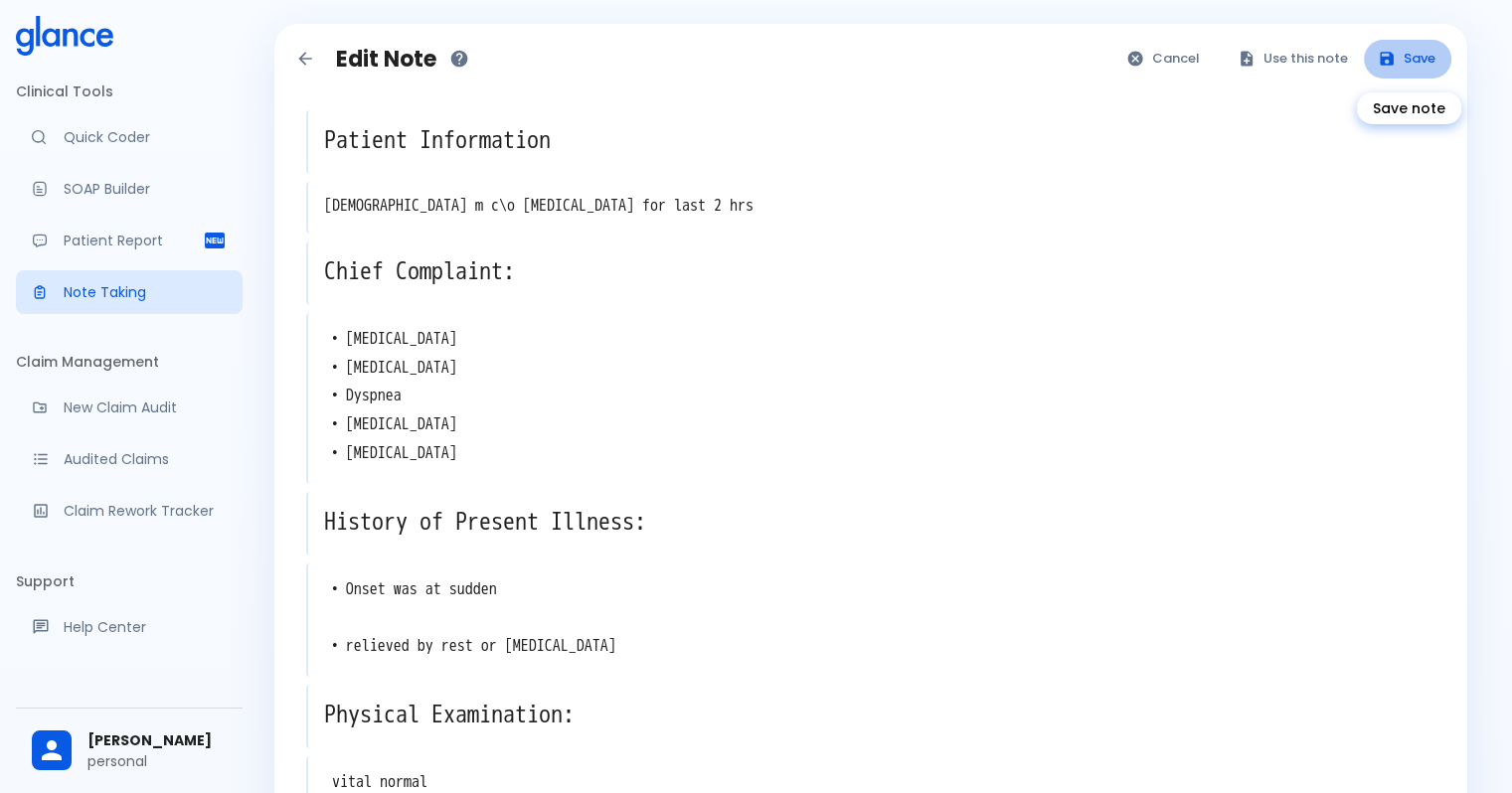 click on "Save" at bounding box center [1408, 59] 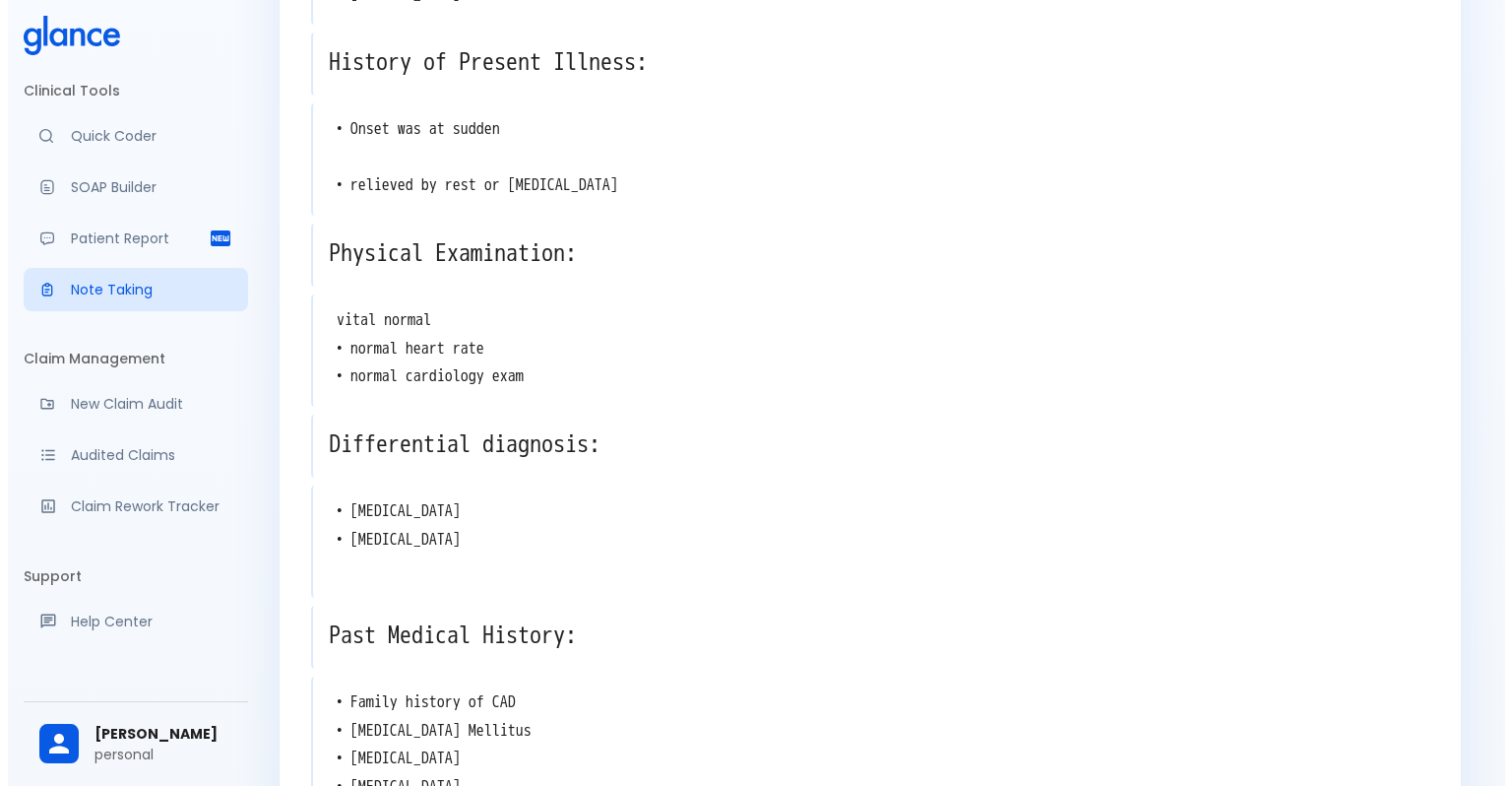 scroll, scrollTop: 394, scrollLeft: 0, axis: vertical 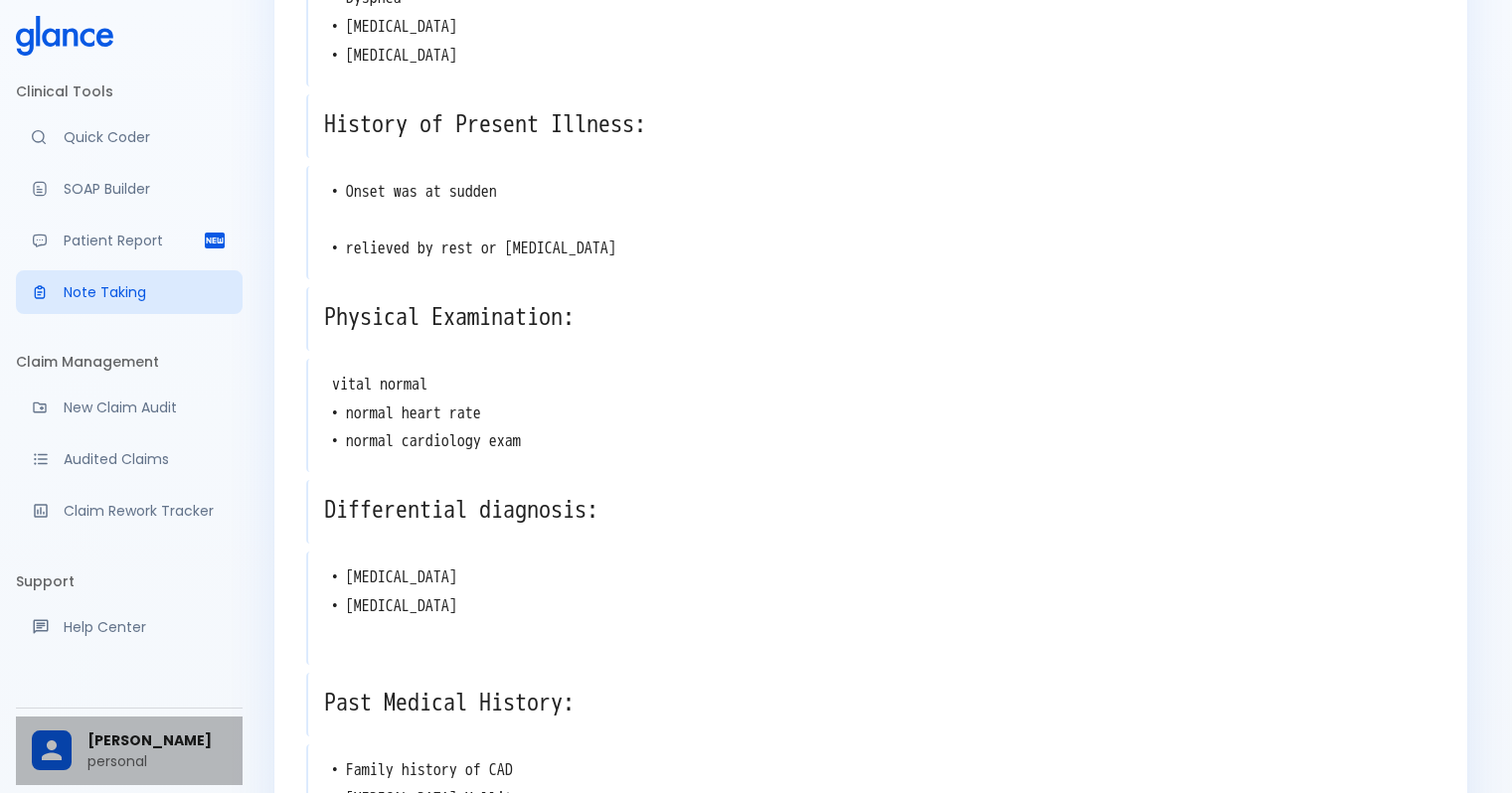 click on "[PERSON_NAME]" at bounding box center [157, 740] 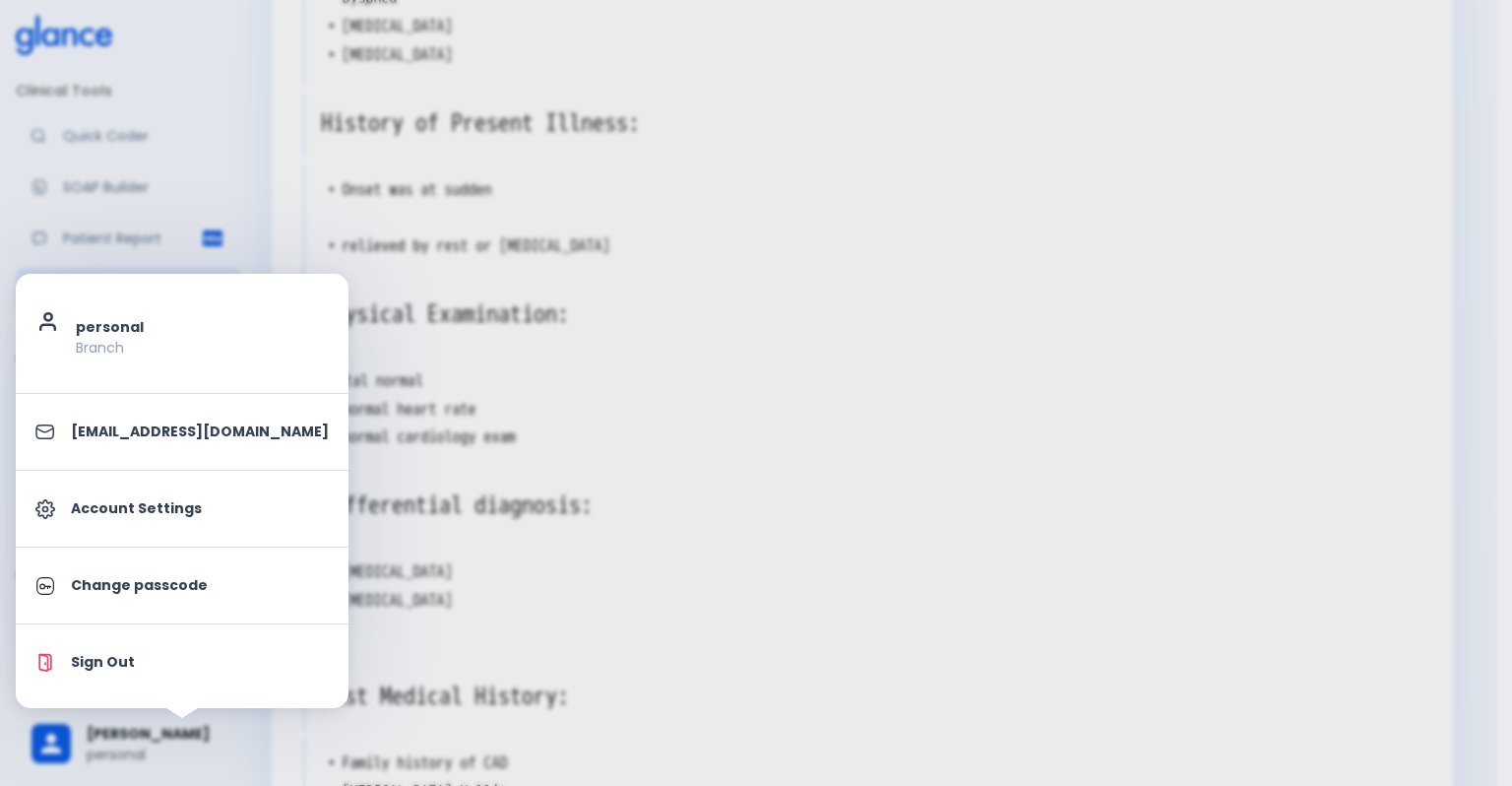 click on "Account Settings" at bounding box center [200, 508] 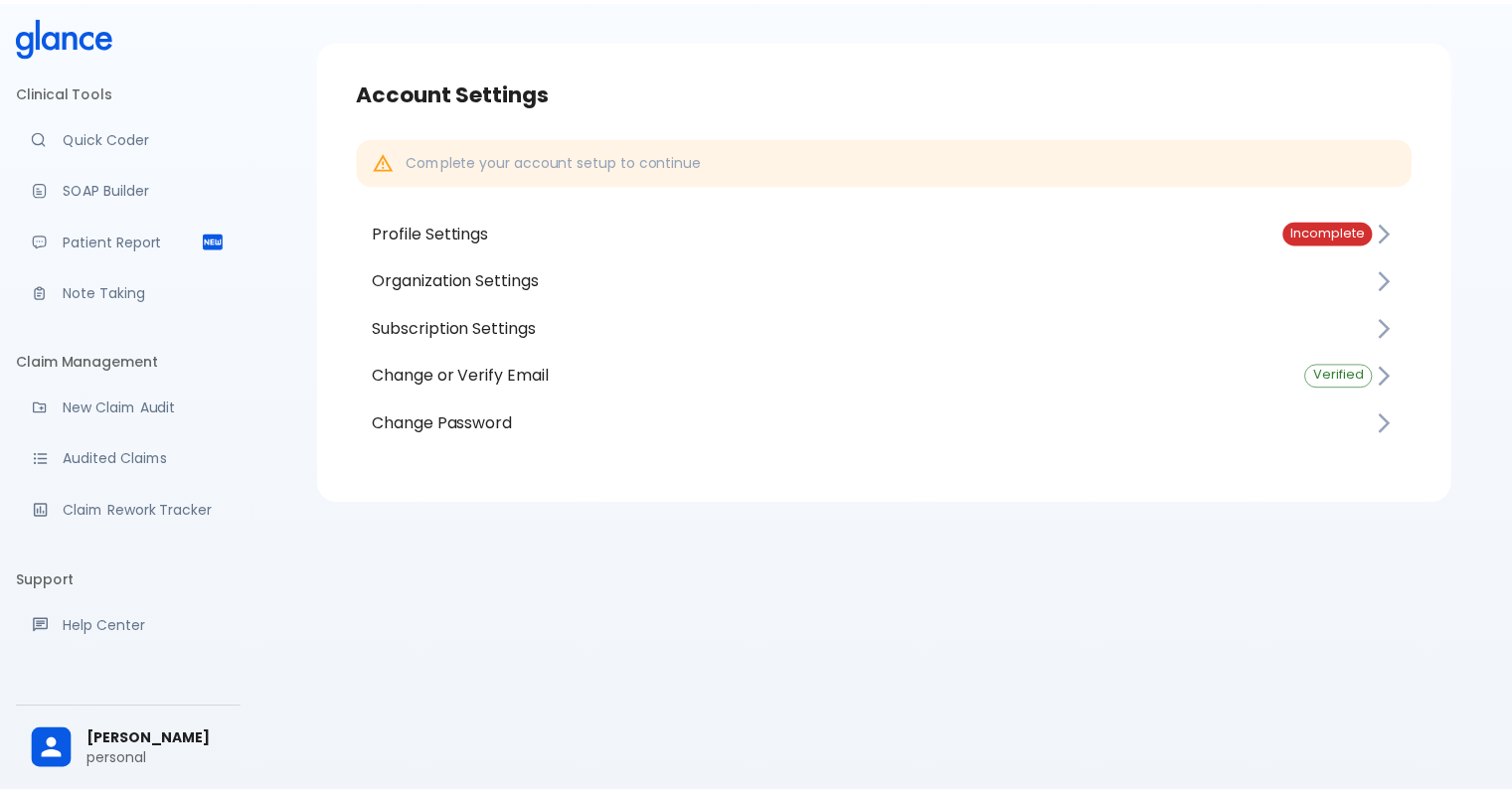 scroll, scrollTop: 48, scrollLeft: 0, axis: vertical 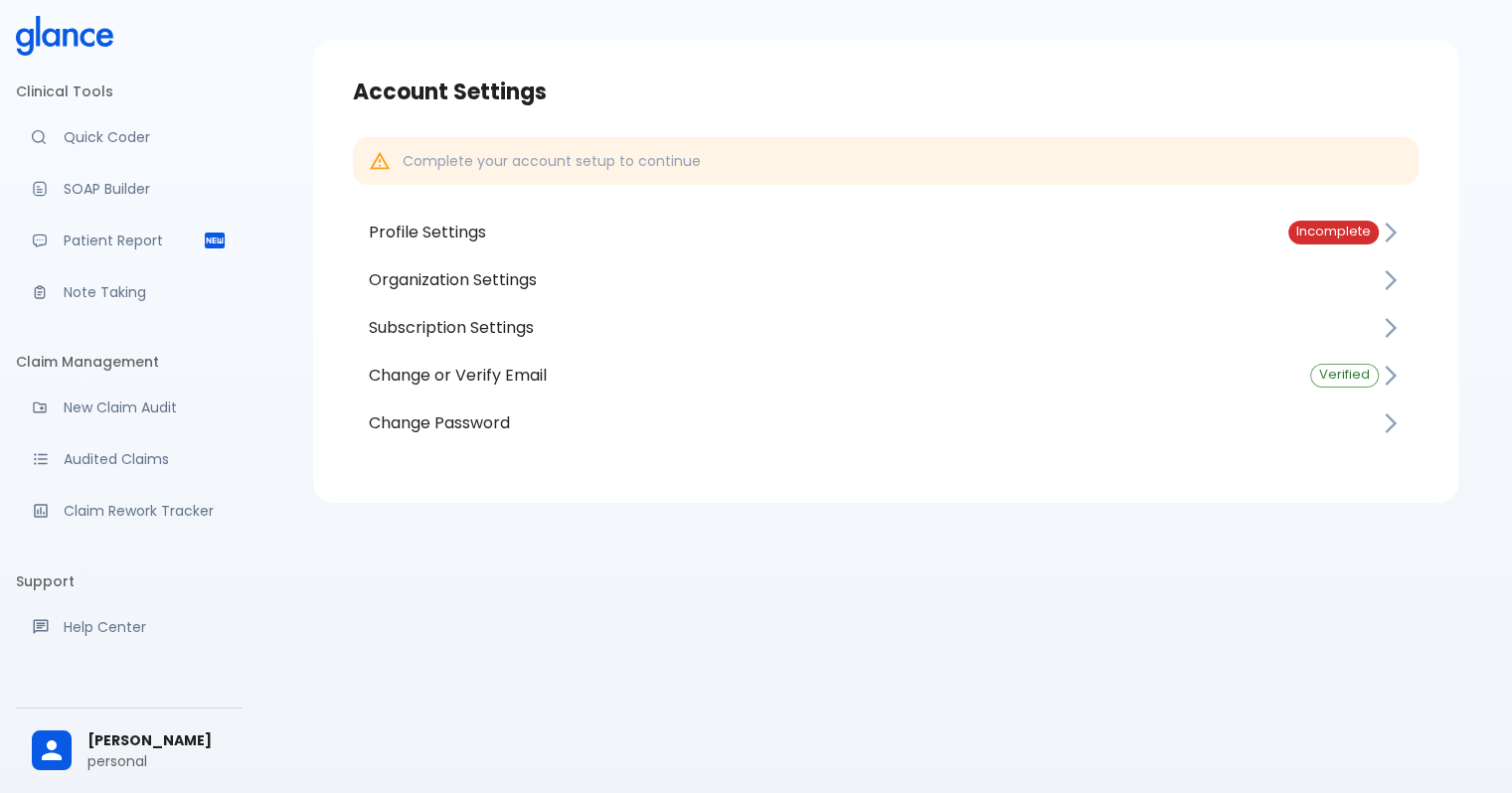 click on "Organization Settings" at bounding box center (886, 280) 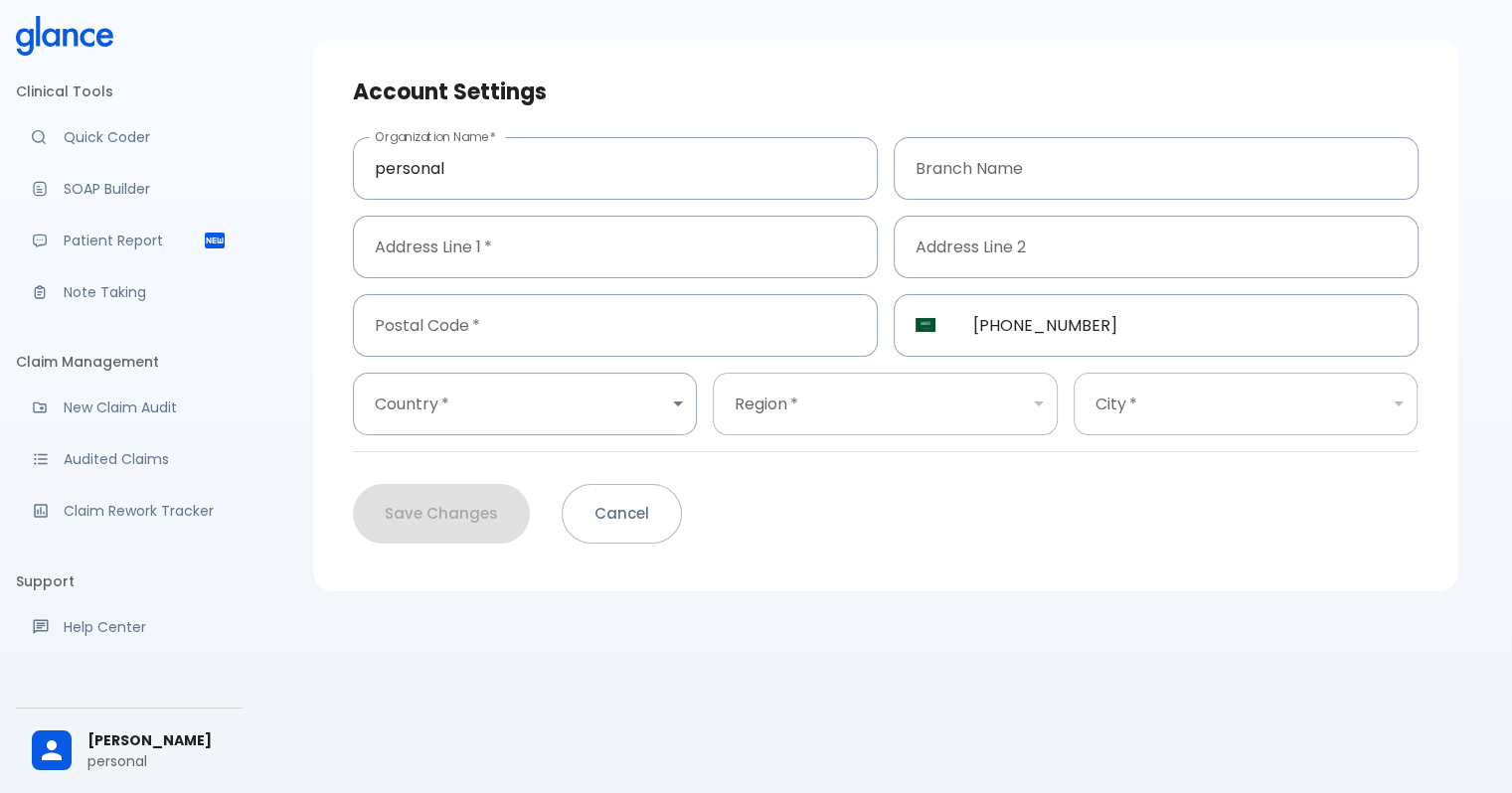 click on "[PERSON_NAME]" at bounding box center (157, 740) 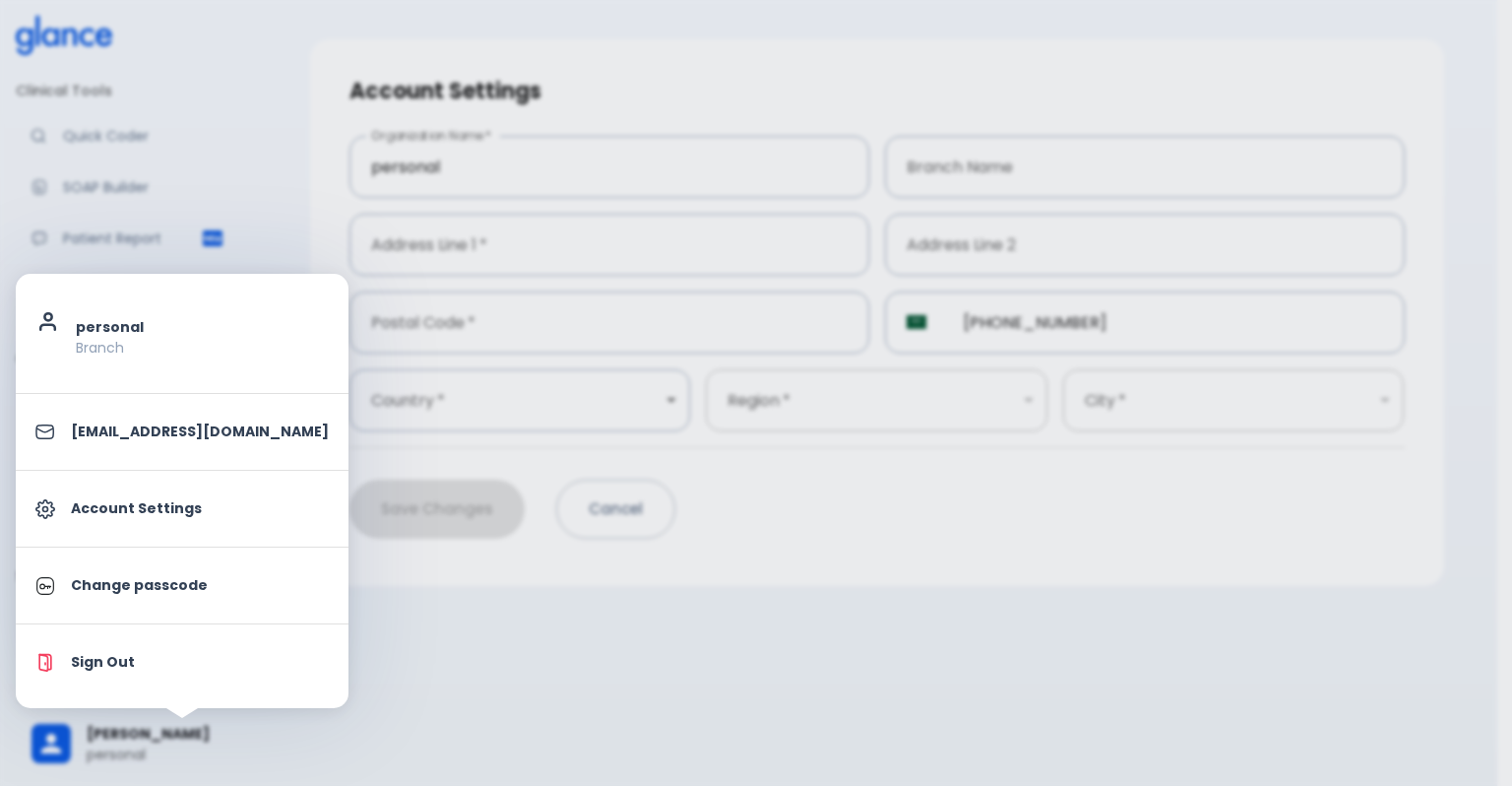 click at bounding box center [756, 393] 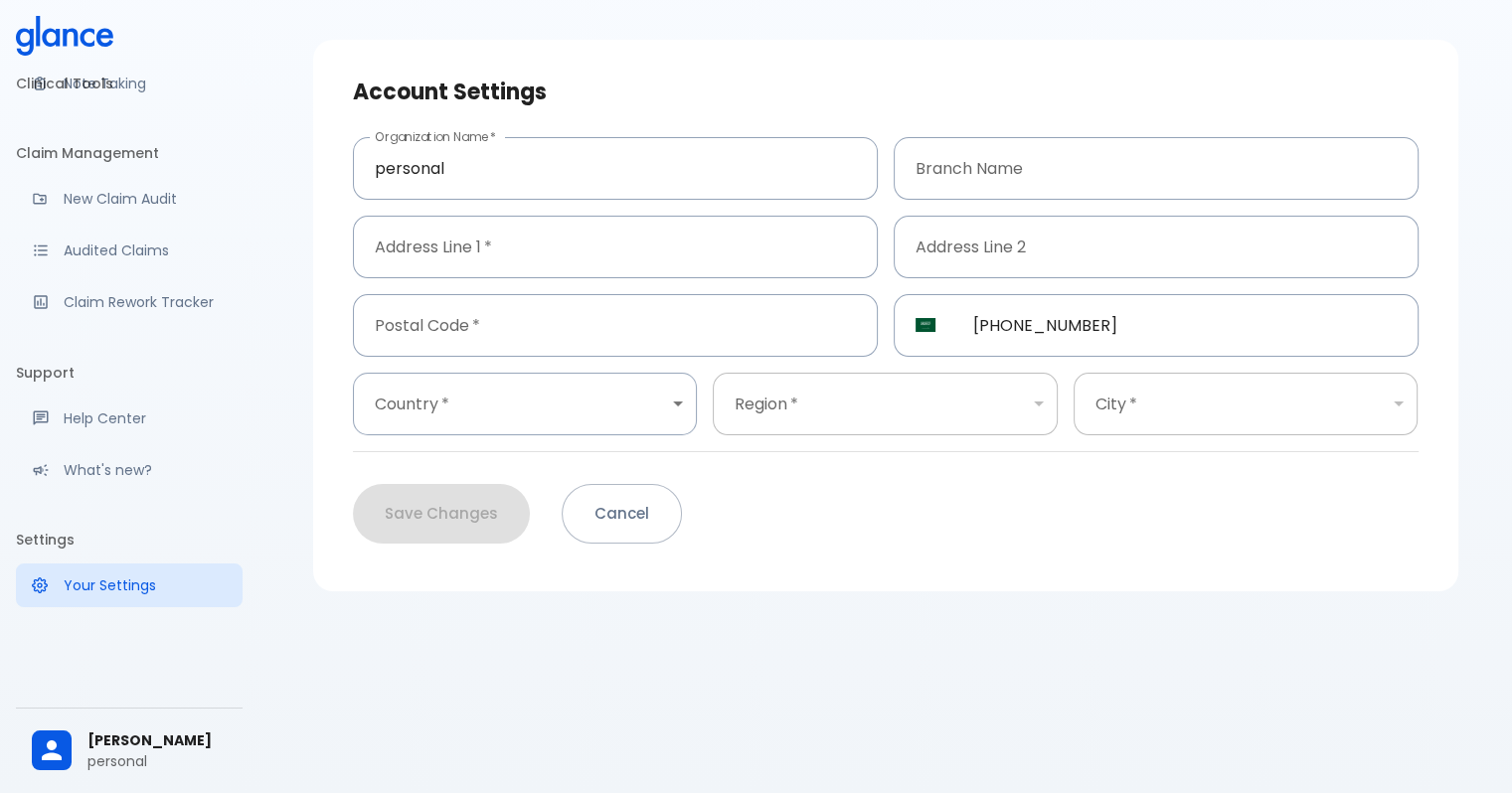 scroll, scrollTop: 228, scrollLeft: 0, axis: vertical 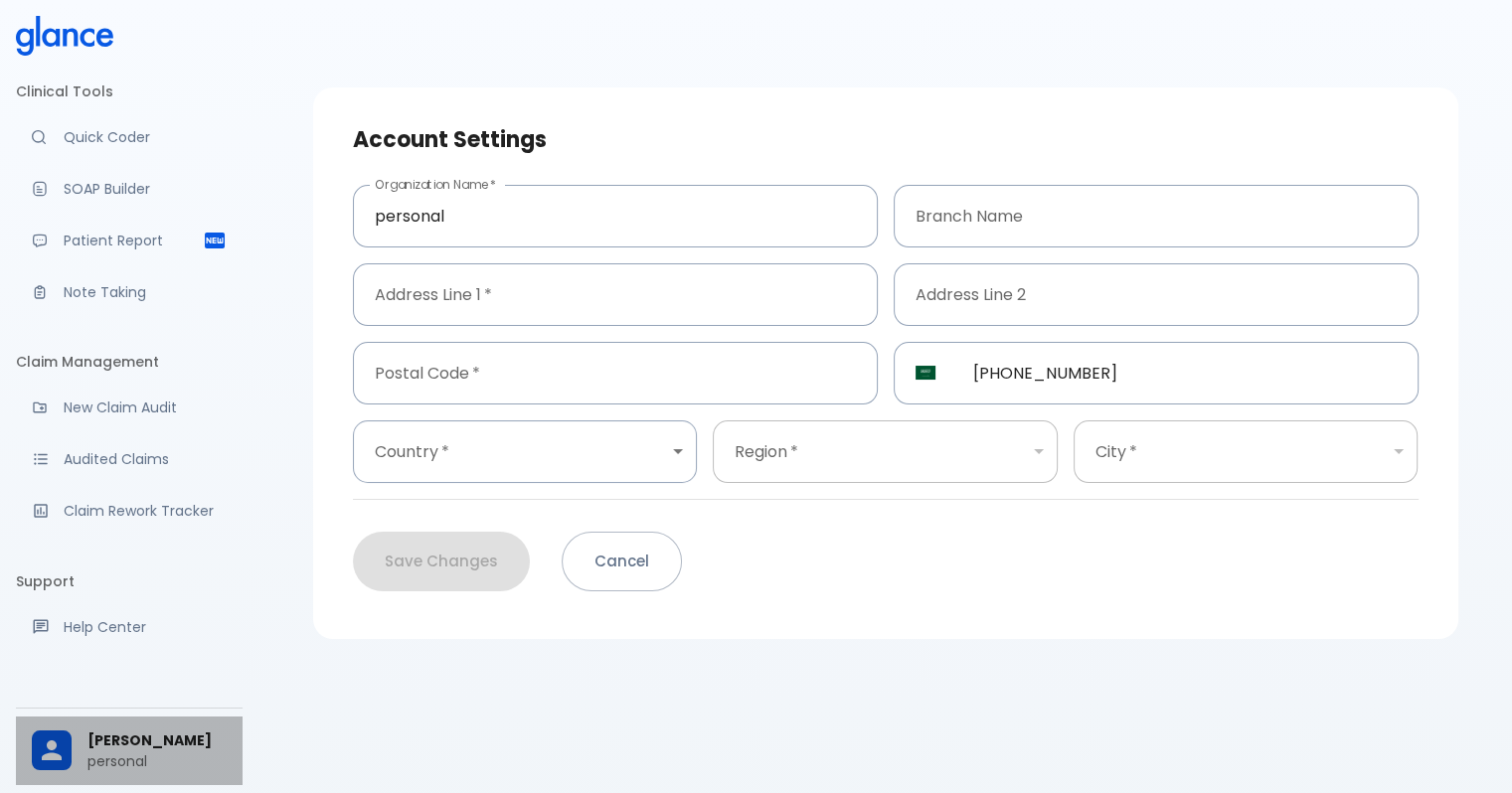 click on "personal" at bounding box center (157, 761) 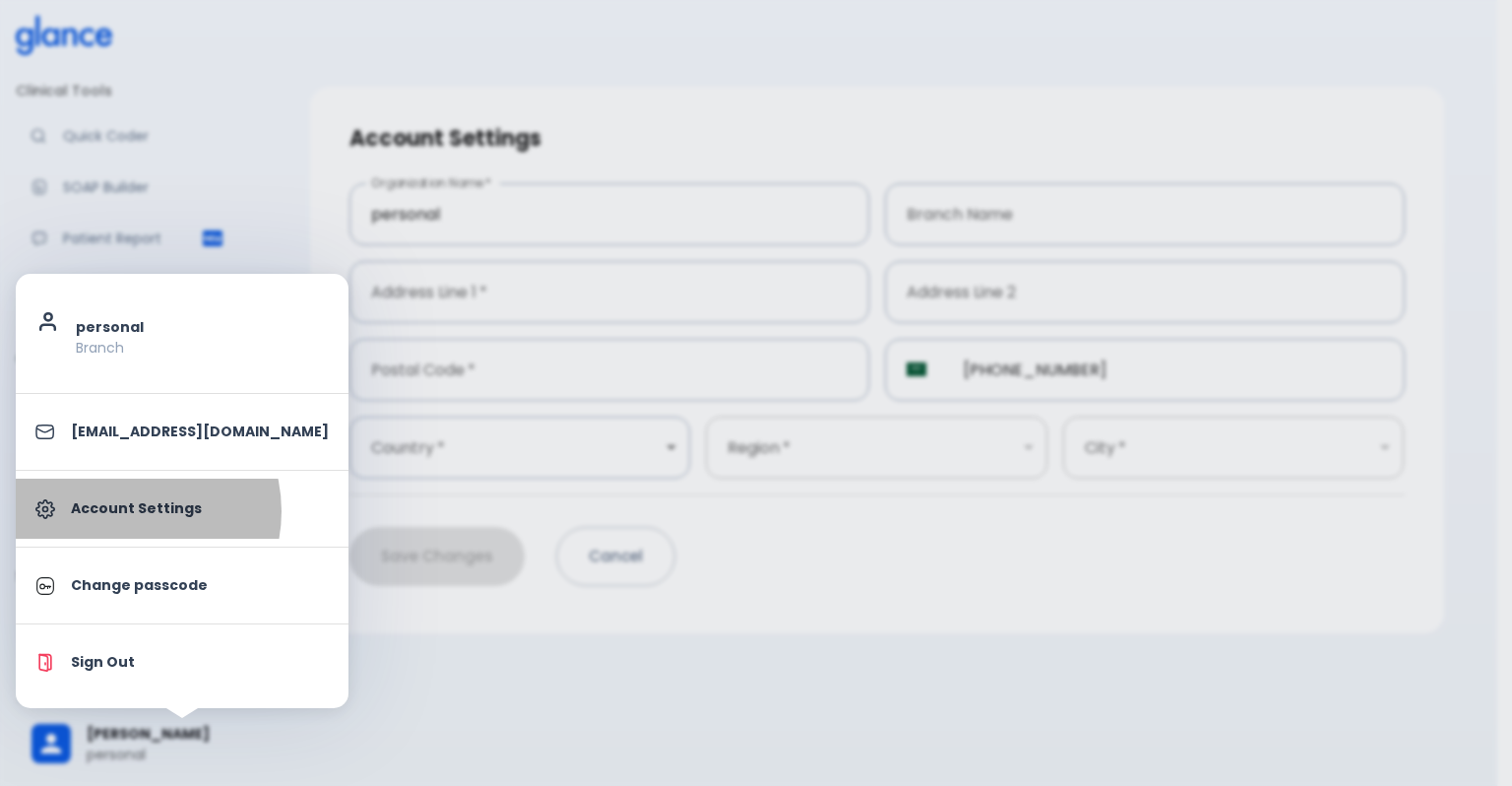 click on "Account Settings" at bounding box center [200, 508] 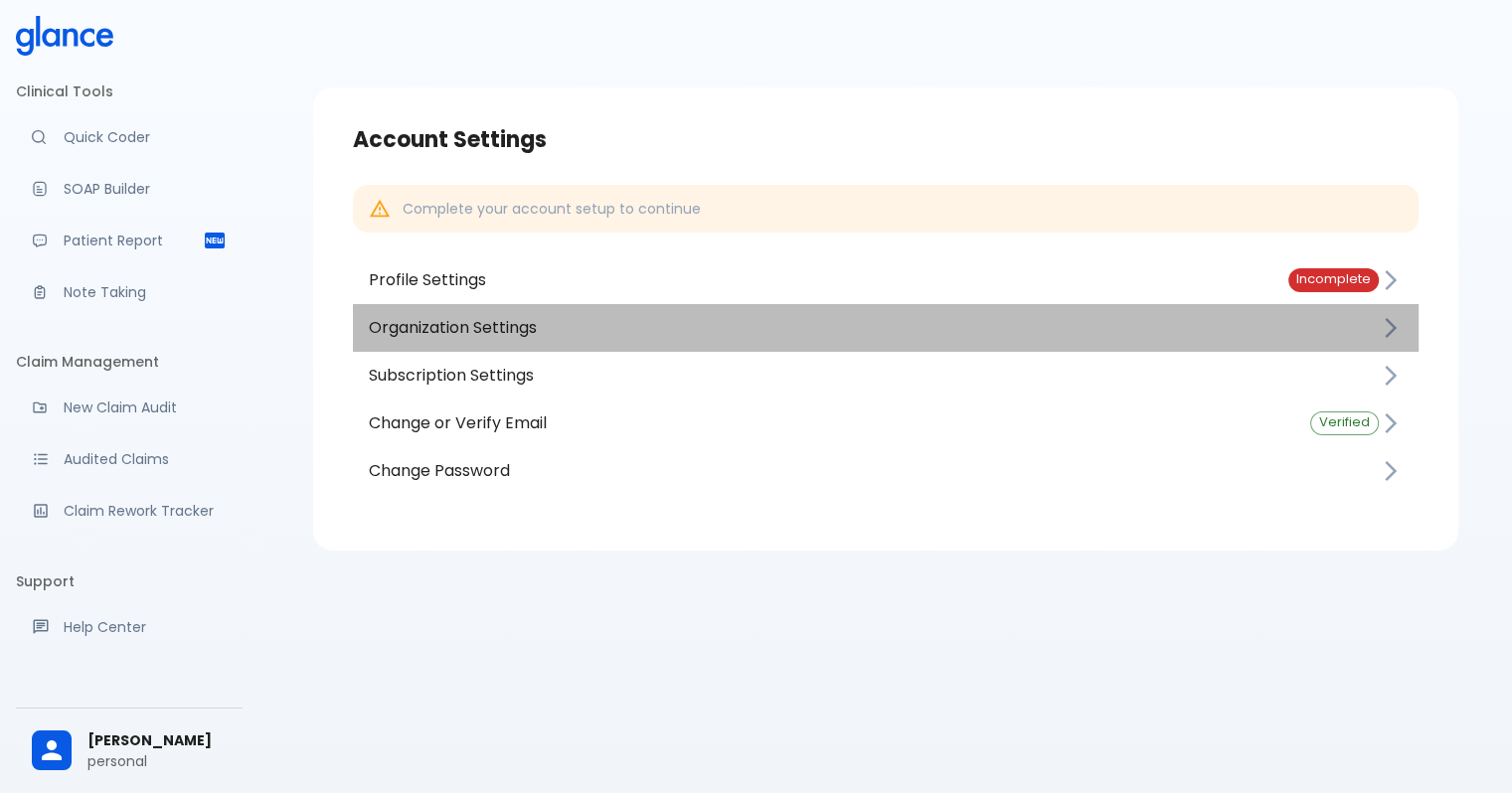 click on "Organization Settings" at bounding box center (886, 328) 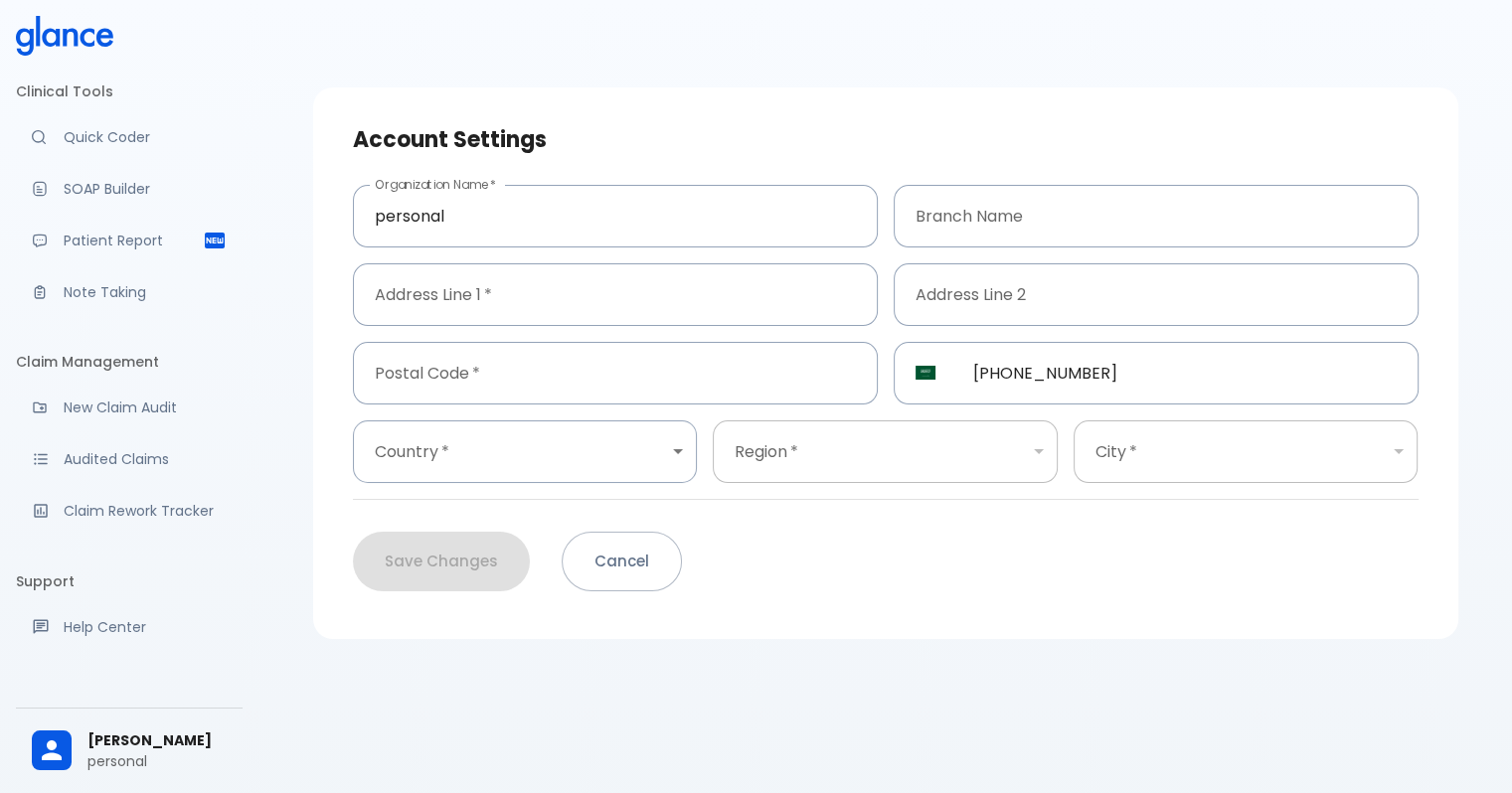 scroll, scrollTop: 48, scrollLeft: 0, axis: vertical 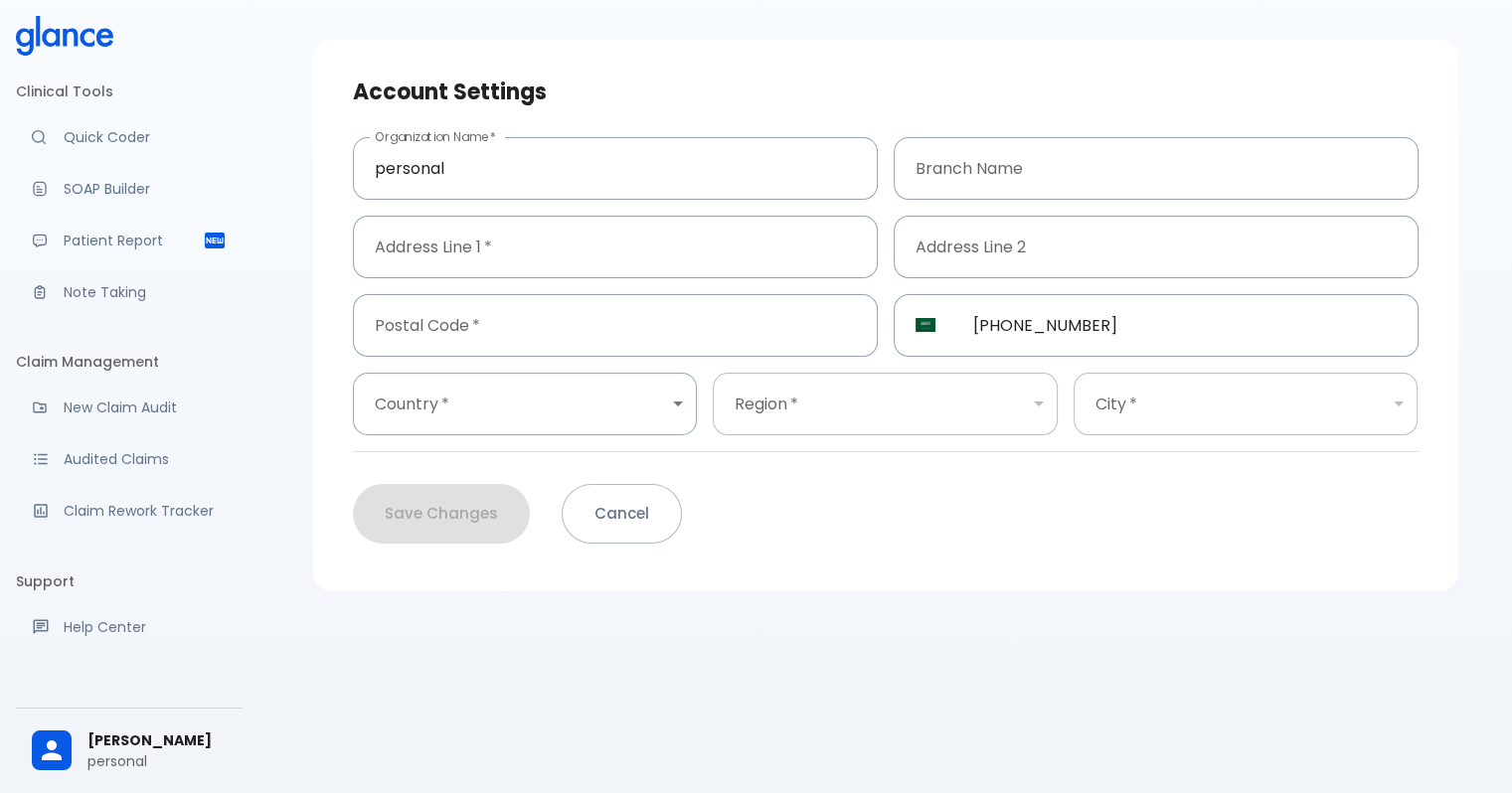 click on "Ahmed Fouad personal" at bounding box center (129, 750) 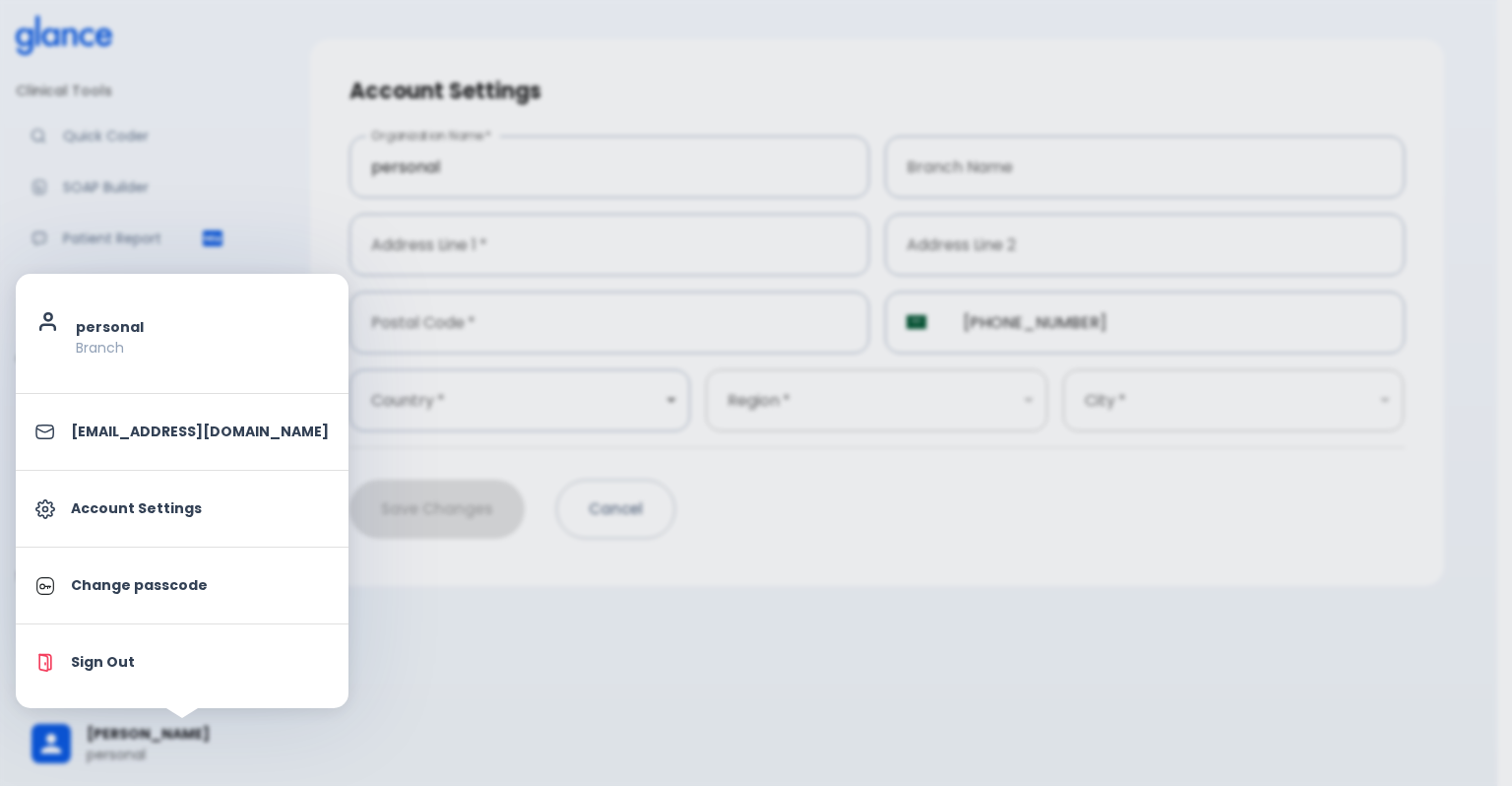 click at bounding box center (756, 393) 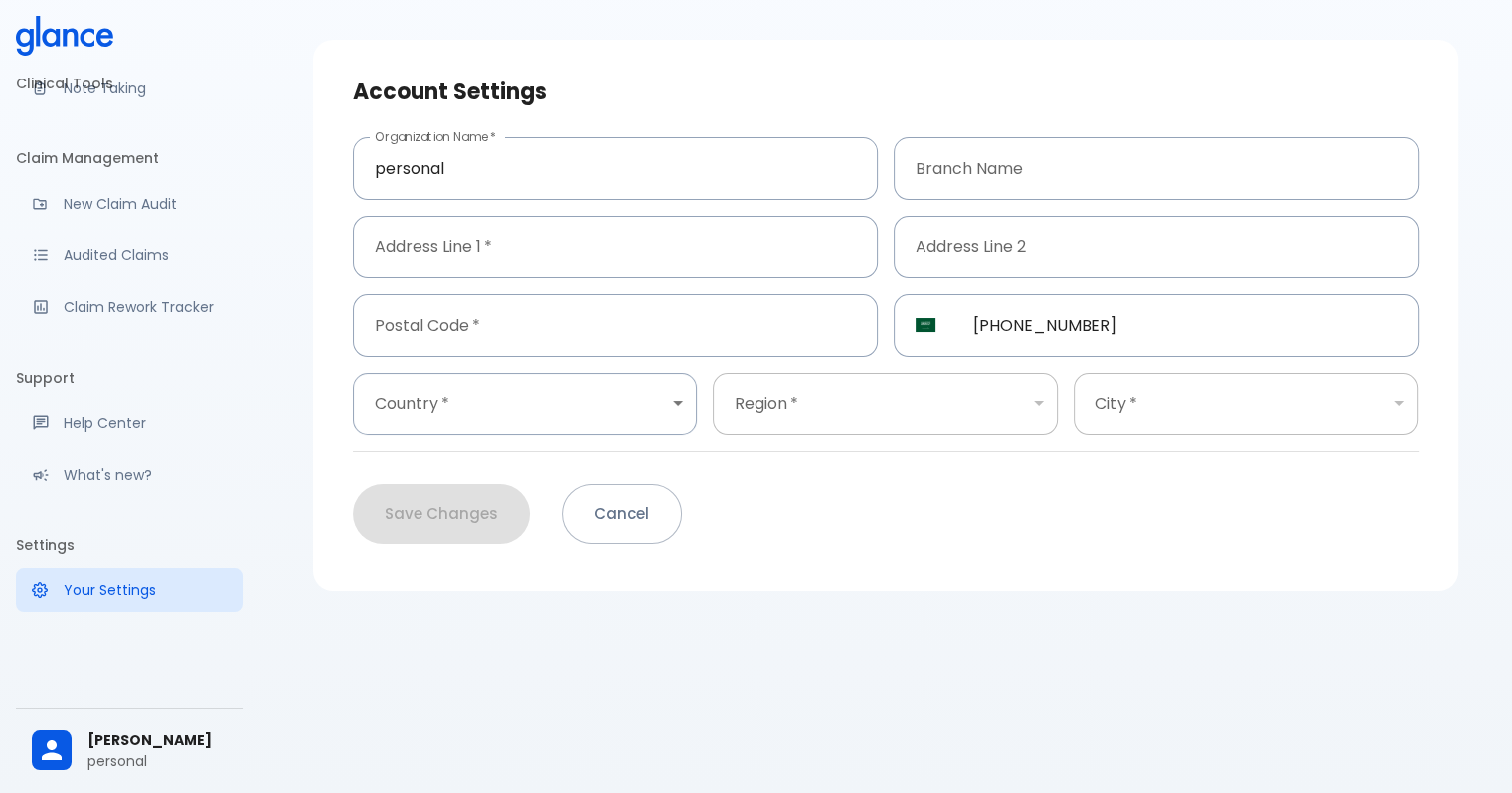 scroll, scrollTop: 228, scrollLeft: 0, axis: vertical 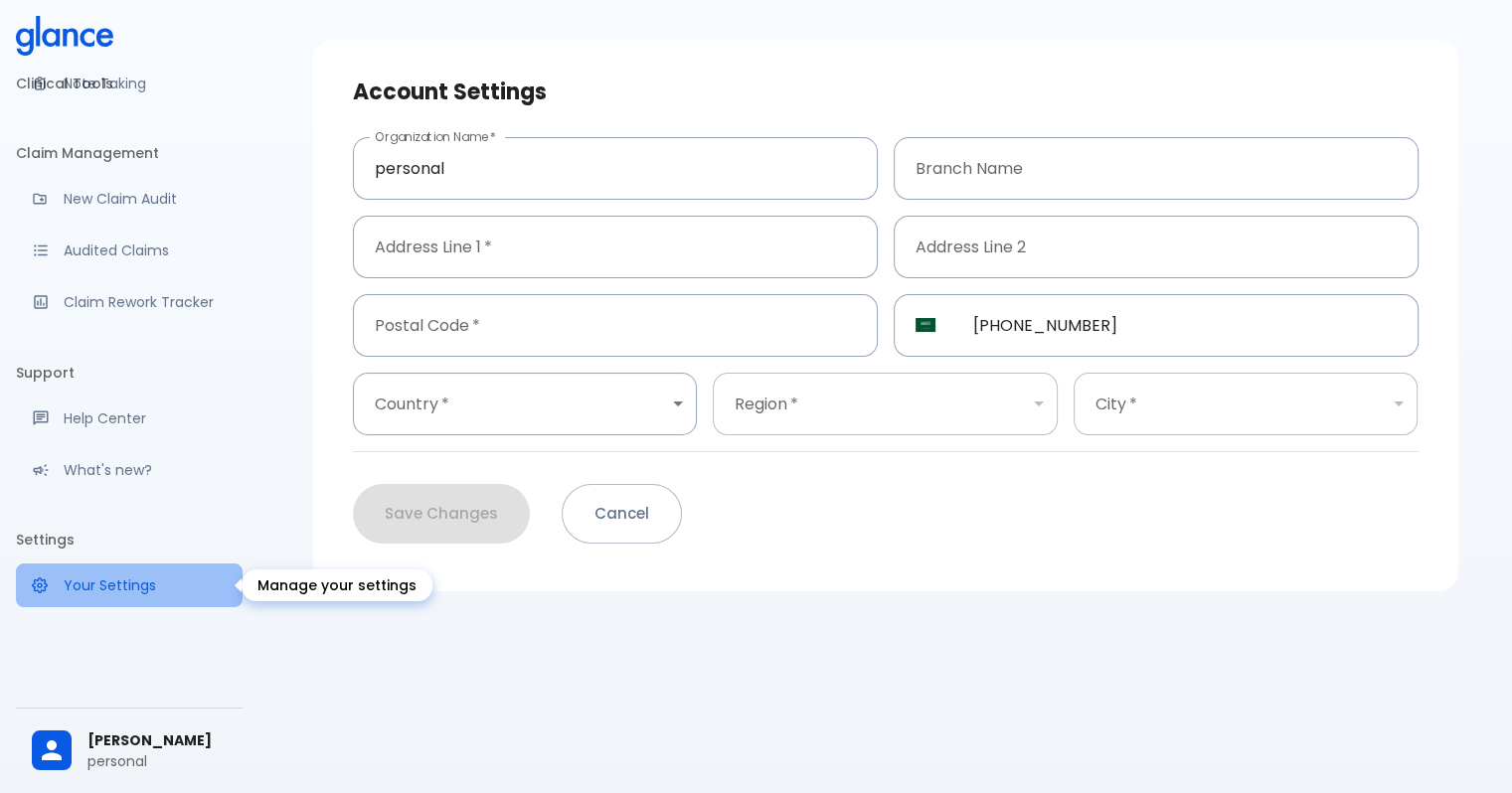 click on "Your Settings" at bounding box center (145, 585) 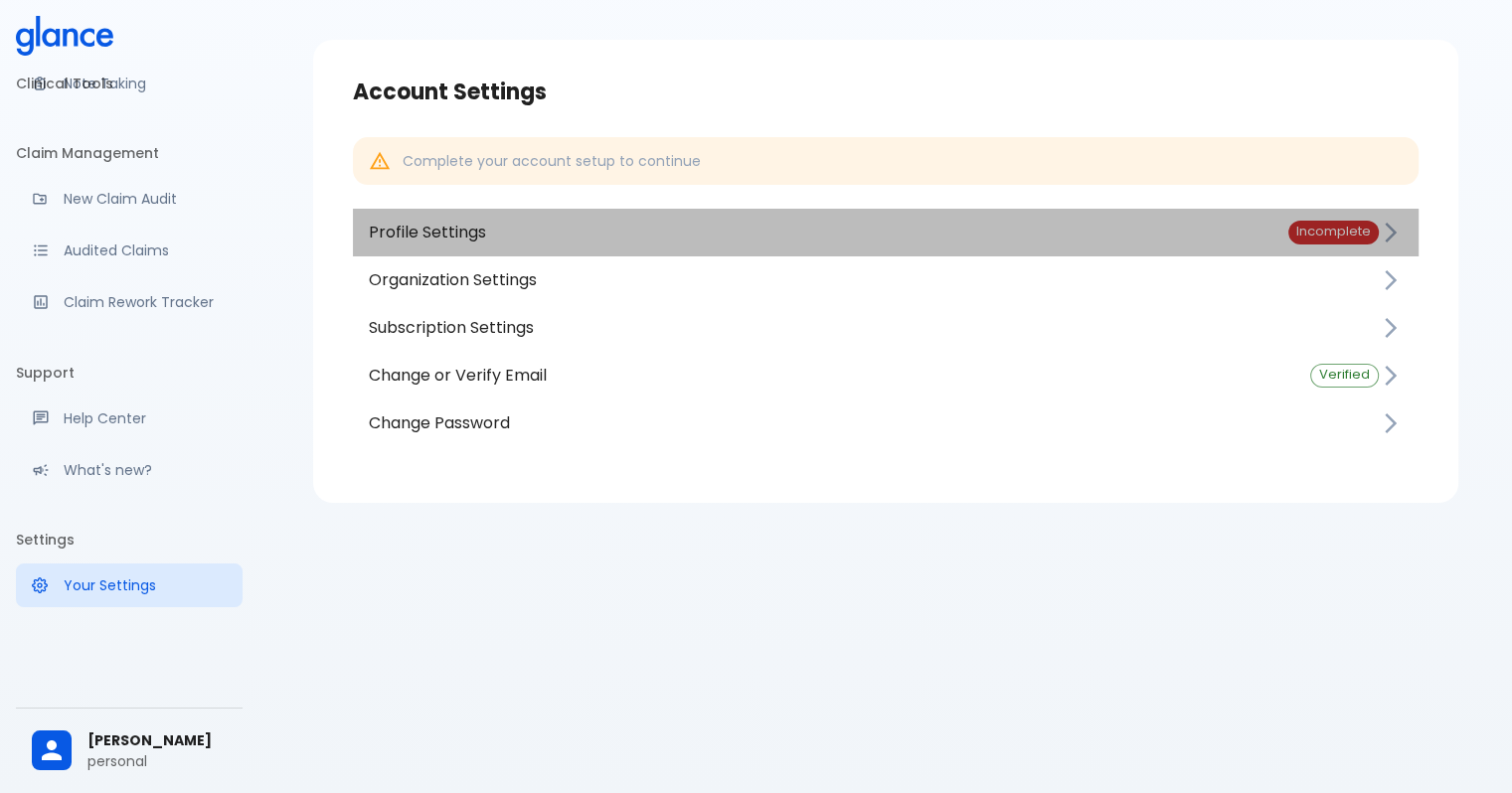 click on "Profile Settings" at bounding box center (812, 233) 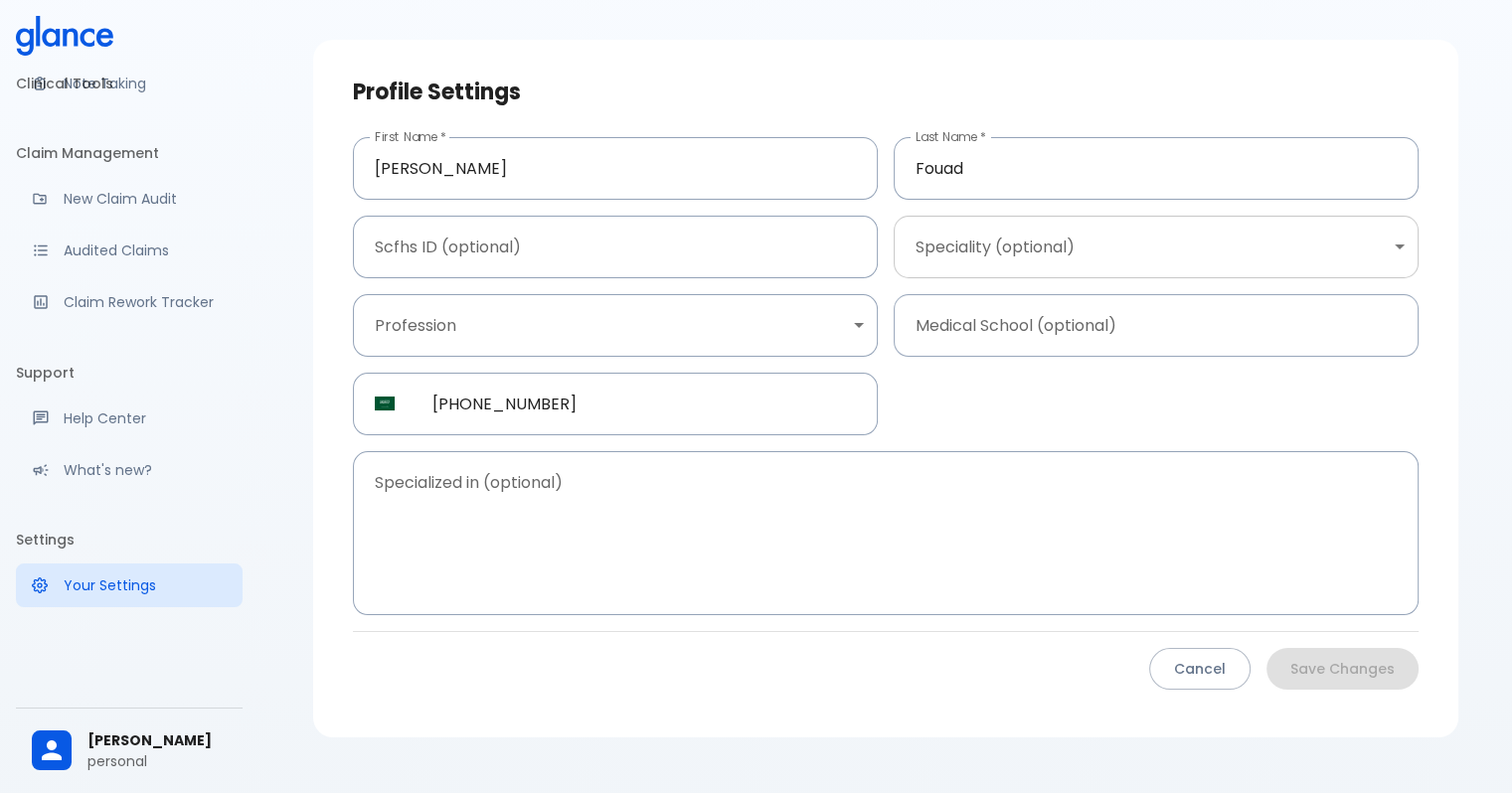 click on "↧  pull to refresh  ↧ Clinical Tools Quick Coder SOAP Builder Patient Report Note Taking Claim Management New Claim Audit Audited Claims Claim Rework Tracker Support Help Center What's new? Settings Your Settings Ahmed Fouad personal Profile Settings First Name   * Ahmed First Name  * Last Name   * Fouad Last Name  * Scfhs ID (optional) Scfhs ID (optional) Speciality   (optional) ​ Speciality (optional) Profession ​ Profession Medical School (optional) Medical School (optional) ​ SA +966 54 662 5810 ​ Specialized in (optional) x Specialized in (optional) Cancel Save Changes" at bounding box center (756, 389) 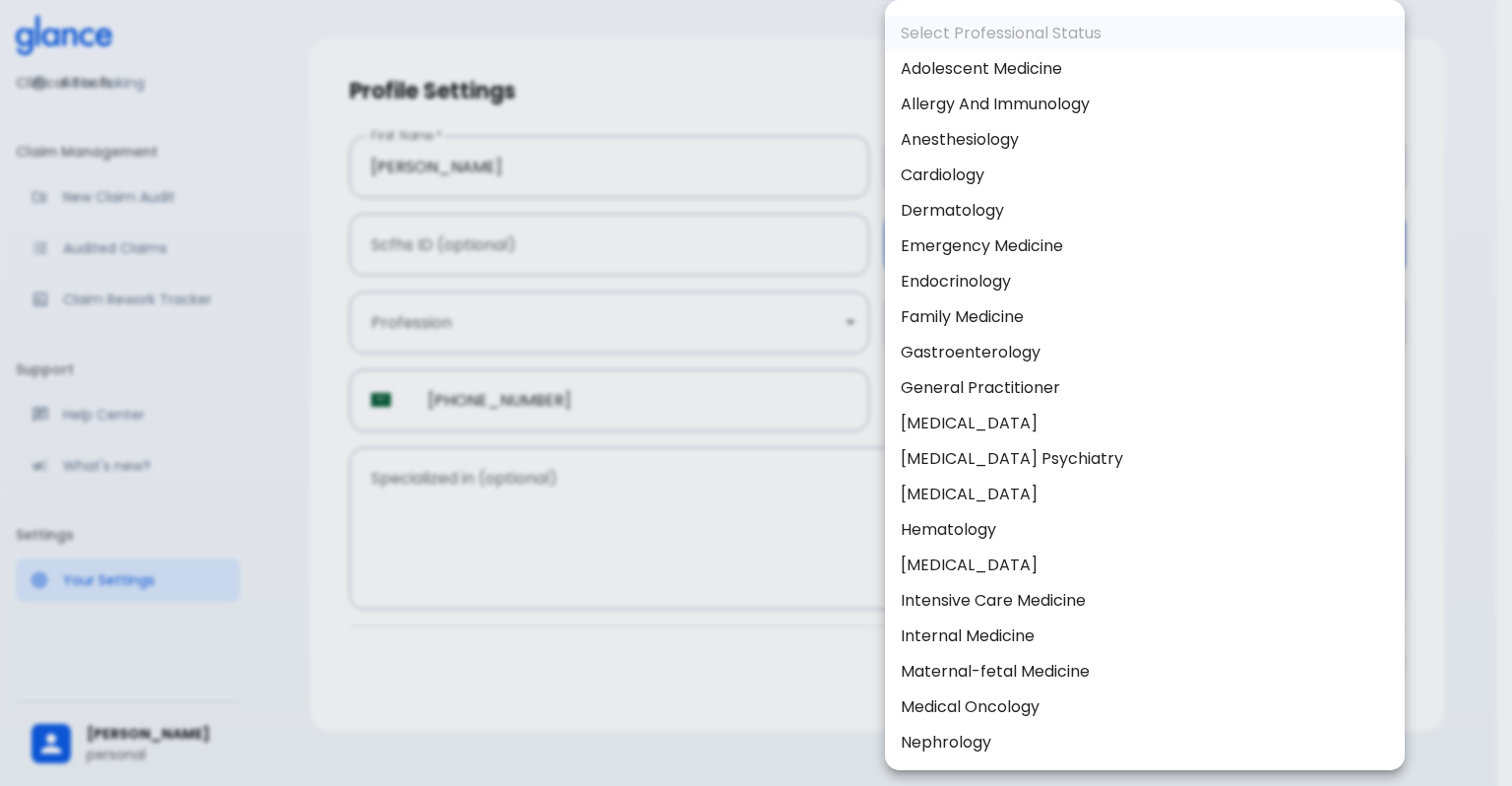 click on "Cardiology" at bounding box center [1145, 175] 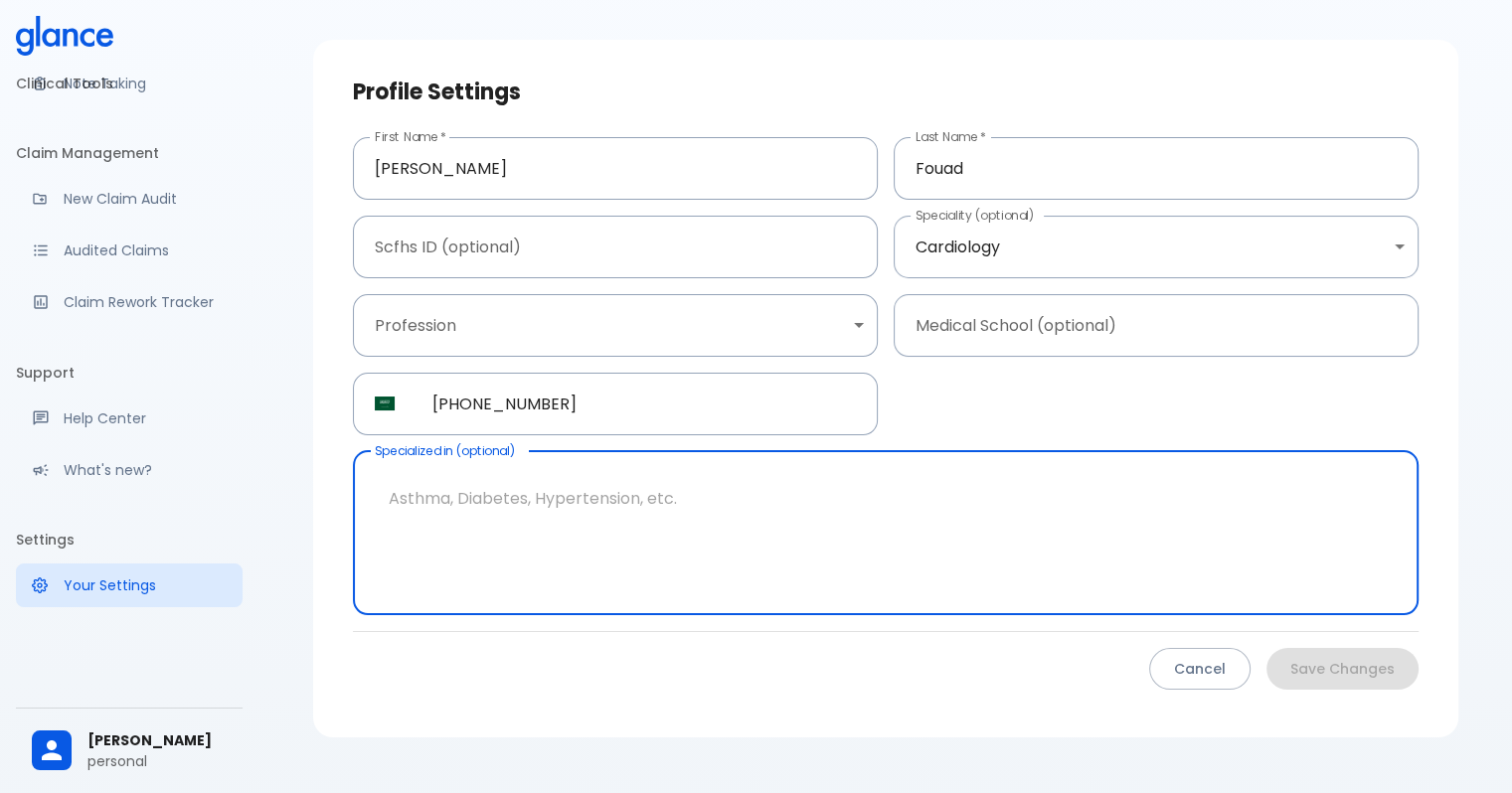 click at bounding box center (886, 533) 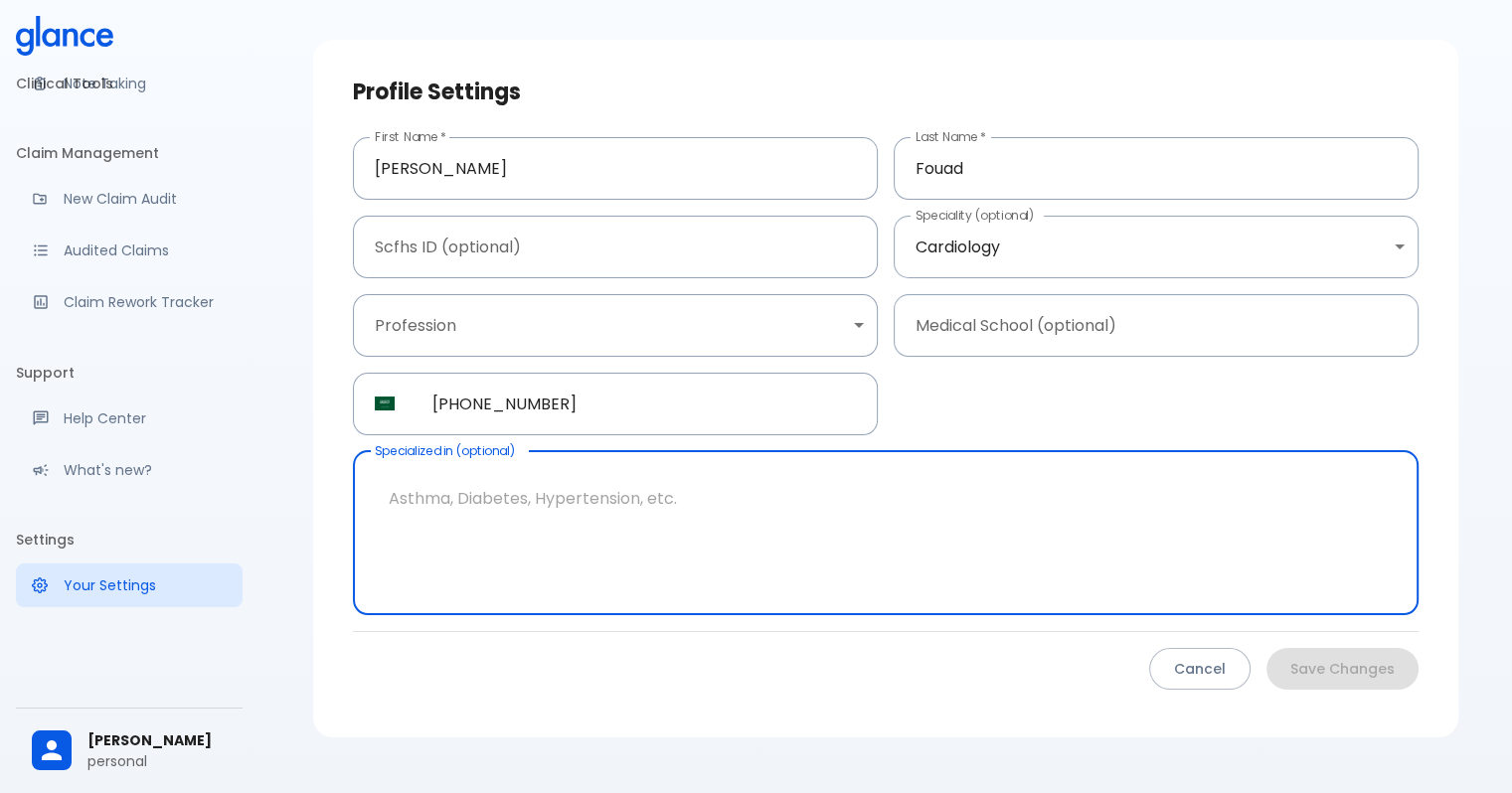 click on "Cancel Save Changes" at bounding box center (878, 669) 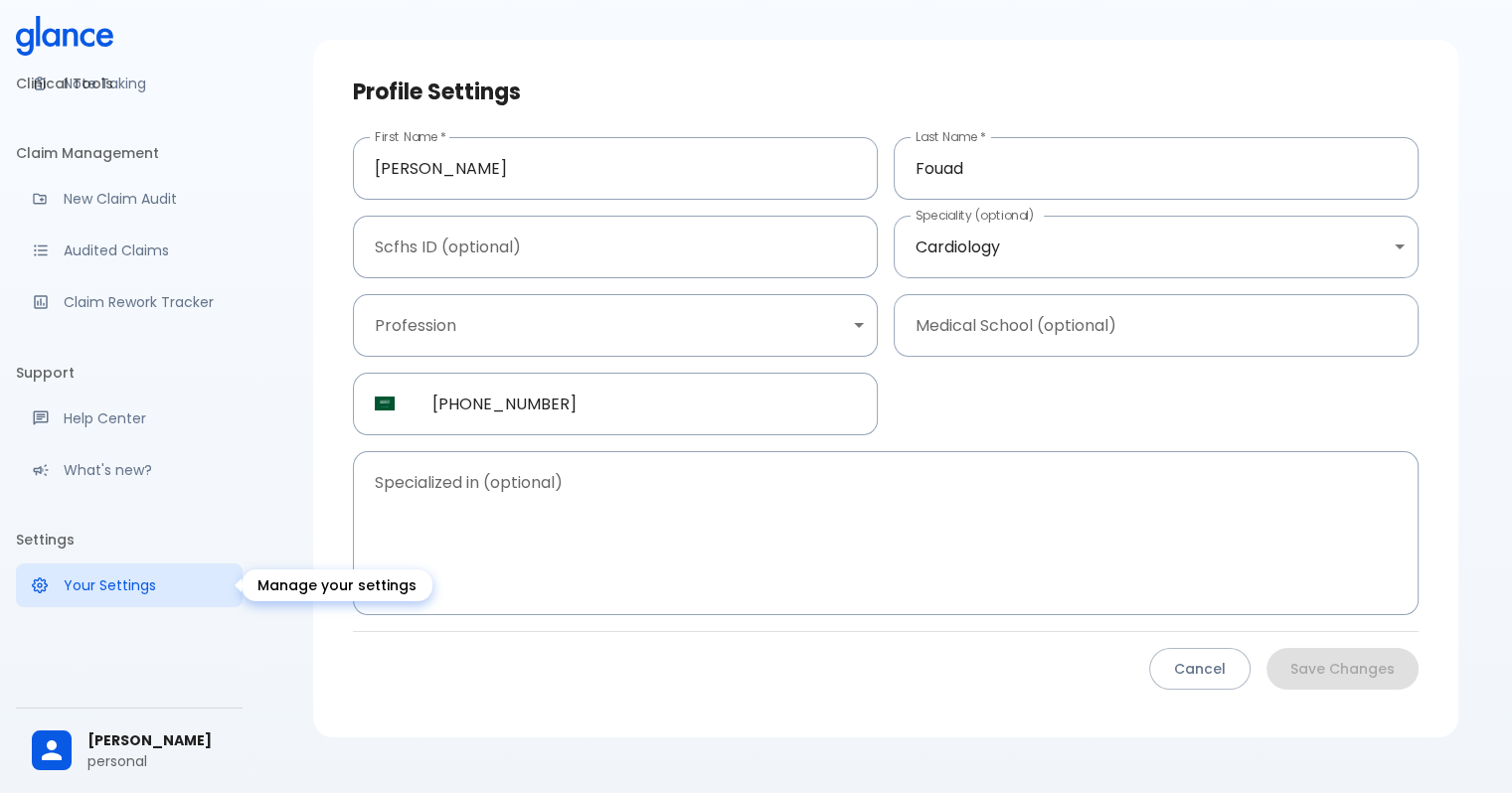 click on "Your Settings" at bounding box center [145, 585] 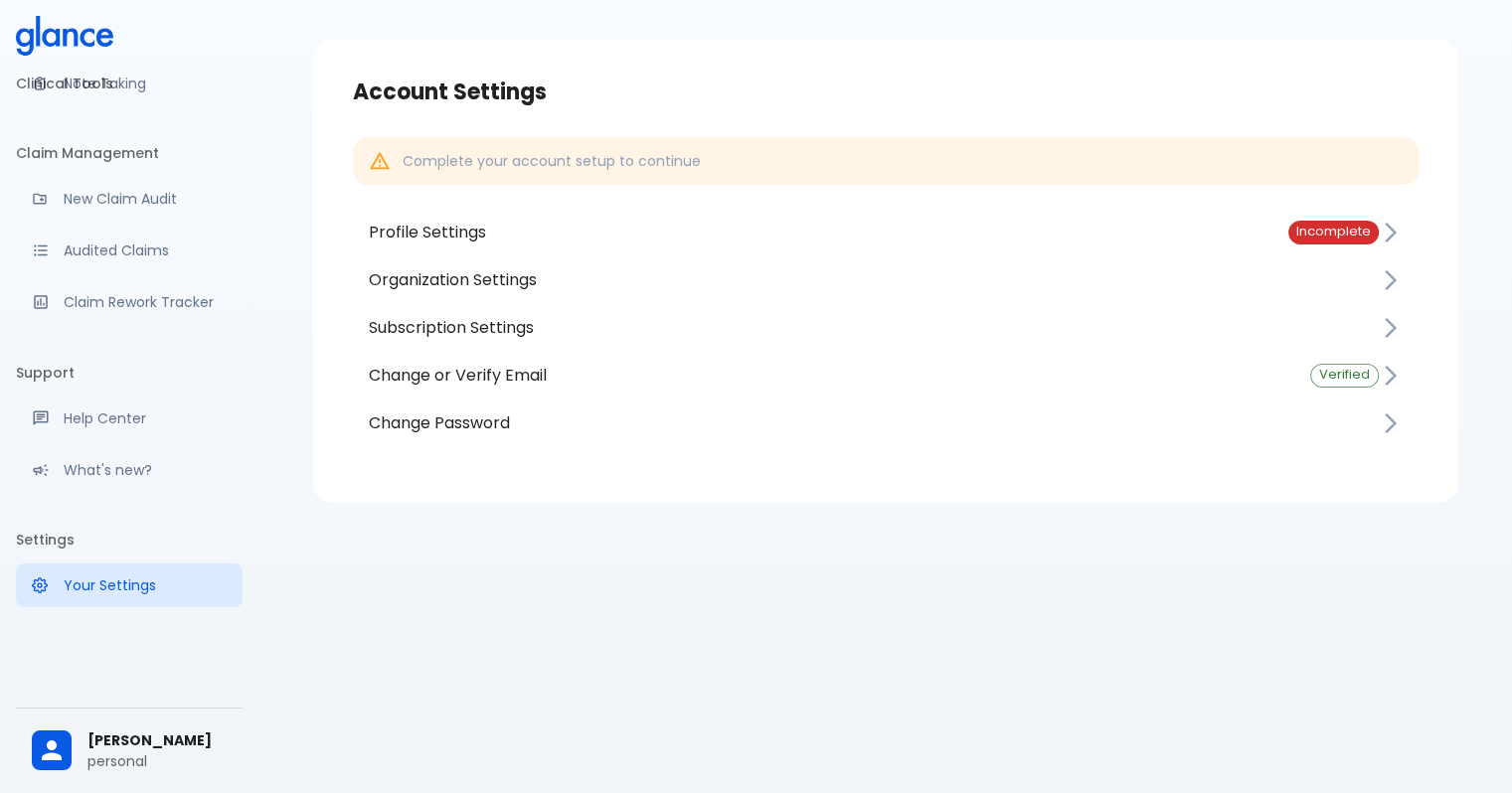 click on "Profile Settings" at bounding box center [812, 233] 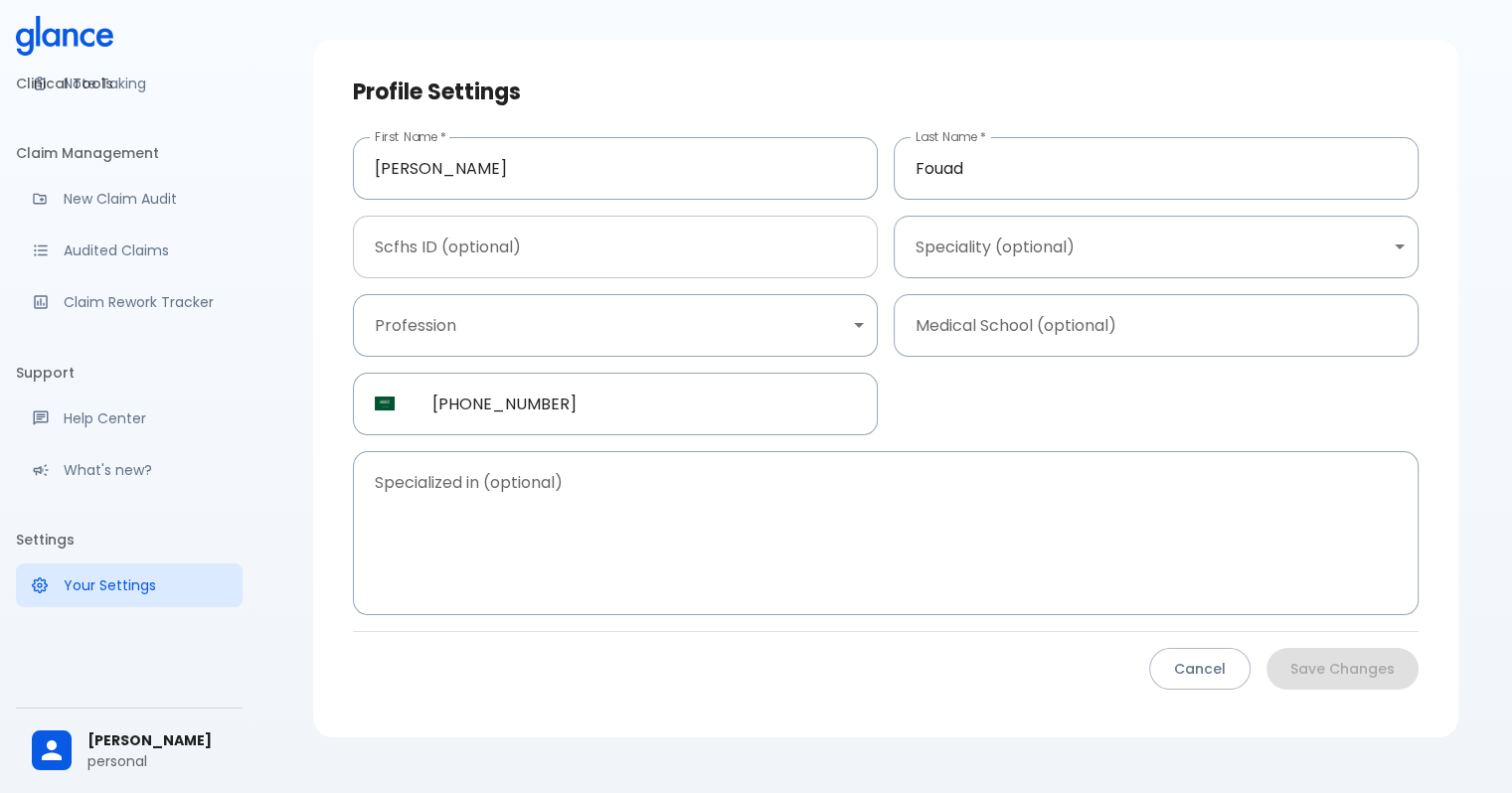 click at bounding box center (615, 246) 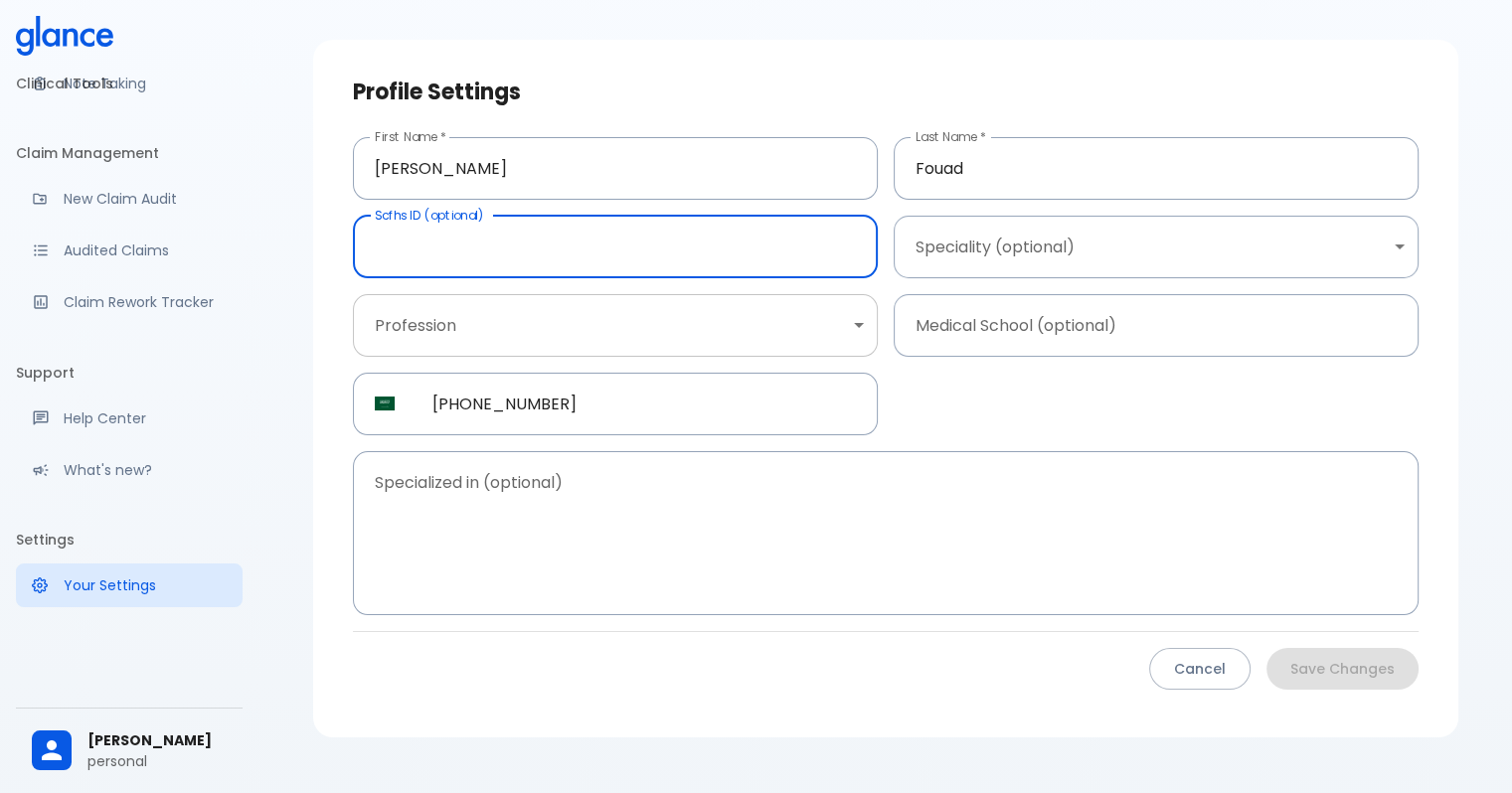 click on "↧  pull to refresh  ↧ Clinical Tools Quick Coder SOAP Builder Patient Report Note Taking Claim Management New Claim Audit Audited Claims Claim Rework Tracker Support Help Center What's new? Settings Your Settings Ahmed Fouad personal Profile Settings First Name   * Ahmed First Name  * Last Name   * Fouad Last Name  * Scfhs ID (optional) Scfhs ID (optional) Speciality   (optional) ​ Speciality (optional) Profession ​ Profession Medical School (optional) Medical School (optional) ​ SA +966 54 662 5810 ​ Specialized in (optional) x Specialized in (optional) Cancel Save Changes" at bounding box center (756, 389) 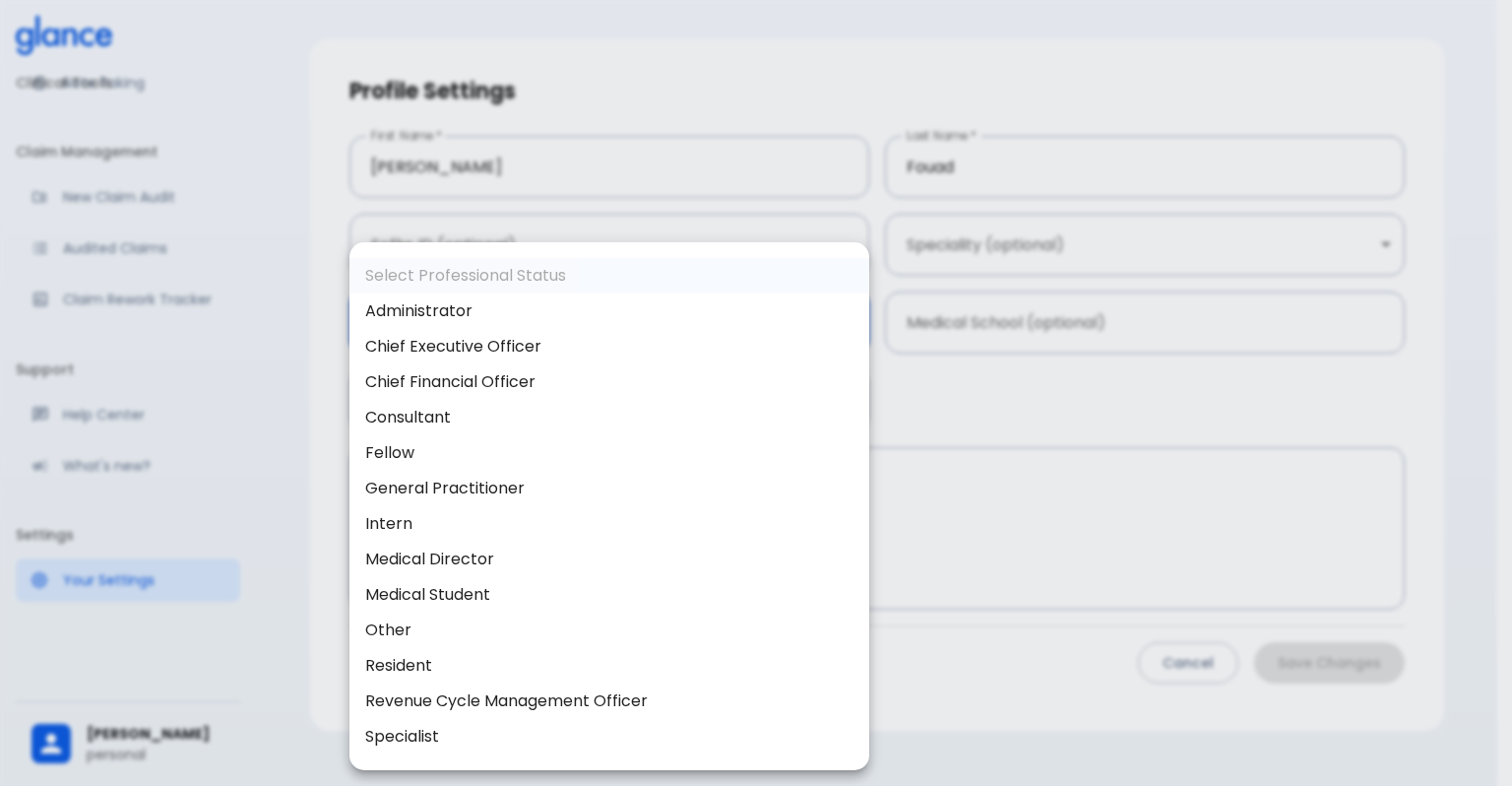 click on "Specialist" at bounding box center (609, 737) 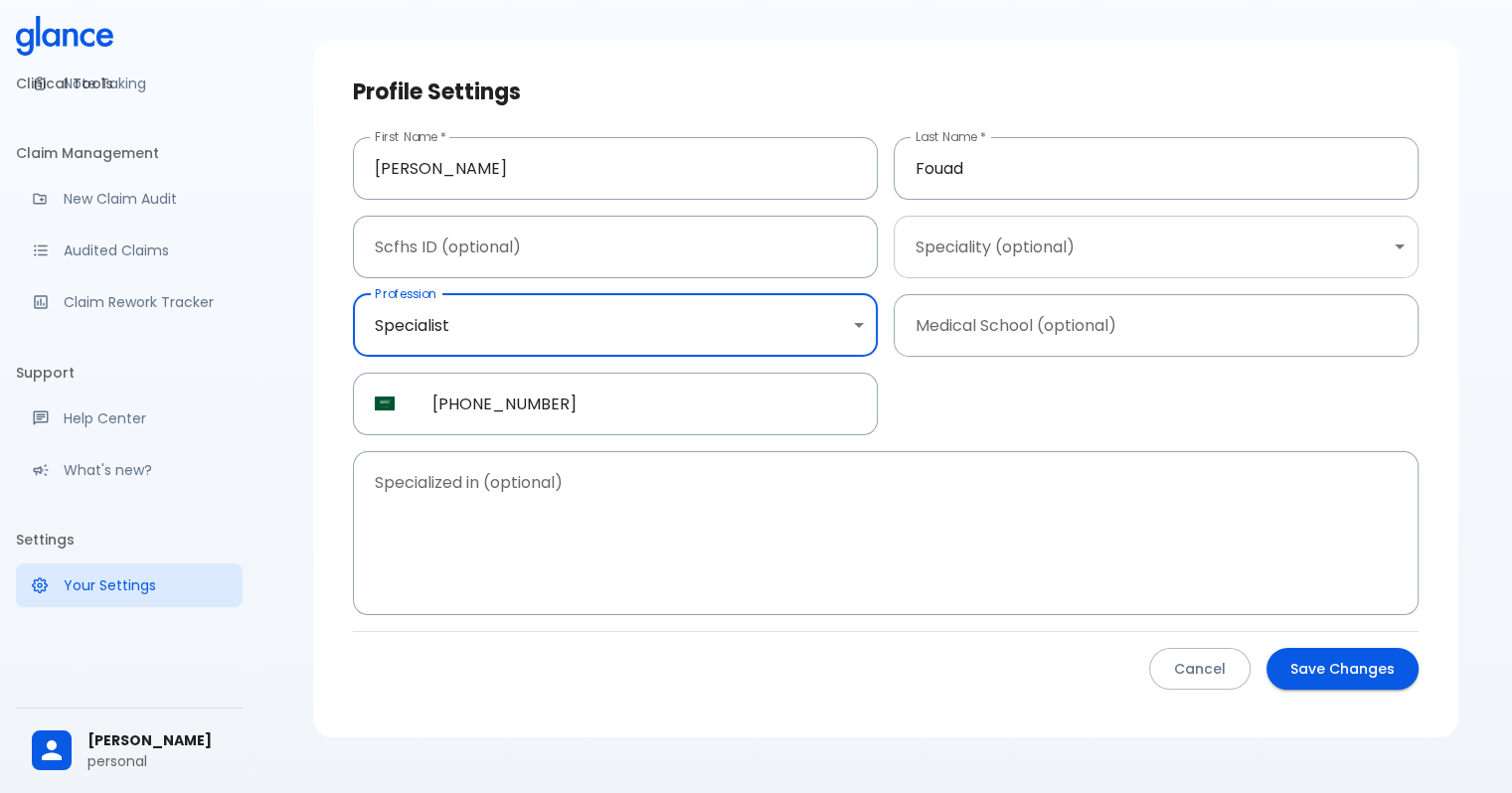 click on "↧  pull to refresh  ↧ Clinical Tools Quick Coder SOAP Builder Patient Report Note Taking Claim Management New Claim Audit Audited Claims Claim Rework Tracker Support Help Center What's new? Settings Your Settings Ahmed Fouad personal Profile Settings First Name   * Ahmed First Name  * Last Name   * Fouad Last Name  * Scfhs ID (optional) Scfhs ID (optional) Speciality   (optional) ​ Speciality (optional) Profession Specialist specialist Profession Medical School (optional) Medical School (optional) ​ SA +966 54 662 5810 ​ Specialized in (optional) x Specialized in (optional) Cancel Save Changes" at bounding box center (756, 389) 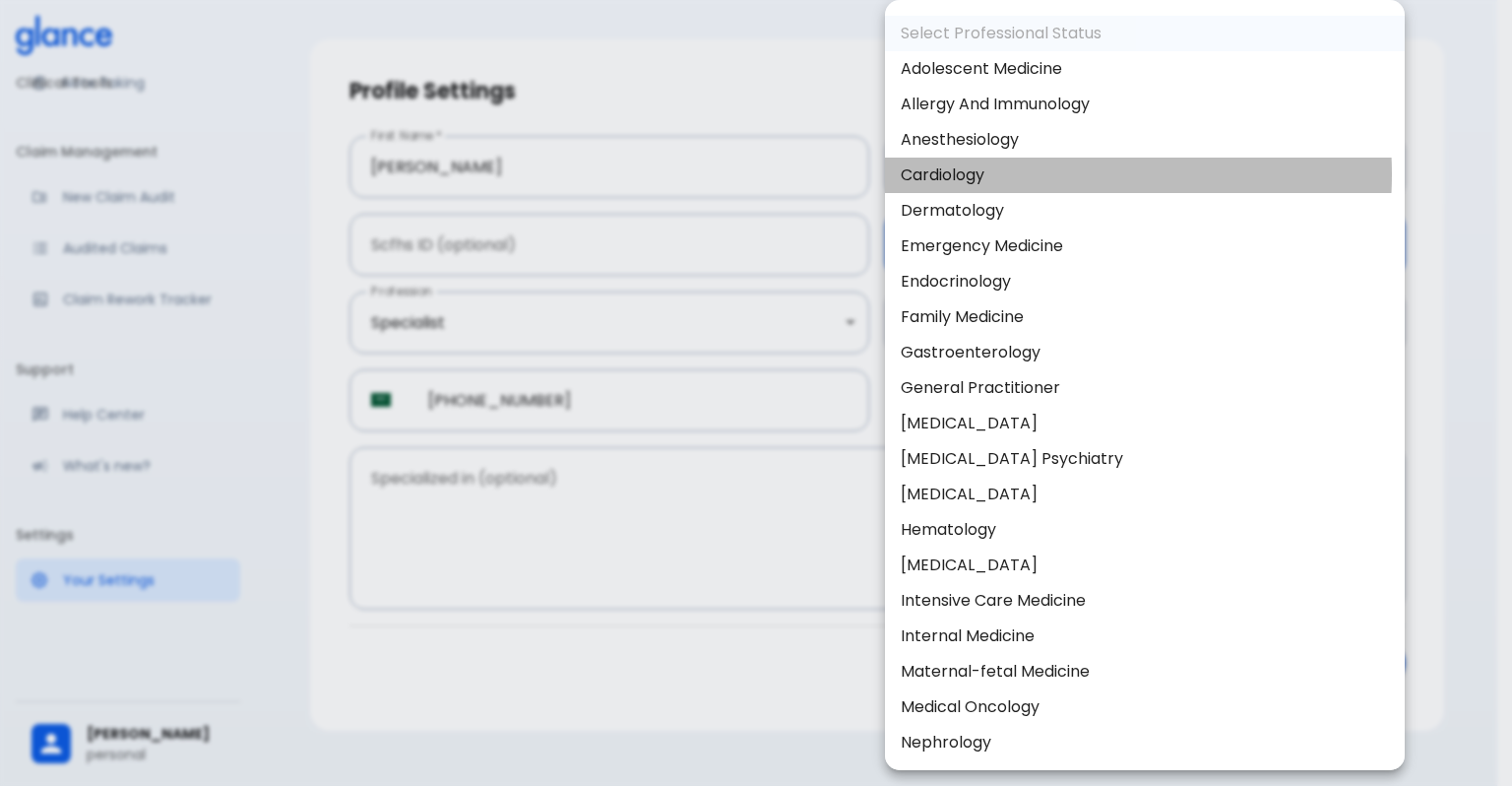 click on "Cardiology" at bounding box center (1145, 175) 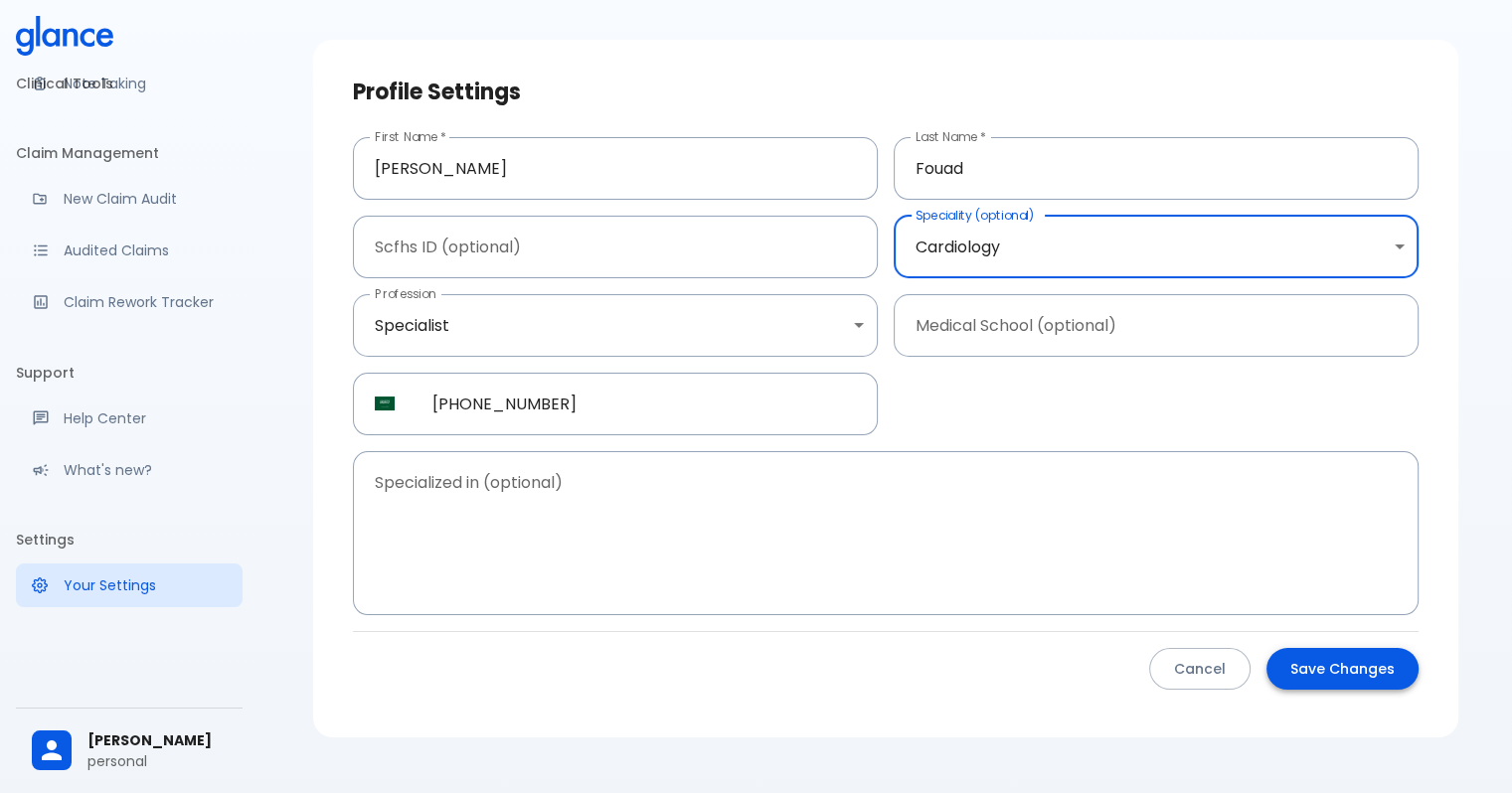 click on "Save Changes" at bounding box center (1342, 669) 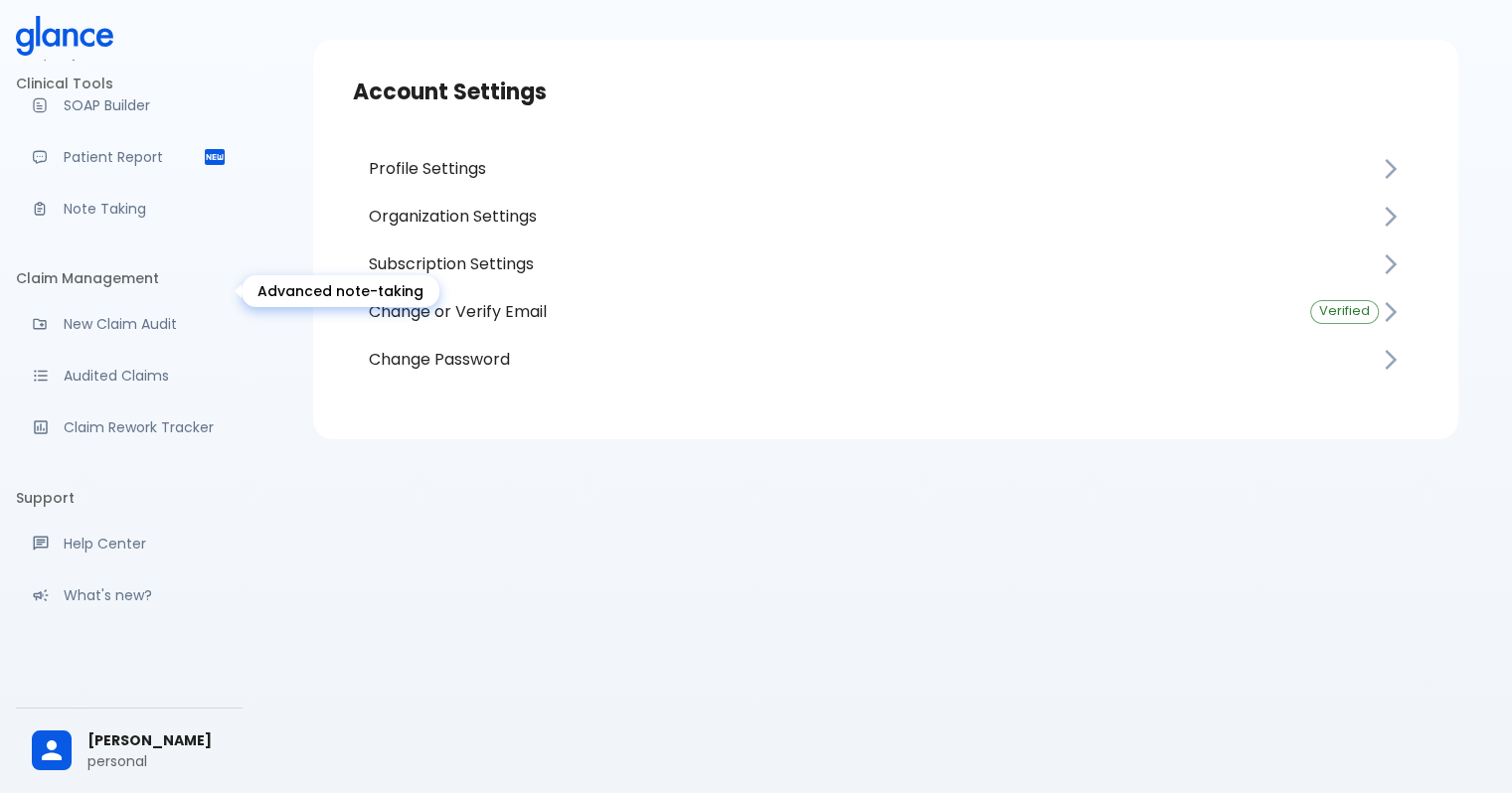 scroll, scrollTop: 0, scrollLeft: 0, axis: both 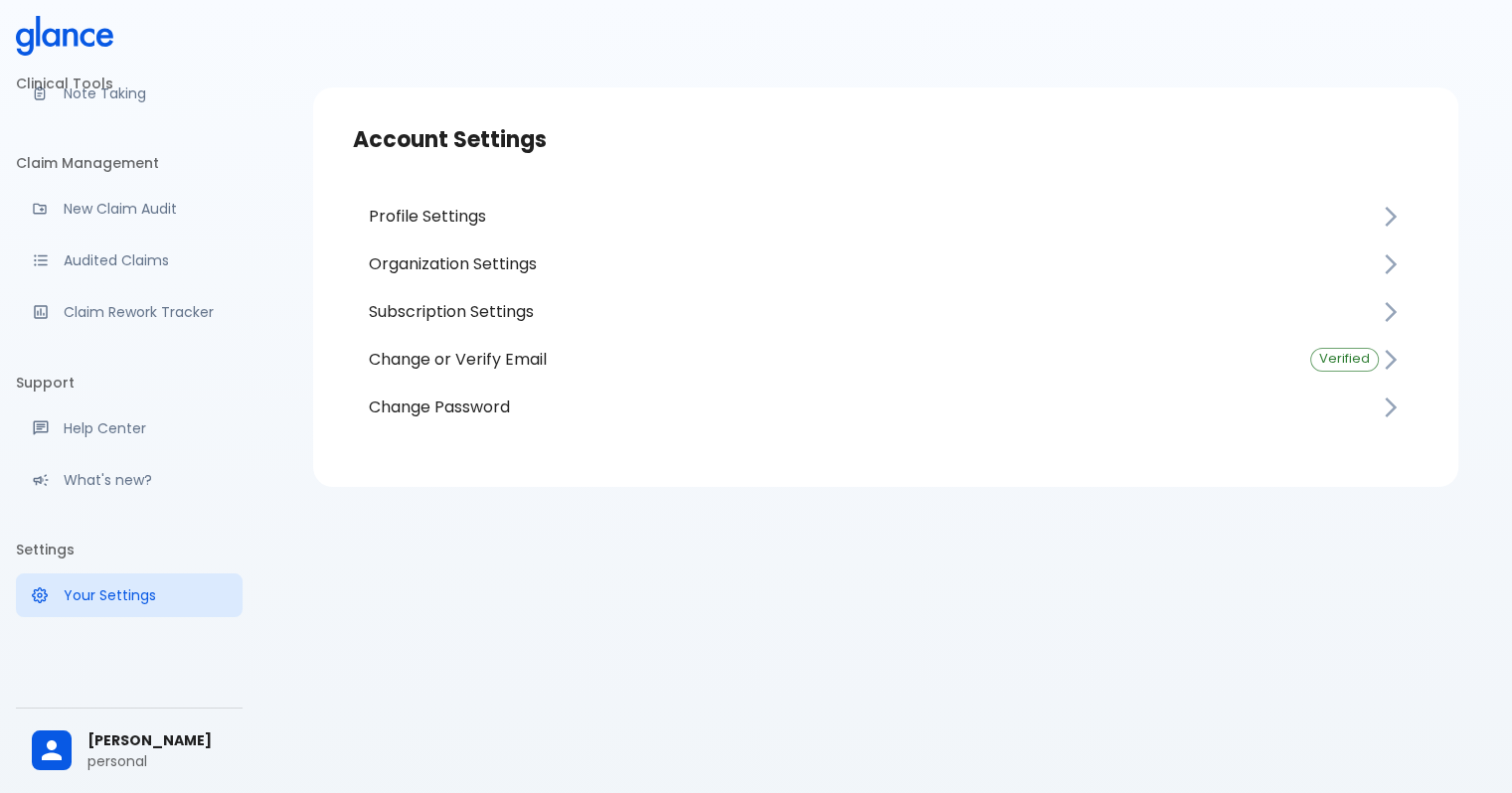 click on "Subscription Settings" at bounding box center [874, 312] 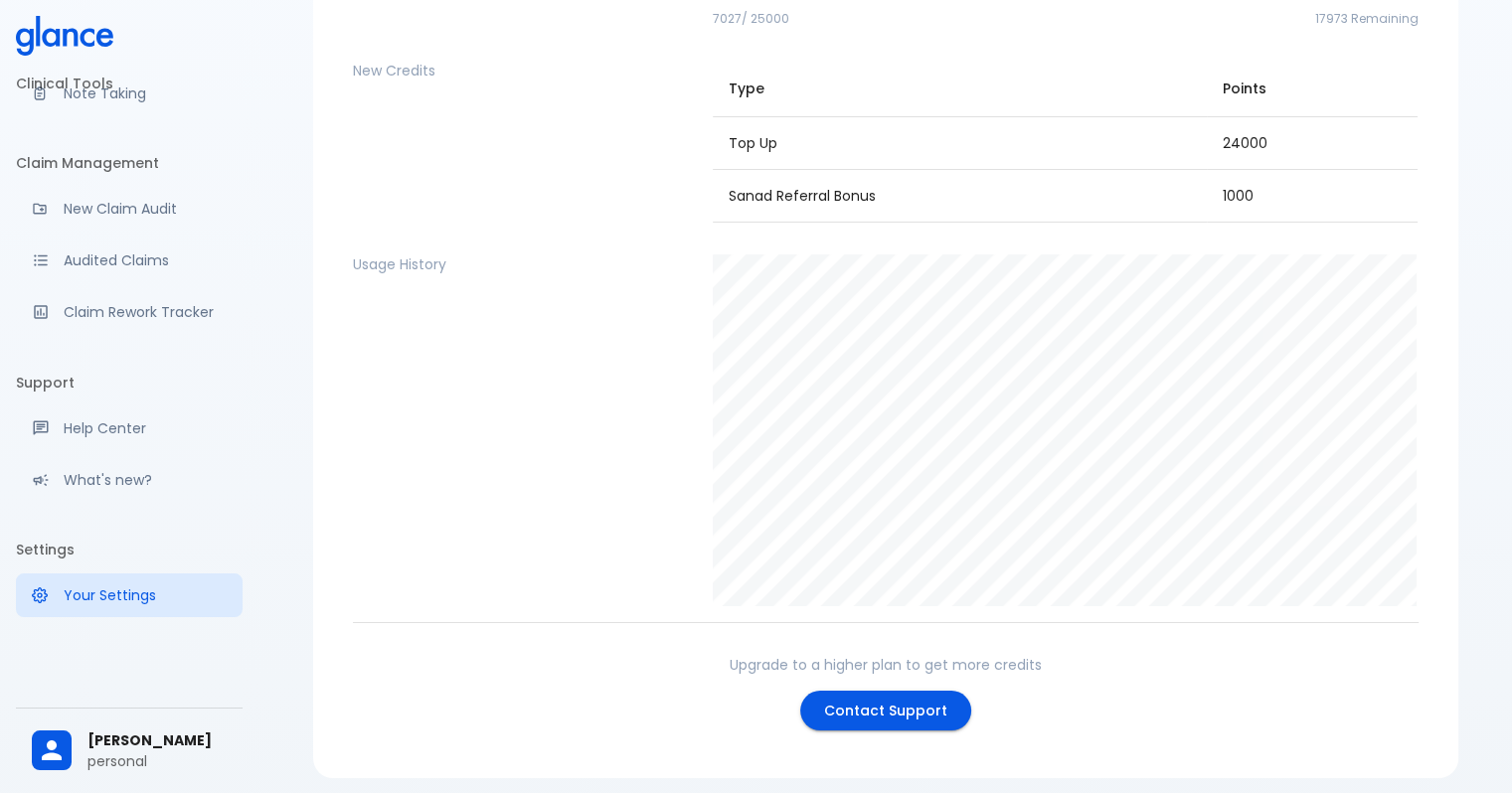 scroll, scrollTop: 40, scrollLeft: 0, axis: vertical 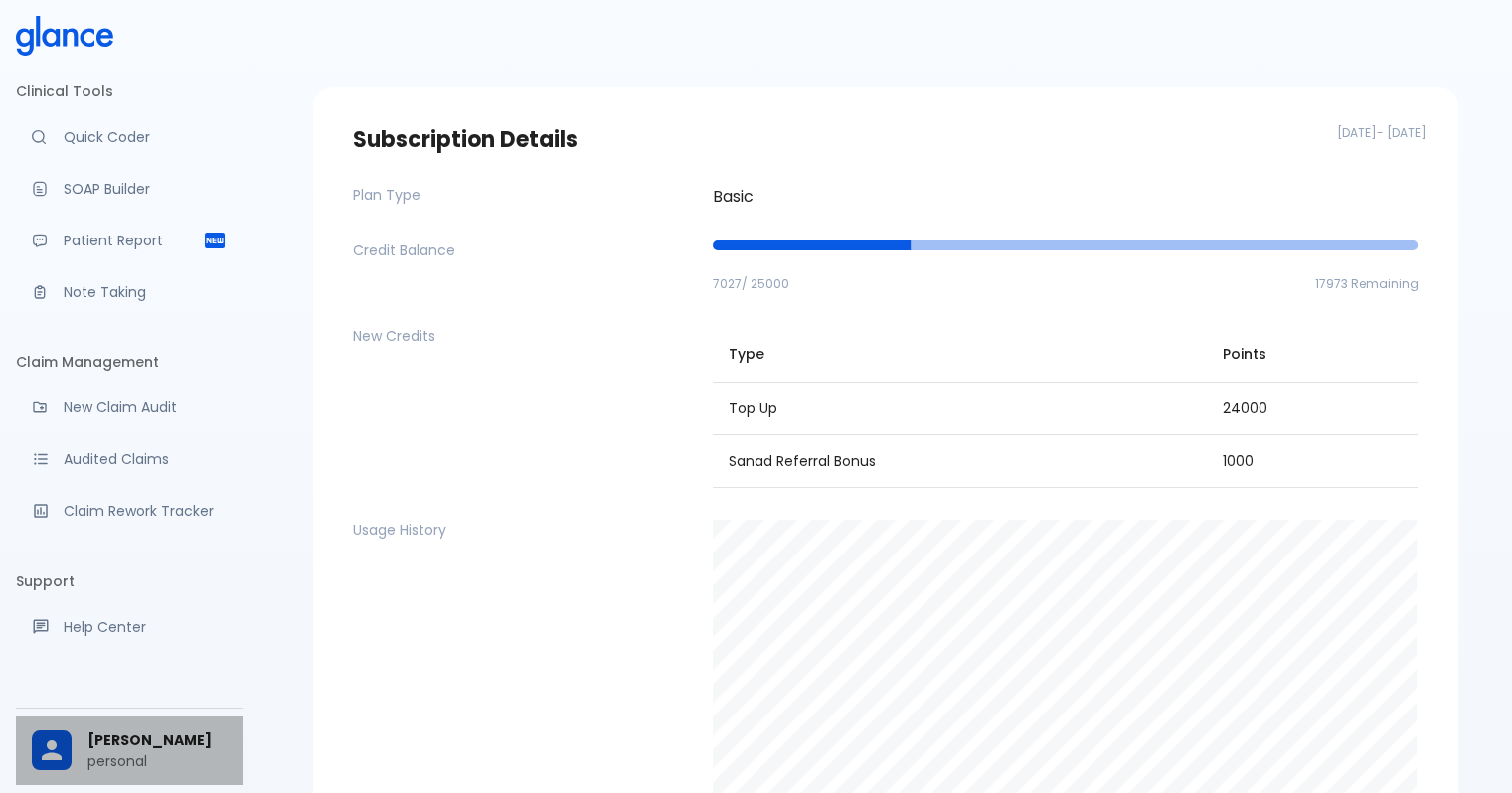 click on "[PERSON_NAME]" at bounding box center [157, 740] 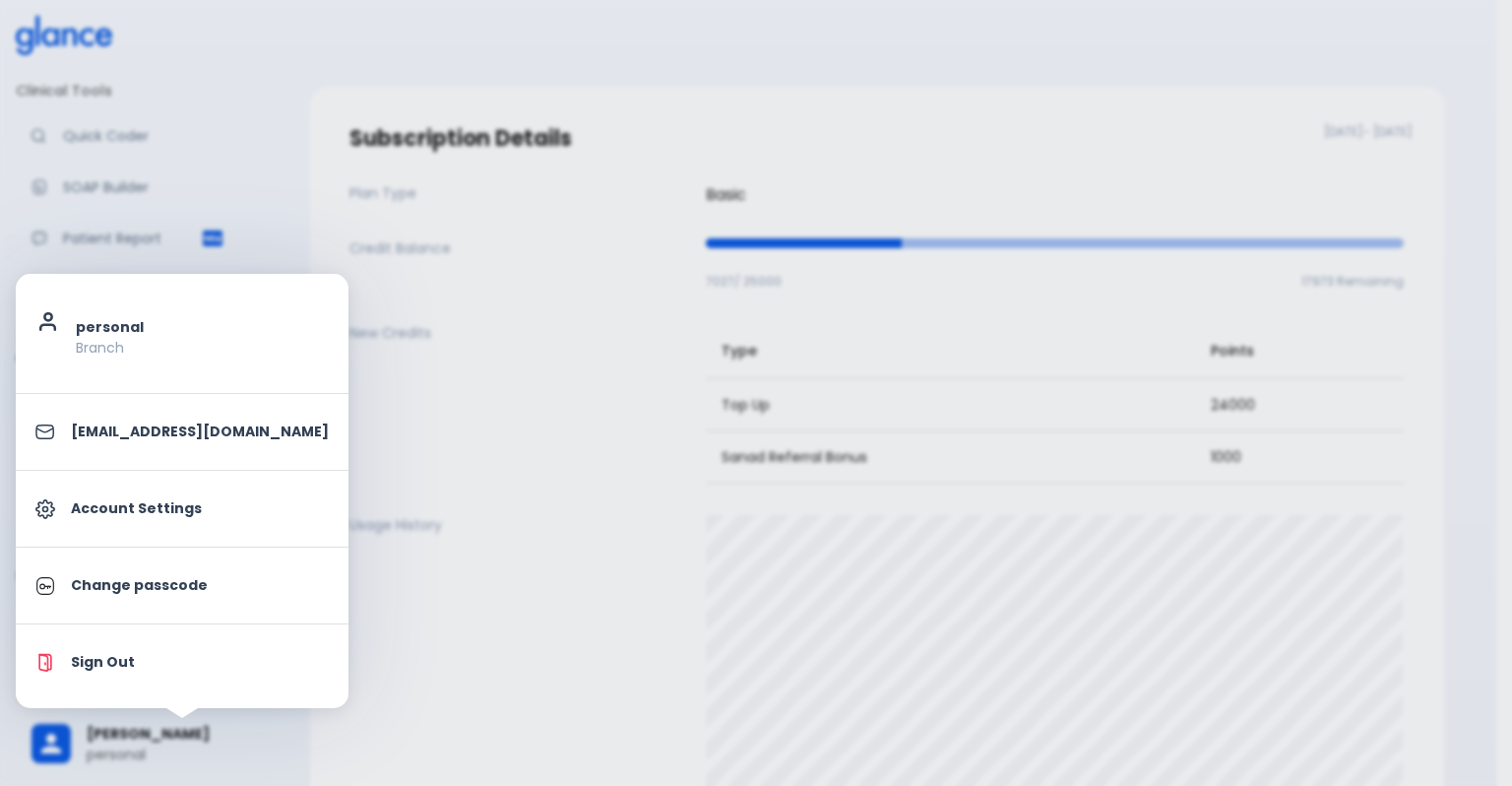 click at bounding box center [756, 393] 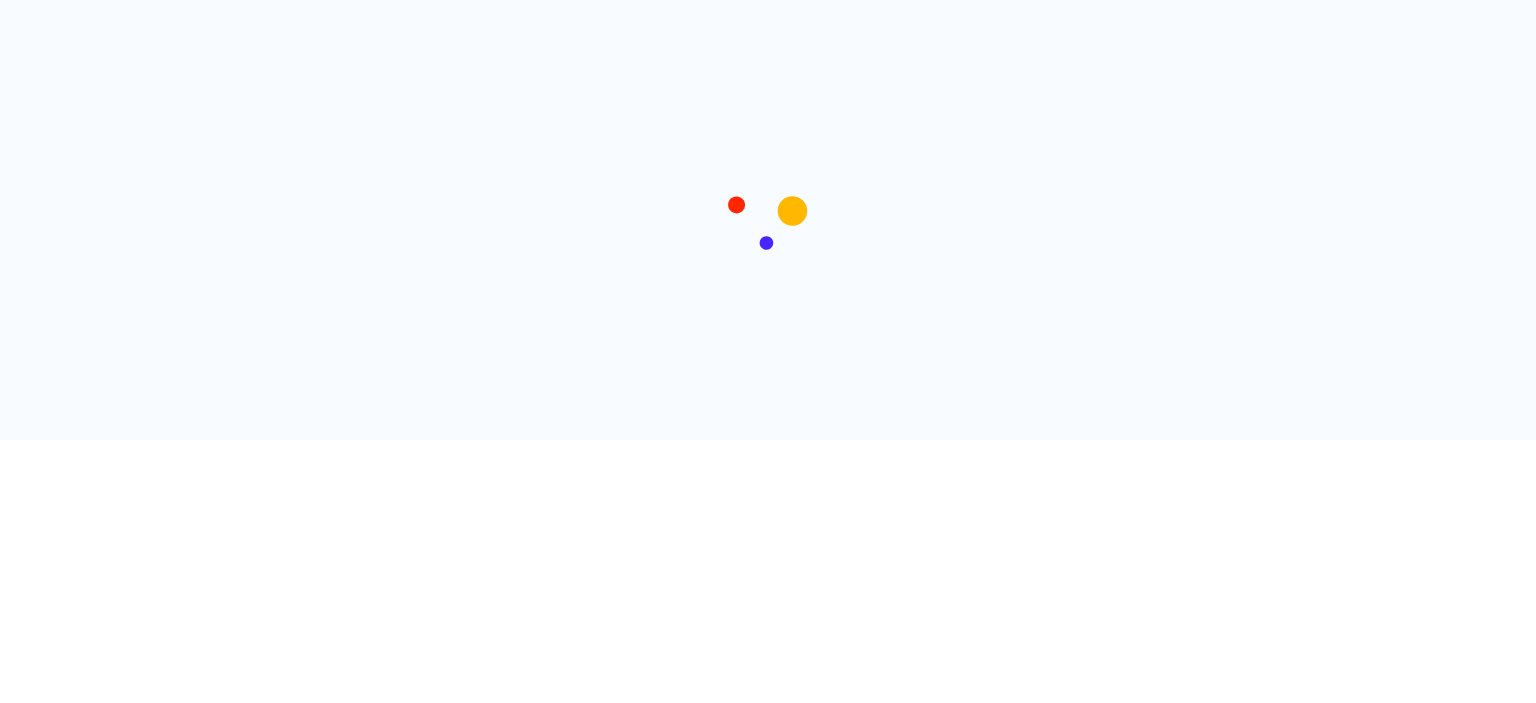 scroll, scrollTop: 0, scrollLeft: 0, axis: both 